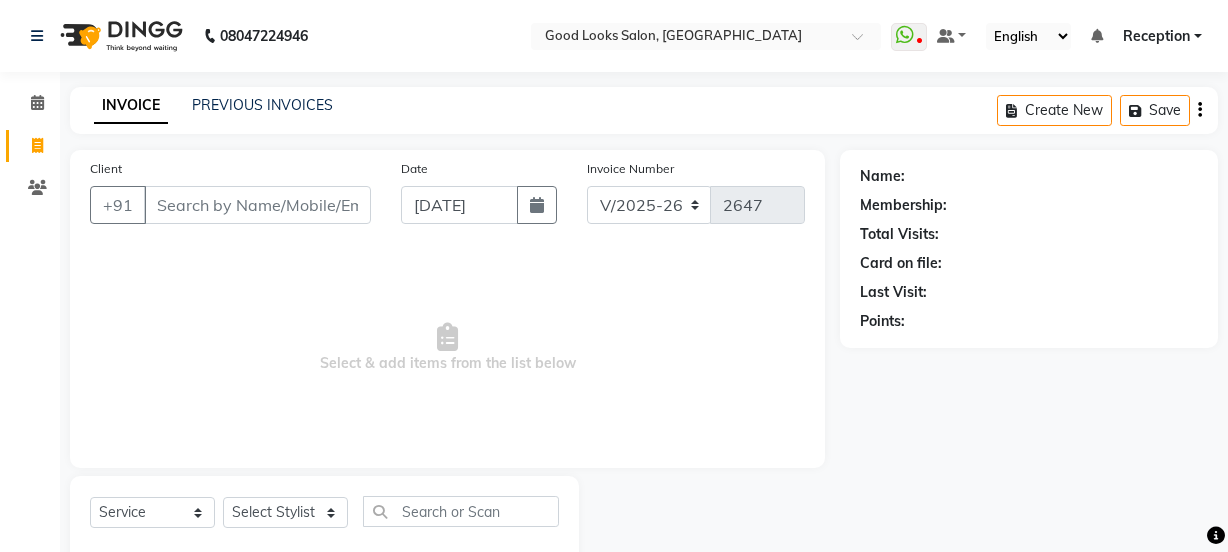 select on "4230" 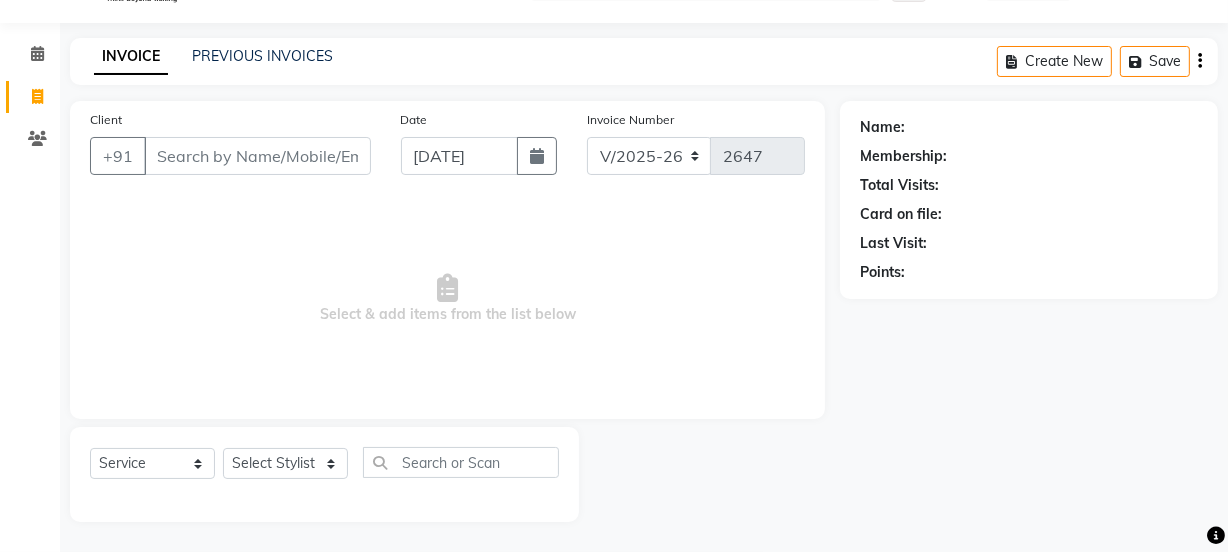 scroll, scrollTop: 0, scrollLeft: 0, axis: both 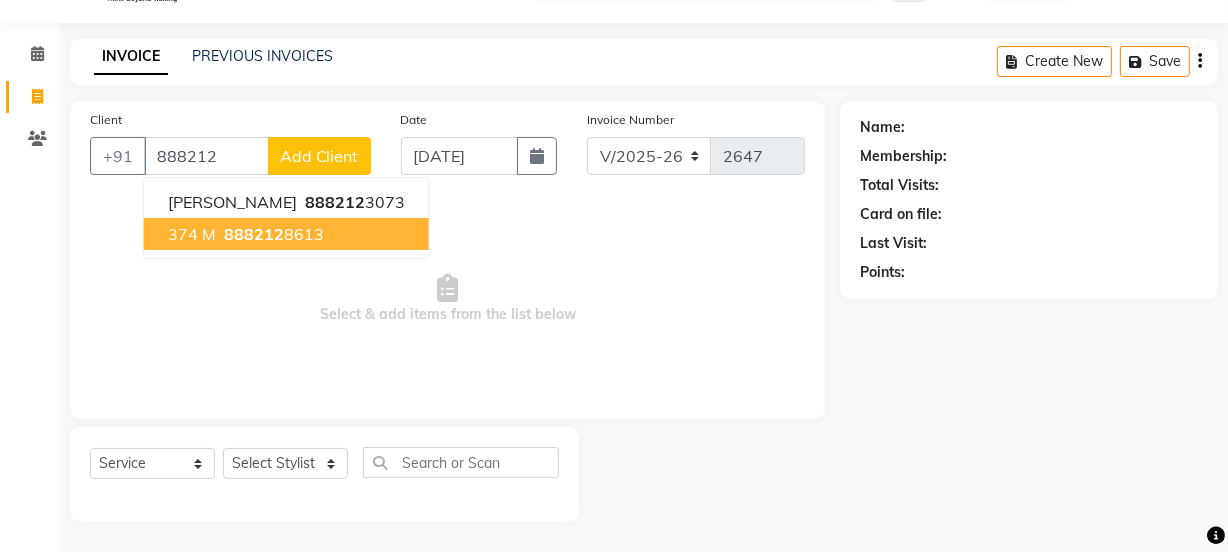 click on "374 M   888212 8613" at bounding box center (286, 234) 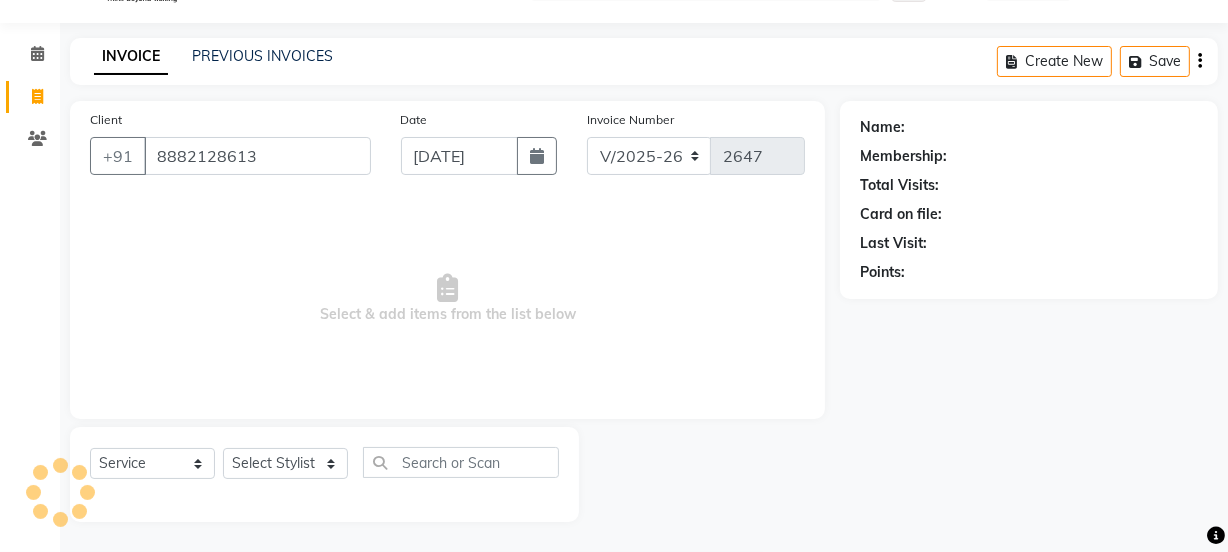 type on "8882128613" 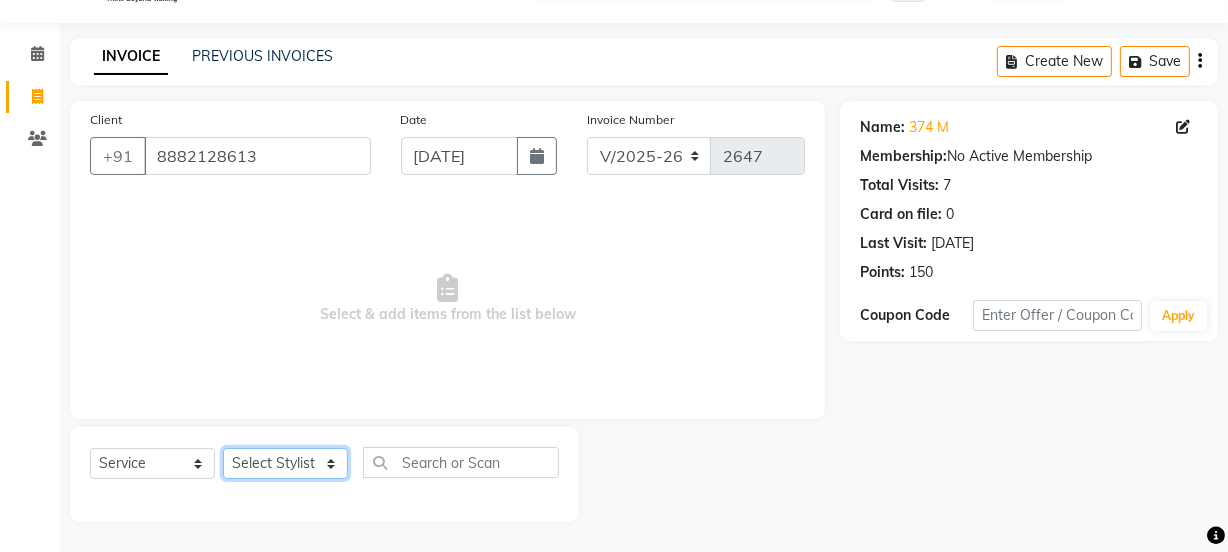 click on "Select Stylist Jyoti kaif Manager [PERSON_NAME] 2 Reception [PERSON_NAME] [PERSON_NAME] SUNNY [PERSON_NAME]" 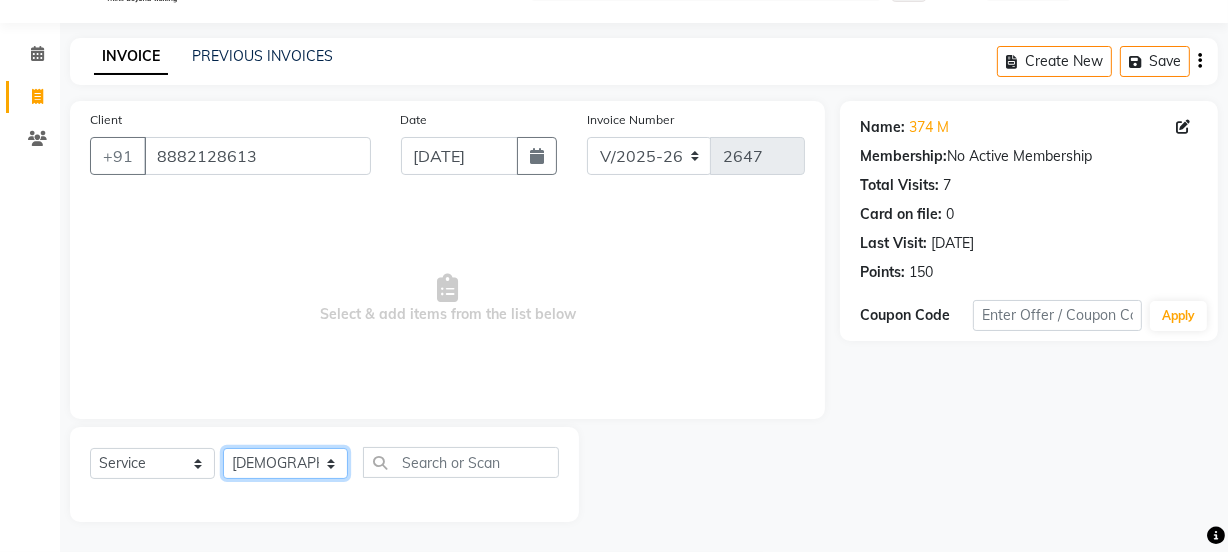 click on "Select Stylist Jyoti kaif Manager [PERSON_NAME] 2 Reception [PERSON_NAME] [PERSON_NAME] SUNNY [PERSON_NAME]" 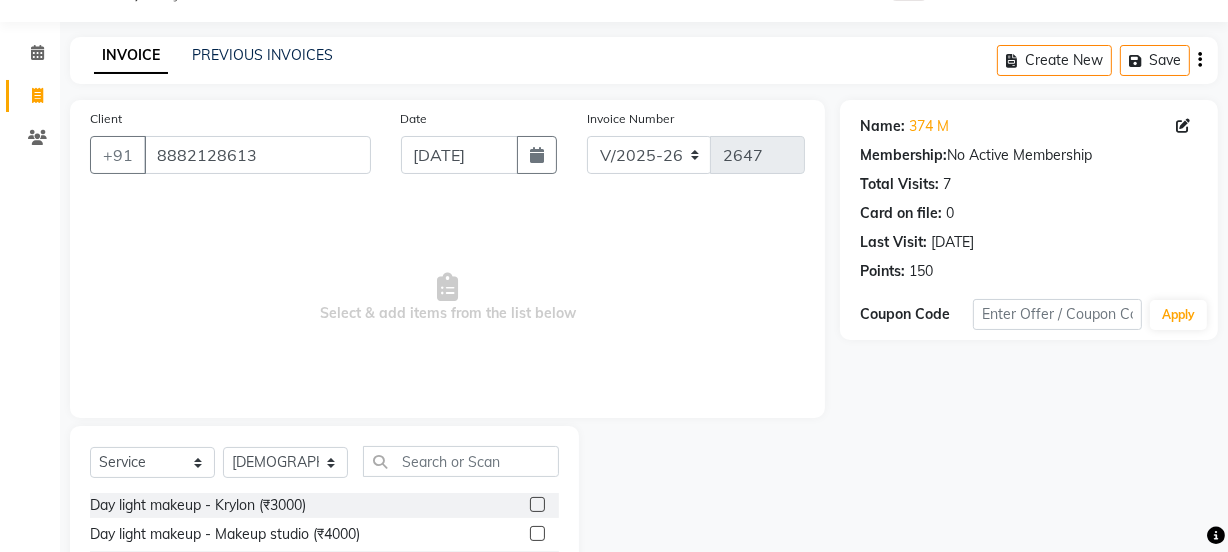 drag, startPoint x: 440, startPoint y: 431, endPoint x: 455, endPoint y: 458, distance: 30.88689 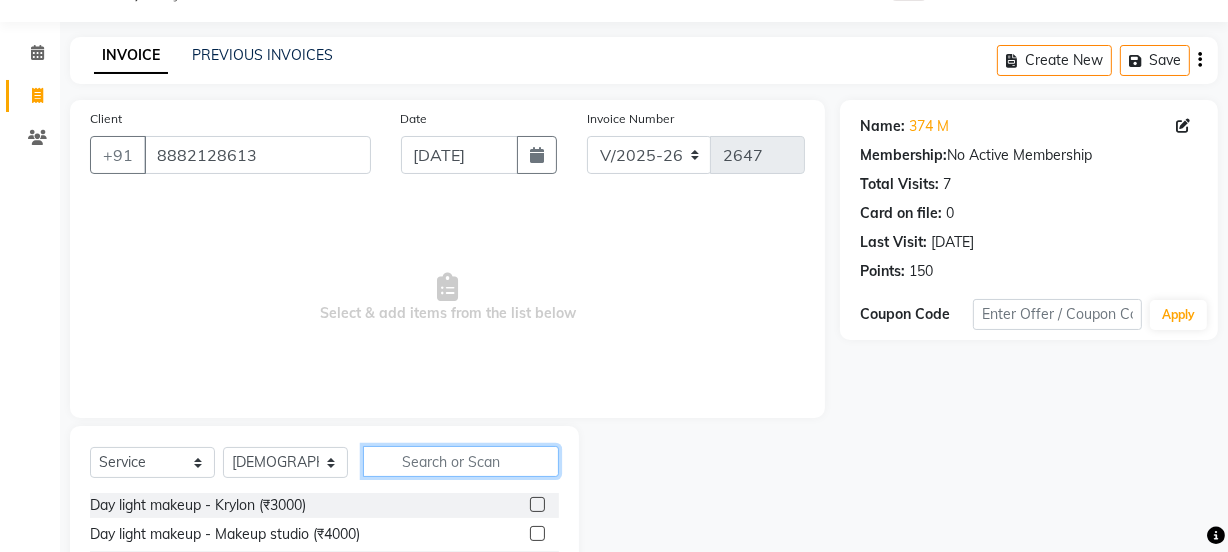 click 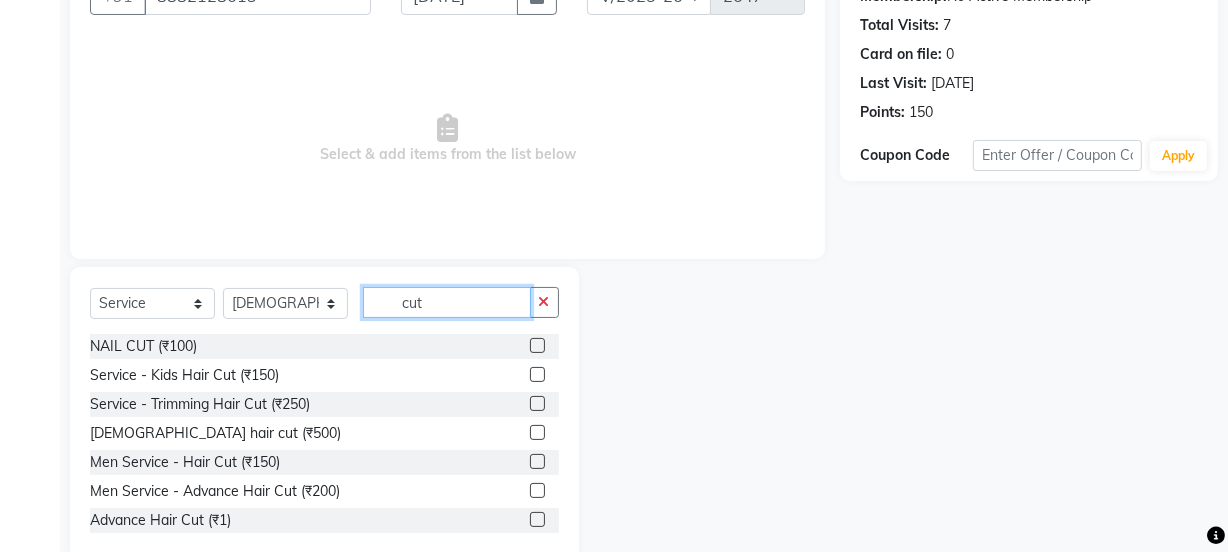 scroll, scrollTop: 250, scrollLeft: 0, axis: vertical 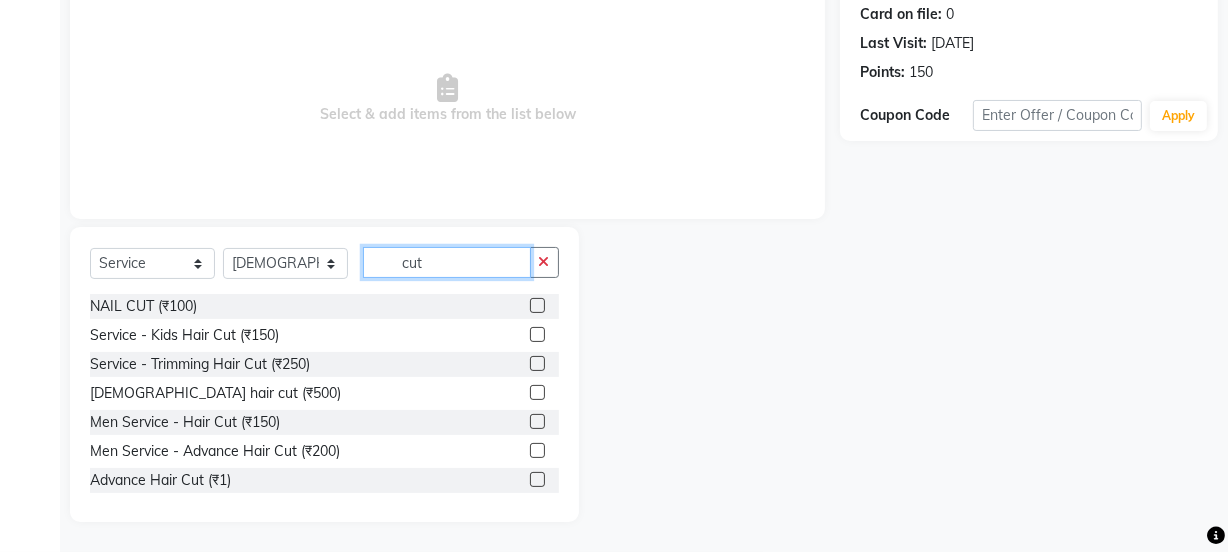 type on "cut" 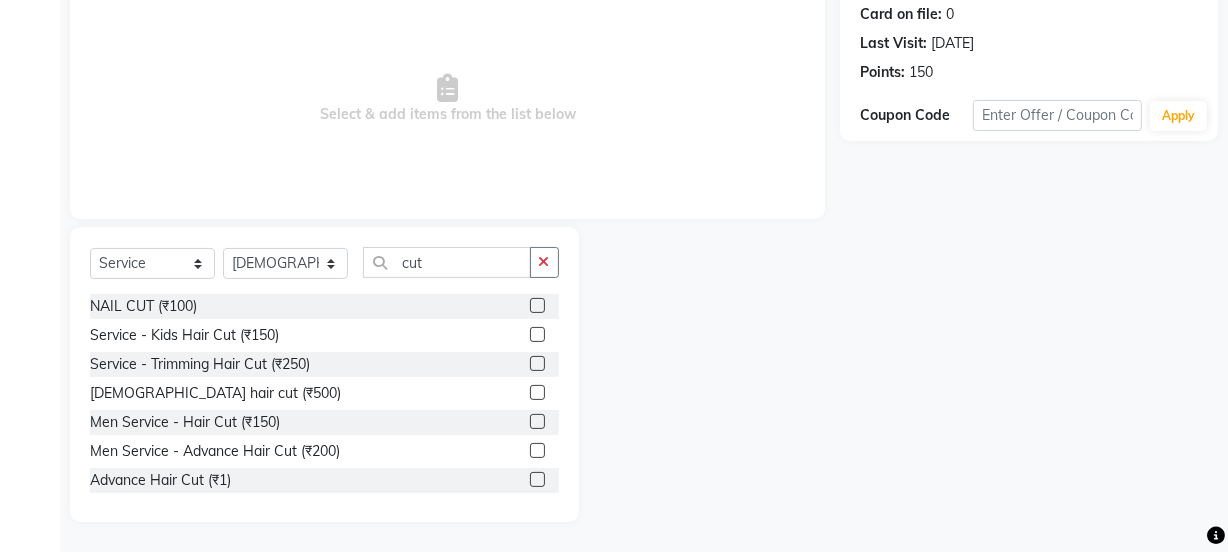 click 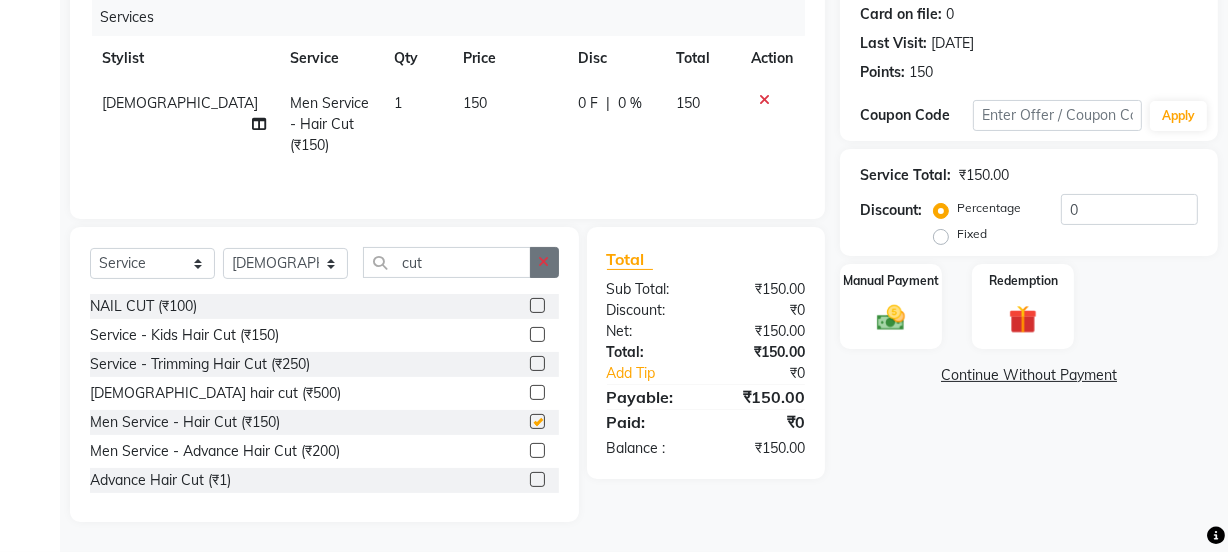 checkbox on "false" 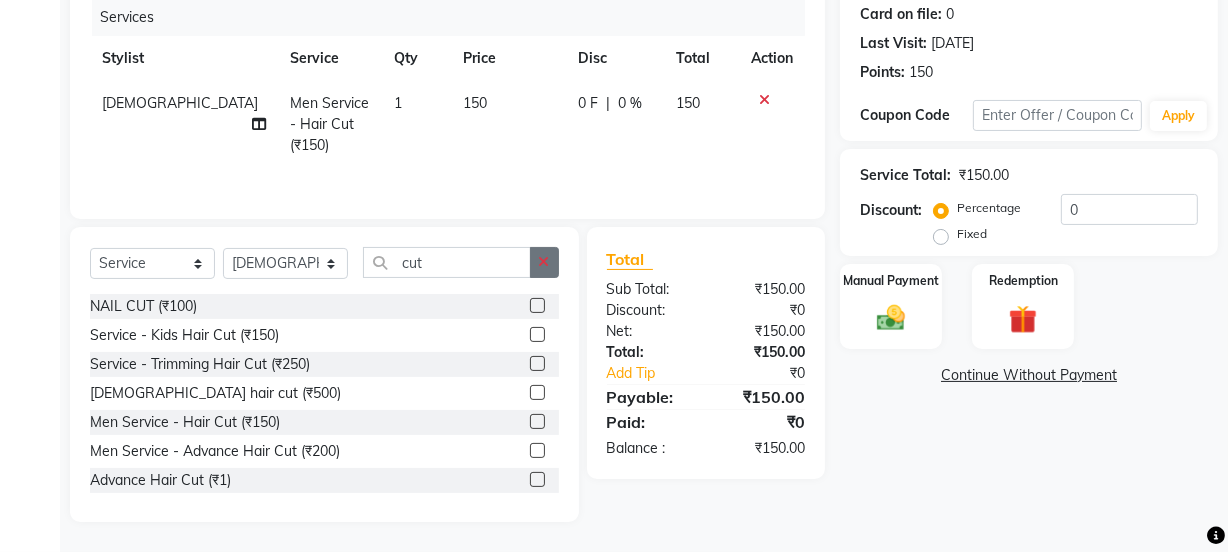 click 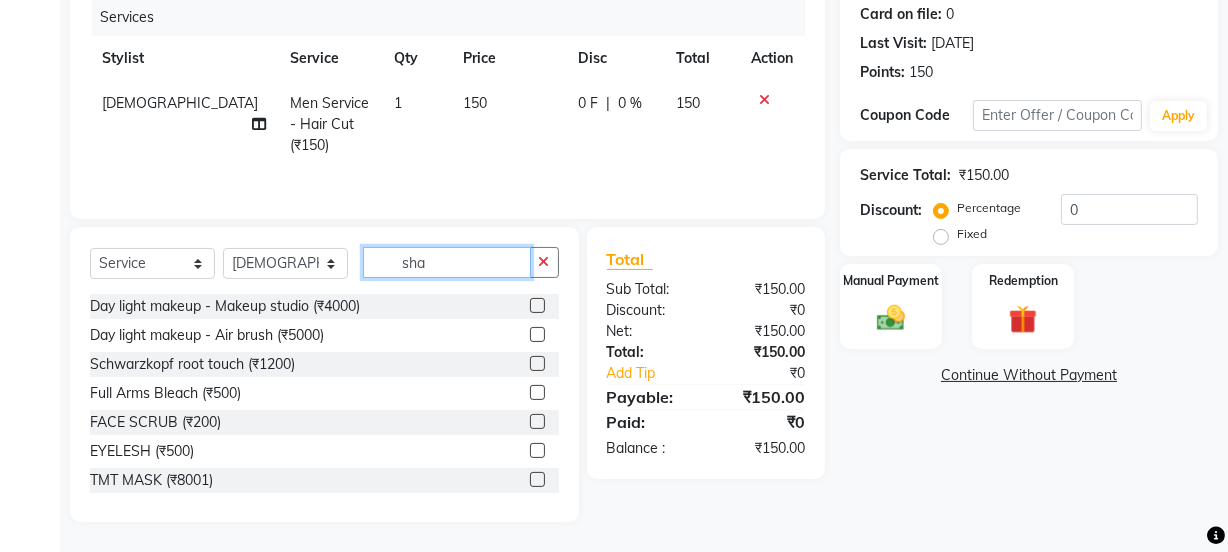 scroll, scrollTop: 206, scrollLeft: 0, axis: vertical 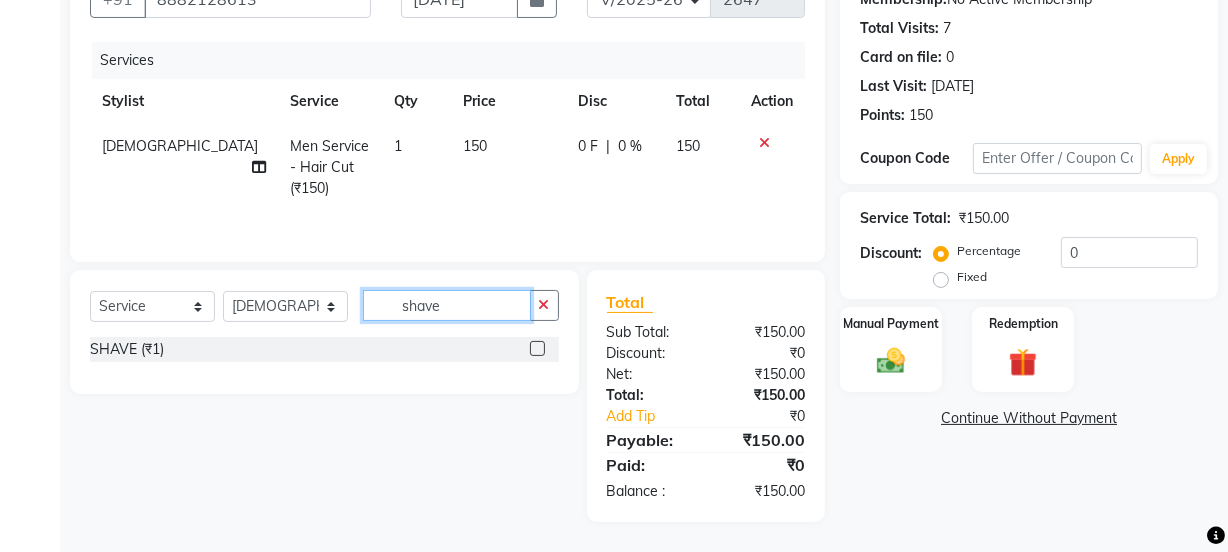 type on "shave" 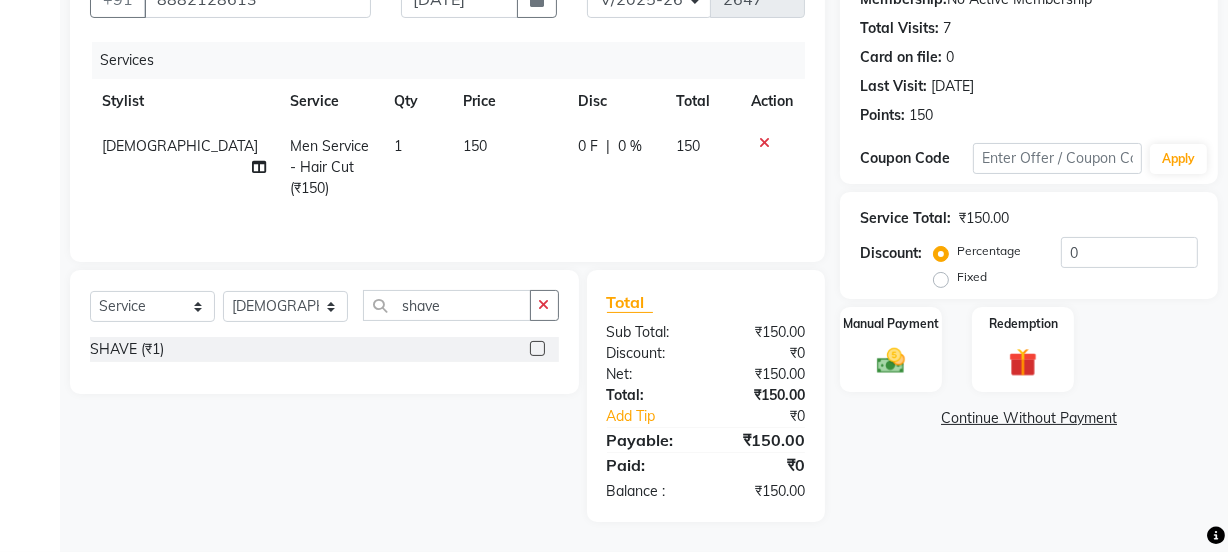 drag, startPoint x: 538, startPoint y: 352, endPoint x: 530, endPoint y: 312, distance: 40.792156 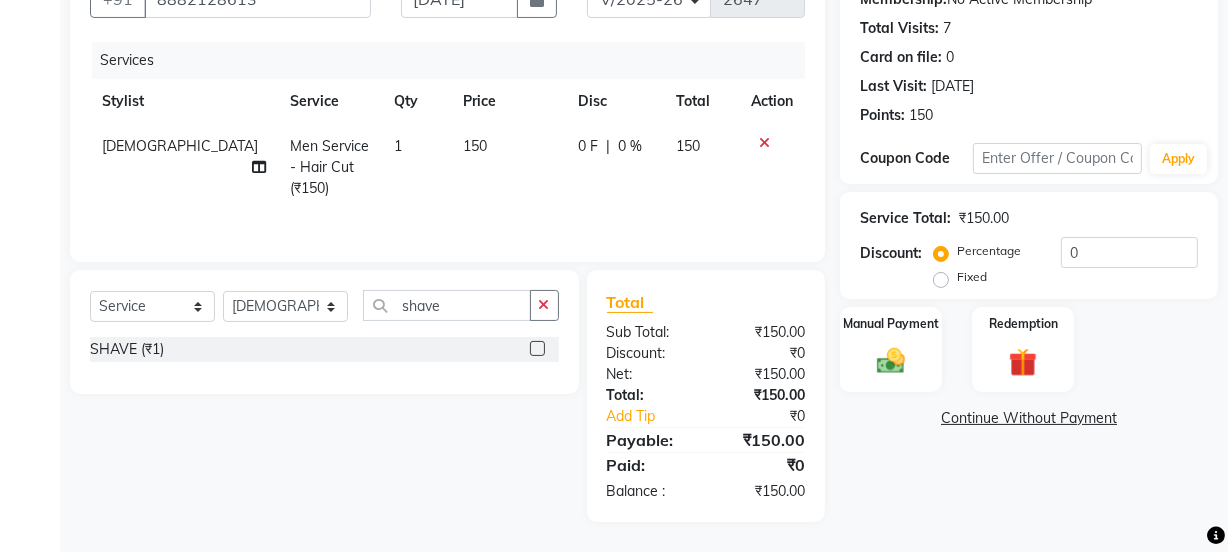 click 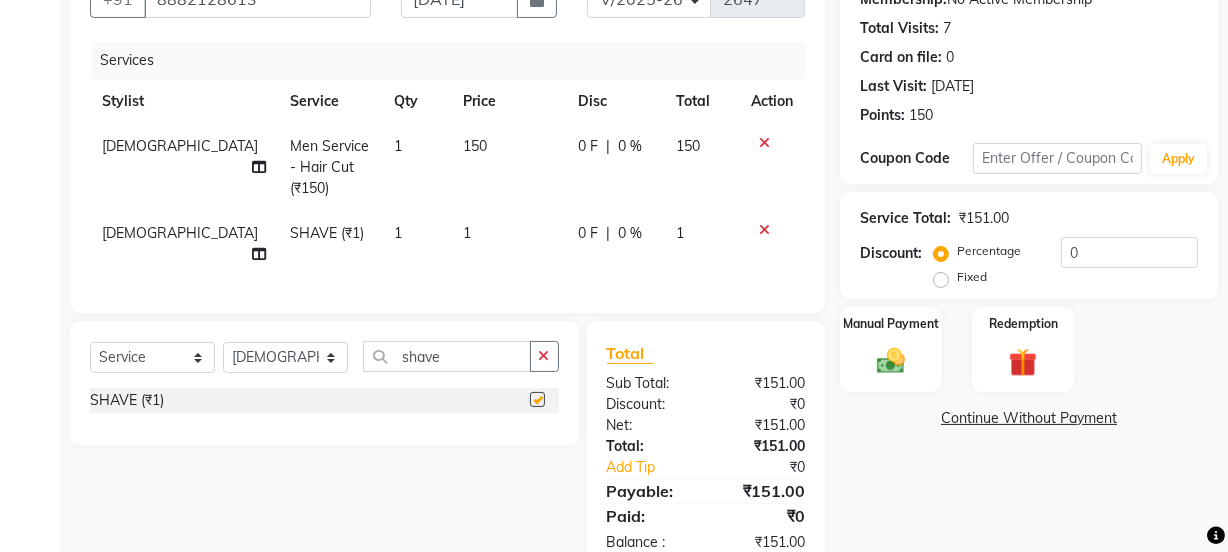 click on "1" 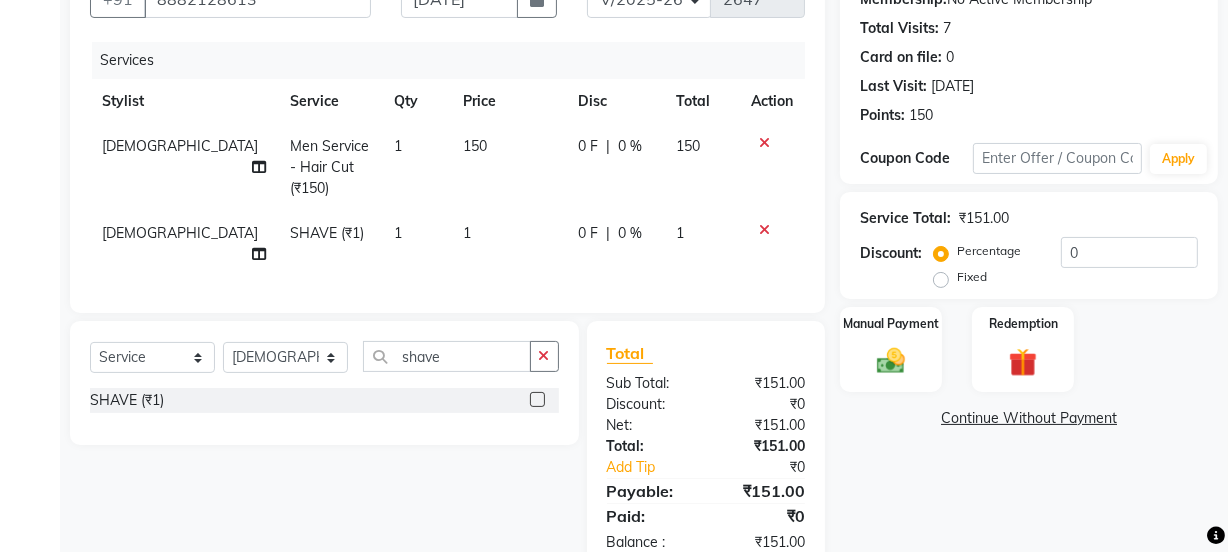 checkbox on "false" 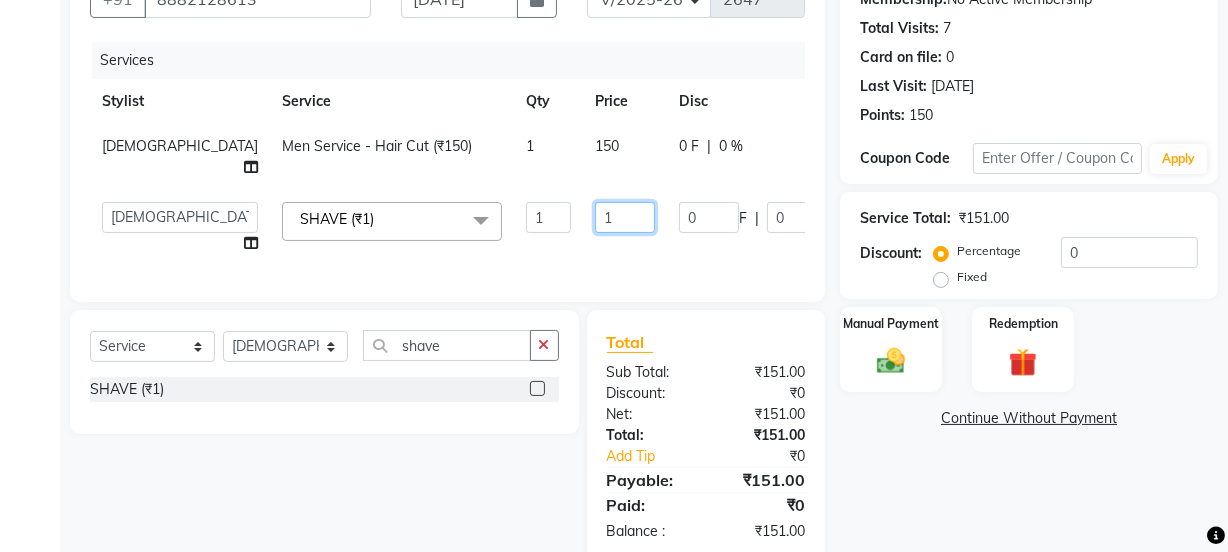 click on "1" 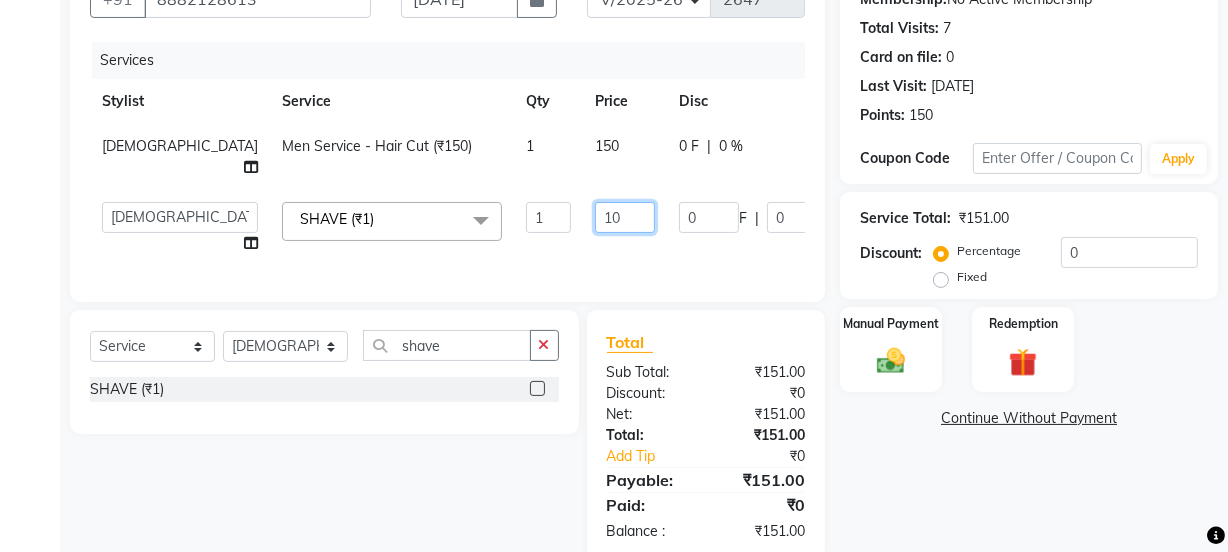type on "100" 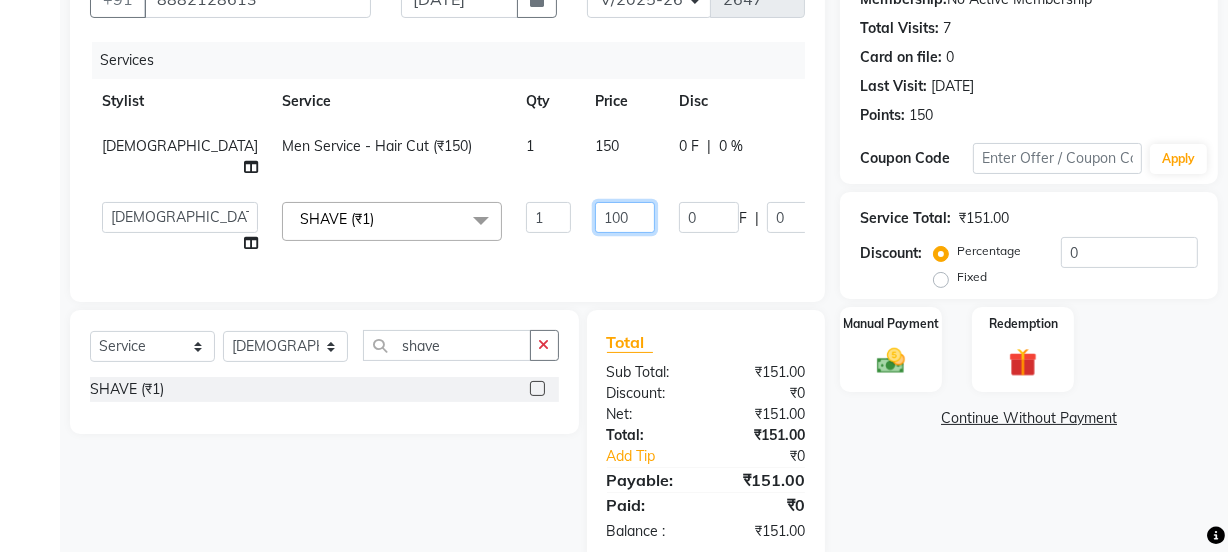 drag, startPoint x: 488, startPoint y: 230, endPoint x: 496, endPoint y: 289, distance: 59.5399 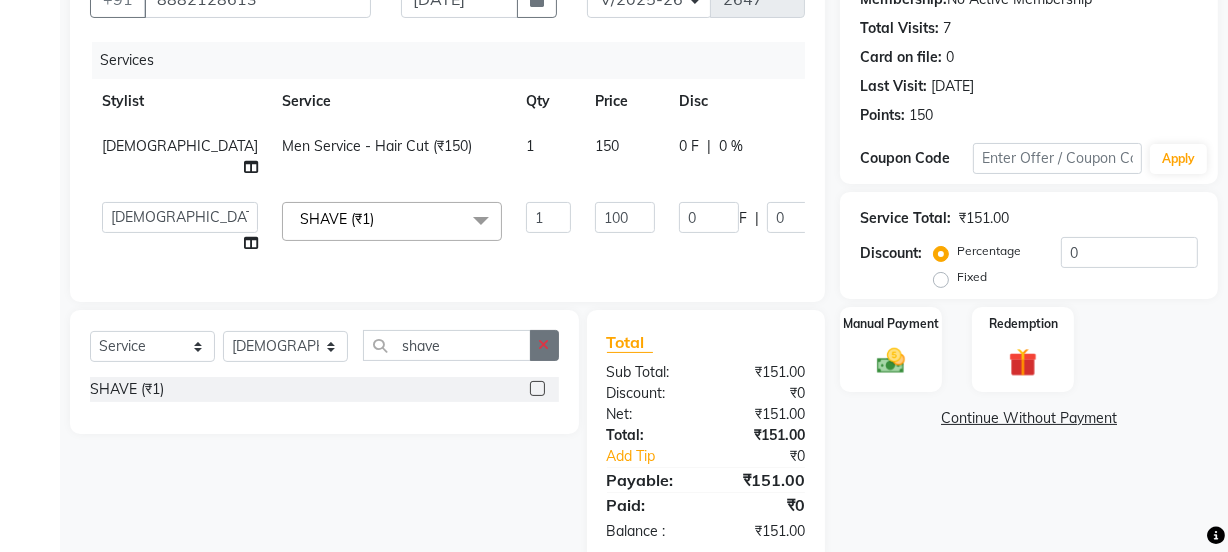 click 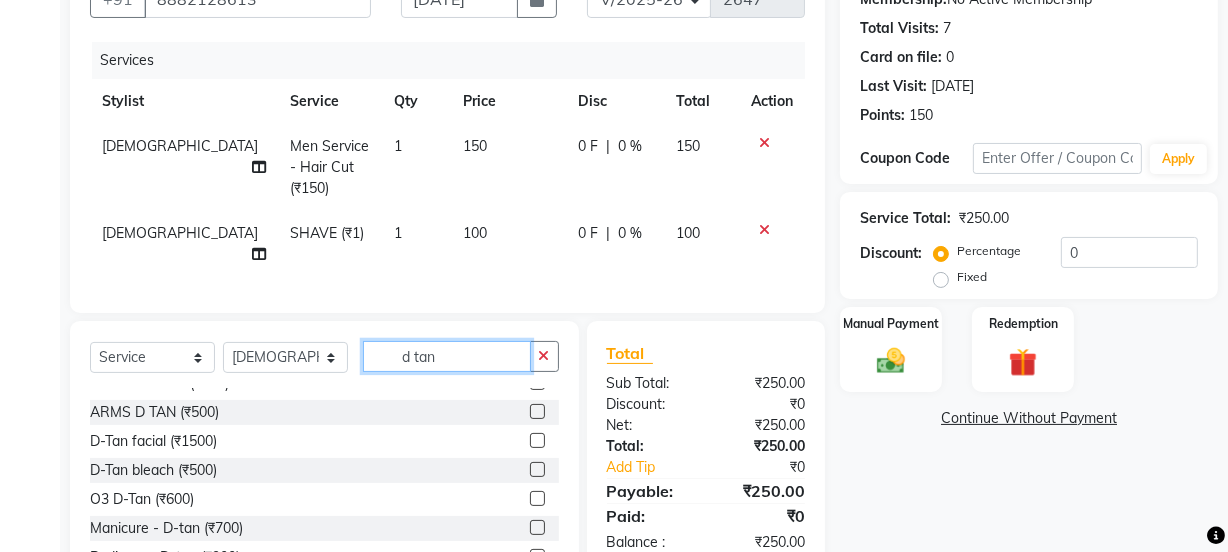 scroll, scrollTop: 90, scrollLeft: 0, axis: vertical 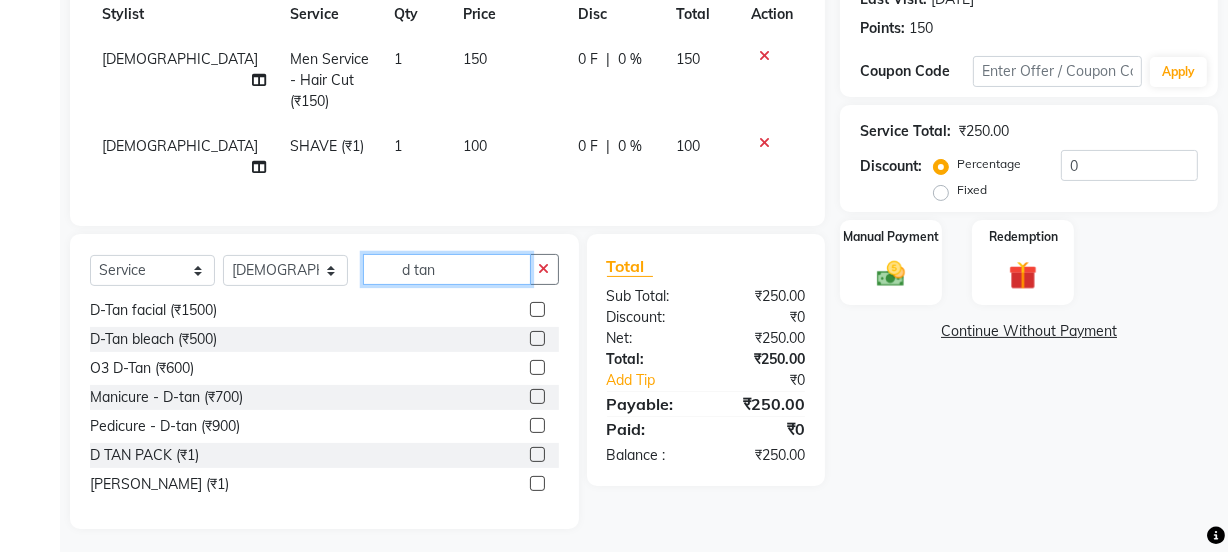type on "d tan" 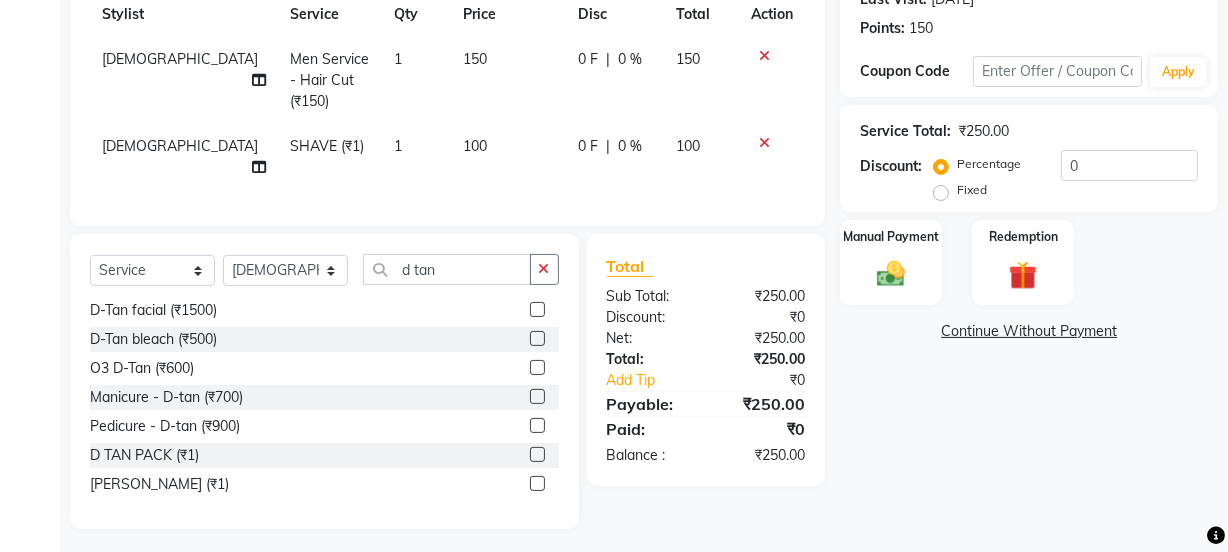 click 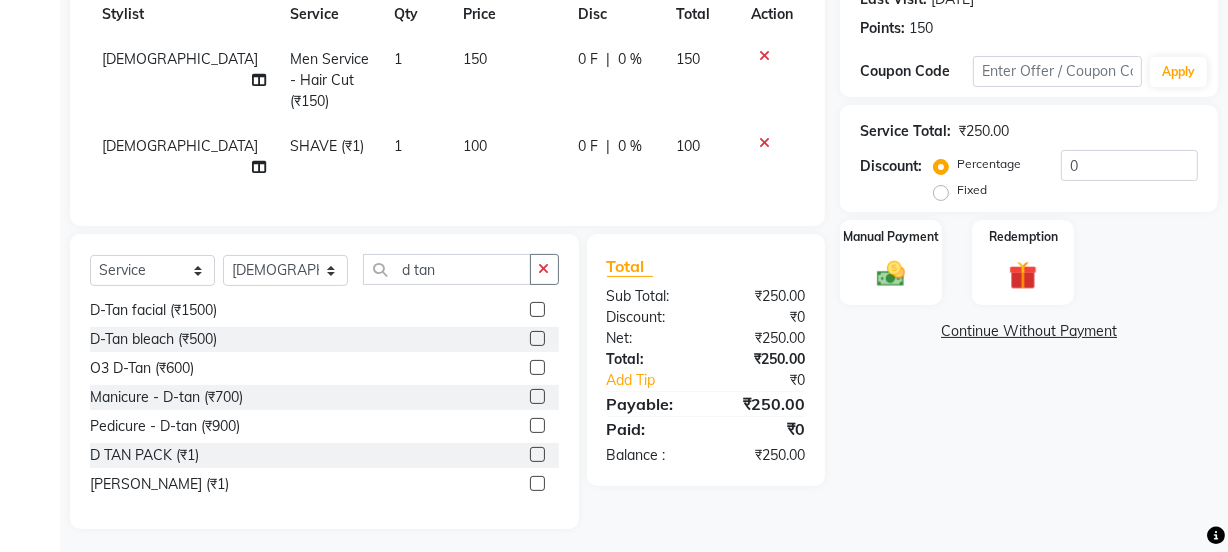 click at bounding box center [536, 455] 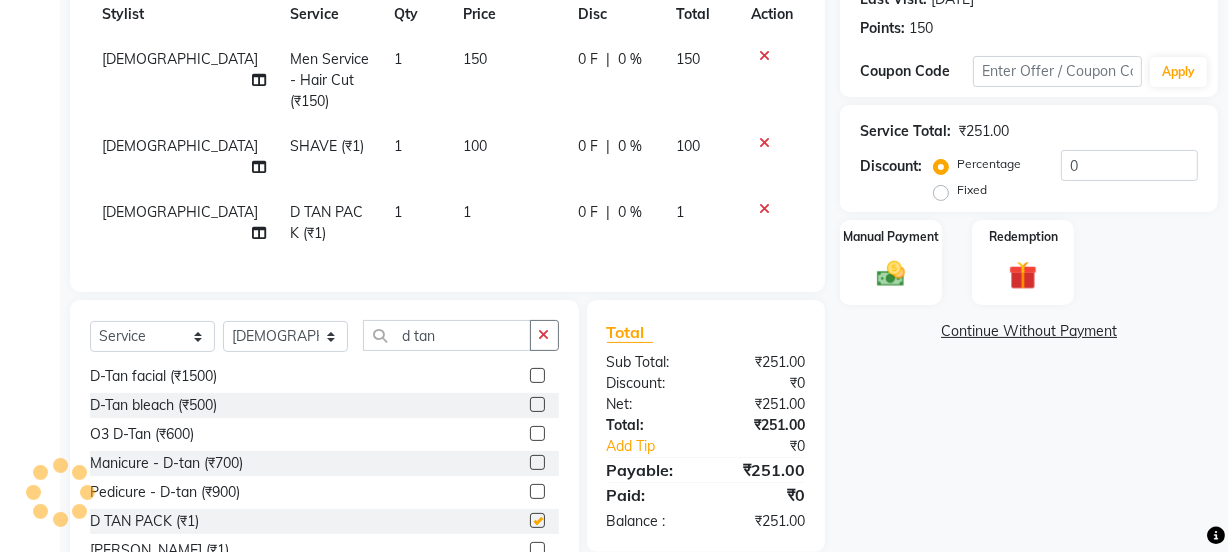 click on "100" 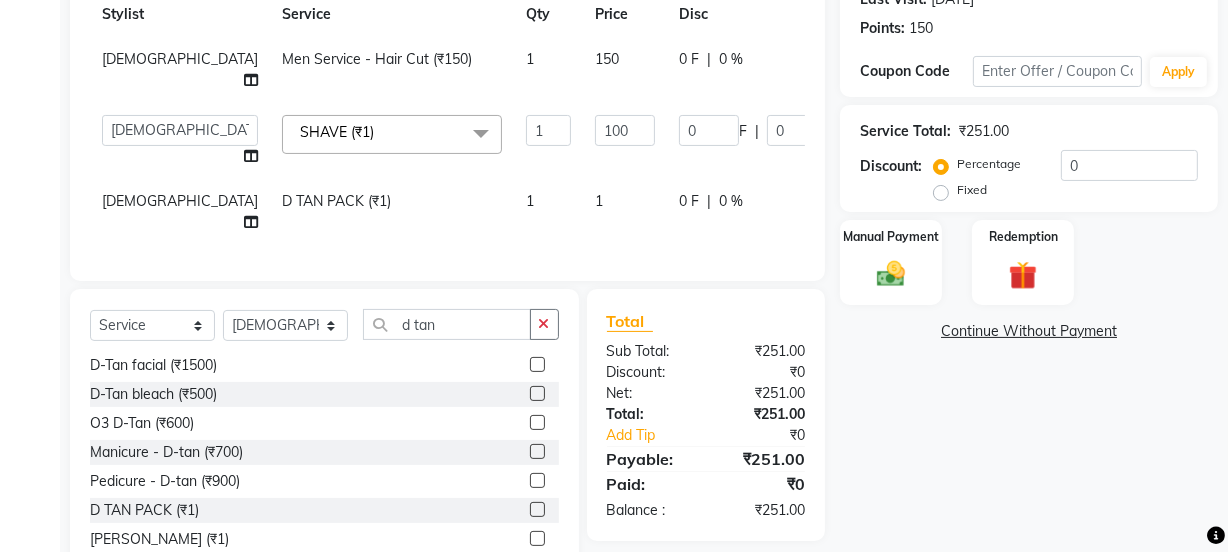 checkbox on "false" 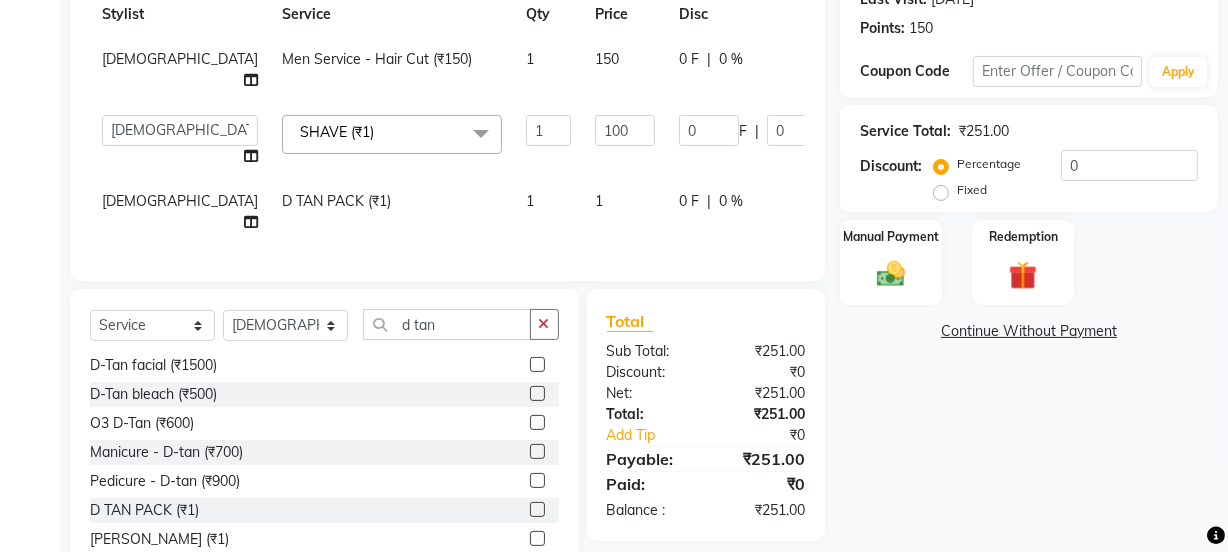drag, startPoint x: 510, startPoint y: 192, endPoint x: 505, endPoint y: 201, distance: 10.29563 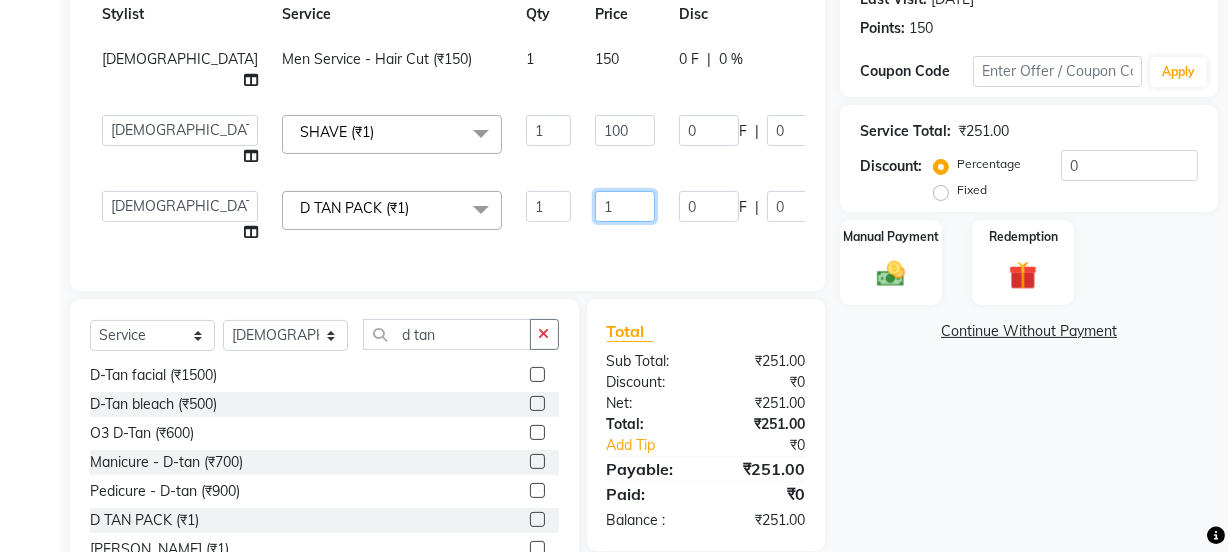 click on "1" 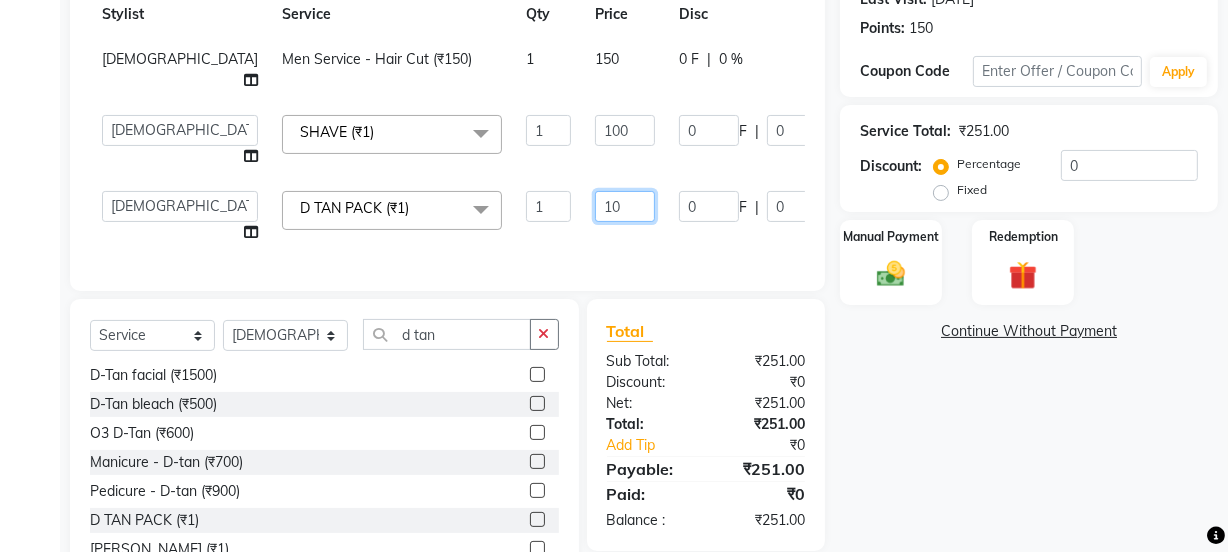 type on "100" 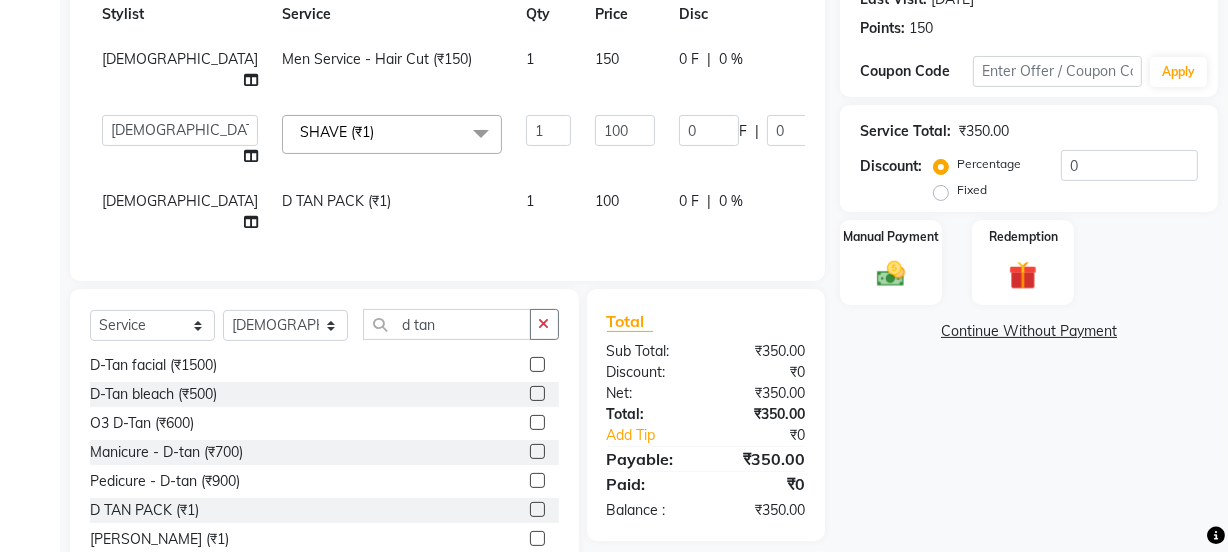 click on "0 F | 0 %" 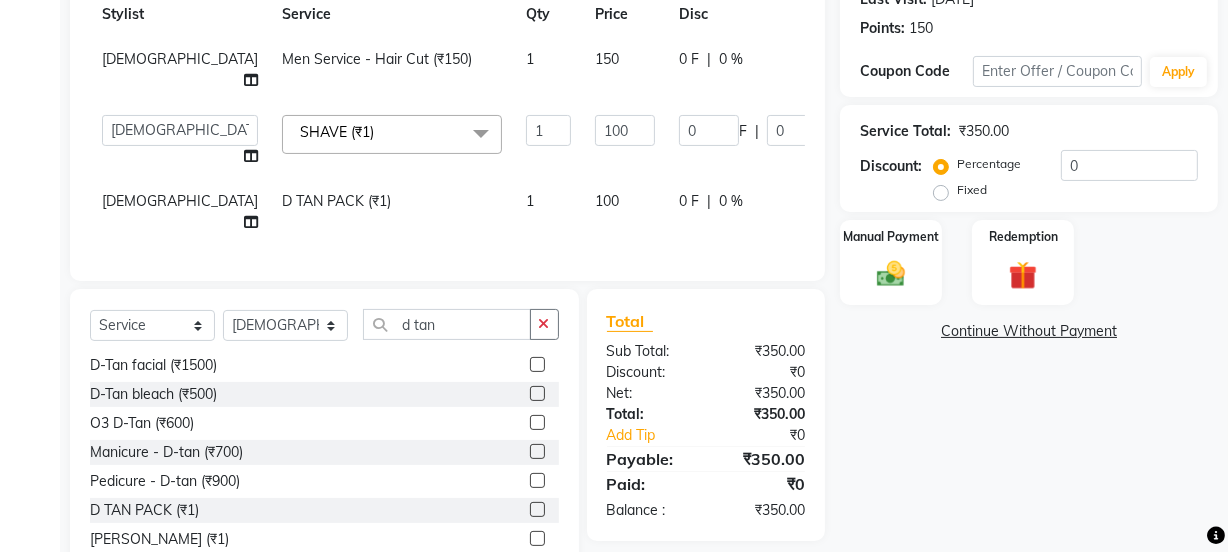 select on "85314" 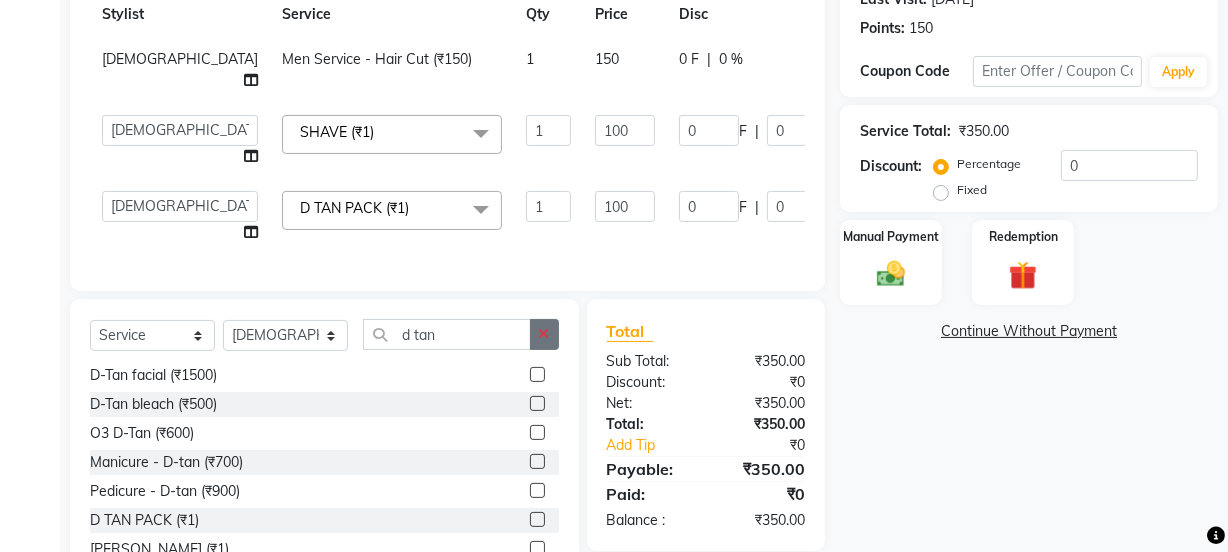 click 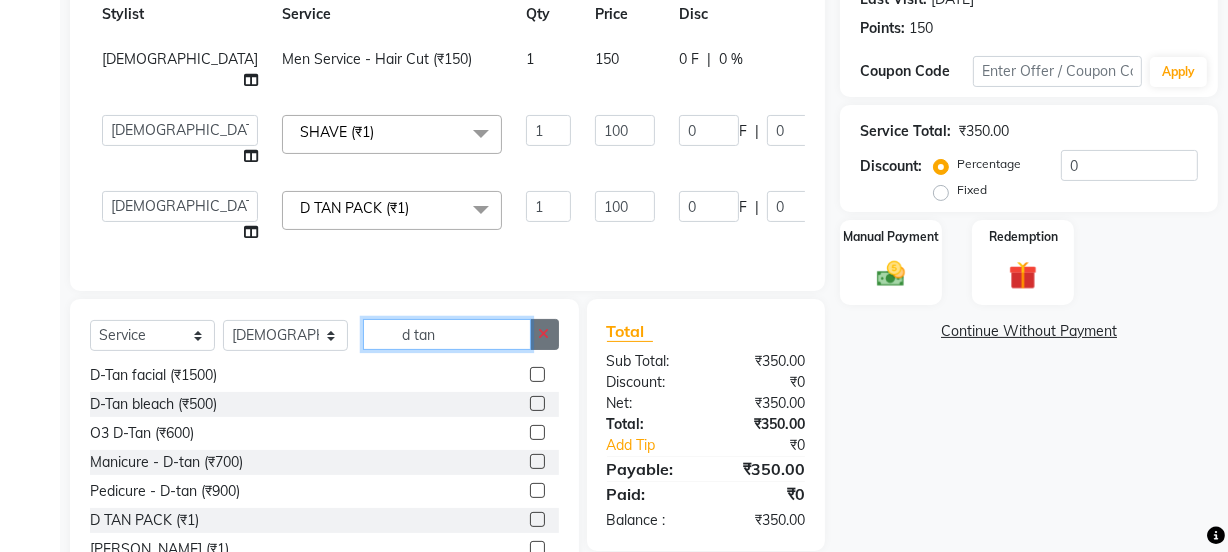 type 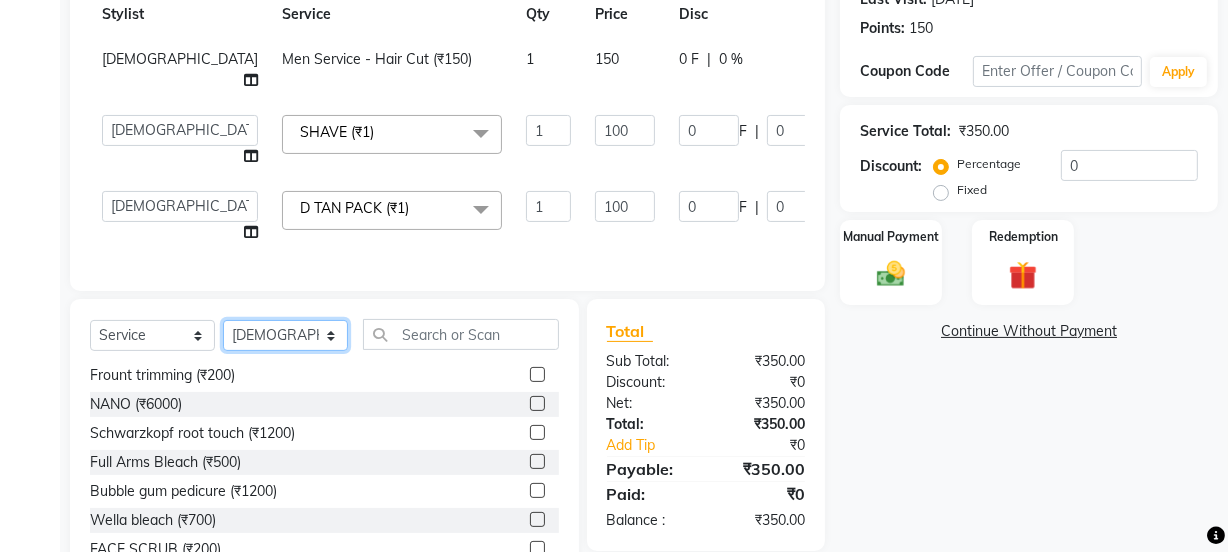 click on "Select Stylist Jyoti kaif Manager [PERSON_NAME] 2 Reception [PERSON_NAME] [PERSON_NAME] SUNNY [PERSON_NAME]" 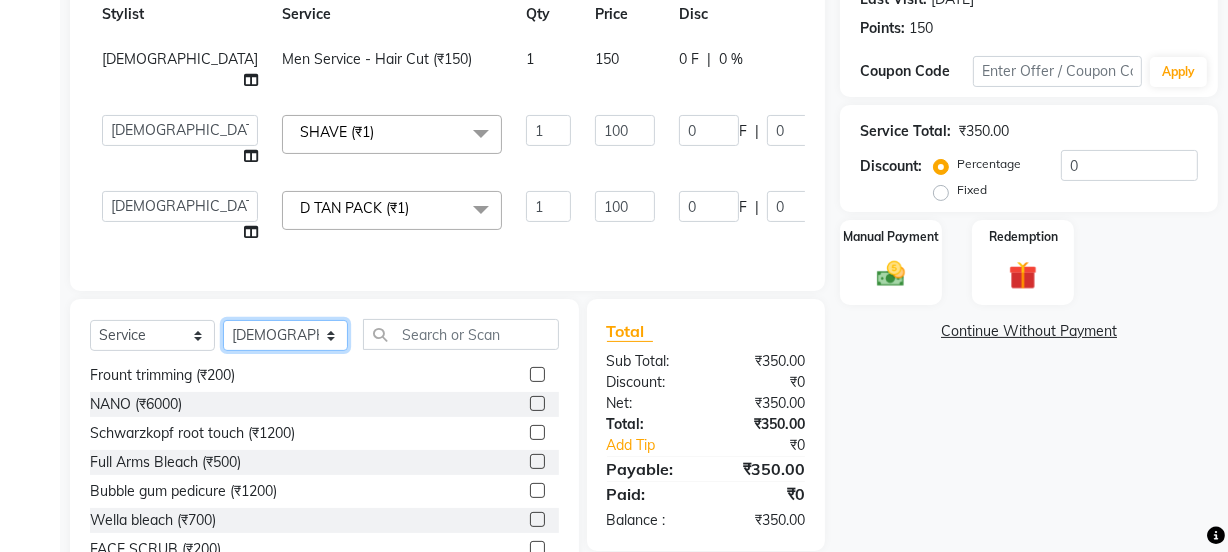 select on "43944" 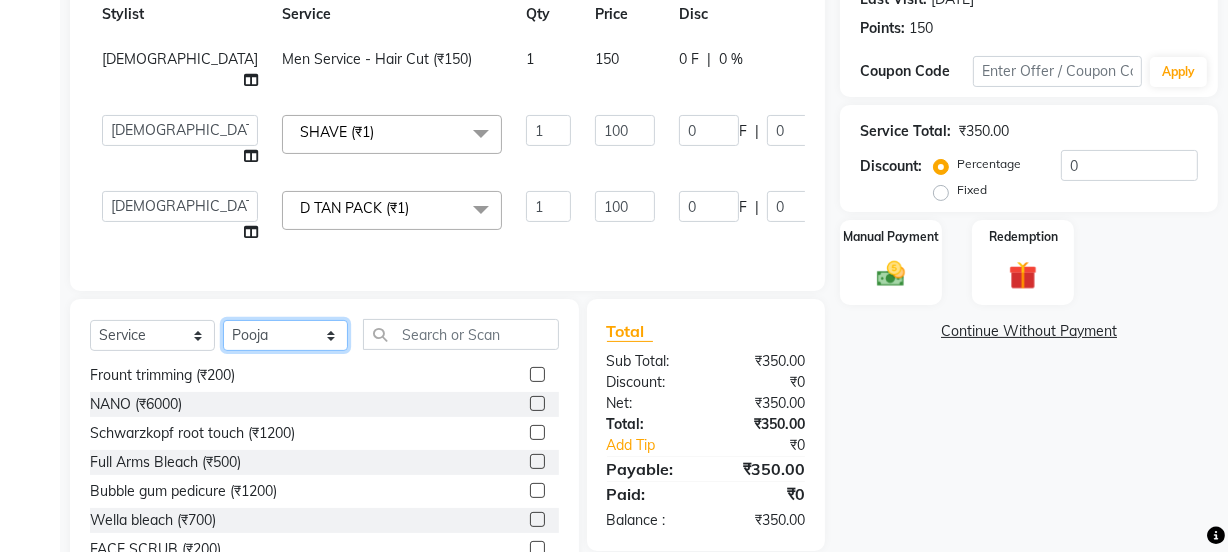 click on "Select Stylist Jyoti kaif Manager [PERSON_NAME] 2 Reception [PERSON_NAME] [PERSON_NAME] SUNNY [PERSON_NAME]" 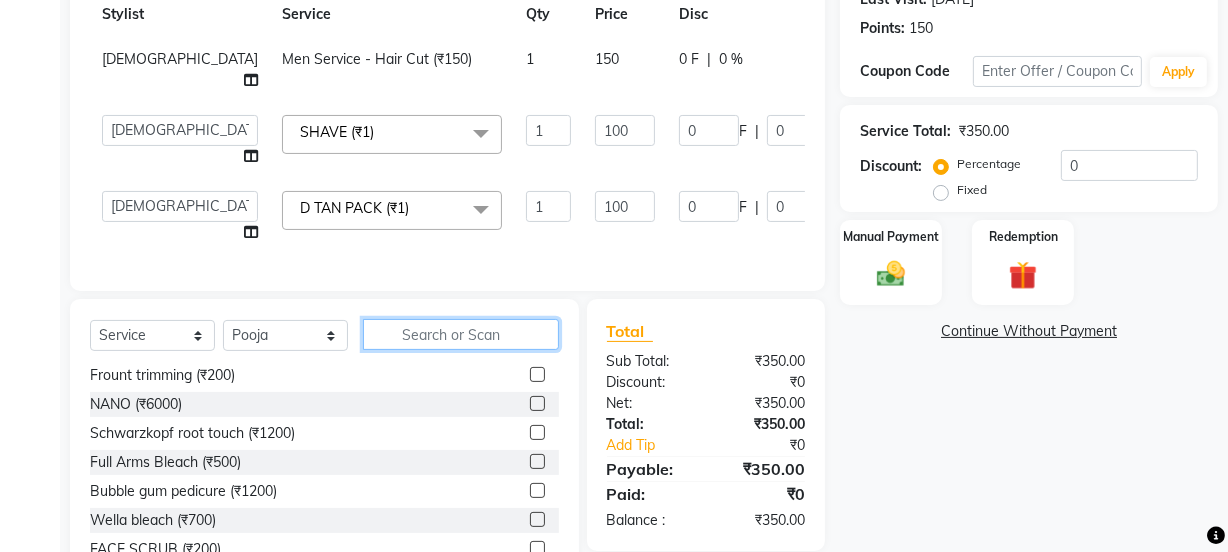 click 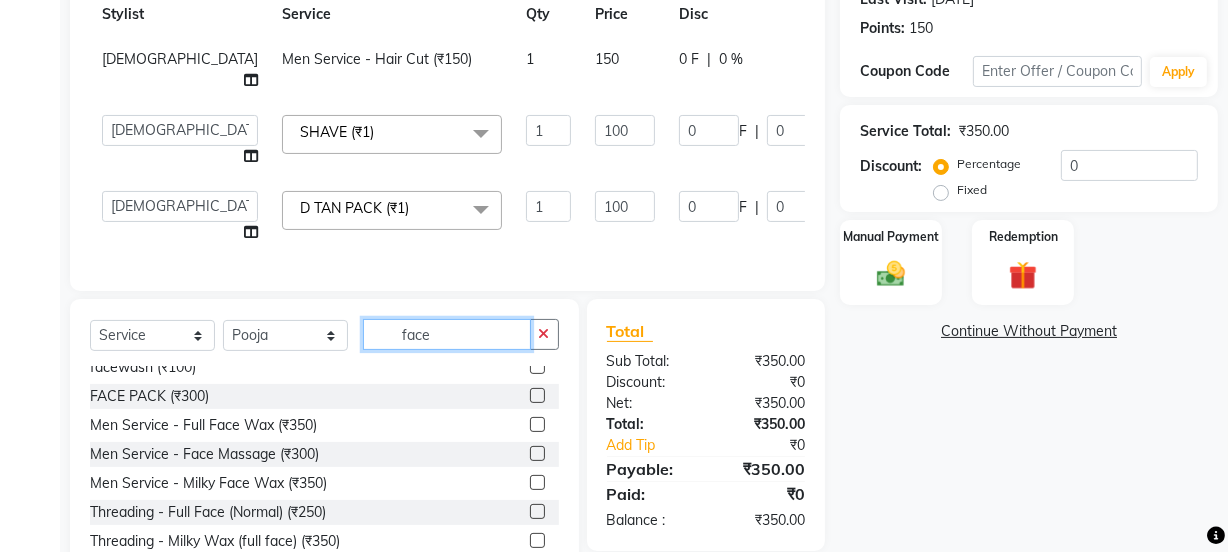 scroll, scrollTop: 0, scrollLeft: 0, axis: both 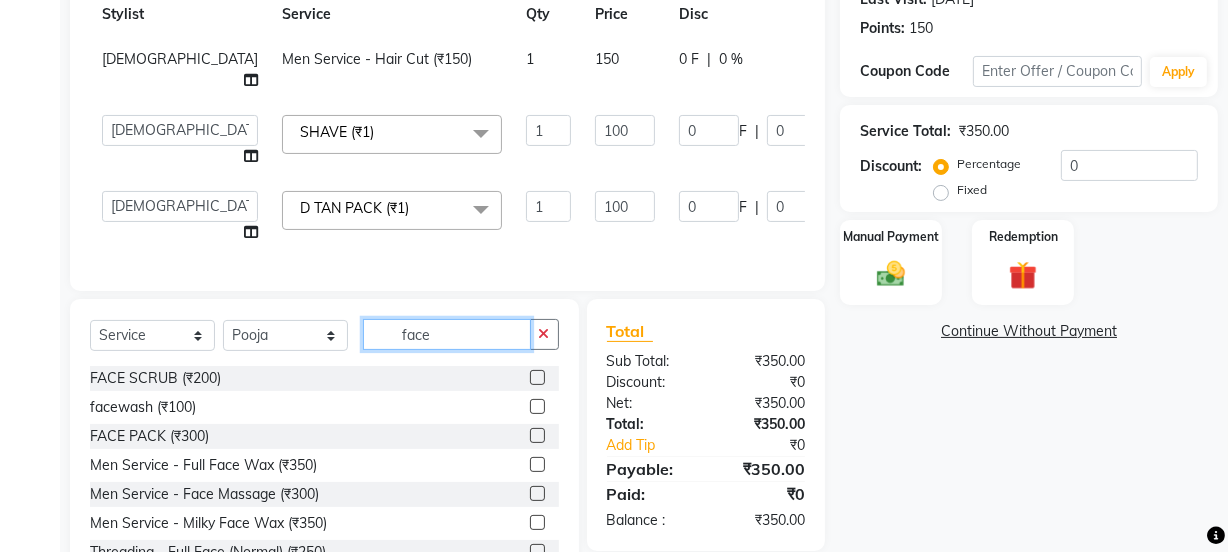 type on "face" 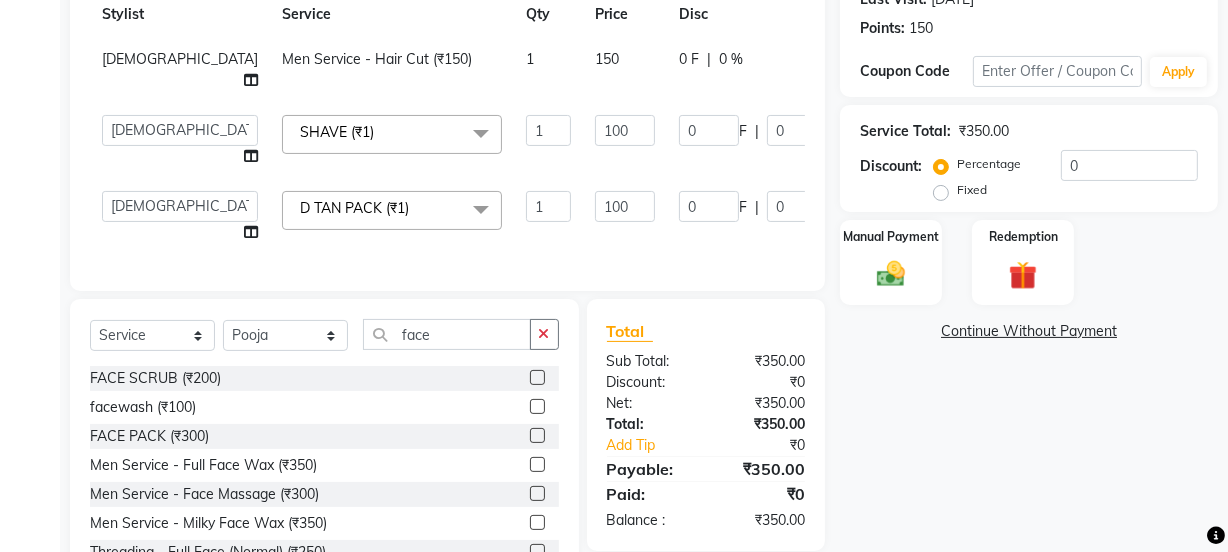 click 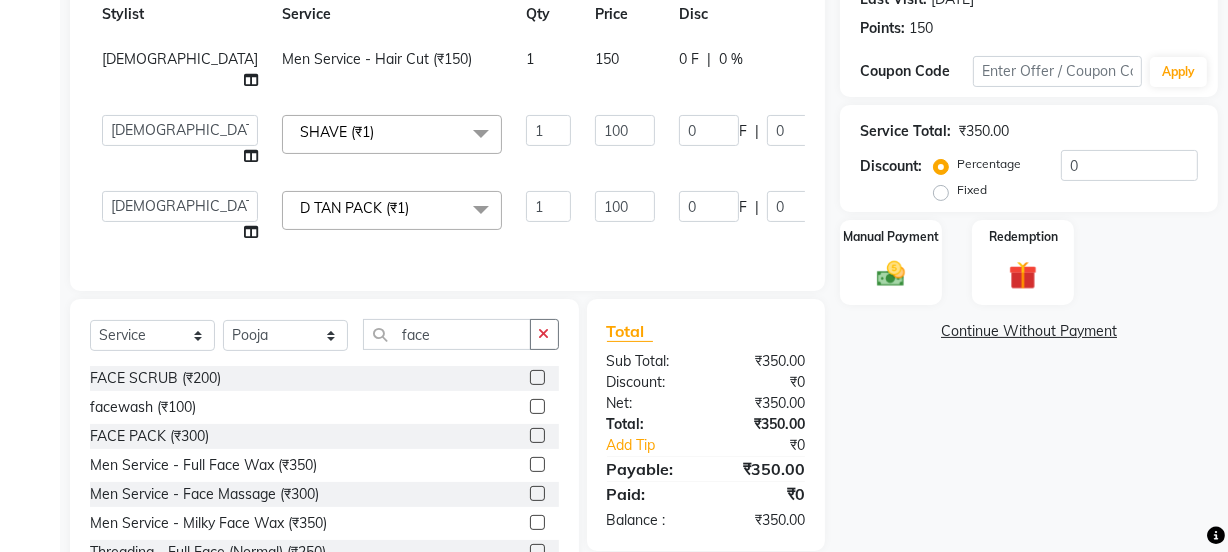 click at bounding box center [536, 378] 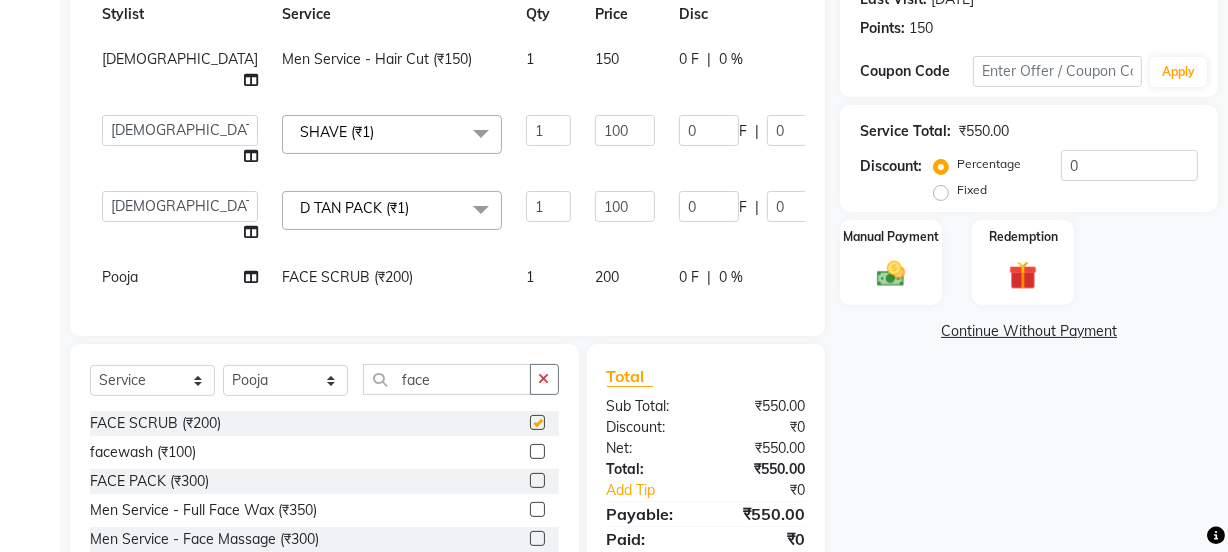 click on "200" 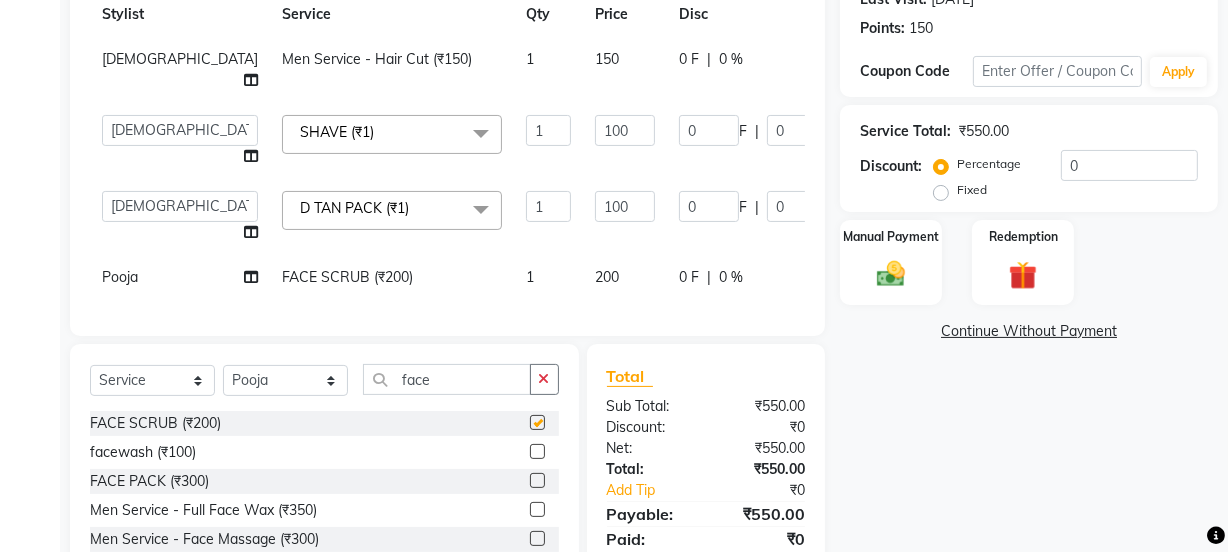 select on "43944" 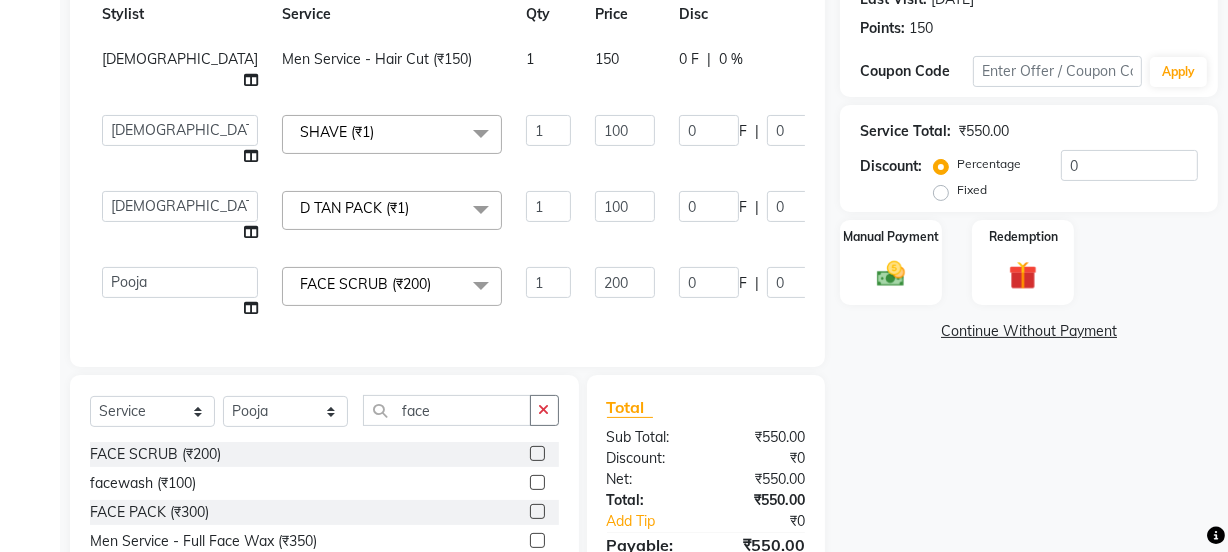 checkbox on "false" 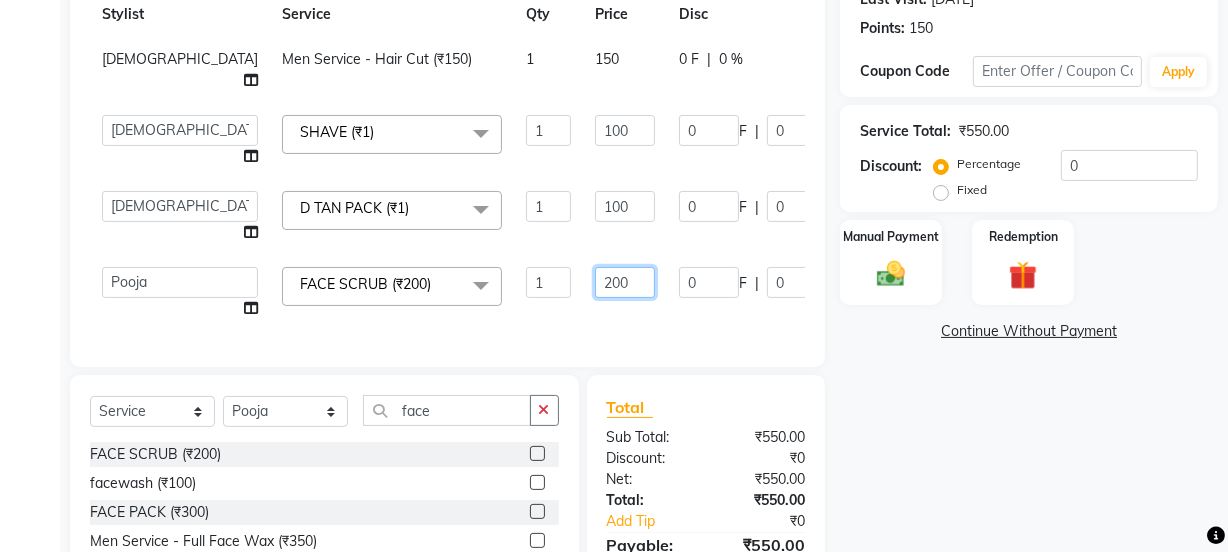 drag, startPoint x: 508, startPoint y: 280, endPoint x: 477, endPoint y: 280, distance: 31 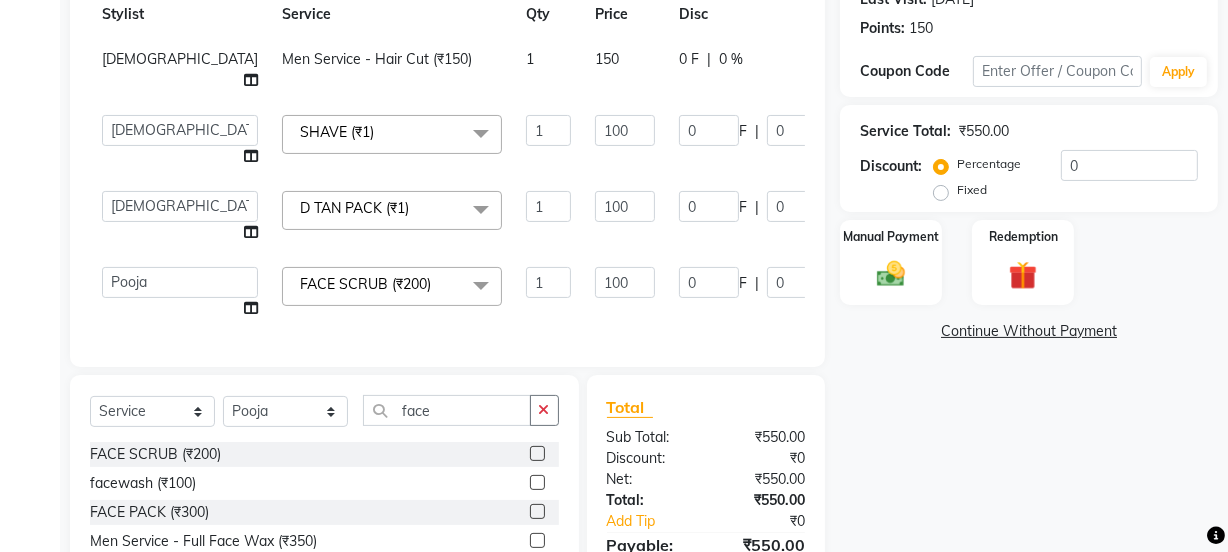 click on "1" 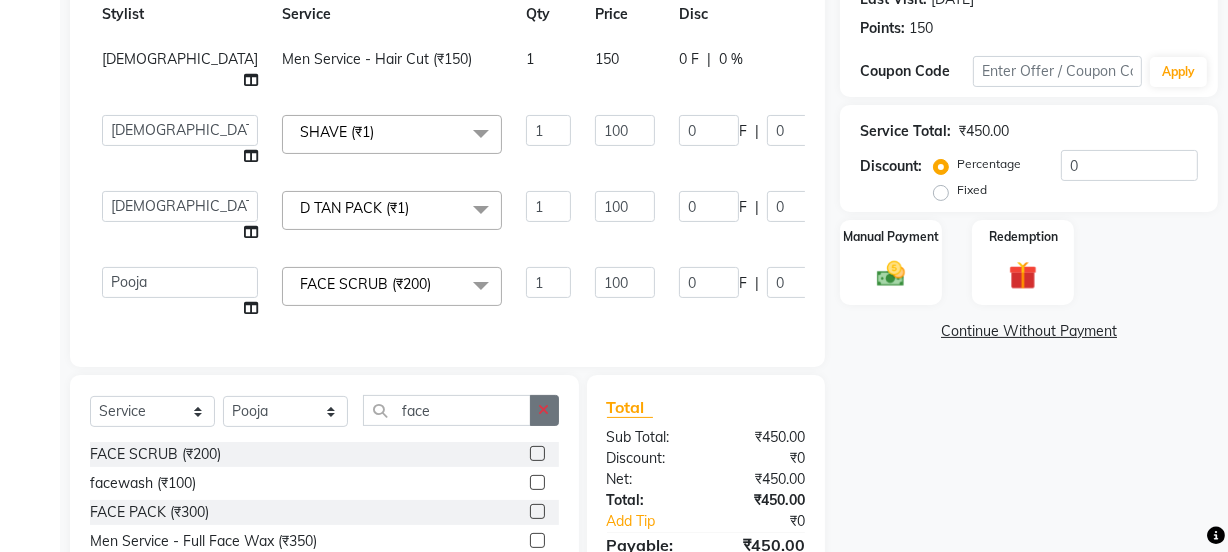 click 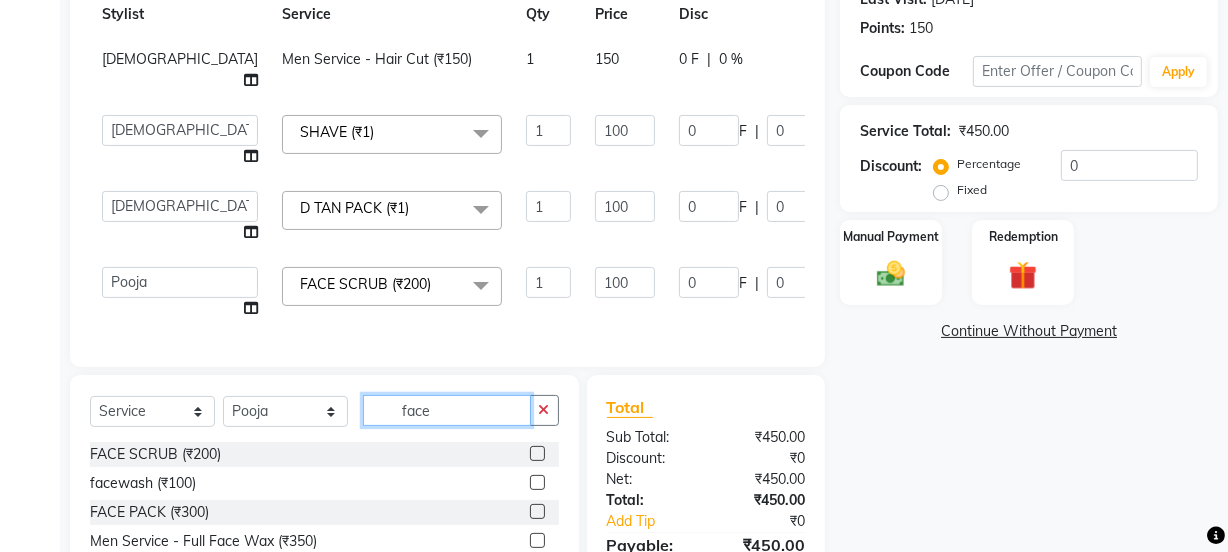 type 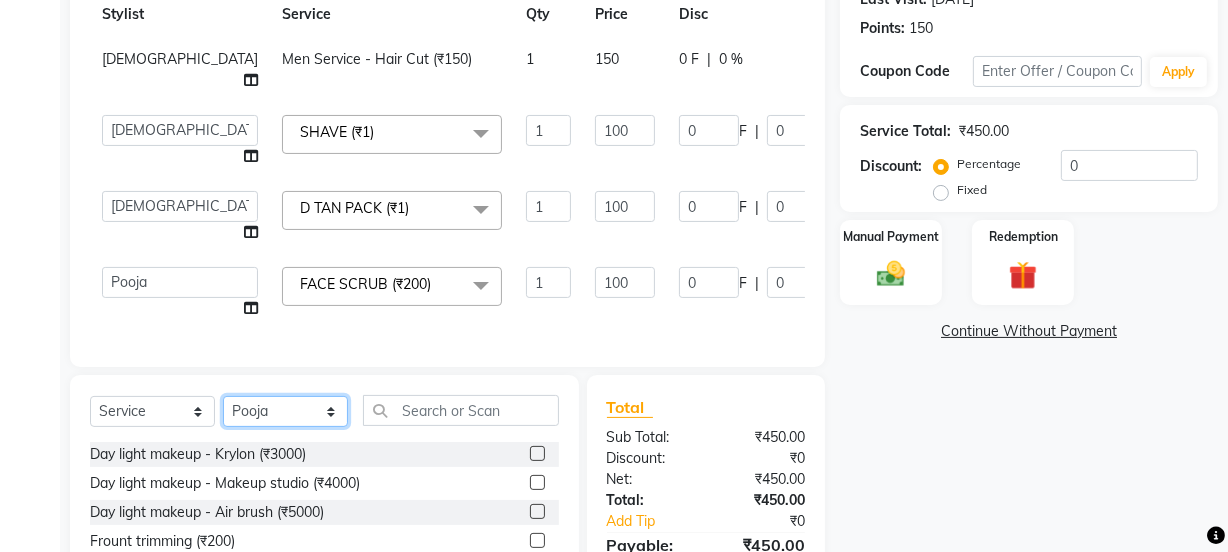 click on "Select Stylist Jyoti kaif Manager [PERSON_NAME] 2 Reception [PERSON_NAME] [PERSON_NAME] SUNNY [PERSON_NAME]" 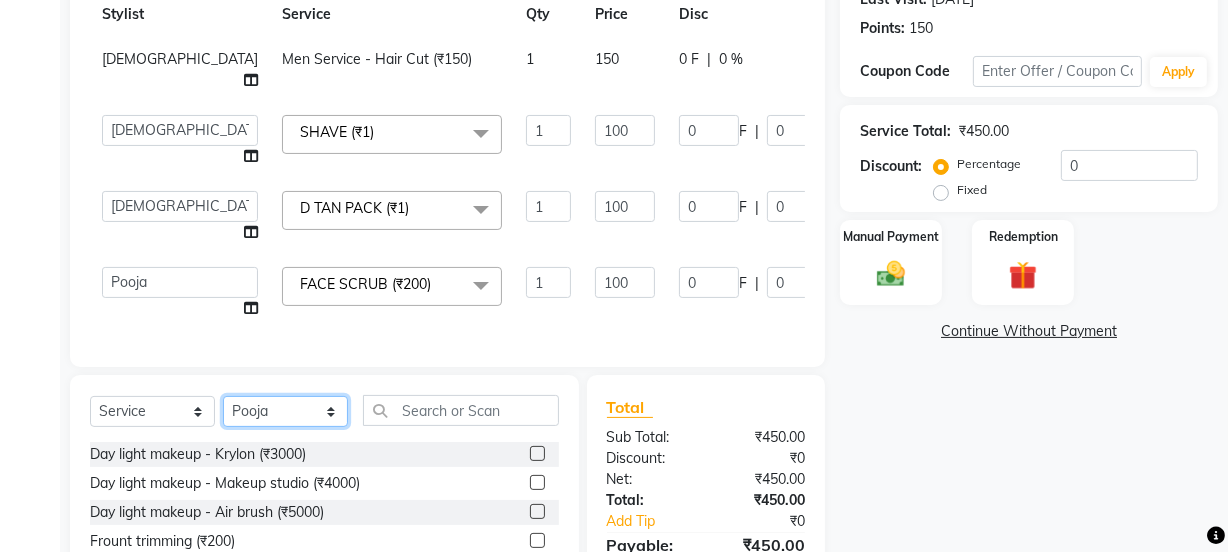 select on "22726" 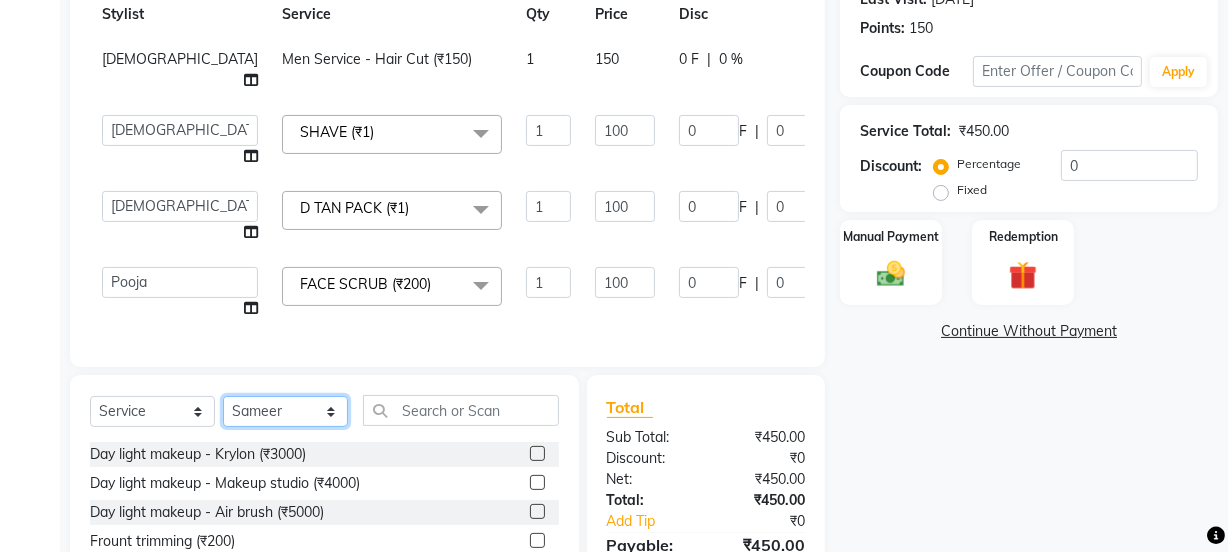 click on "Select Stylist Jyoti kaif Manager [PERSON_NAME] 2 Reception [PERSON_NAME] [PERSON_NAME] SUNNY [PERSON_NAME]" 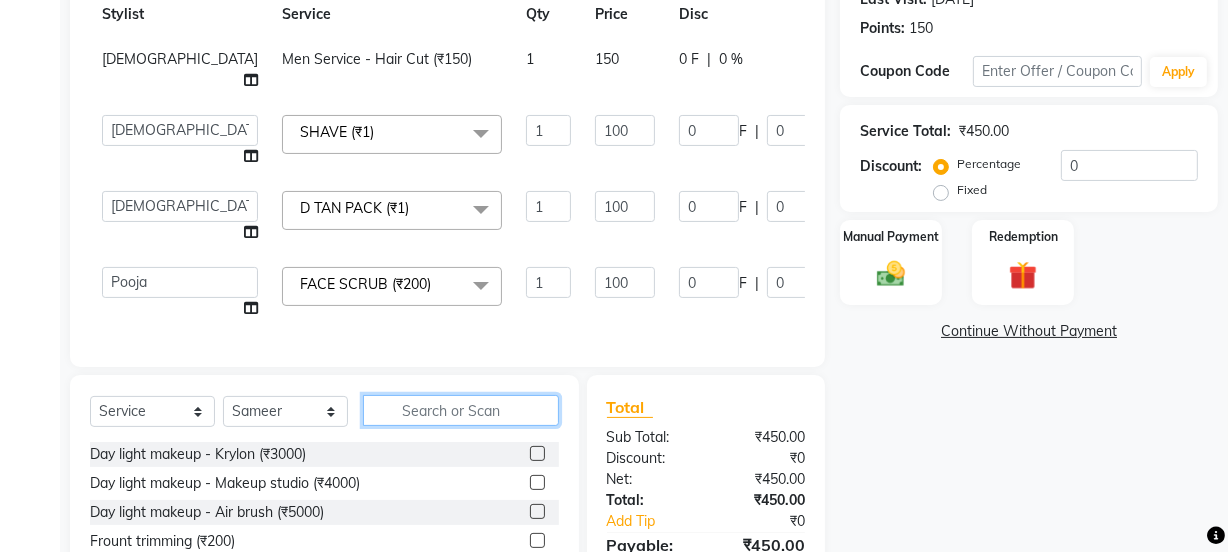 click 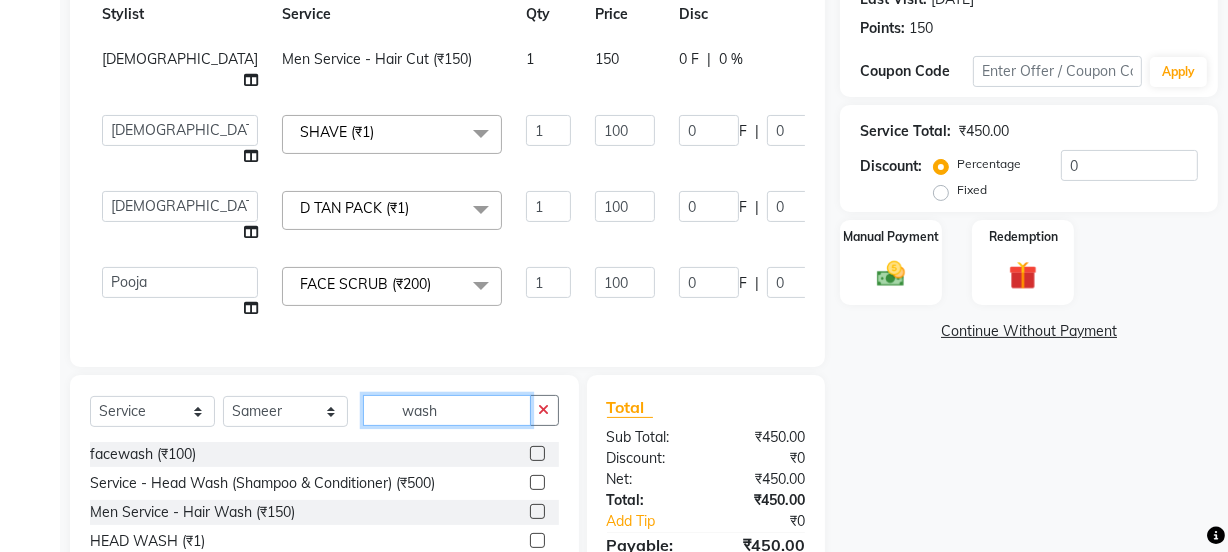 scroll, scrollTop: 411, scrollLeft: 0, axis: vertical 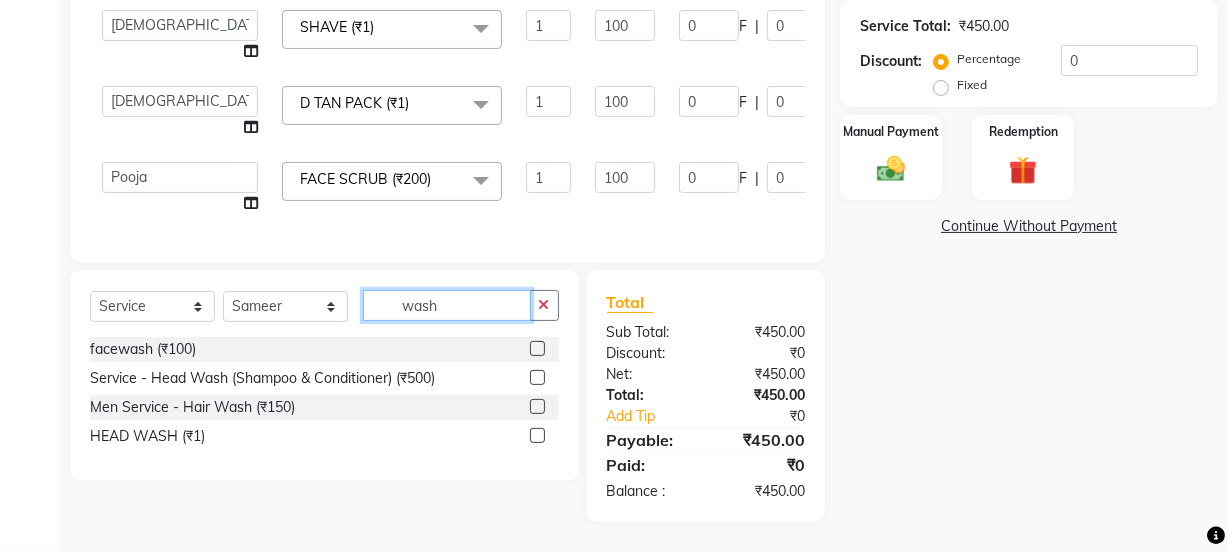 type on "wash" 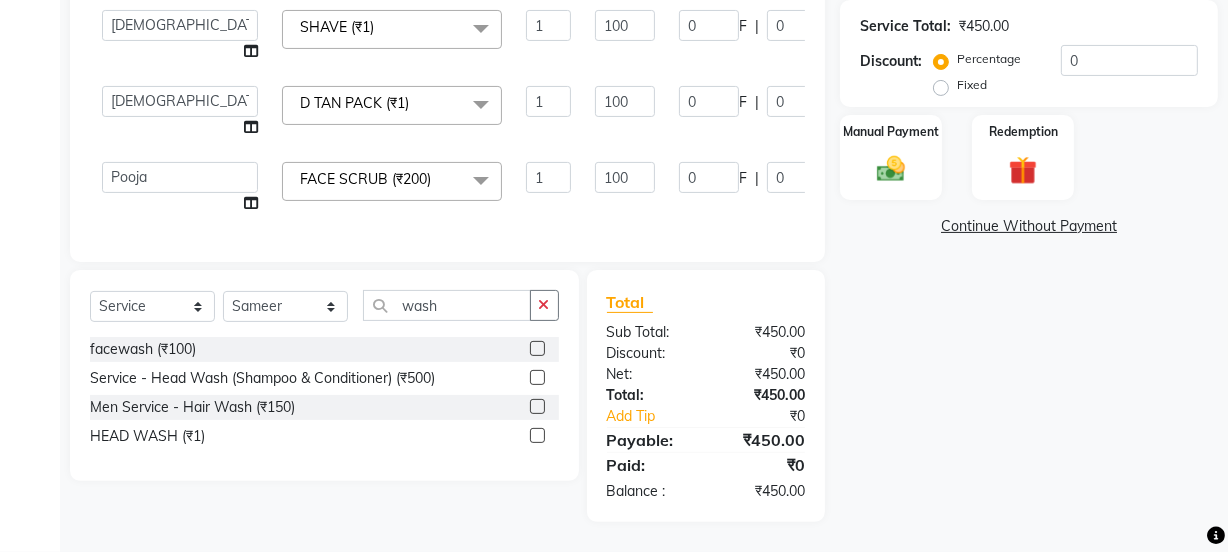 click 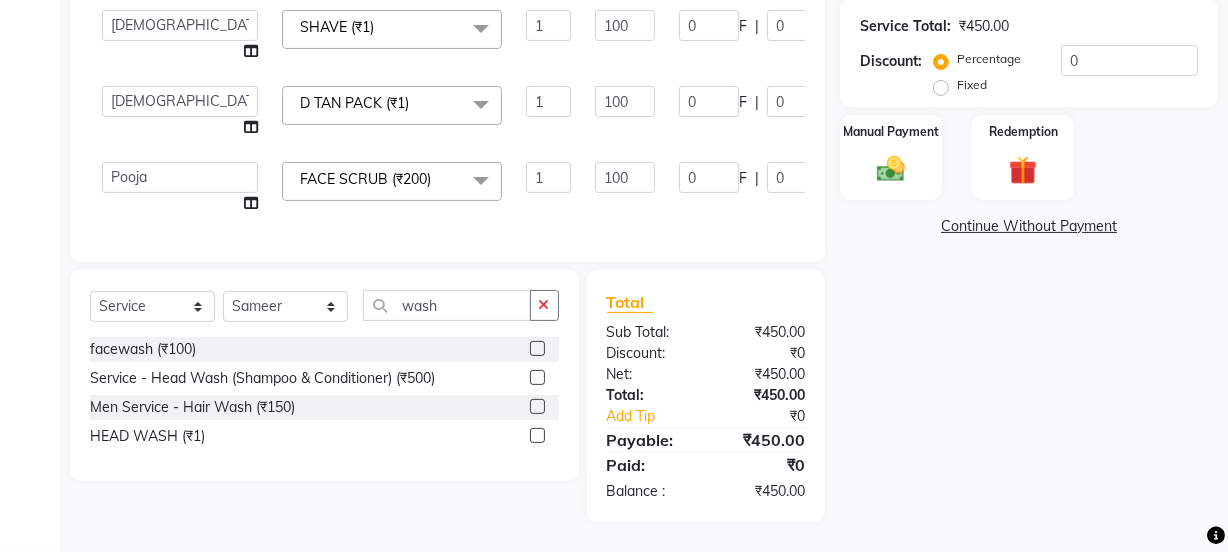 click at bounding box center (536, 436) 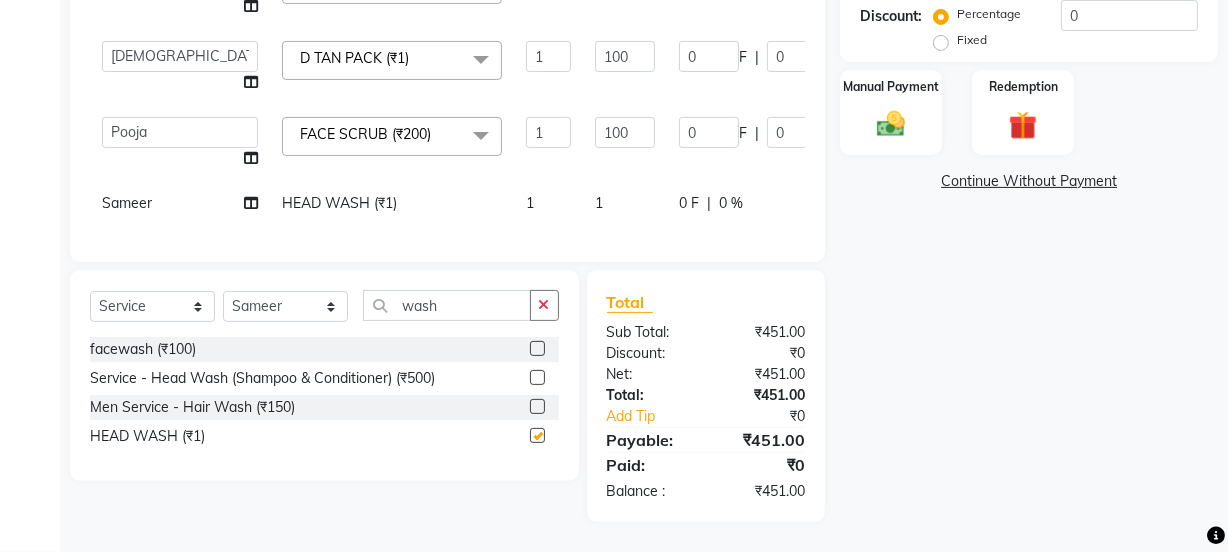 checkbox on "false" 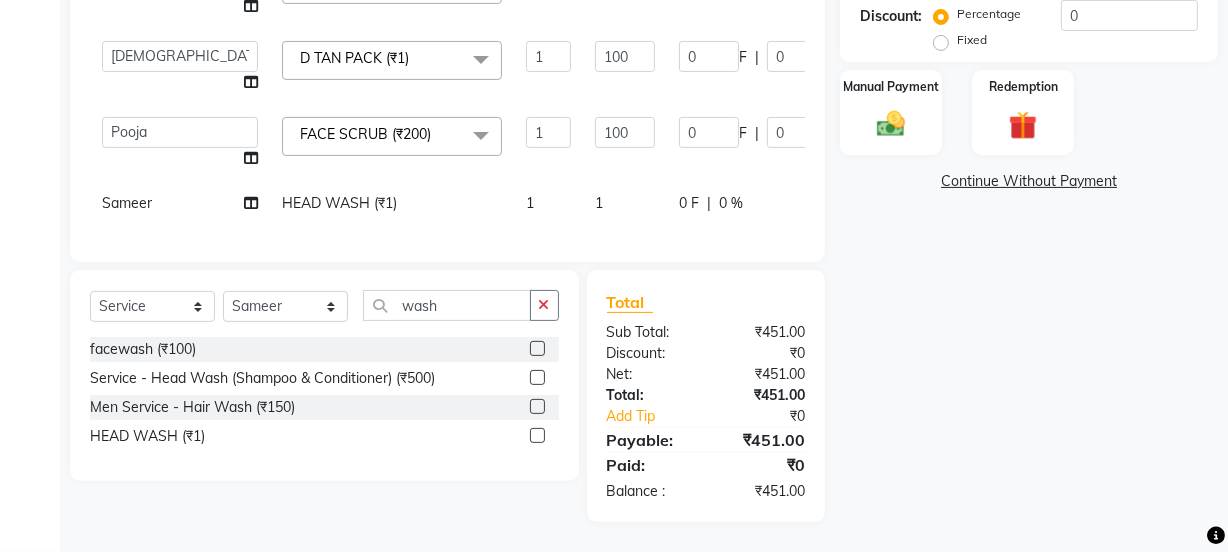 scroll, scrollTop: 478, scrollLeft: 0, axis: vertical 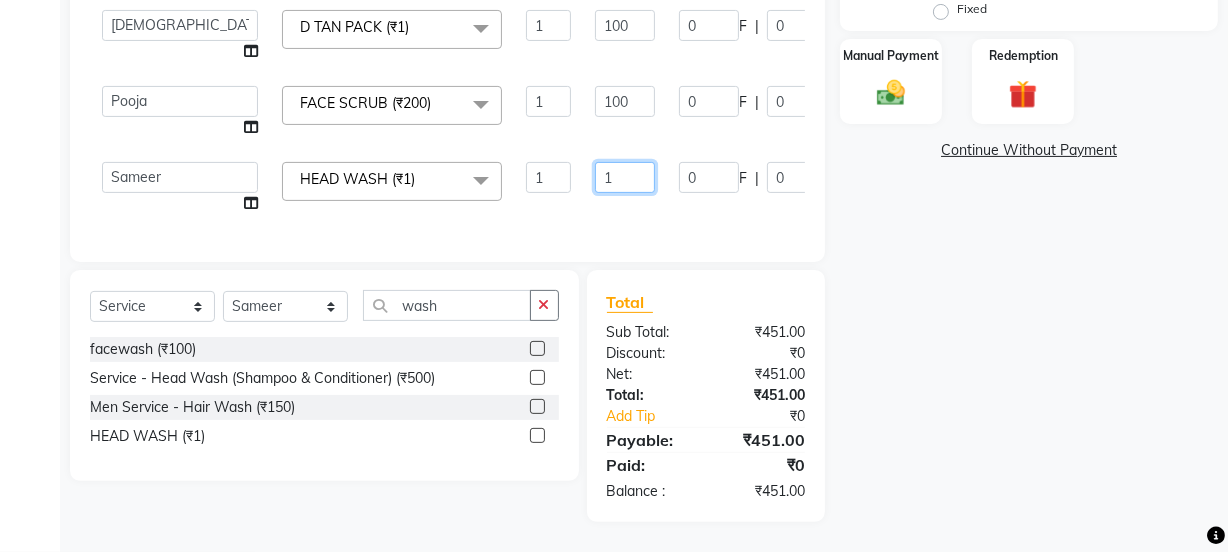 click on "1" 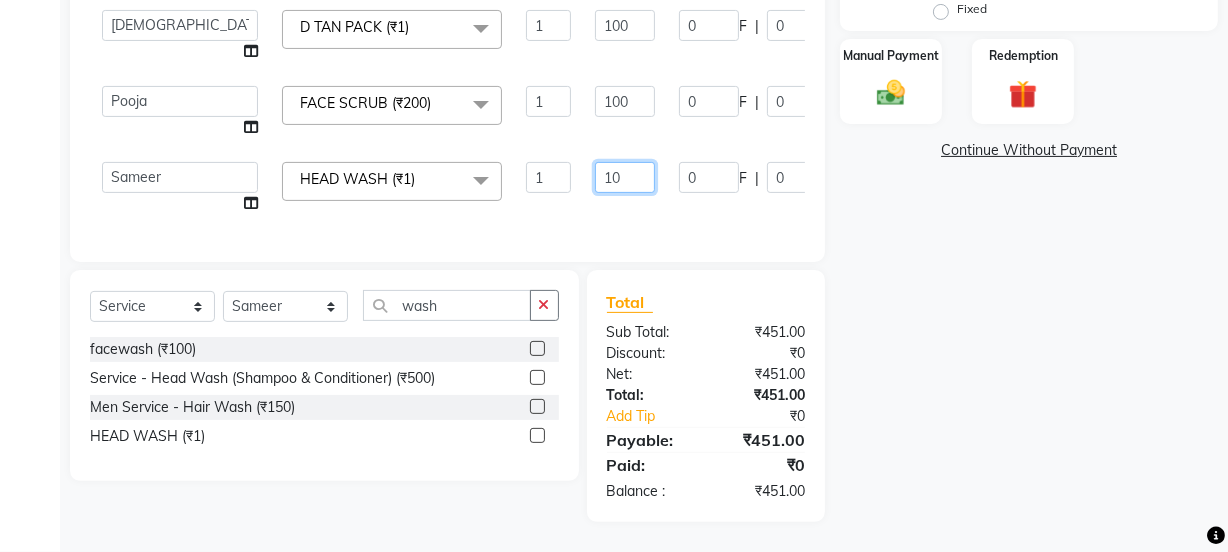 type on "100" 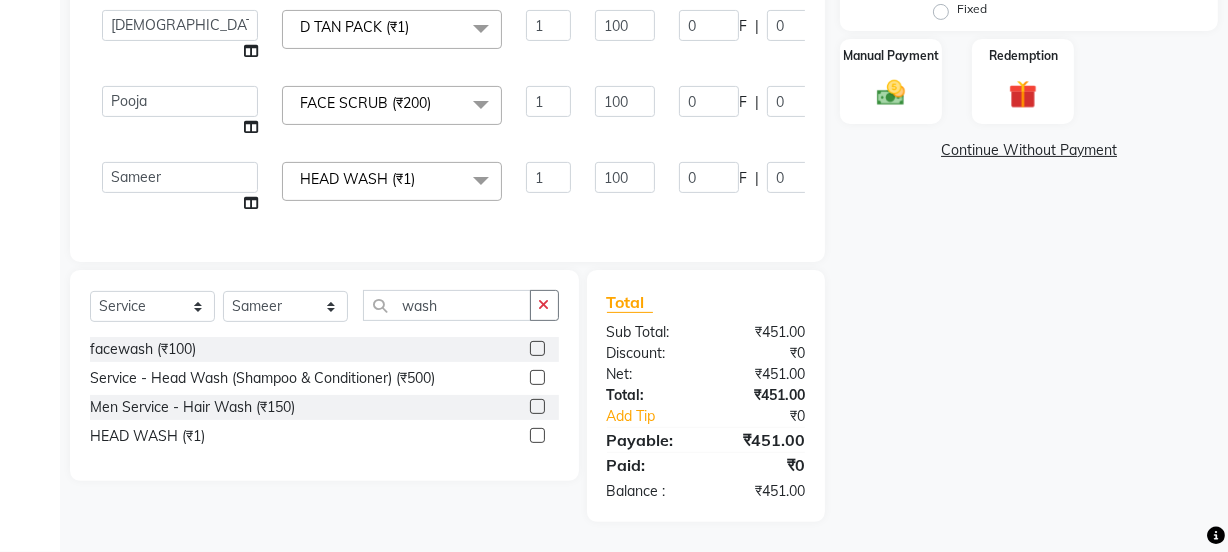 click on "Services Stylist Service Qty Price Disc Total Action Shivam Men Service - Hair Cut (₹150) 1 150 0 F | 0 % 150  Jyoti   kaif   Manager   Pooja   Prachi   Raman   Raman 2   Reception   RIHAN   Sameer   Shivam   simo   SUNNY   yogita  SHAVE (₹1)  x Day light makeup  - Krylon (₹3000) Day light makeup  - Makeup studio (₹4000) Day light makeup  - Air brush (₹5000) Frount trimming (₹200) NANO (₹6000) Schwarzkopf root touch (₹1200) Full Arms Bleach (₹500) Bubble gum pedicure (₹1200) Wella bleach (₹700) FACE SCRUB (₹200) EYELESH (₹500) KANPEKI (₹3000) TANINO BOTOX (₹7000) BUBBLE GUM MANICURE (₹1500) TMT MASK (₹8001) MOROCCO SEREM (₹1800) LOREAL GLOBLE COLOUR (₹3000) BACK RICA WAX (₹600) NAIL CUT (₹100) PROTIN SPA G (₹1500) FOOT MASSAGE (₹300) STOMACH WAX (₹200) BACK TRIMMING (₹150) TWACHA FACIAL (₹1500) MACADAMIA SPA (₹3000) FULL BODY TRIMMING (₹100) THREADING MALE (₹100) BLUETOX (₹6000) lower lips (₹30) NOSE WAX (₹50) CHIN WAX (₹50) ELBOWS (₹100) 1" 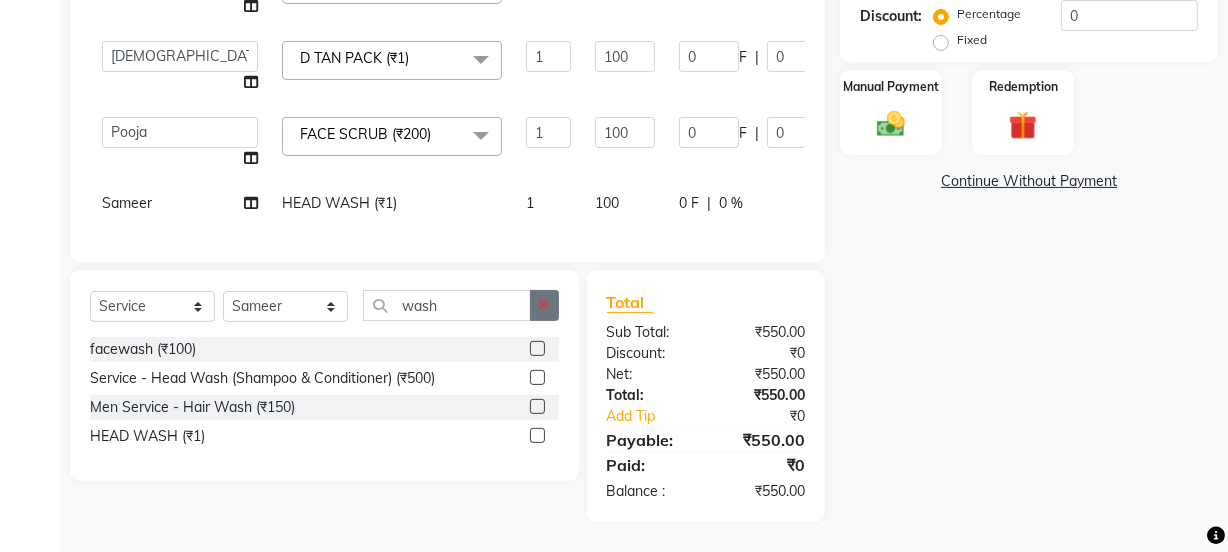 click 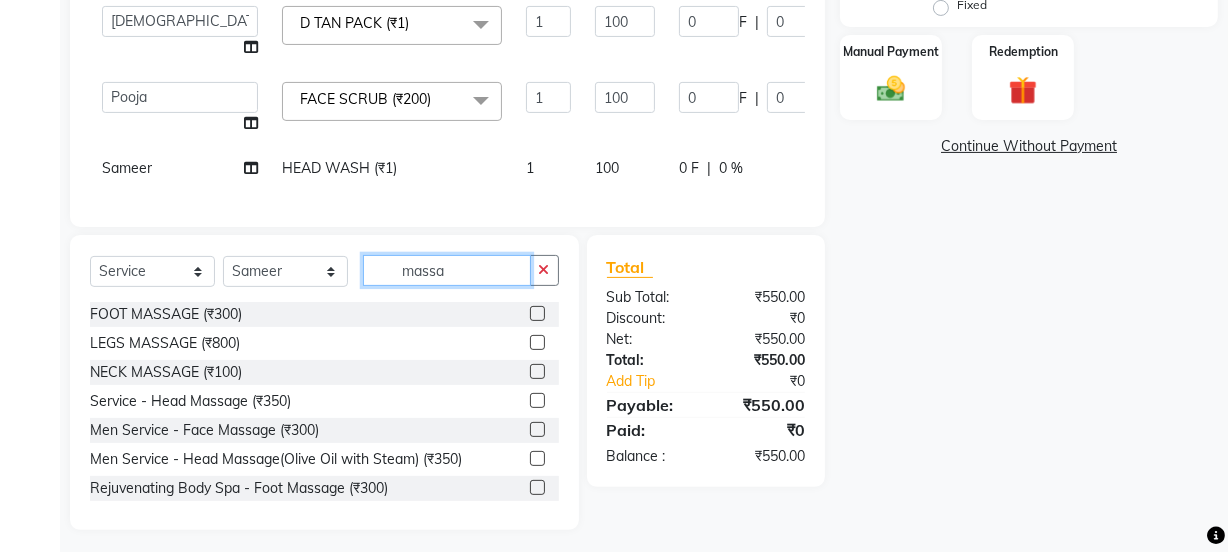type on "massa" 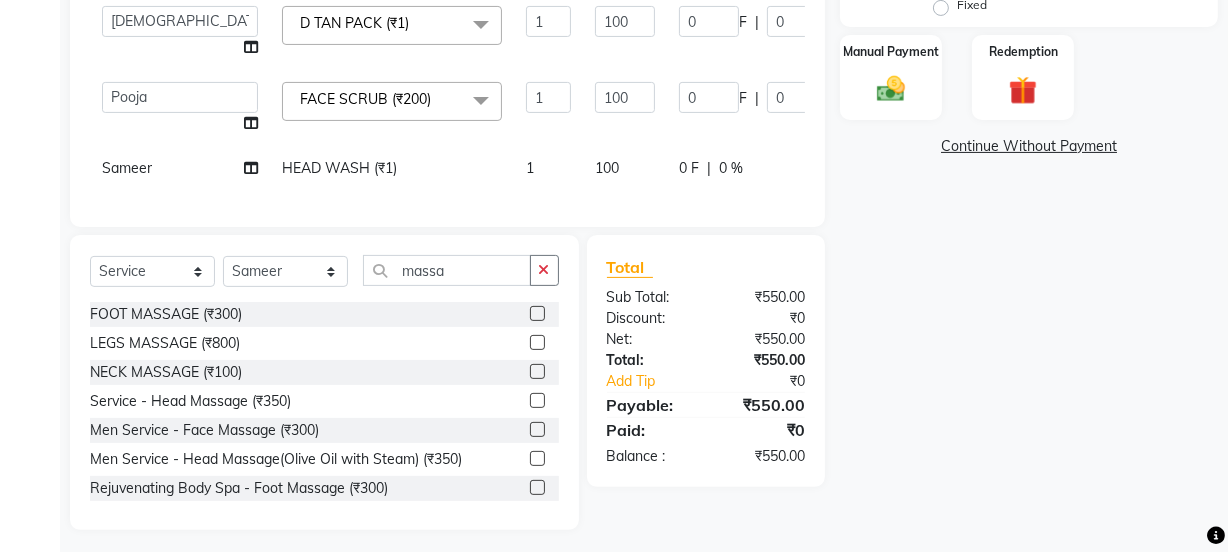 drag, startPoint x: 524, startPoint y: 437, endPoint x: 481, endPoint y: 287, distance: 156.04166 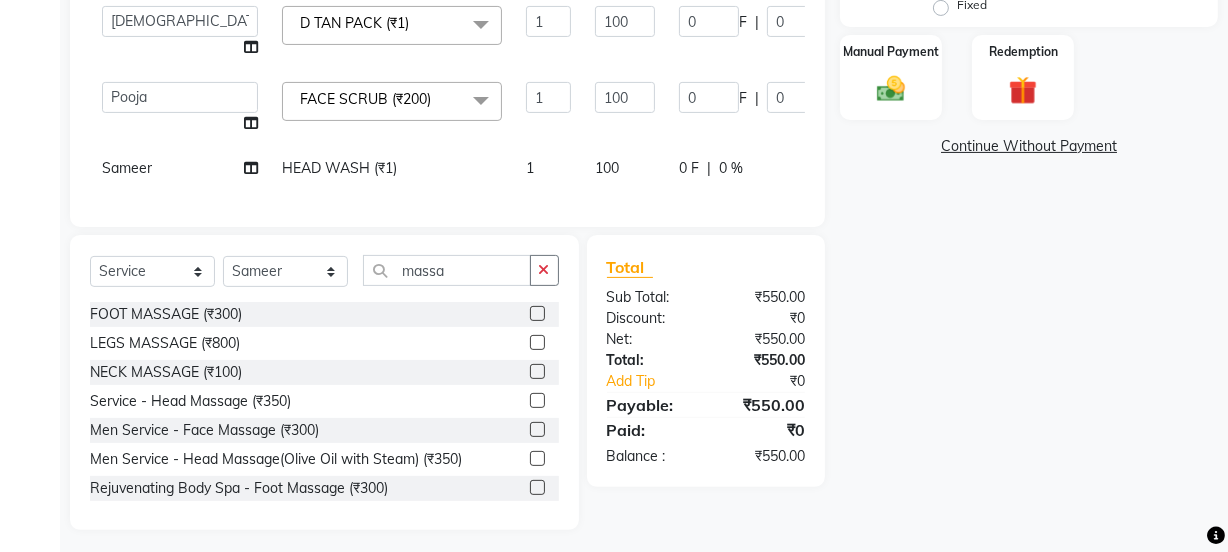 click 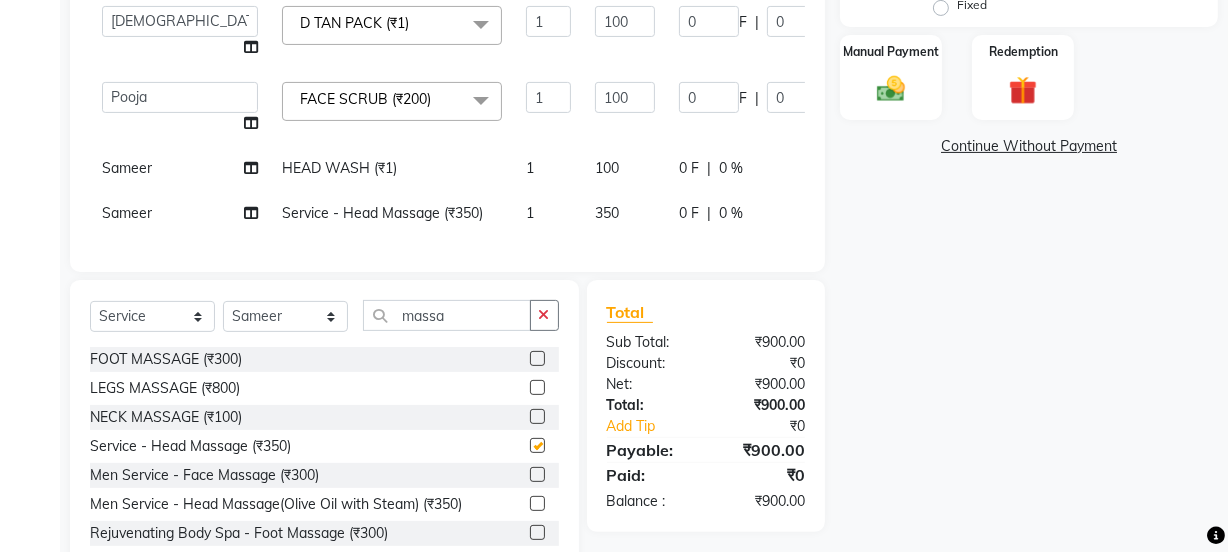checkbox on "false" 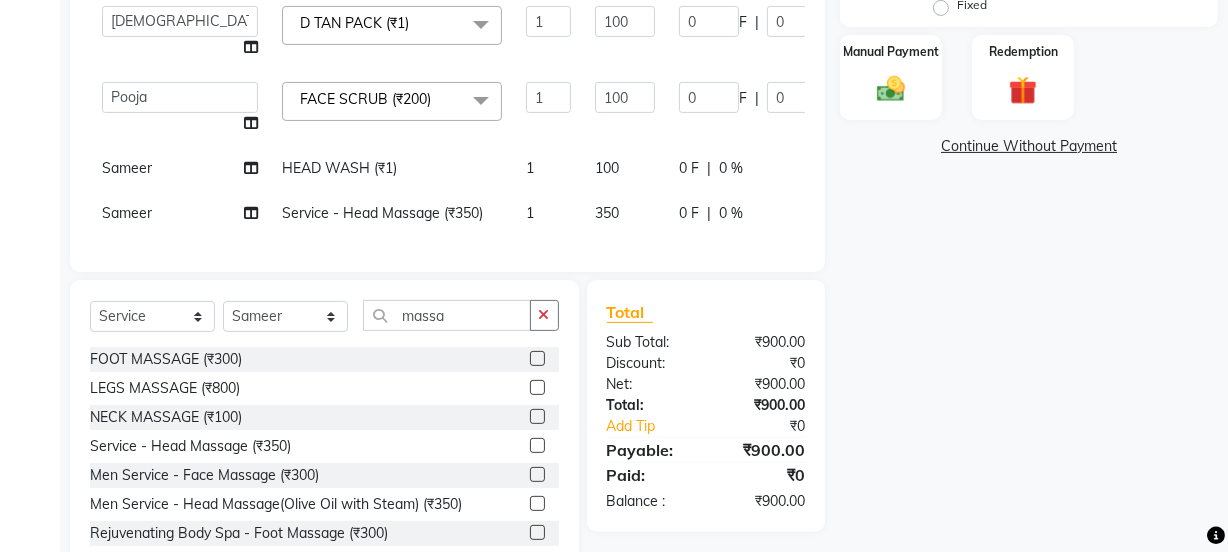 click on "350" 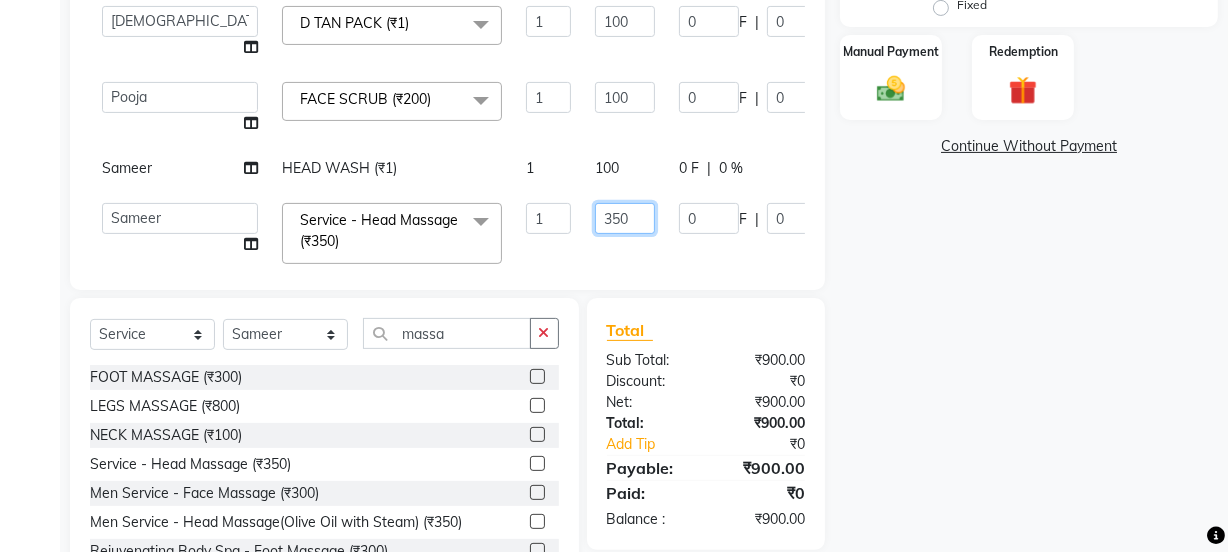 click on "350" 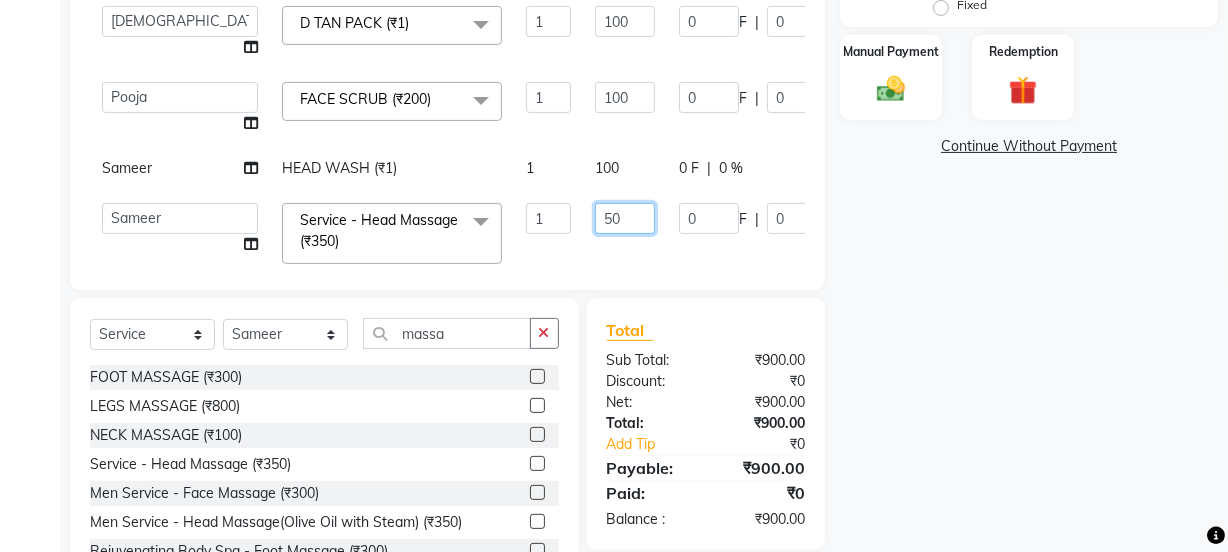 type on "150" 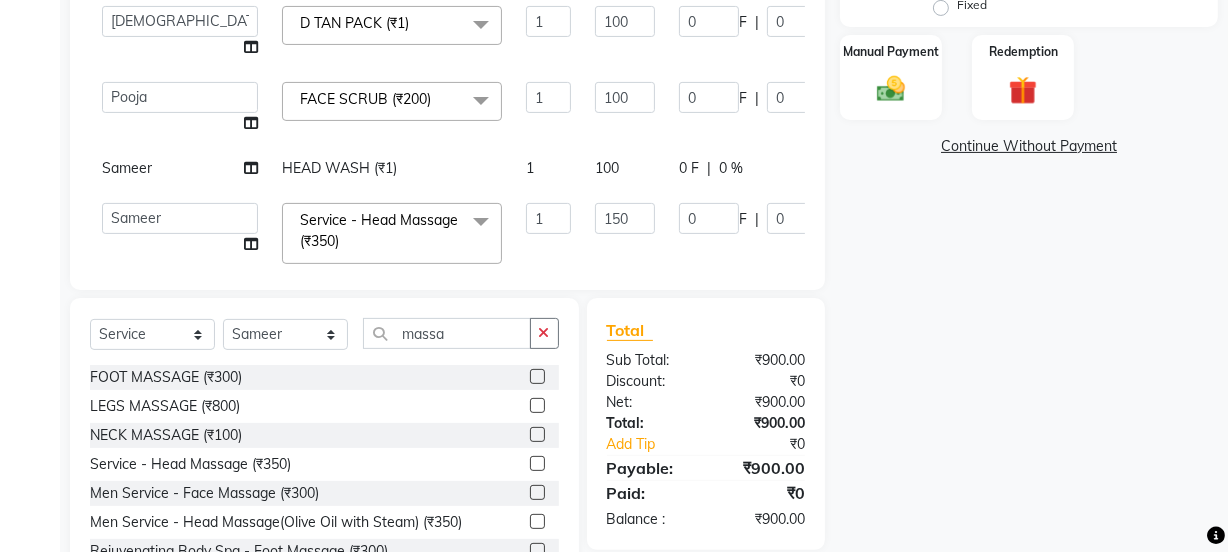 click on "100" 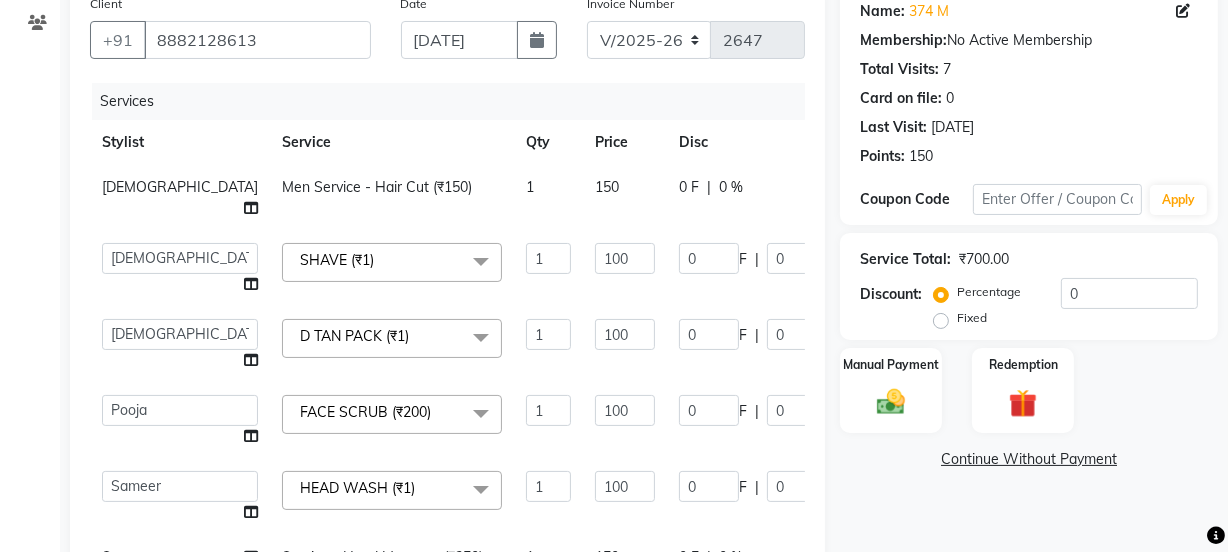 scroll, scrollTop: 0, scrollLeft: 0, axis: both 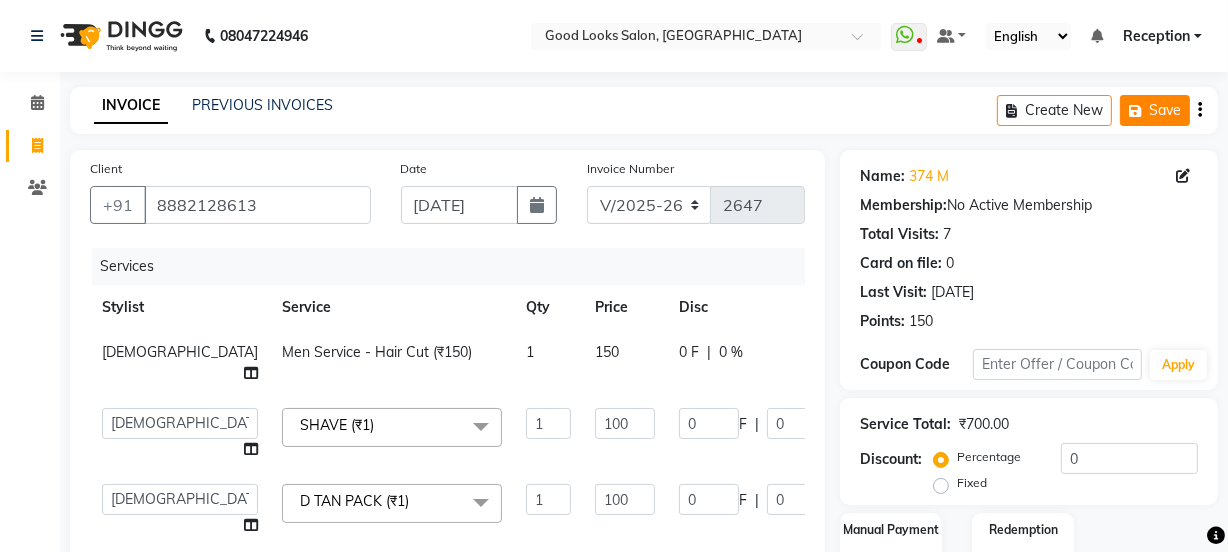 click 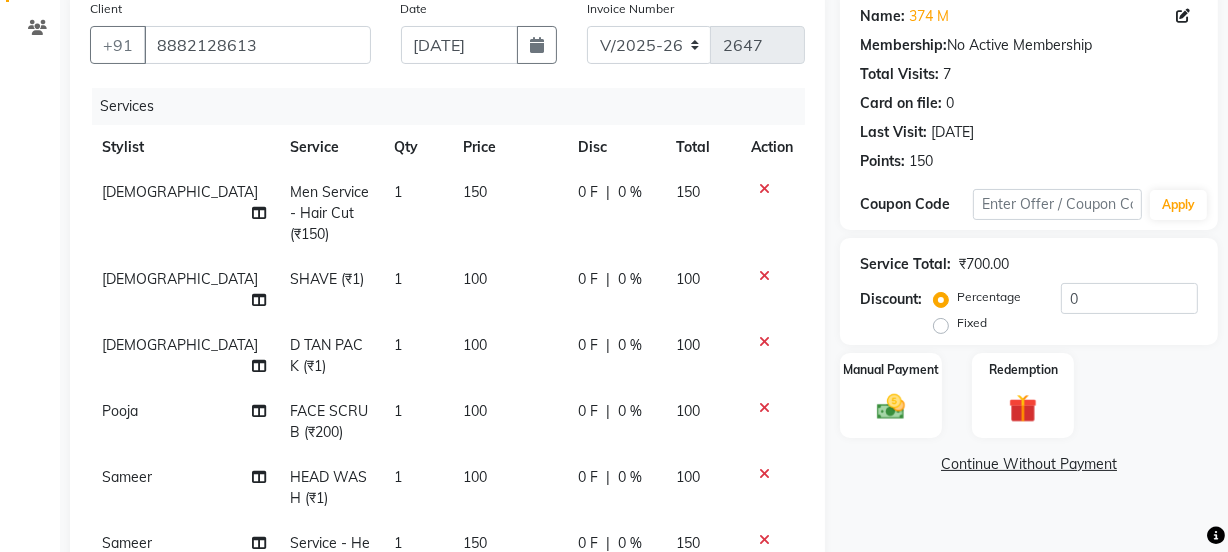 scroll, scrollTop: 4, scrollLeft: 0, axis: vertical 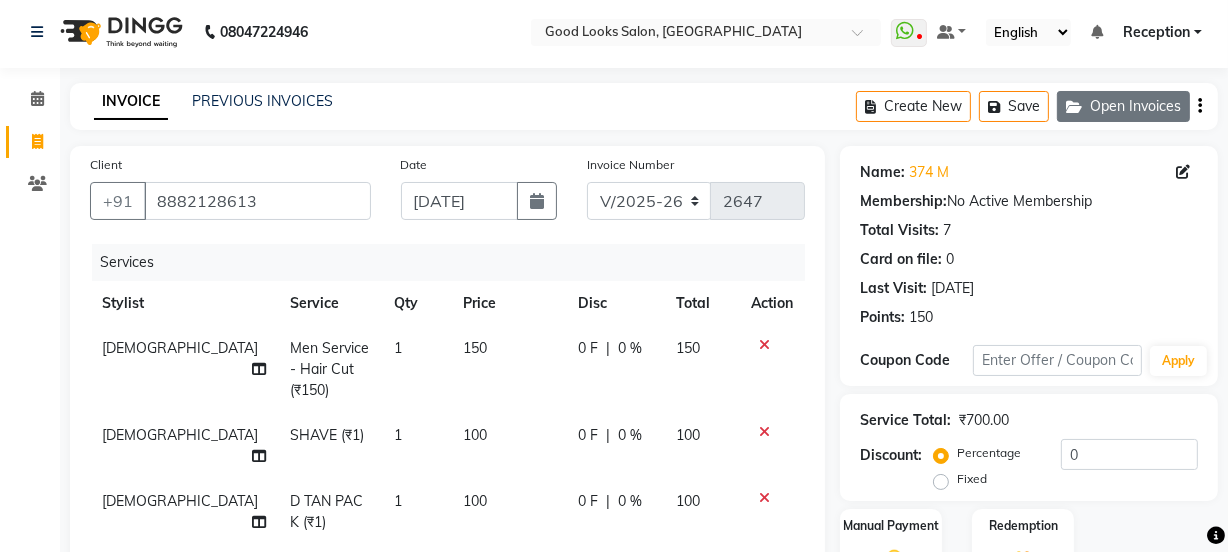 click on "Open Invoices" 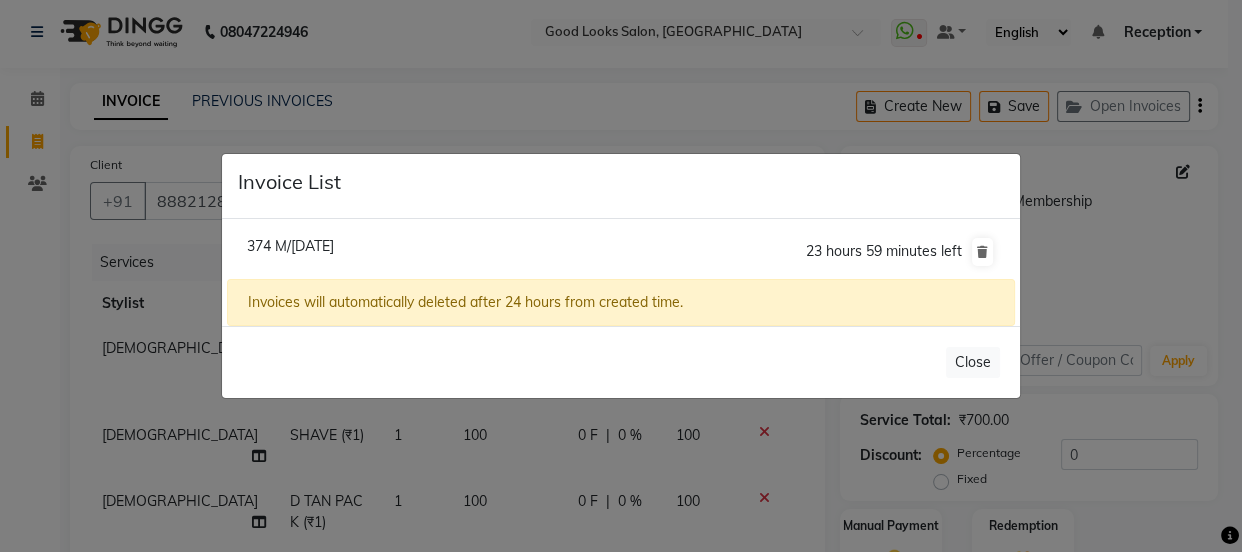 click on "374 M/13 July 2025" 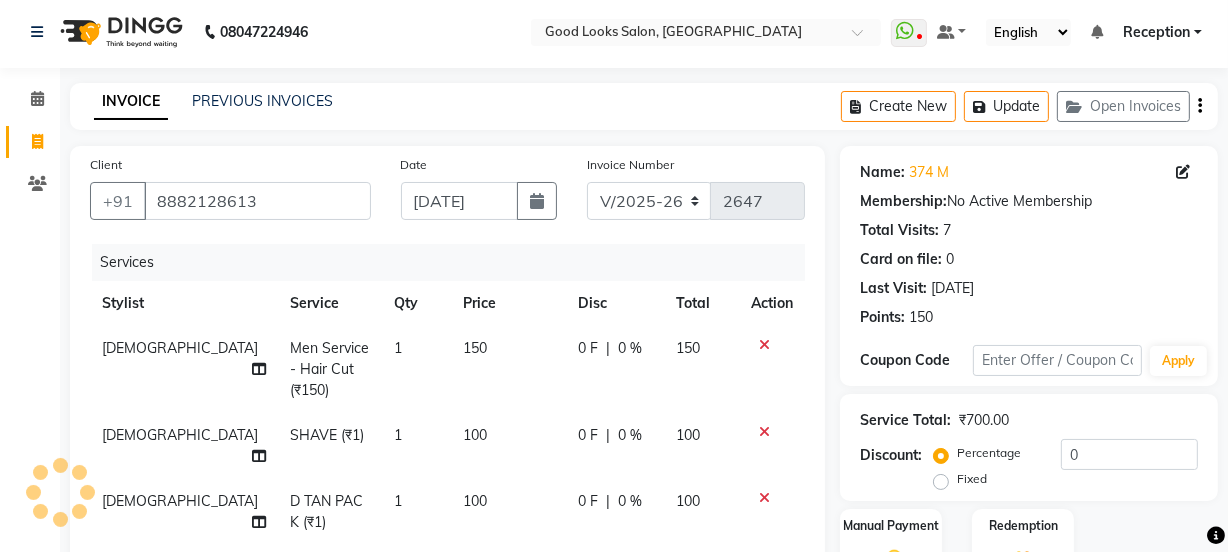 select 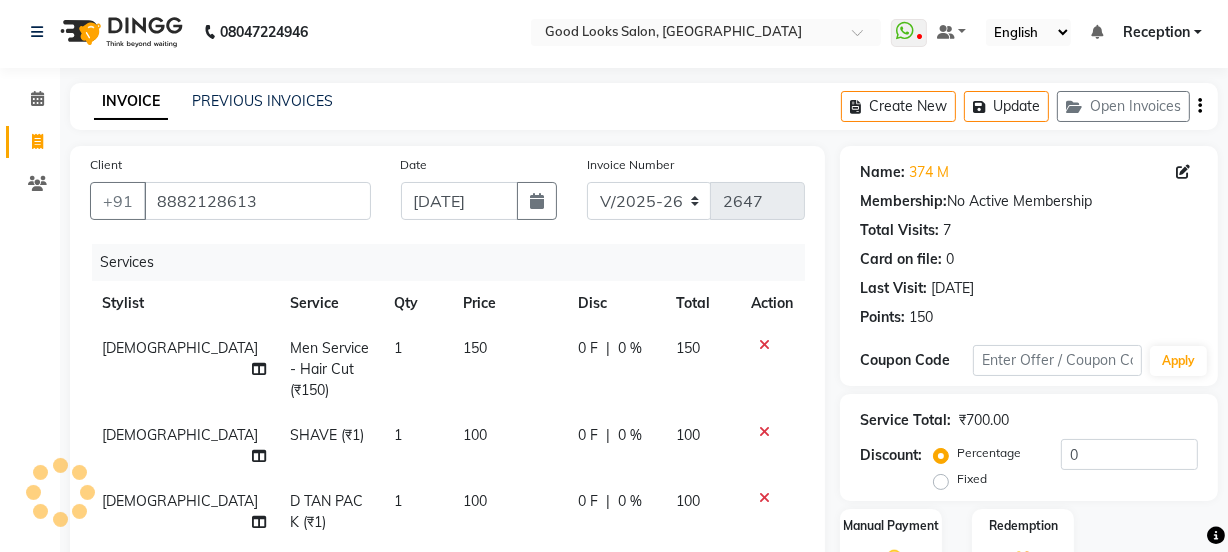 scroll, scrollTop: 506, scrollLeft: 0, axis: vertical 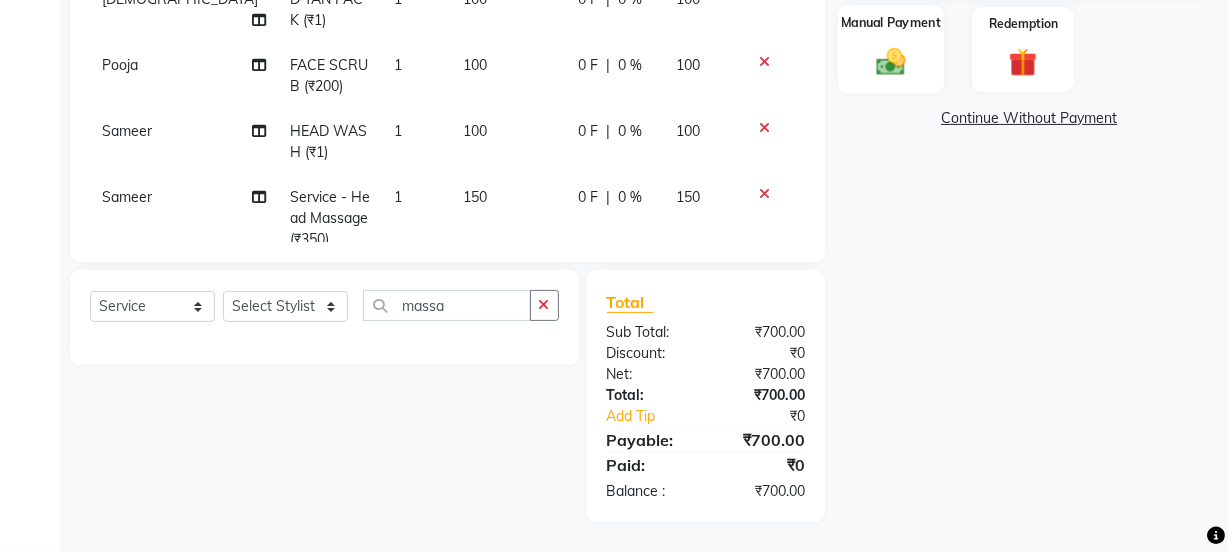 click 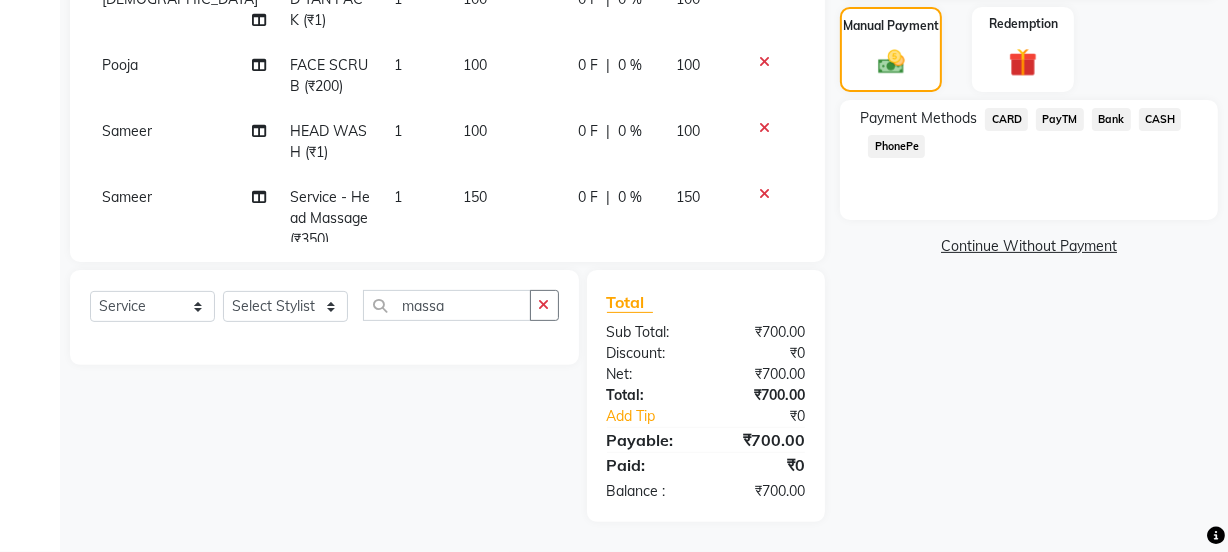 click on "PayTM" 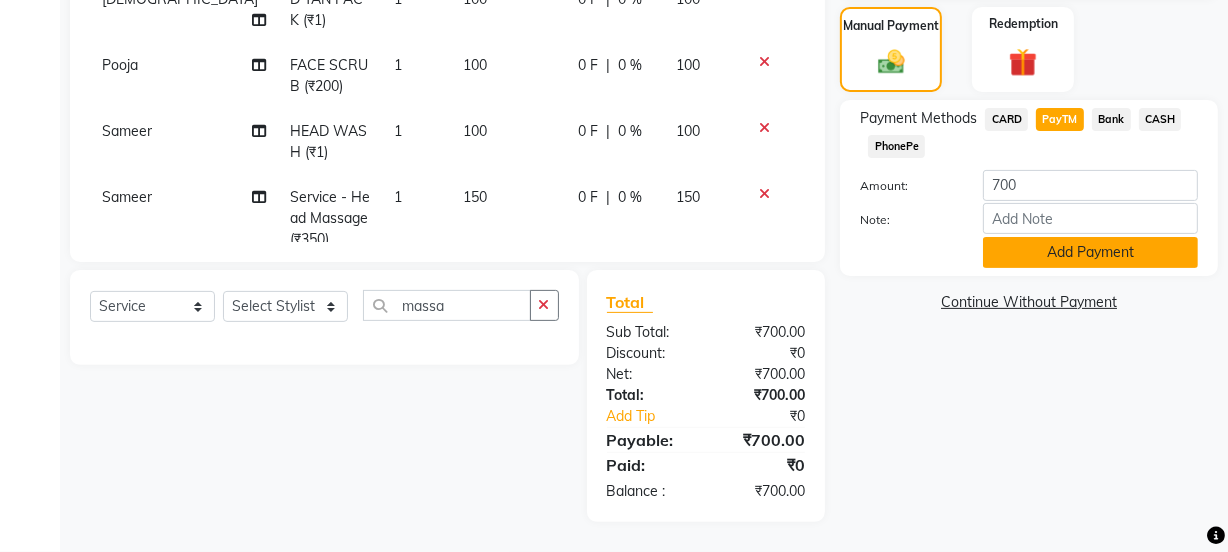 click on "Add Payment" 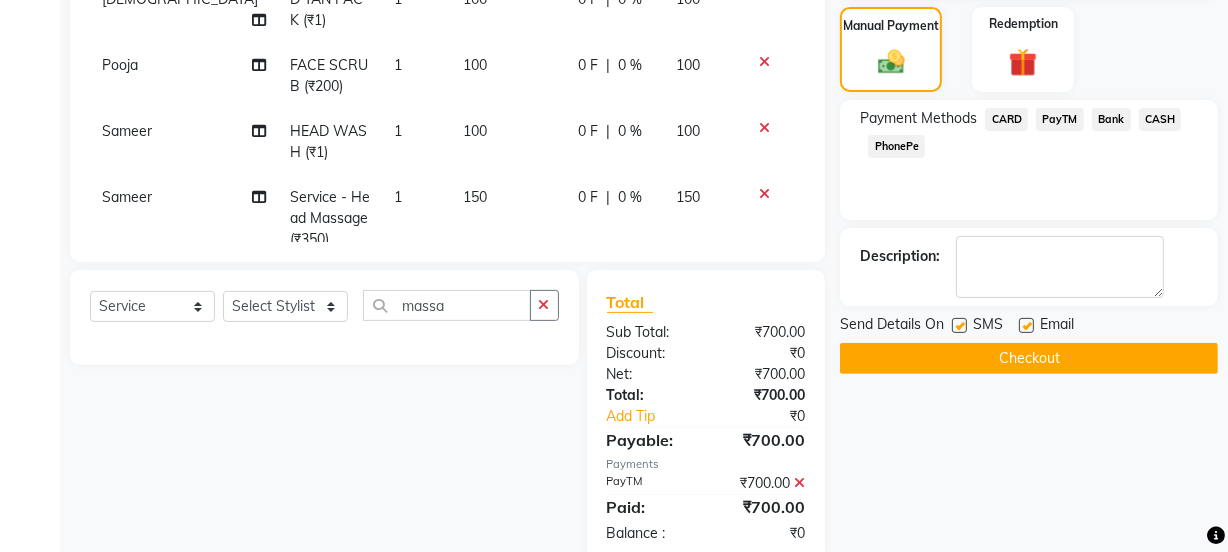 click 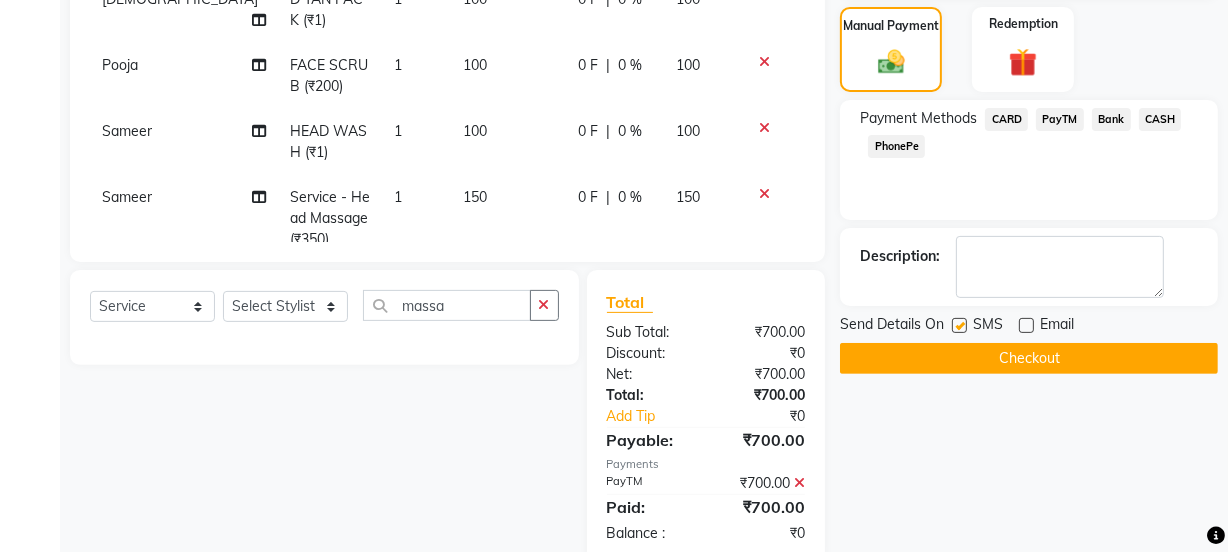 click 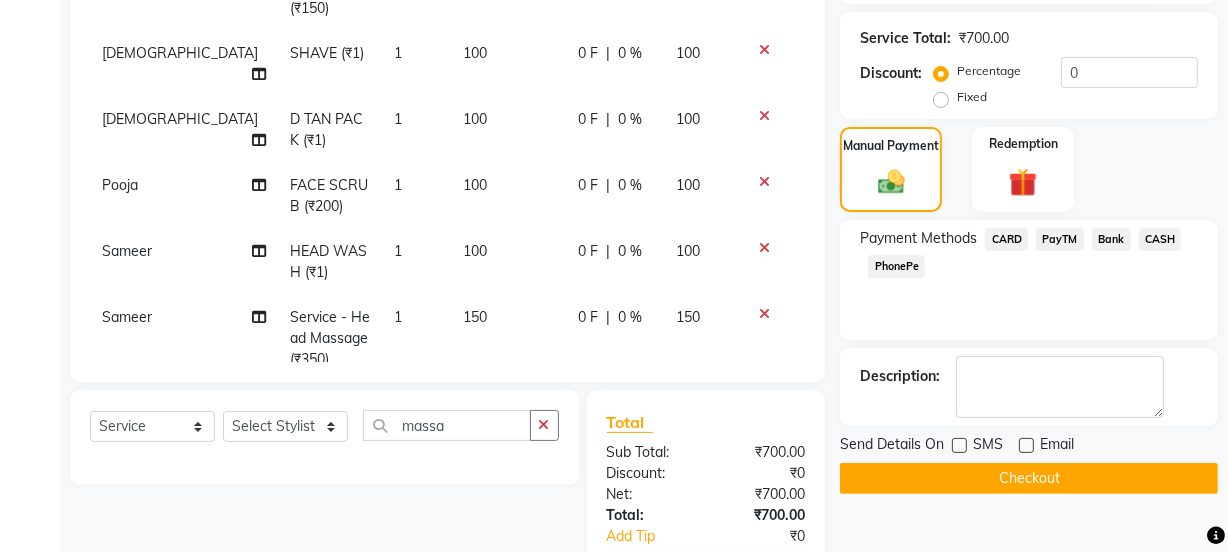 scroll, scrollTop: 233, scrollLeft: 0, axis: vertical 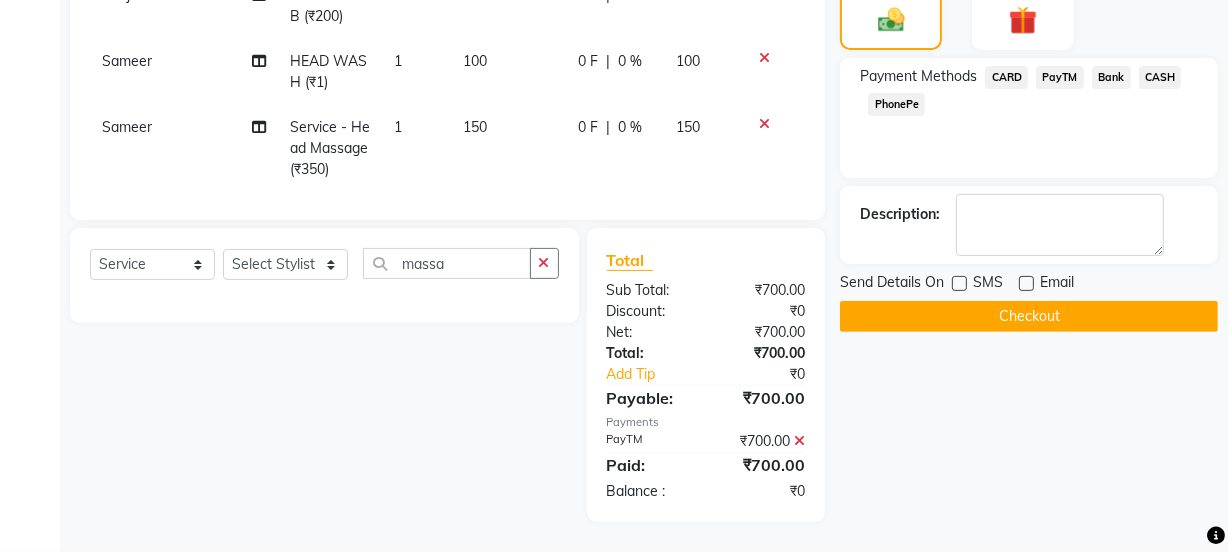 click on "Checkout" 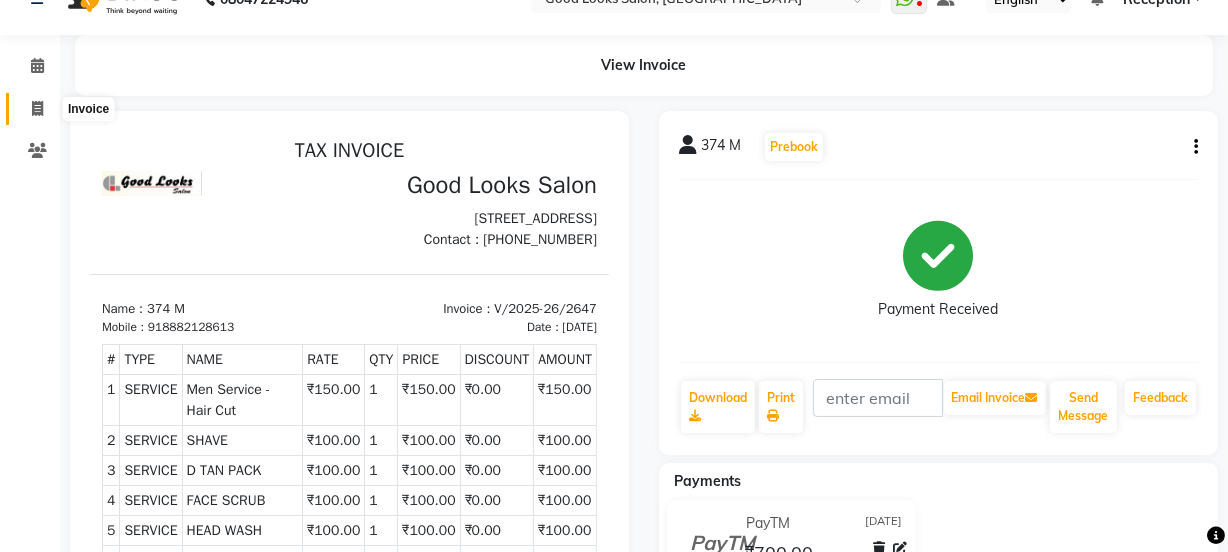 scroll, scrollTop: 0, scrollLeft: 0, axis: both 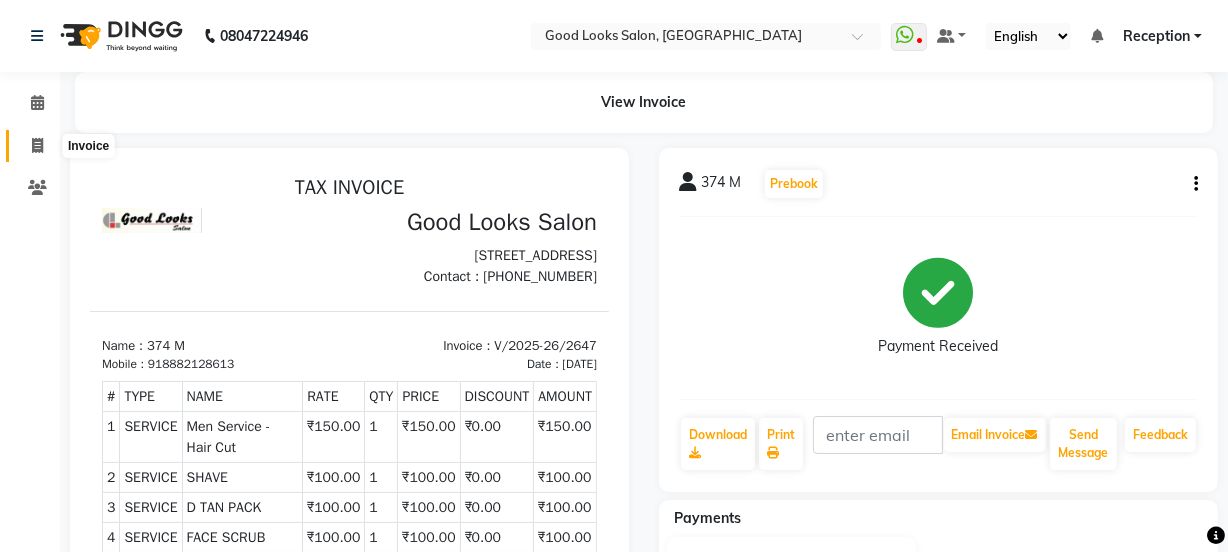 click 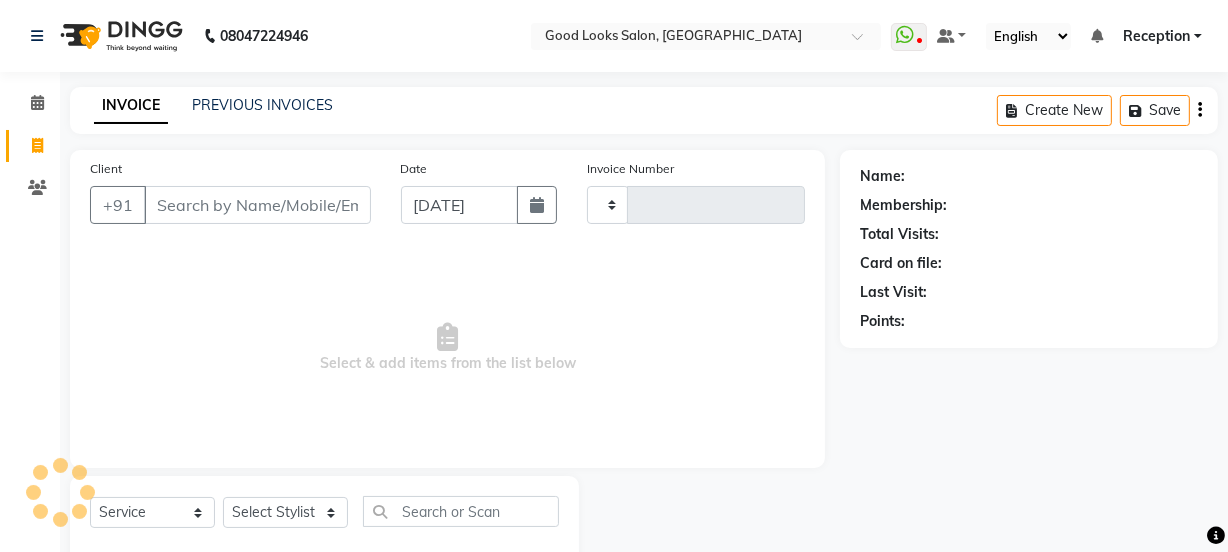 type on "2648" 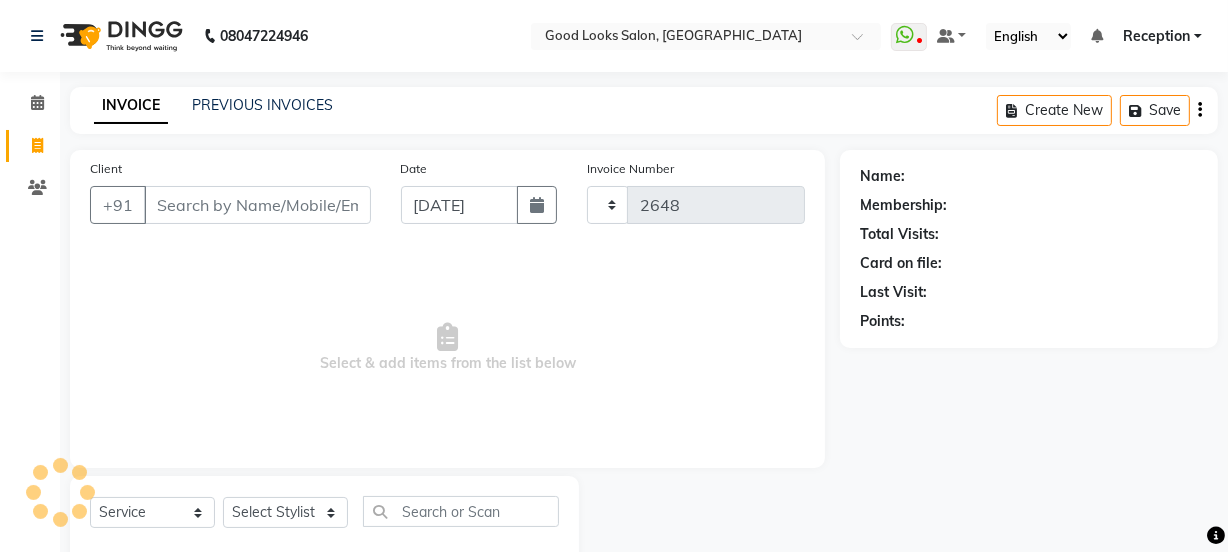 select on "4230" 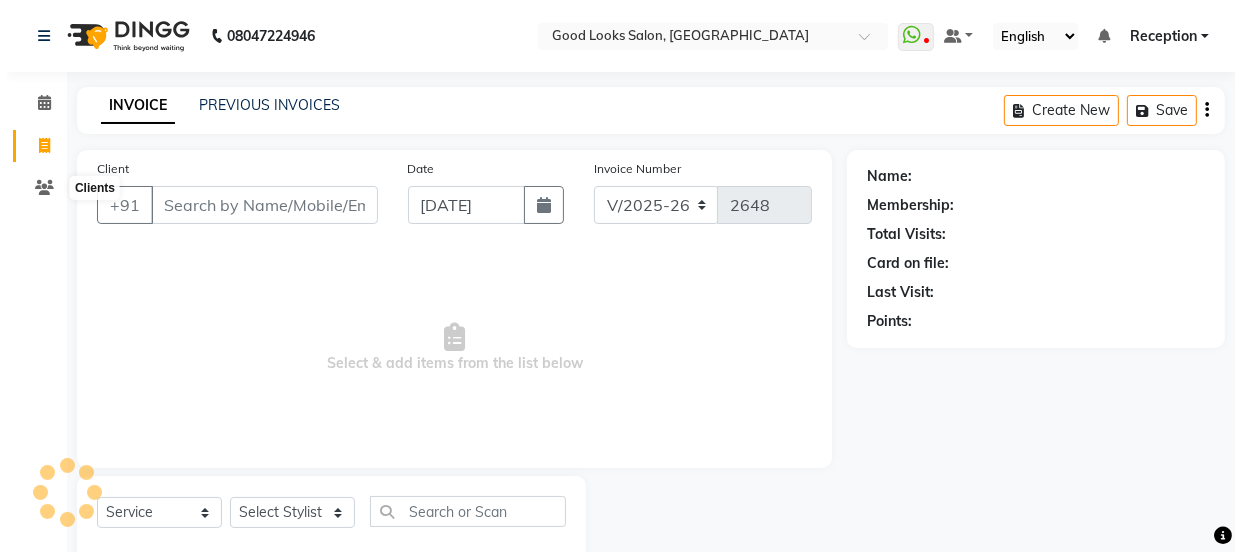 scroll, scrollTop: 50, scrollLeft: 0, axis: vertical 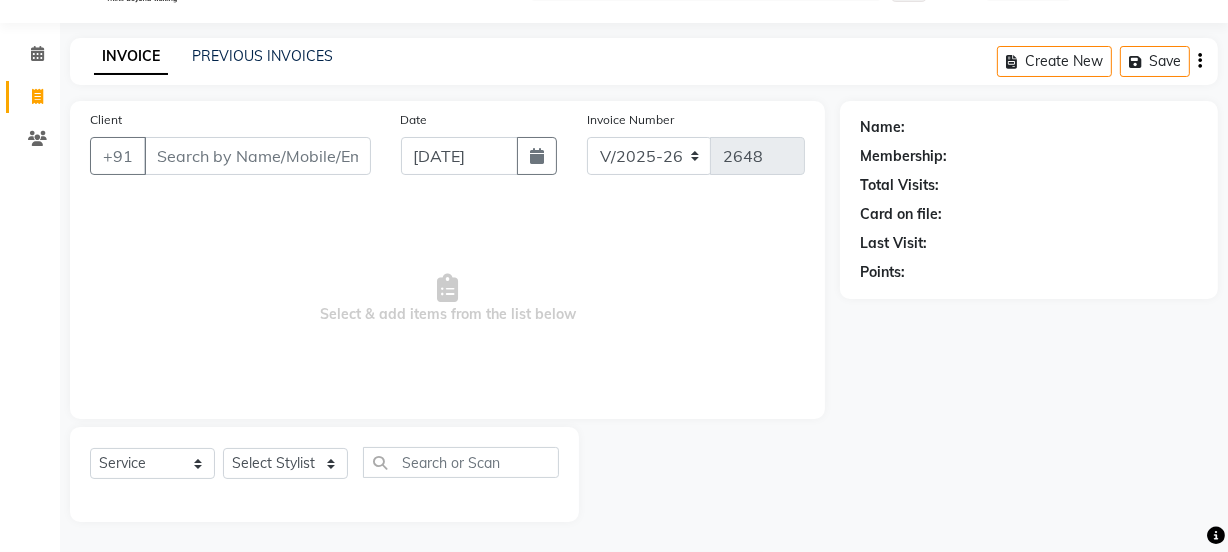 click on "Client" at bounding box center [257, 156] 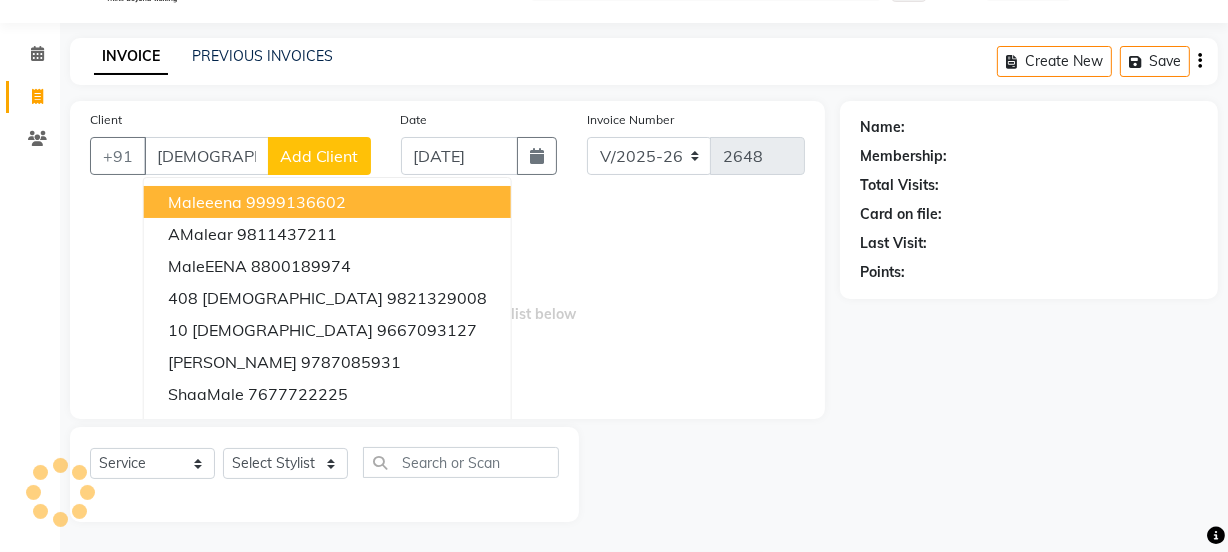 type on "[DEMOGRAPHIC_DATA]" 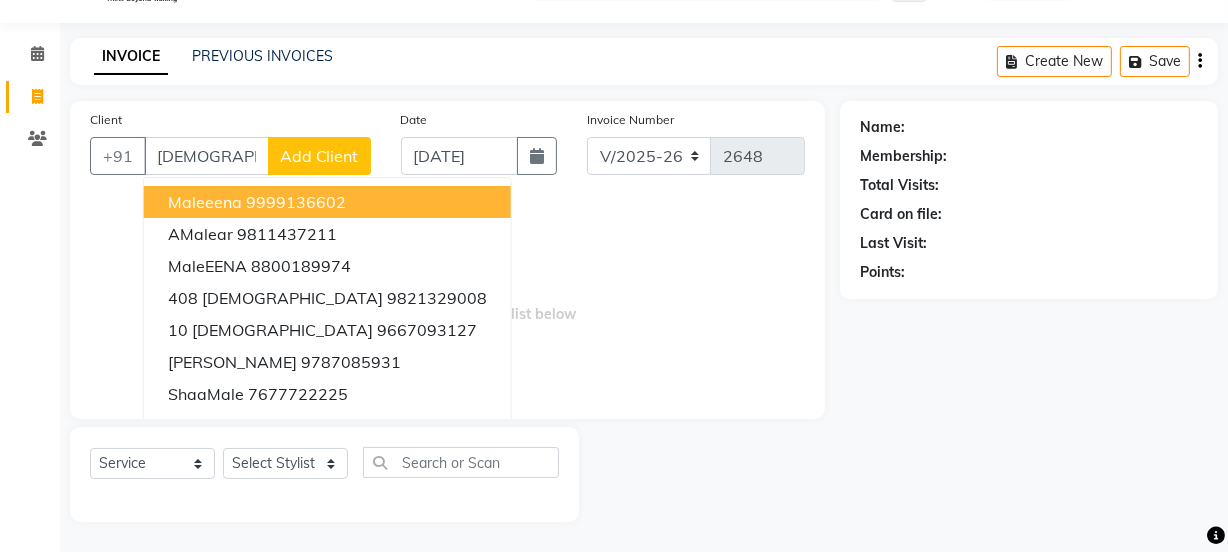 click on "Add Client" 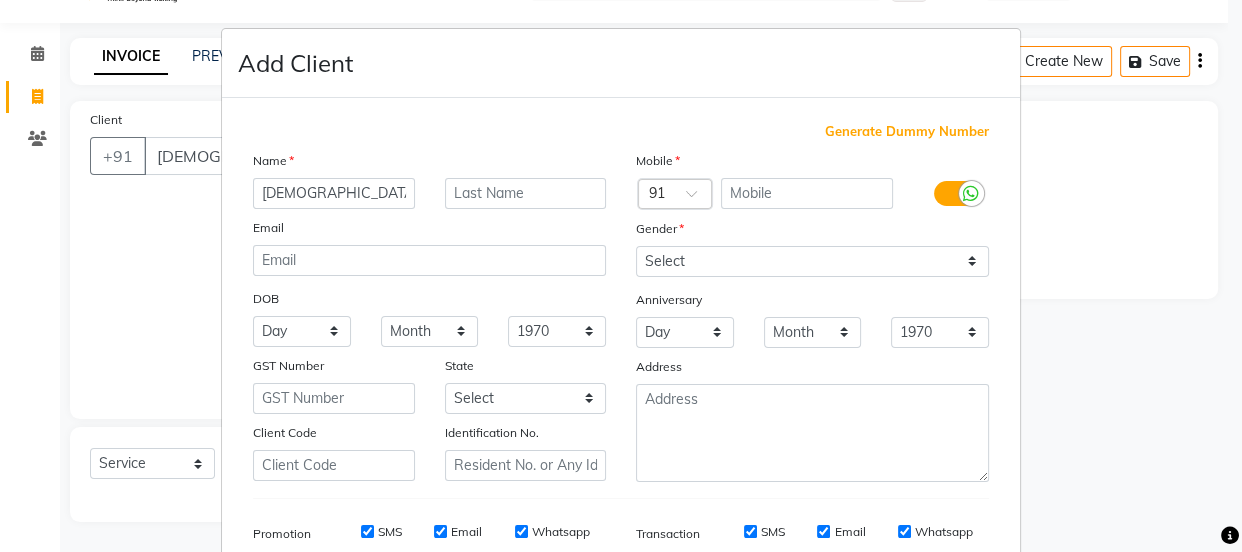 click on "Generate Dummy Number" at bounding box center [907, 132] 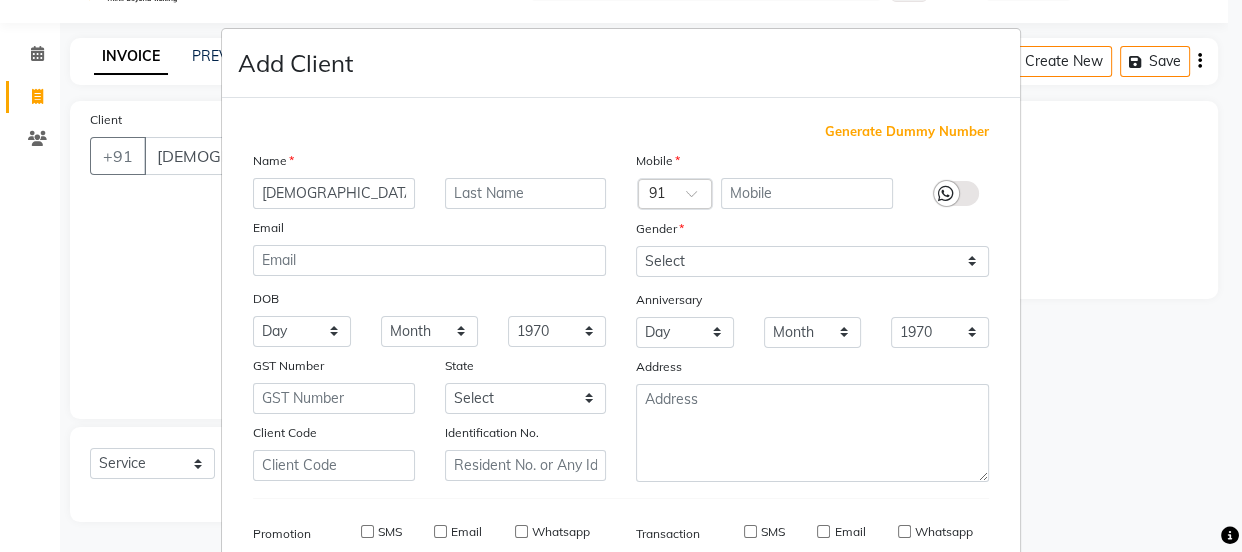 type on "1174800000926" 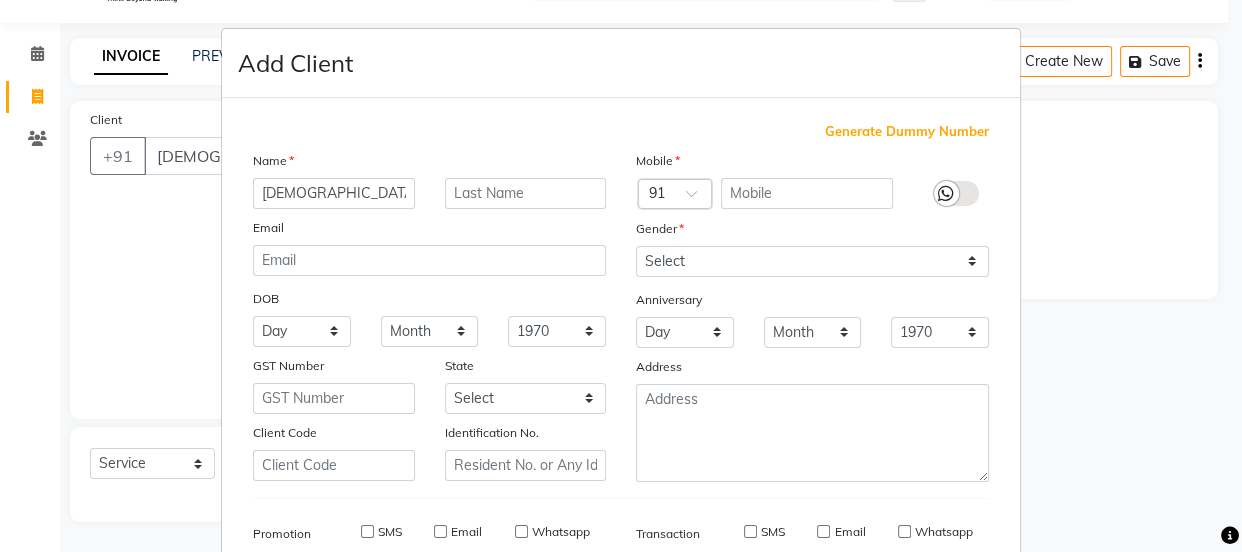 checkbox on "false" 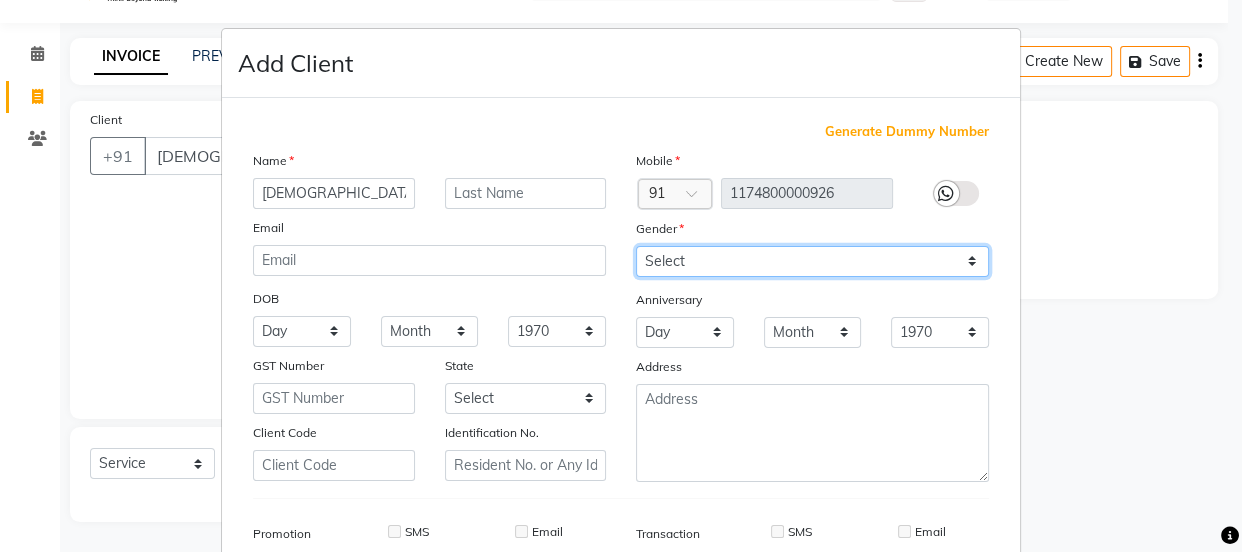 click on "Select [DEMOGRAPHIC_DATA] [DEMOGRAPHIC_DATA] Other Prefer Not To Say" at bounding box center [812, 261] 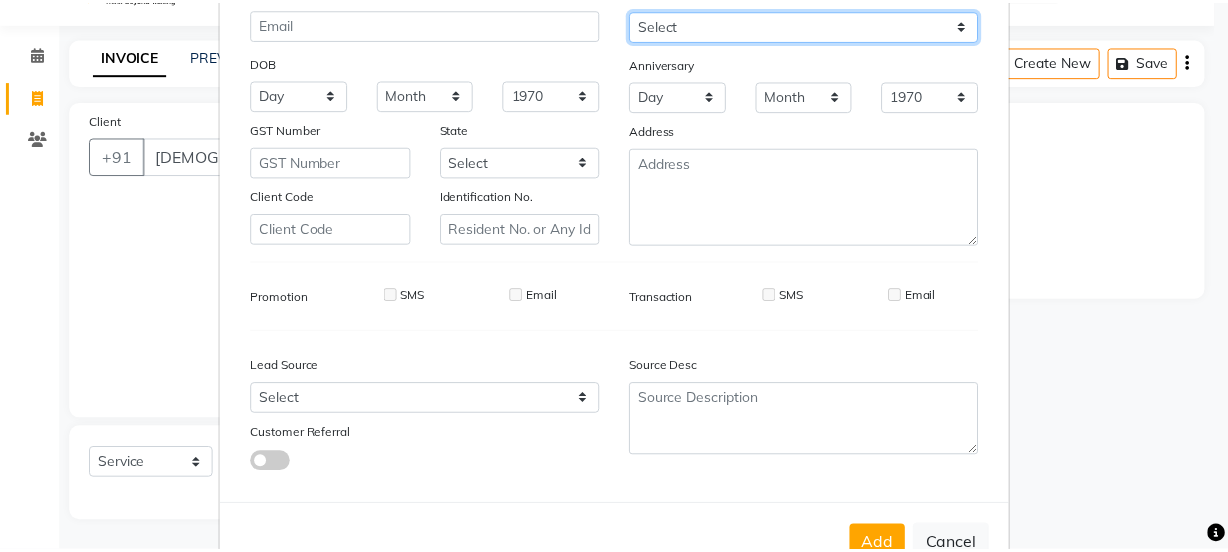 scroll, scrollTop: 301, scrollLeft: 0, axis: vertical 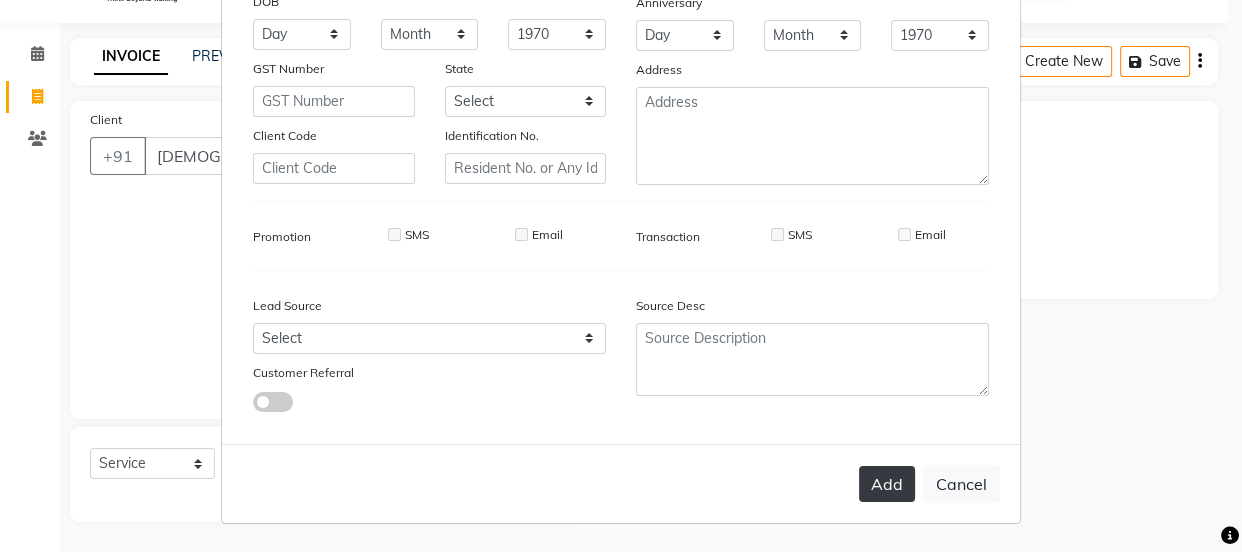 click on "Add" at bounding box center [887, 484] 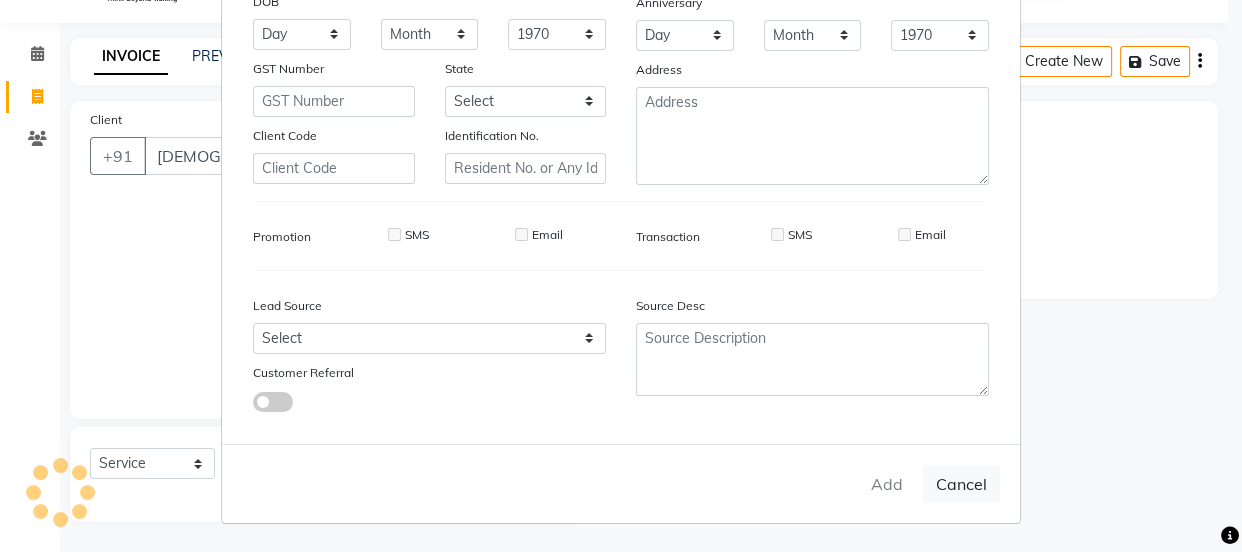 type on "1174800000926" 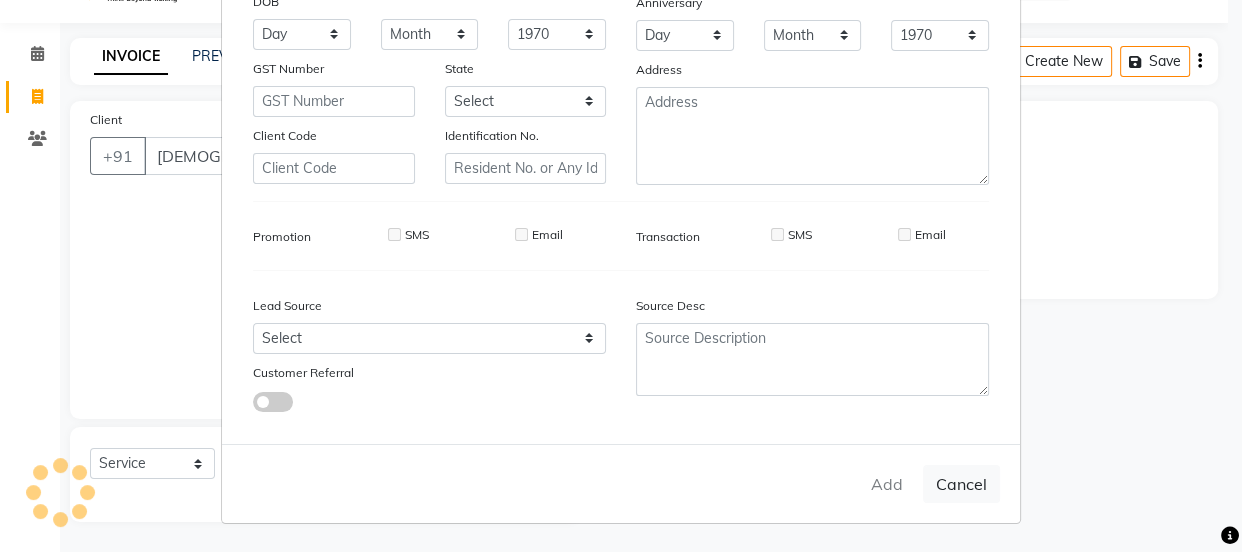 type 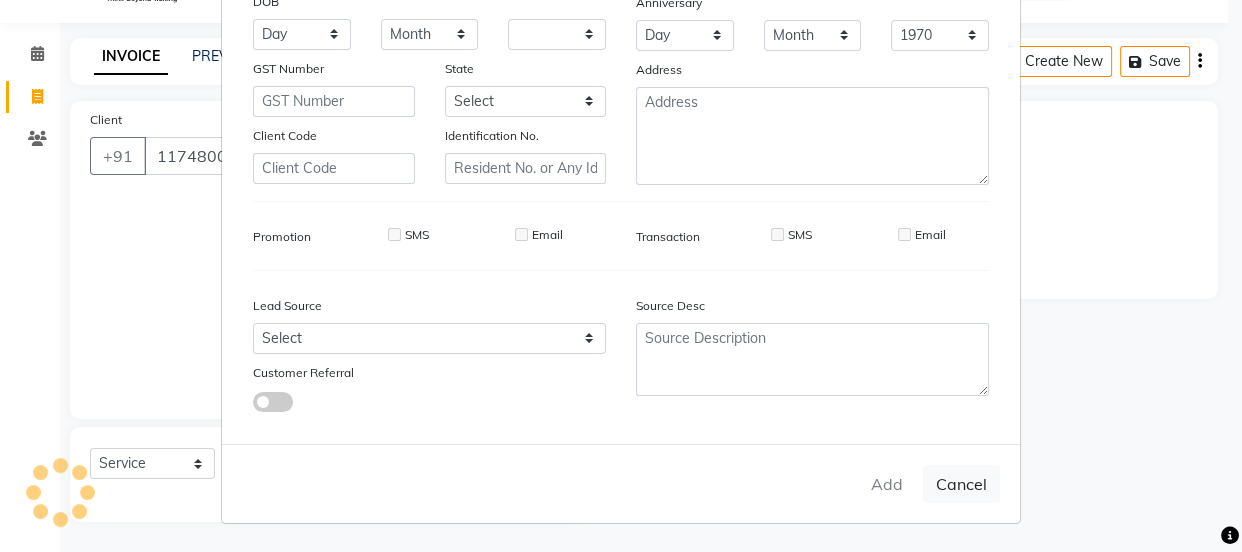 select 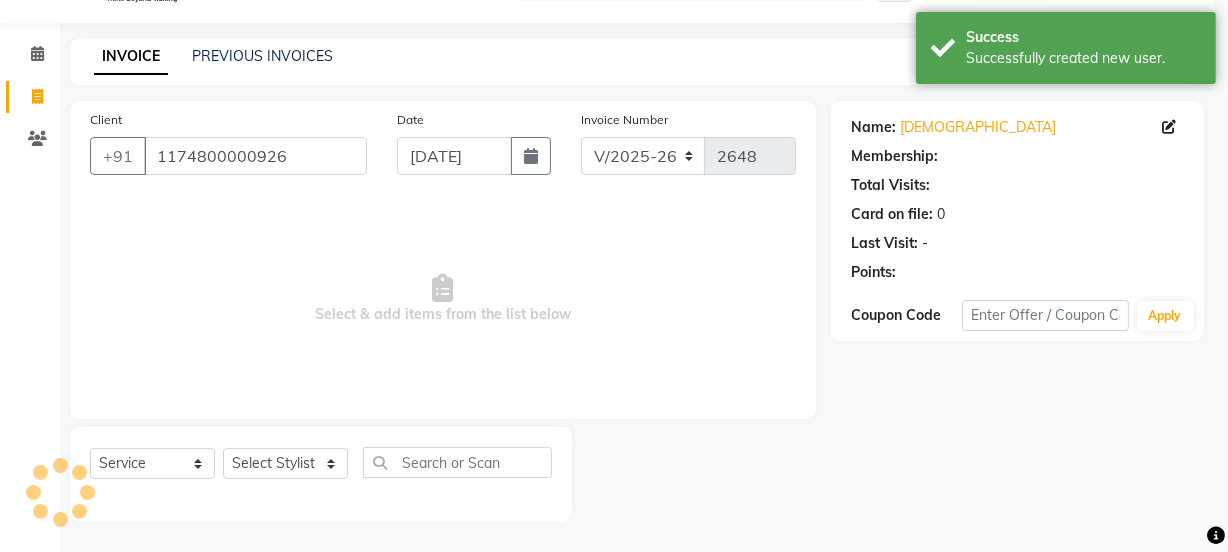 select on "1: Object" 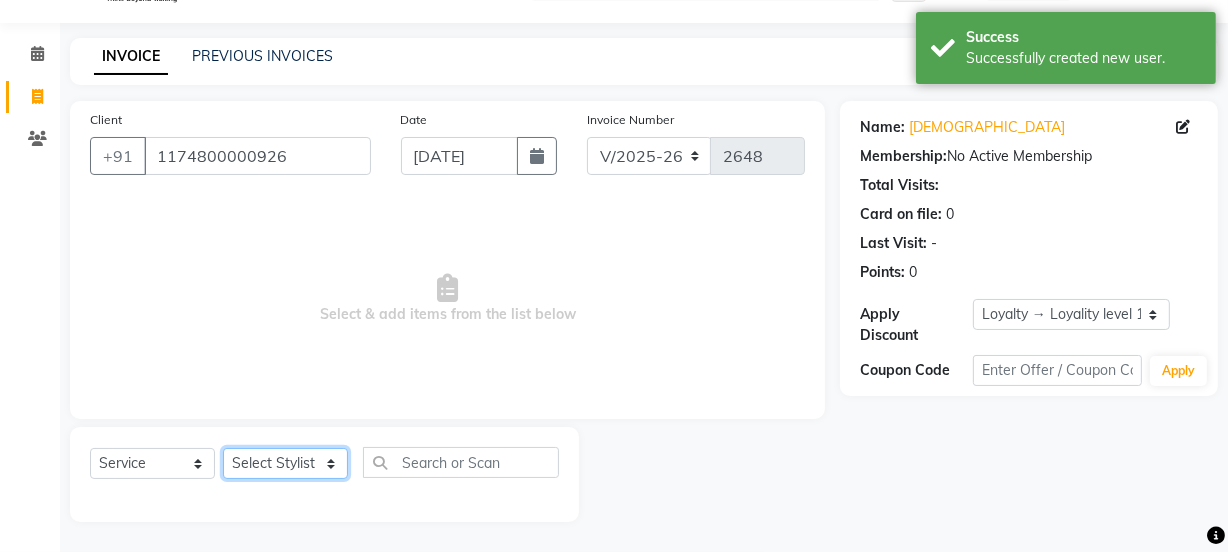 click on "Select Stylist Jyoti kaif Manager [PERSON_NAME] 2 Reception [PERSON_NAME] [PERSON_NAME] SUNNY [PERSON_NAME]" 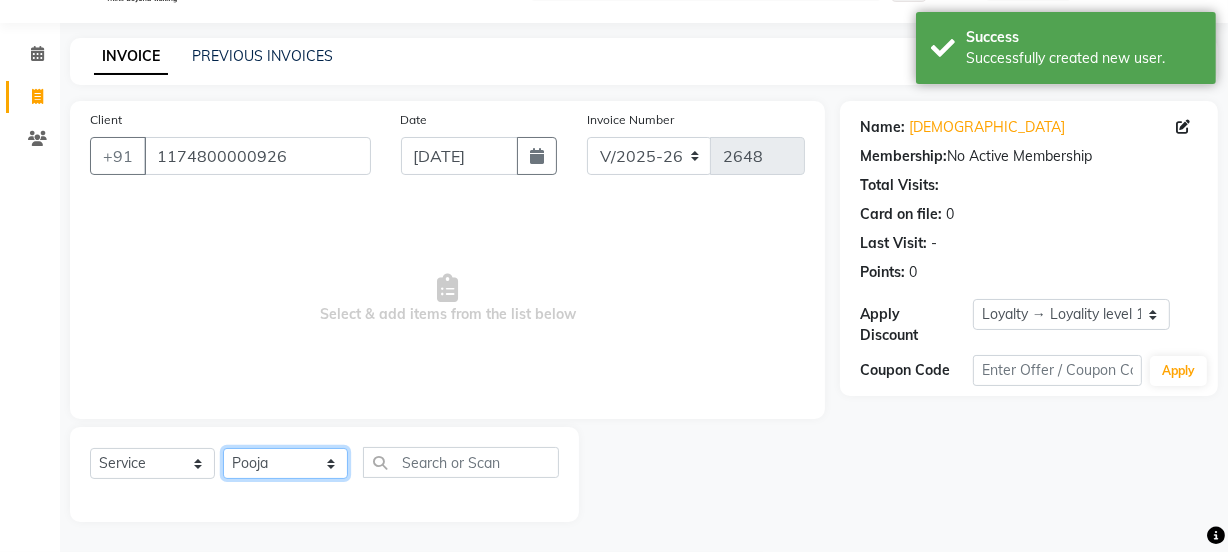 click on "Select Stylist Jyoti kaif Manager [PERSON_NAME] 2 Reception [PERSON_NAME] [PERSON_NAME] SUNNY [PERSON_NAME]" 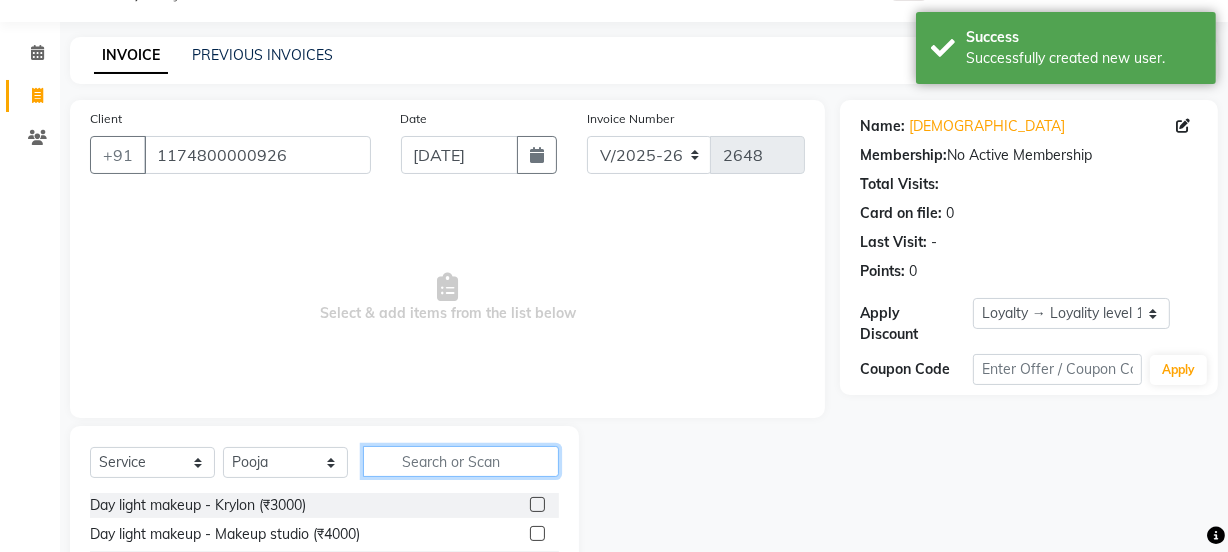 click 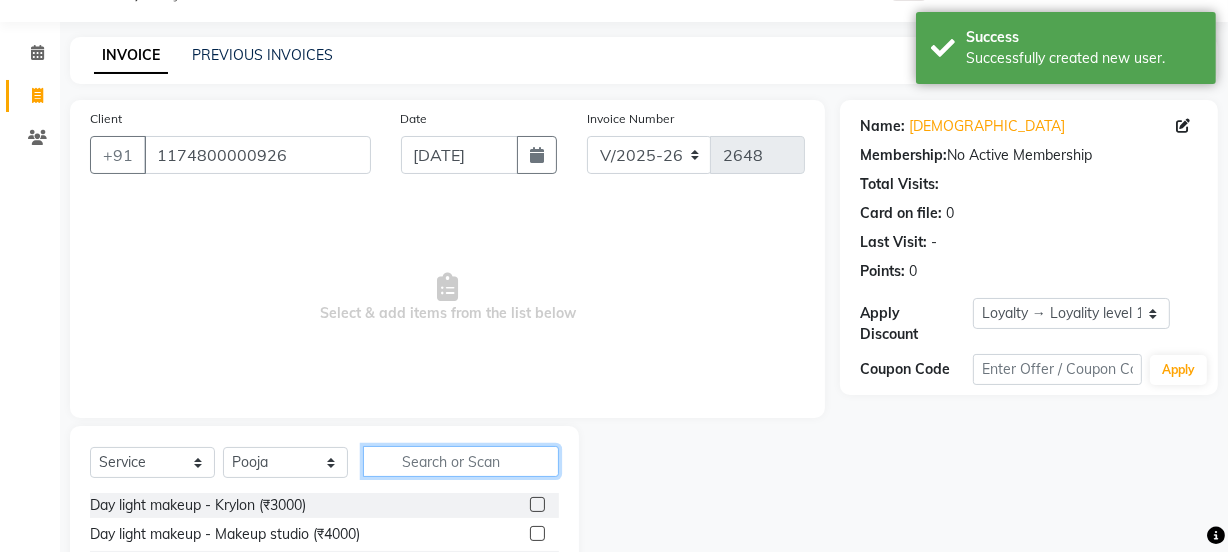 type on "t" 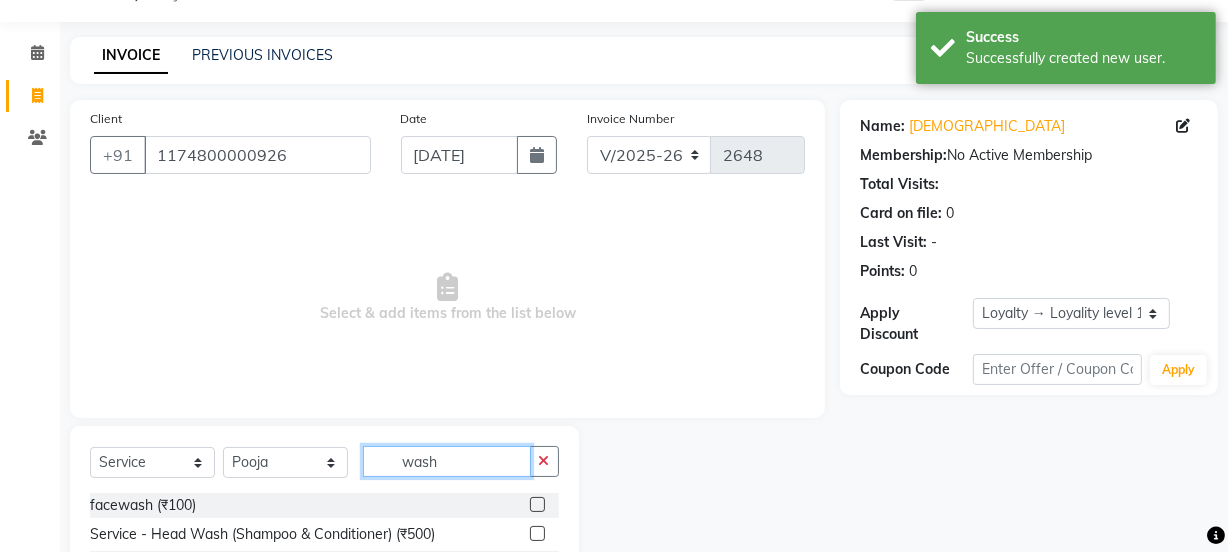 scroll, scrollTop: 165, scrollLeft: 0, axis: vertical 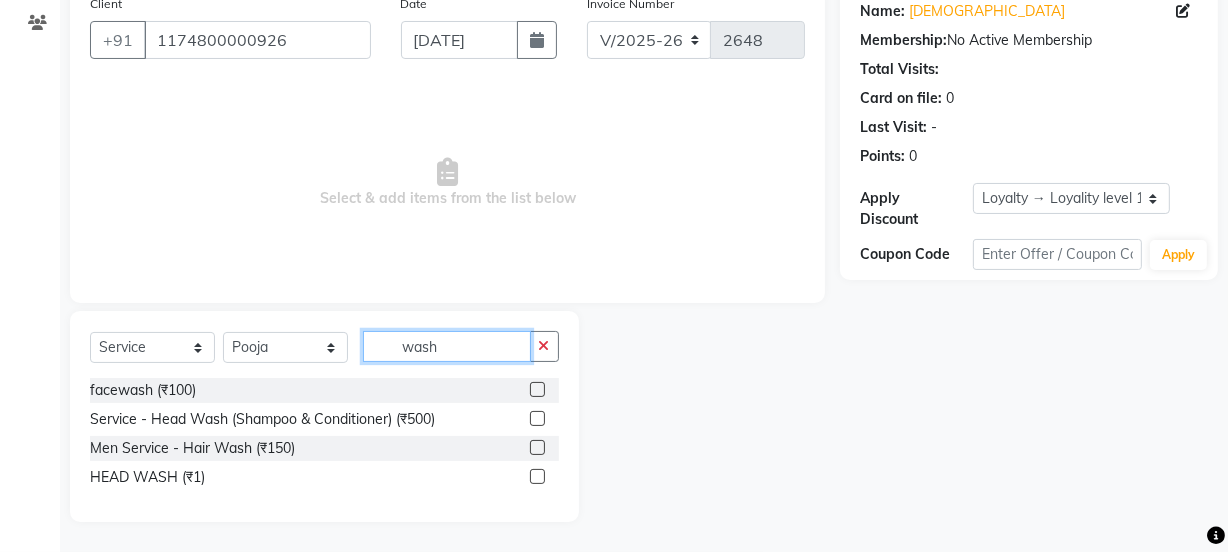 type on "wash" 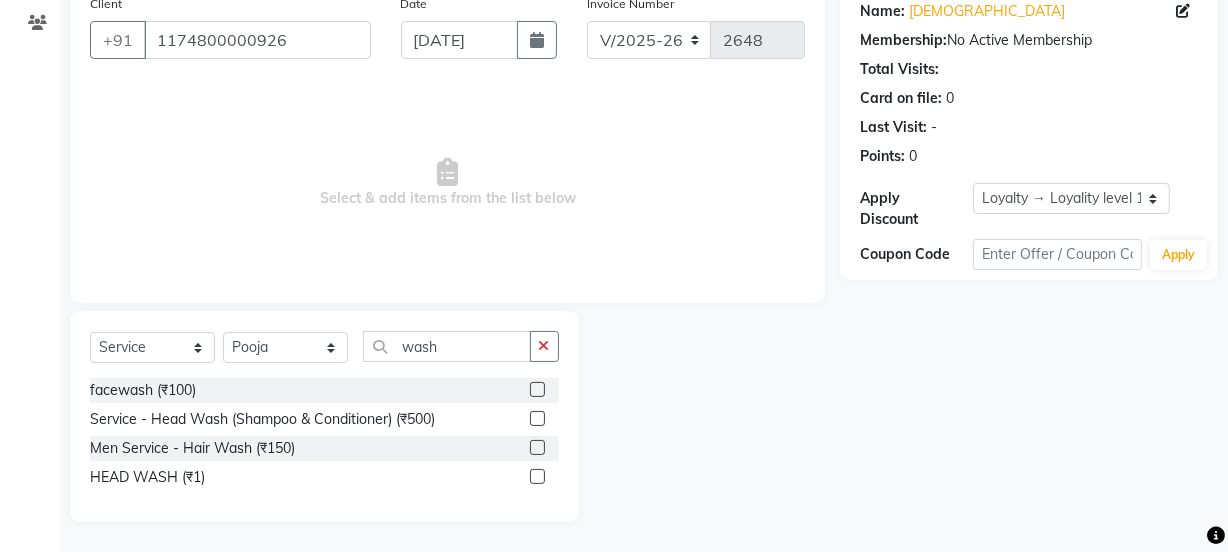 click 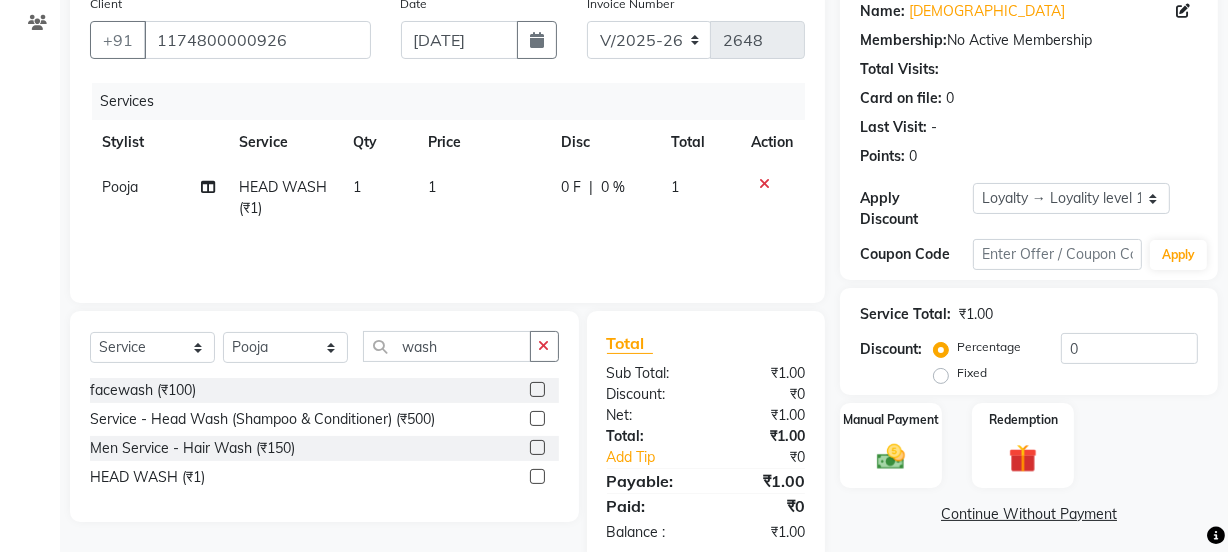 checkbox on "false" 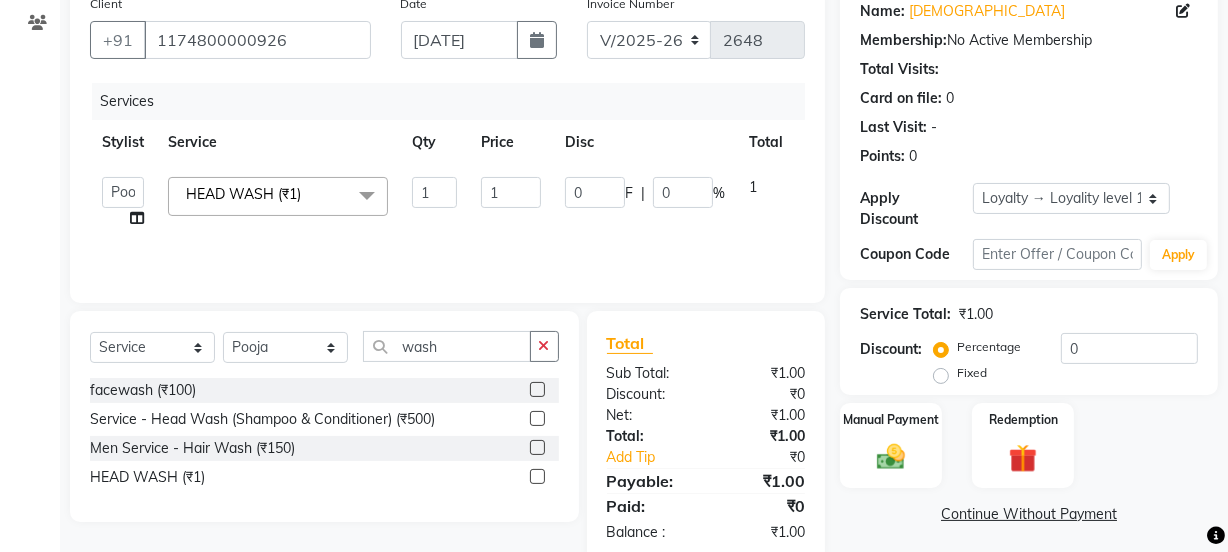 click on "1" 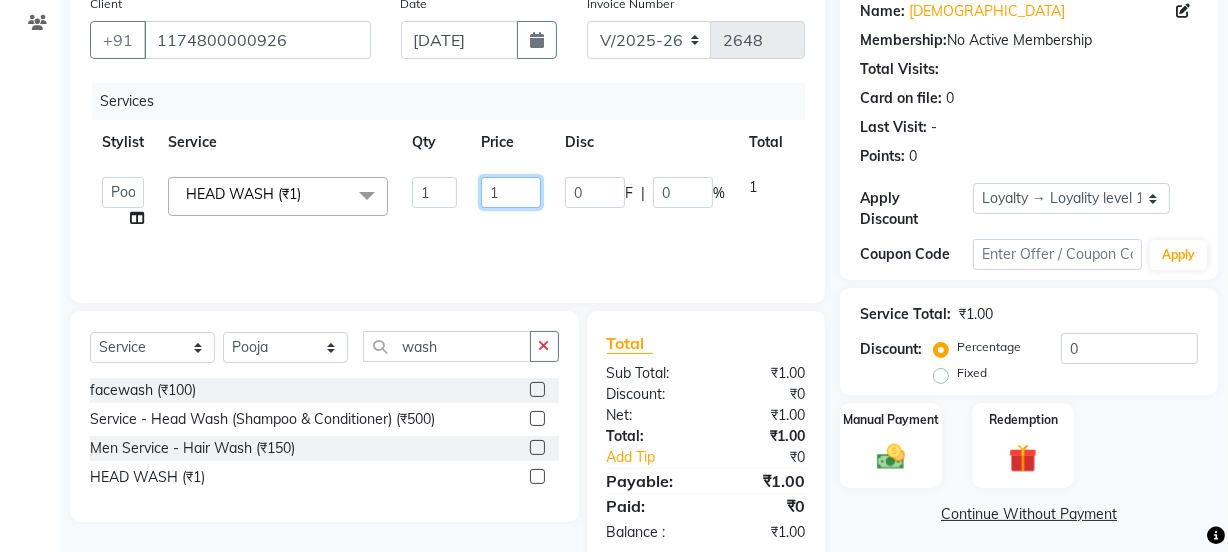 click on "1" 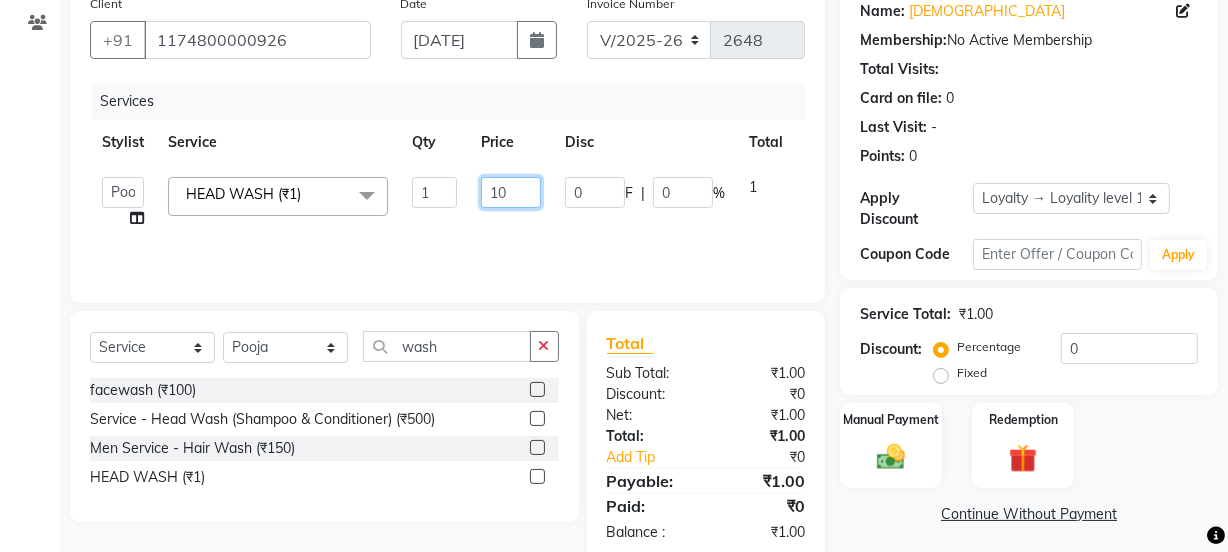 type on "100" 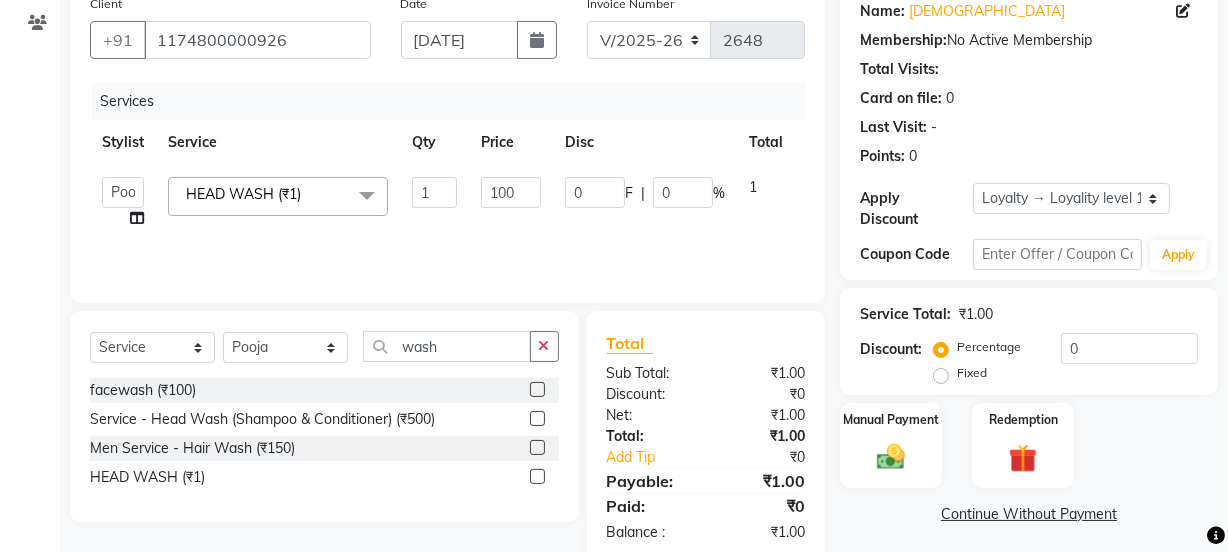 click on "Services Stylist Service Qty Price Disc Total Action  Jyoti   kaif   Manager   Pooja   Prachi   Raman   Raman 2   Reception   RIHAN   Sameer   Shivam   simo   SUNNY   yogita  HEAD WASH (₹1)  x Day light makeup  - Krylon (₹3000) Day light makeup  - Makeup studio (₹4000) Day light makeup  - Air brush (₹5000) Frount trimming (₹200) NANO (₹6000) Schwarzkopf root touch (₹1200) Full Arms Bleach (₹500) Bubble gum pedicure (₹1200) Wella bleach (₹700) FACE SCRUB (₹200) EYELESH (₹500) KANPEKI (₹3000) TANINO BOTOX (₹7000) BUBBLE GUM MANICURE (₹1500) TMT MASK (₹8001) MOROCCO SEREM (₹1800) LOREAL GLOBLE COLOUR (₹3000) BACK RICA WAX (₹600) NAIL CUT (₹100) PROTIN SPA G (₹1500) FOOT MASSAGE (₹300) STOMACH WAX (₹200) BACK TRIMMING (₹150) TWACHA FACIAL (₹1500) MACADAMIA SPA (₹3000) FULL BODY TRIMMING (₹100) THREADING MALE (₹100) BLUETOX (₹6000) lower lips (₹30) NOSE WAX (₹50) CHIN WAX (₹50) UNDER ARMS TRIMMING (₹50) ELBOWS (₹100) MENHDI APPLICATION (₹300) 1" 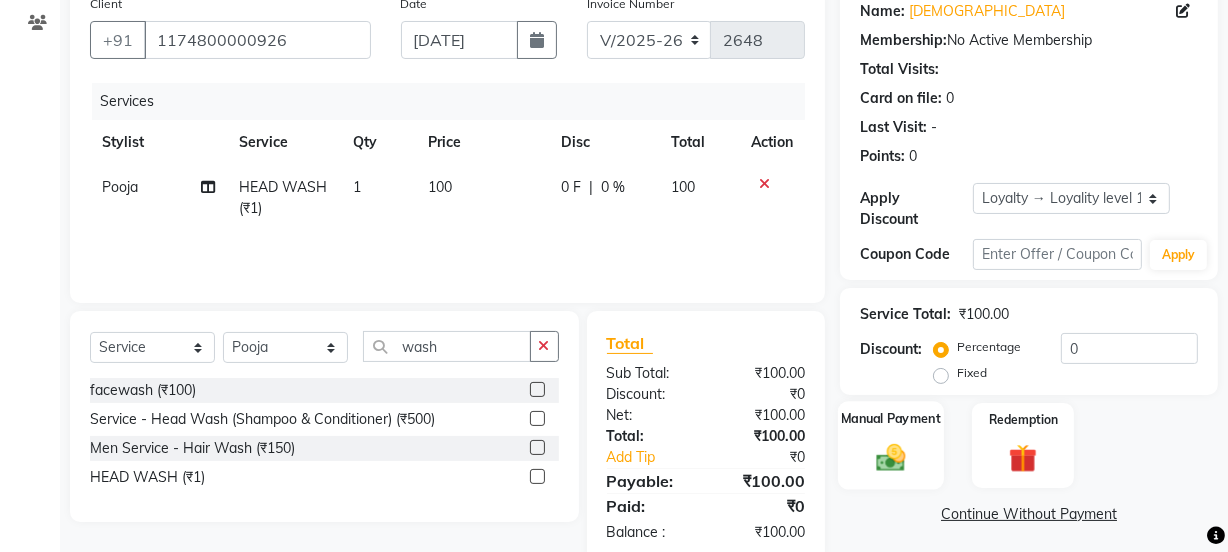 click on "Manual Payment" 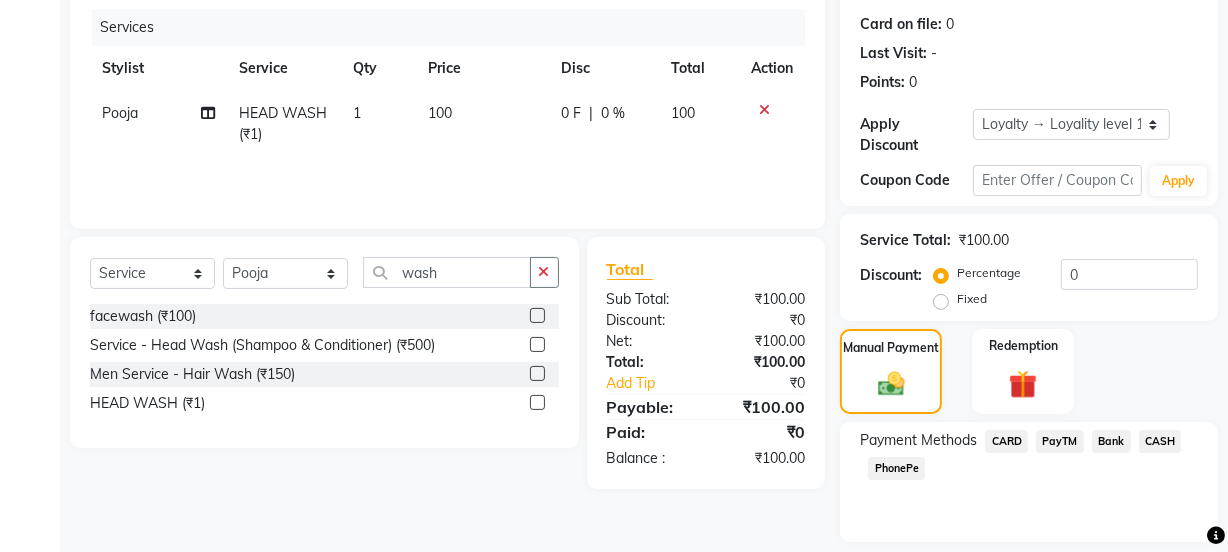 scroll, scrollTop: 300, scrollLeft: 0, axis: vertical 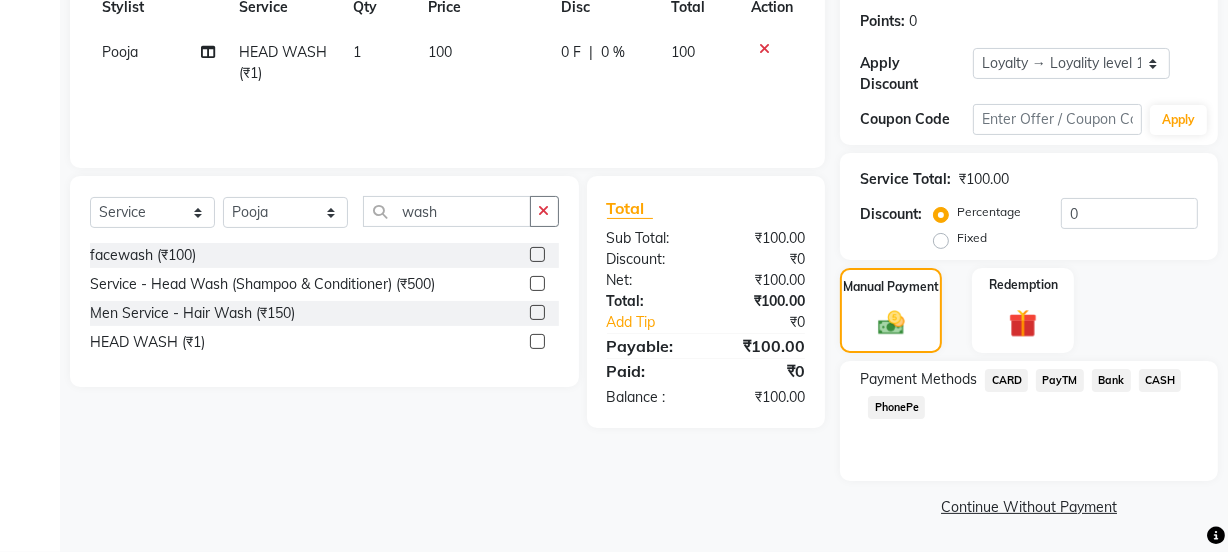 click on "CASH" 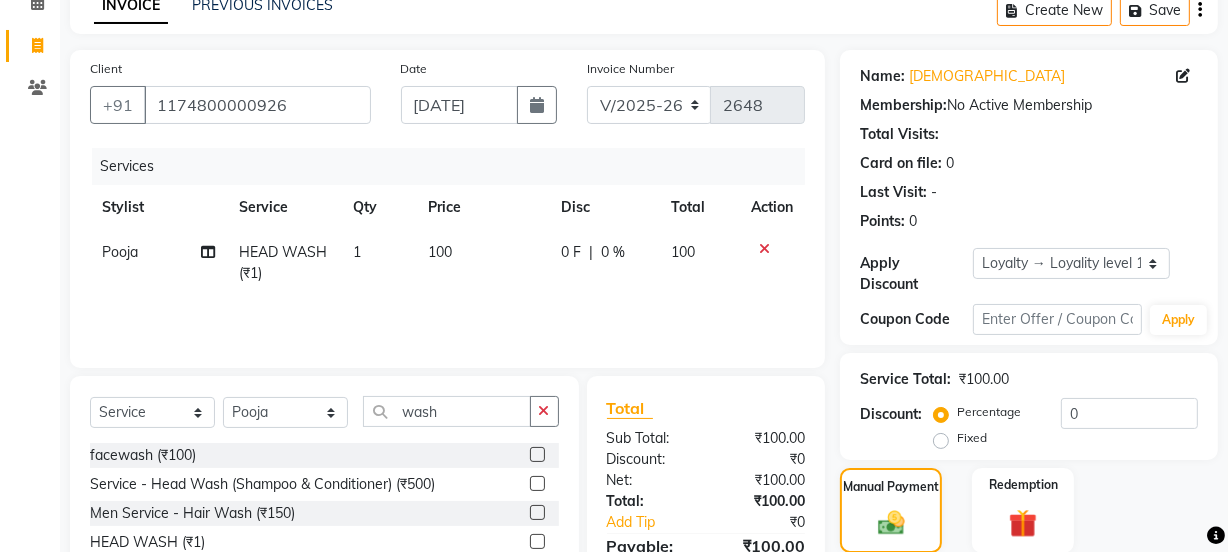 scroll, scrollTop: 0, scrollLeft: 0, axis: both 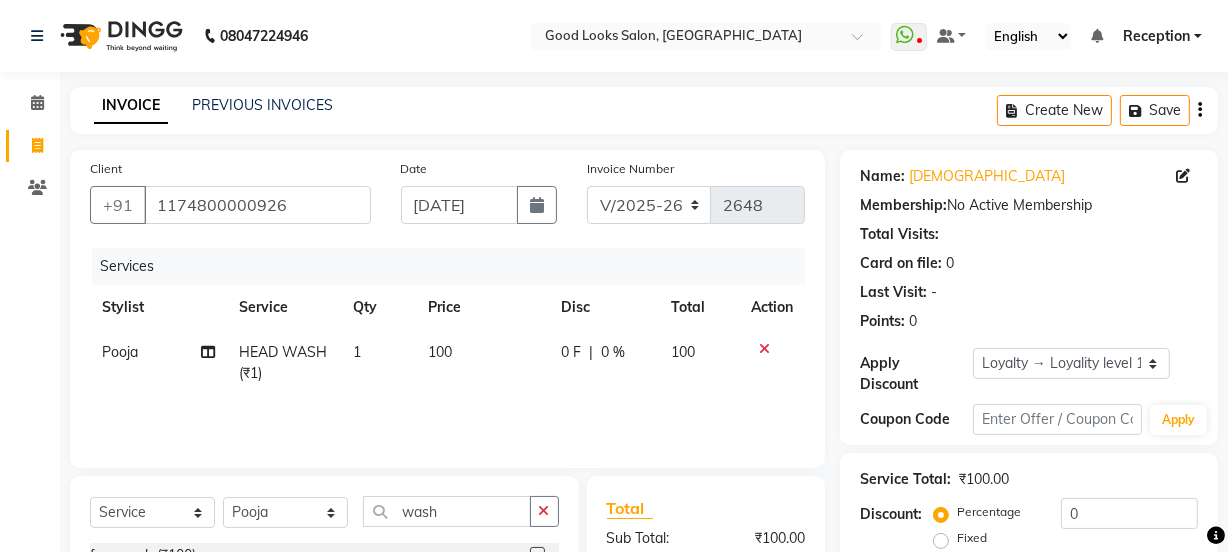click on "100" 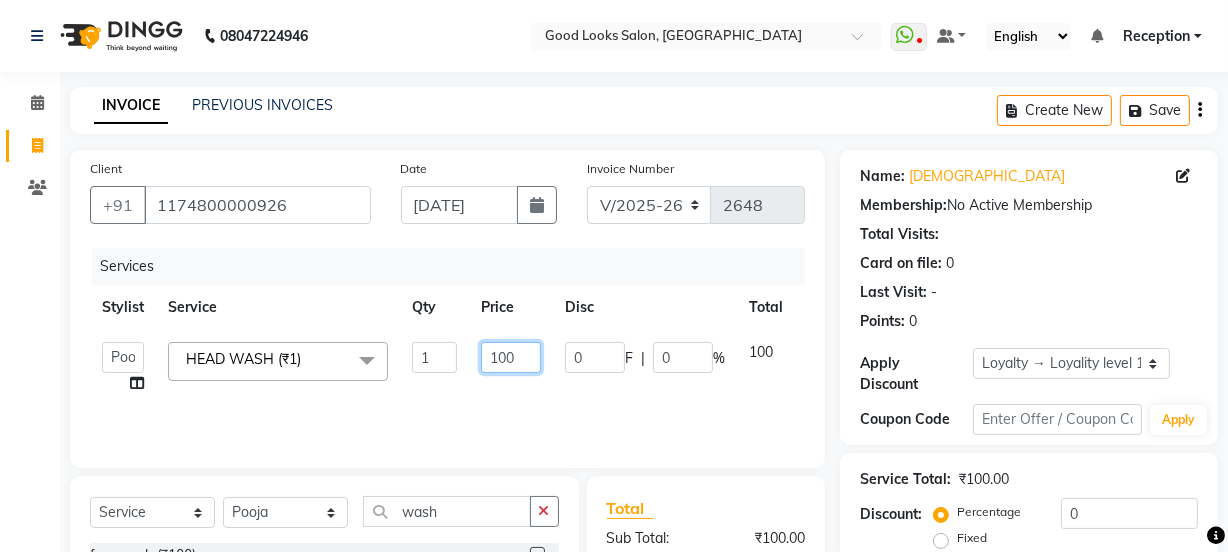click on "100" 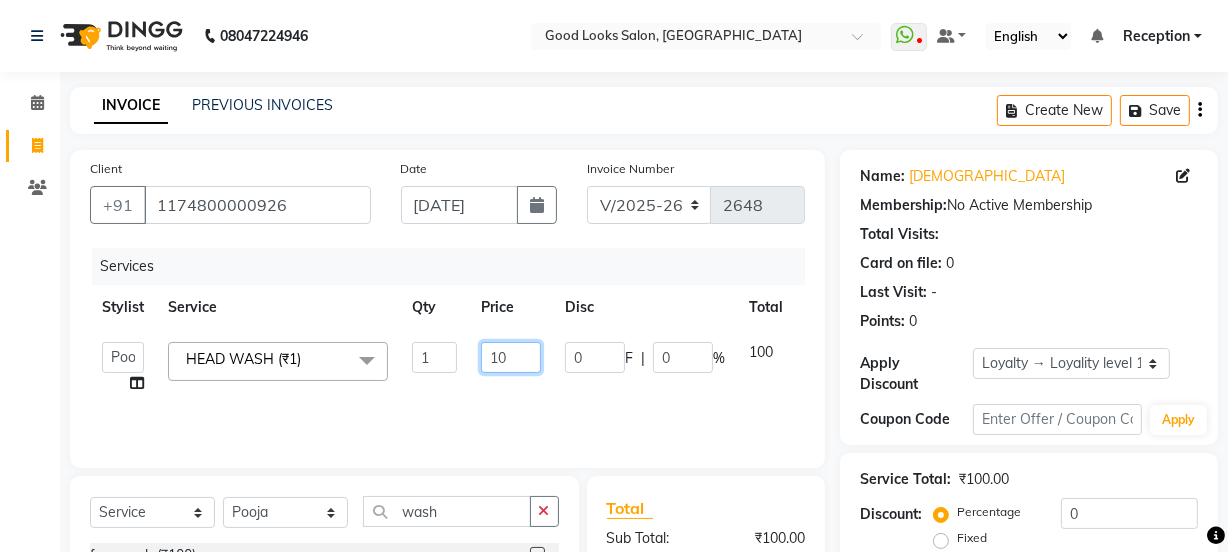 type on "150" 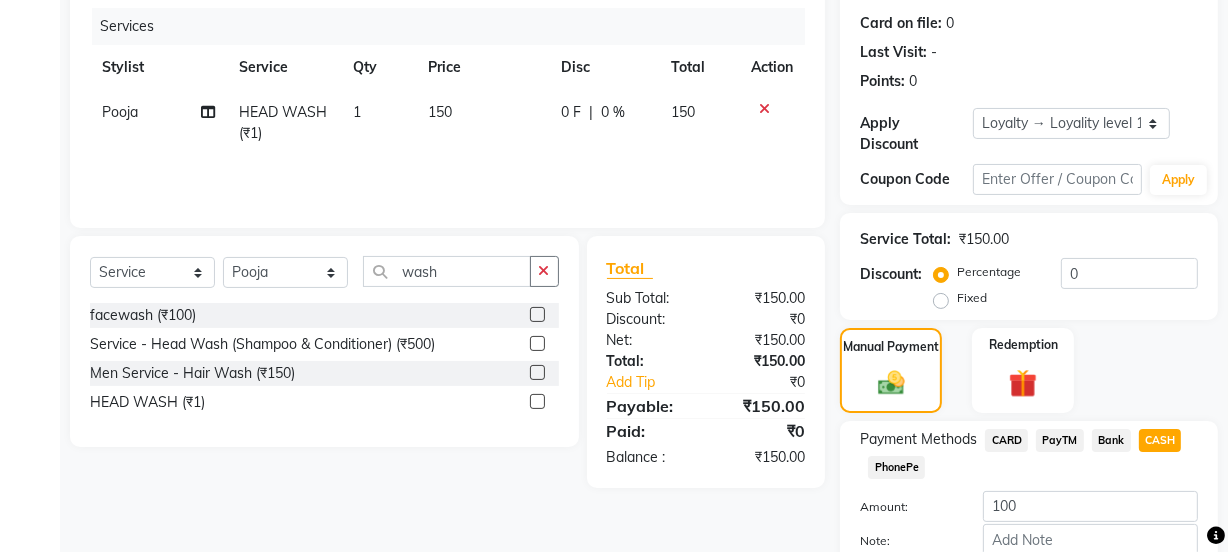 scroll, scrollTop: 356, scrollLeft: 0, axis: vertical 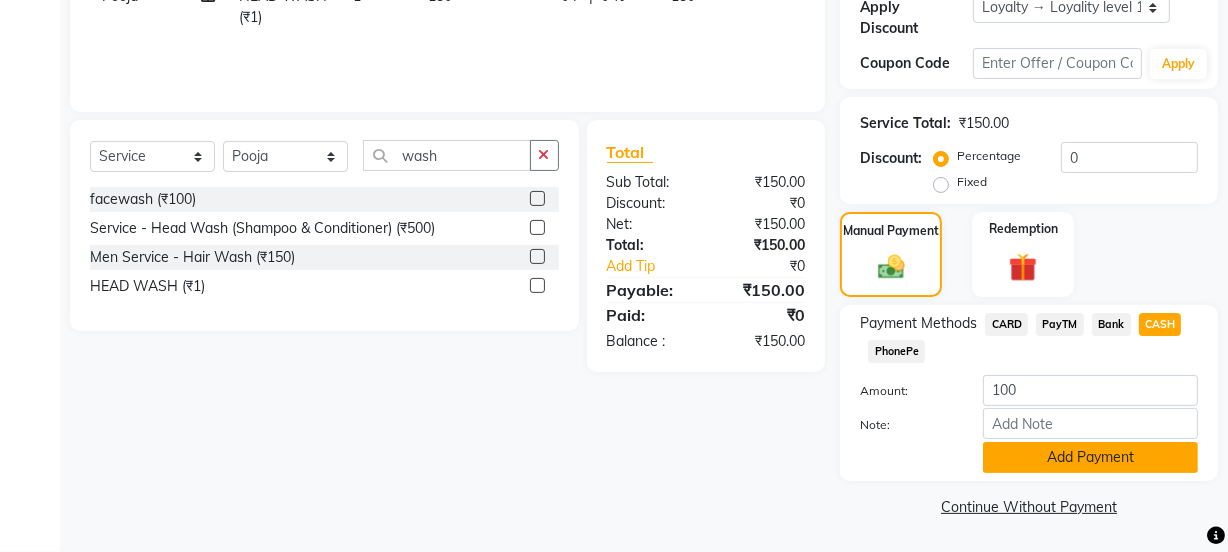 click on "Add Payment" 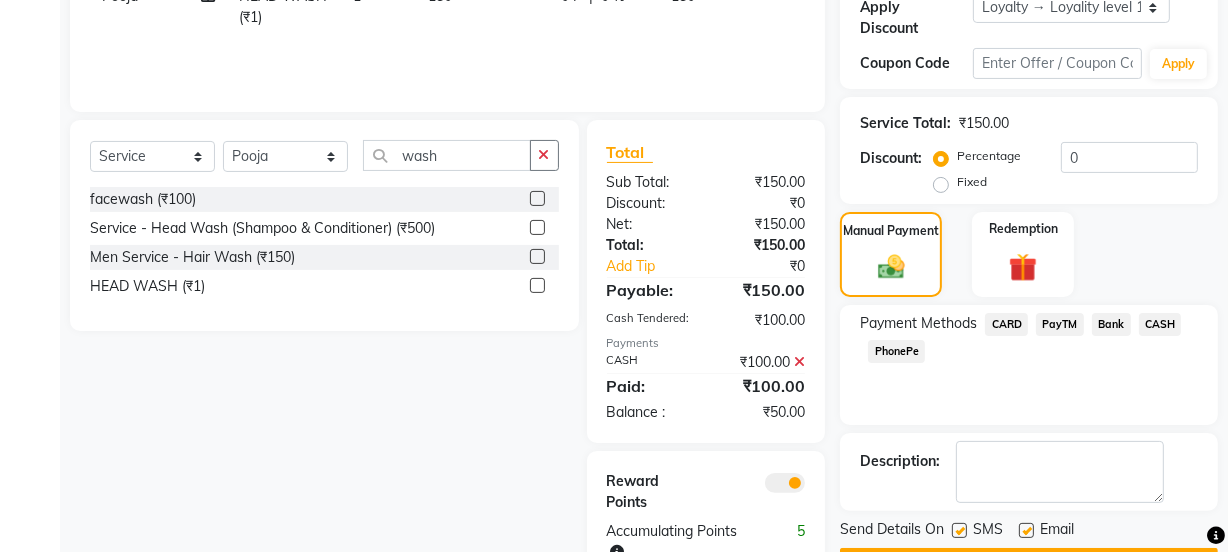 click 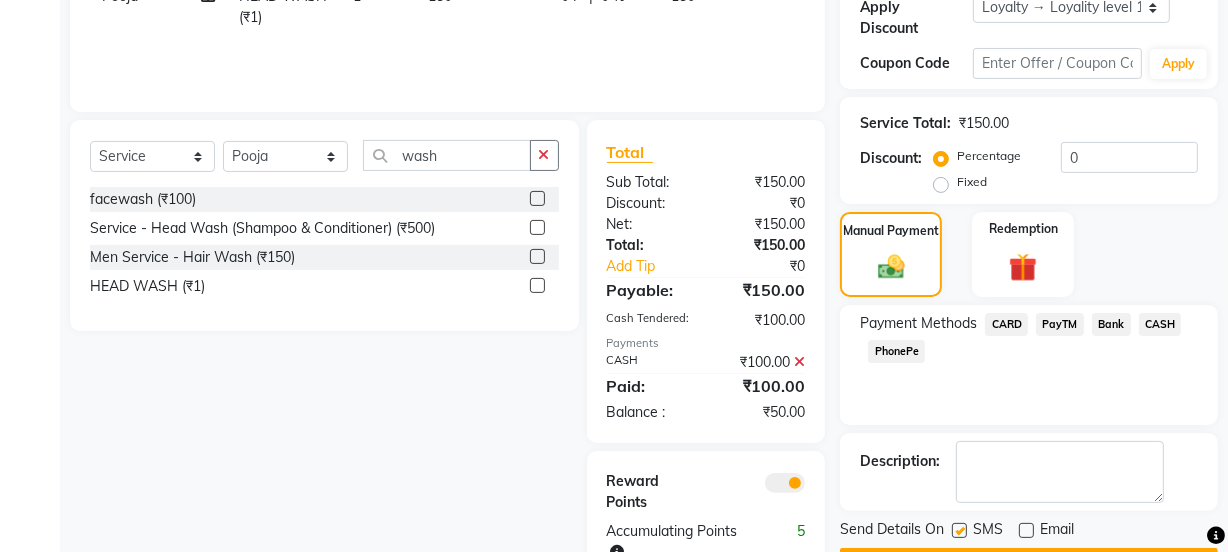 click 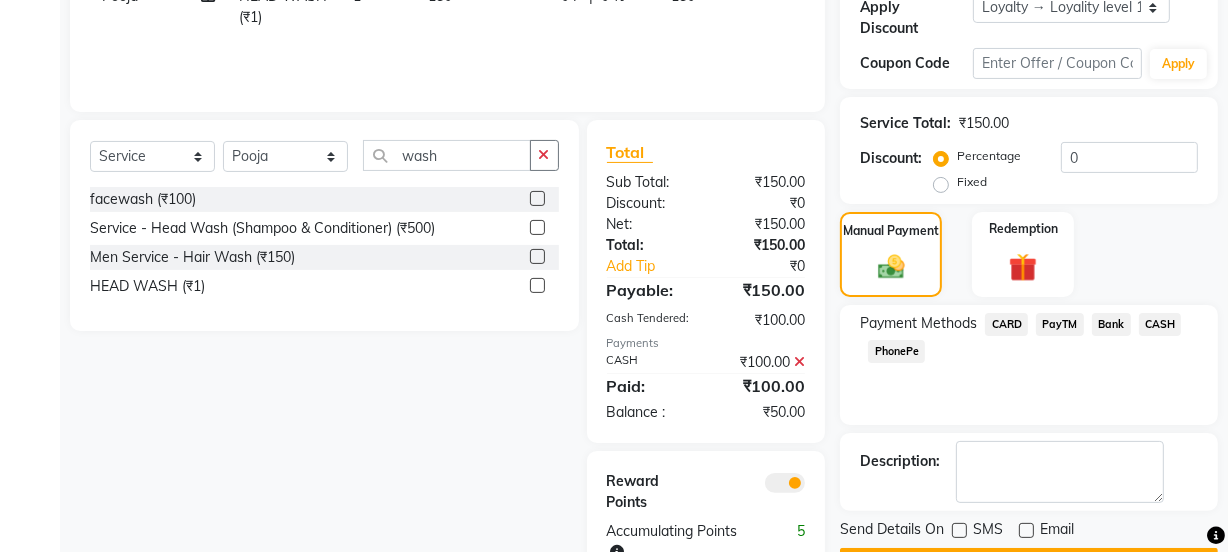 drag, startPoint x: 1155, startPoint y: 325, endPoint x: 1150, endPoint y: 356, distance: 31.400637 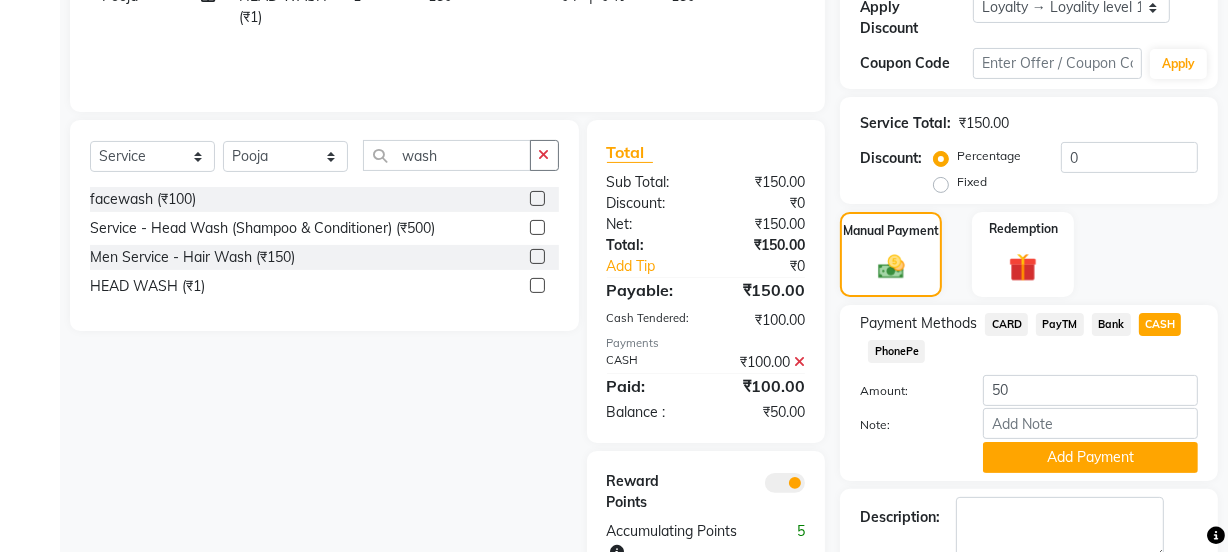 click on "Name: Male  Membership:  No Active Membership  Total Visits:   Card on file:  0 Last Visit:   - Points:   0  Apply Discount Select  Loyalty → Loyality level 1  Coupon Code Apply Service Total:  ₹150.00  Discount:  Percentage   Fixed  0 Manual Payment Redemption Payment Methods  CARD   PayTM   Bank   CASH   PhonePe  Amount: 50 Note: Add Payment Description:                  Send Details On SMS Email  Checkout" 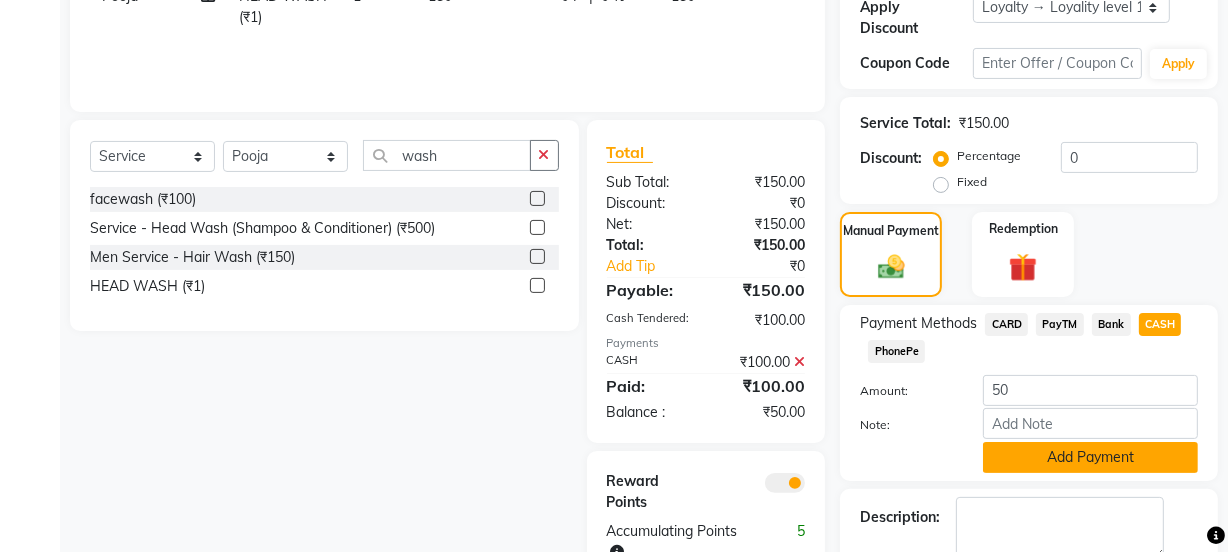 click on "Add Payment" 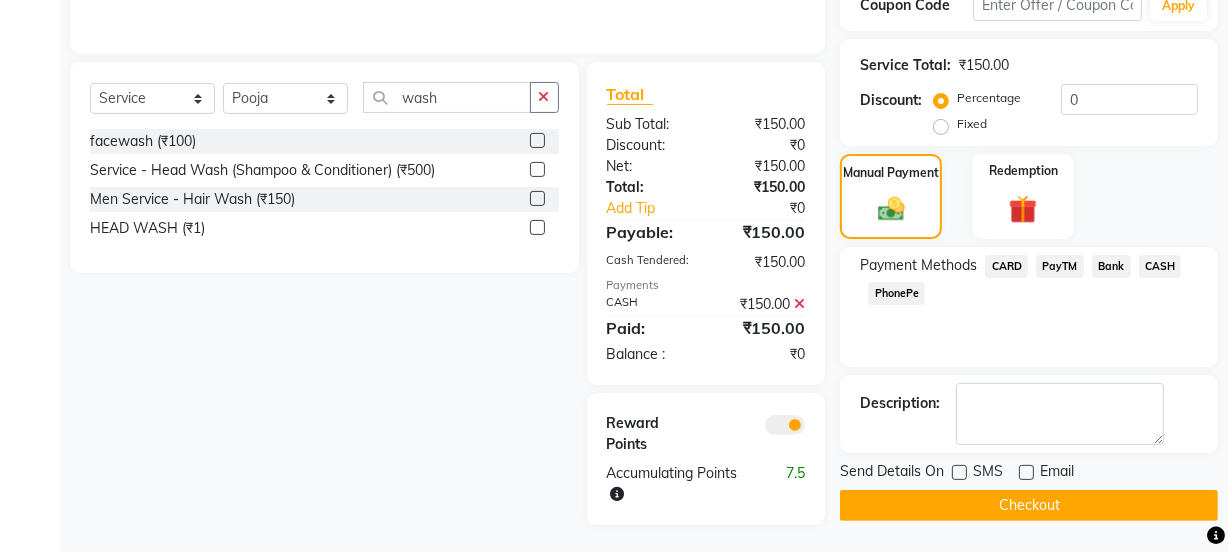 scroll, scrollTop: 417, scrollLeft: 0, axis: vertical 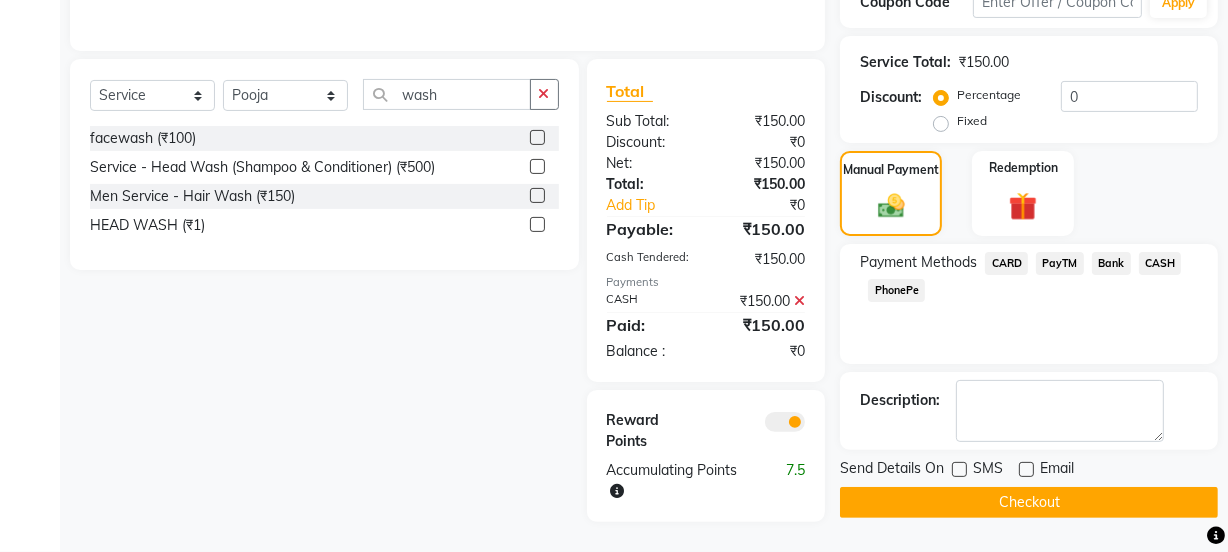 click on "Checkout" 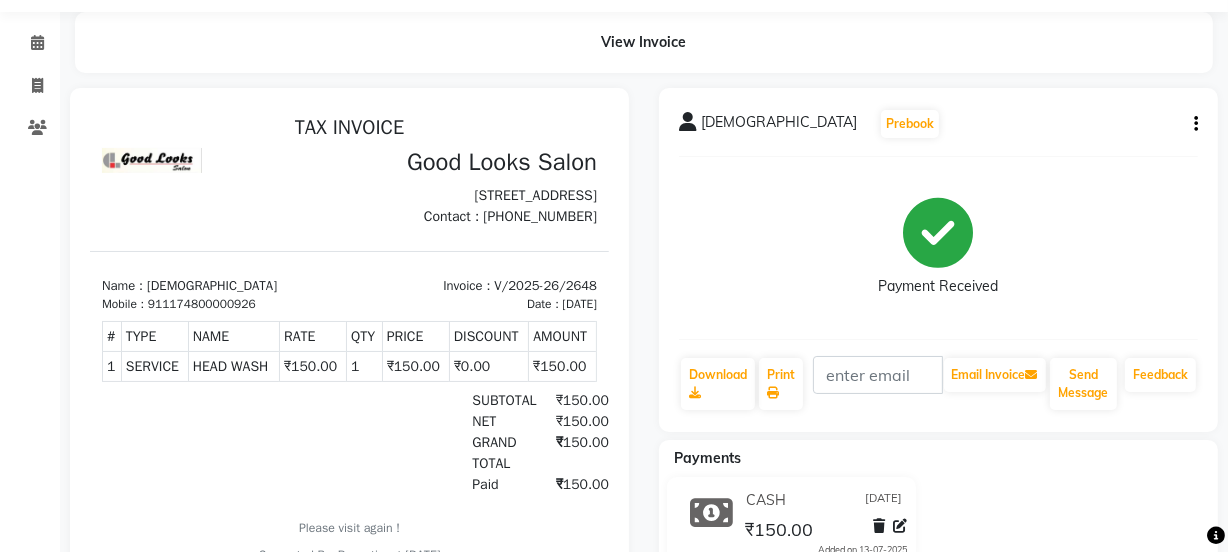 scroll, scrollTop: 0, scrollLeft: 0, axis: both 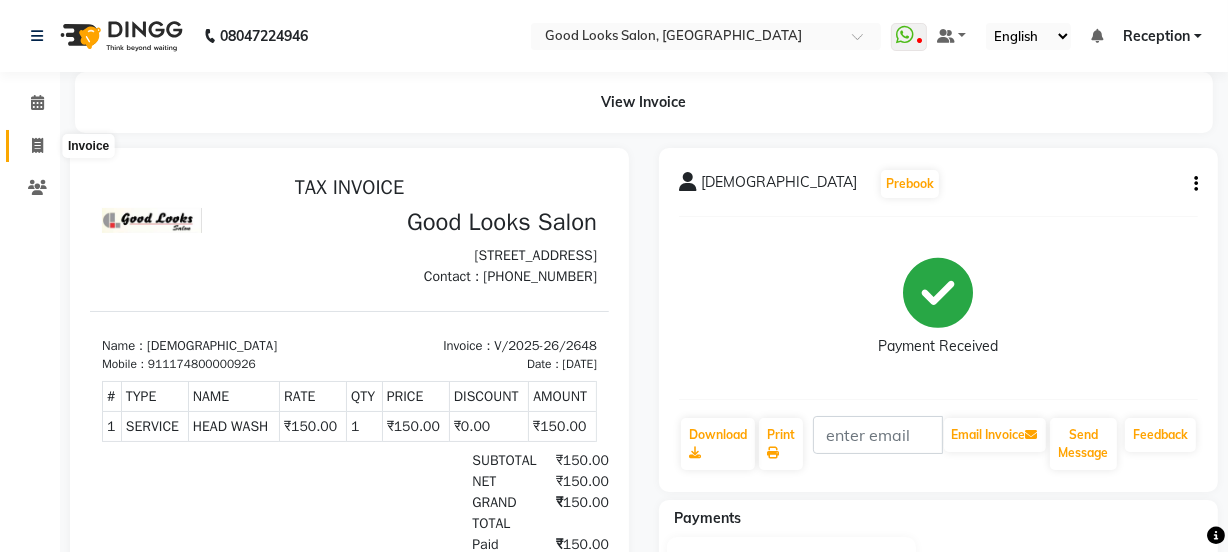 click 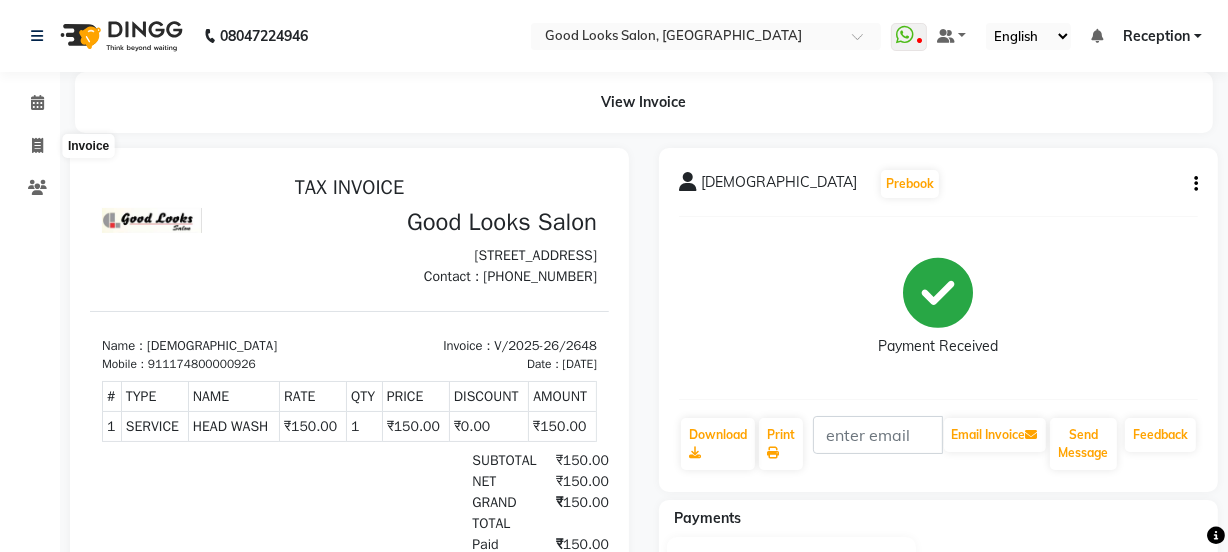 select on "service" 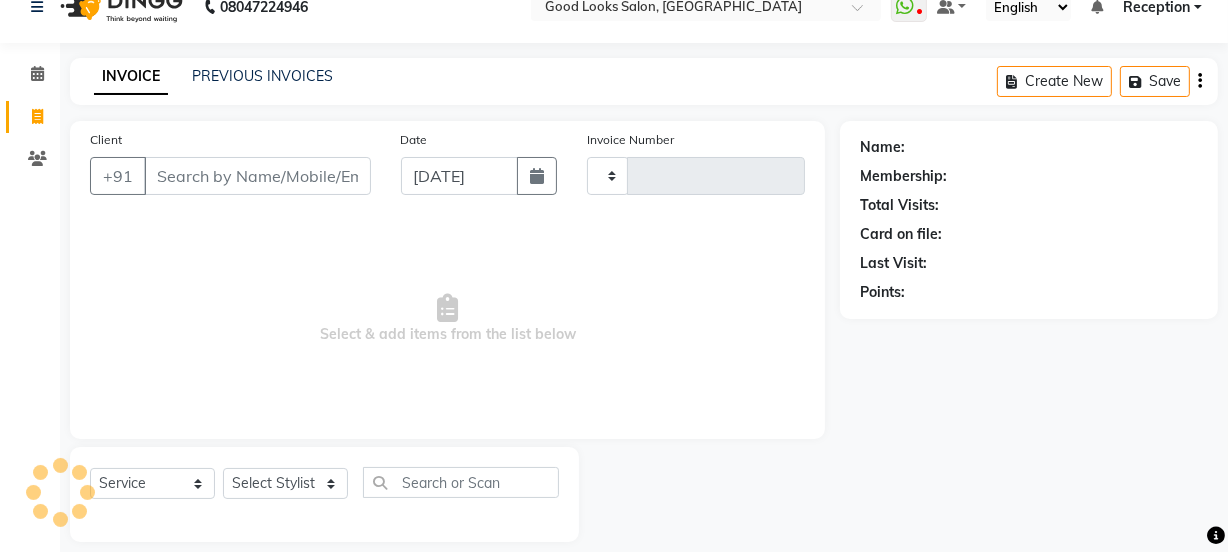 type on "2649" 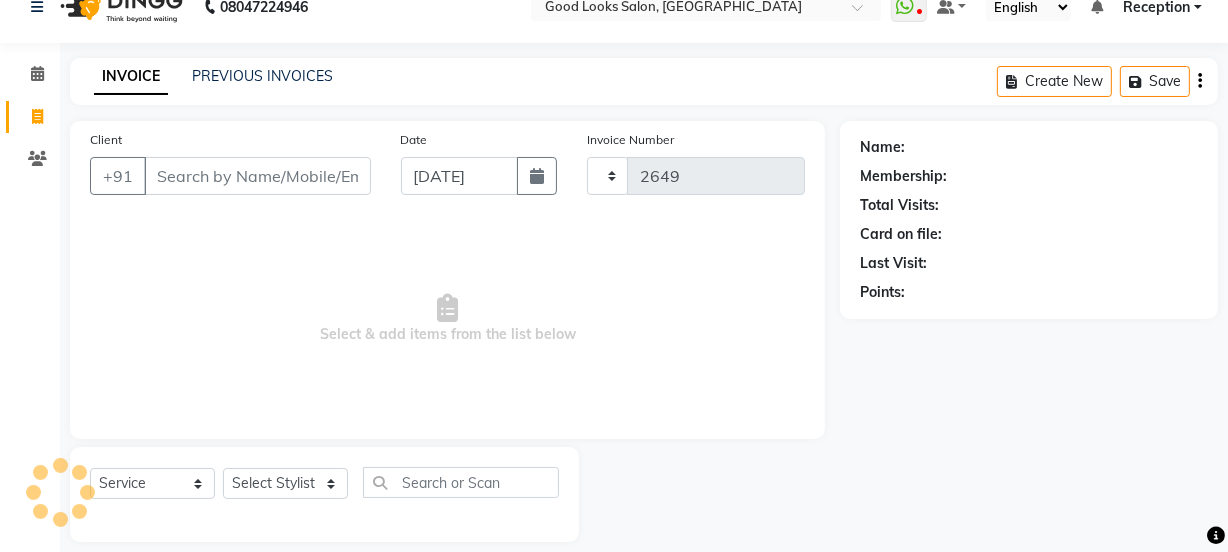 select on "4230" 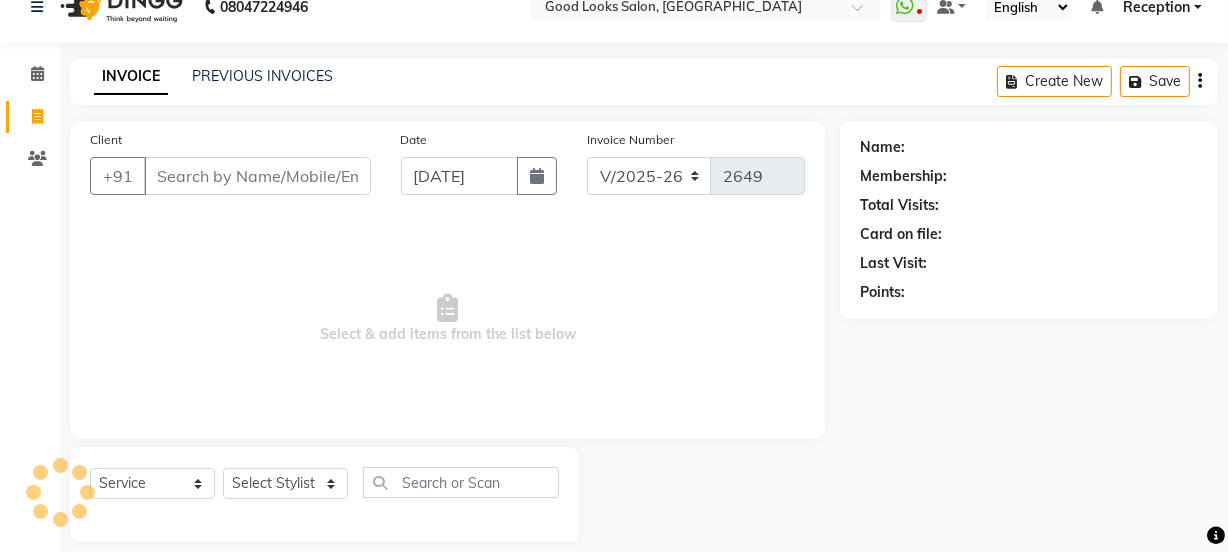 scroll, scrollTop: 50, scrollLeft: 0, axis: vertical 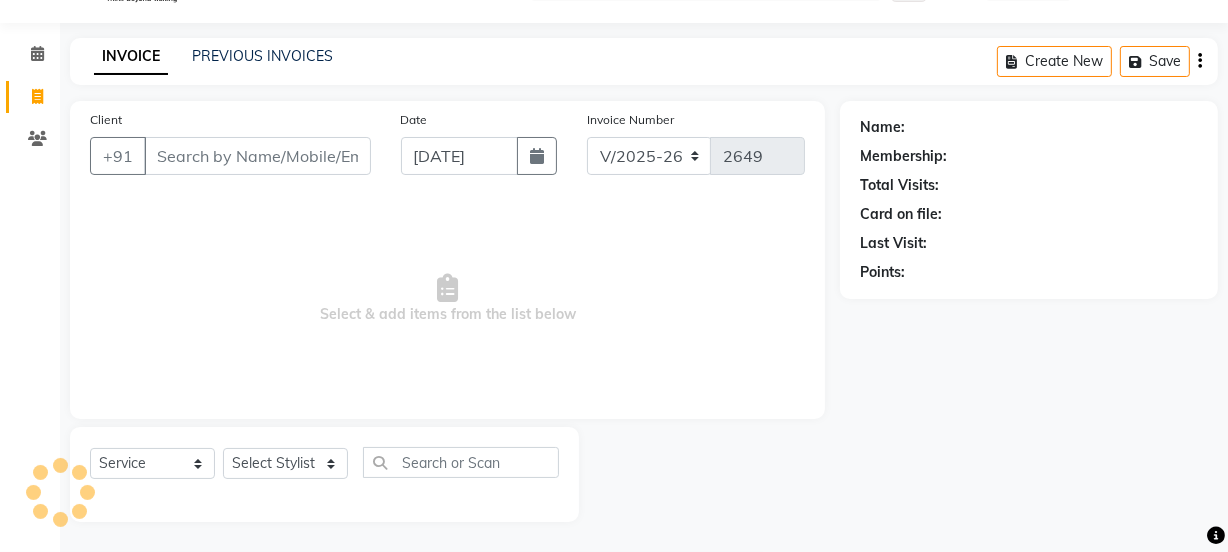 click on "Client" at bounding box center (257, 156) 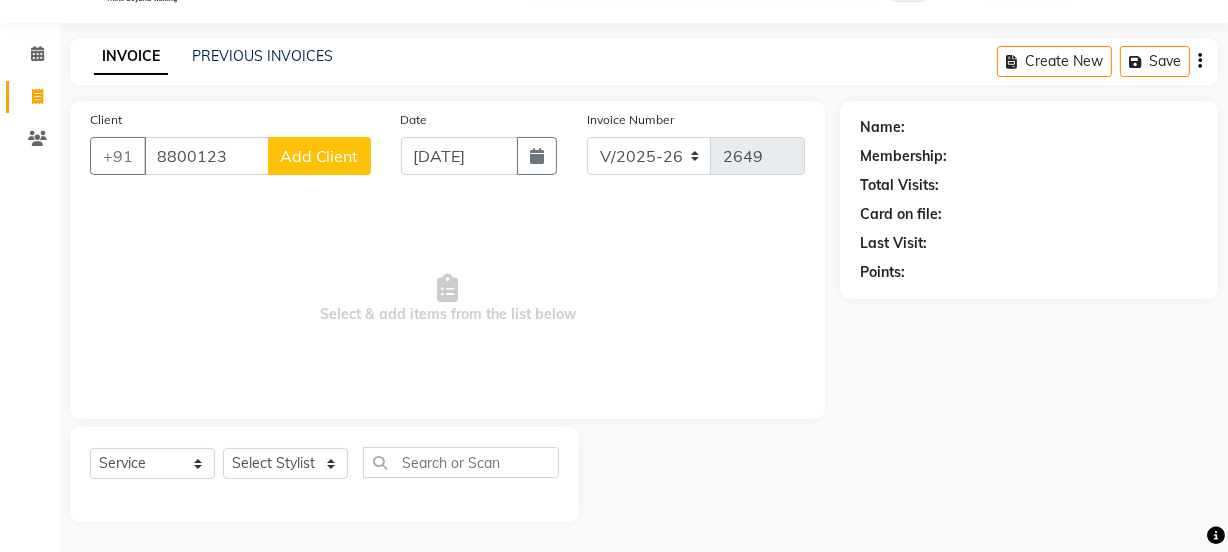 drag, startPoint x: 196, startPoint y: 152, endPoint x: 239, endPoint y: 147, distance: 43.289722 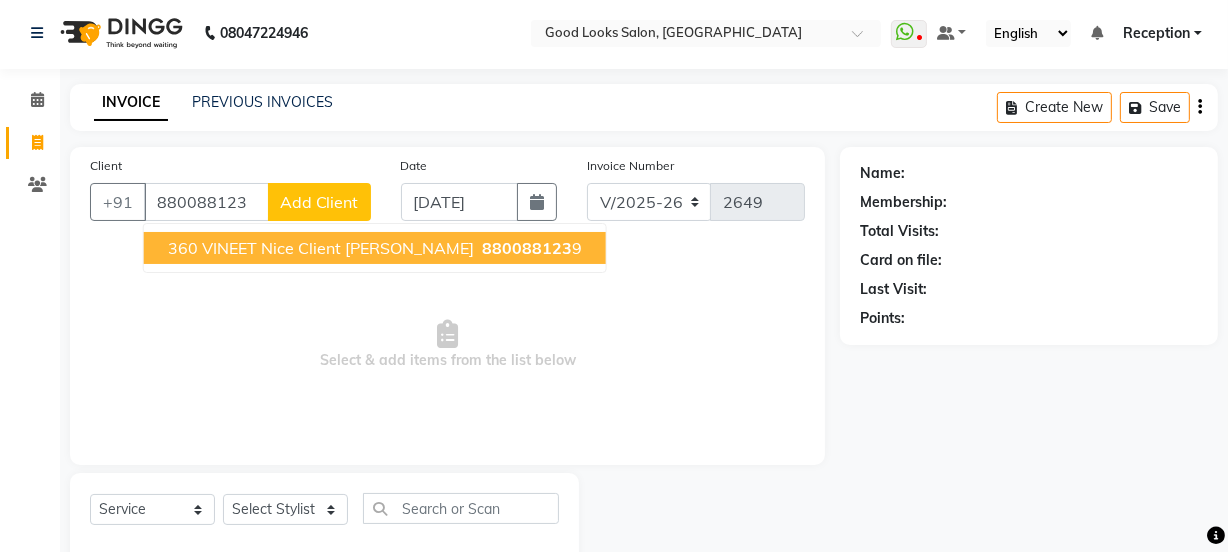 scroll, scrollTop: 0, scrollLeft: 0, axis: both 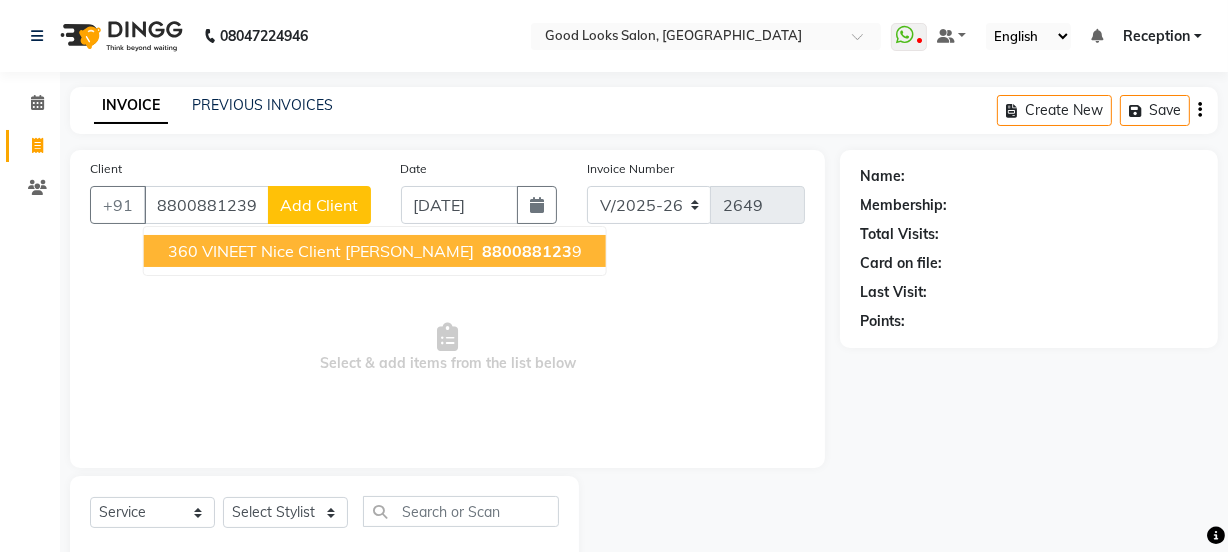 type on "8800881239" 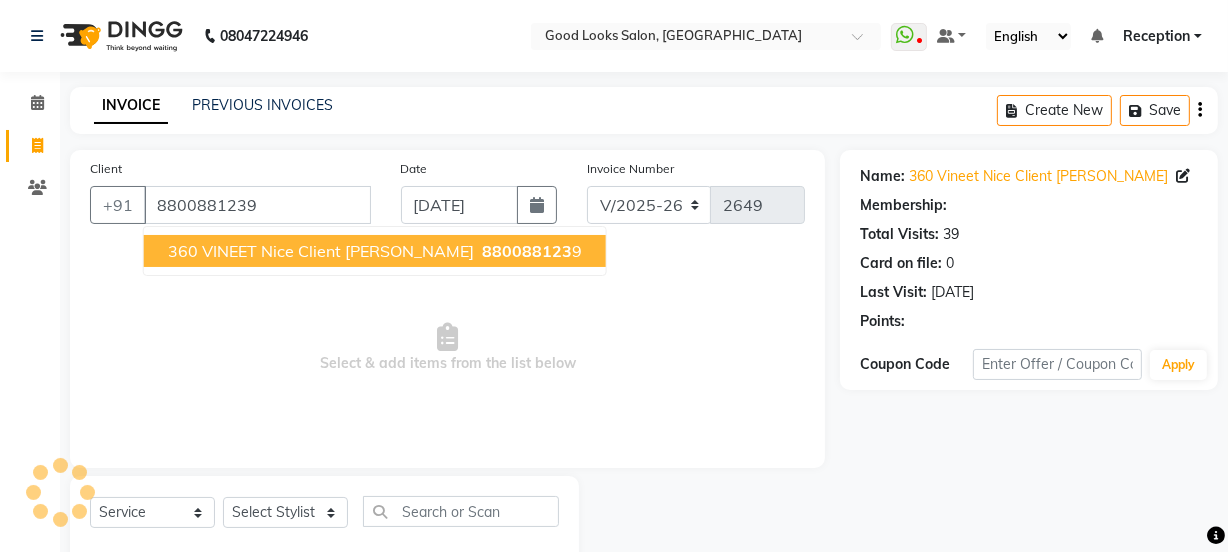 select on "1: Object" 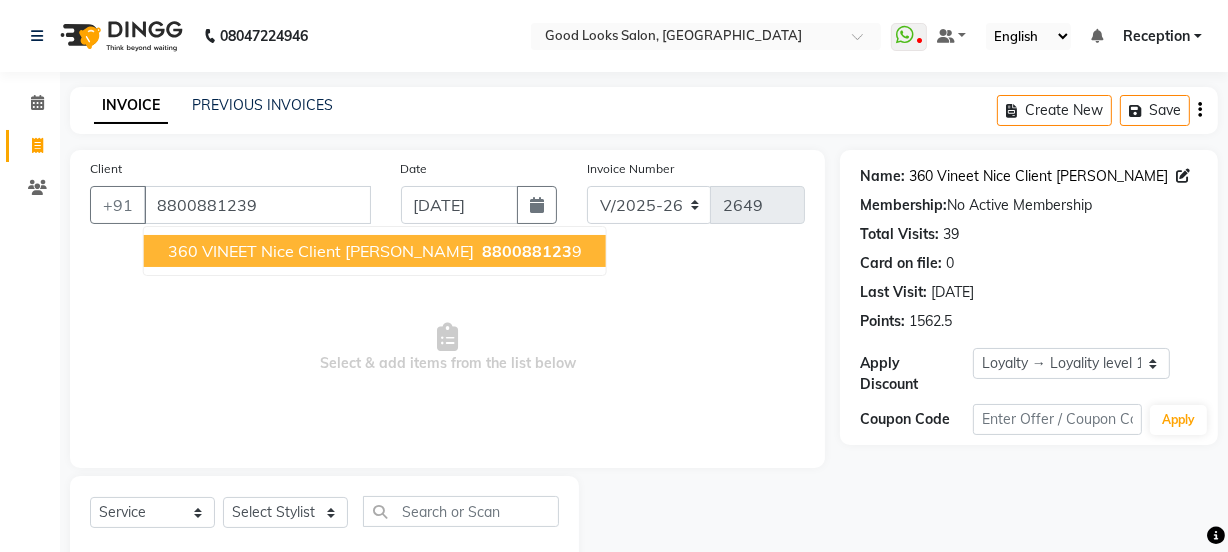 click on "360 Vineet Nice Client [PERSON_NAME]" 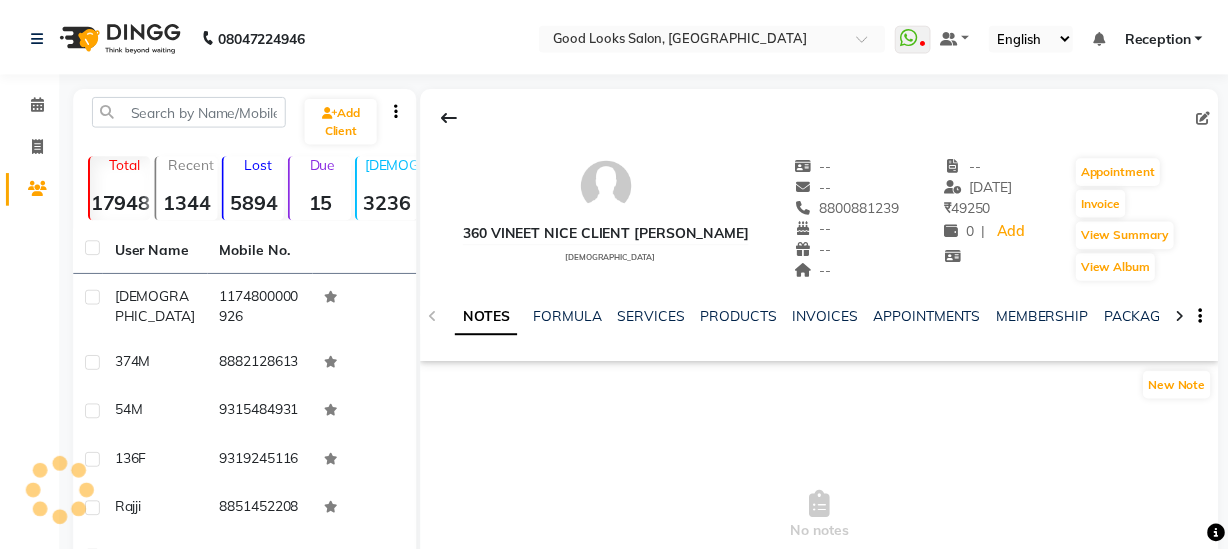 scroll, scrollTop: 0, scrollLeft: 0, axis: both 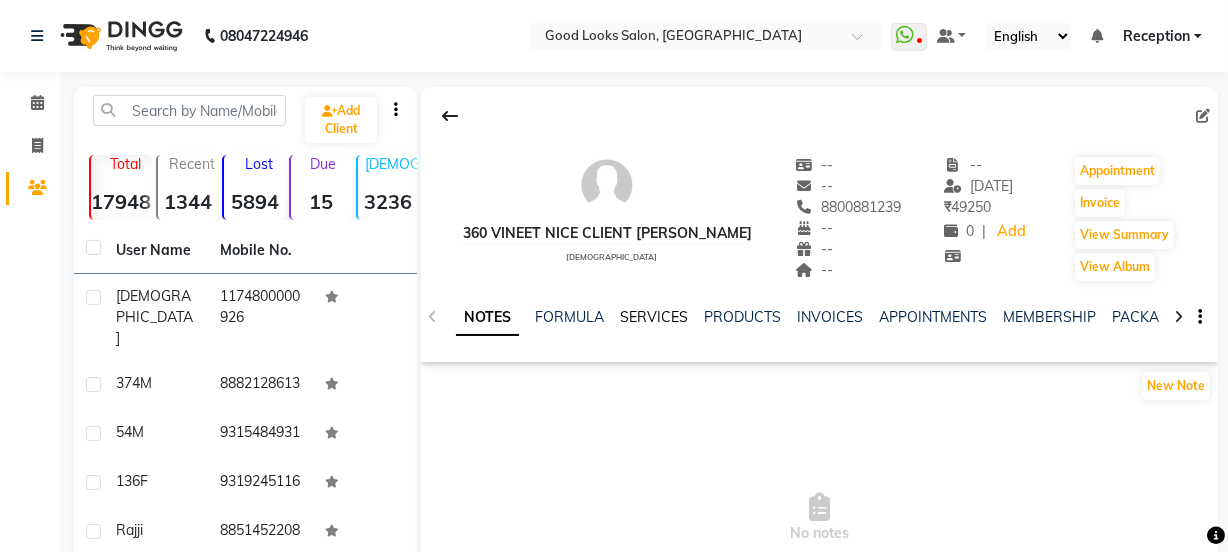 click on "SERVICES" 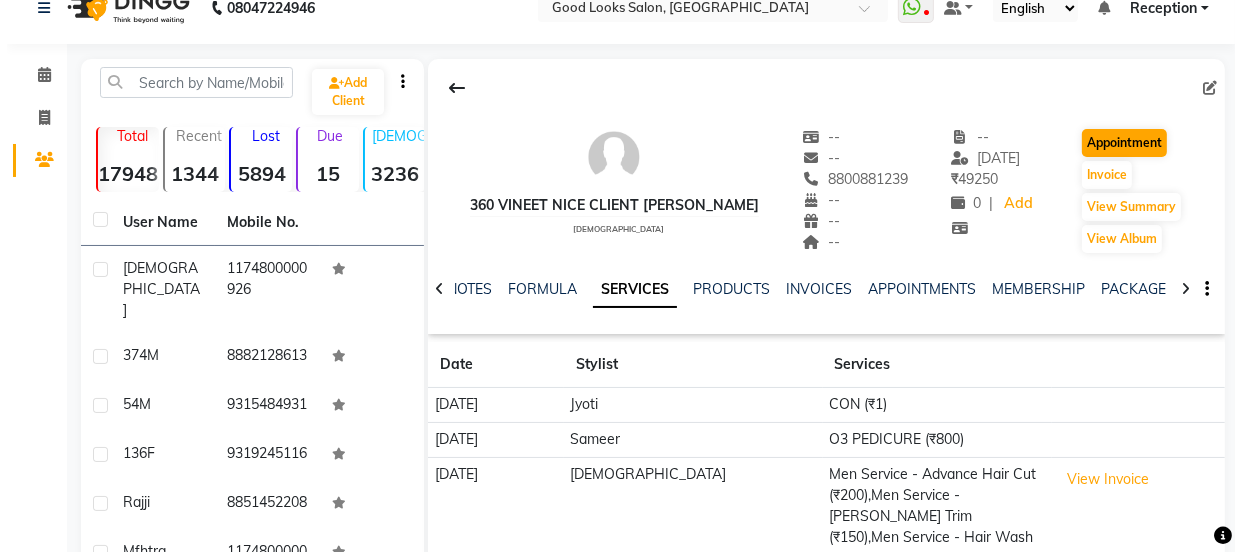 scroll, scrollTop: 272, scrollLeft: 0, axis: vertical 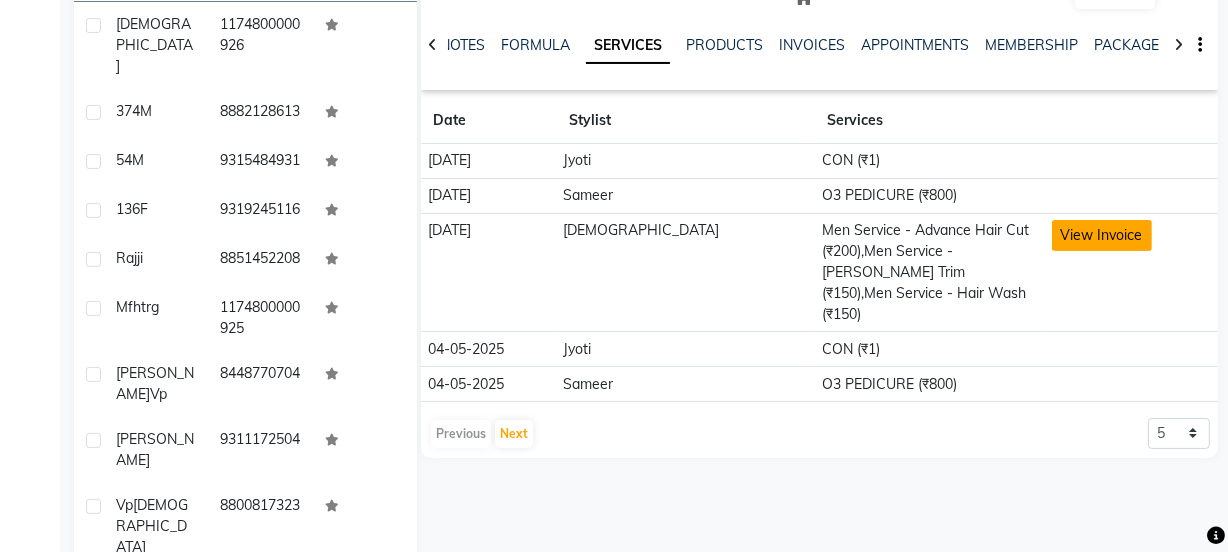 click on "View Invoice" 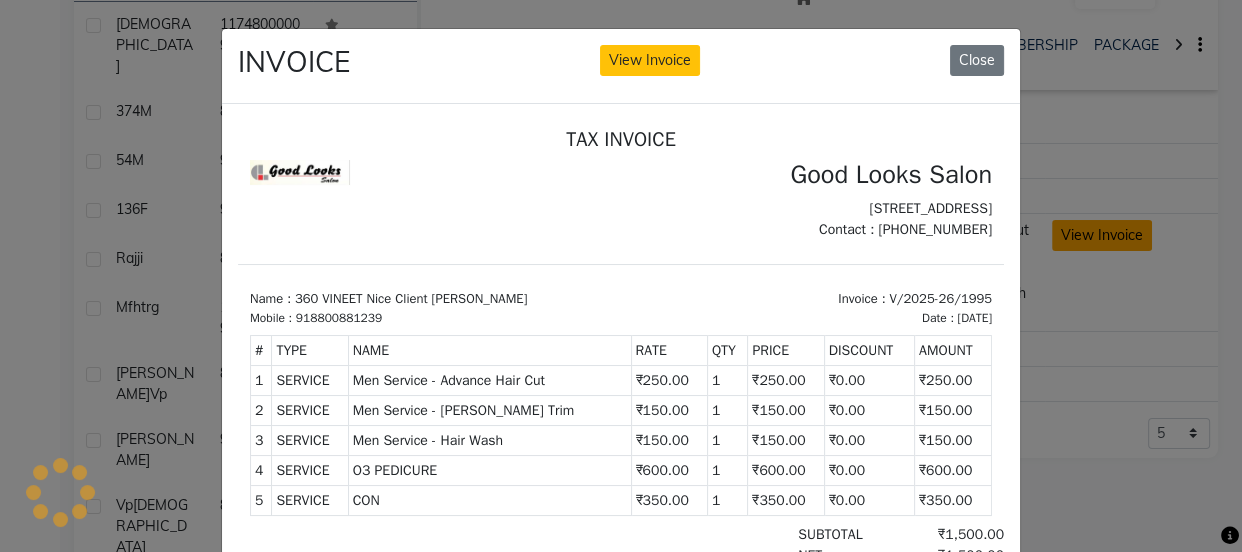 scroll, scrollTop: 0, scrollLeft: 0, axis: both 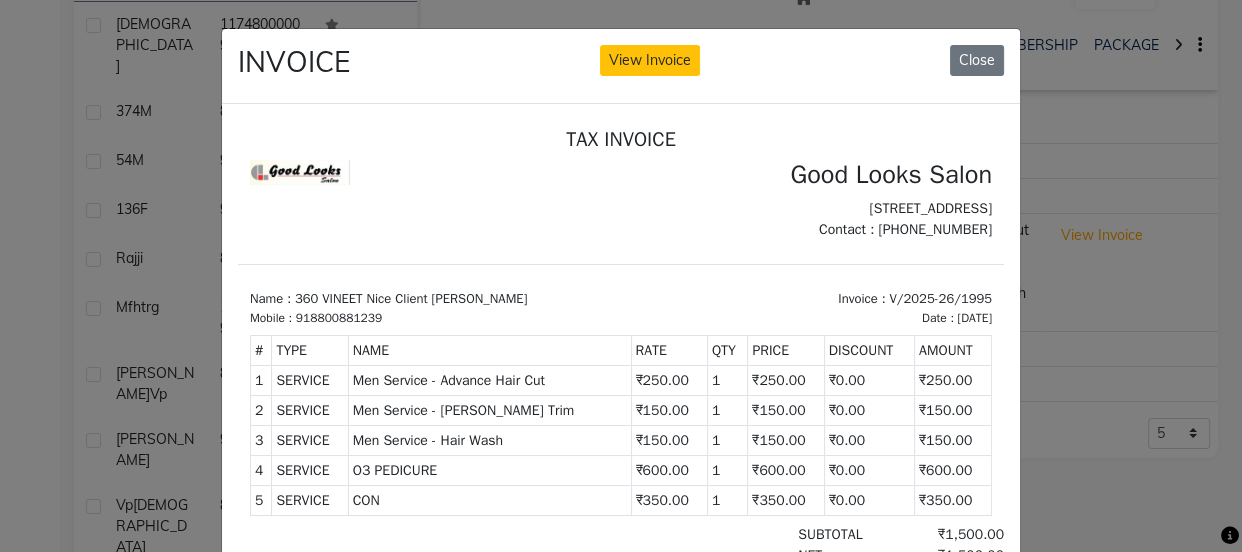 click on "INVOICE View Invoice Close" 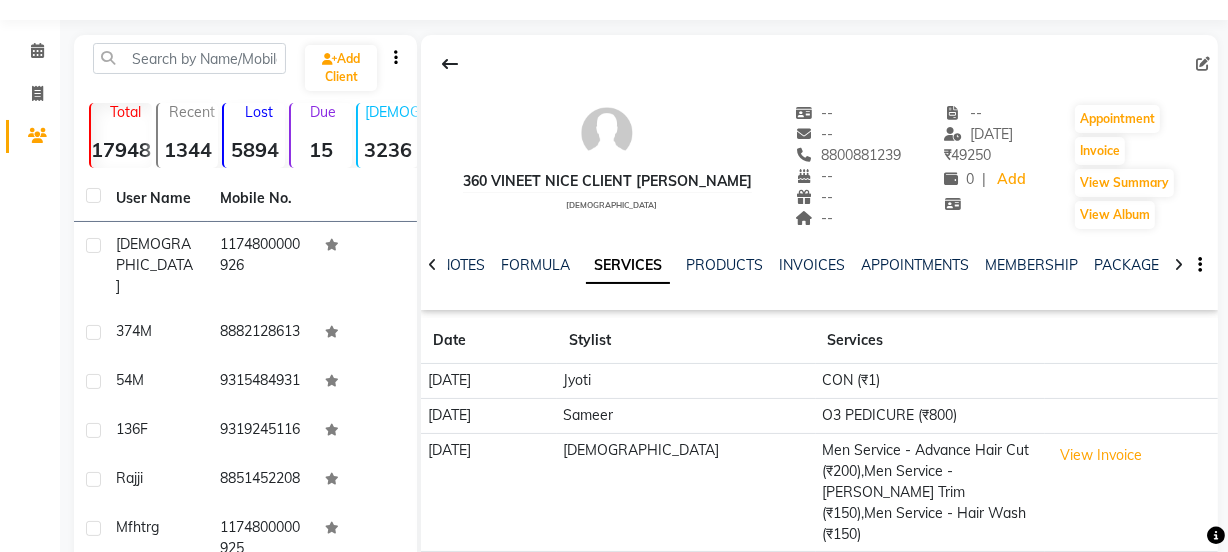 scroll, scrollTop: 0, scrollLeft: 0, axis: both 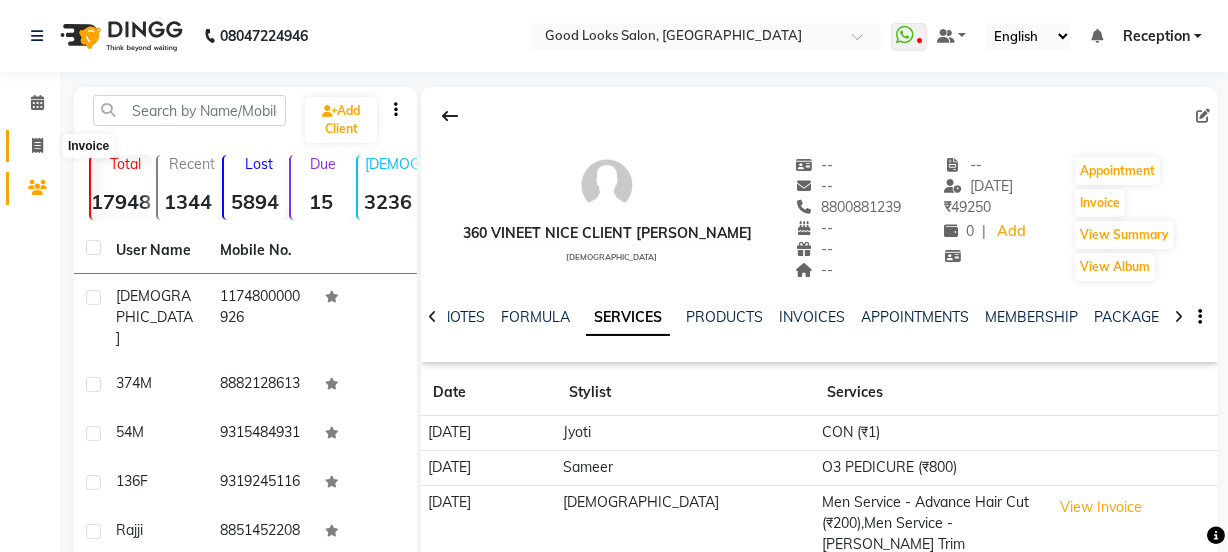 click 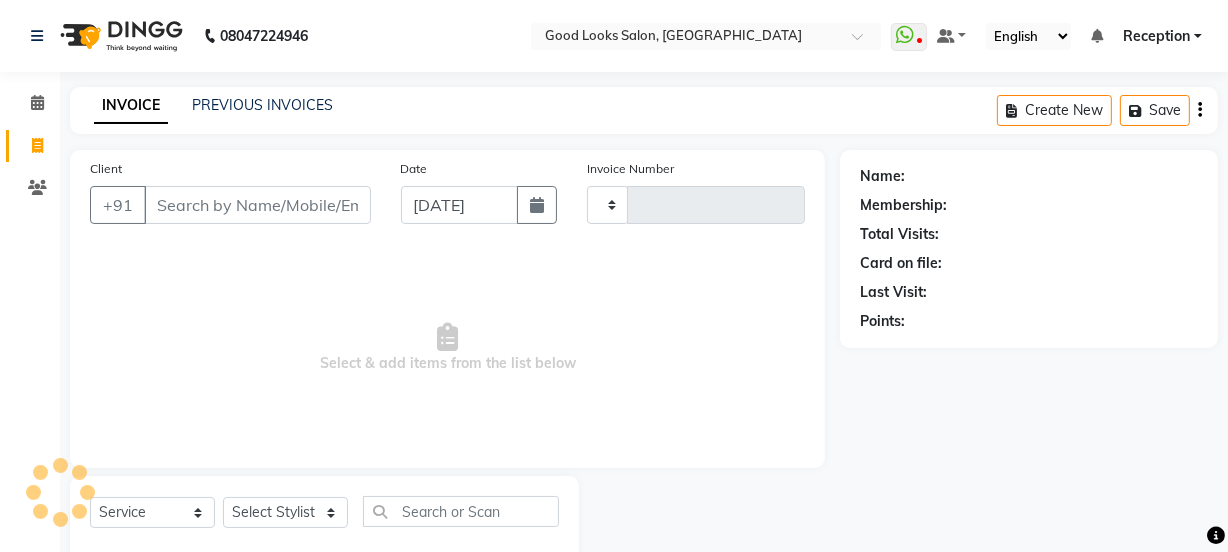 type on "2649" 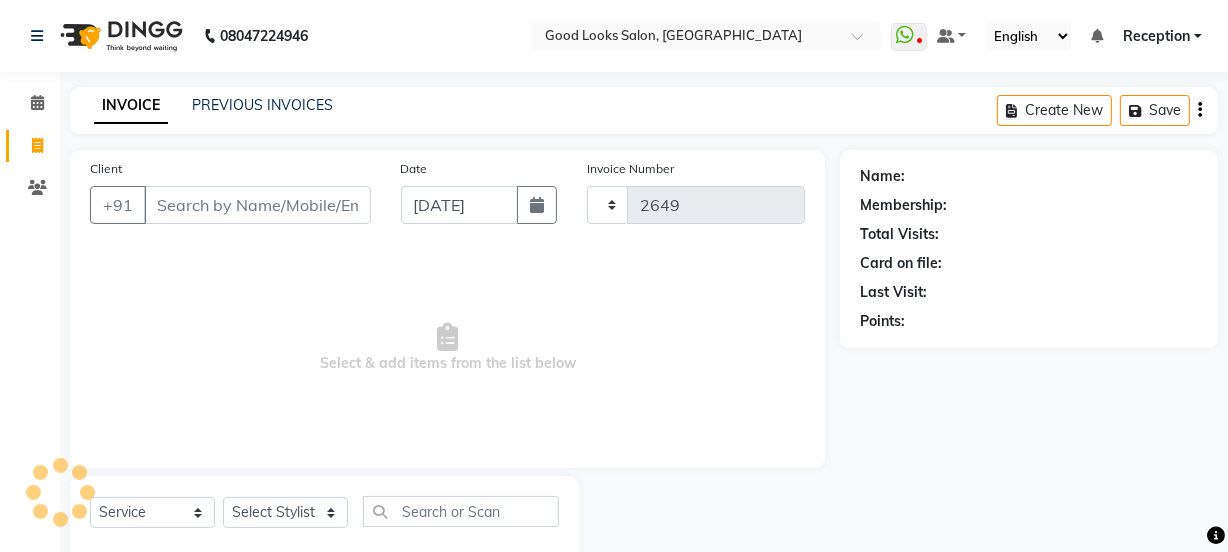 select on "4230" 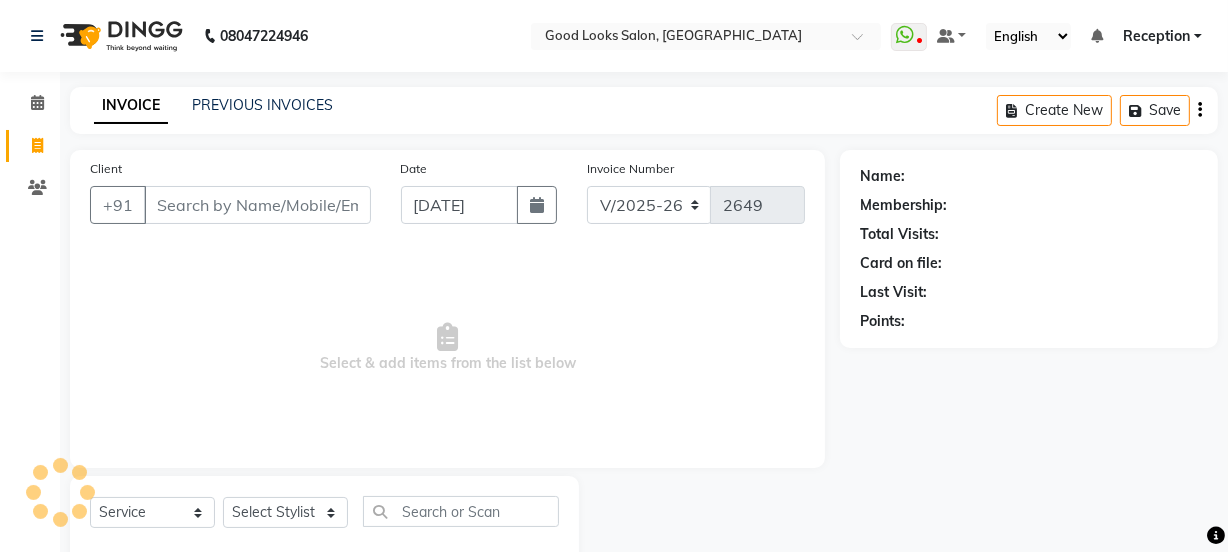 scroll, scrollTop: 50, scrollLeft: 0, axis: vertical 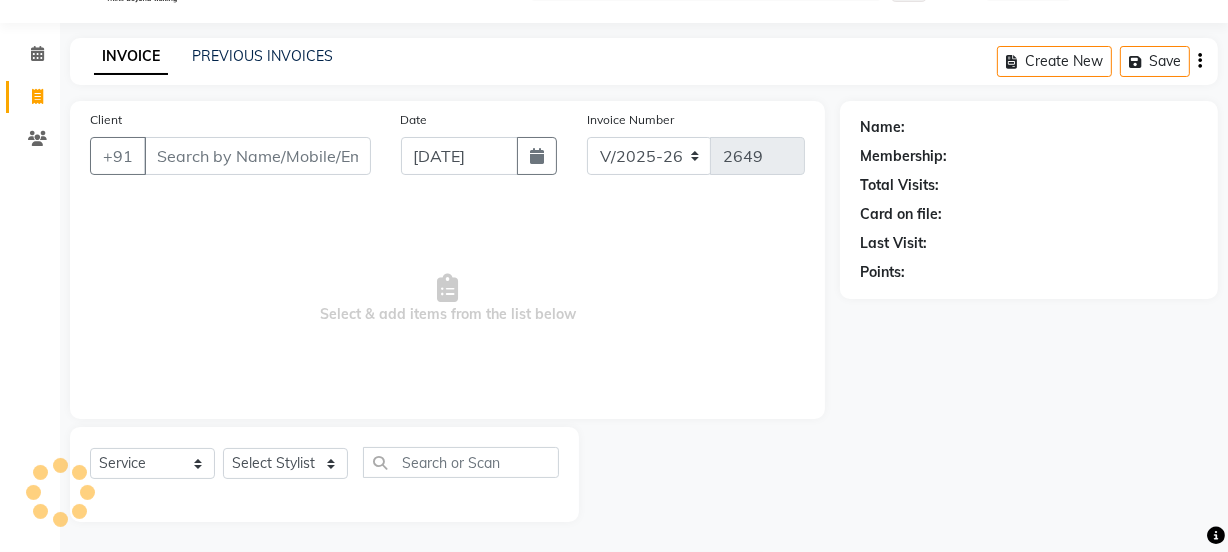 click on "Client" at bounding box center (257, 156) 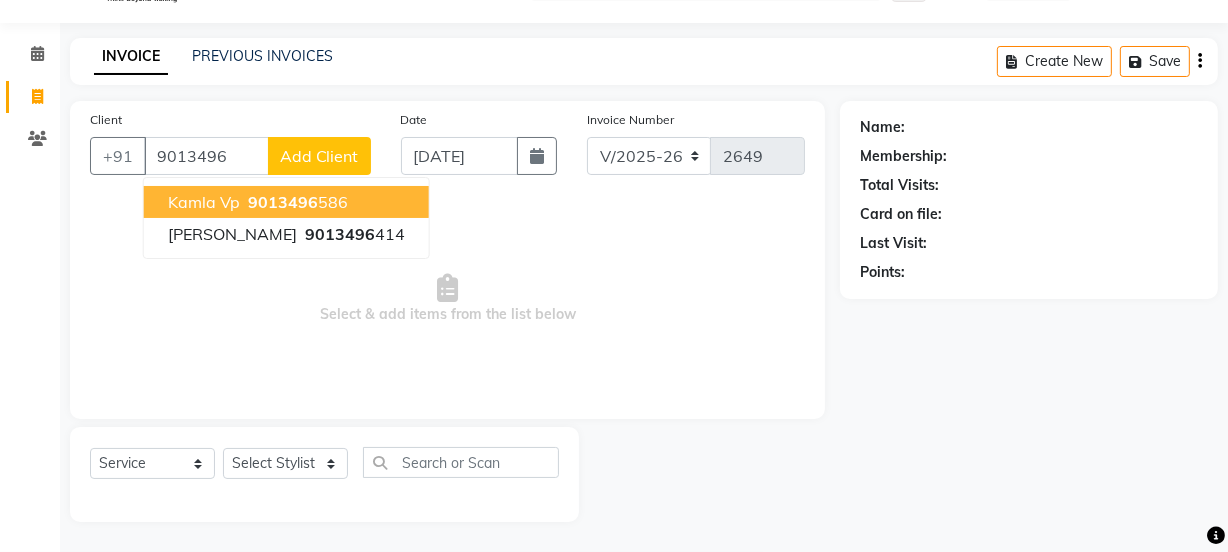 click on "kamla Vp   9013496 586" at bounding box center [286, 202] 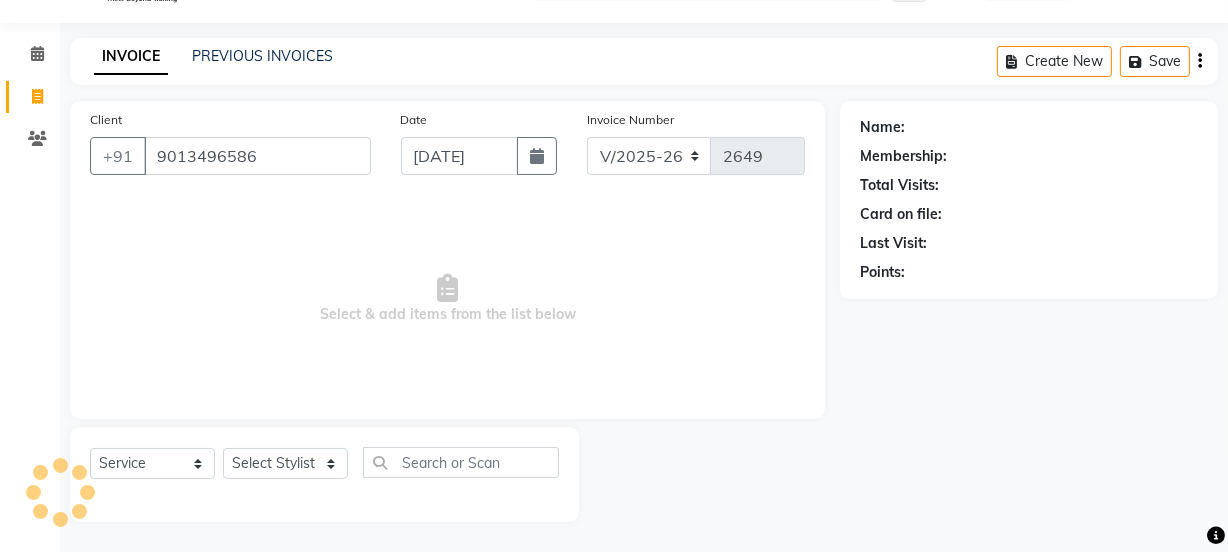 type on "9013496586" 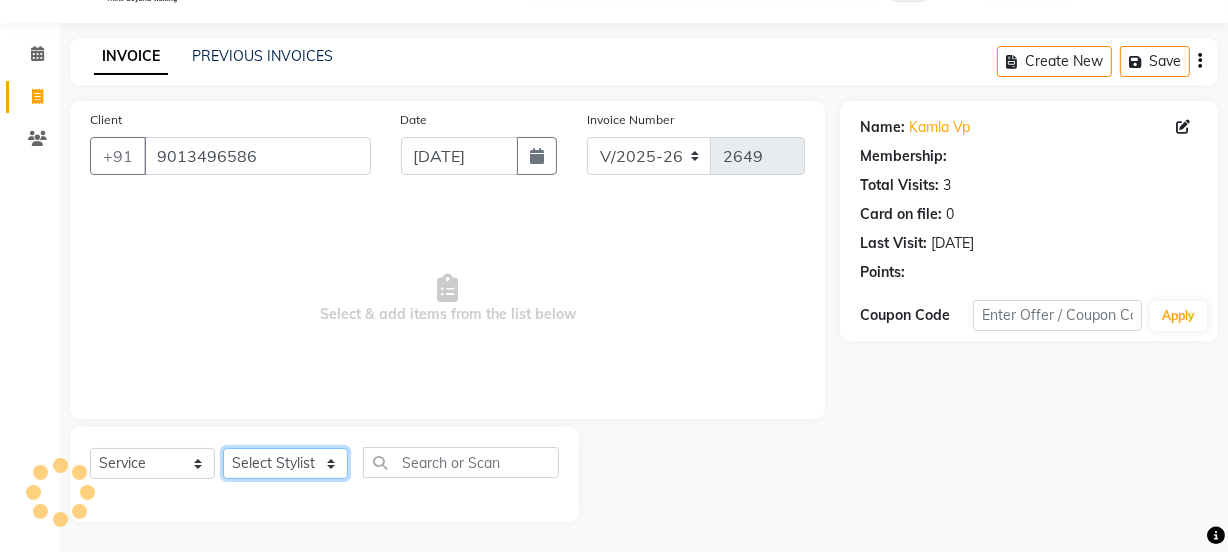 click on "Select Stylist Jyoti kaif Manager [PERSON_NAME] 2 Reception [PERSON_NAME] [PERSON_NAME] SUNNY [PERSON_NAME]" 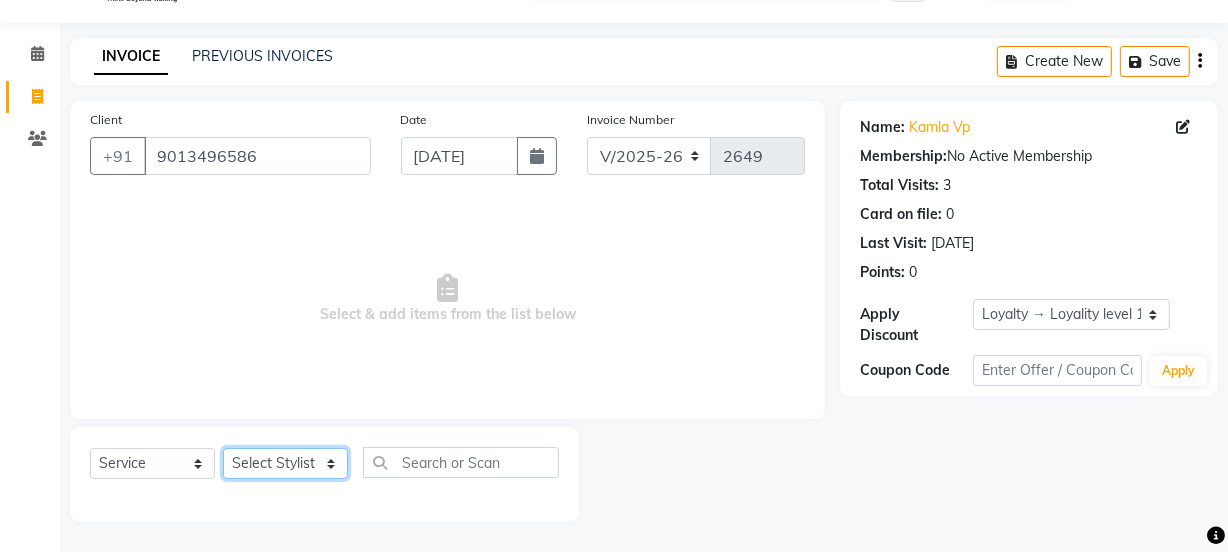select on "85314" 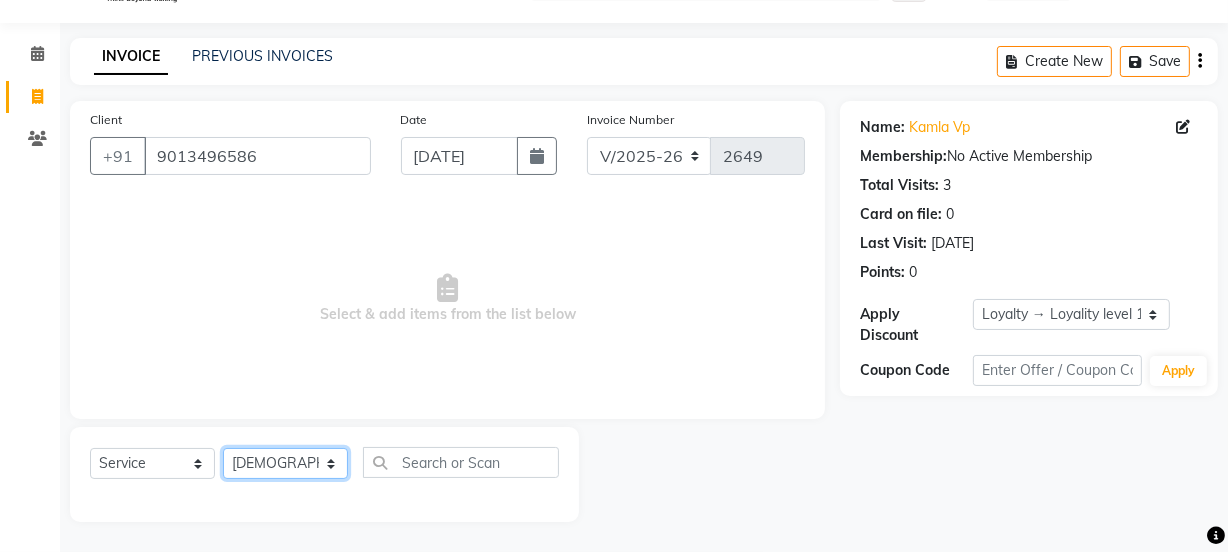 click on "Select Stylist Jyoti kaif Manager [PERSON_NAME] 2 Reception [PERSON_NAME] [PERSON_NAME] SUNNY [PERSON_NAME]" 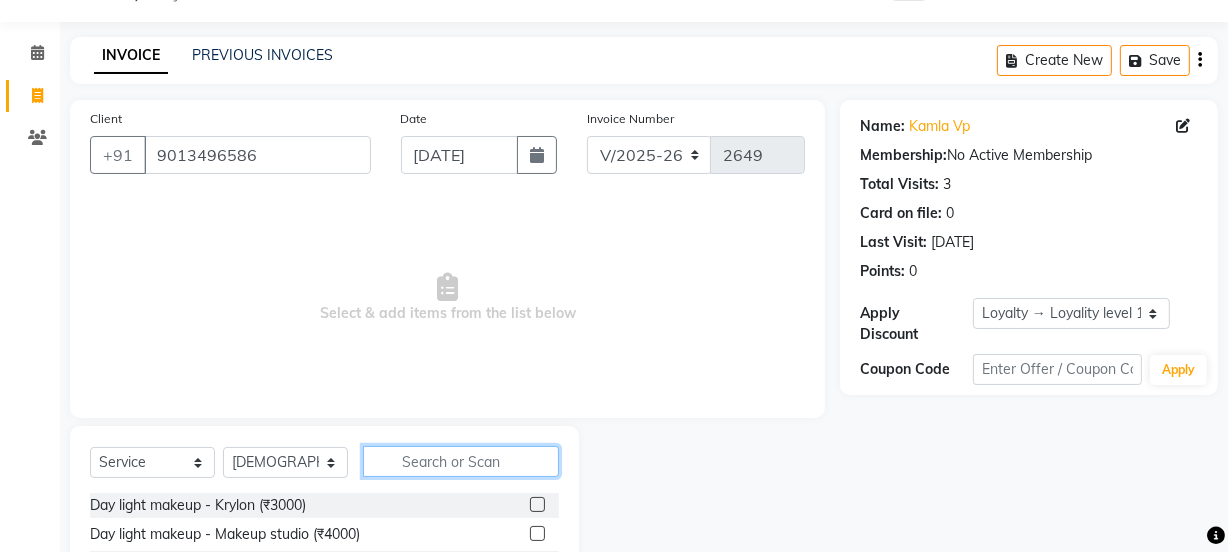 click 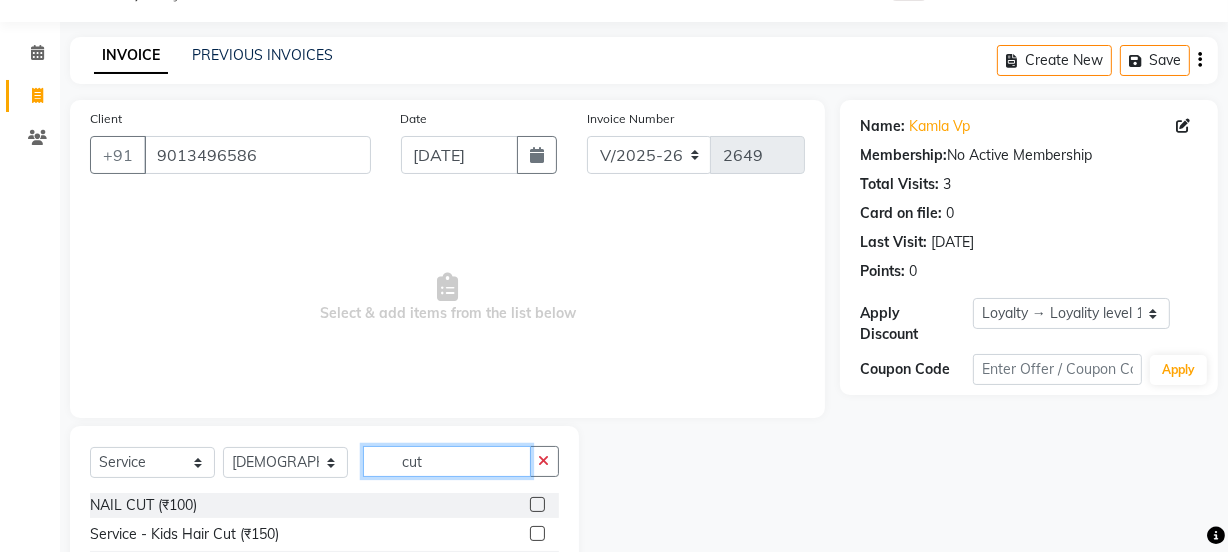 scroll, scrollTop: 250, scrollLeft: 0, axis: vertical 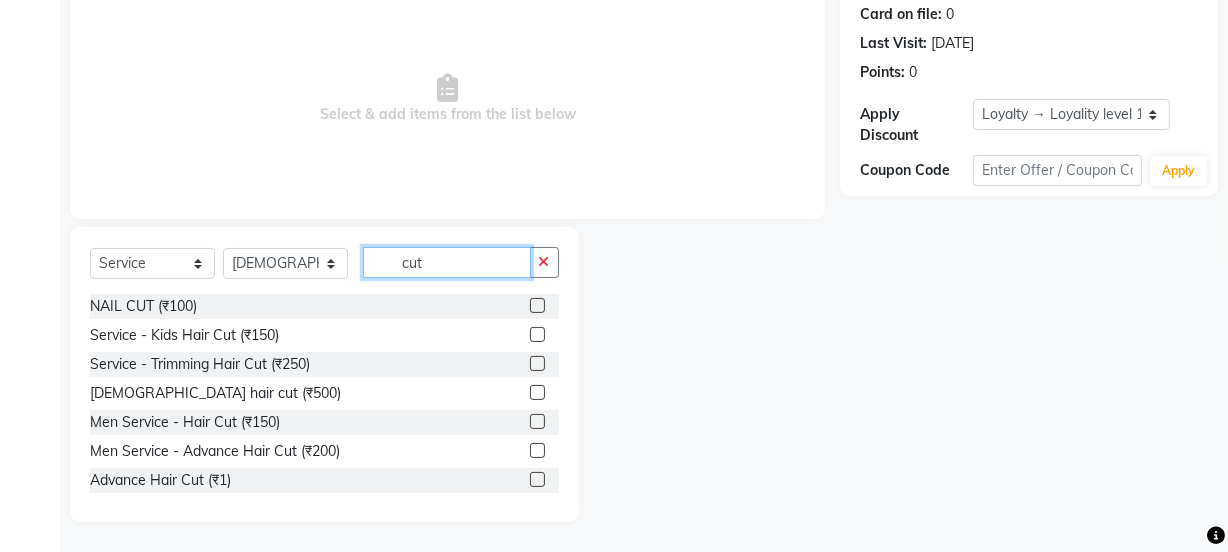 type on "cut" 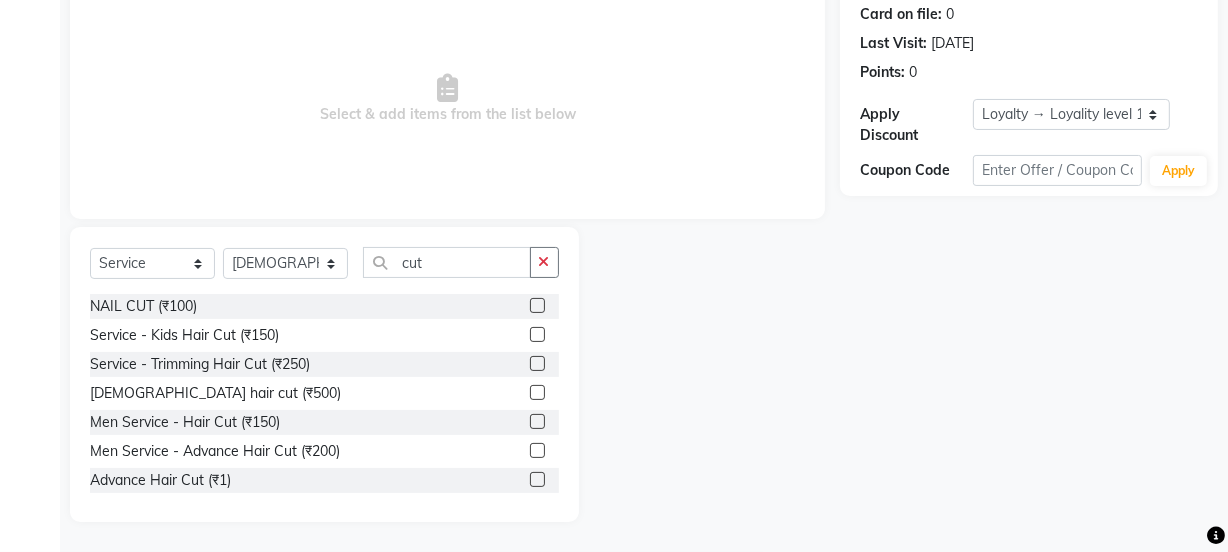 click 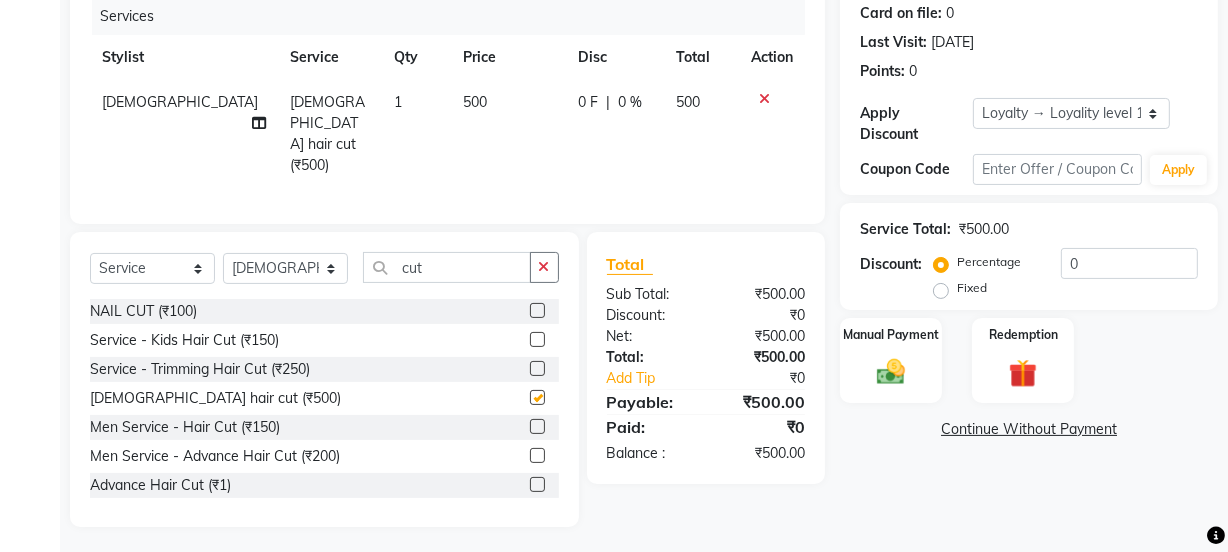 click on "500" 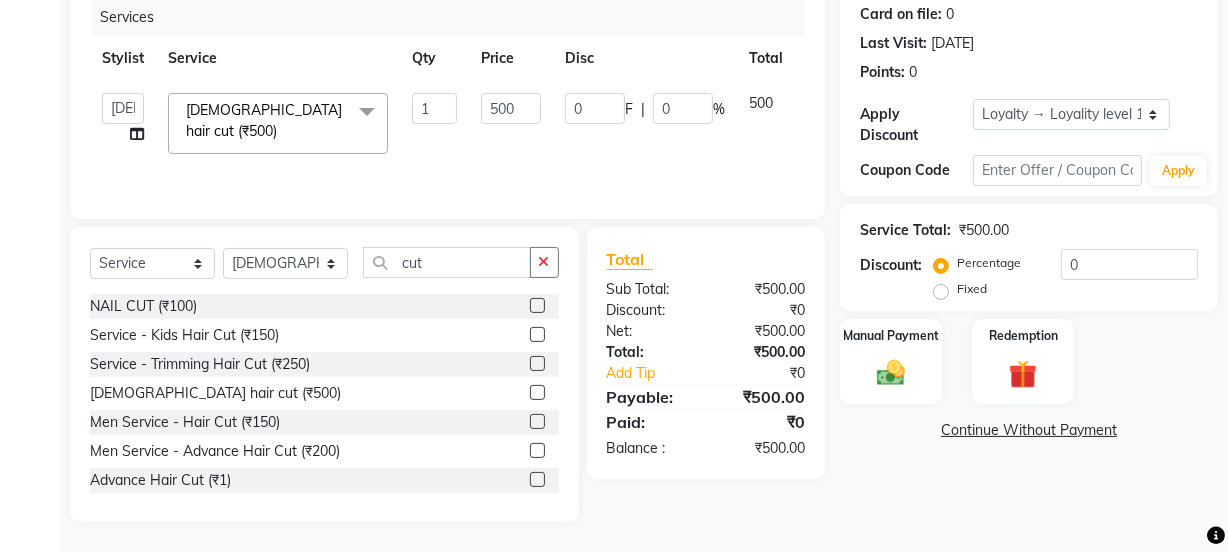 checkbox on "false" 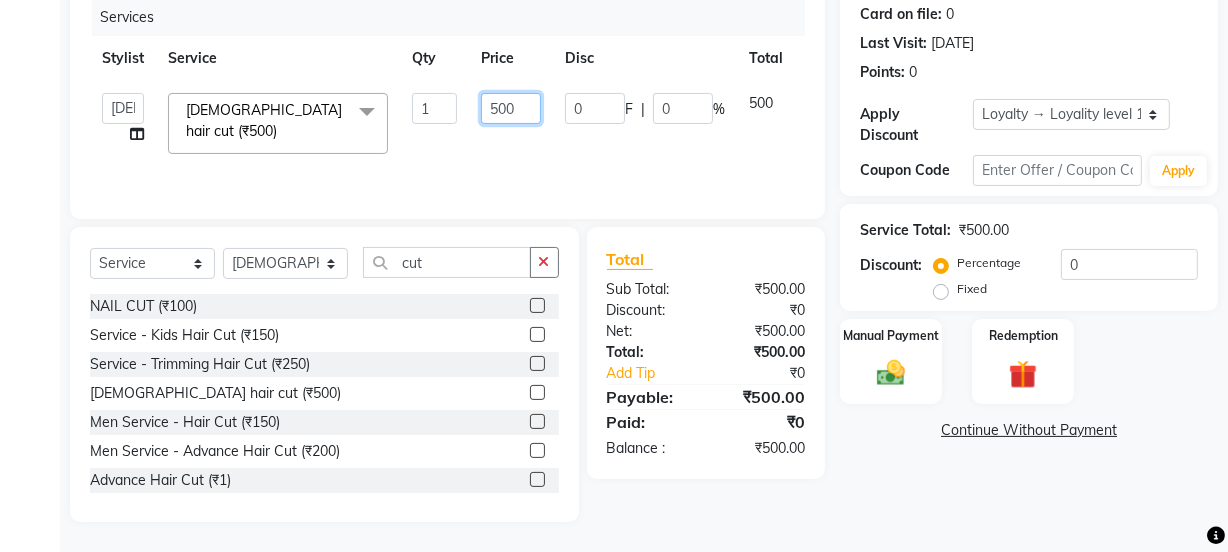 drag, startPoint x: 454, startPoint y: 103, endPoint x: 433, endPoint y: 103, distance: 21 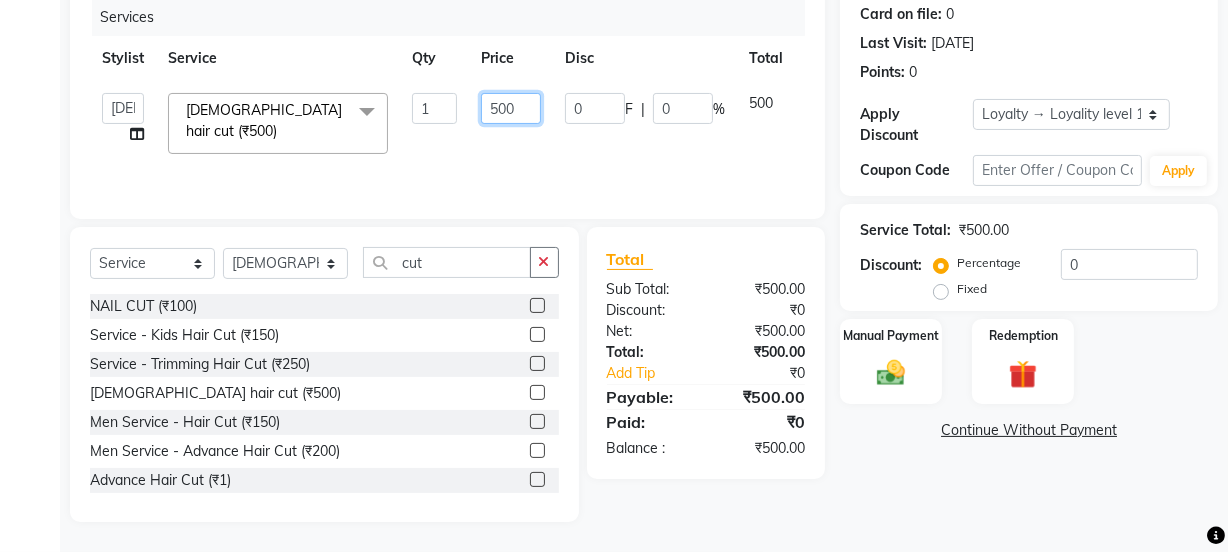 click on "Jyoti   kaif   Manager   Pooja   [PERSON_NAME]   Raman 2   Reception   [PERSON_NAME]   [PERSON_NAME]   SUNNY   [PERSON_NAME]  [DEMOGRAPHIC_DATA] hair cut (₹500)  x Day light makeup  - Krylon (₹3000) Day light makeup  - Makeup studio (₹4000) Day light makeup  - Air brush (₹5000) Frount trimming (₹200) NANO (₹6000) Schwarzkopf root touch (₹1200) Full Arms Bleach (₹500) Bubble gum pedicure (₹1200) Wella bleach (₹700) FACE SCRUB (₹200) EYELESH (₹500) KANPEKI (₹3000) TANINO [MEDICAL_DATA] (₹7000) BUBBLE GUM MANICURE (₹1500) TMT MASK (₹8001) MOROCCO SEREM (₹1800) LOREAL GLOBLE COLOUR (₹3000) BACK RICA WAX (₹600) NAIL CUT (₹100) PROTIN SPA G (₹1500) FOOT MASSAGE (₹300) STOMACH WAX (₹200) BACK TRIMMING (₹150) TWACHA FACIAL (₹1500) MACADAMIA SPA (₹3000) FULL BODY TRIMMING (₹100) THREADING [DEMOGRAPHIC_DATA] (₹100) BLUETOX (₹6000) lower lips (₹30) NOSE WAX (₹50) CHIN WAX (₹50) UNDER ARMS TRIMMING (₹50) ELBOWS (₹100) MENHDI APPLICATION (₹300) FROUNT BLEACH (₹400) BACK  BLEACH (₹400) 1" 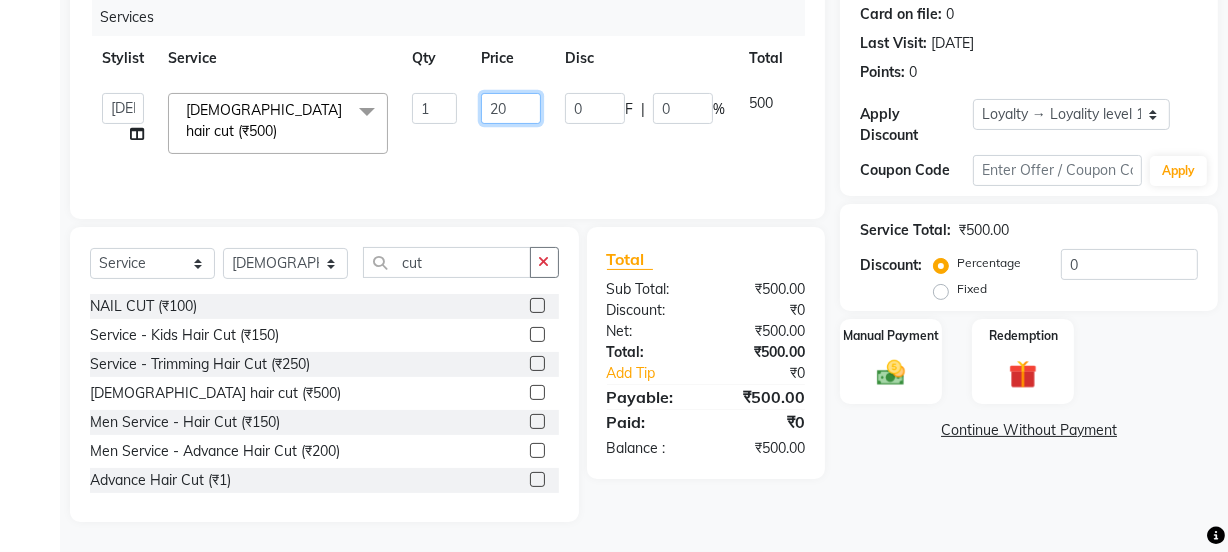 type on "250" 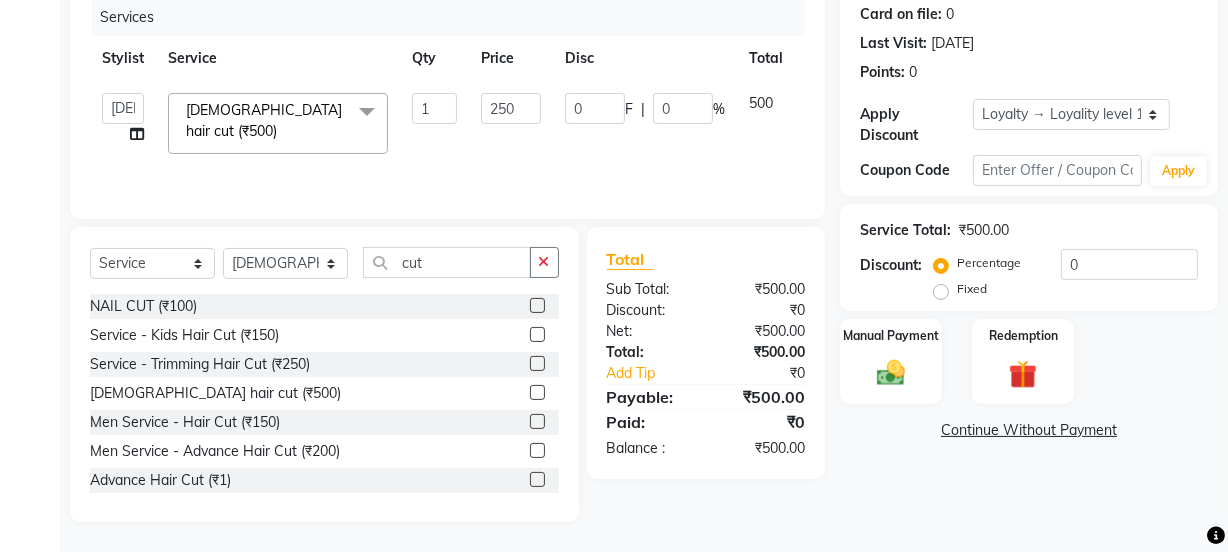 click on "Services Stylist Service Qty Price Disc Total Action  Jyoti   kaif   Manager   Pooja   [PERSON_NAME]   Raman 2   Reception   [PERSON_NAME]   [PERSON_NAME]   SUNNY   [PERSON_NAME]  [DEMOGRAPHIC_DATA] hair cut (₹500)  x Day light makeup  - Krylon (₹3000) Day light makeup  - Makeup studio (₹4000) Day light makeup  - Air brush (₹5000) Frount trimming (₹200) NANO (₹6000) Schwarzkopf root touch (₹1200) Full Arms Bleach (₹500) Bubble gum pedicure (₹1200) Wella bleach (₹700) FACE SCRUB (₹200) EYELESH (₹500) KANPEKI (₹3000) TANINO [MEDICAL_DATA] (₹7000) BUBBLE GUM MANICURE (₹1500) TMT MASK (₹8001) MOROCCO SEREM (₹1800) LOREAL GLOBLE COLOUR (₹3000) BACK RICA WAX (₹600) NAIL CUT (₹100) PROTIN SPA G (₹1500) FOOT MASSAGE (₹300) STOMACH WAX (₹200) BACK TRIMMING (₹150) TWACHA FACIAL (₹1500) MACADAMIA SPA (₹3000) FULL BODY TRIMMING (₹100) THREADING [DEMOGRAPHIC_DATA] (₹100) BLUETOX (₹6000) lower lips (₹30) NOSE WAX (₹50) CHIN WAX (₹50) UNDER ARMS TRIMMING (₹50) ELBOWS (₹100) BACK  BLEACH (₹400)" 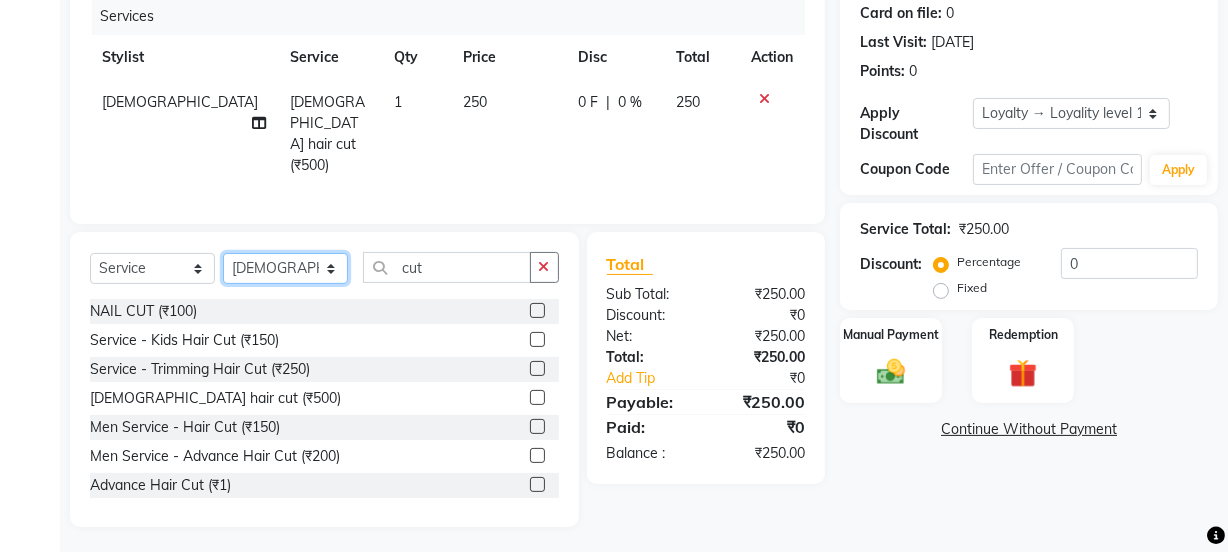 click on "Select Stylist Jyoti kaif Manager [PERSON_NAME] 2 Reception [PERSON_NAME] [PERSON_NAME] SUNNY [PERSON_NAME]" 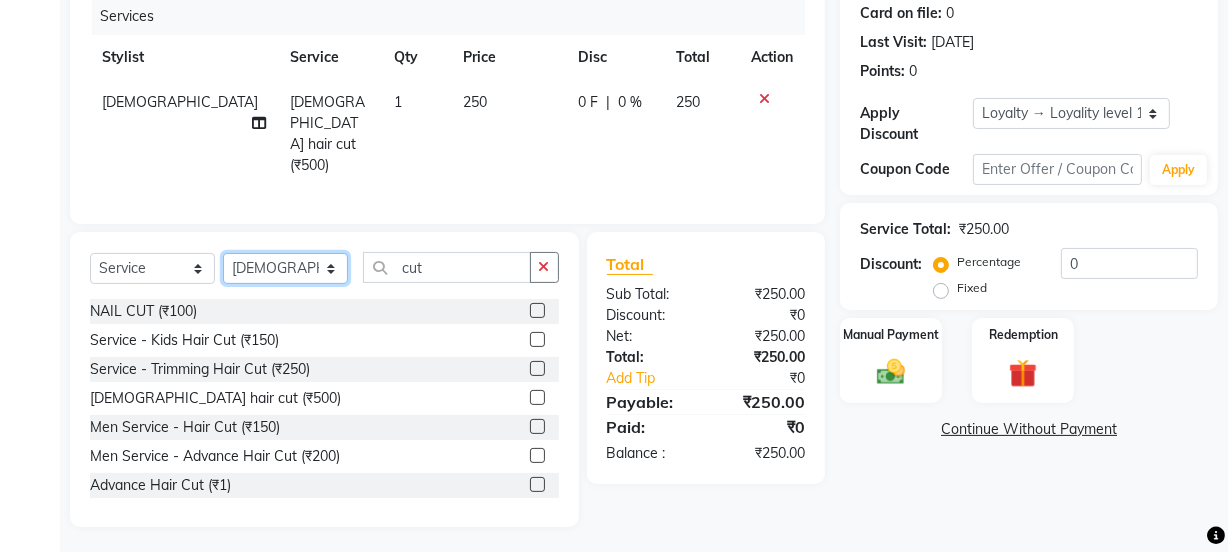 select on "63369" 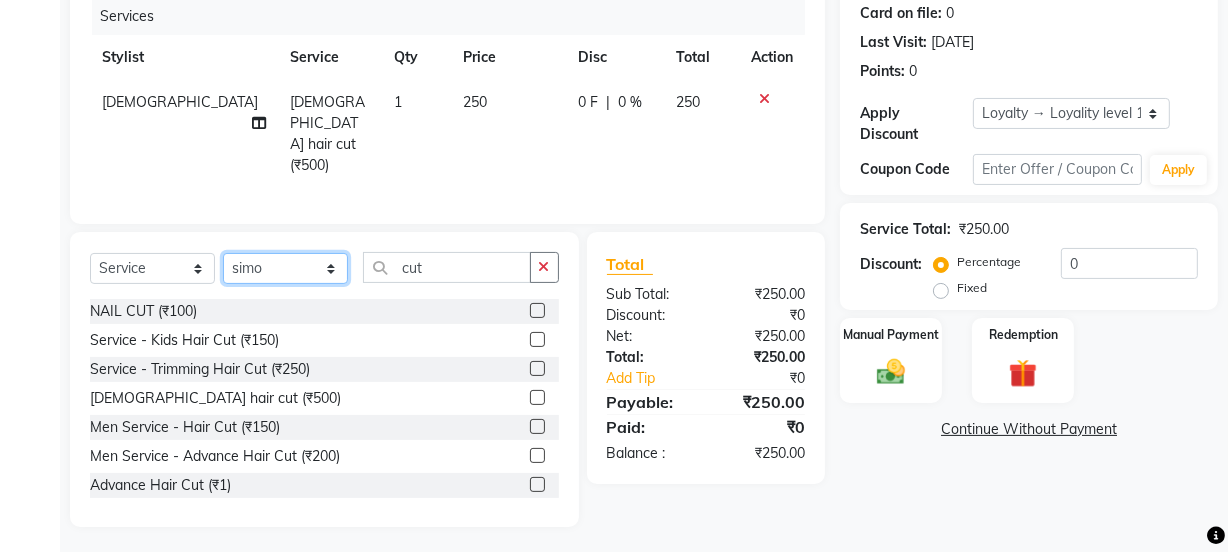 click on "Select Stylist Jyoti kaif Manager [PERSON_NAME] 2 Reception [PERSON_NAME] [PERSON_NAME] SUNNY [PERSON_NAME]" 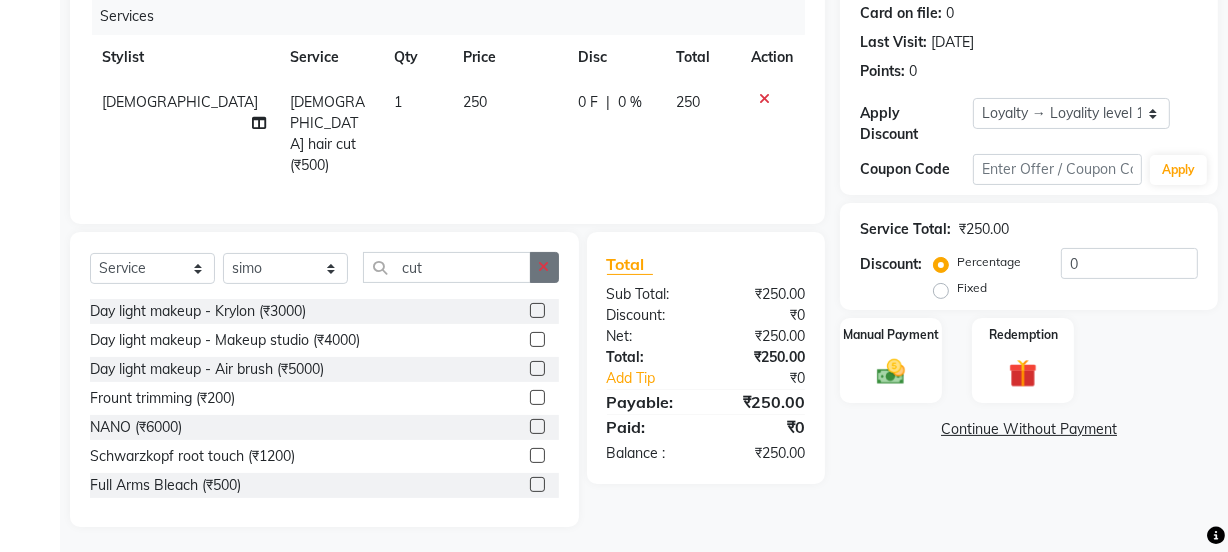 click 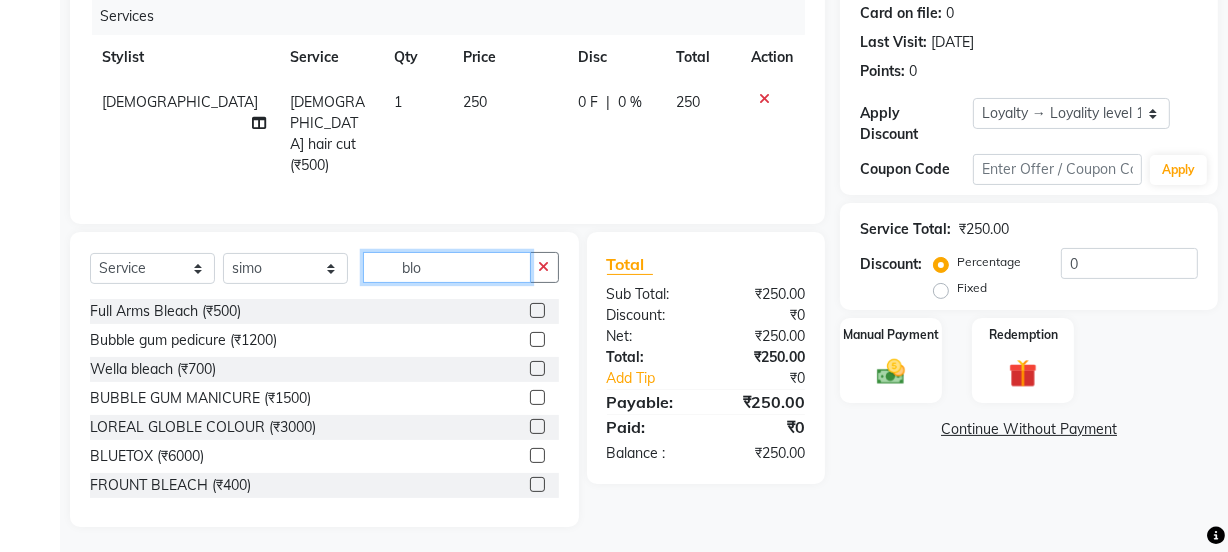scroll, scrollTop: 206, scrollLeft: 0, axis: vertical 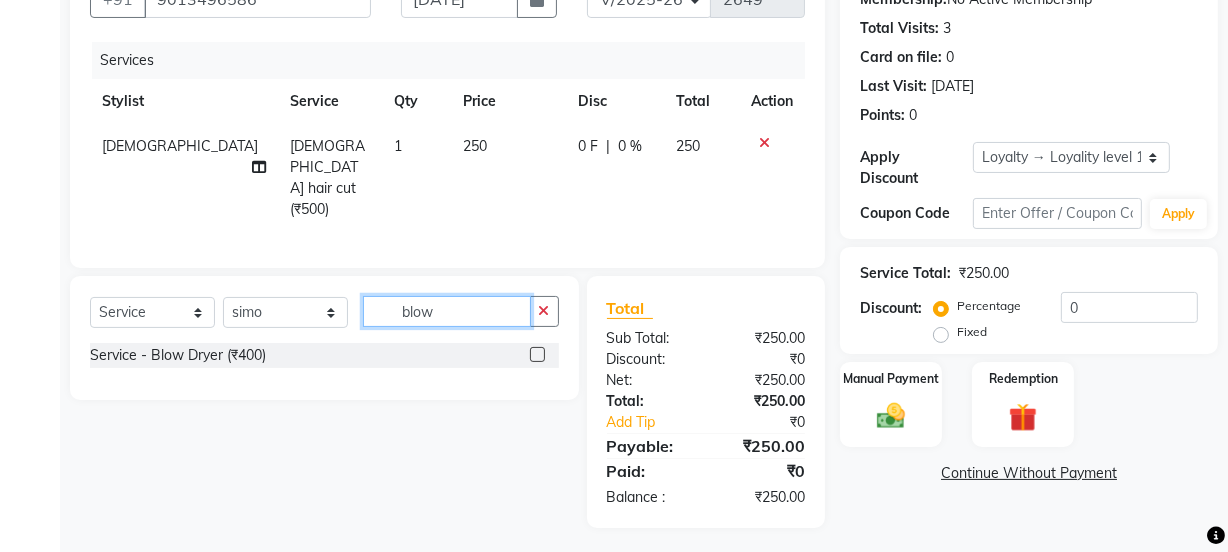type on "blow" 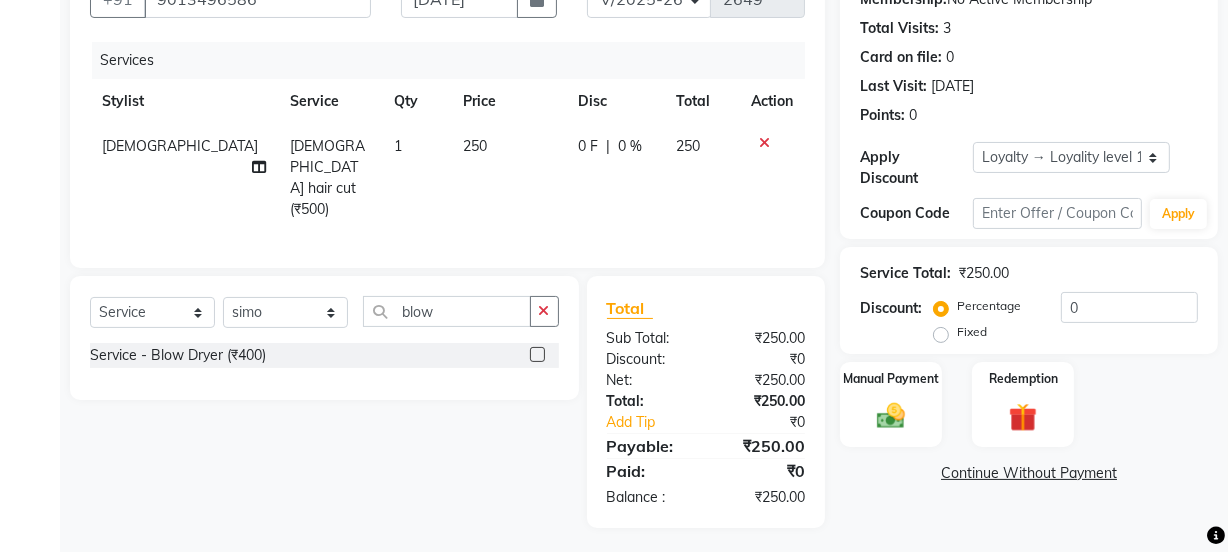 click 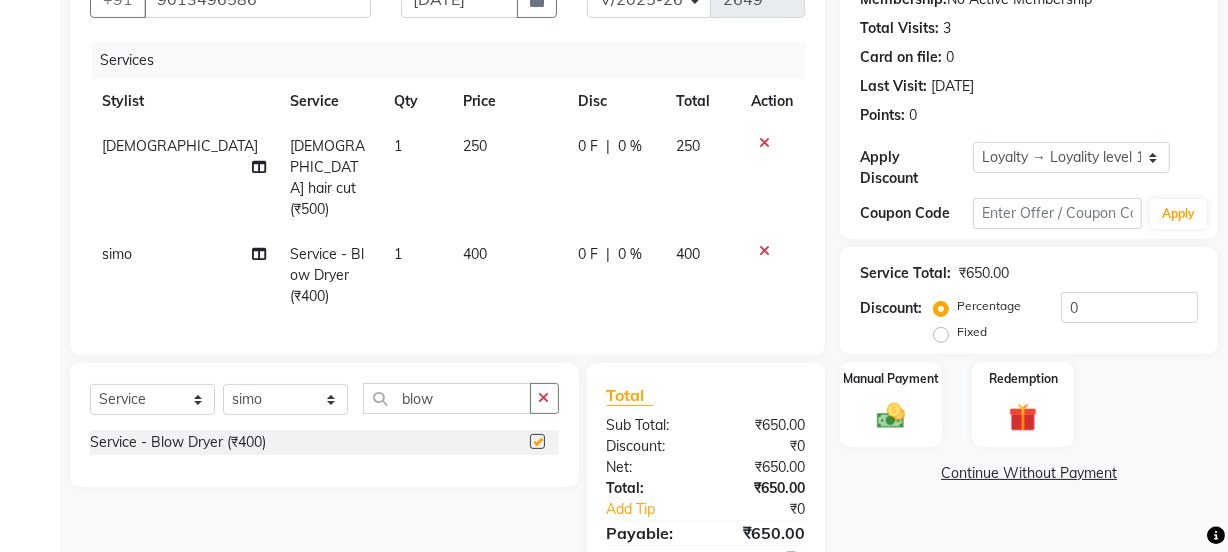 click on "400" 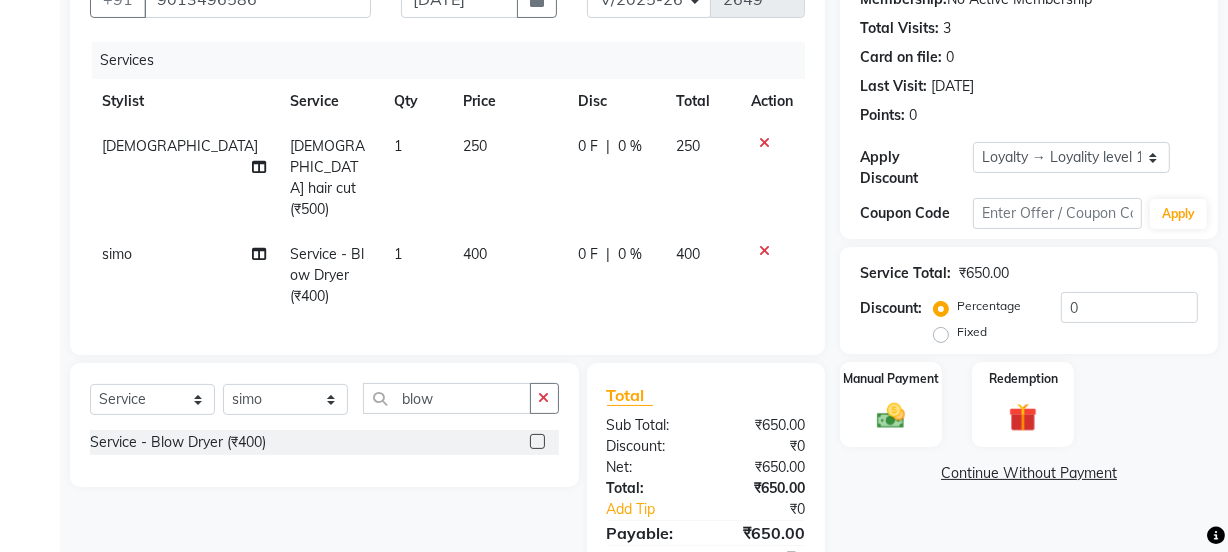 checkbox on "false" 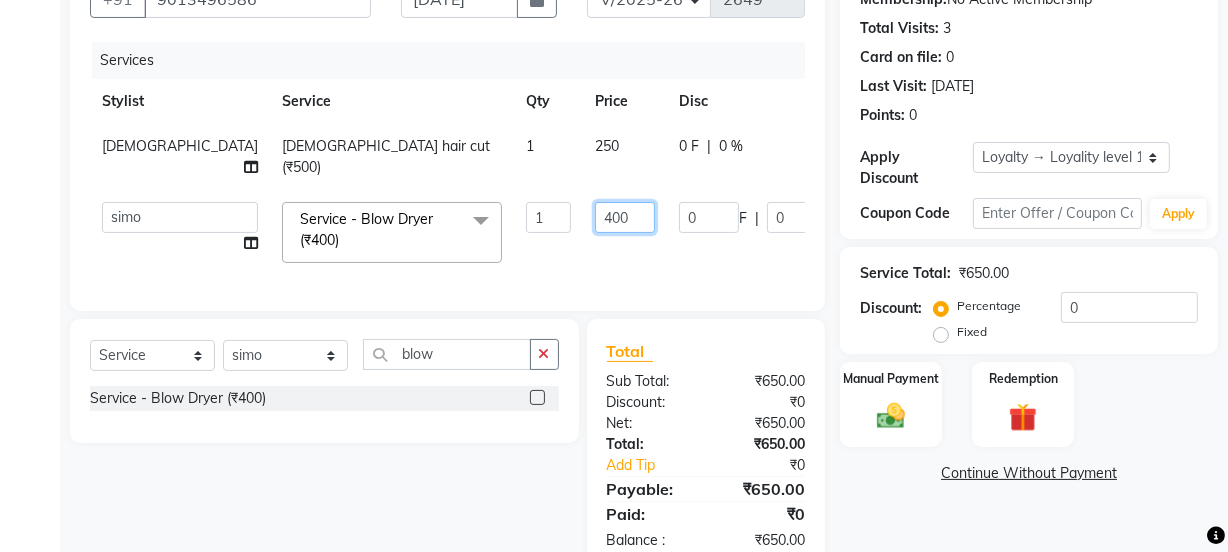 drag, startPoint x: 524, startPoint y: 234, endPoint x: 461, endPoint y: 221, distance: 64.327286 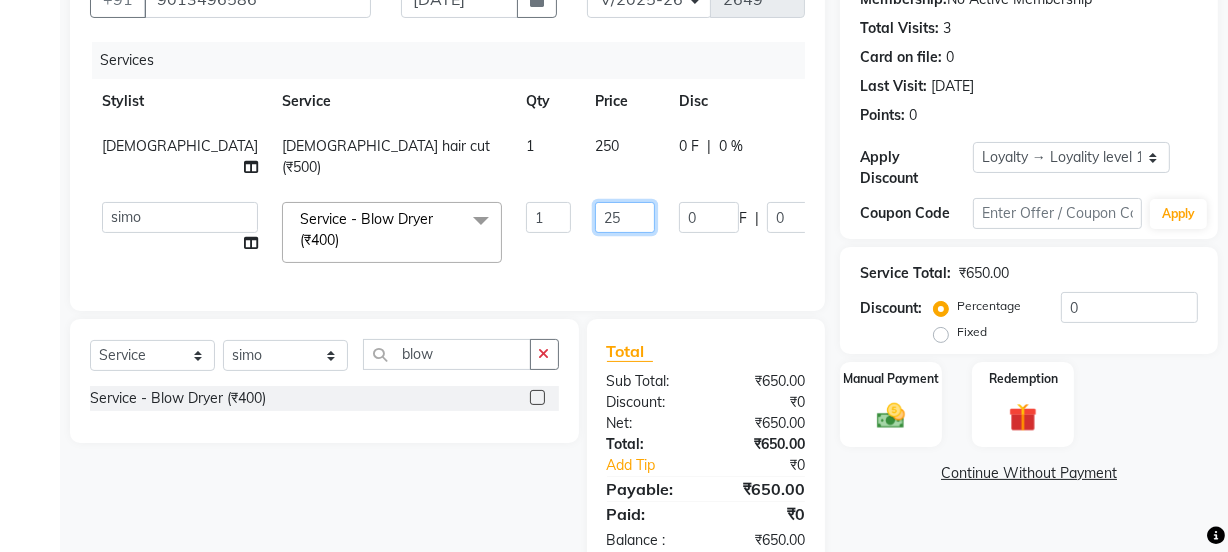 type on "250" 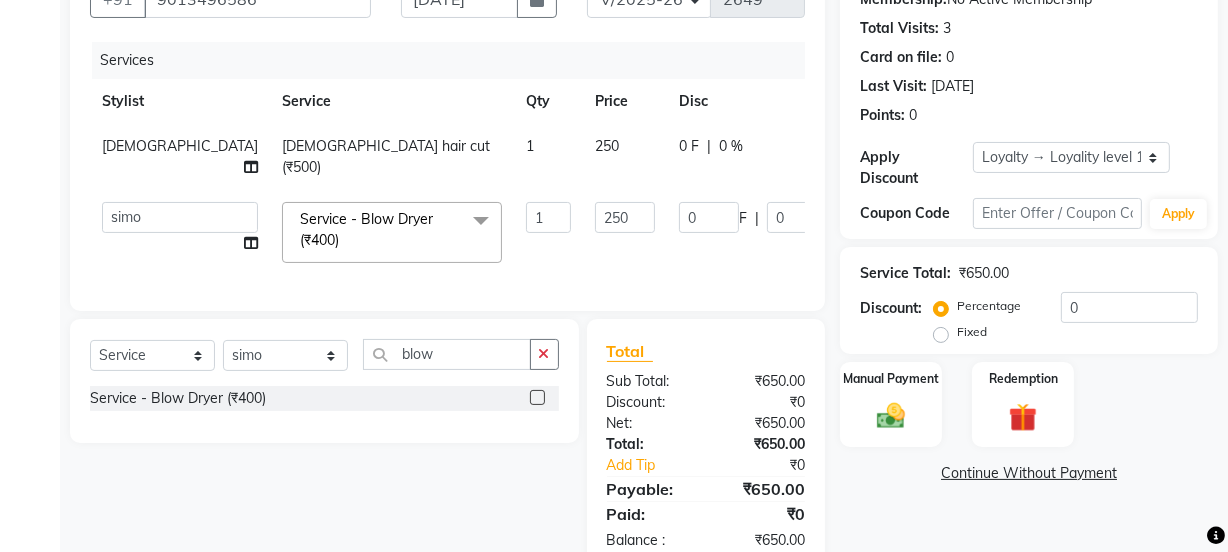 click on "Jyoti   kaif   Manager   [PERSON_NAME]   Raman 2   Reception   [PERSON_NAME]   [PERSON_NAME]   SUNNY   [PERSON_NAME]  Service - Blow Dryer (₹400)  x Day light makeup  - Krylon (₹3000) Day light makeup  - Makeup studio (₹4000) Day light makeup  - Air brush (₹5000) Frount trimming (₹200) NANO (₹6000) Schwarzkopf root touch (₹1200) Full Arms Bleach (₹500) Bubble gum pedicure (₹1200) Wella bleach (₹700) FACE SCRUB (₹200) EYELESH (₹500) KANPEKI (₹3000) TANINO [MEDICAL_DATA] (₹7000) BUBBLE GUM MANICURE (₹1500) TMT MASK (₹8001) MOROCCO SEREM (₹1800) LOREAL GLOBLE COLOUR (₹3000) BACK RICA WAX (₹600) NAIL CUT (₹100) PROTIN SPA G (₹1500) FOOT MASSAGE (₹300) STOMACH WAX (₹200) BACK TRIMMING (₹150) TWACHA FACIAL (₹1500) MACADAMIA SPA (₹3000) FULL BODY TRIMMING (₹100) THREADING [DEMOGRAPHIC_DATA] (₹100) BLUETOX (₹6000) lower lips (₹30) NOSE WAX (₹50) CHIN WAX (₹50) UNDER ARMS TRIMMING (₹50) ELBOWS (₹100) MENHDI APPLICATION (₹300) FROUNT BLEACH (₹400) pack (₹200) 1 0" 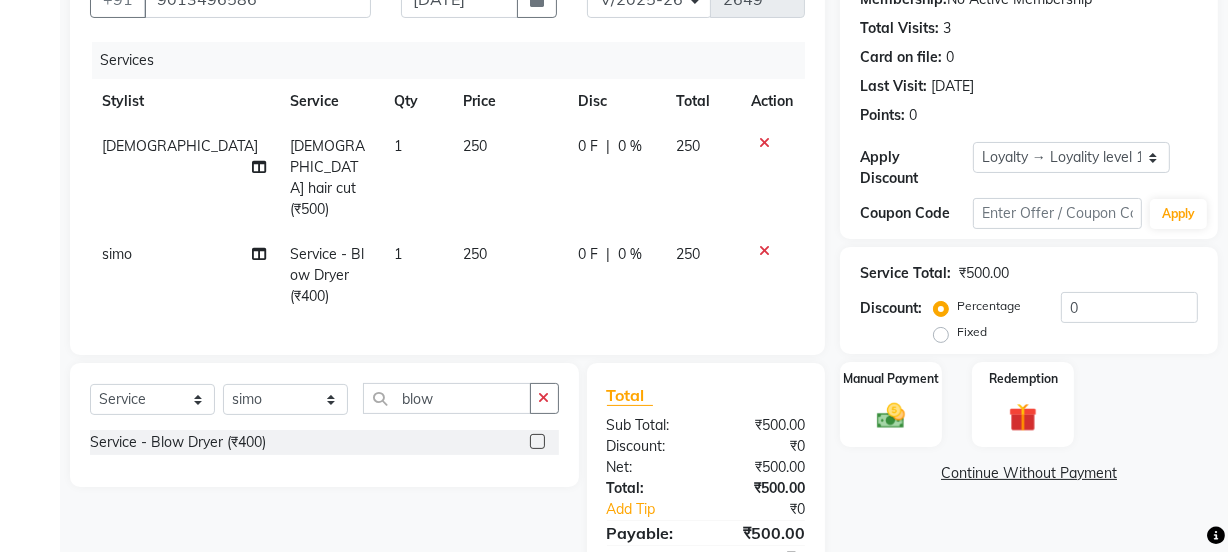 click on "Select  Service  Product  Membership  Package Voucher Prepaid Gift Card  Select Stylist Jyoti kaif Manager [PERSON_NAME] Raman 2 Reception [PERSON_NAME] [PERSON_NAME] SUNNY [PERSON_NAME] blow Service - Blow Dryer (₹400)" 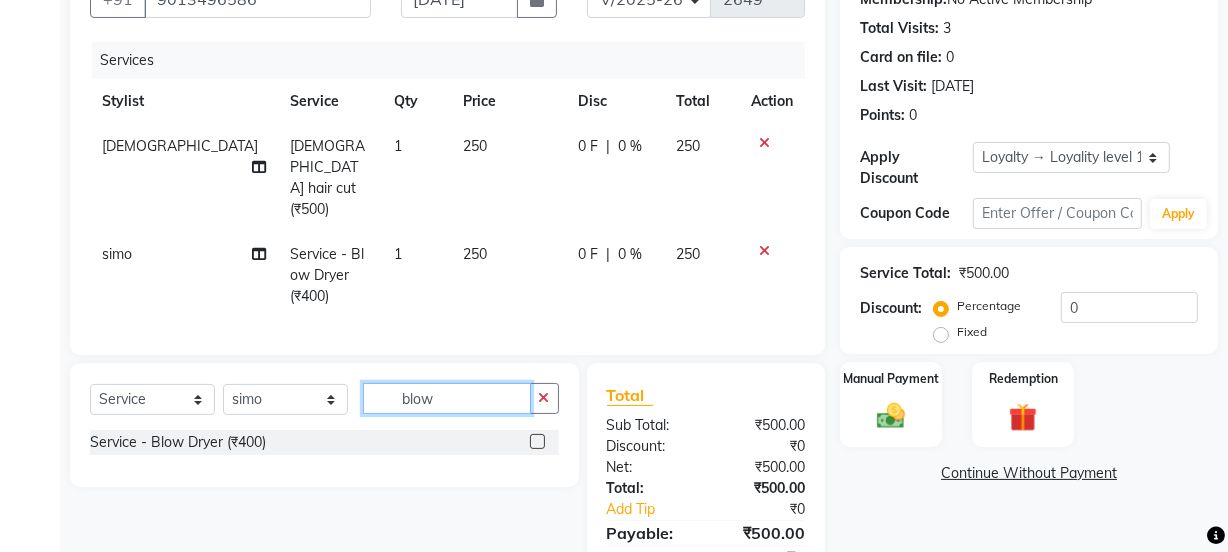 click on "blow" 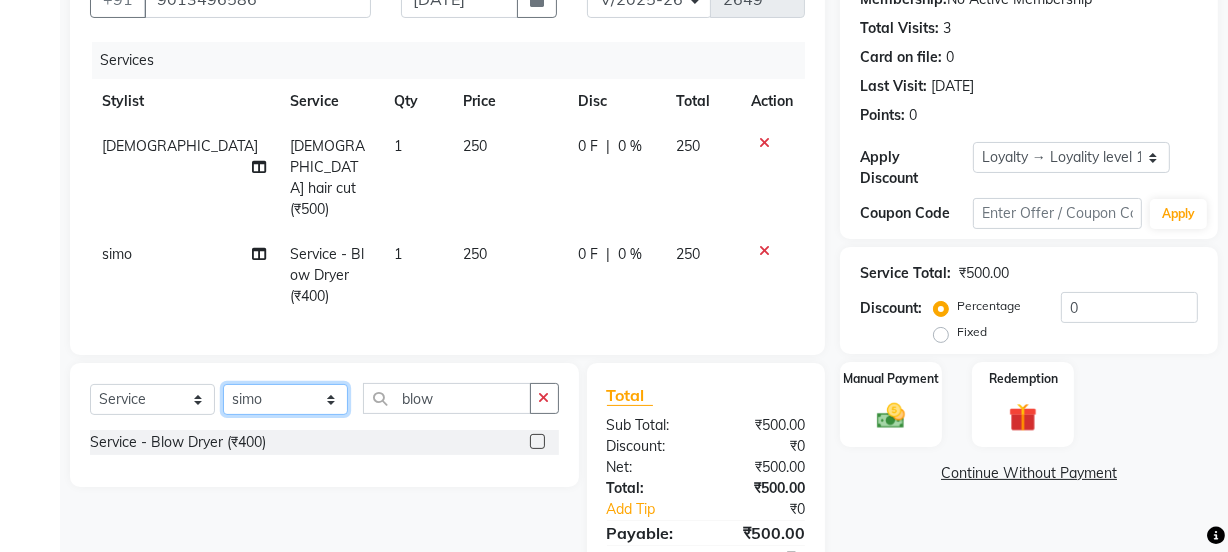 click on "Select Stylist Jyoti kaif Manager [PERSON_NAME] 2 Reception [PERSON_NAME] [PERSON_NAME] SUNNY [PERSON_NAME]" 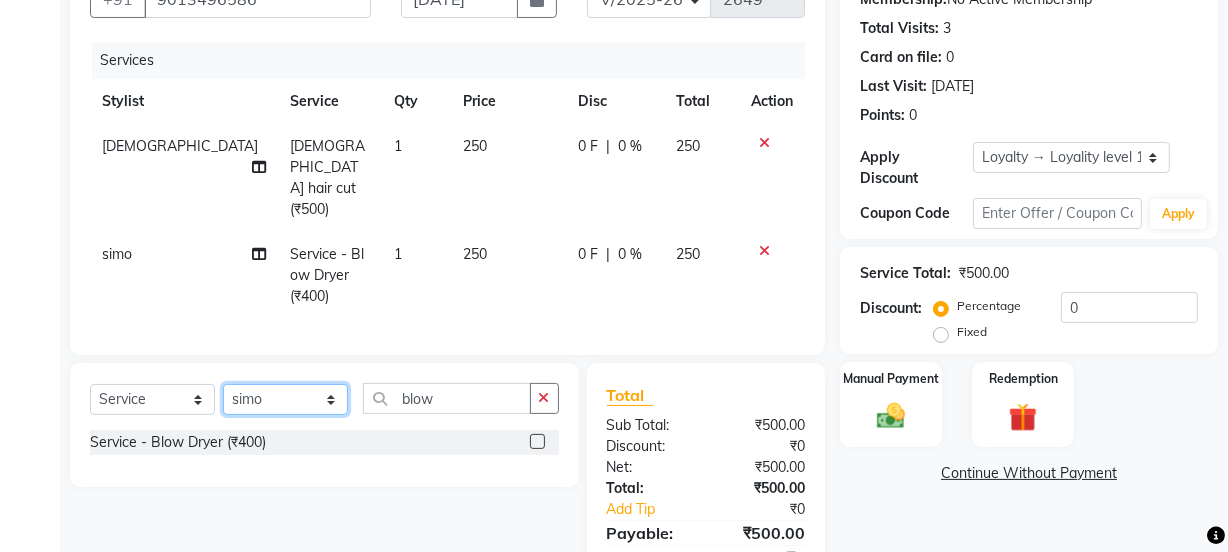 select on "22726" 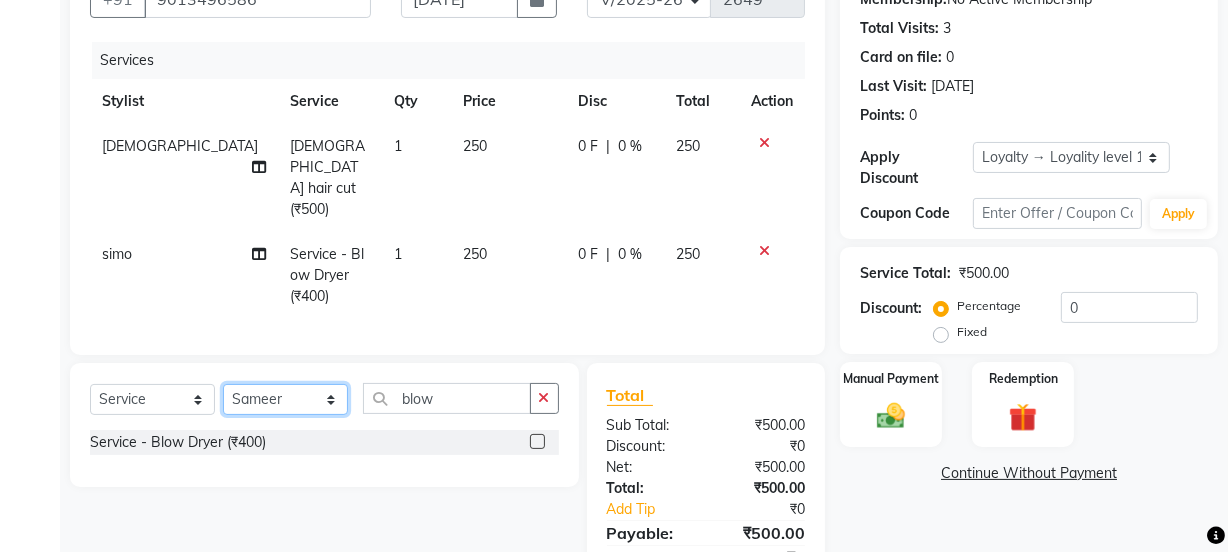 click on "Select Stylist Jyoti kaif Manager [PERSON_NAME] 2 Reception [PERSON_NAME] [PERSON_NAME] SUNNY [PERSON_NAME]" 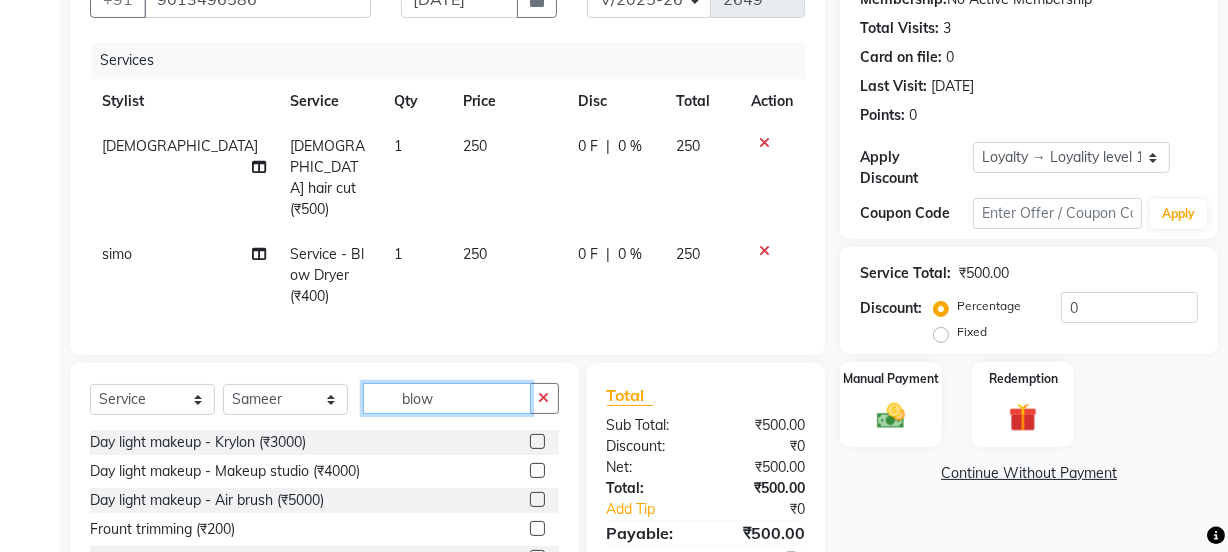 drag, startPoint x: 470, startPoint y: 366, endPoint x: 383, endPoint y: 367, distance: 87.005745 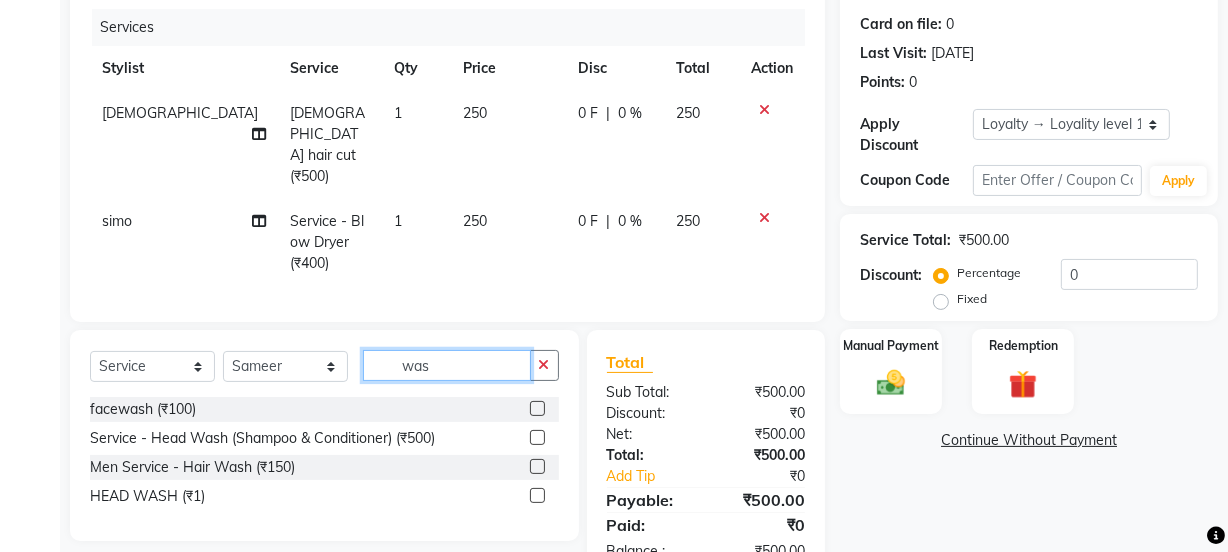 scroll, scrollTop: 270, scrollLeft: 0, axis: vertical 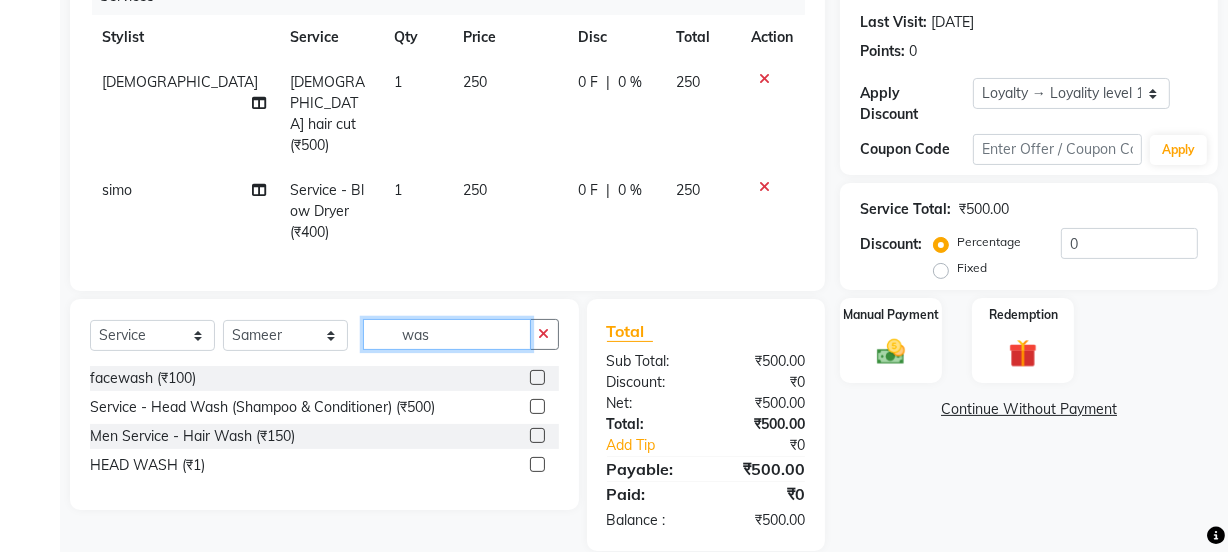 type on "was" 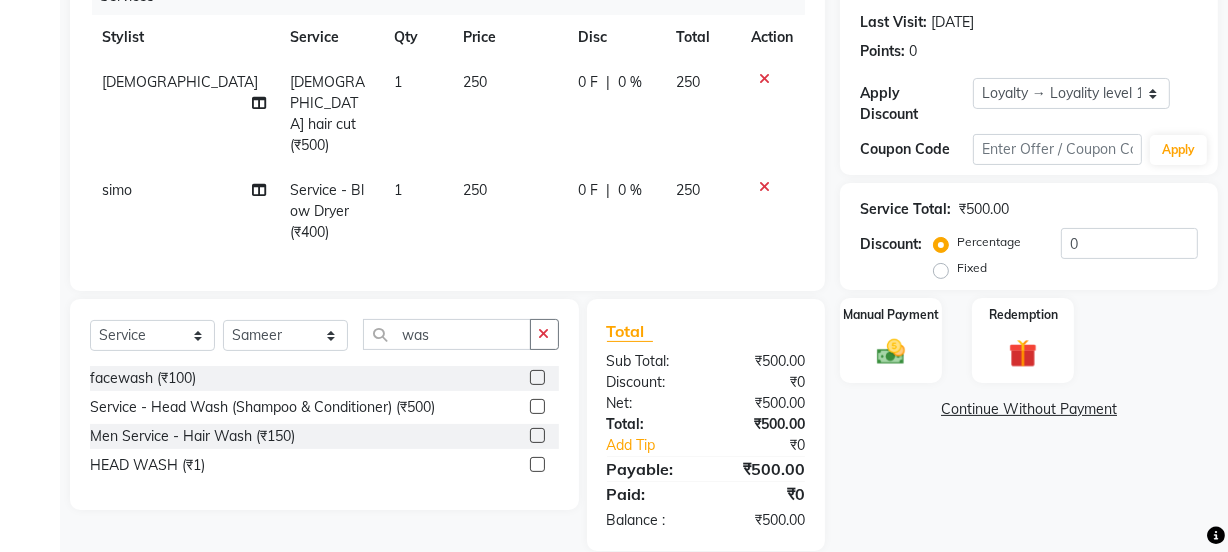 click 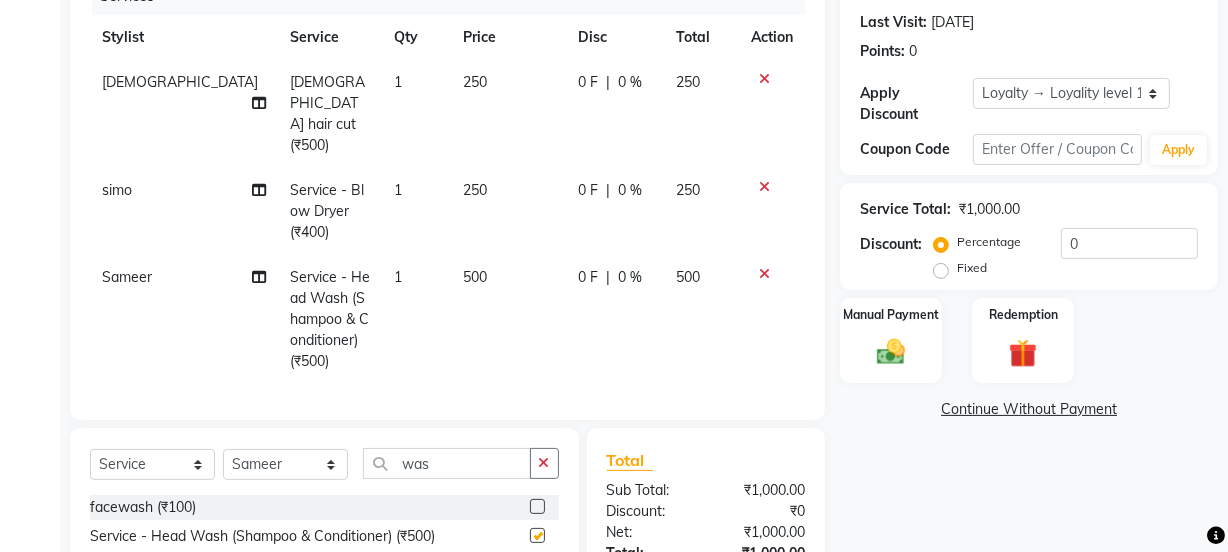click on "500" 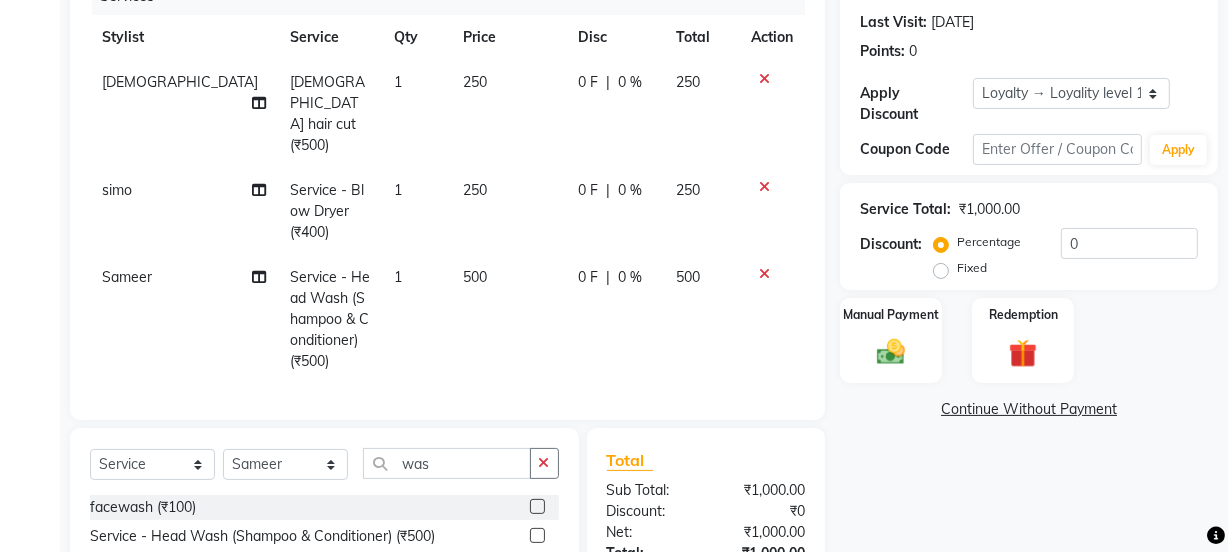 checkbox on "false" 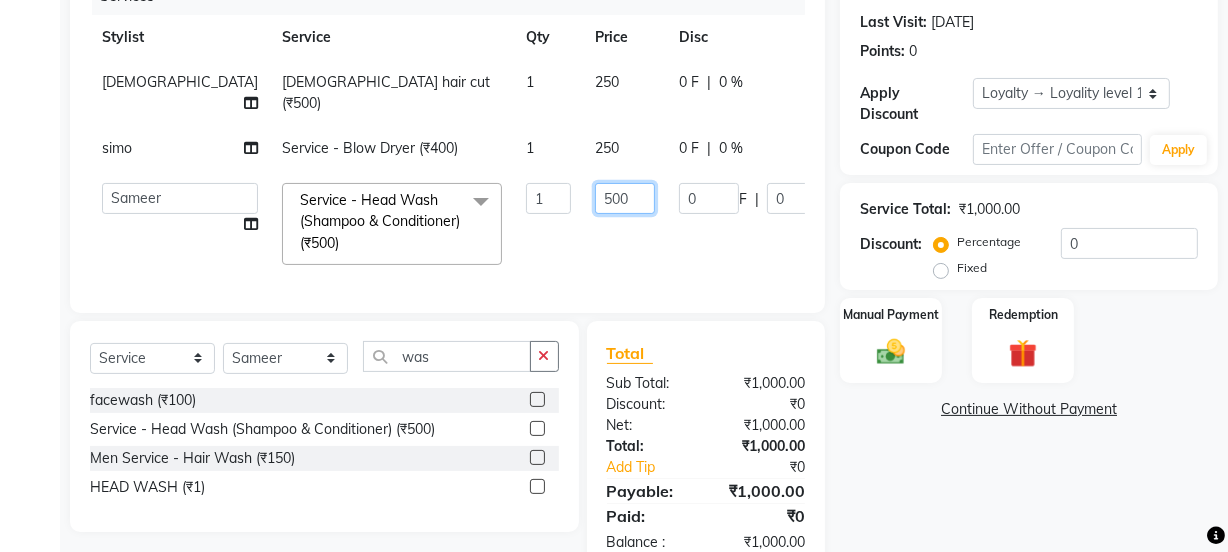 drag, startPoint x: 513, startPoint y: 198, endPoint x: 439, endPoint y: 207, distance: 74.54529 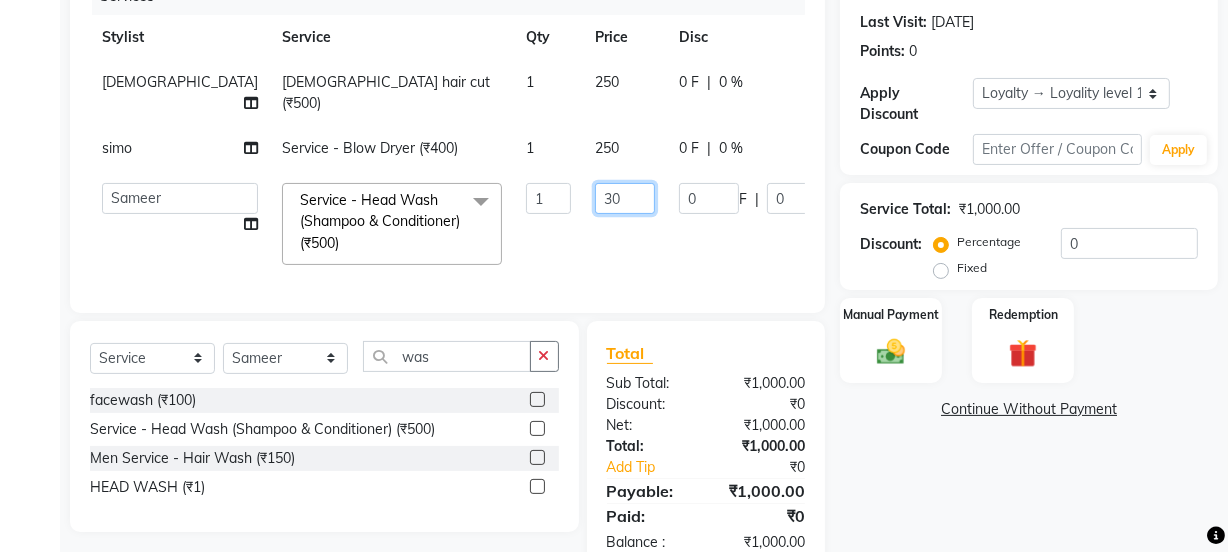 type on "300" 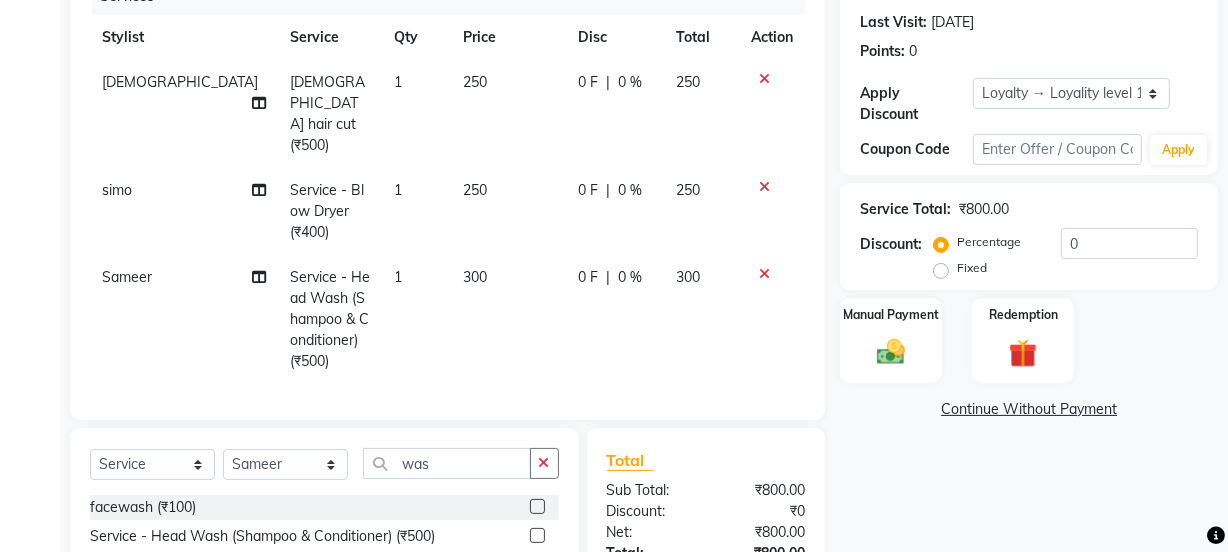 click on "Sameer Service - Head Wash (Shampoo & Conditioner) (₹500) 1 300 0 F | 0 % 300" 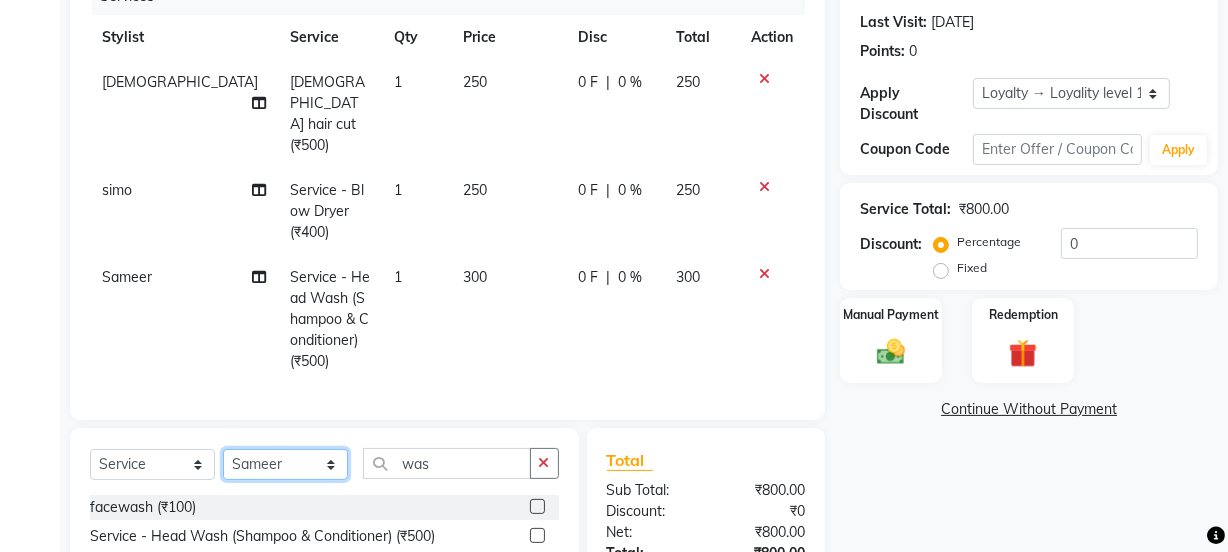 click on "Select Stylist Jyoti kaif Manager [PERSON_NAME] 2 Reception [PERSON_NAME] [PERSON_NAME] SUNNY [PERSON_NAME]" 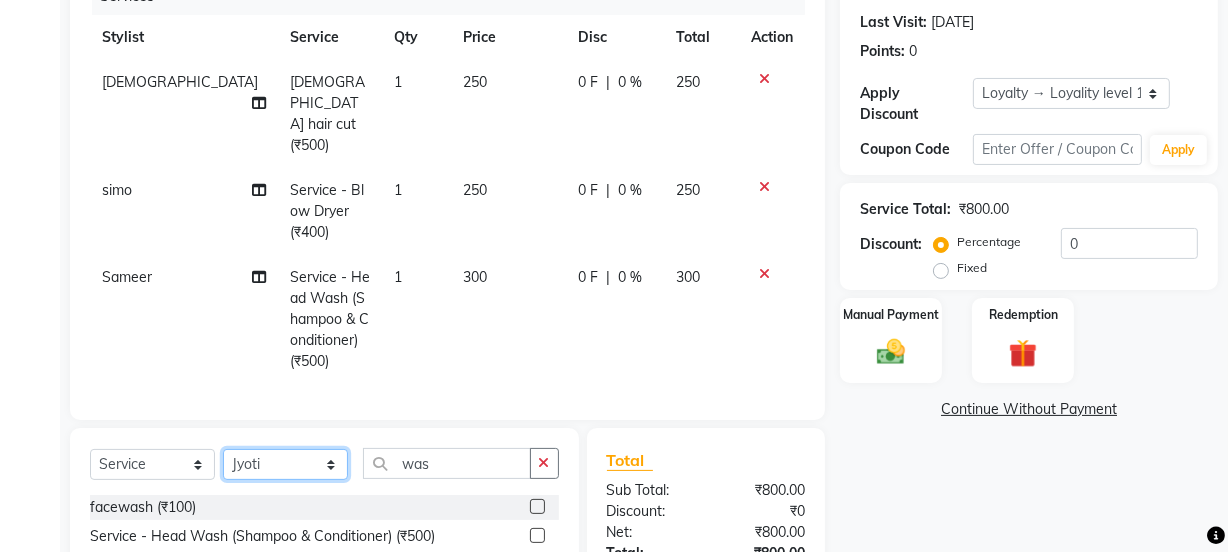 click on "Select Stylist Jyoti kaif Manager [PERSON_NAME] 2 Reception [PERSON_NAME] [PERSON_NAME] SUNNY [PERSON_NAME]" 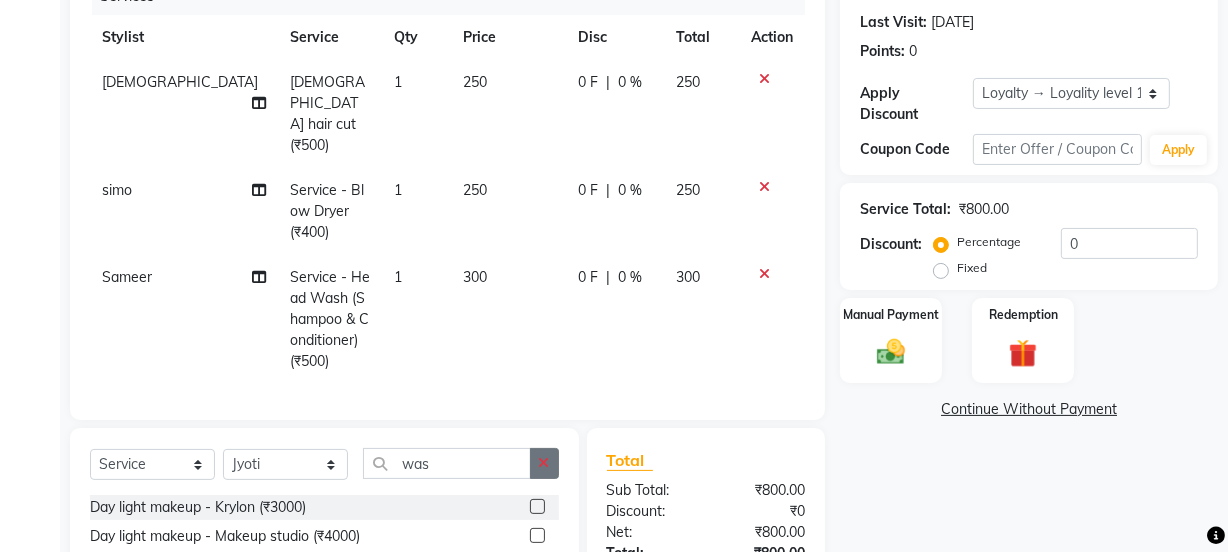 click 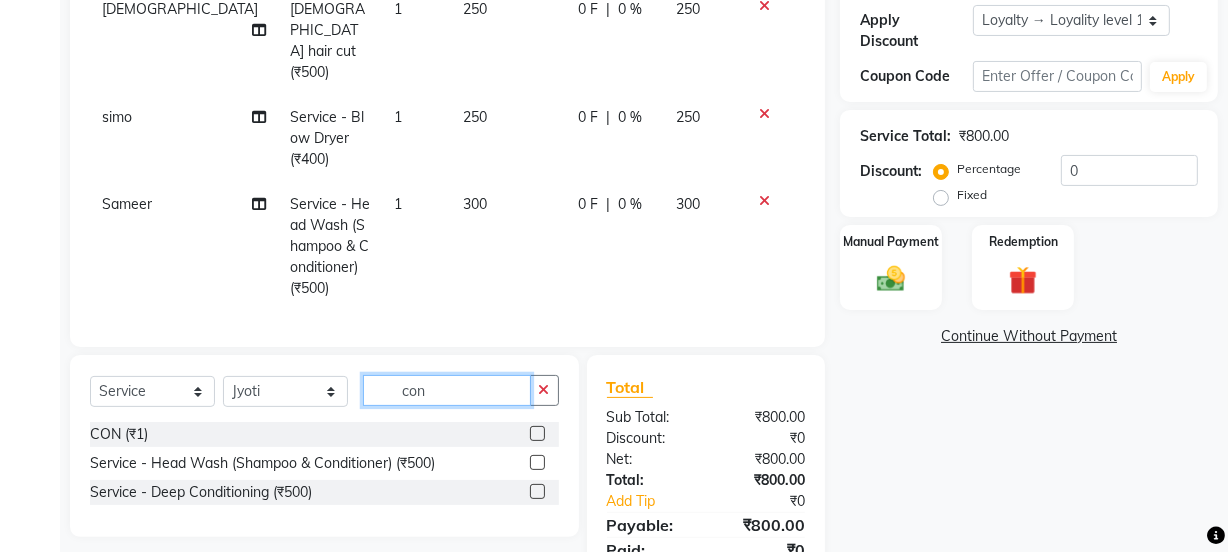scroll, scrollTop: 400, scrollLeft: 0, axis: vertical 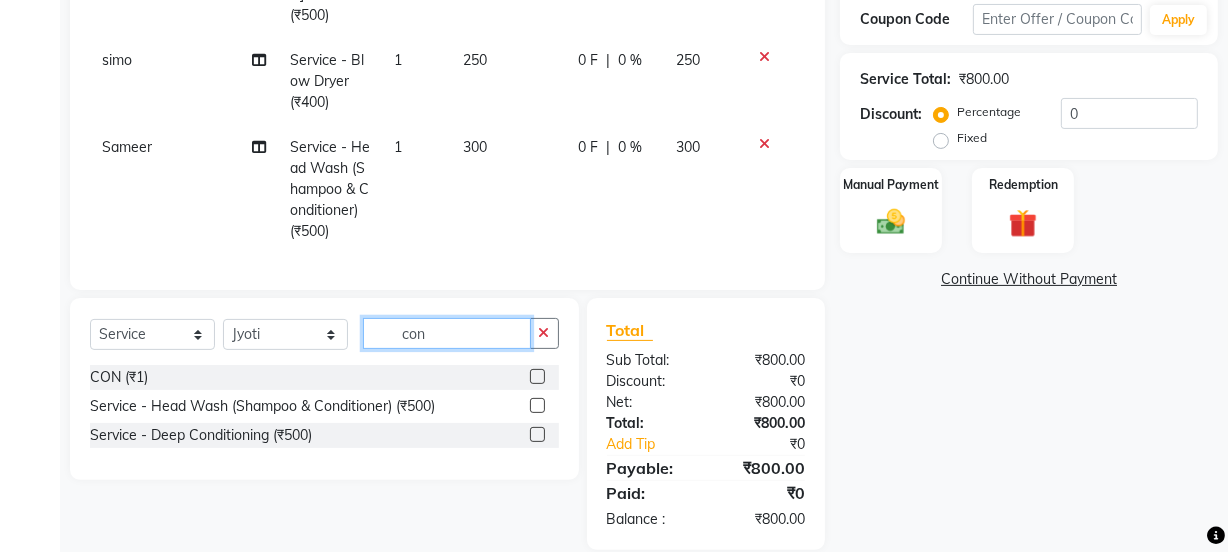 type on "con" 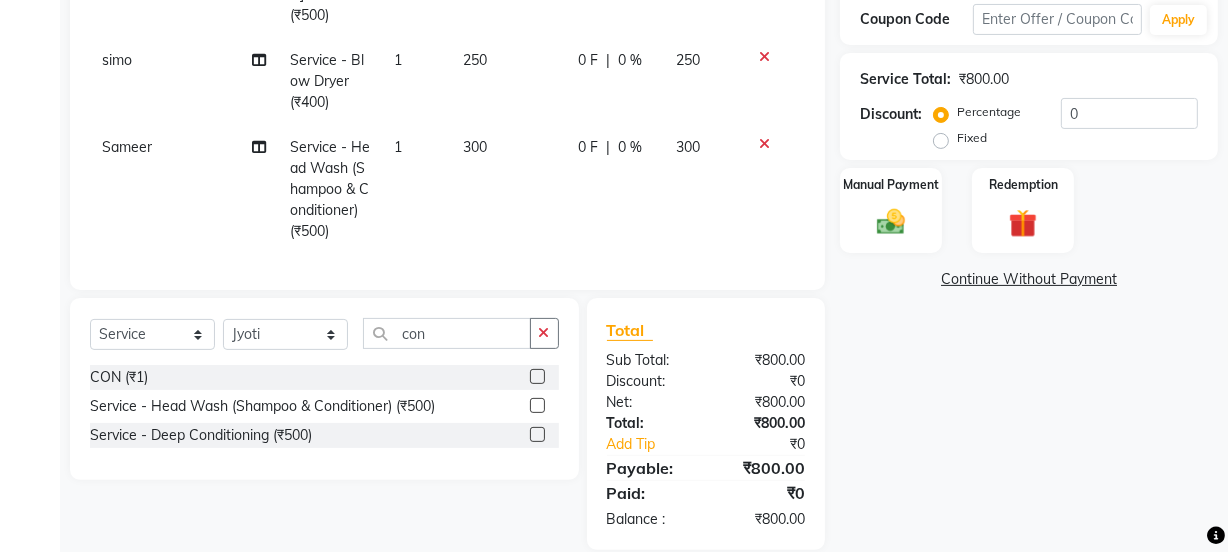 click 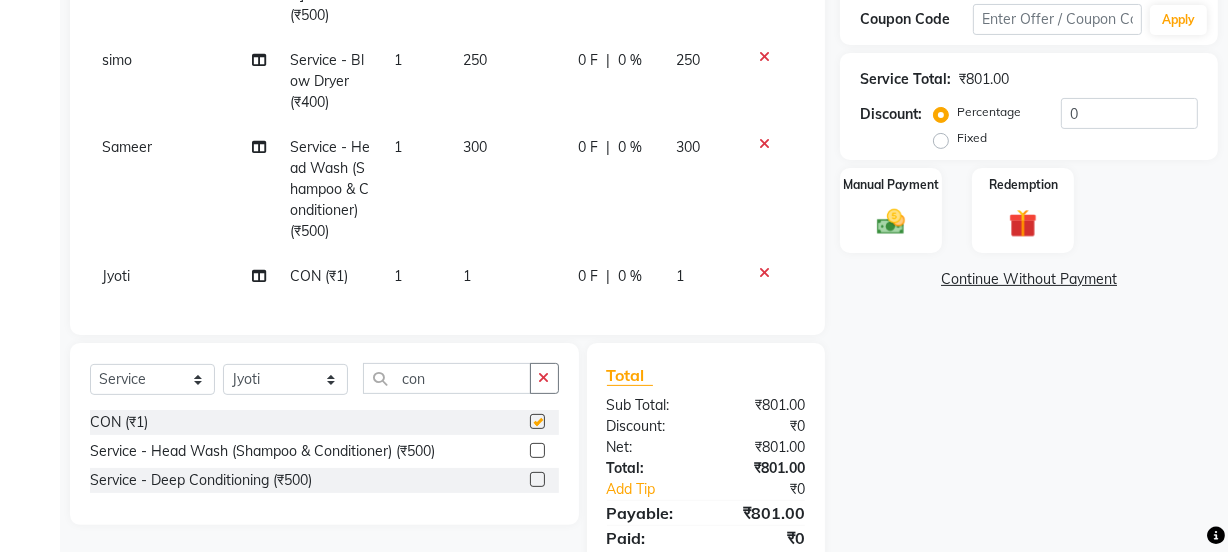 click on "1" 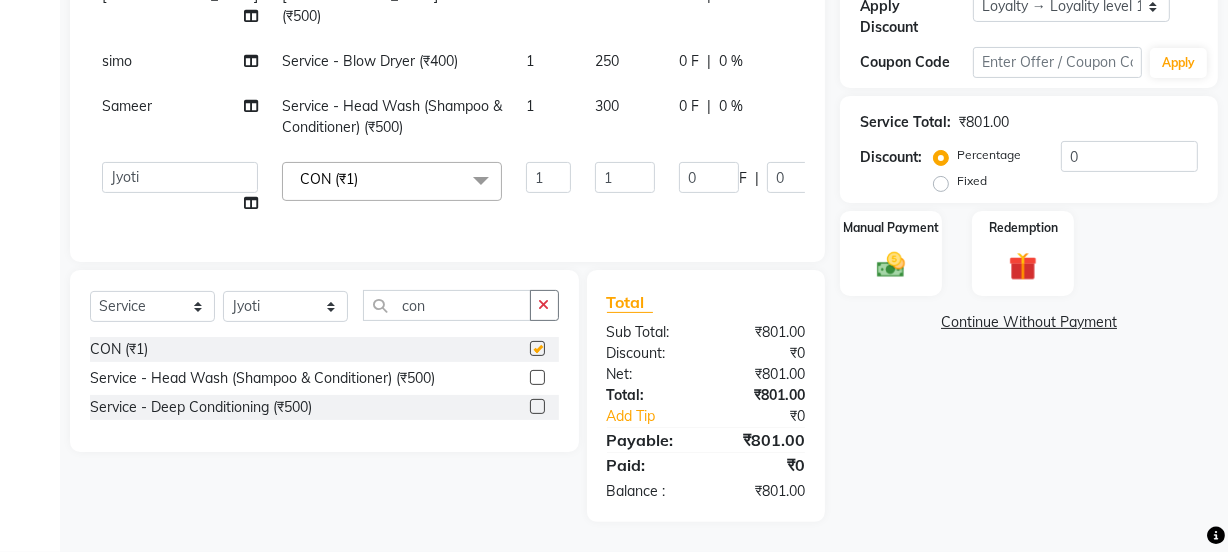 scroll, scrollTop: 370, scrollLeft: 0, axis: vertical 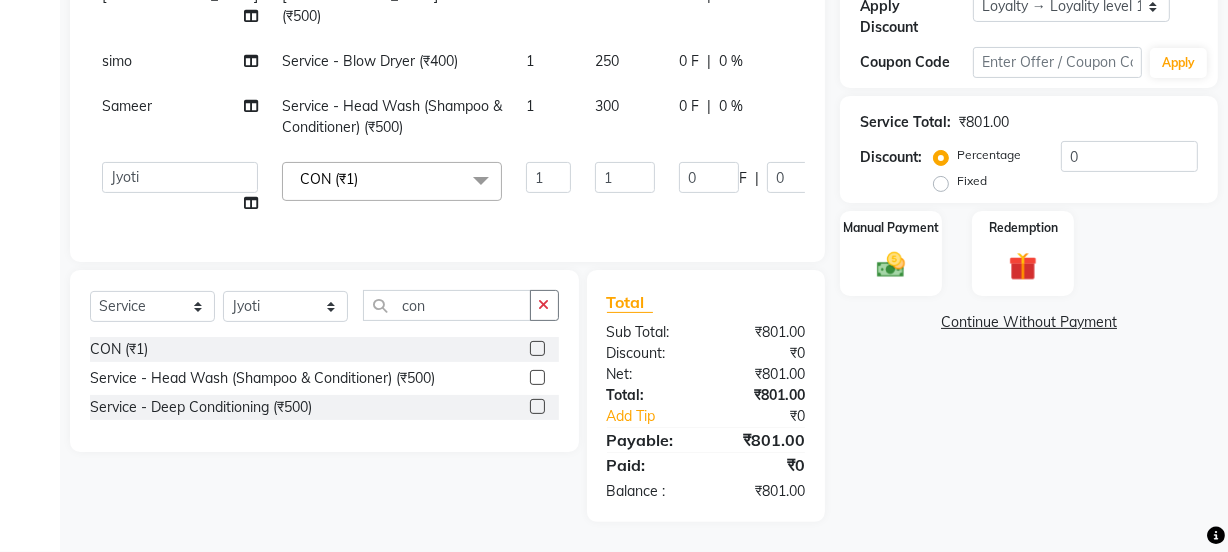 checkbox on "false" 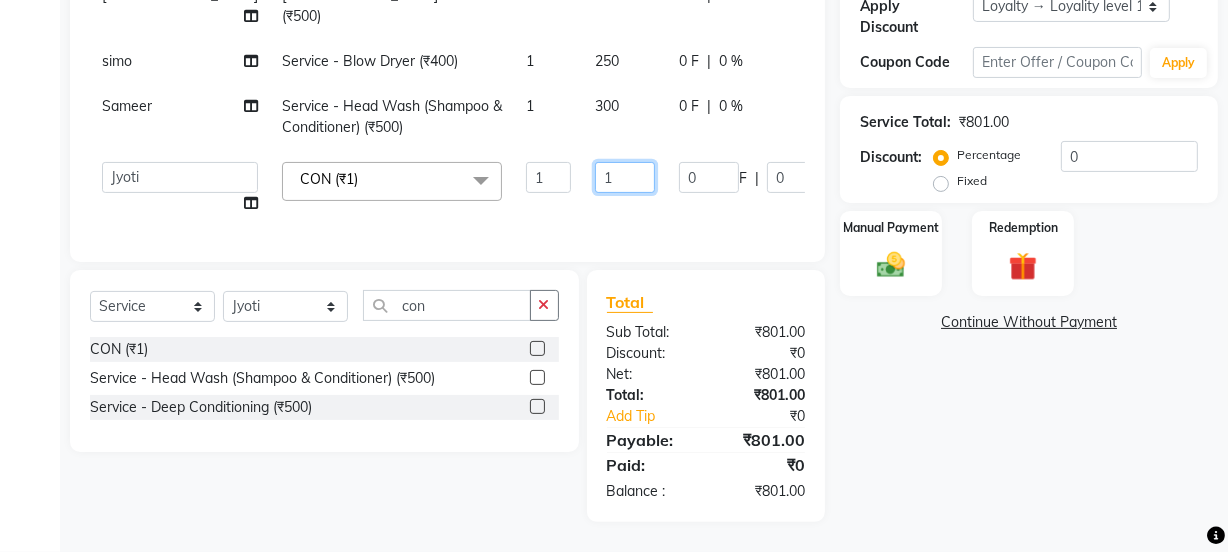 drag, startPoint x: 526, startPoint y: 161, endPoint x: 459, endPoint y: 162, distance: 67.00746 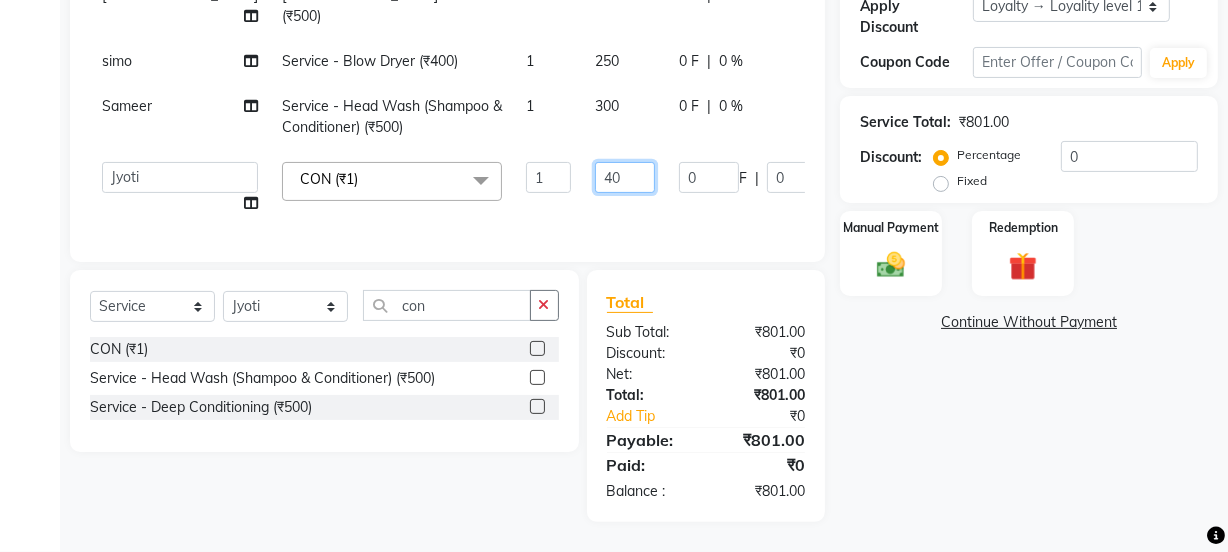 type on "4" 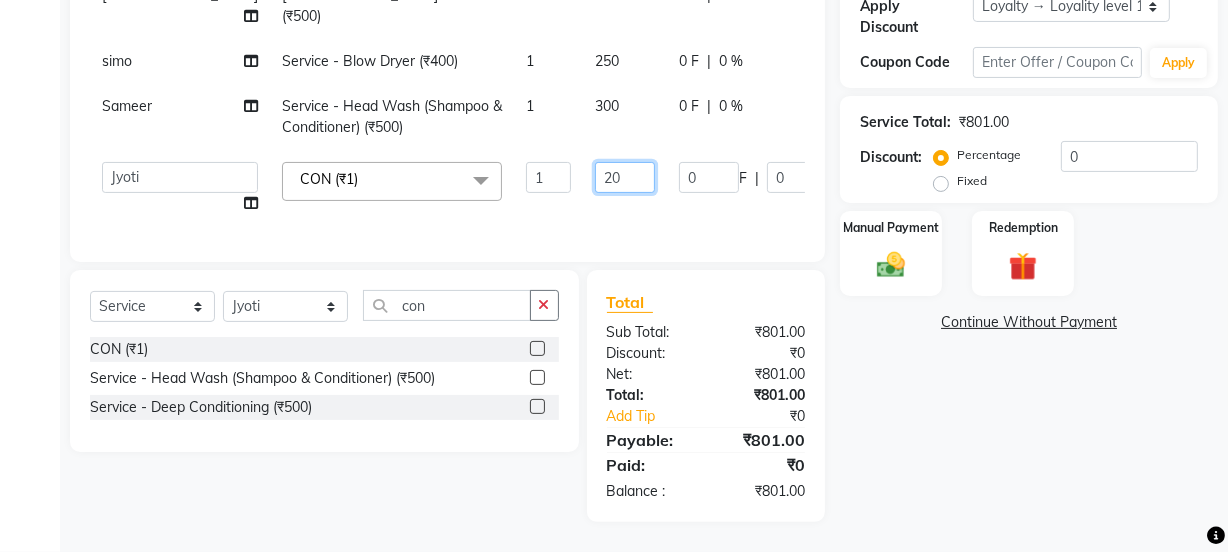 type on "200" 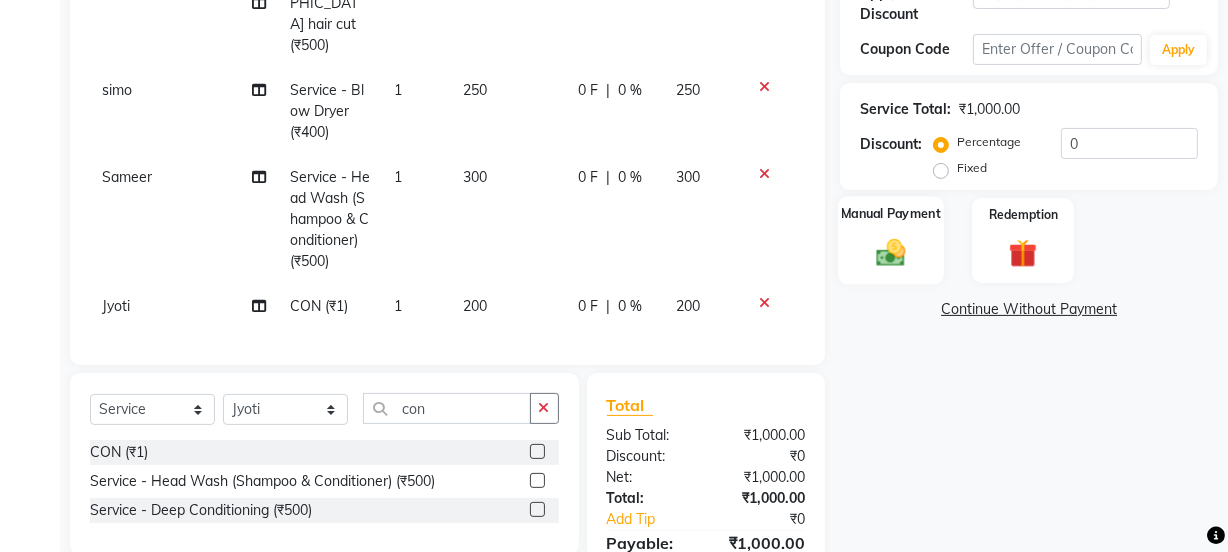 click 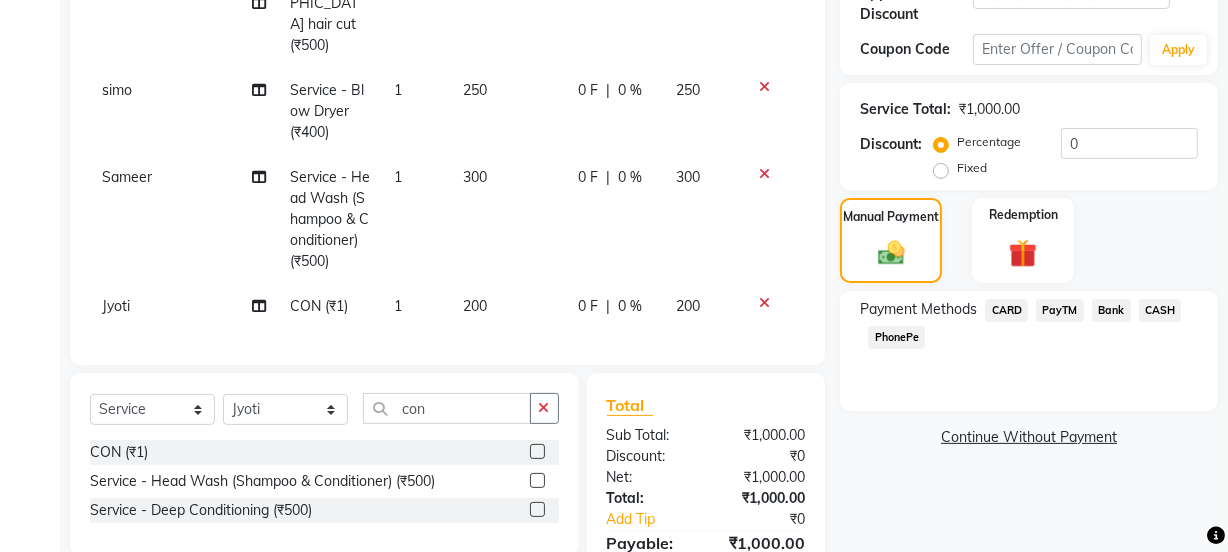 click on "PayTM" 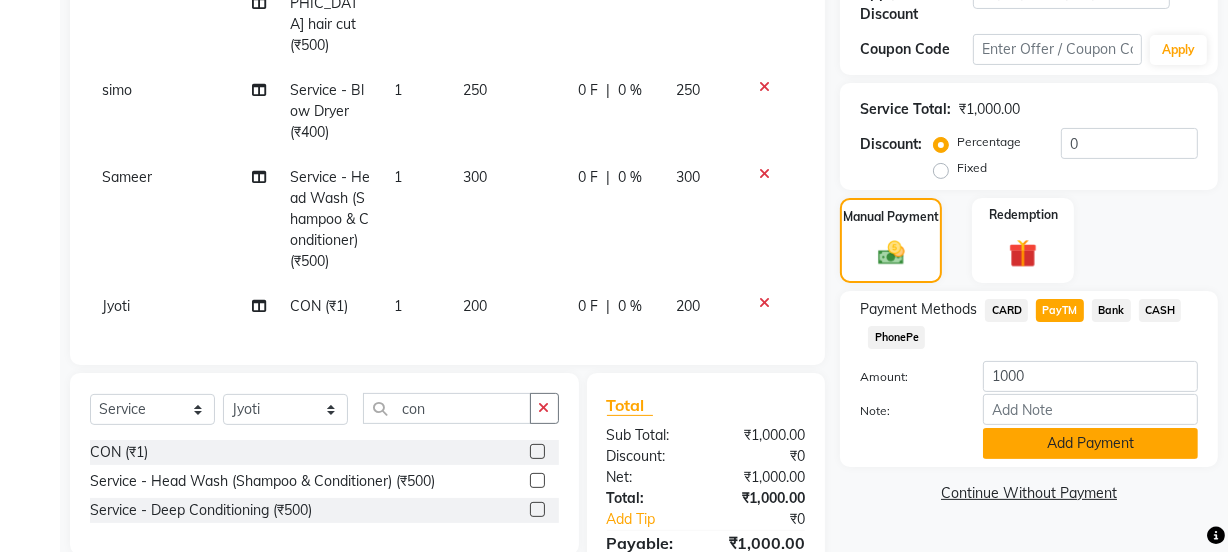 click on "Add Payment" 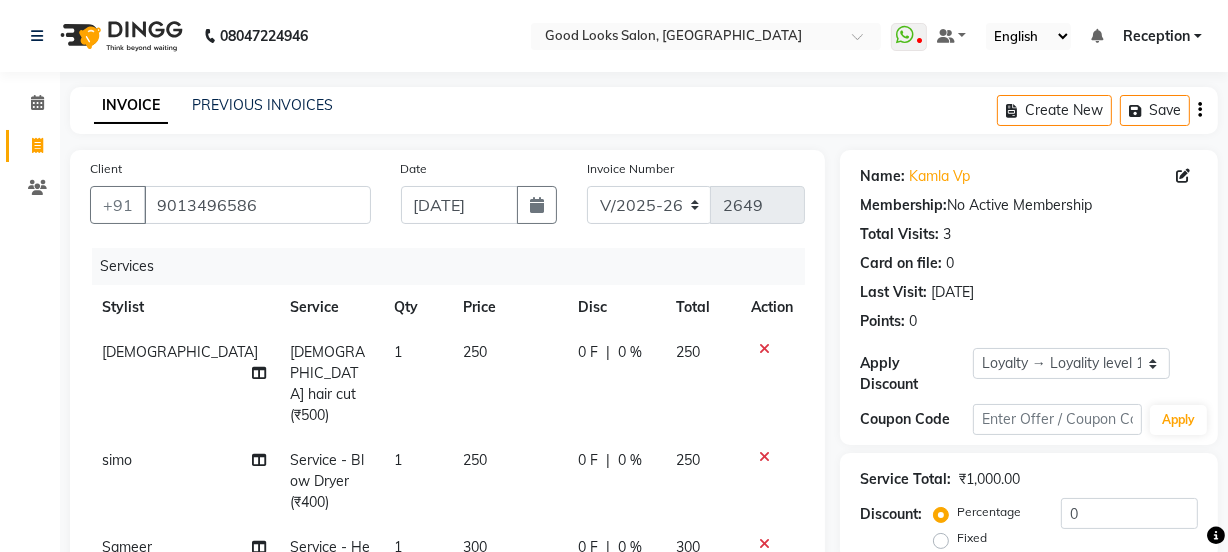scroll, scrollTop: 627, scrollLeft: 0, axis: vertical 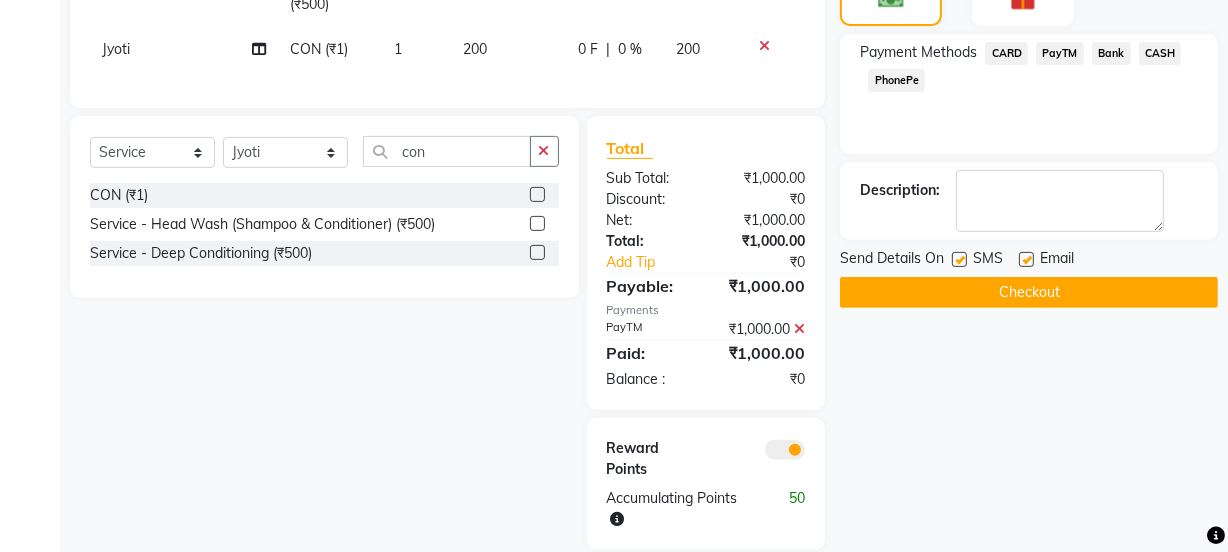 click on "Email" 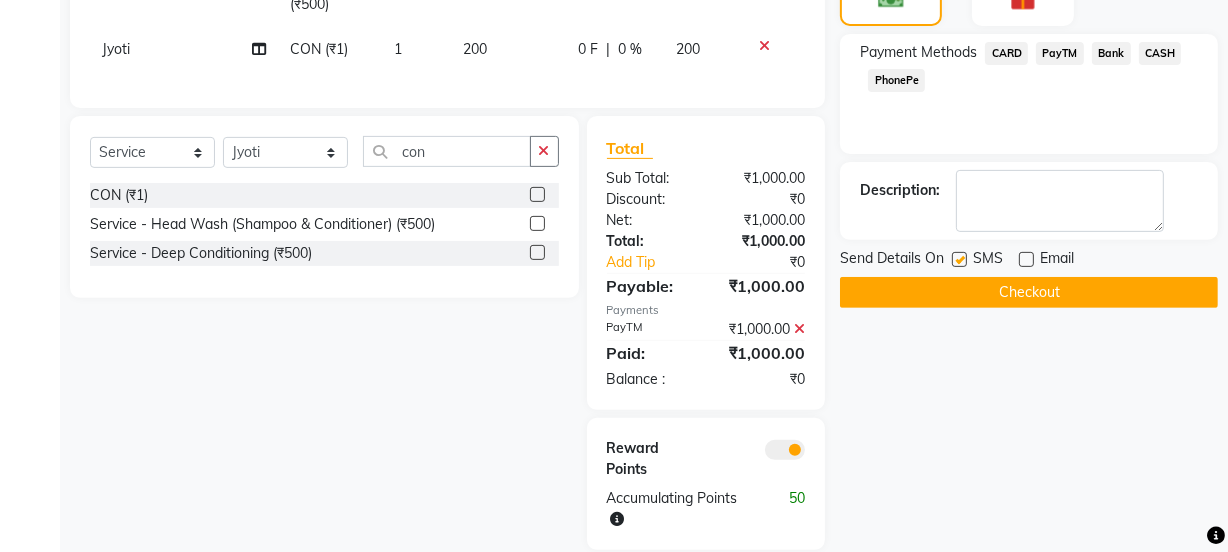 click 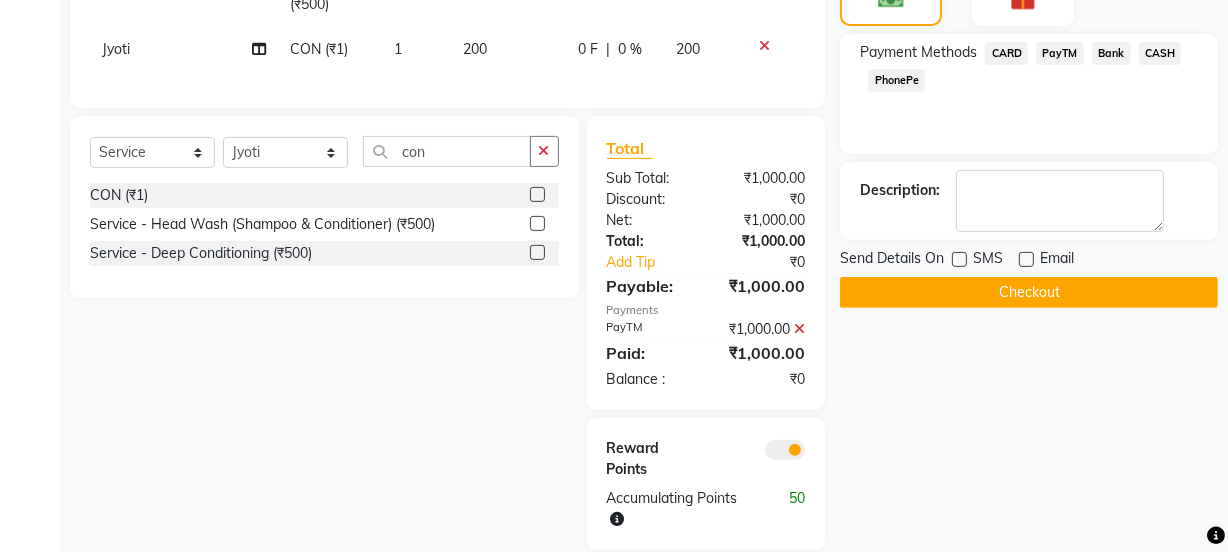 click on "Checkout" 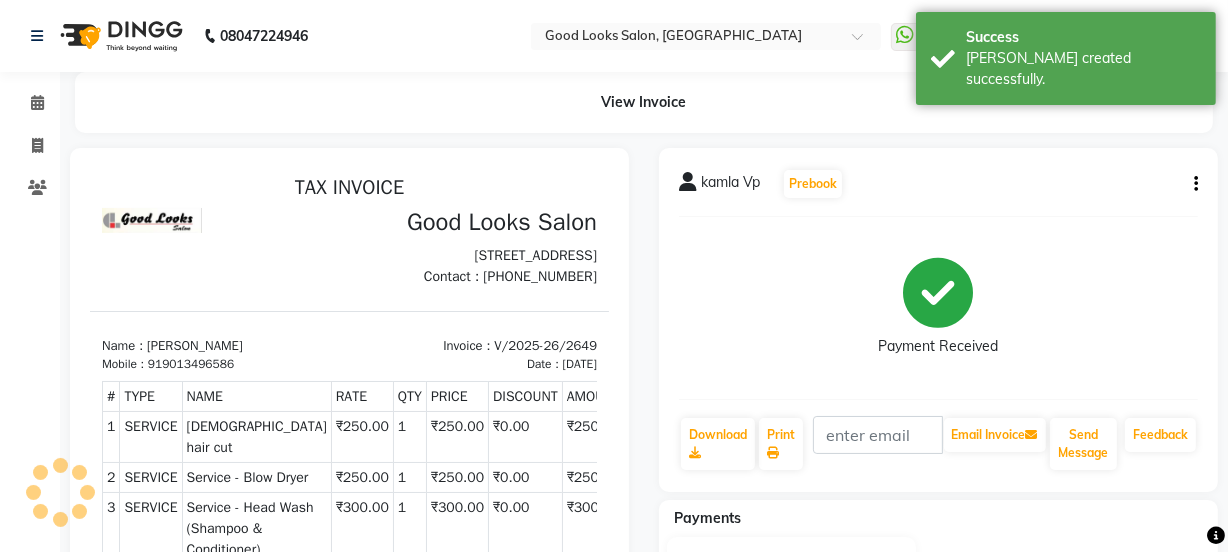 scroll, scrollTop: 0, scrollLeft: 0, axis: both 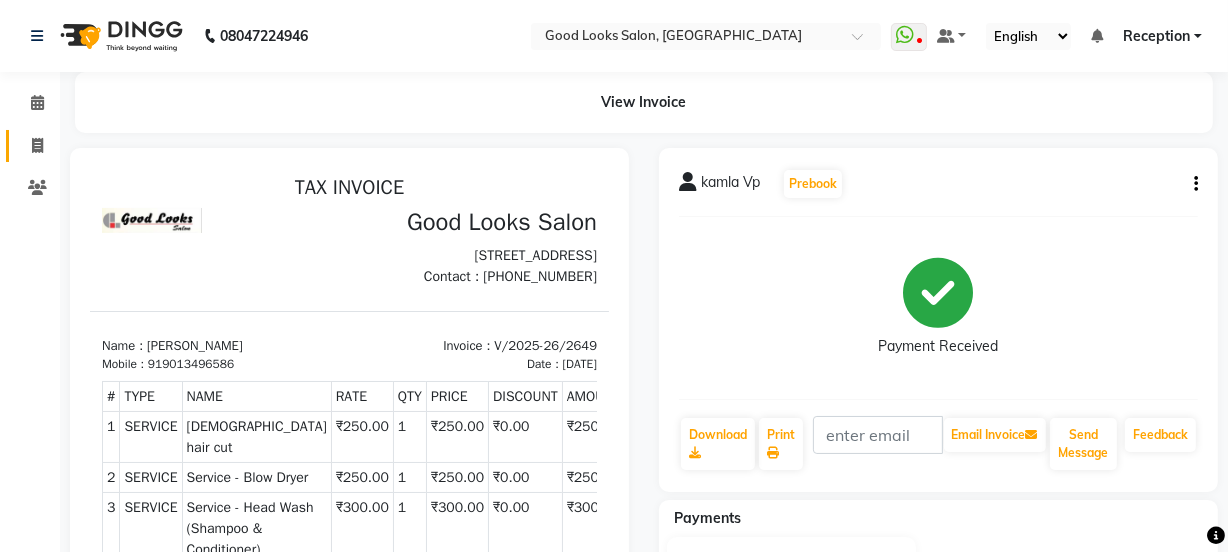 click on "Invoice" 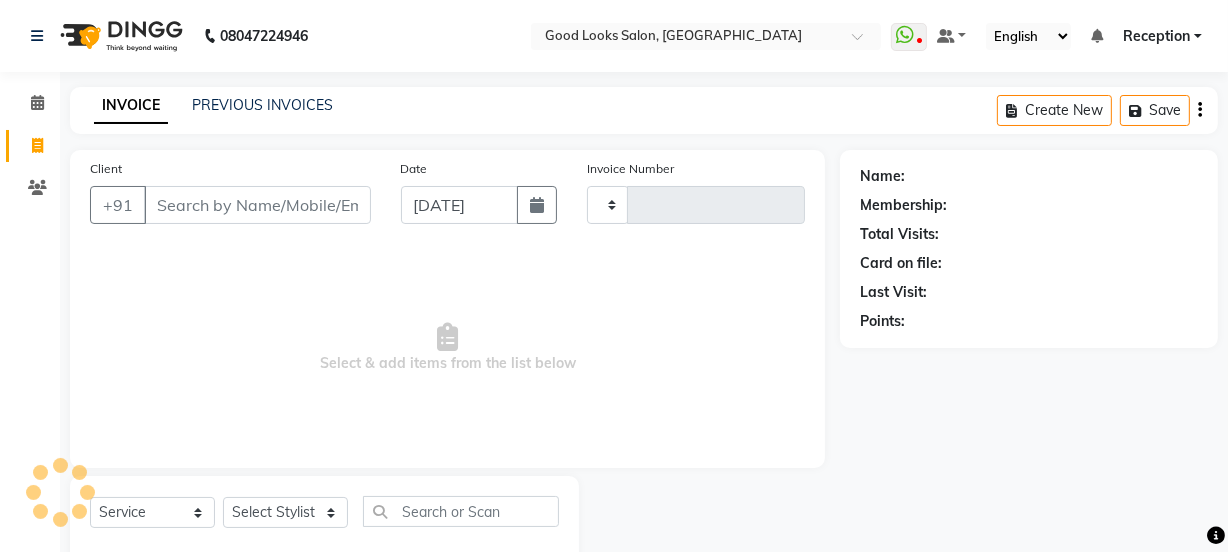 type on "2650" 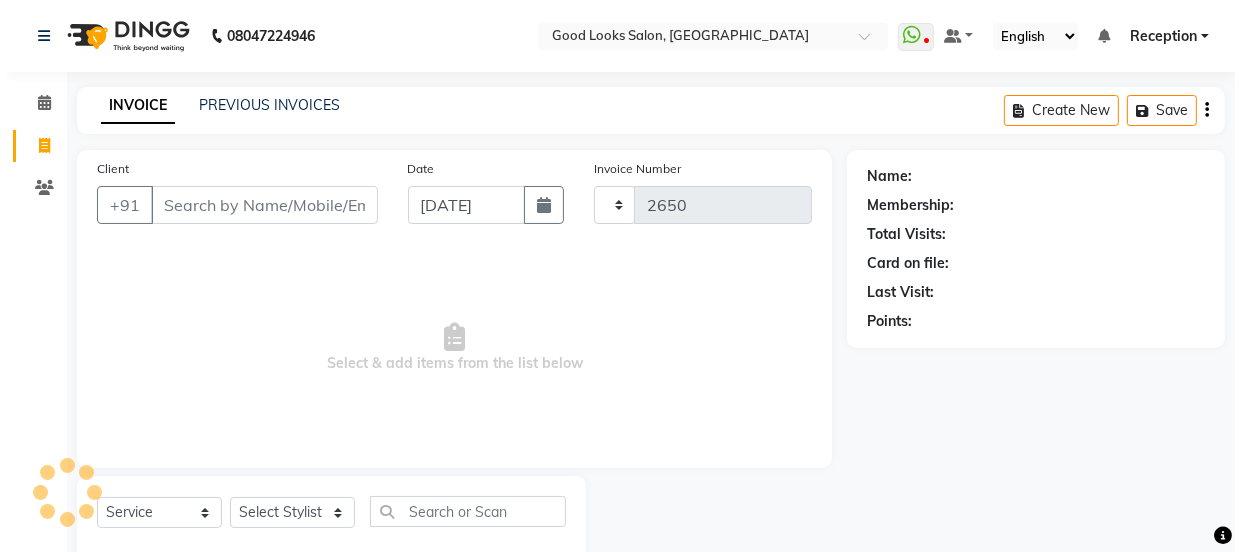 scroll, scrollTop: 50, scrollLeft: 0, axis: vertical 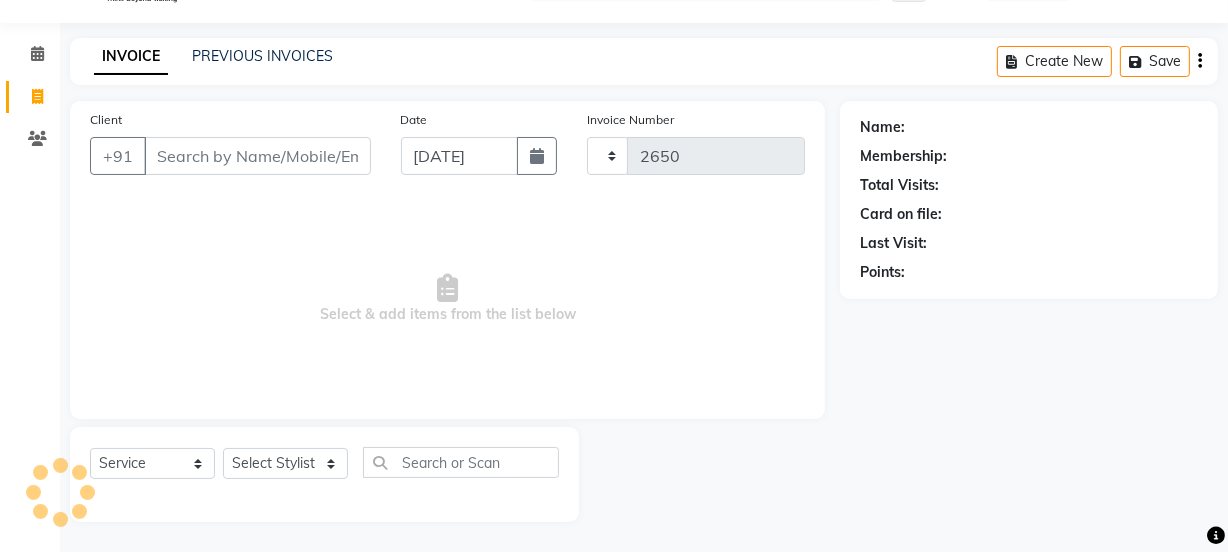 select on "4230" 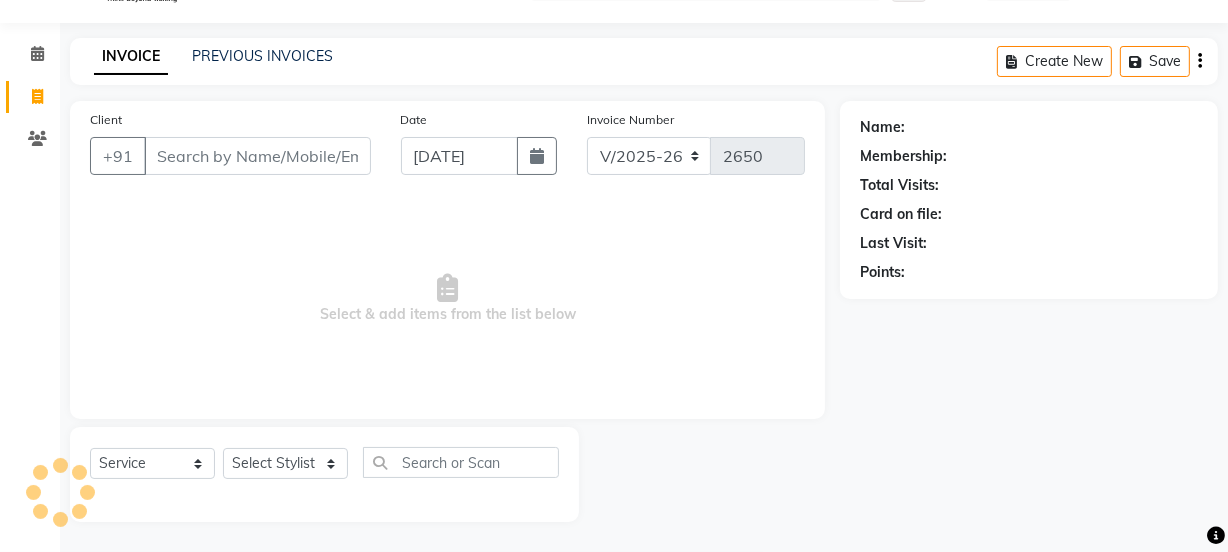 click on "Client" at bounding box center (257, 156) 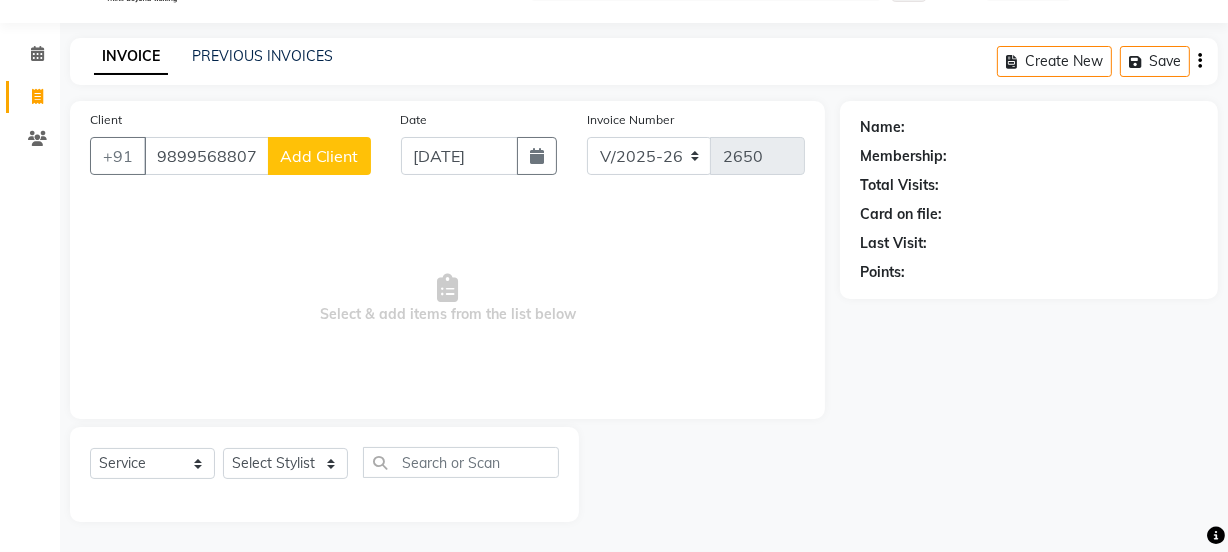 type on "9899568807" 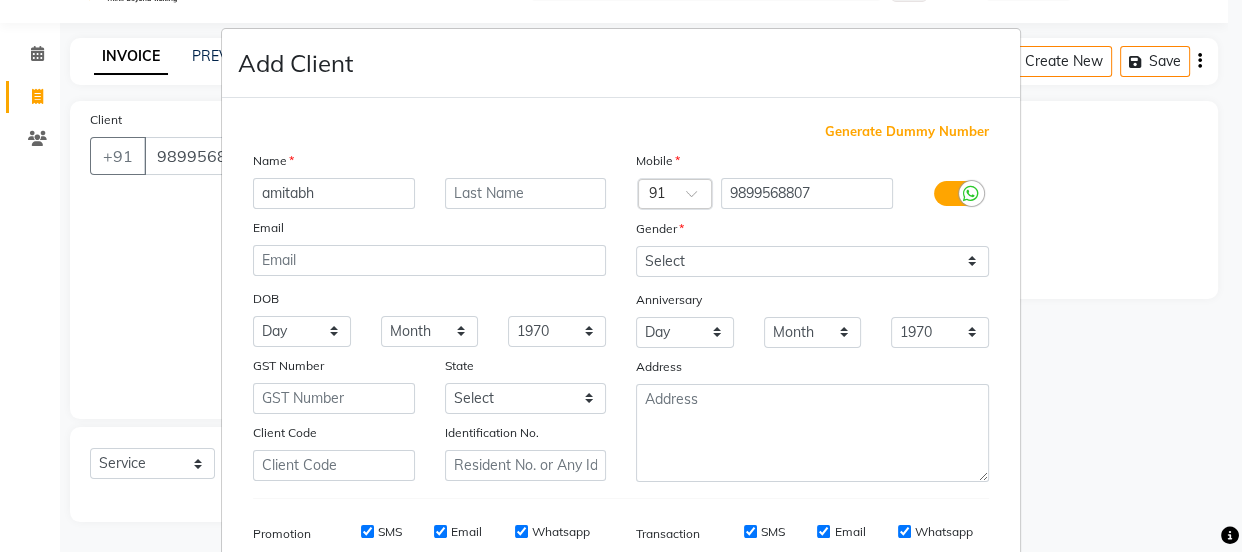 type on "amitabh" 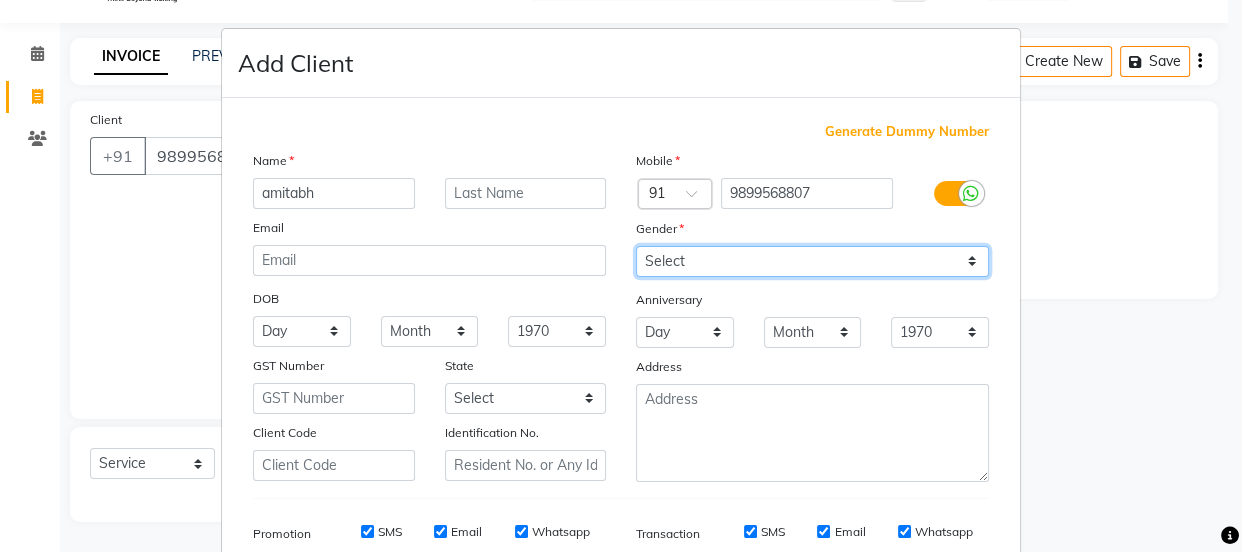 click on "Select [DEMOGRAPHIC_DATA] [DEMOGRAPHIC_DATA] Other Prefer Not To Say" at bounding box center [812, 261] 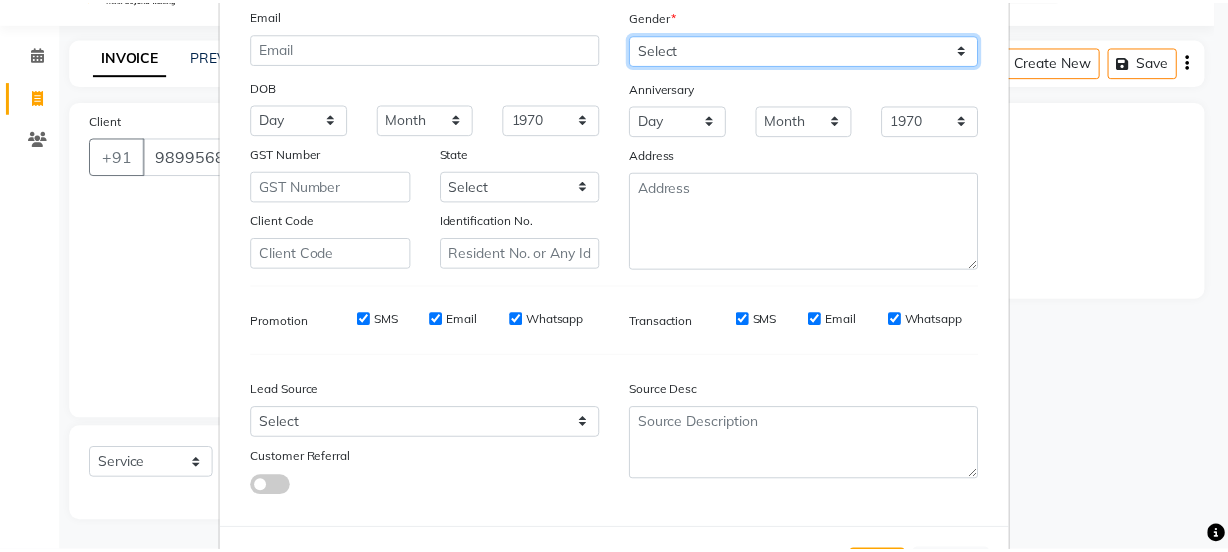 scroll, scrollTop: 301, scrollLeft: 0, axis: vertical 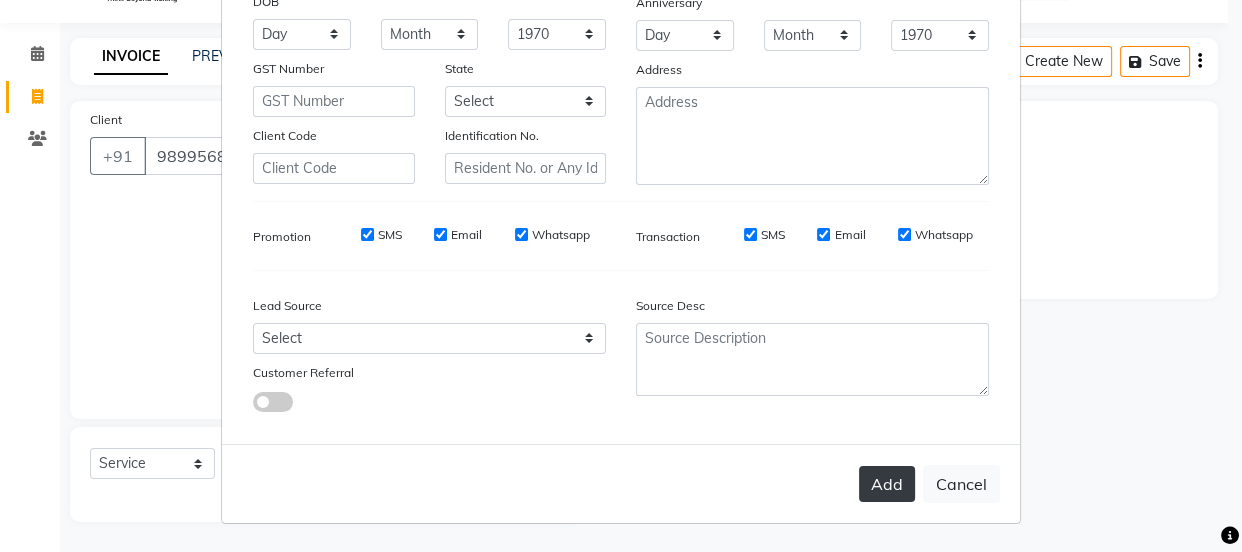 click on "Add" at bounding box center [887, 484] 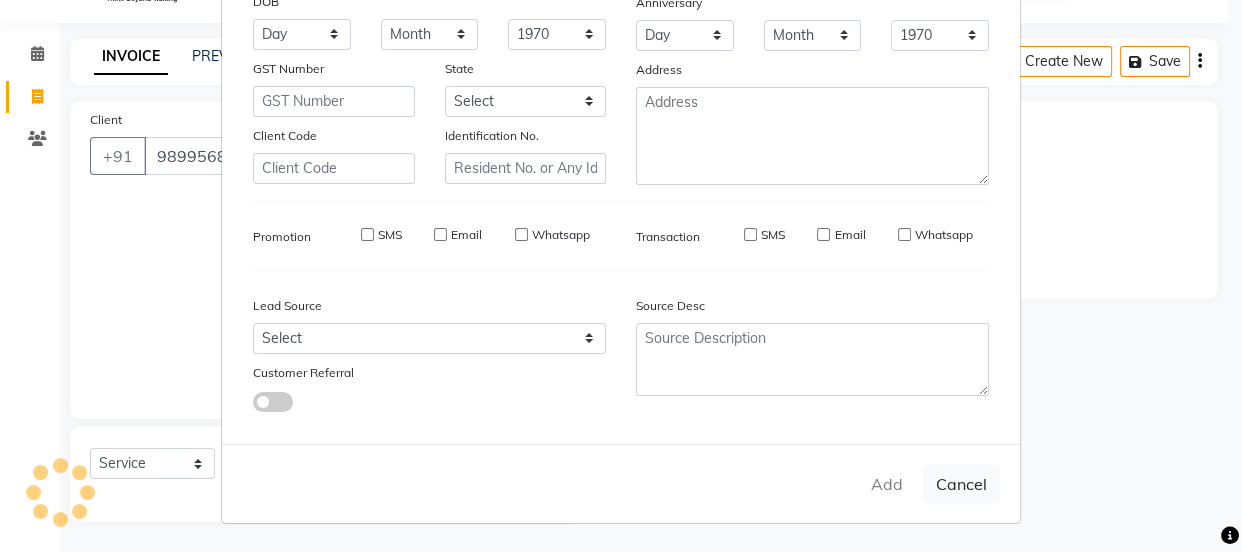 type 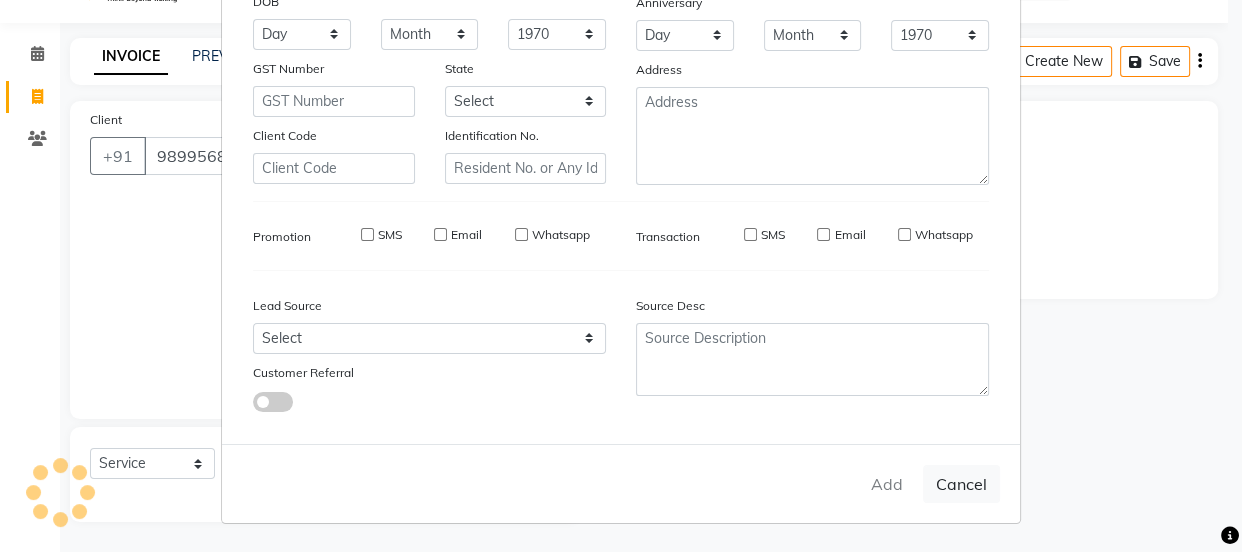 select 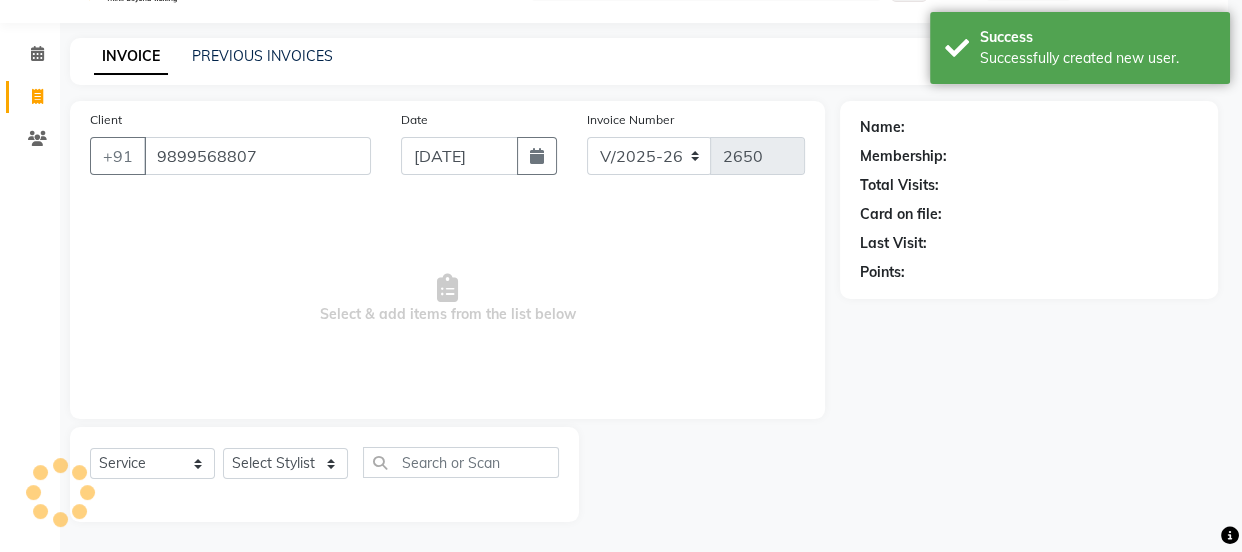 select on "1: Object" 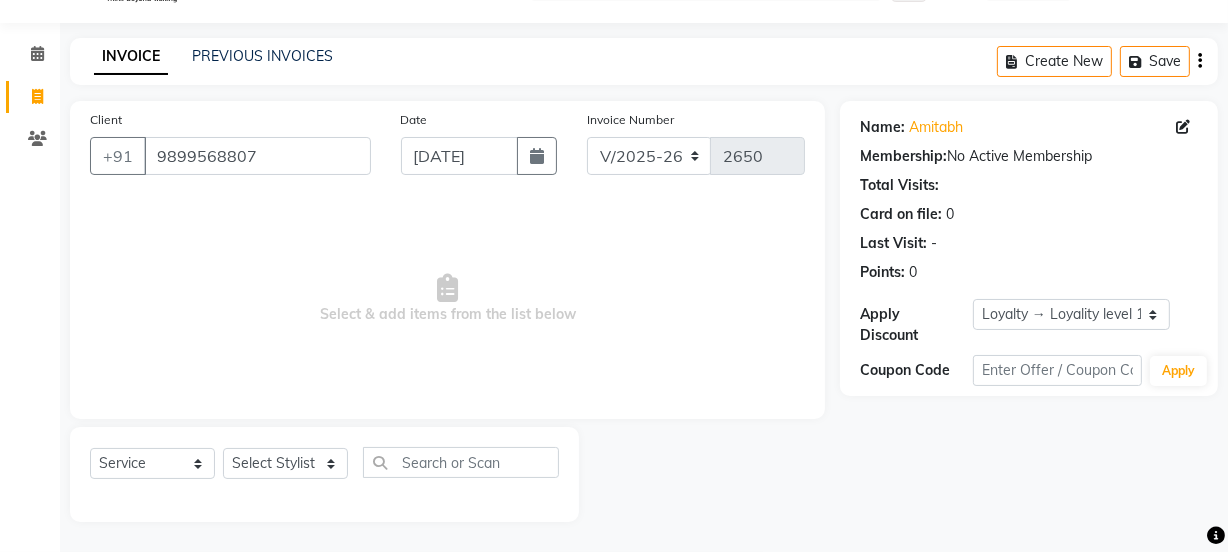 drag, startPoint x: 254, startPoint y: 480, endPoint x: 254, endPoint y: 466, distance: 14 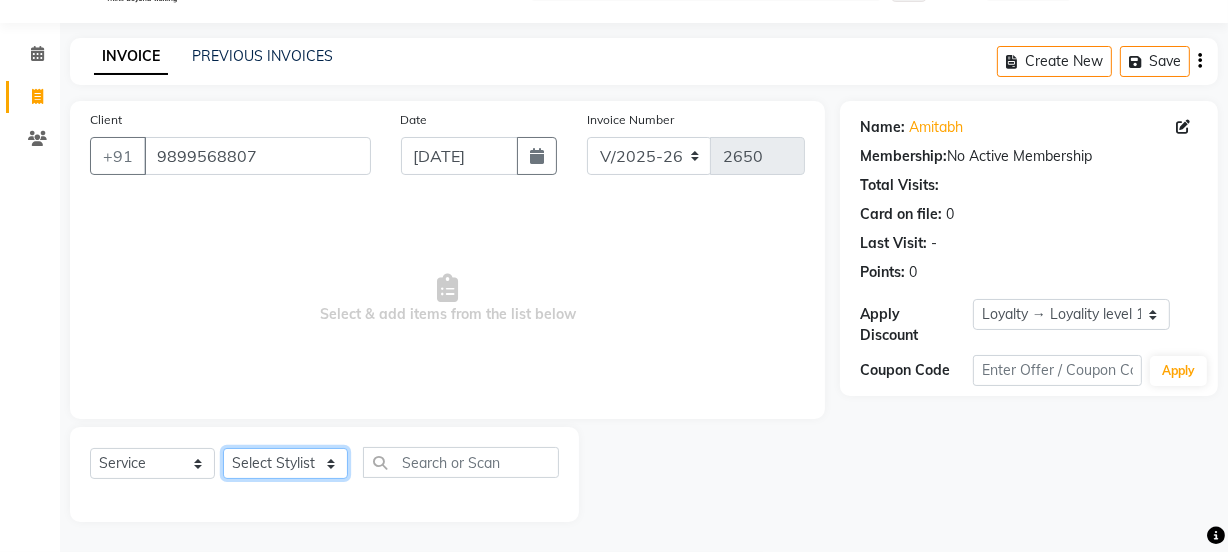 click on "Select Stylist Jyoti kaif Manager [PERSON_NAME] 2 Reception [PERSON_NAME] [PERSON_NAME] SUNNY [PERSON_NAME]" 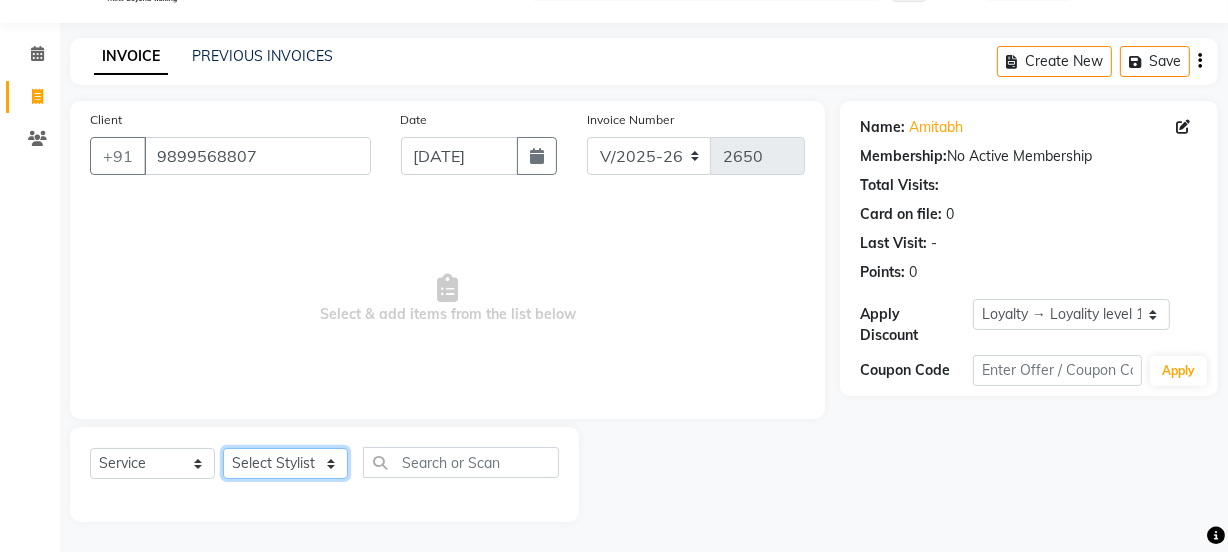 select on "43944" 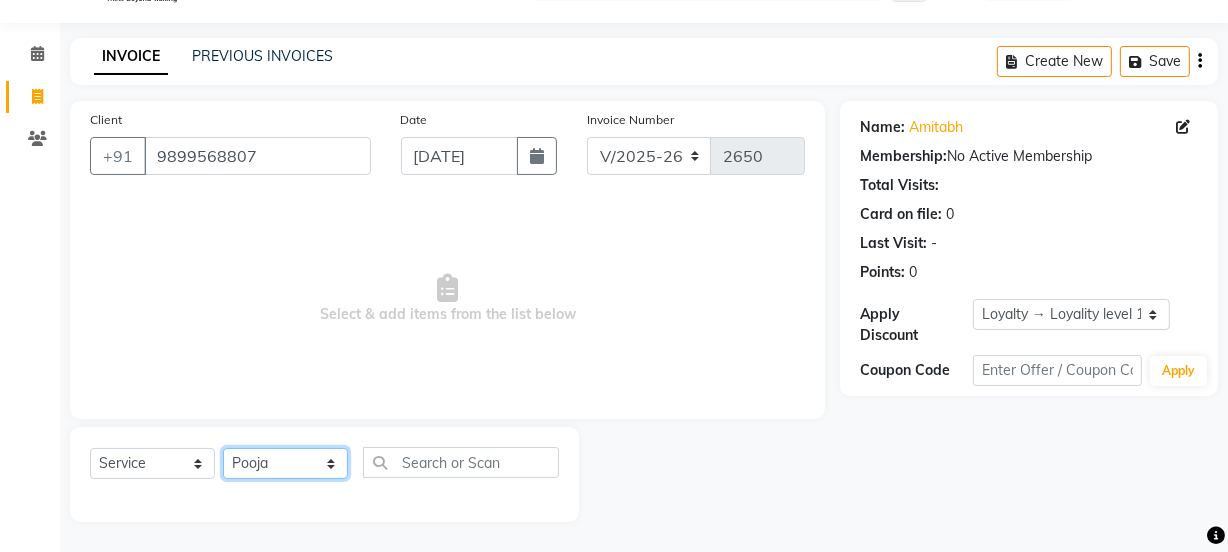 click on "Select Stylist Jyoti kaif Manager [PERSON_NAME] 2 Reception [PERSON_NAME] [PERSON_NAME] SUNNY [PERSON_NAME]" 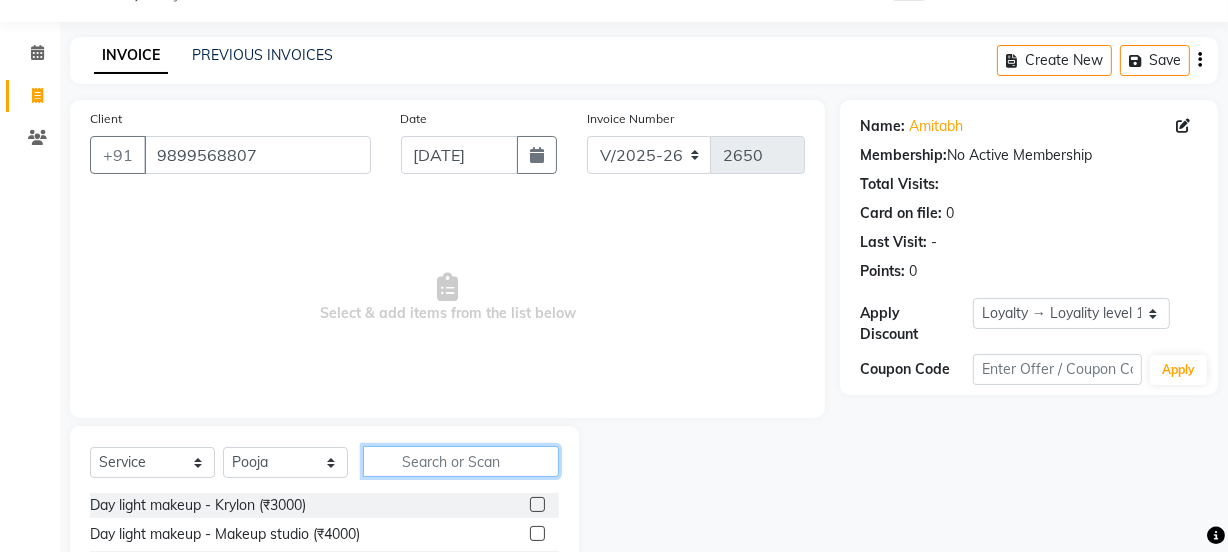 click 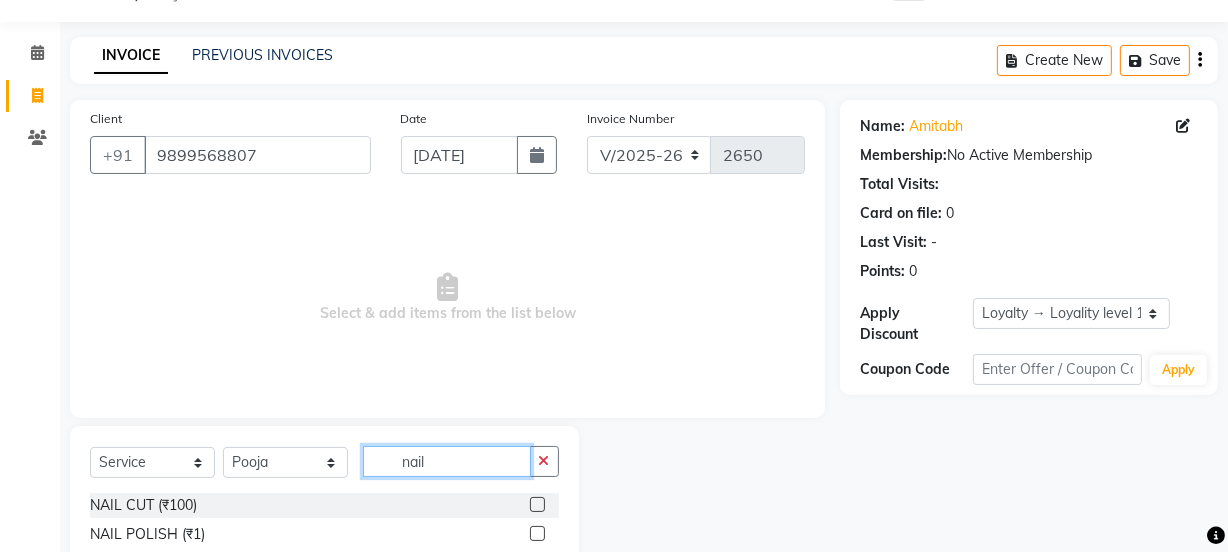 type on "nail" 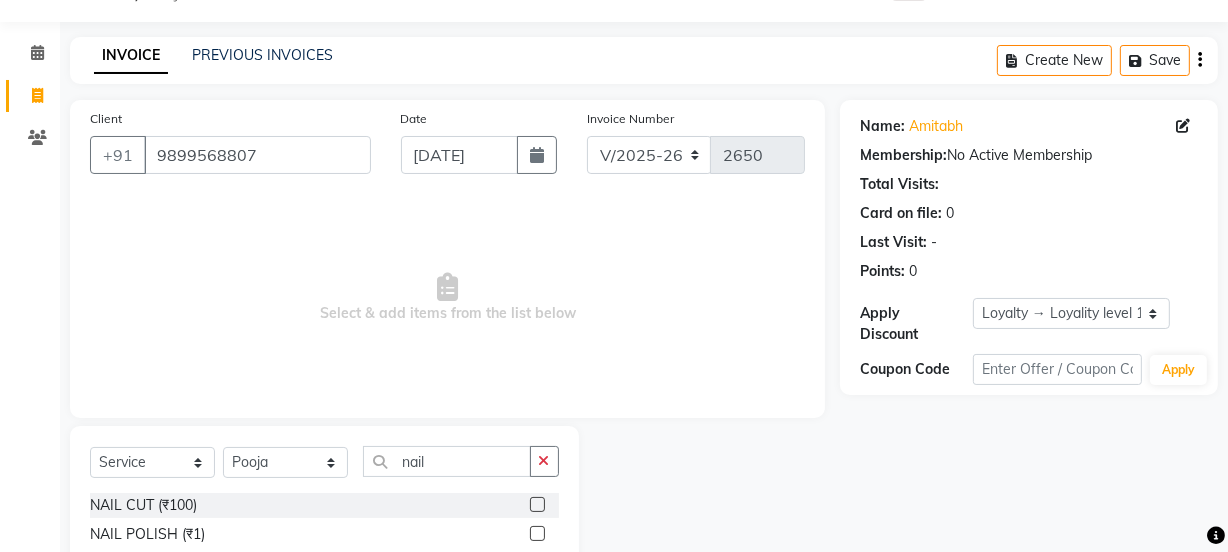click 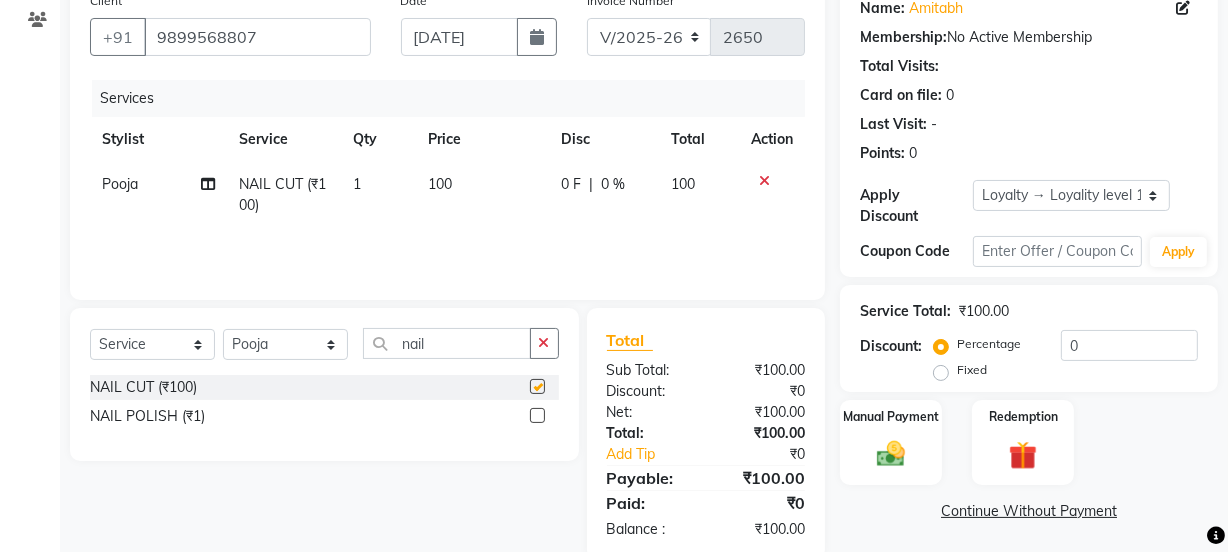 scroll, scrollTop: 206, scrollLeft: 0, axis: vertical 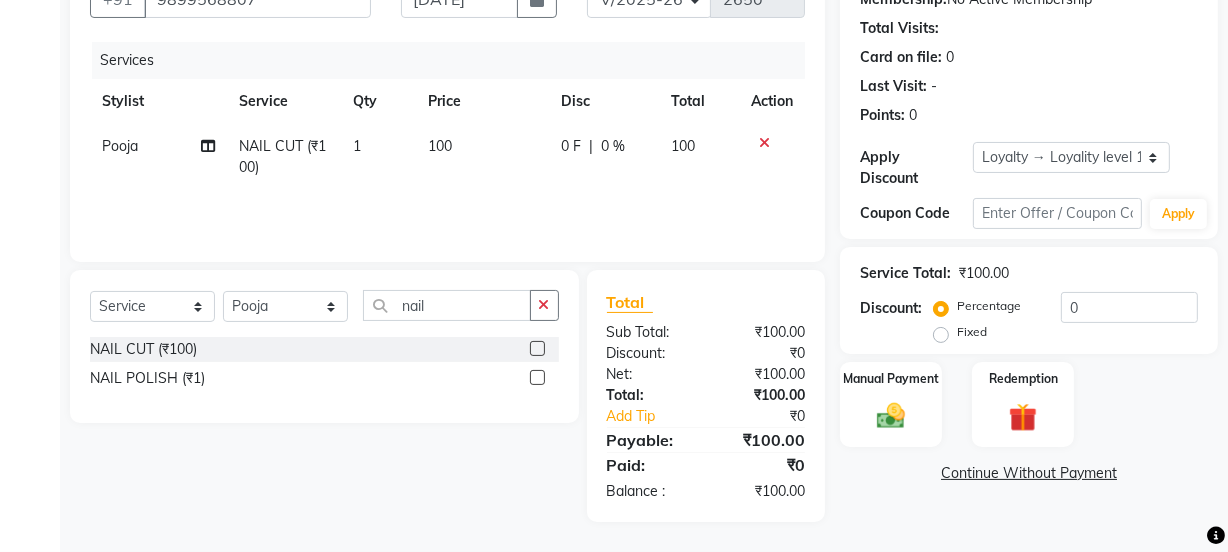 checkbox on "false" 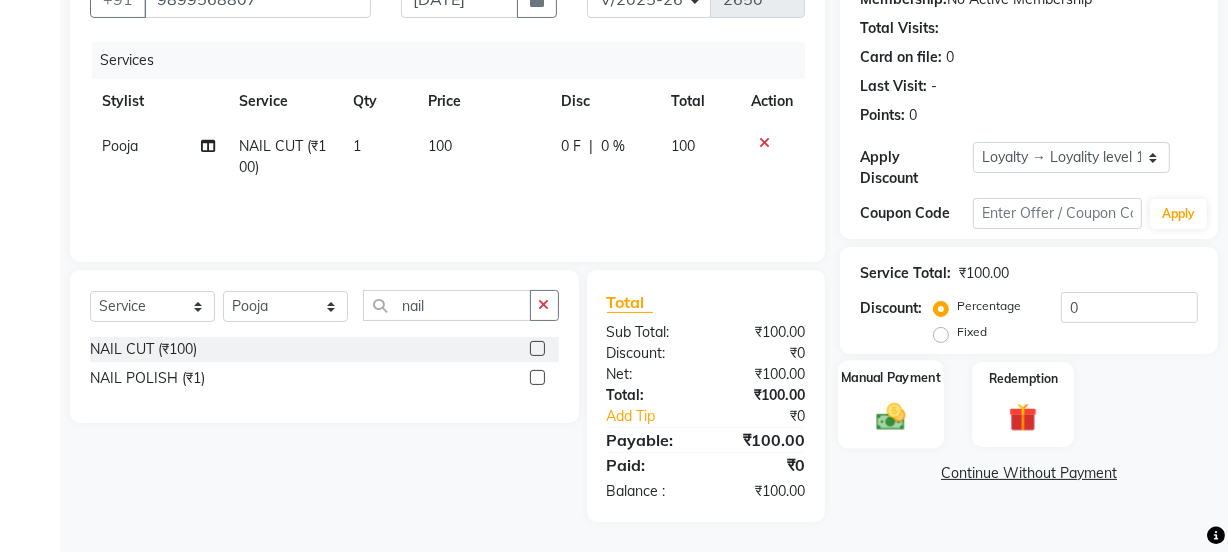 click 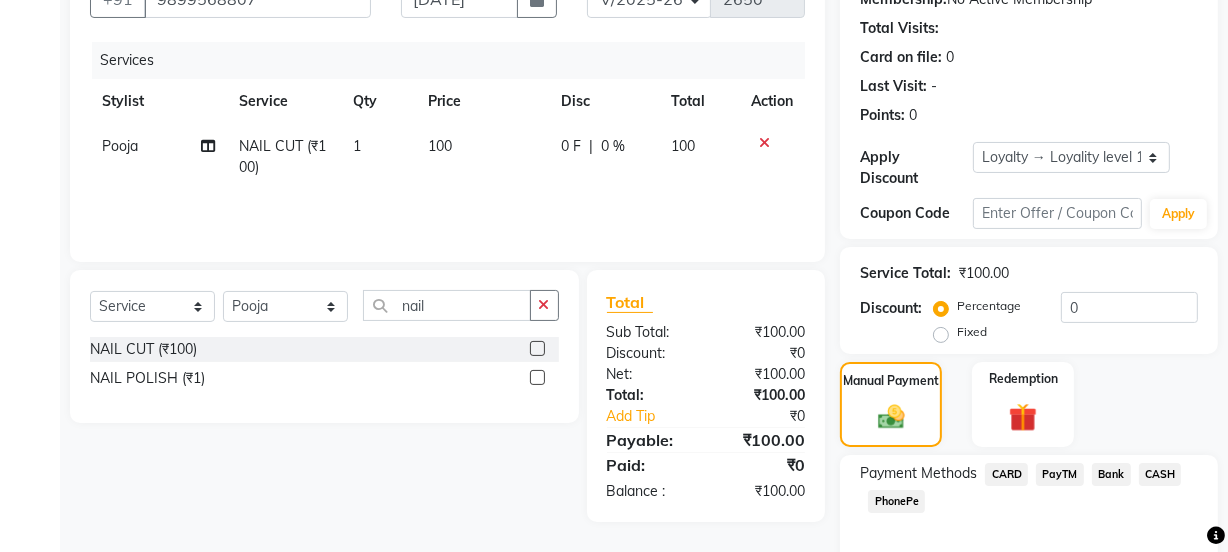 click on "CASH" 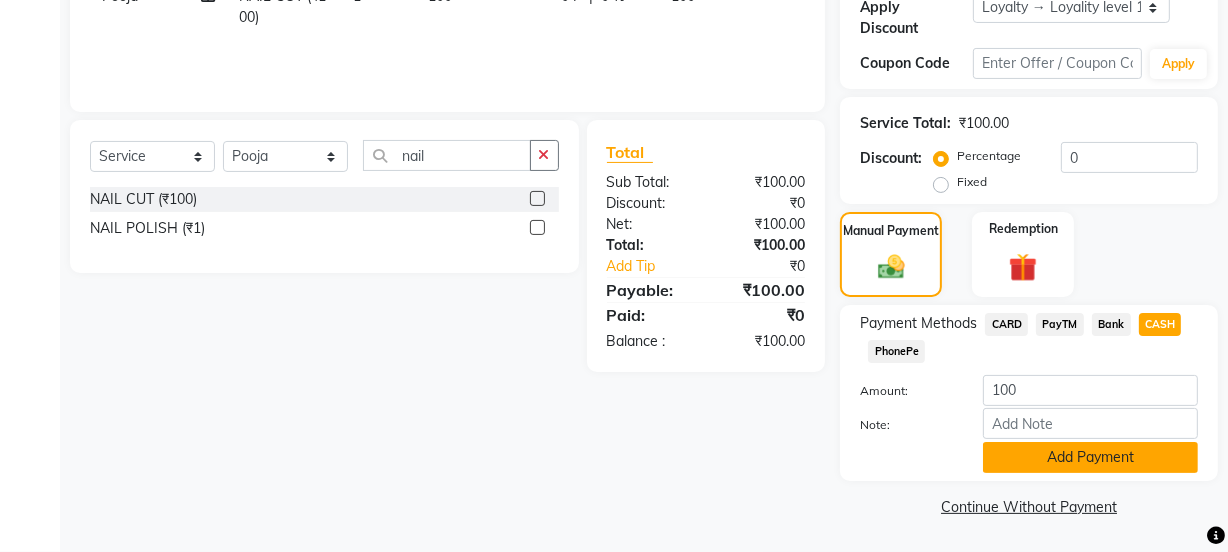 click on "Add Payment" 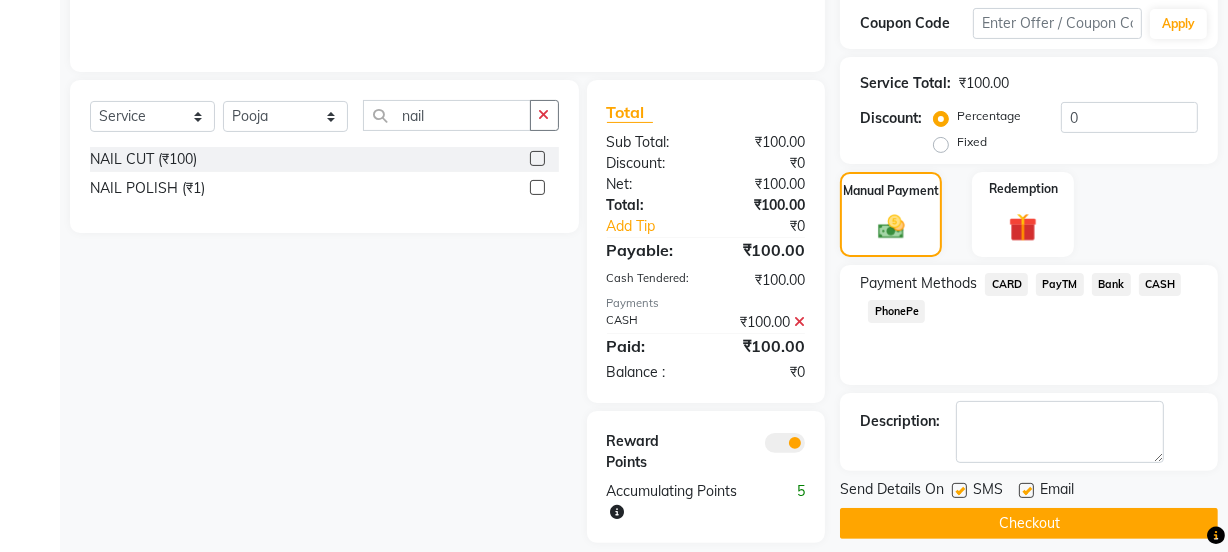 scroll, scrollTop: 417, scrollLeft: 0, axis: vertical 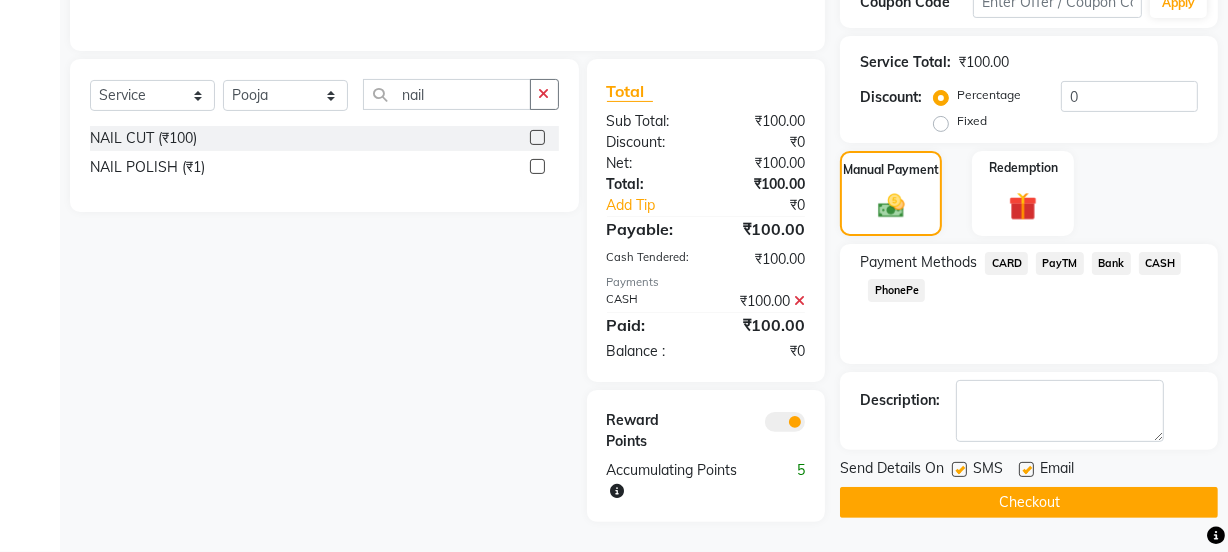 click on "Email" 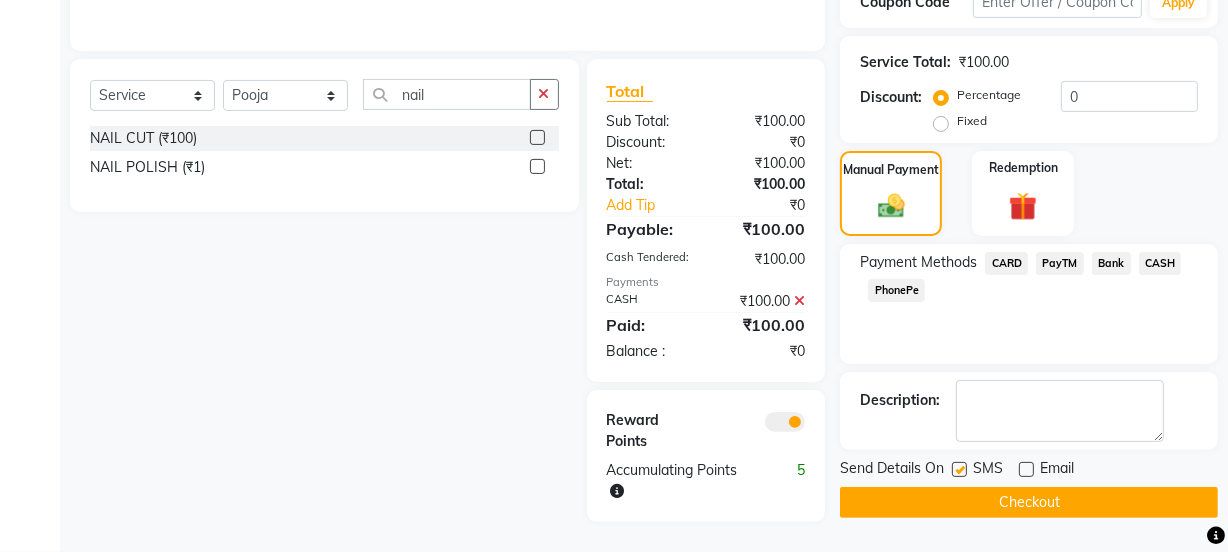 click 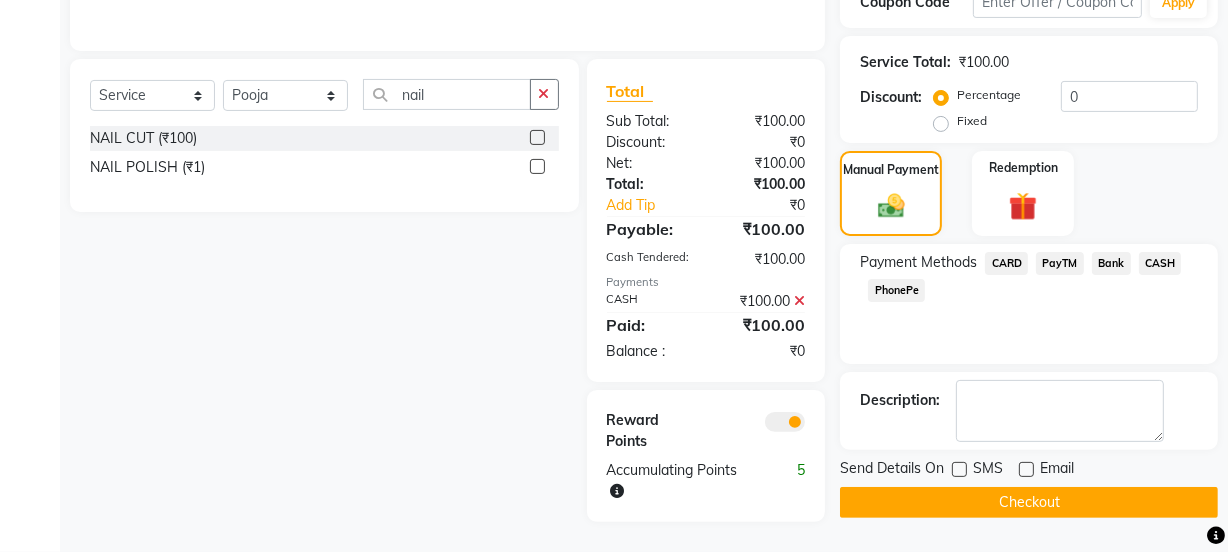 click on "Checkout" 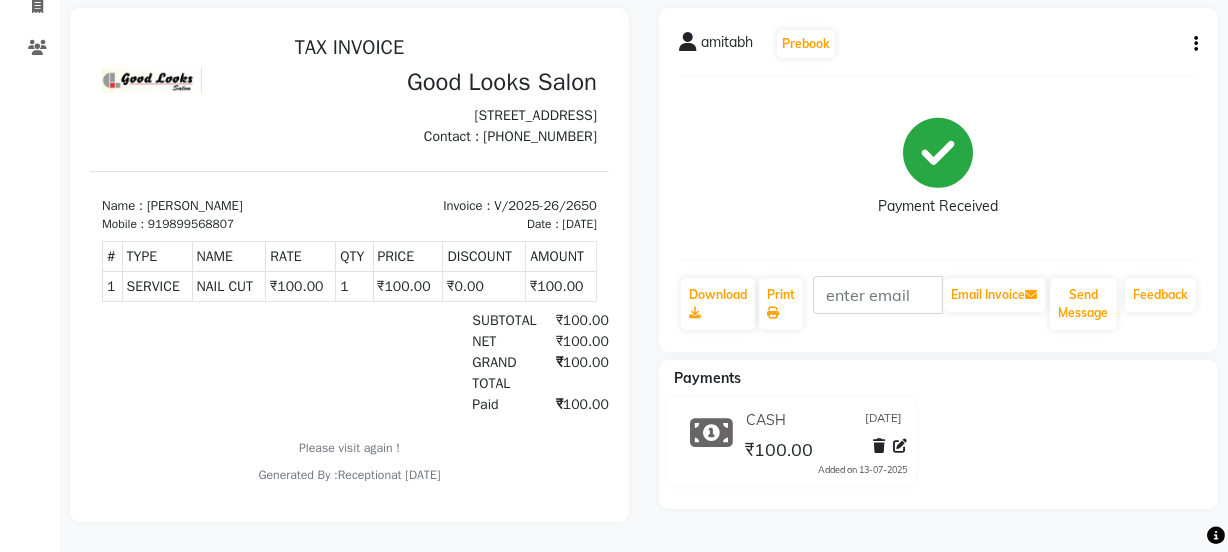 scroll, scrollTop: 0, scrollLeft: 0, axis: both 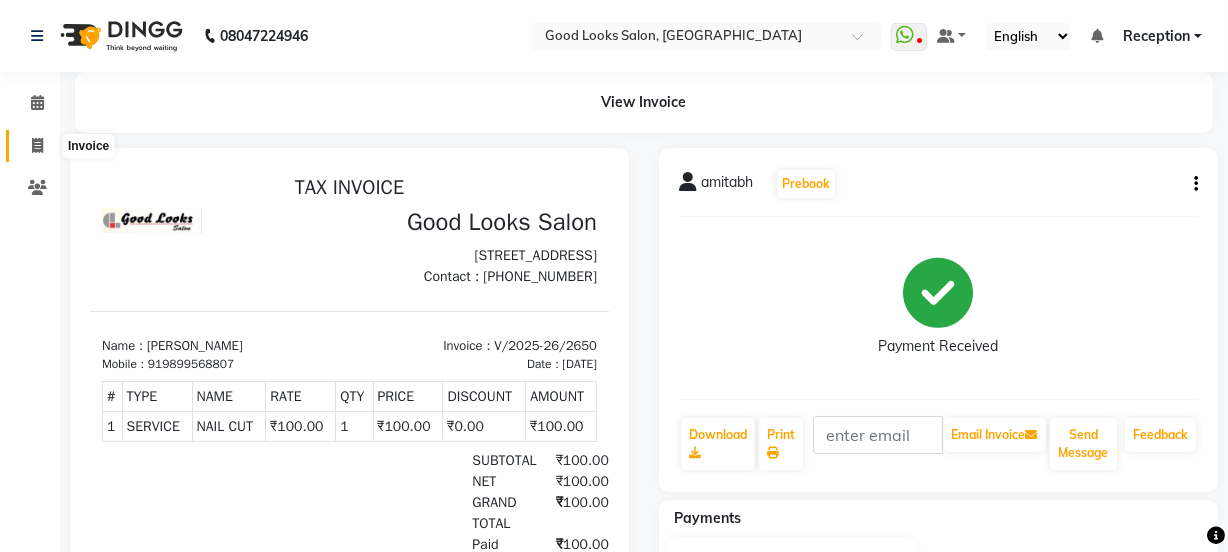 click 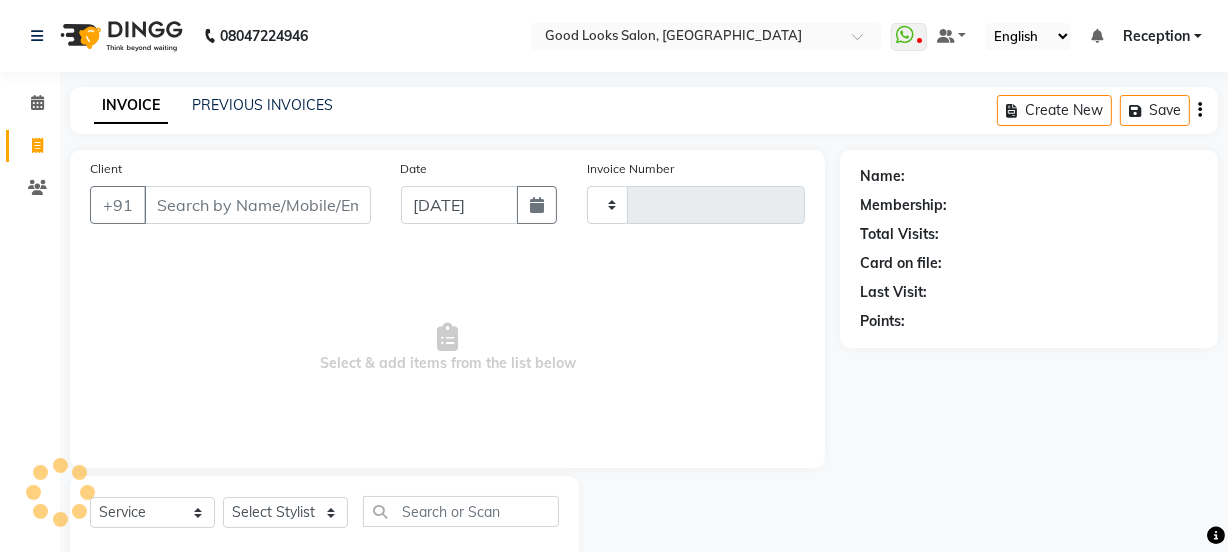 scroll, scrollTop: 50, scrollLeft: 0, axis: vertical 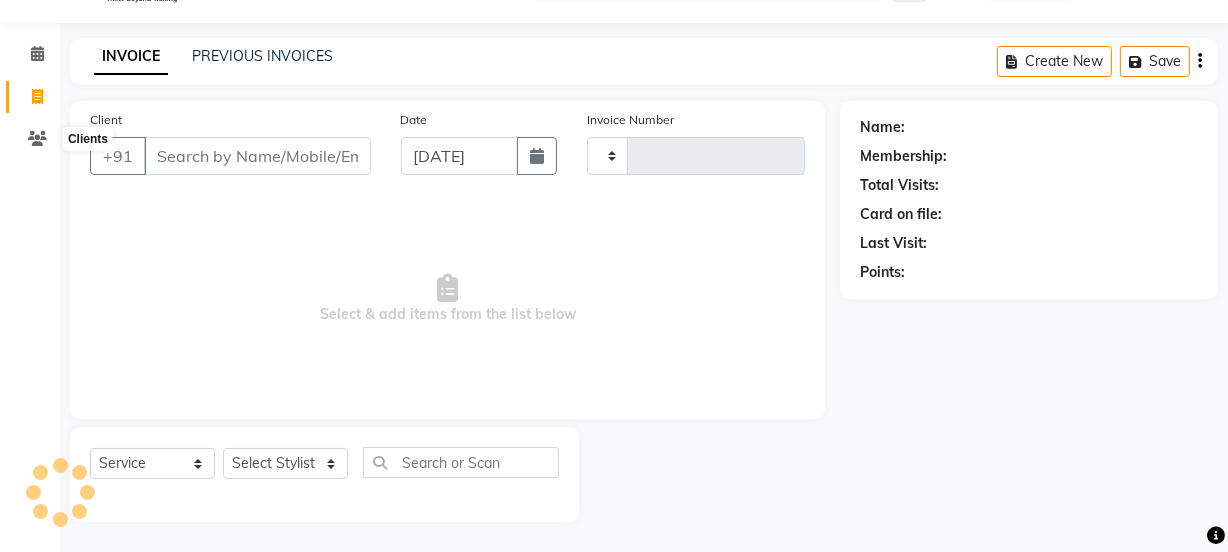 type on "2651" 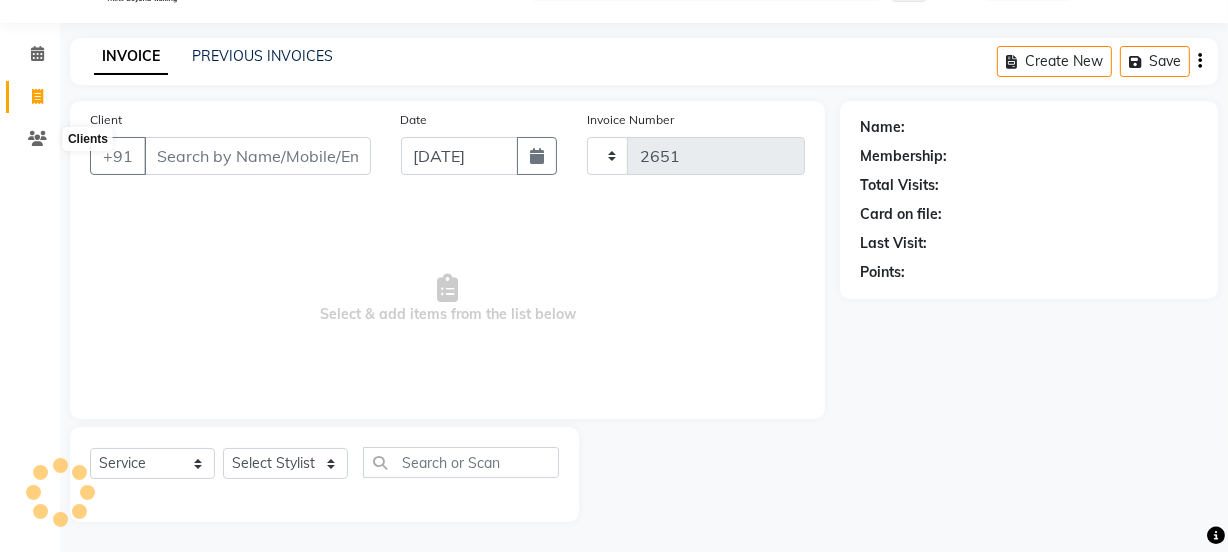 select on "4230" 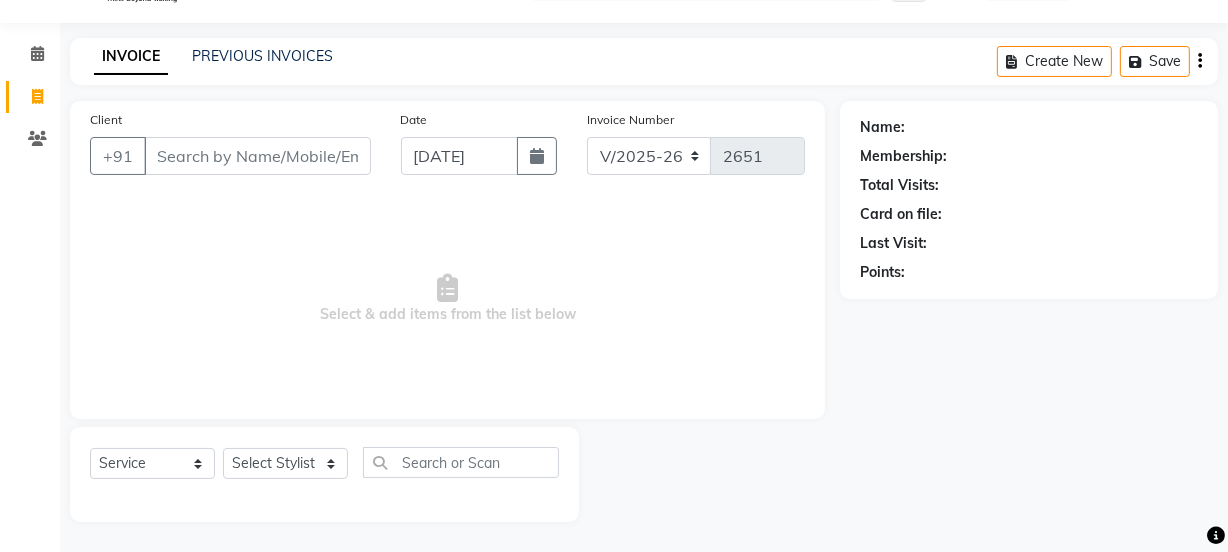 click on "Client" at bounding box center [257, 156] 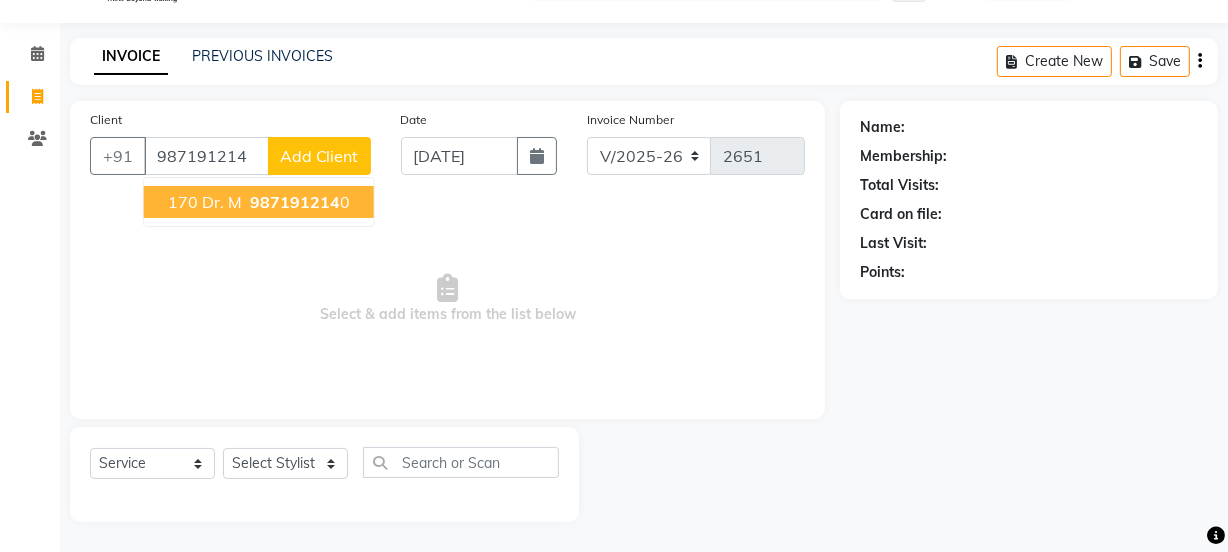 click on "170 Dr. M" at bounding box center [205, 202] 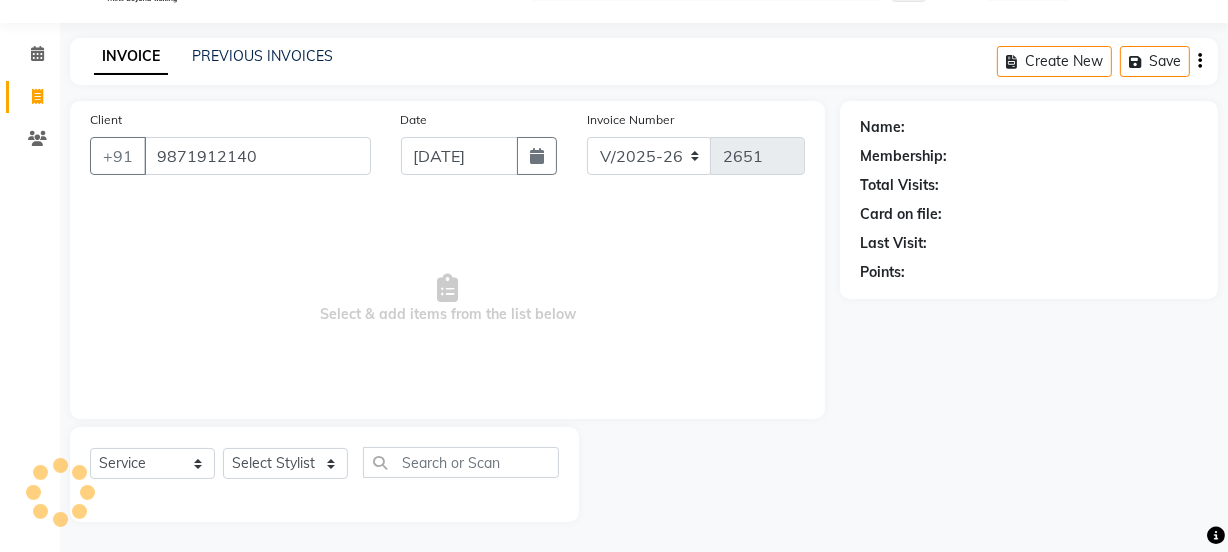 type on "9871912140" 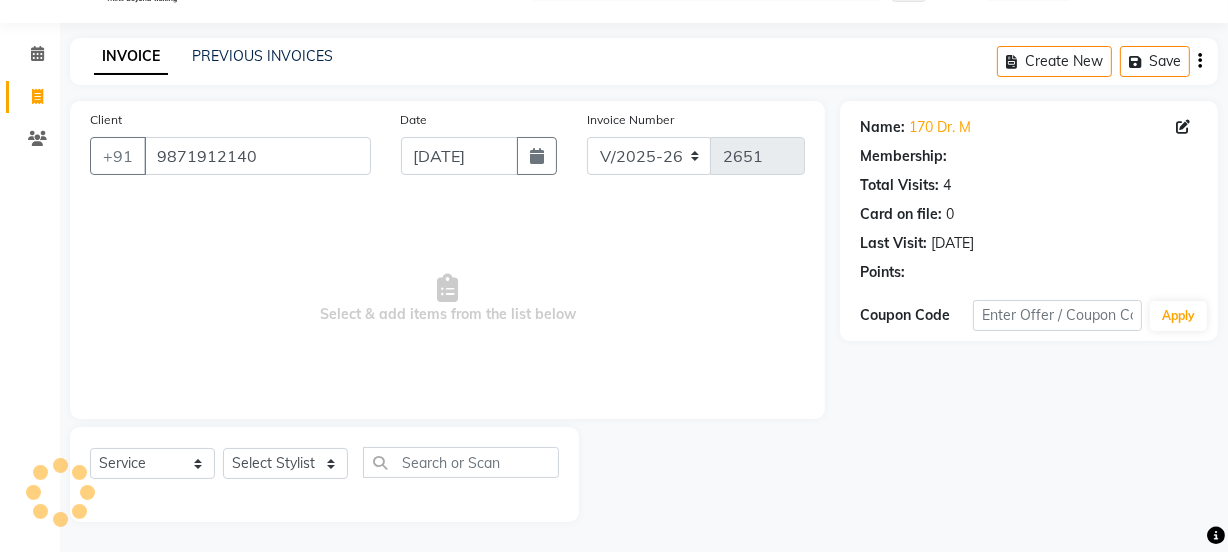 select on "1: Object" 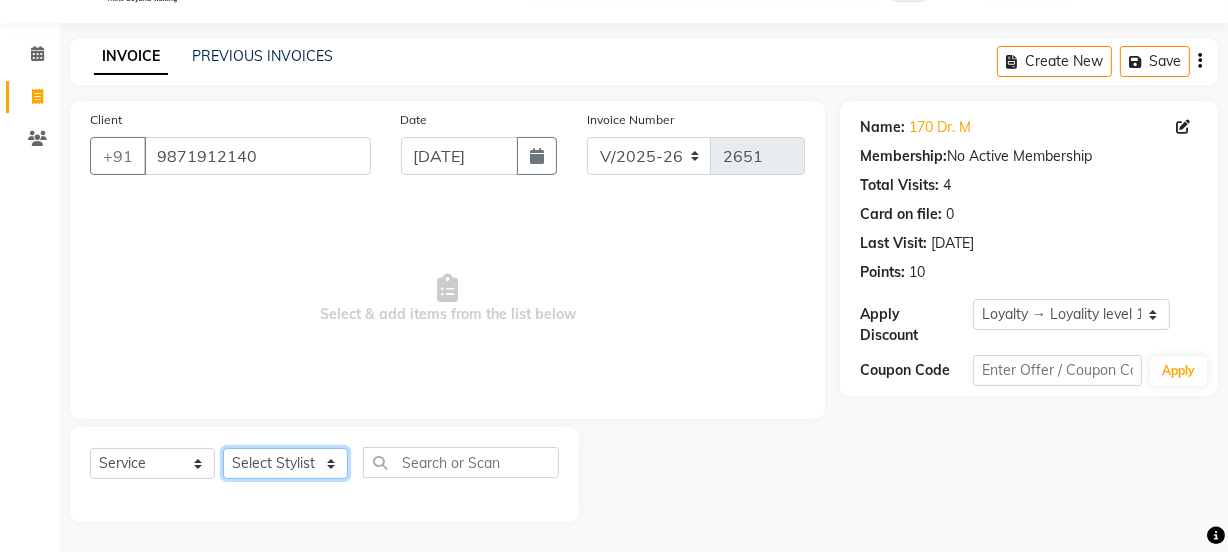 click on "Select Stylist Jyoti kaif Manager [PERSON_NAME] 2 Reception [PERSON_NAME] [PERSON_NAME] SUNNY [PERSON_NAME]" 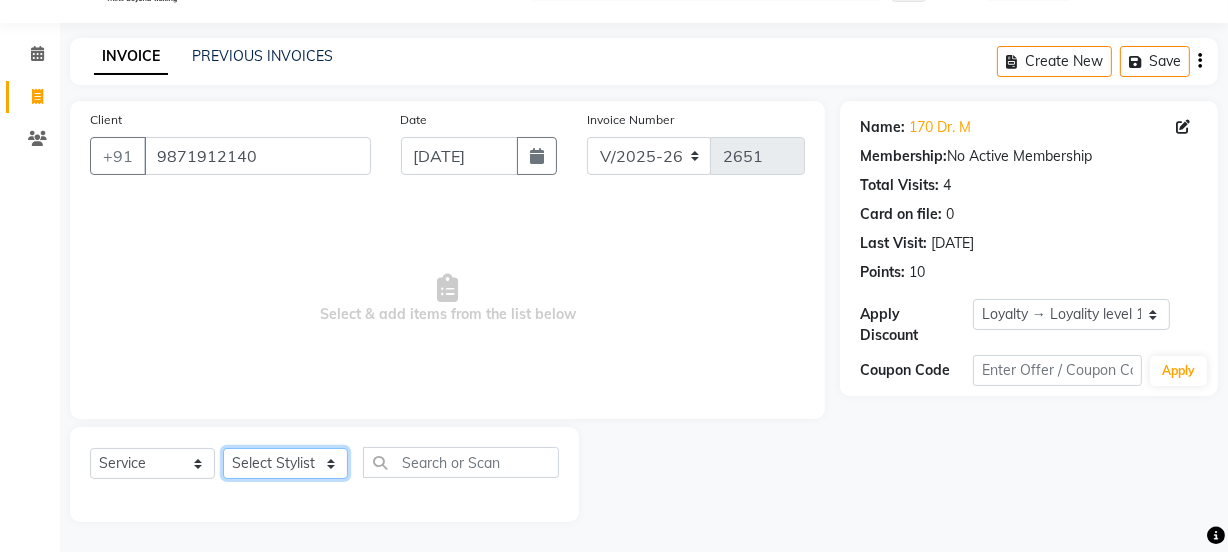 select on "85314" 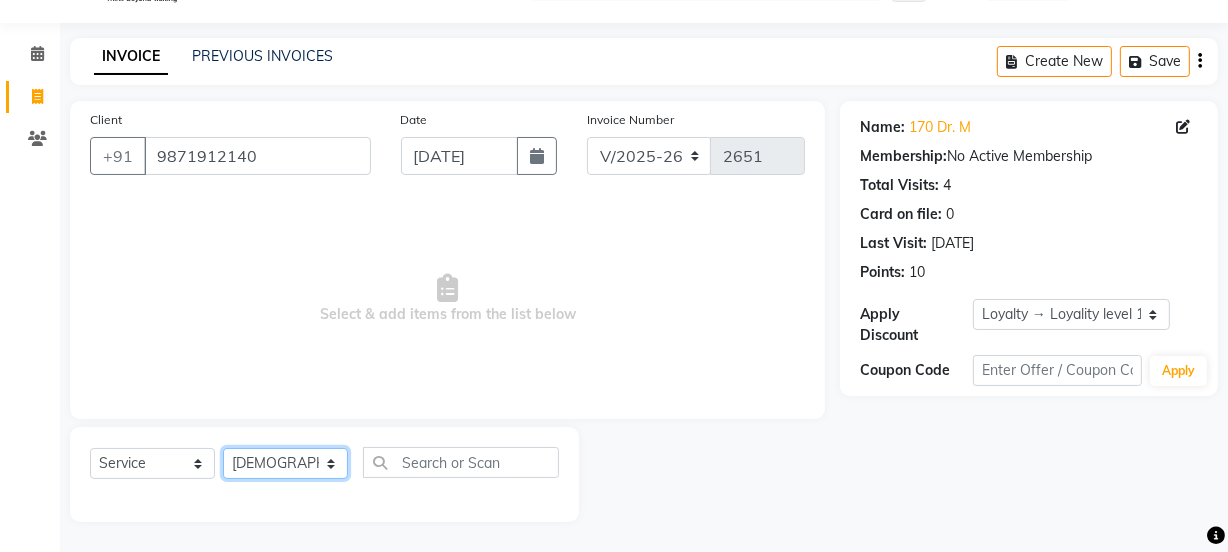 click on "Select Stylist Jyoti kaif Manager [PERSON_NAME] 2 Reception [PERSON_NAME] [PERSON_NAME] SUNNY [PERSON_NAME]" 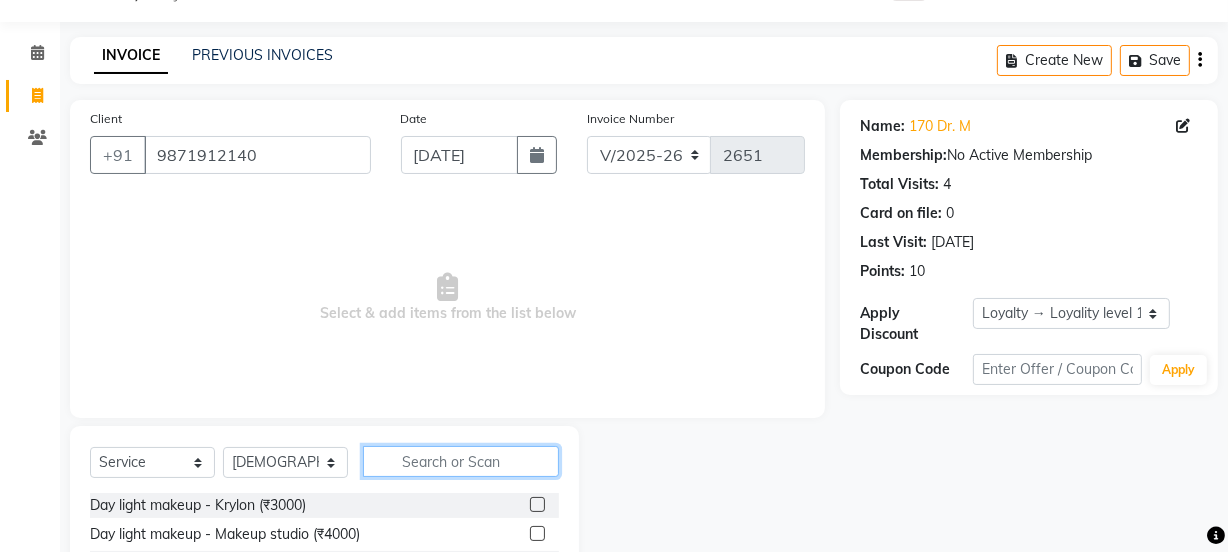 click 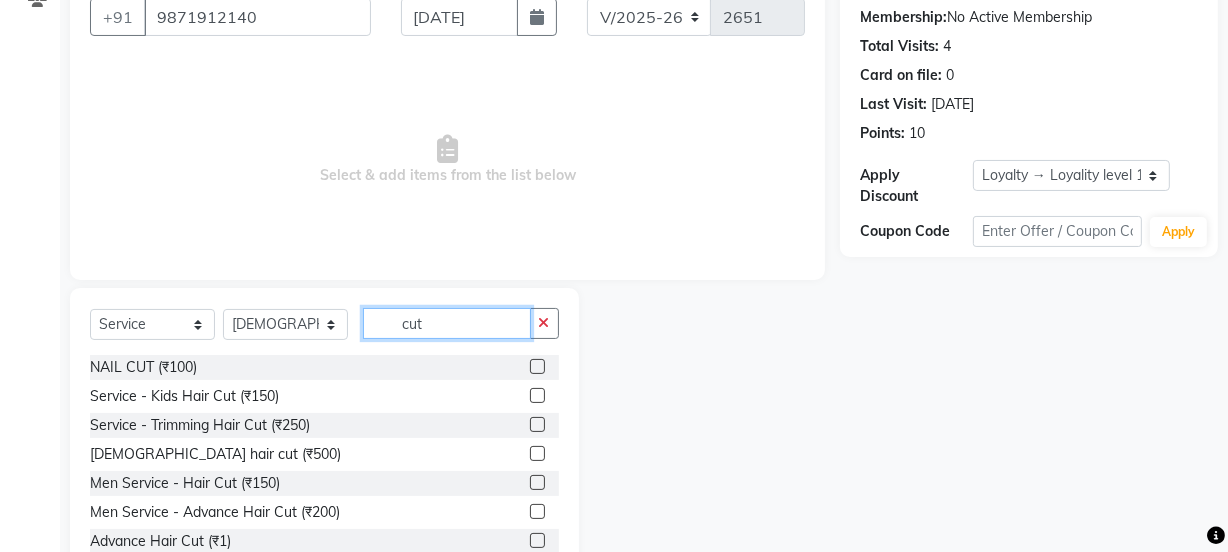 scroll, scrollTop: 250, scrollLeft: 0, axis: vertical 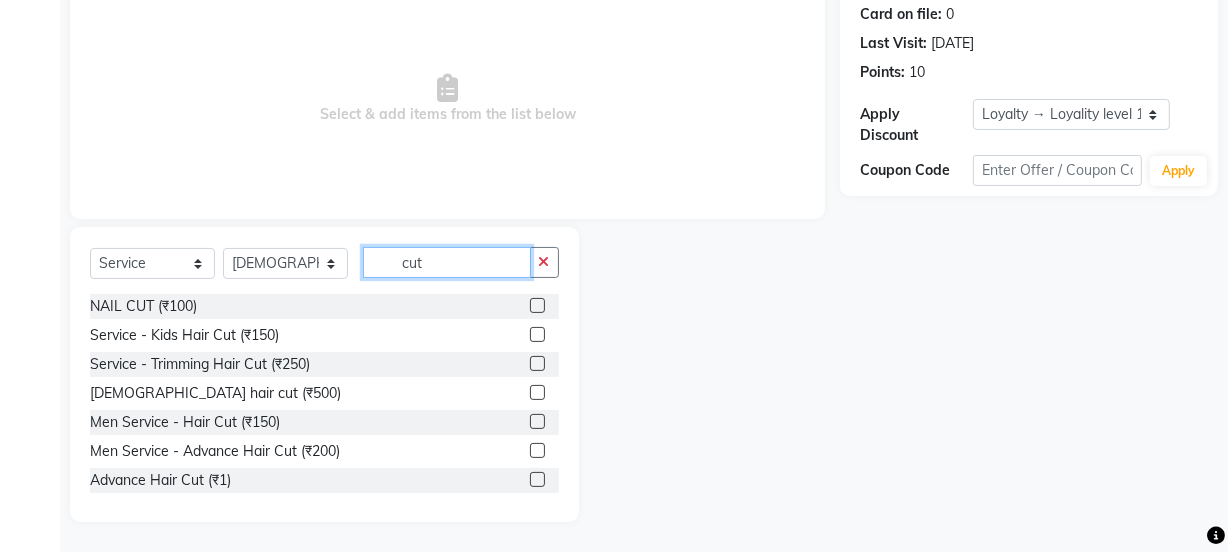 type on "cut" 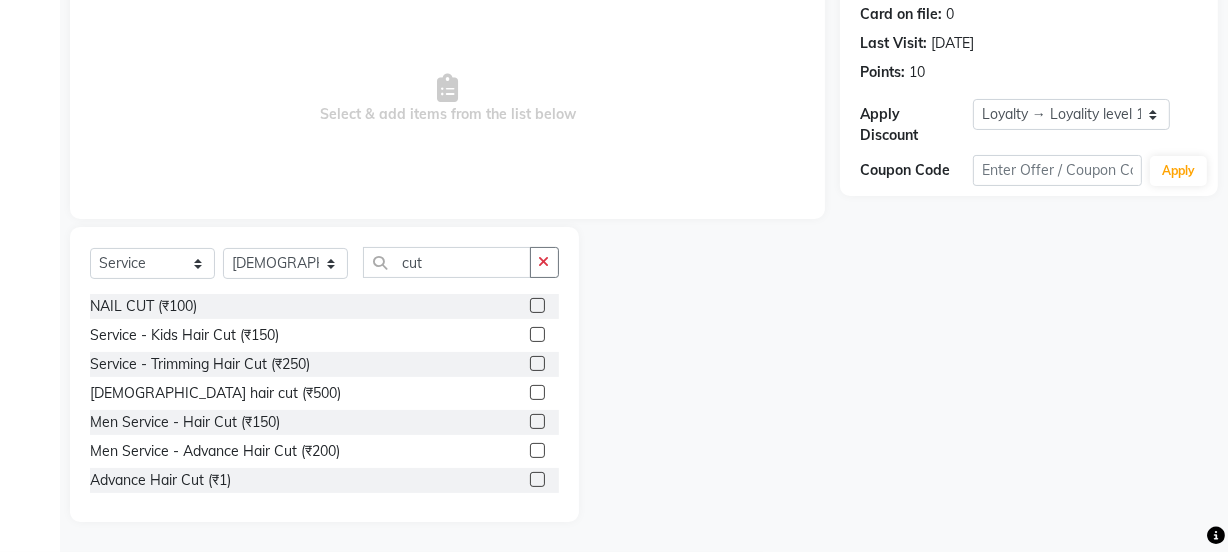 click 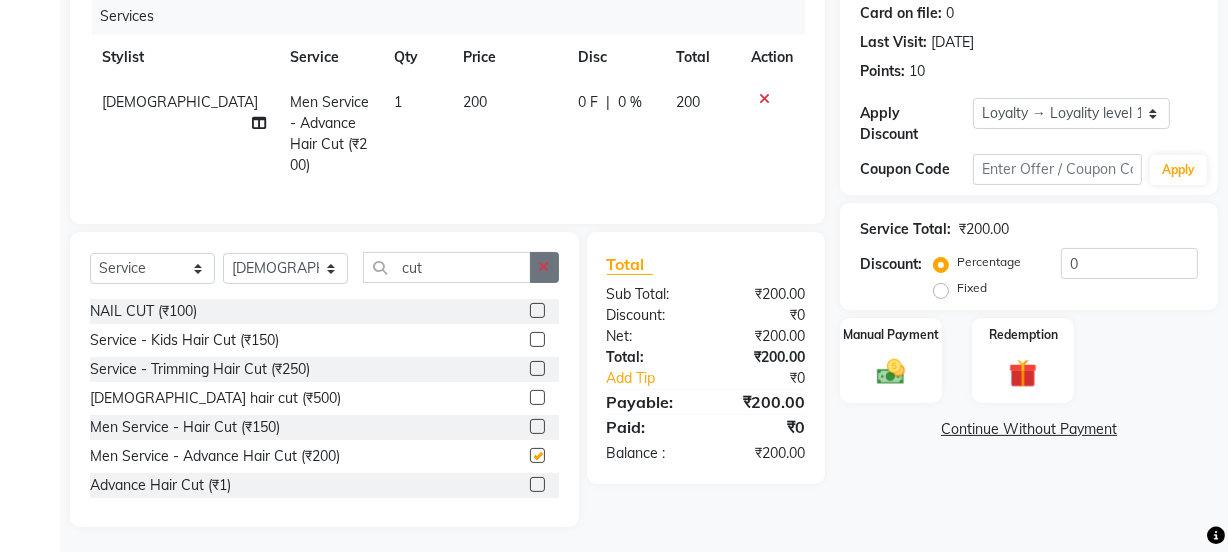 checkbox on "false" 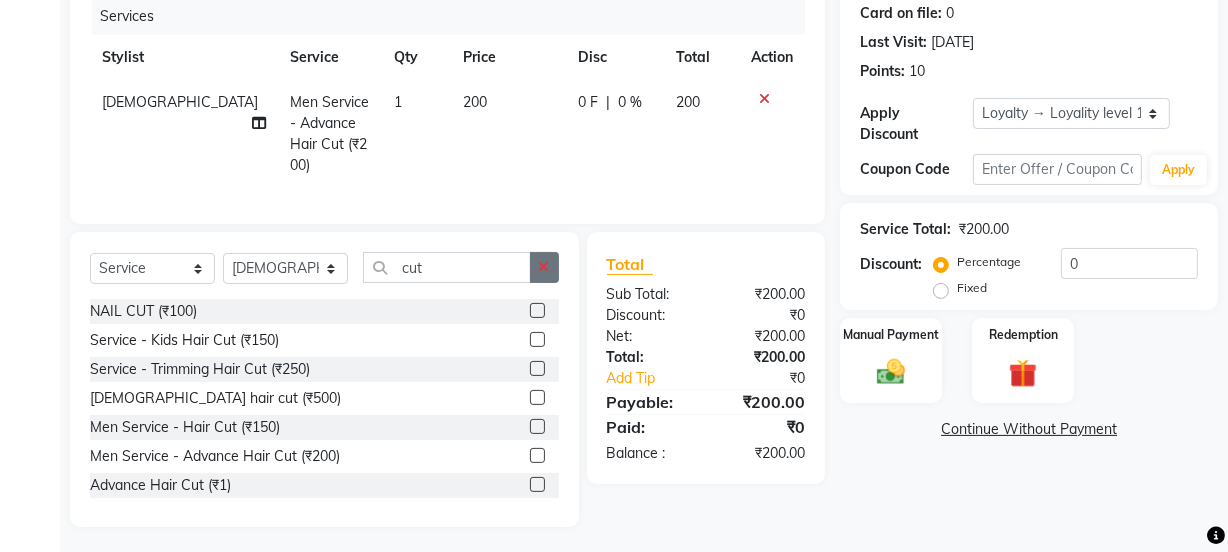 click 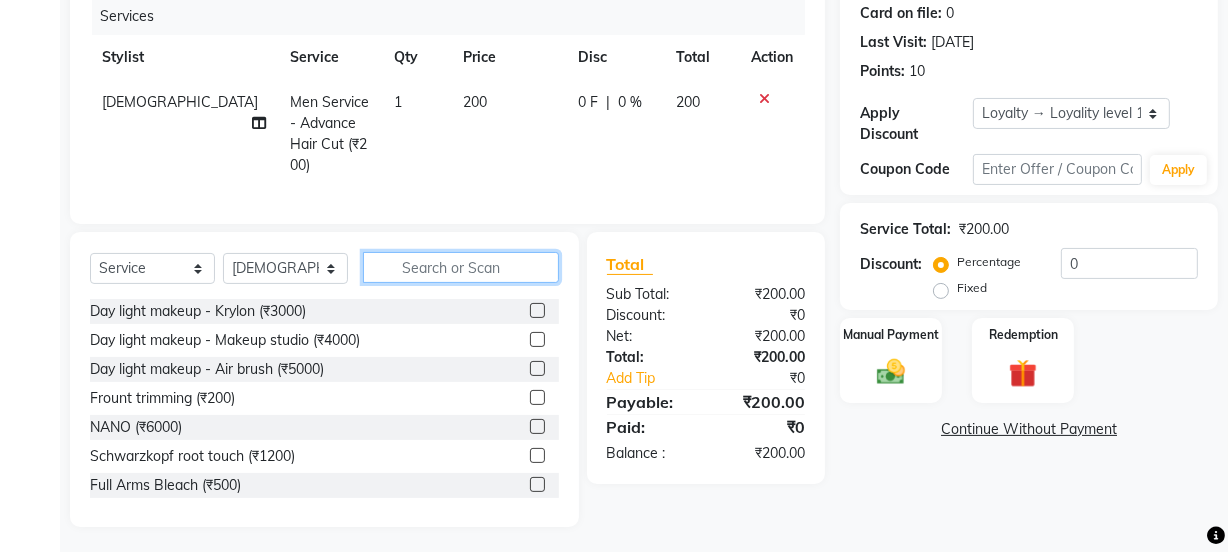 type on "s" 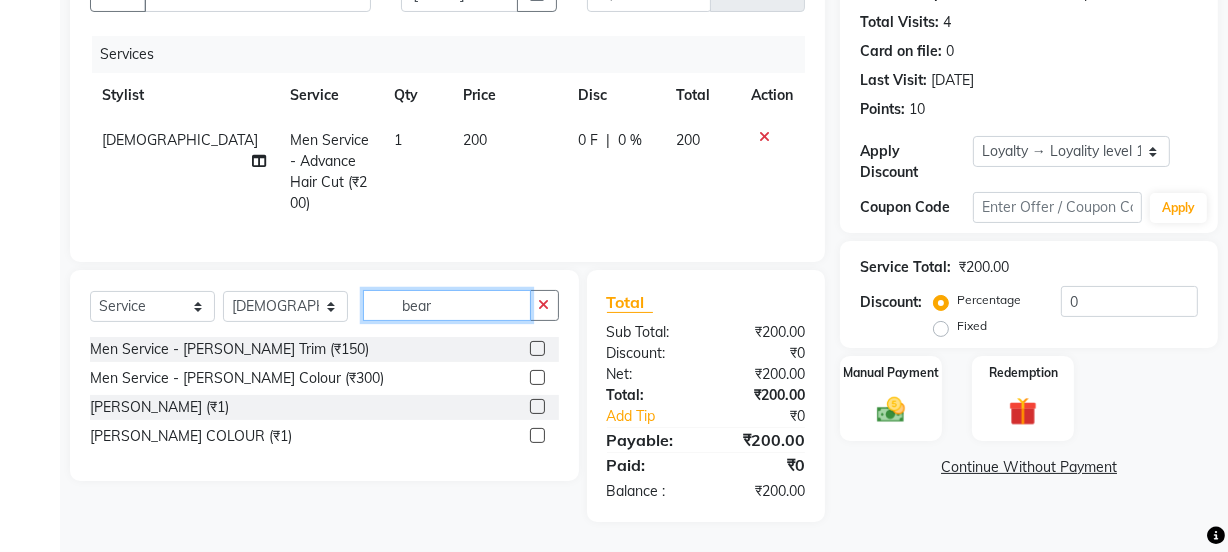 scroll, scrollTop: 206, scrollLeft: 0, axis: vertical 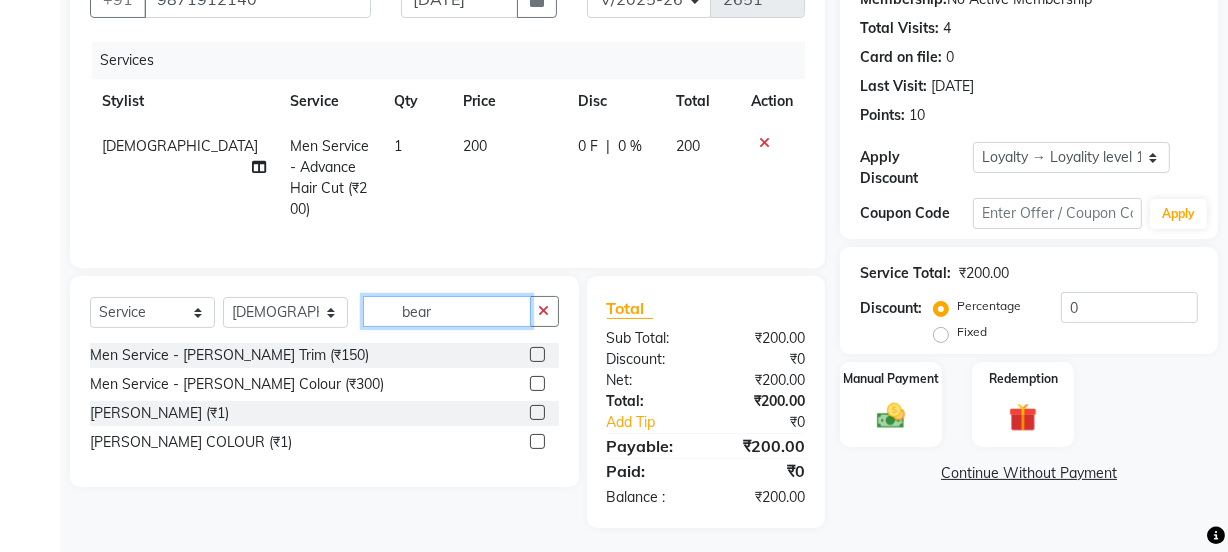 type on "bear" 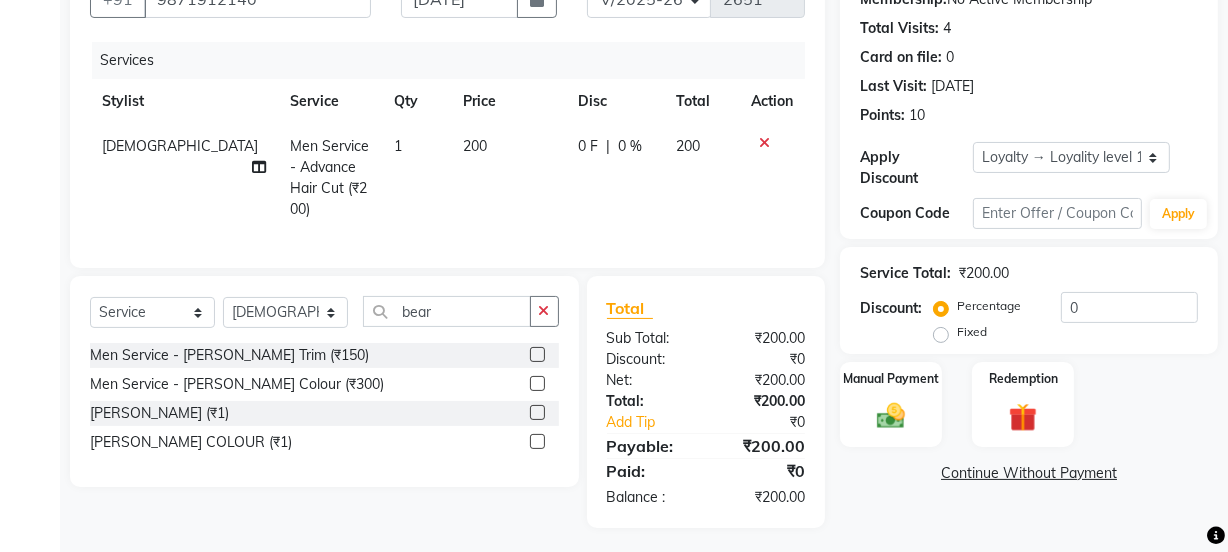 click 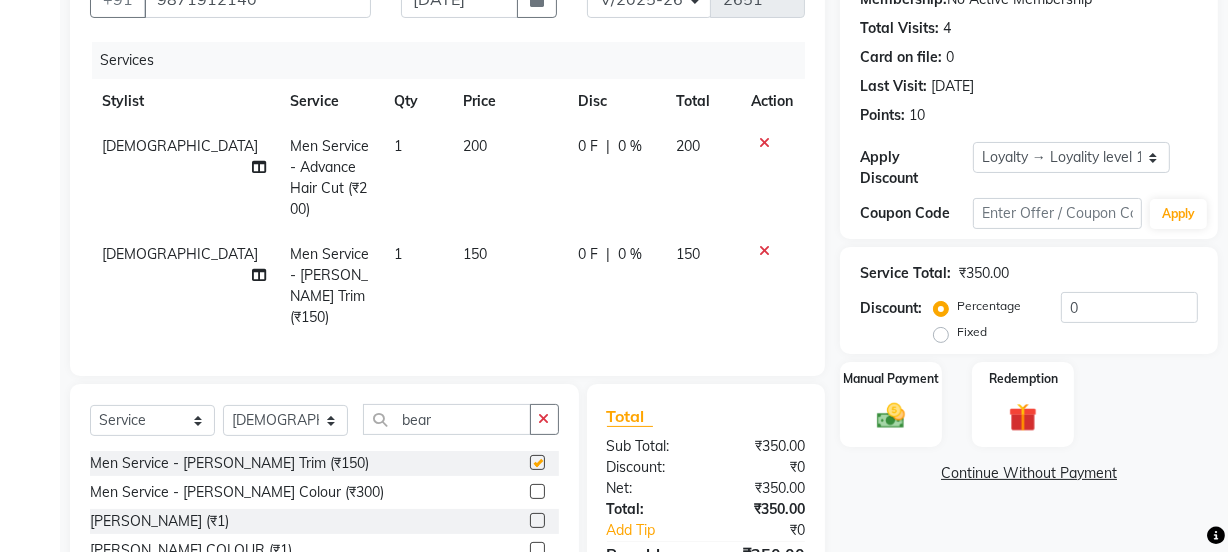 checkbox on "false" 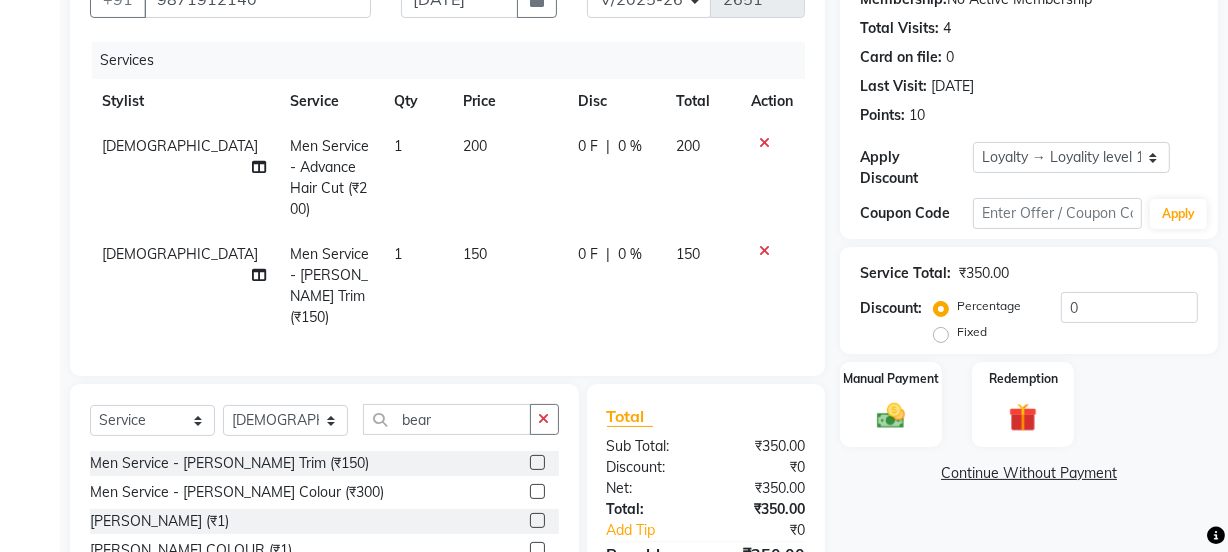 drag, startPoint x: 766, startPoint y: 127, endPoint x: 769, endPoint y: 140, distance: 13.341664 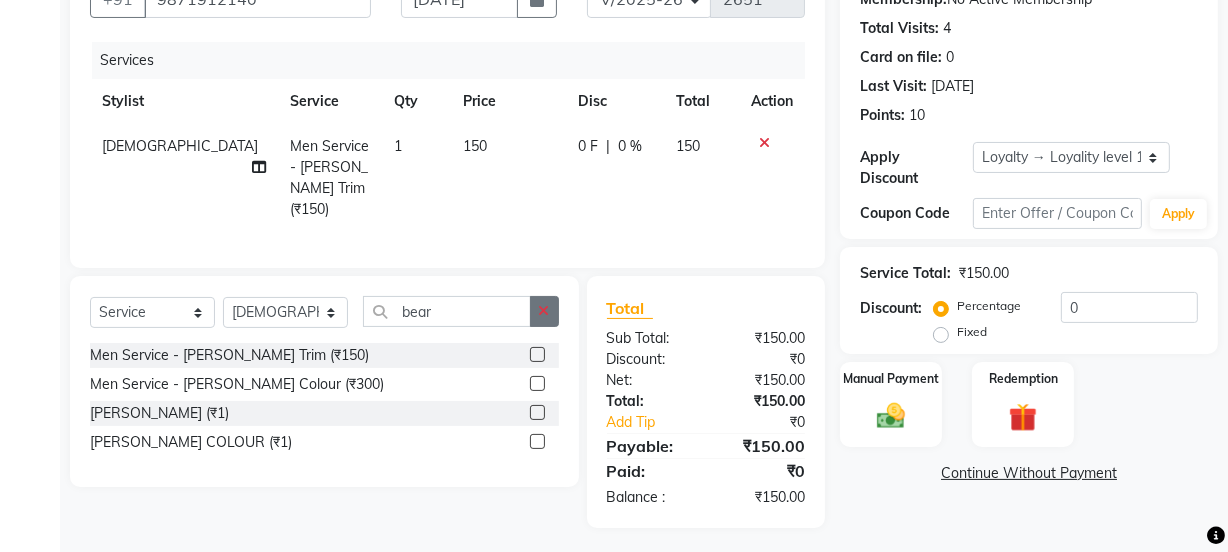 drag, startPoint x: 550, startPoint y: 310, endPoint x: 539, endPoint y: 304, distance: 12.529964 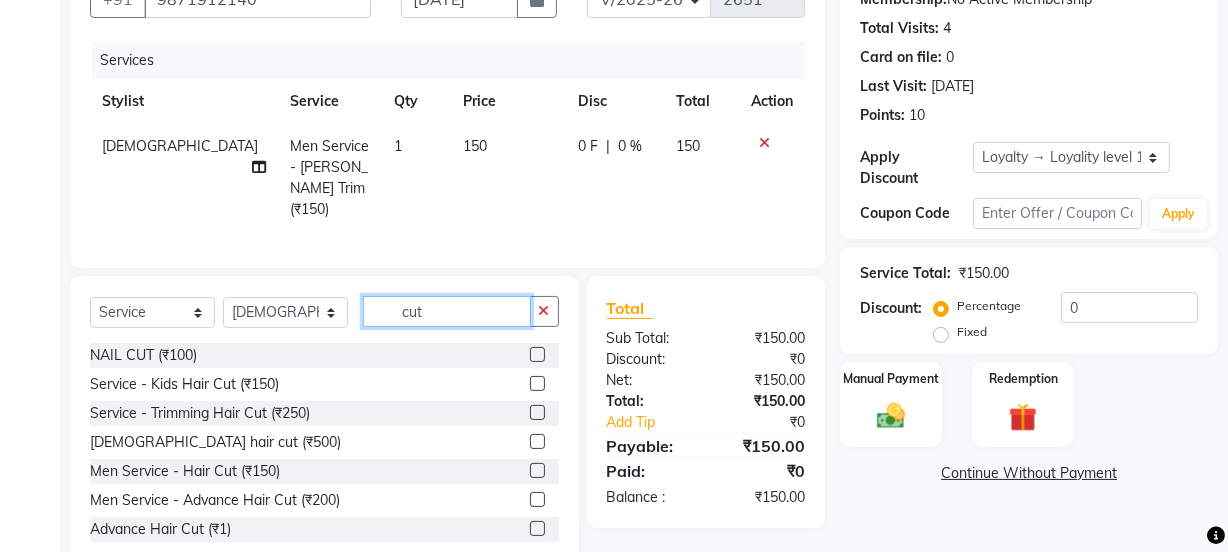type on "cut" 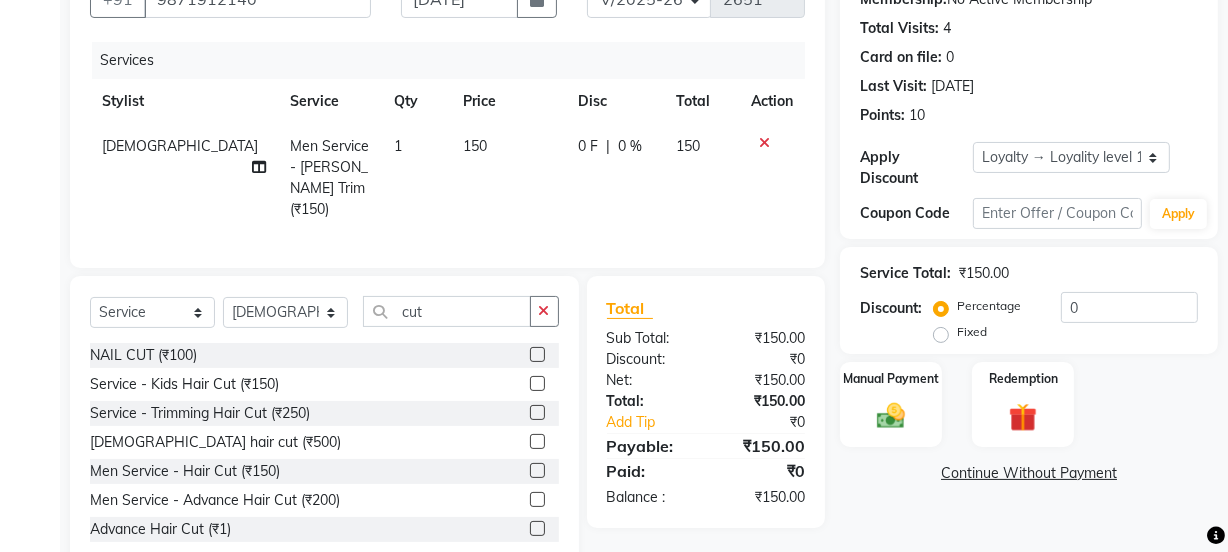 click 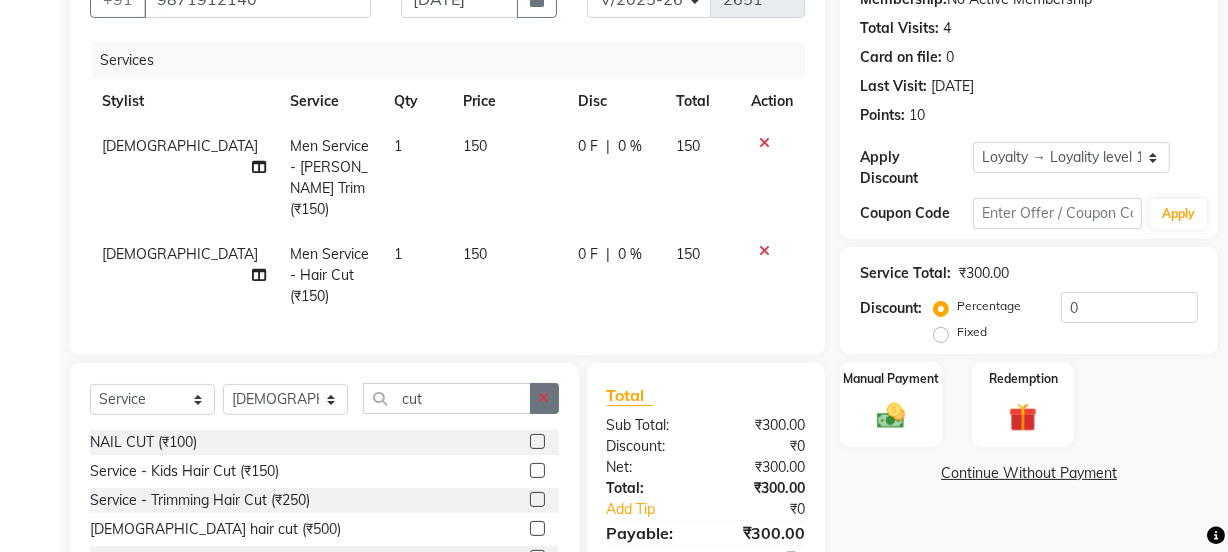 checkbox on "false" 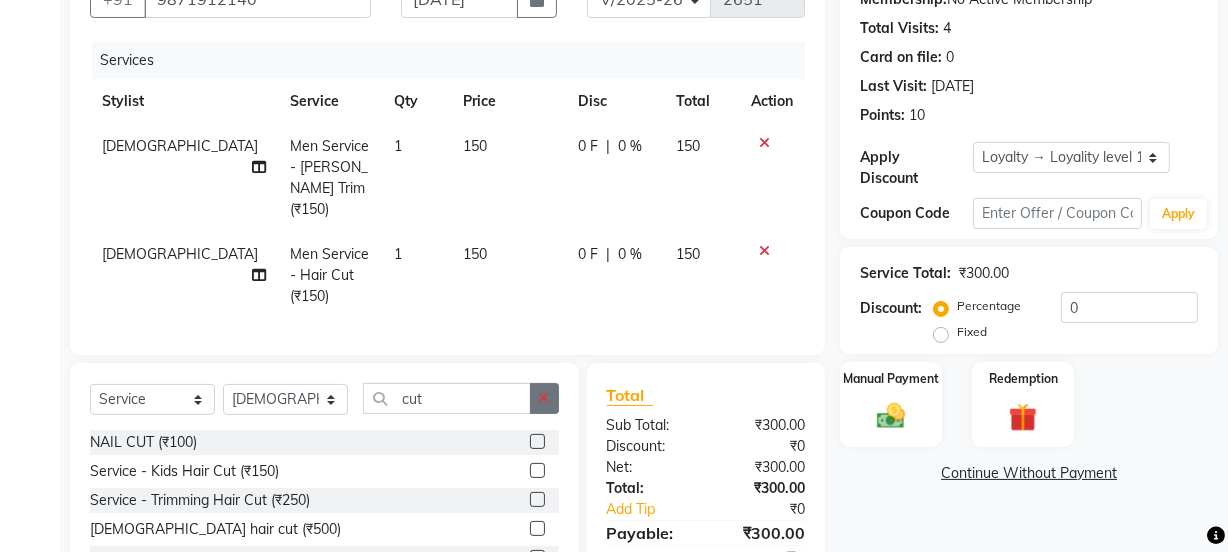 click 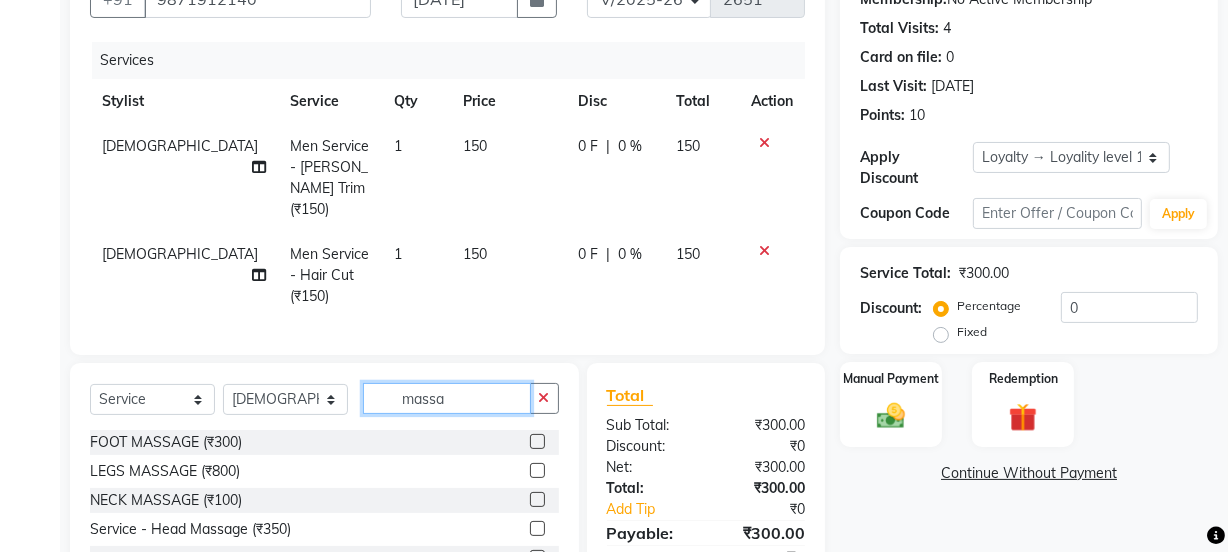 type on "massa" 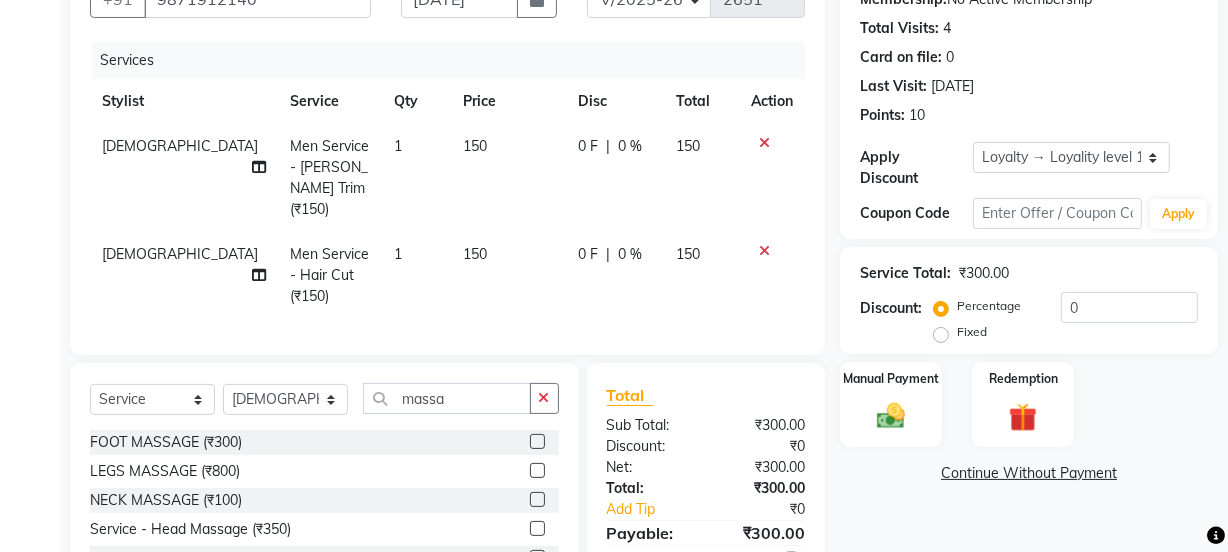 click 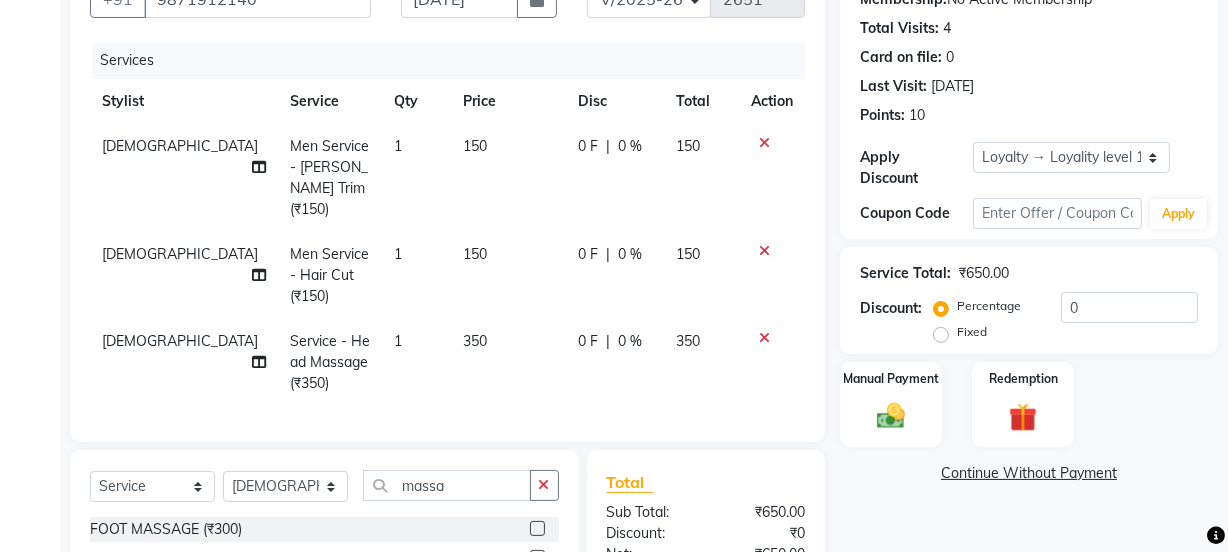 click on "350" 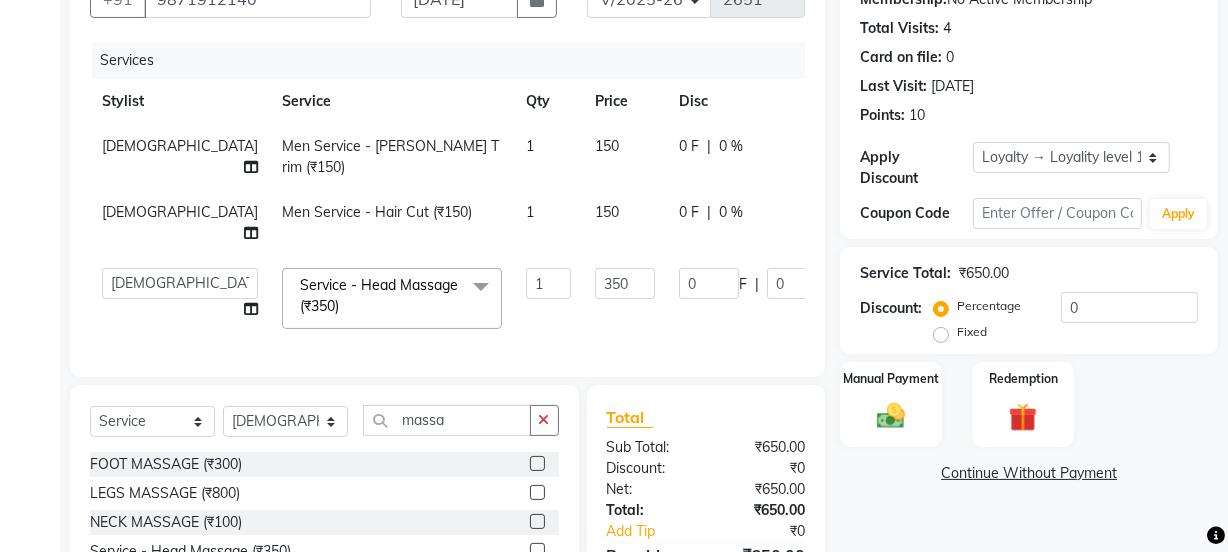 checkbox on "false" 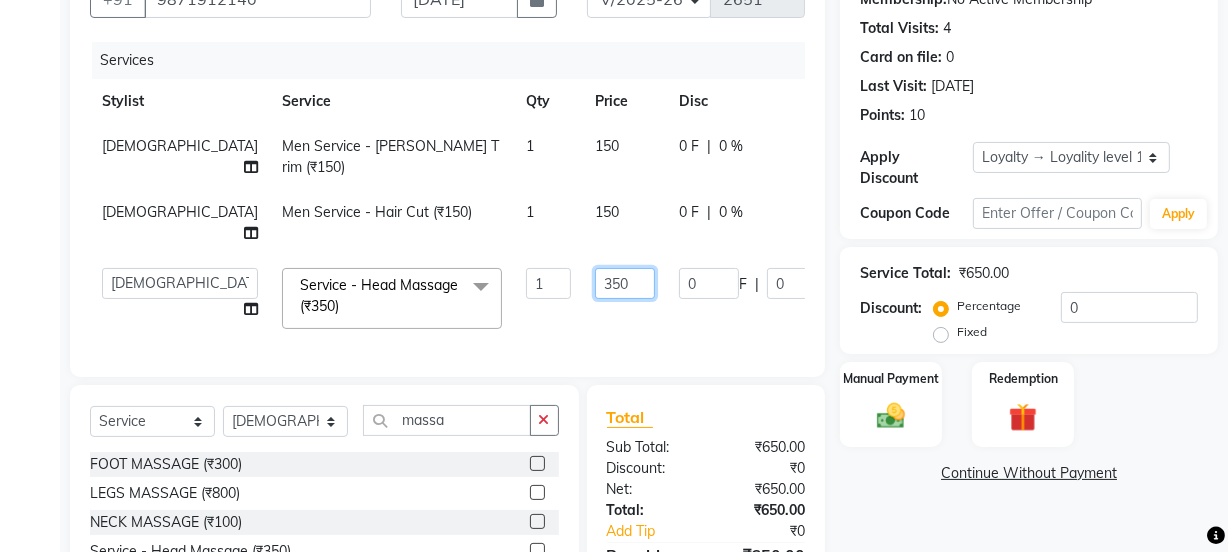 drag, startPoint x: 509, startPoint y: 293, endPoint x: 487, endPoint y: 290, distance: 22.203604 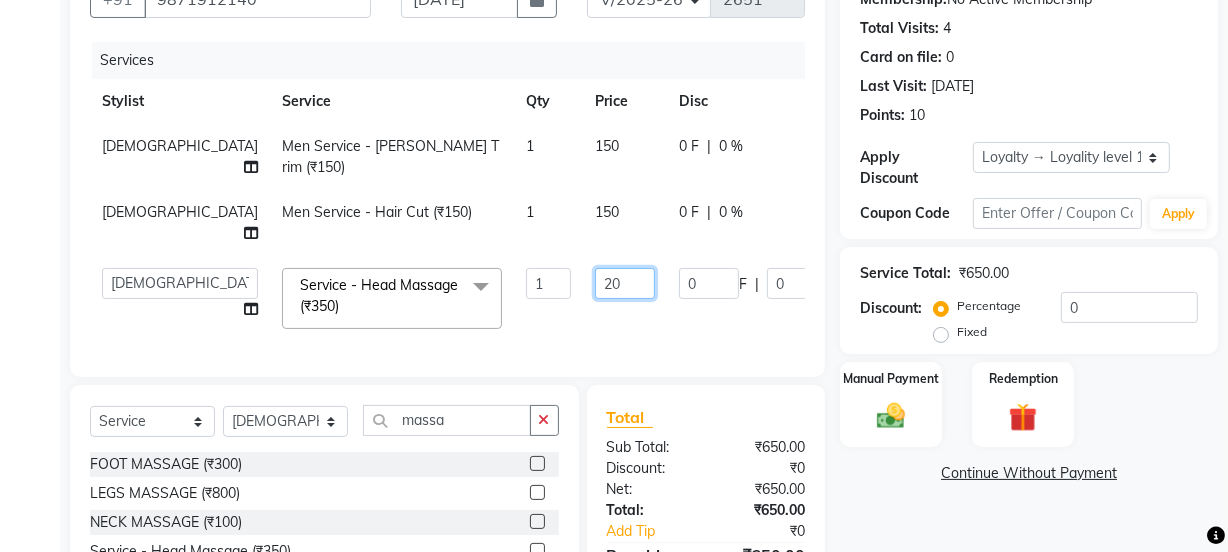 type on "250" 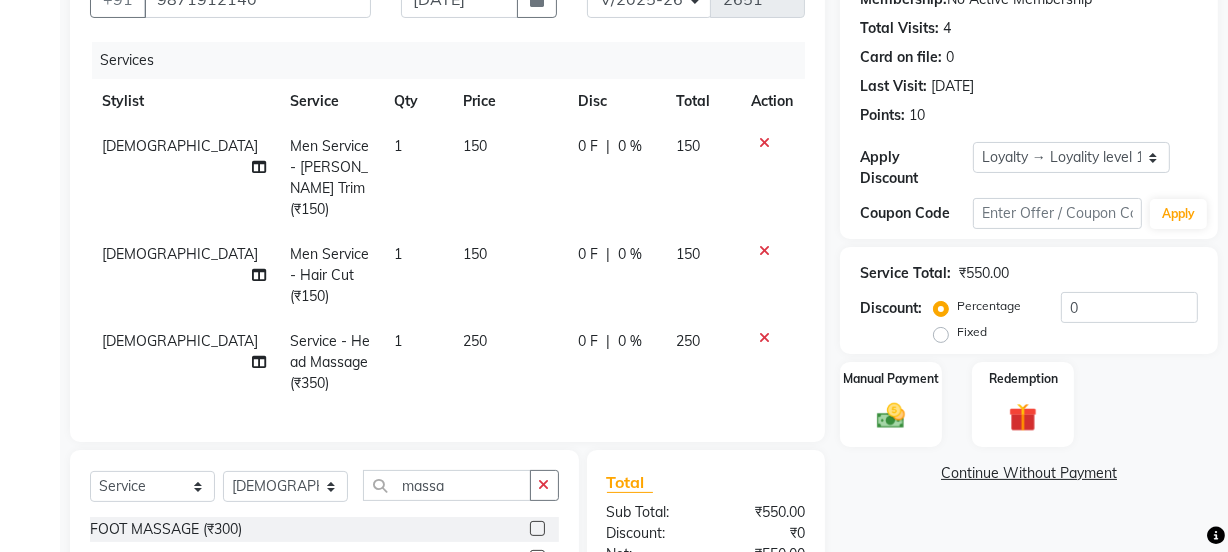 click on "250" 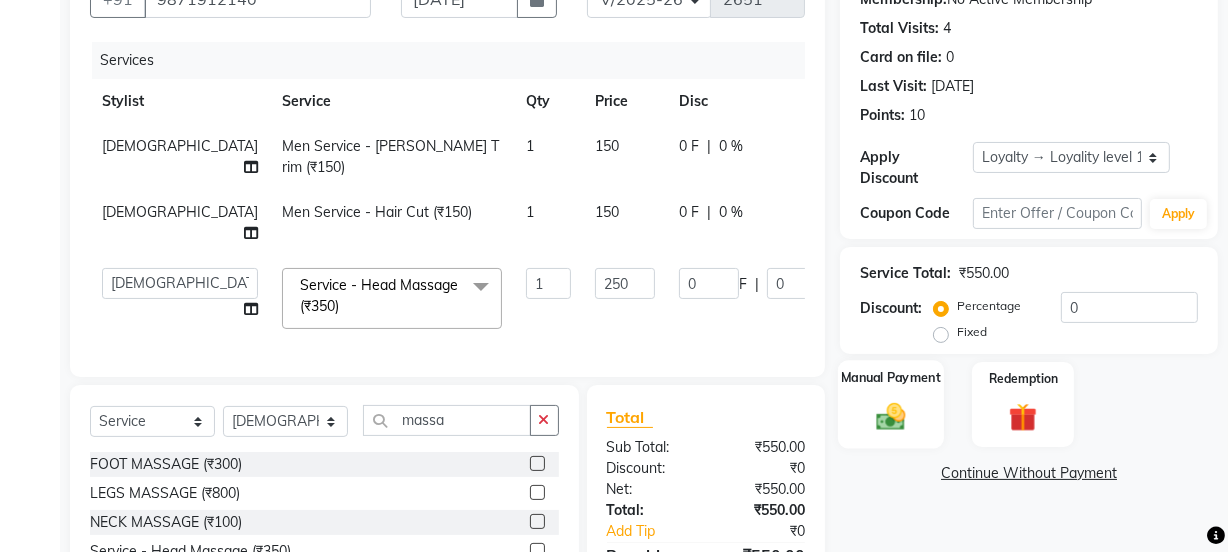 click on "Manual Payment" 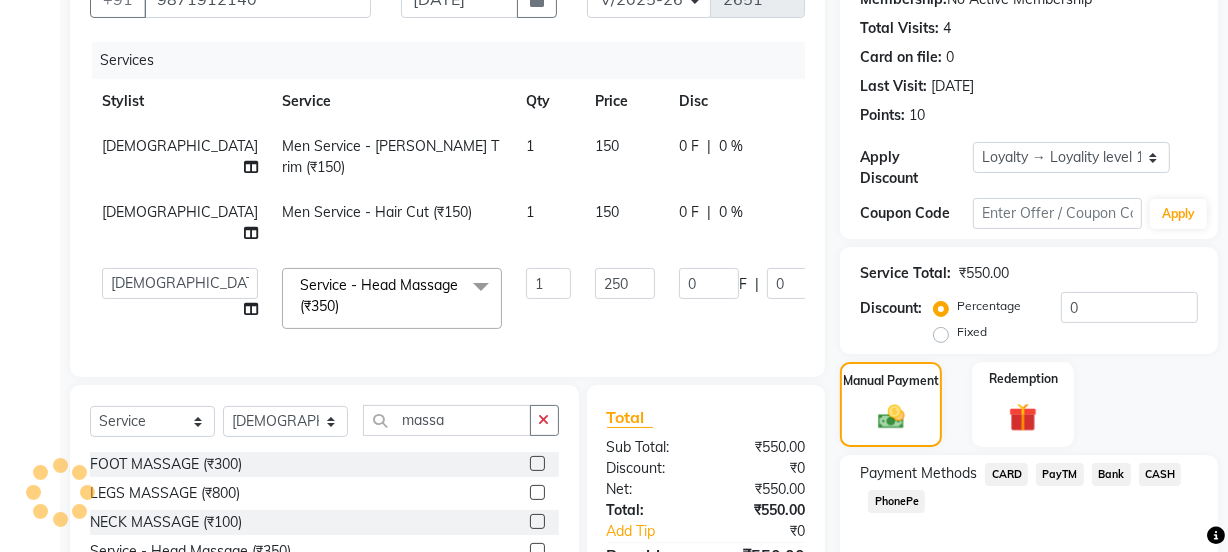 click on "PayTM" 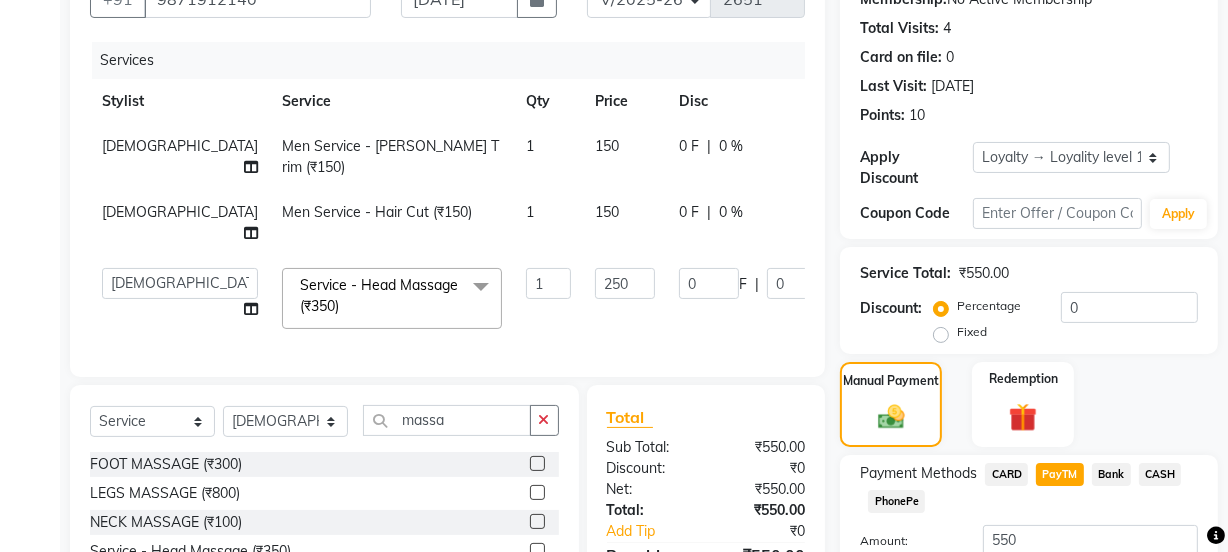 scroll, scrollTop: 378, scrollLeft: 0, axis: vertical 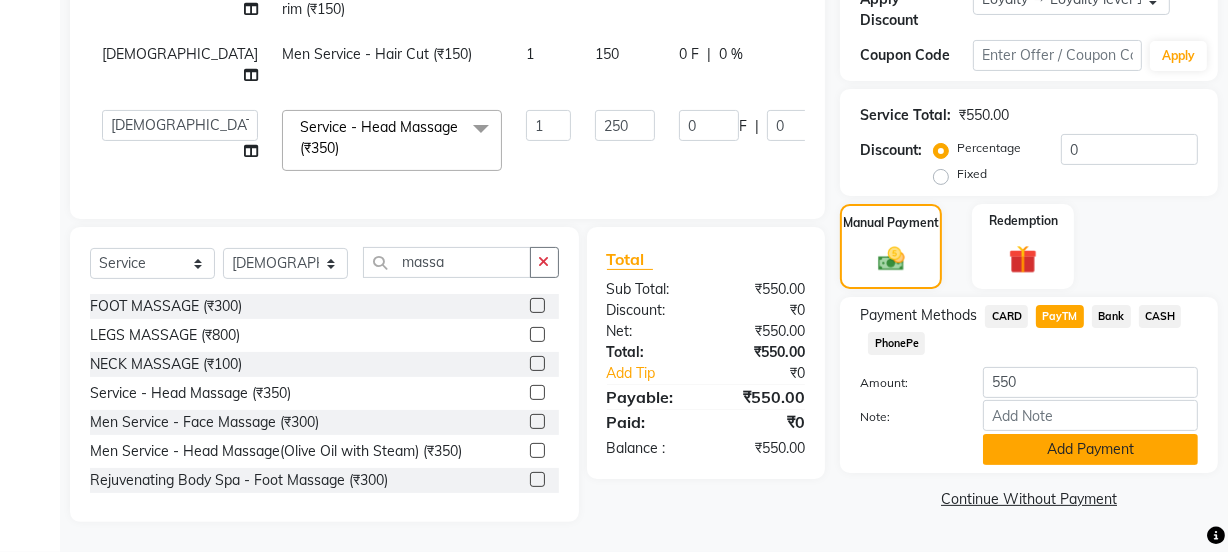 click on "Add Payment" 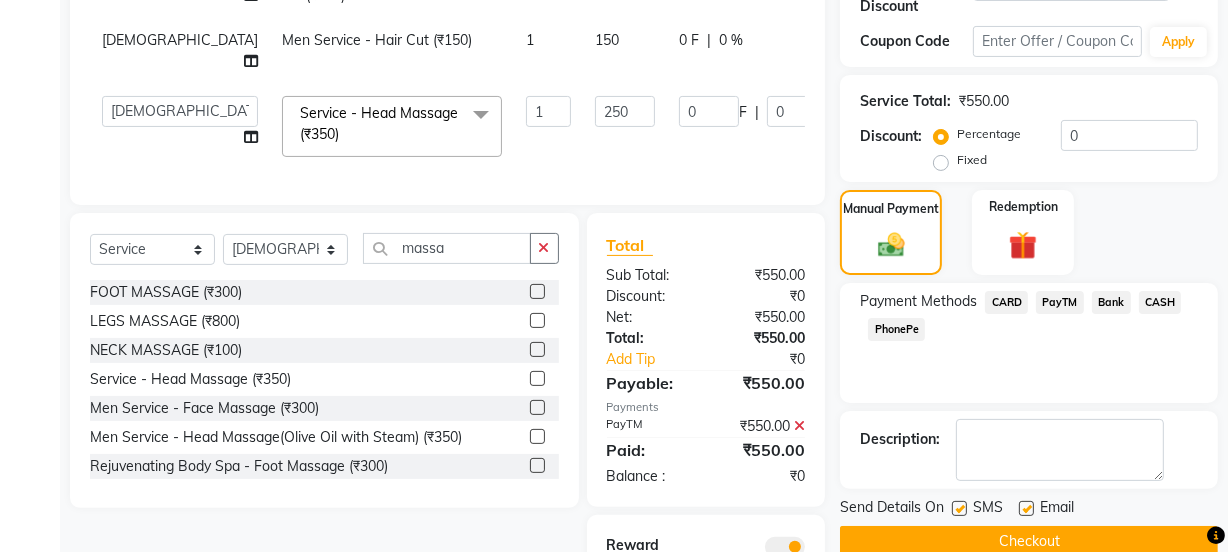 click 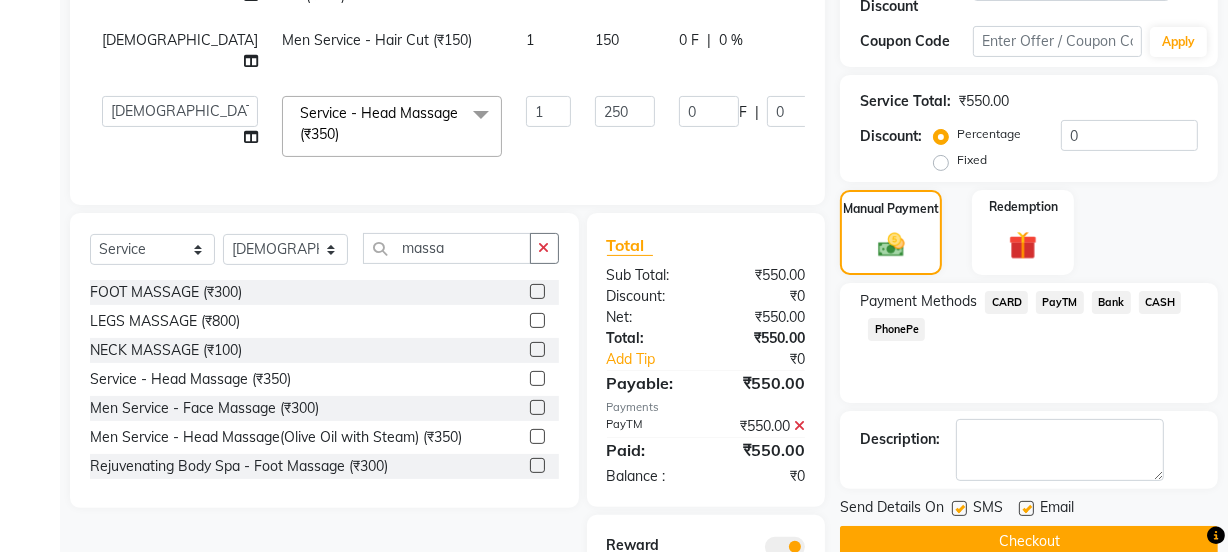 click at bounding box center (1025, 509) 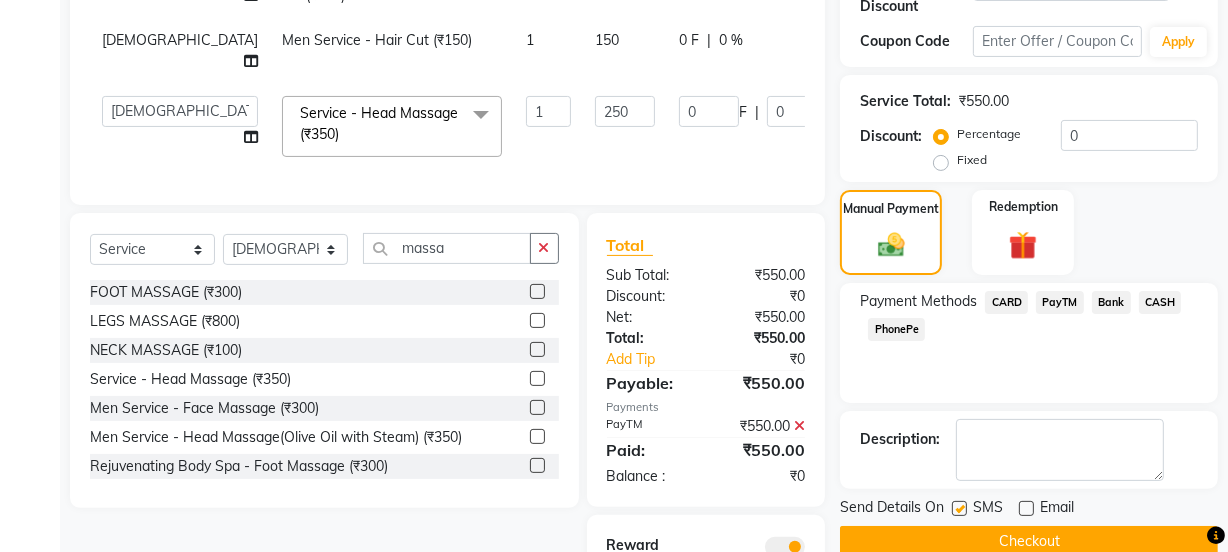 click 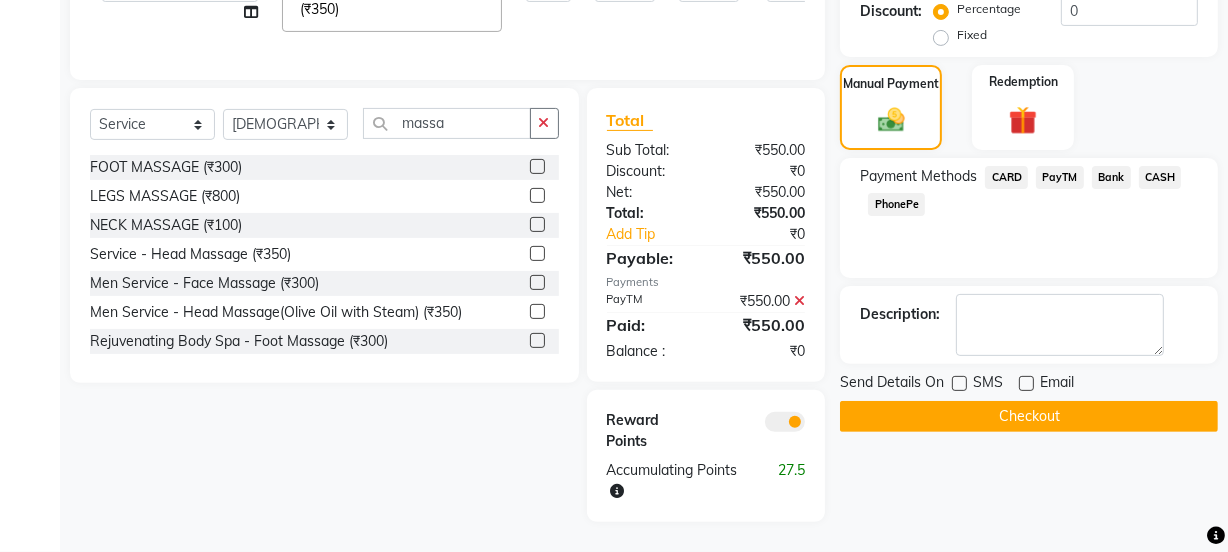 scroll, scrollTop: 537, scrollLeft: 0, axis: vertical 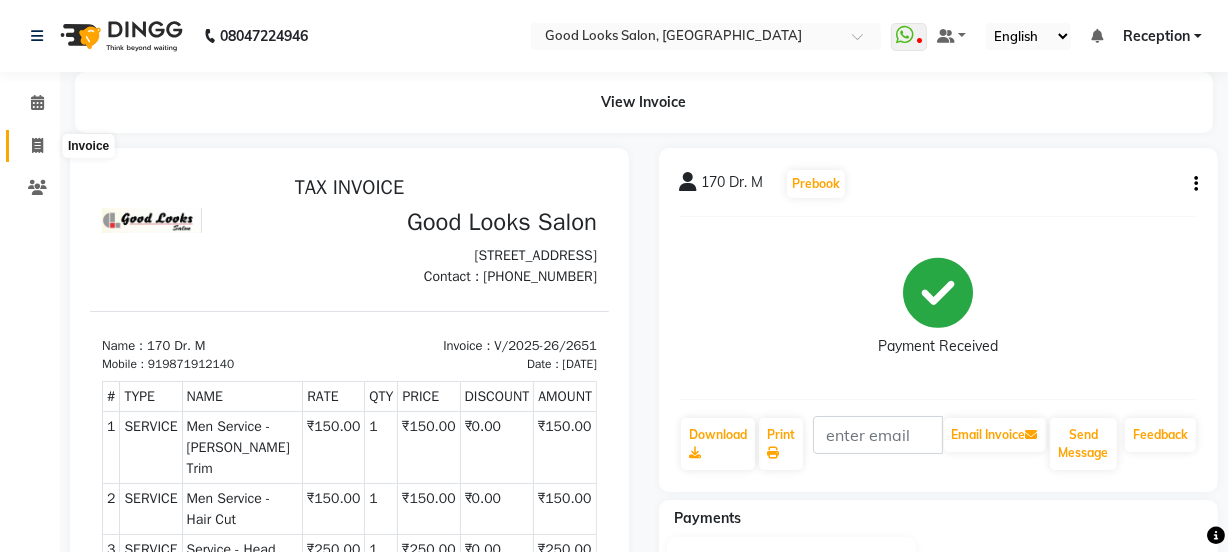 click 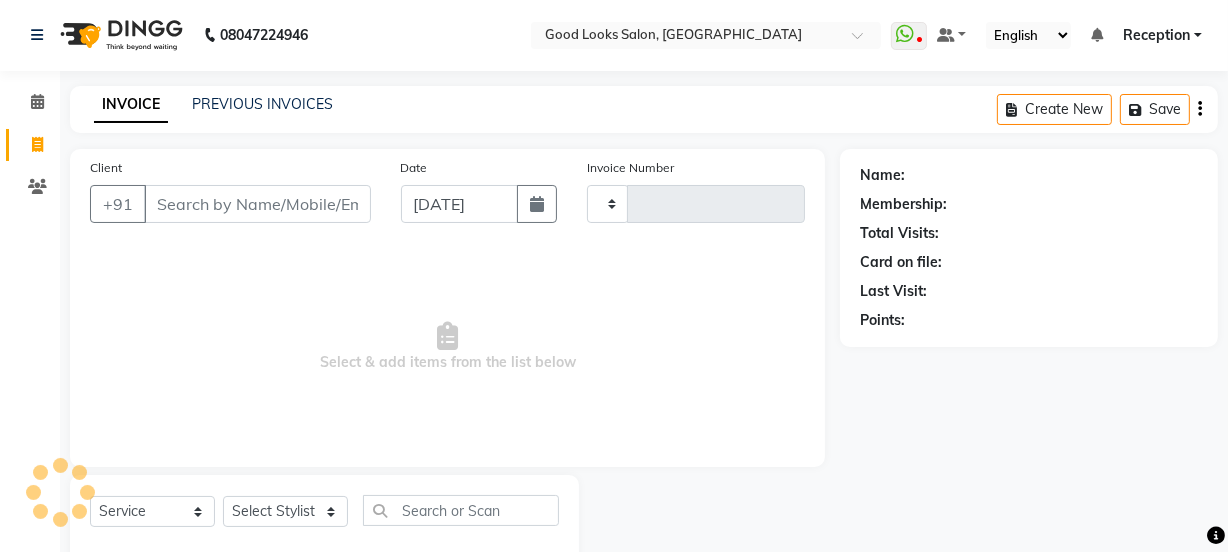 type on "2652" 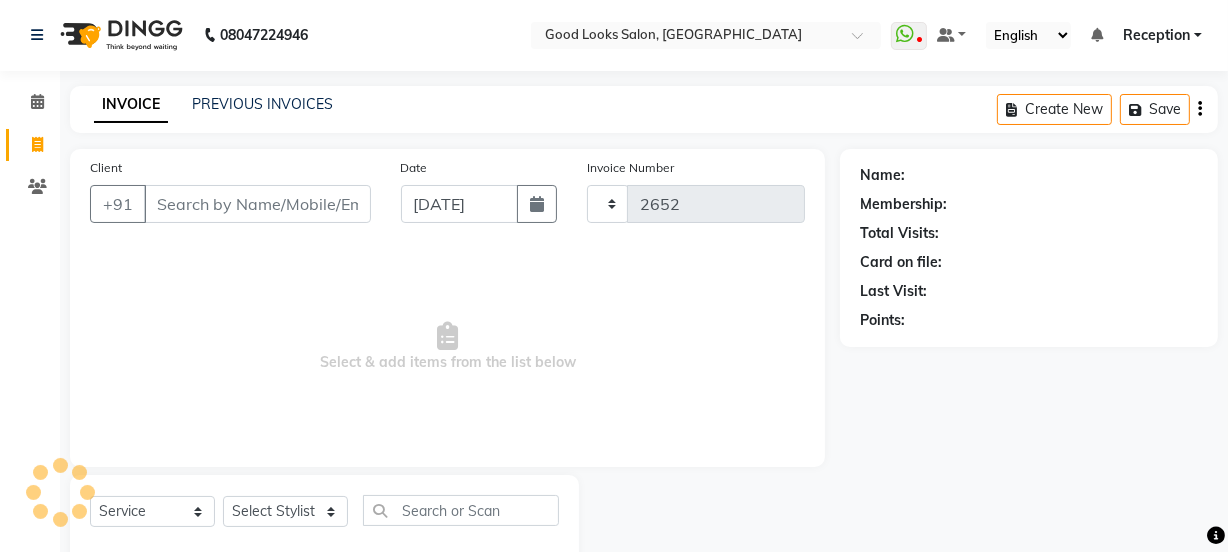 select on "4230" 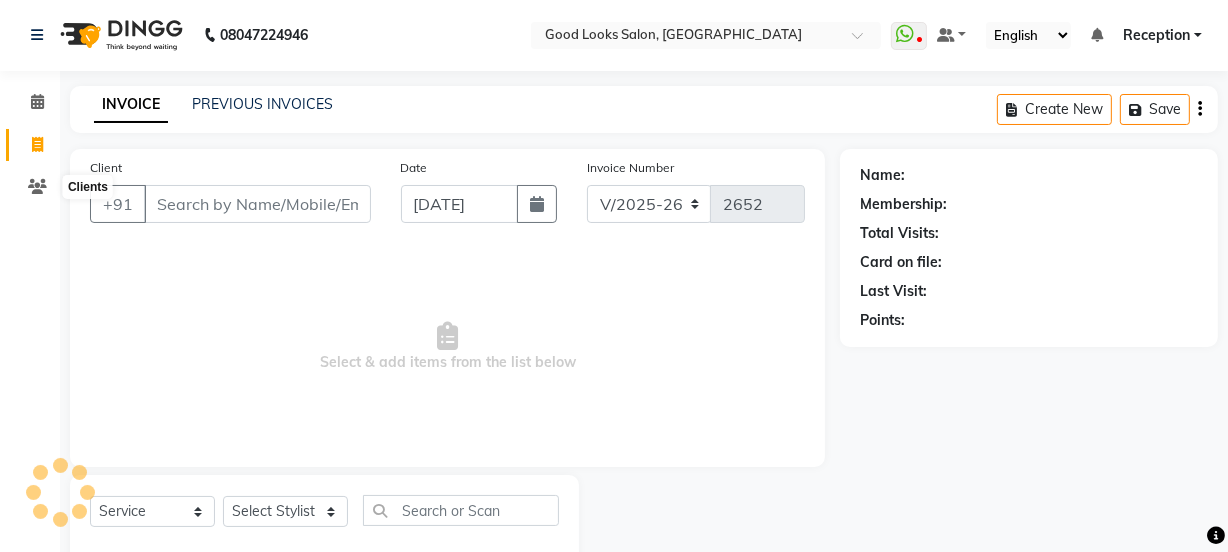 scroll, scrollTop: 50, scrollLeft: 0, axis: vertical 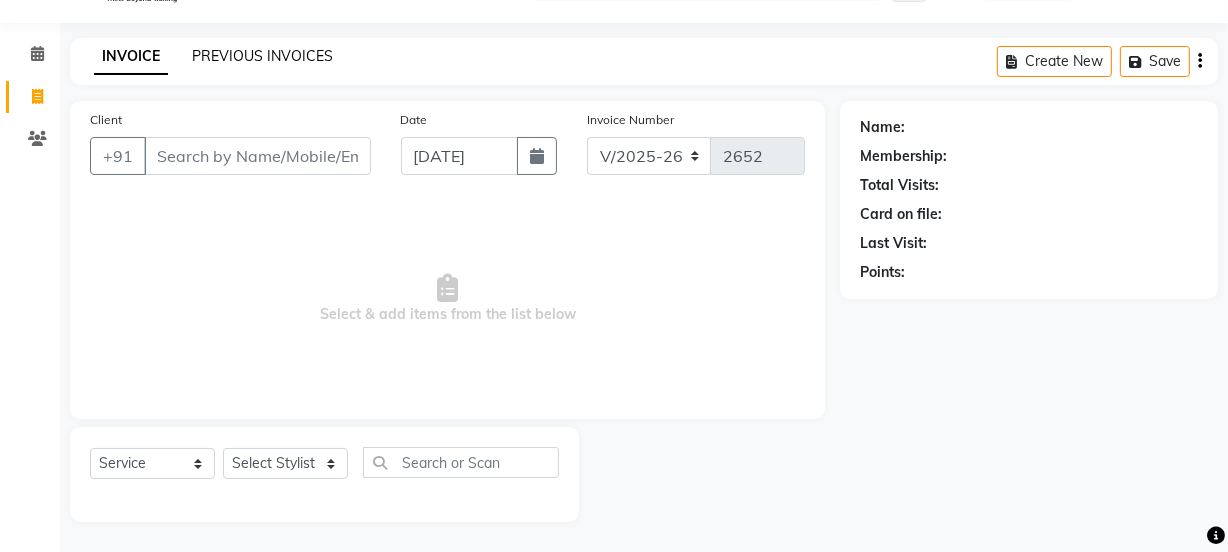 click on "PREVIOUS INVOICES" 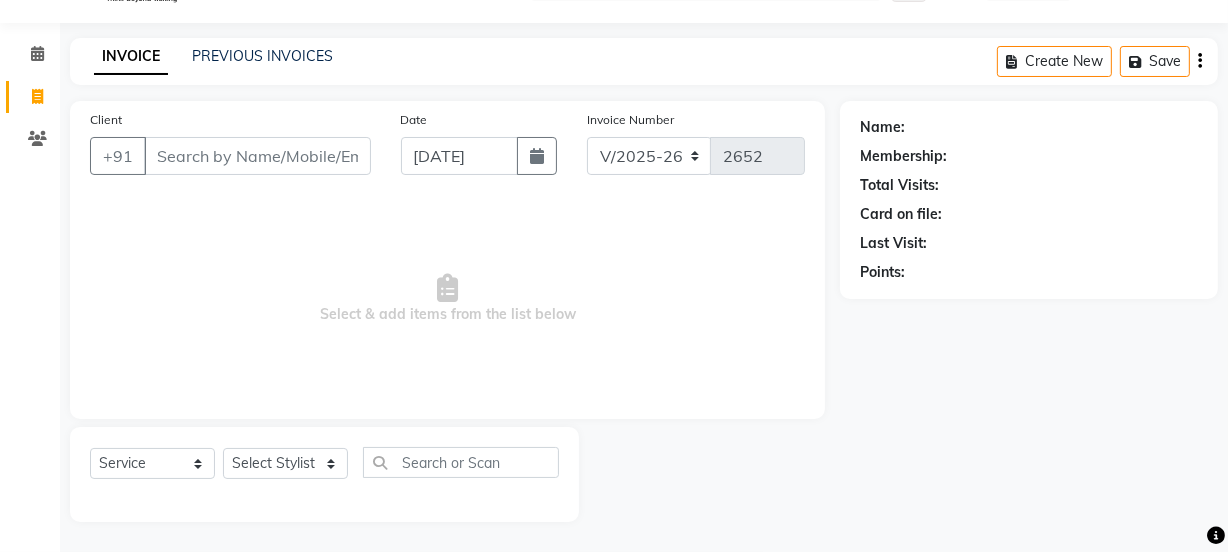 scroll, scrollTop: 0, scrollLeft: 0, axis: both 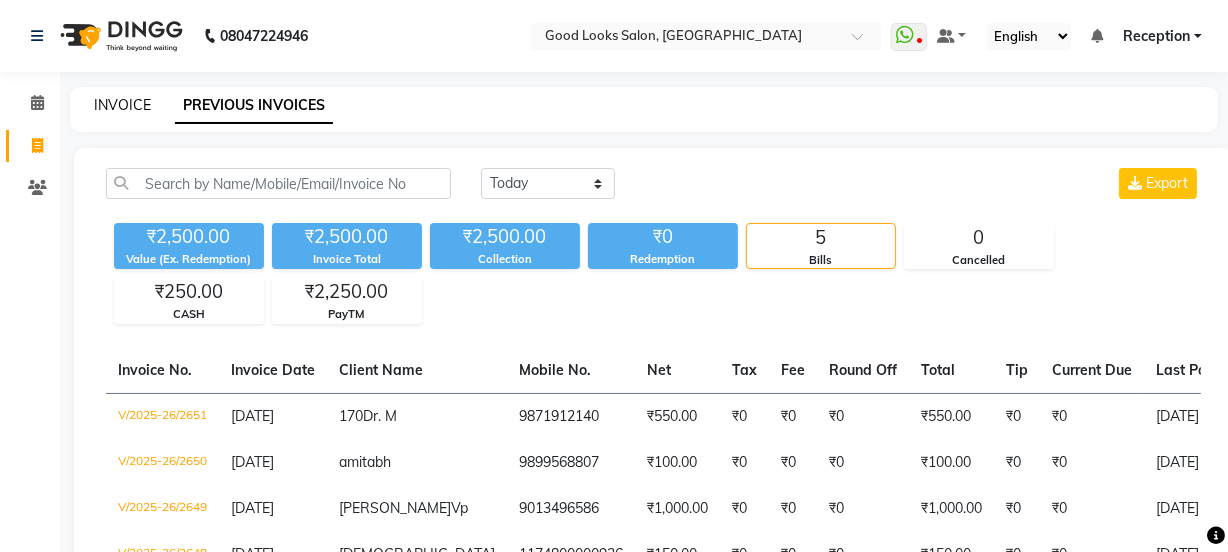 click on "INVOICE" 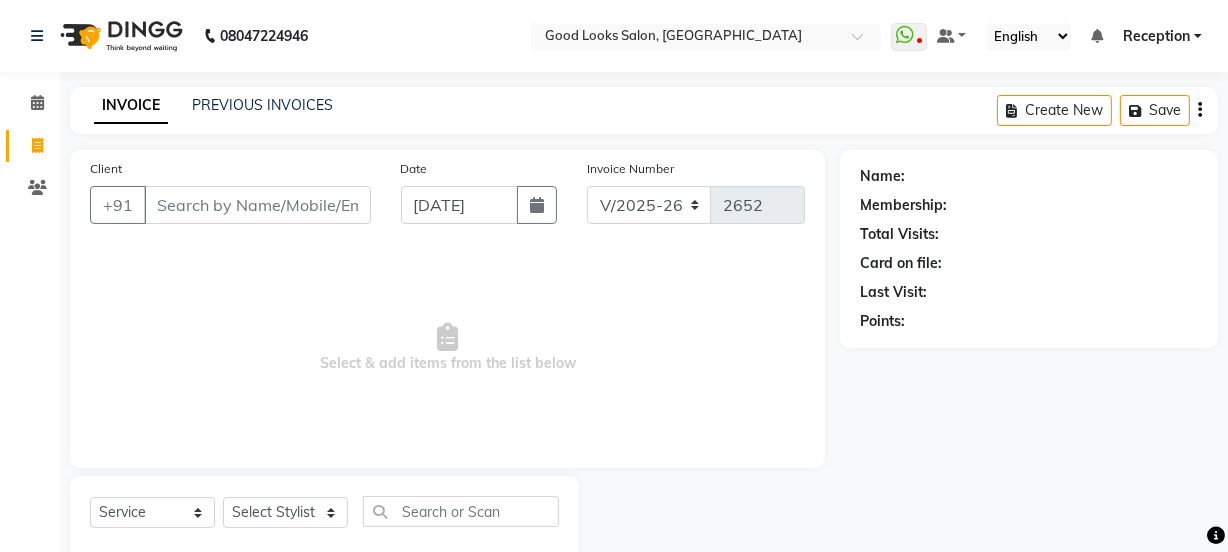 scroll, scrollTop: 50, scrollLeft: 0, axis: vertical 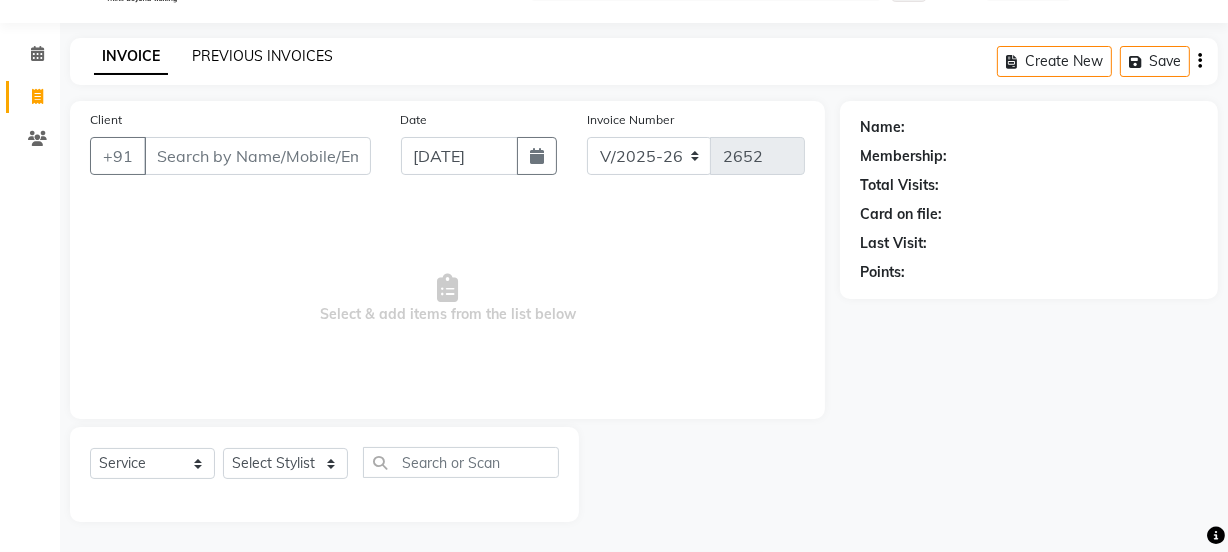 click on "PREVIOUS INVOICES" 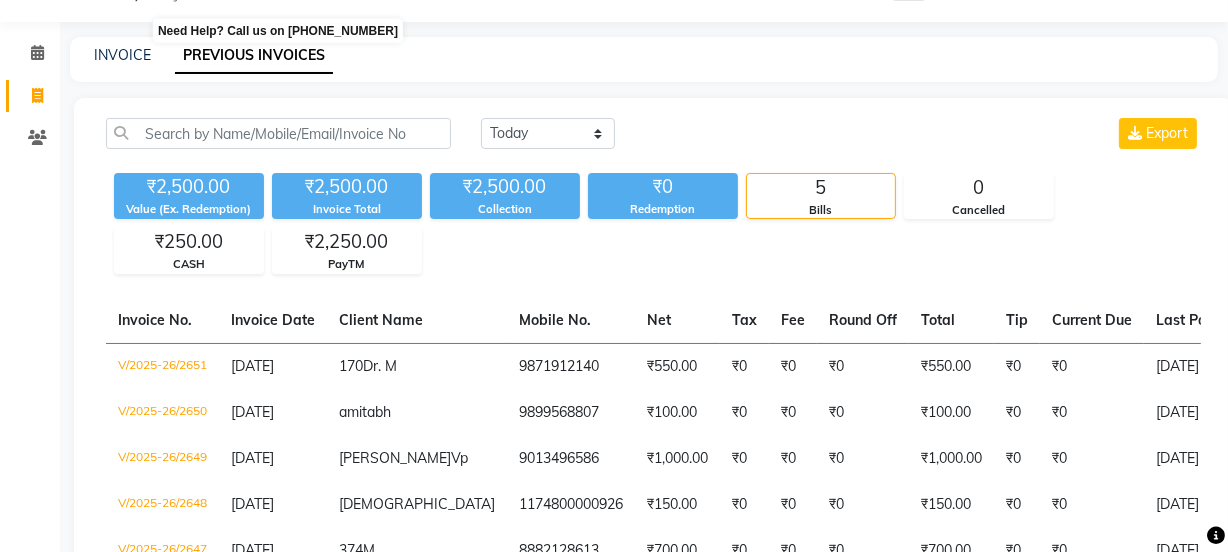 scroll, scrollTop: 0, scrollLeft: 0, axis: both 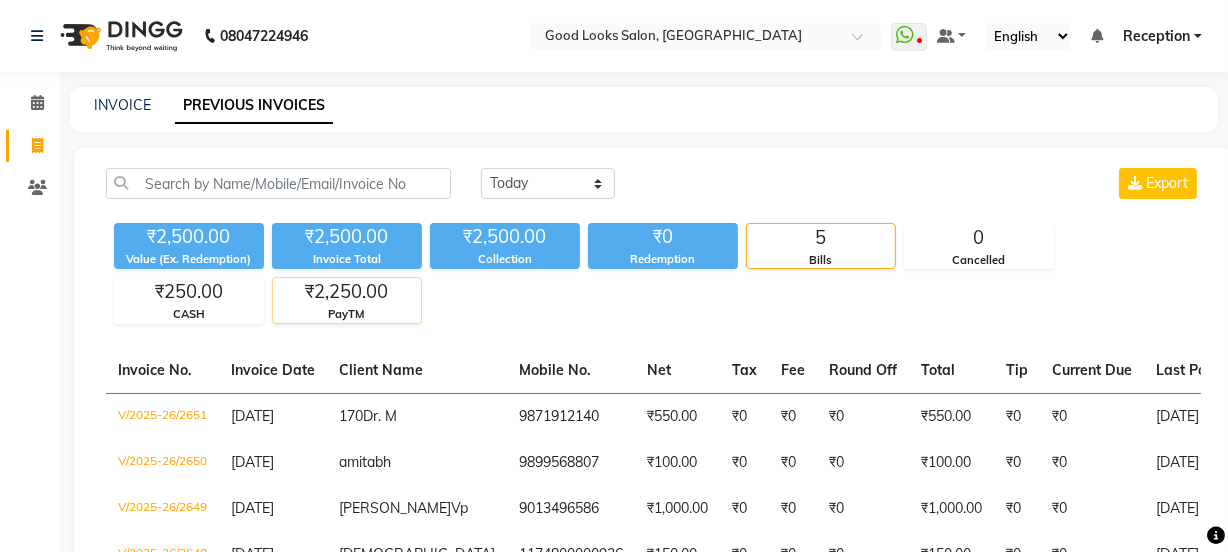click on "₹2,250.00" 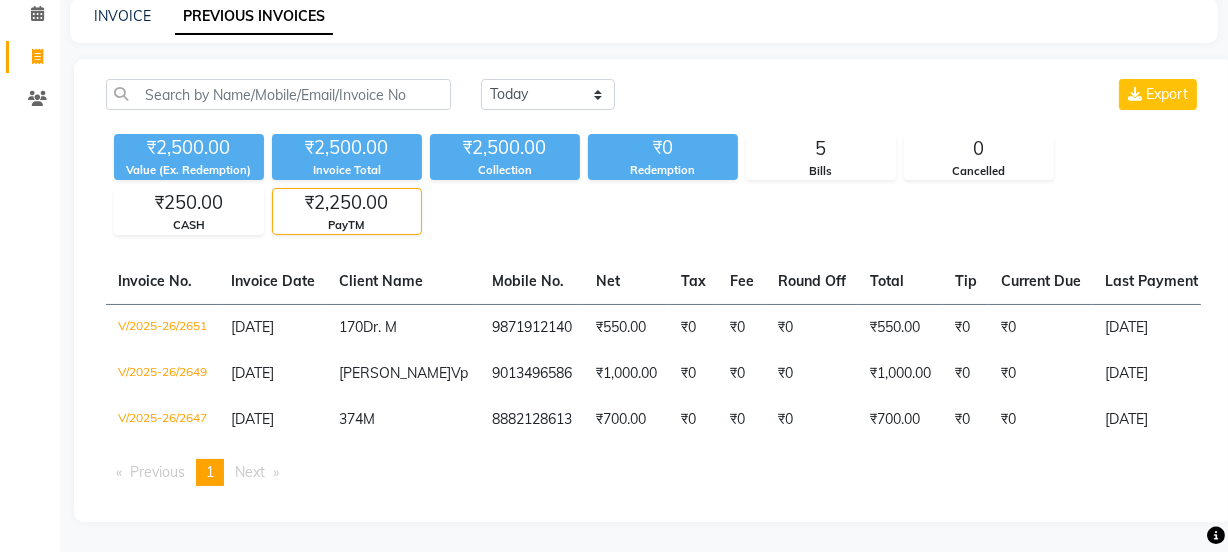 scroll, scrollTop: 0, scrollLeft: 0, axis: both 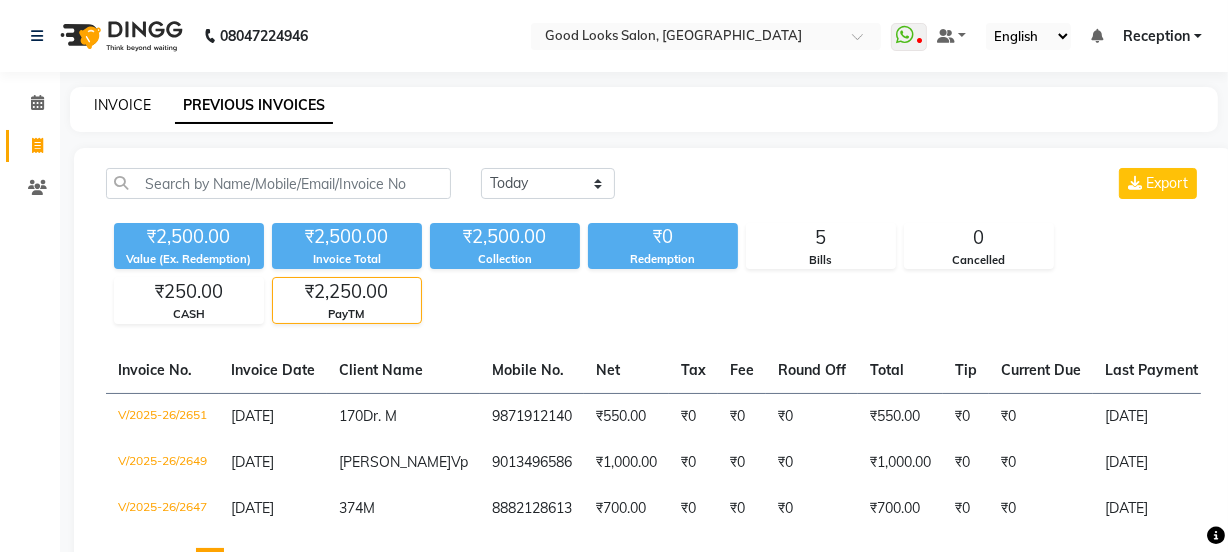click on "INVOICE" 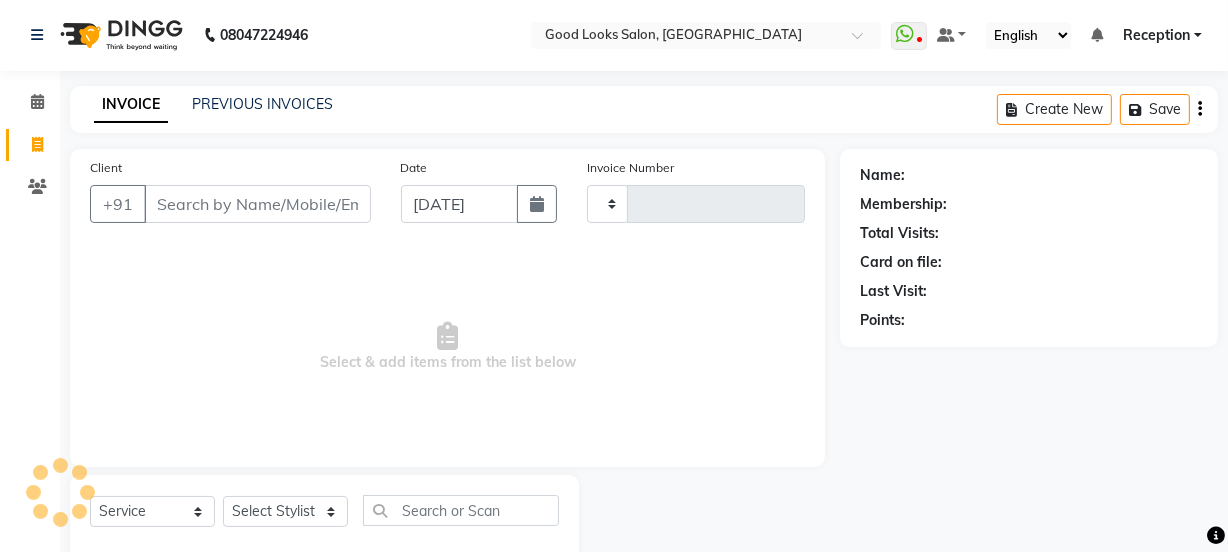 type on "2652" 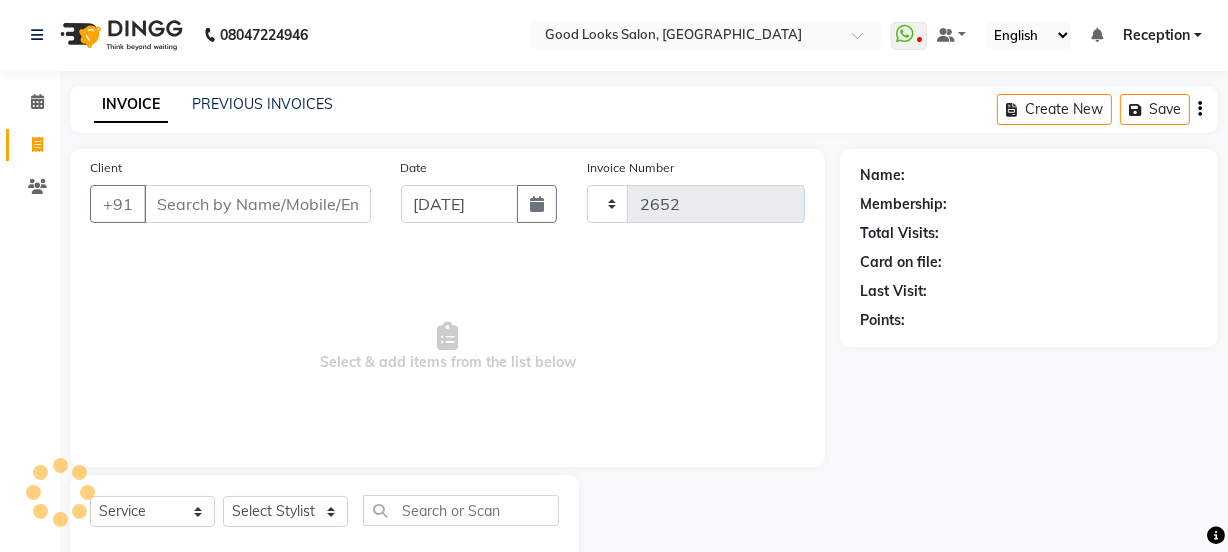 scroll, scrollTop: 50, scrollLeft: 0, axis: vertical 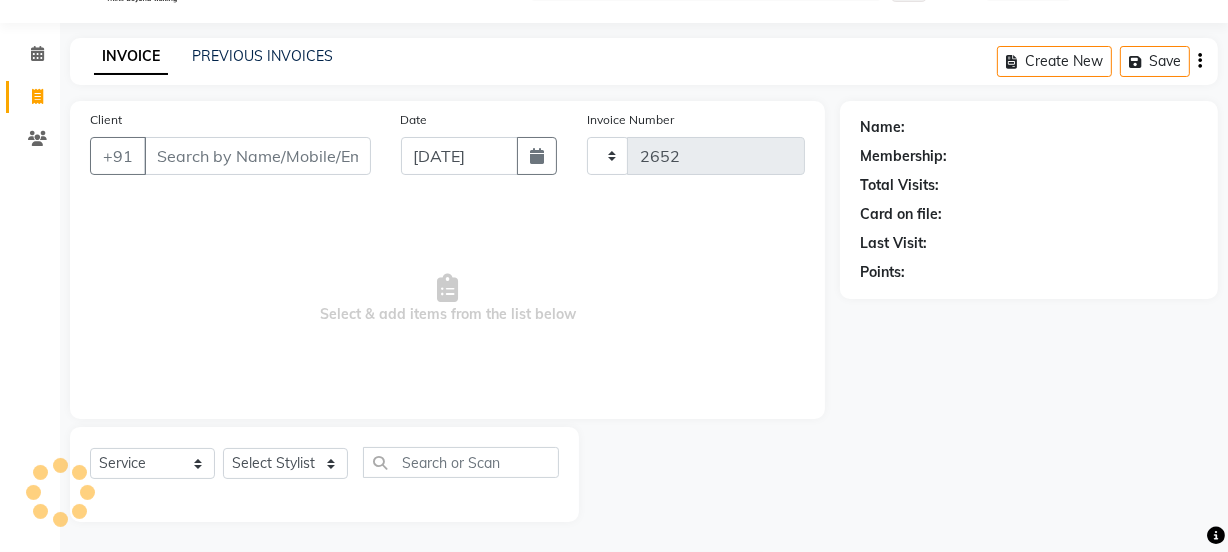 select on "4230" 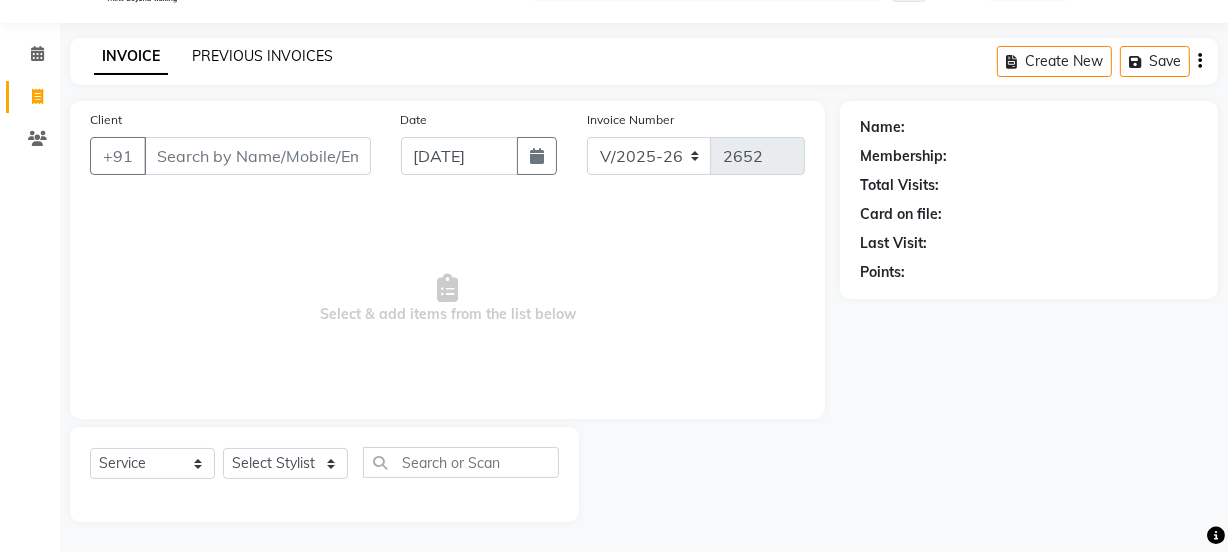 click on "PREVIOUS INVOICES" 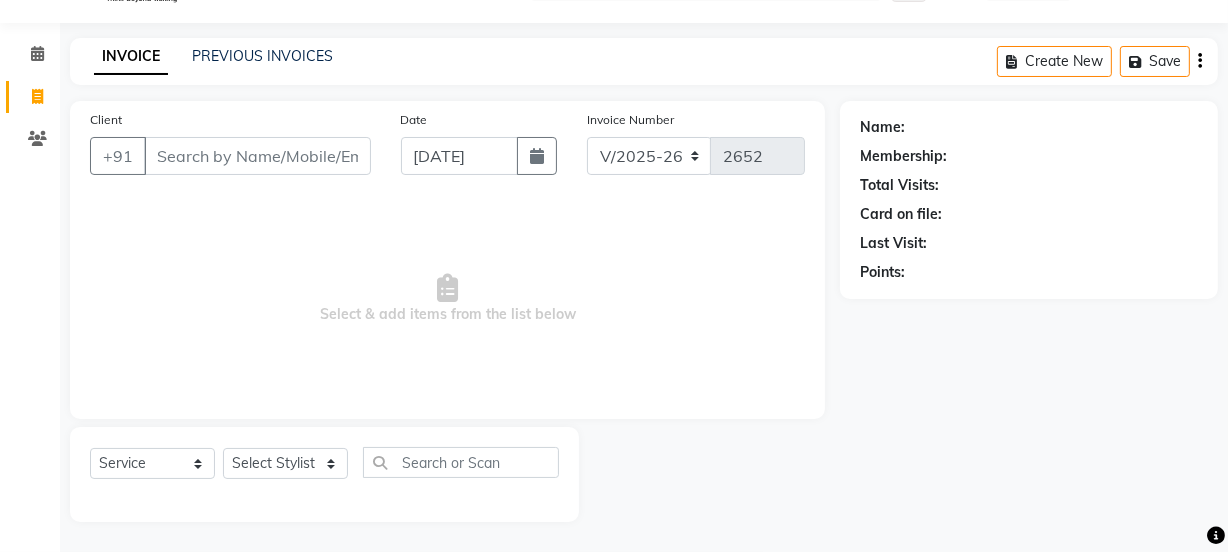 scroll, scrollTop: 0, scrollLeft: 0, axis: both 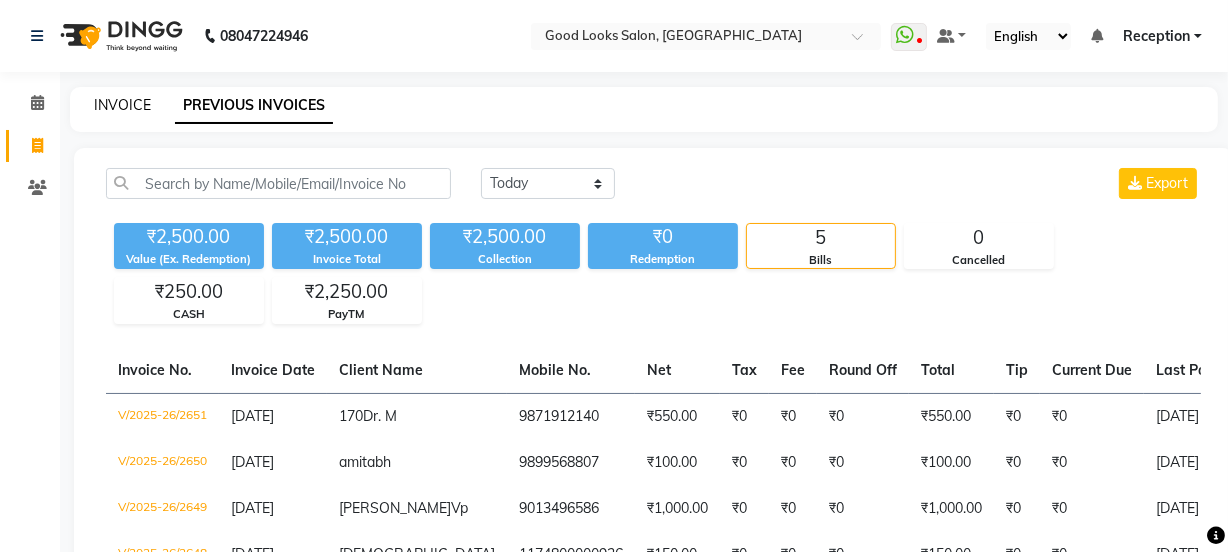 click on "INVOICE" 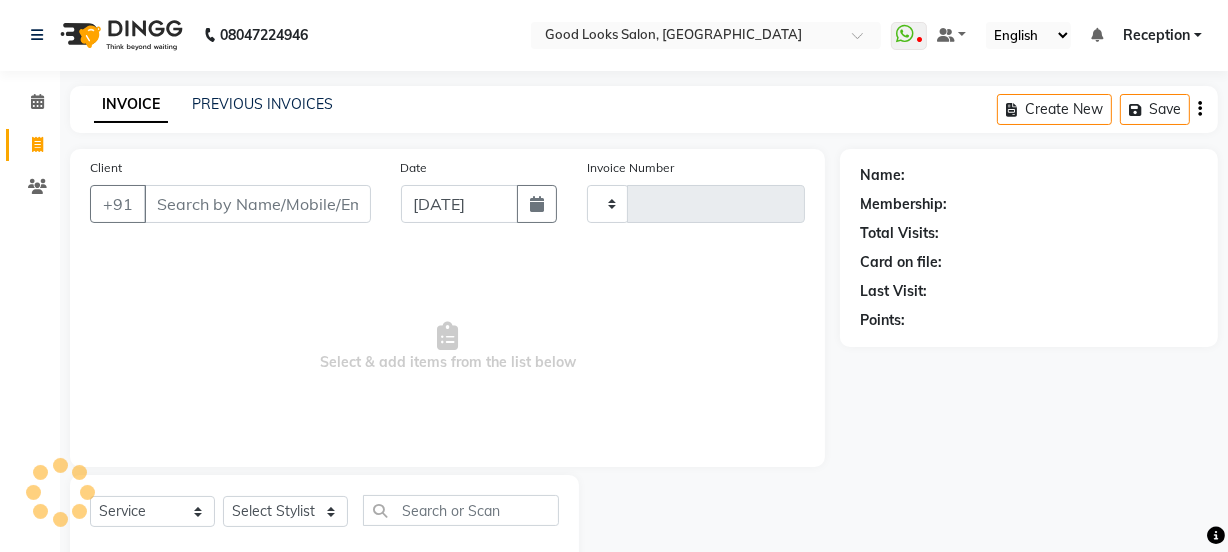 type on "2652" 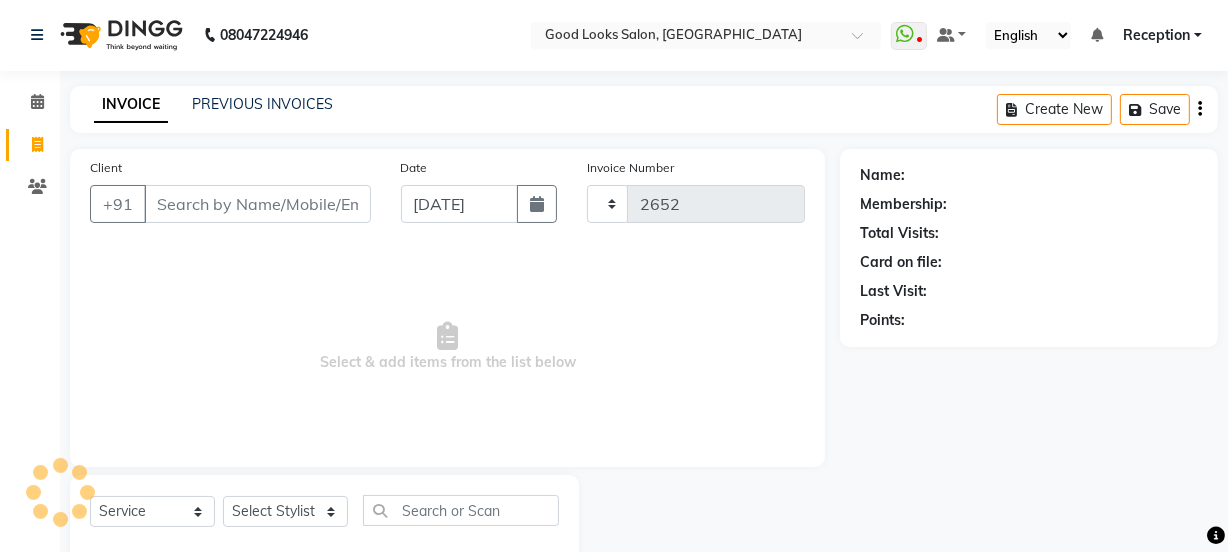 scroll, scrollTop: 50, scrollLeft: 0, axis: vertical 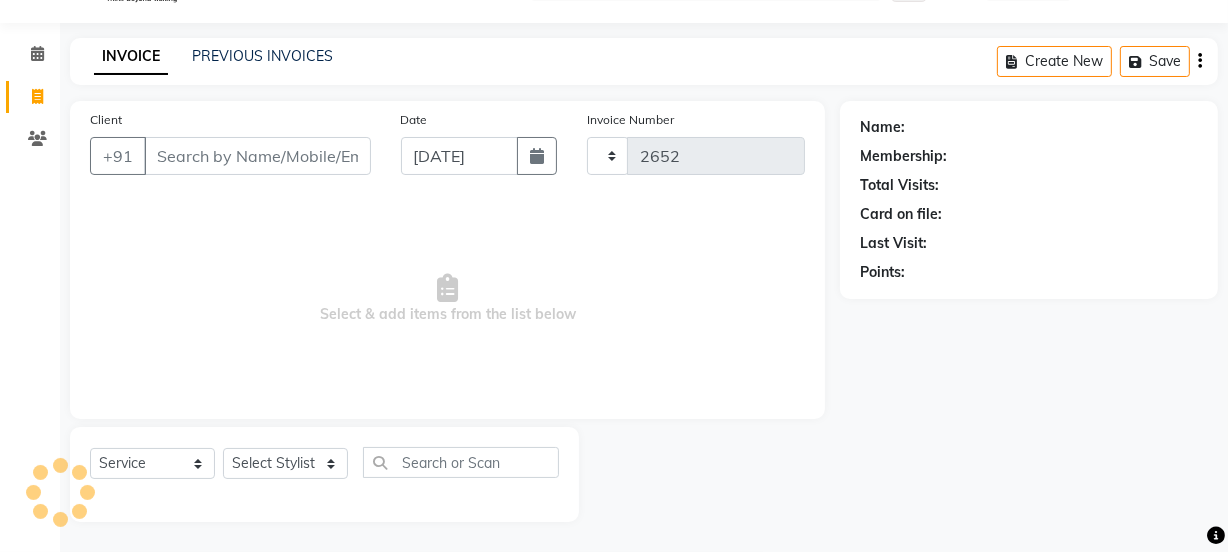 select on "4230" 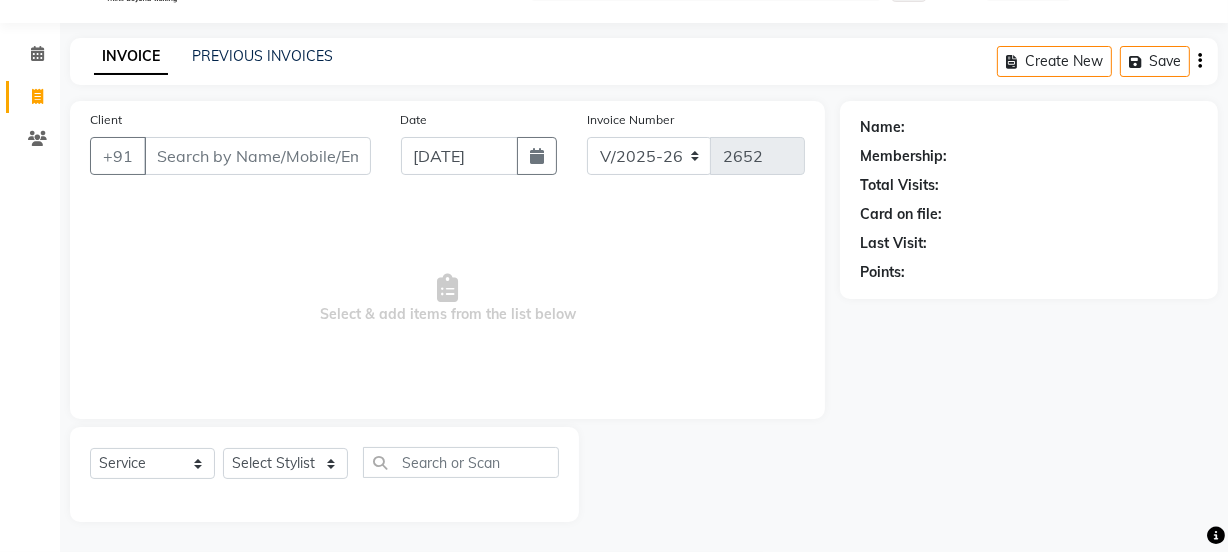 click on "Client" at bounding box center [257, 156] 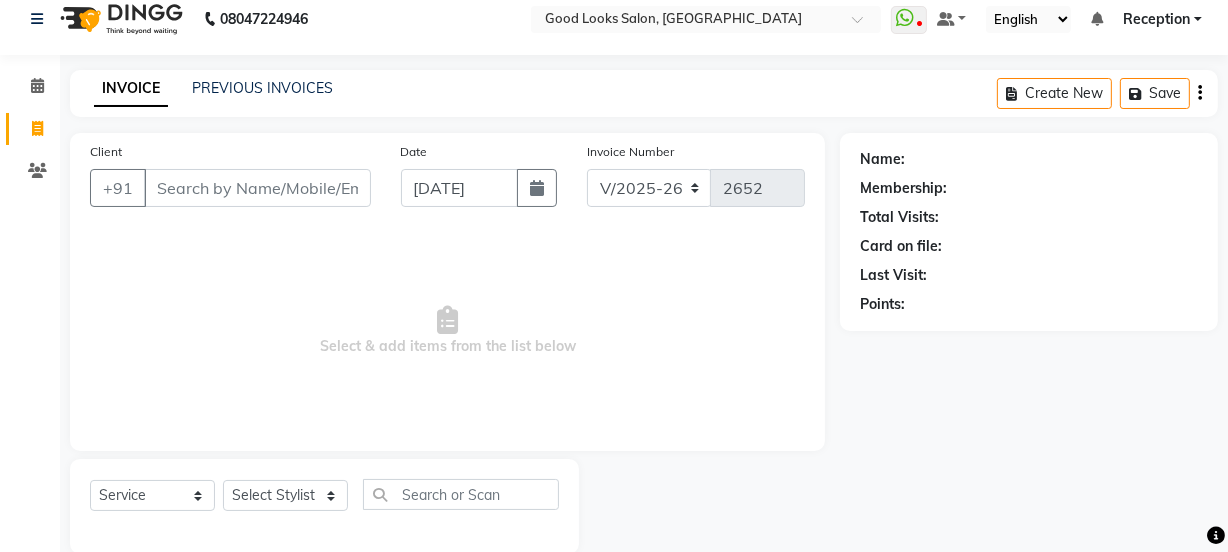 scroll, scrollTop: 0, scrollLeft: 0, axis: both 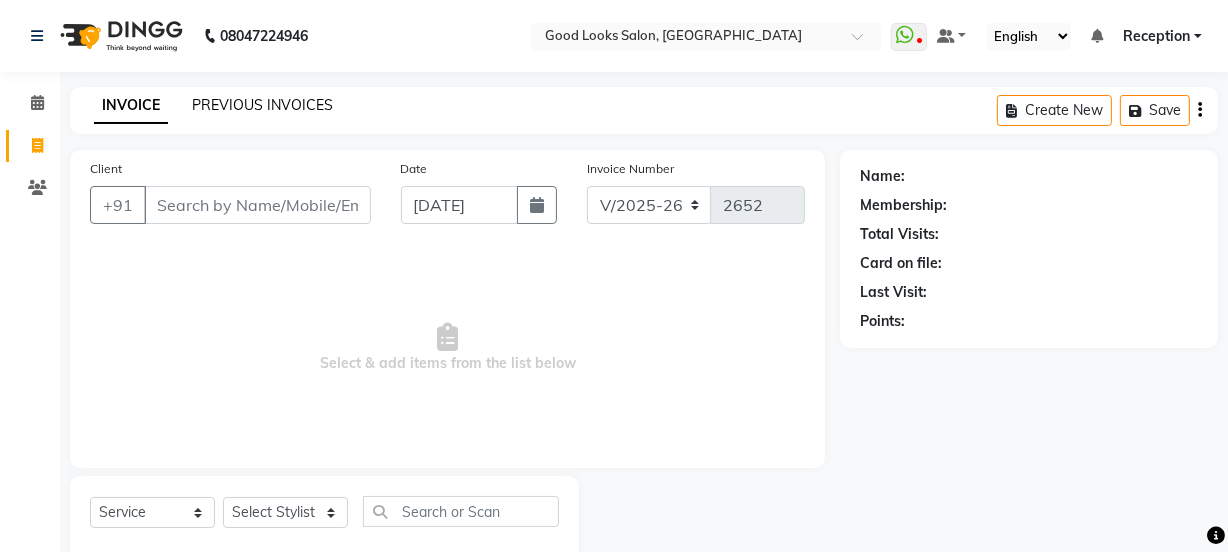 click on "PREVIOUS INVOICES" 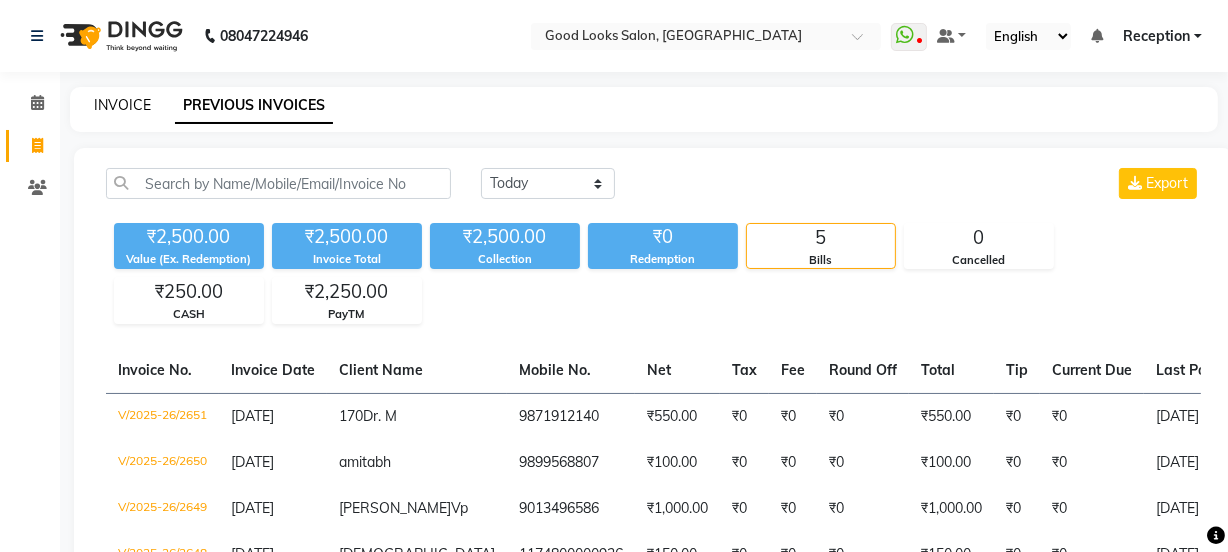 click on "INVOICE" 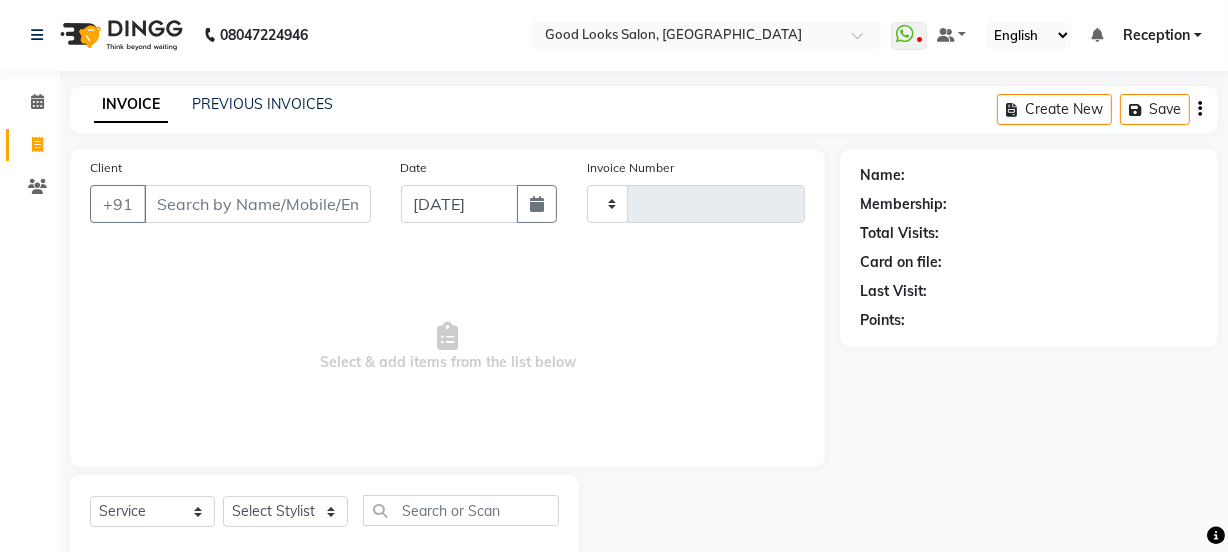type on "2652" 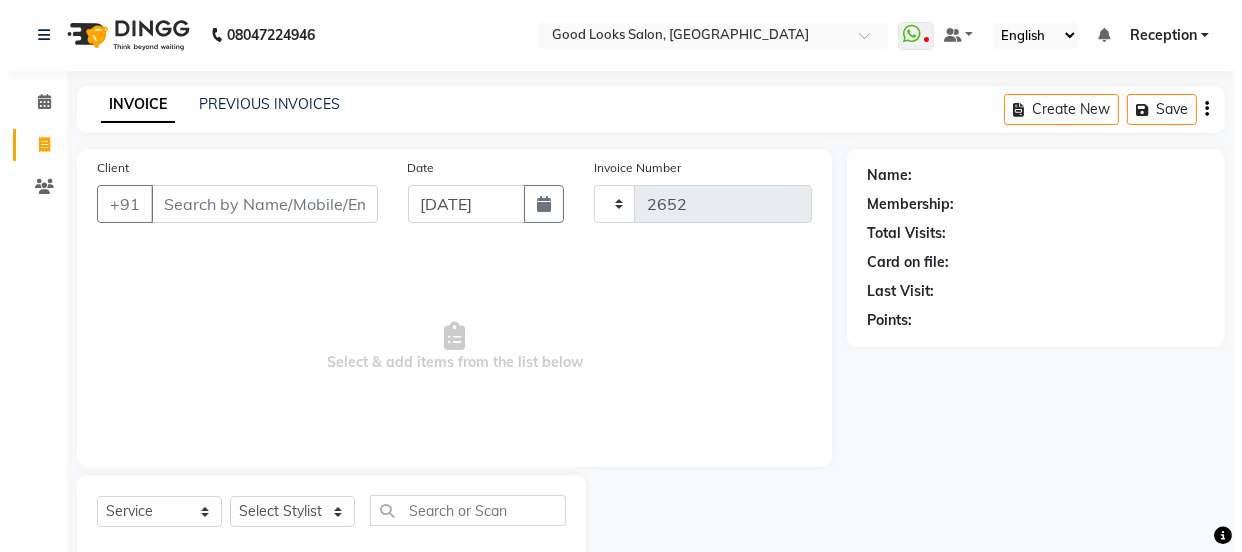 scroll, scrollTop: 50, scrollLeft: 0, axis: vertical 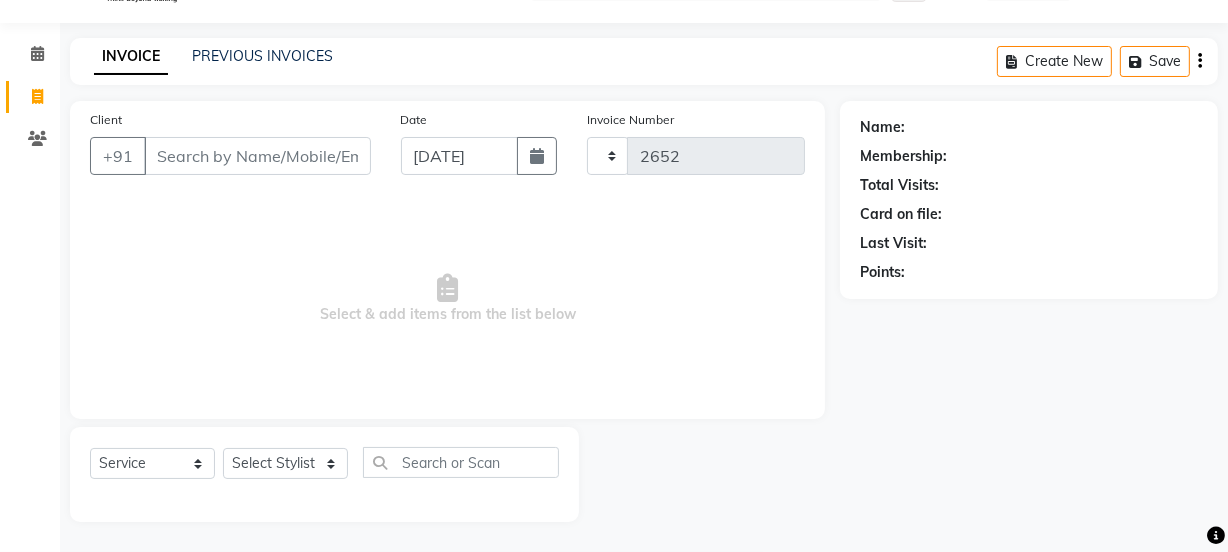 select on "4230" 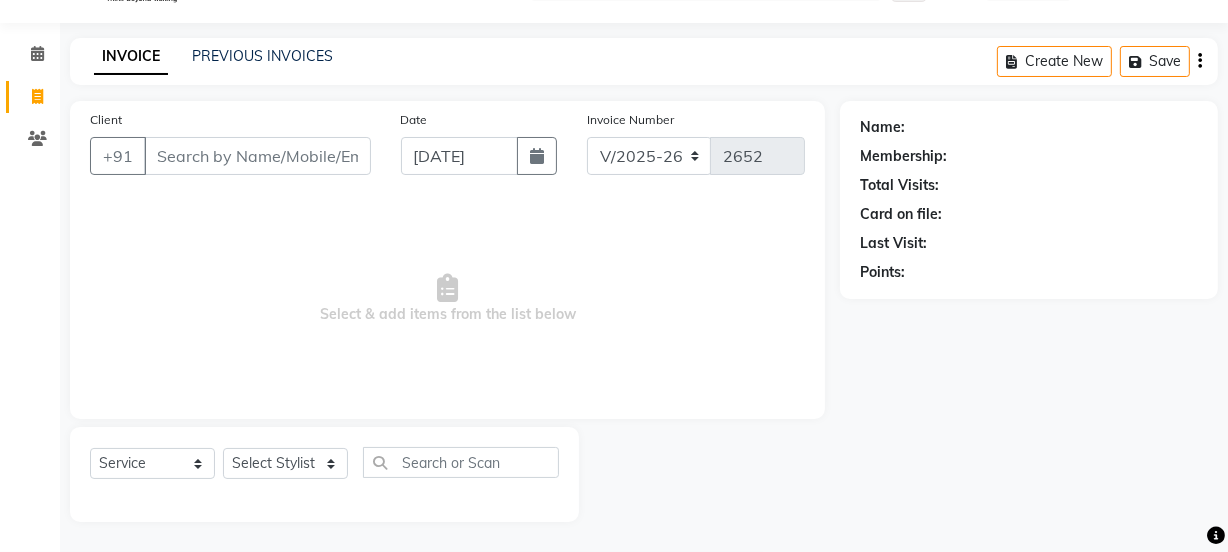 click on "Client" at bounding box center [257, 156] 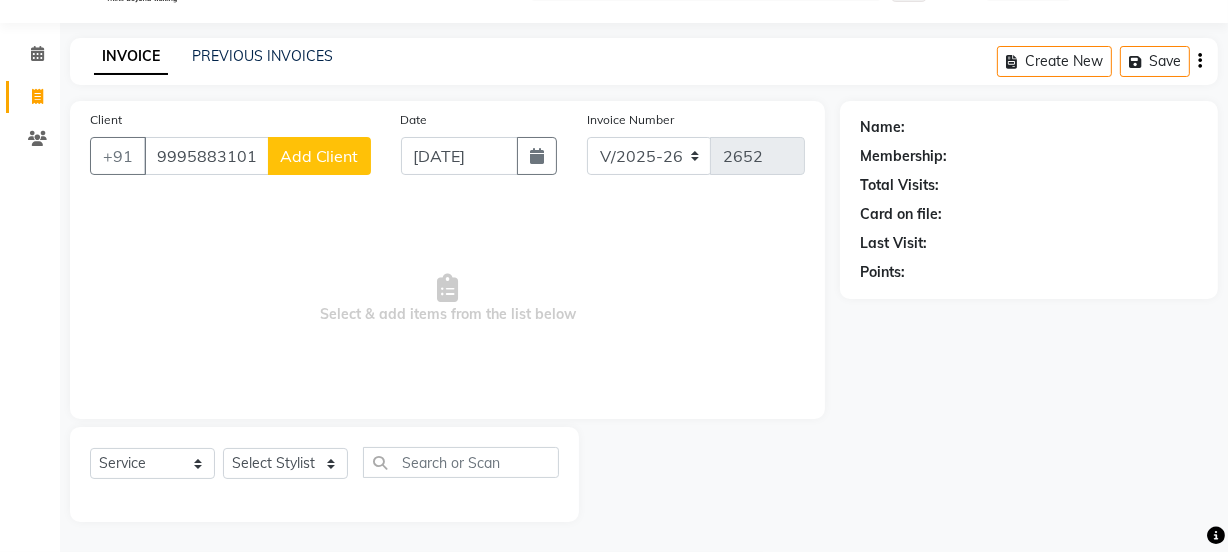 type on "99958831019" 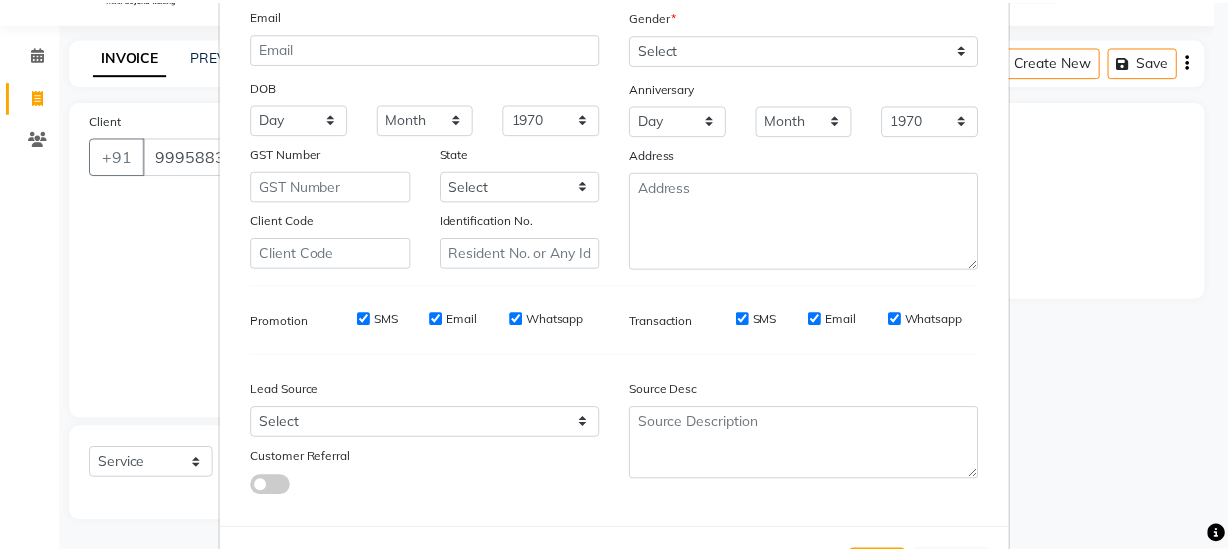 scroll, scrollTop: 301, scrollLeft: 0, axis: vertical 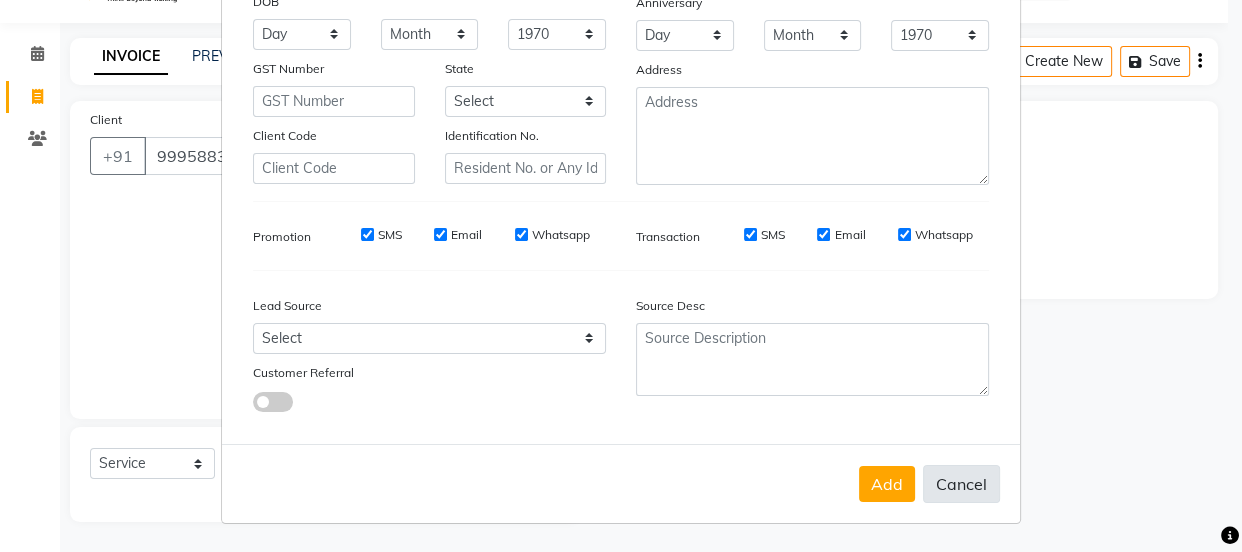 click on "Cancel" at bounding box center (961, 484) 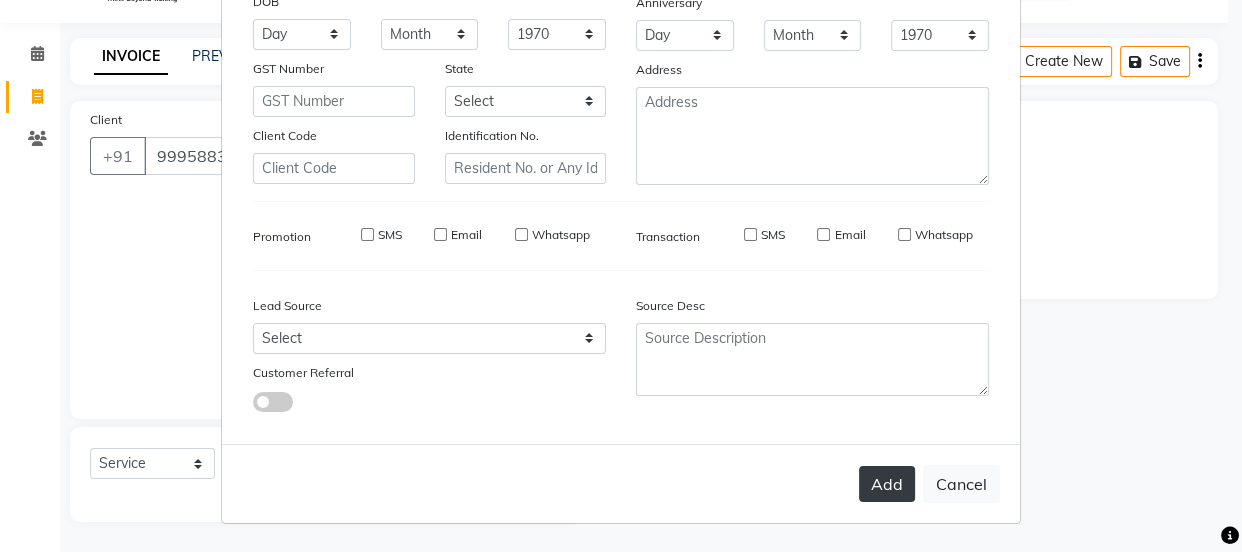 select 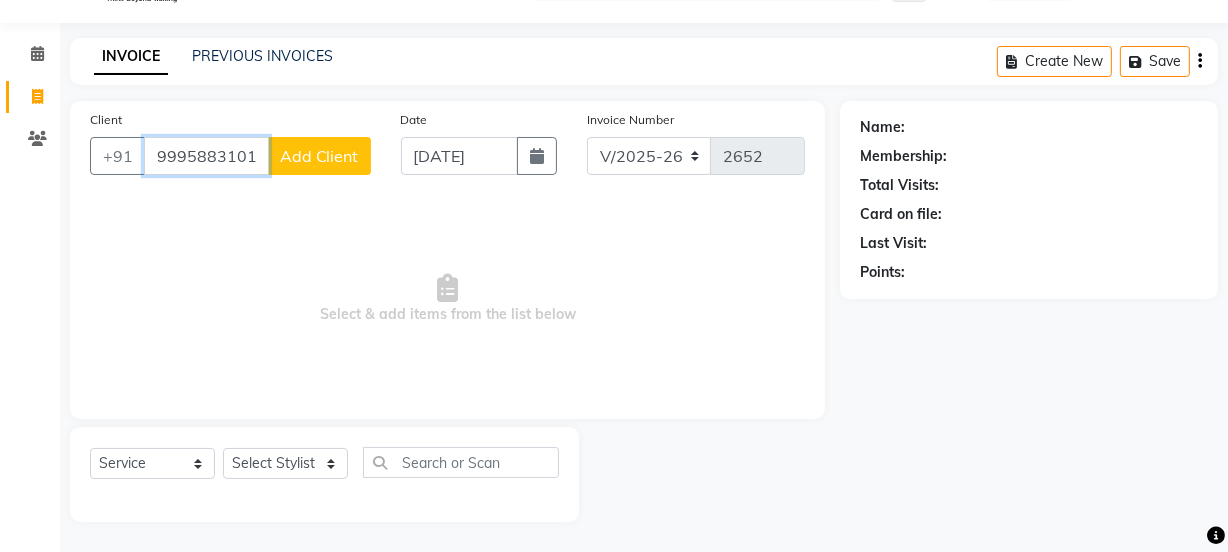 drag, startPoint x: 184, startPoint y: 164, endPoint x: 249, endPoint y: 216, distance: 83.240616 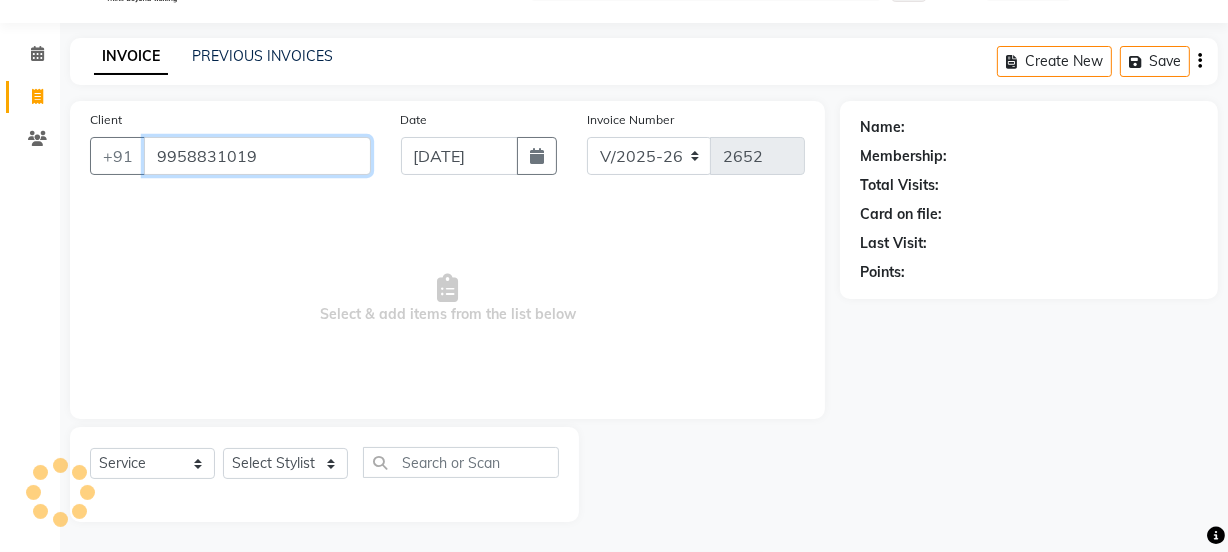 type on "9958831019" 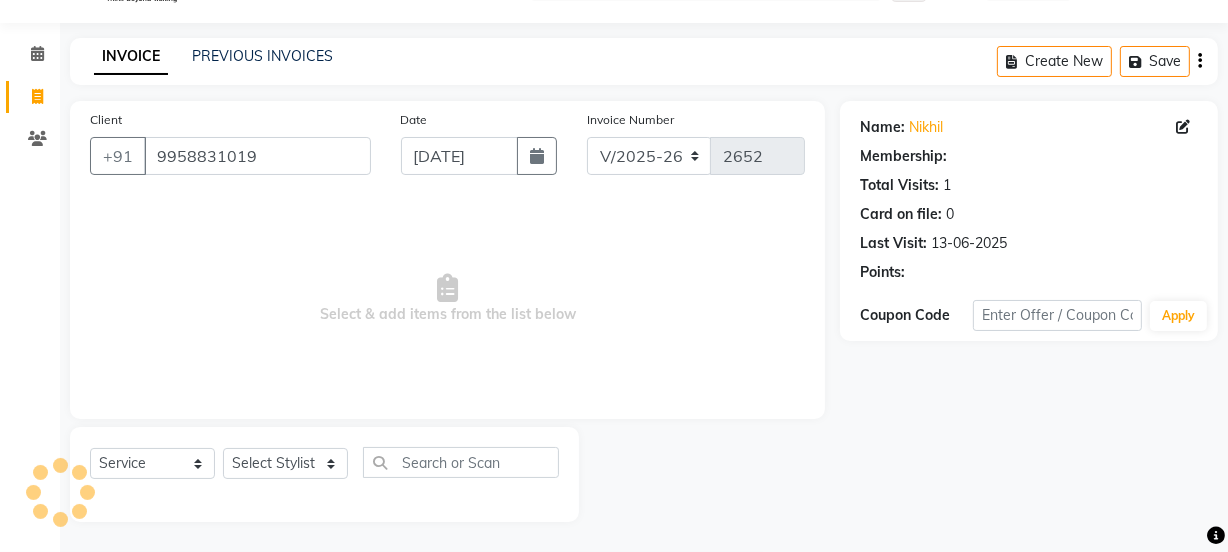 select on "1: Object" 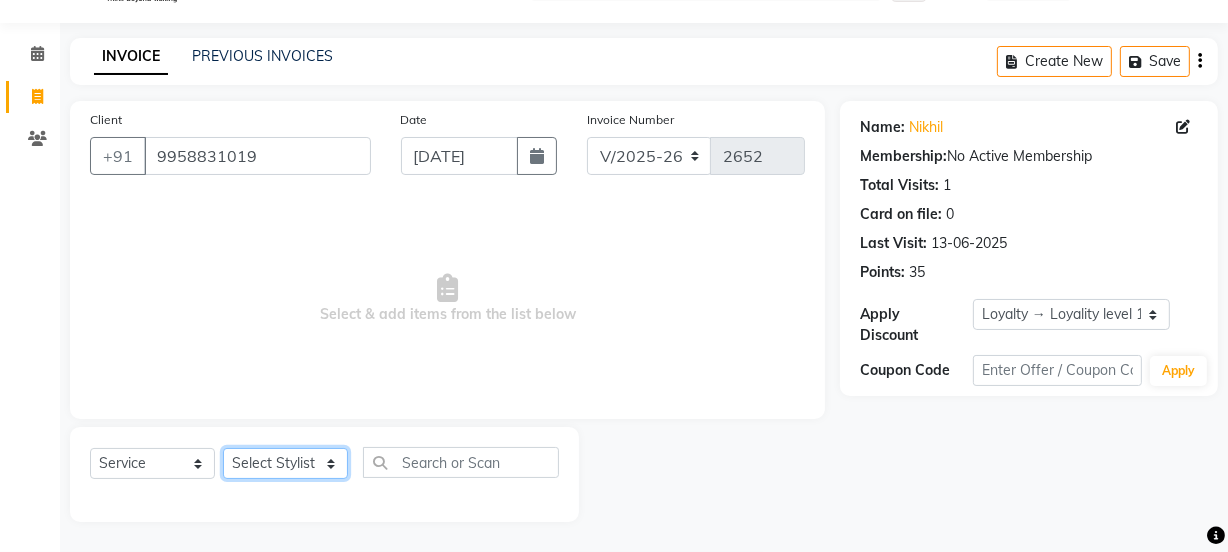 click on "Select Stylist Jyoti kaif Manager [PERSON_NAME] 2 Reception [PERSON_NAME] [PERSON_NAME] SUNNY [PERSON_NAME]" 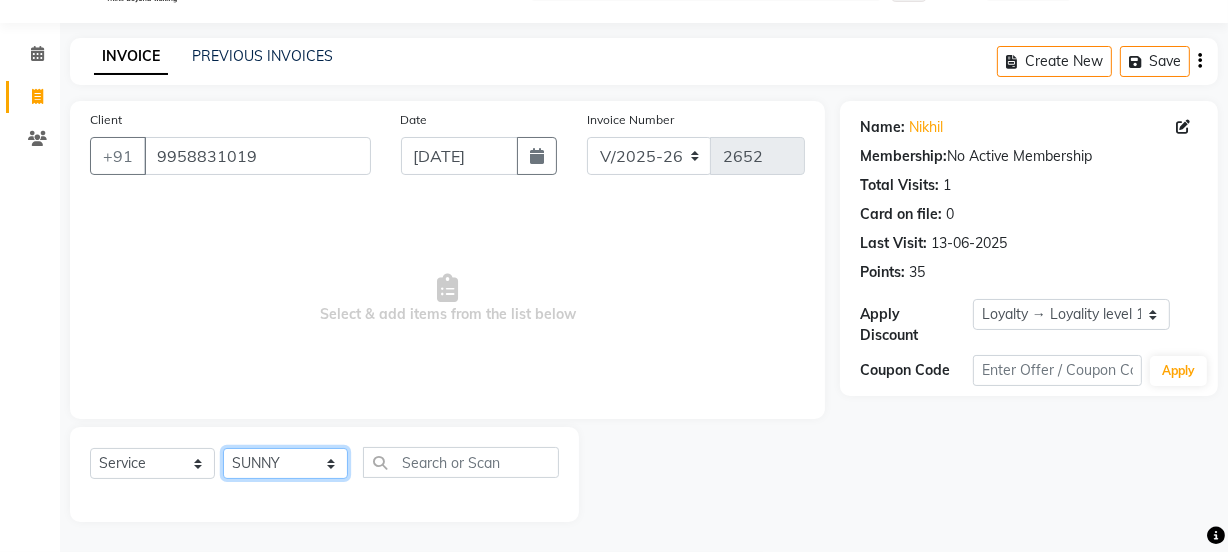 click on "Select Stylist Jyoti kaif Manager [PERSON_NAME] 2 Reception [PERSON_NAME] [PERSON_NAME] SUNNY [PERSON_NAME]" 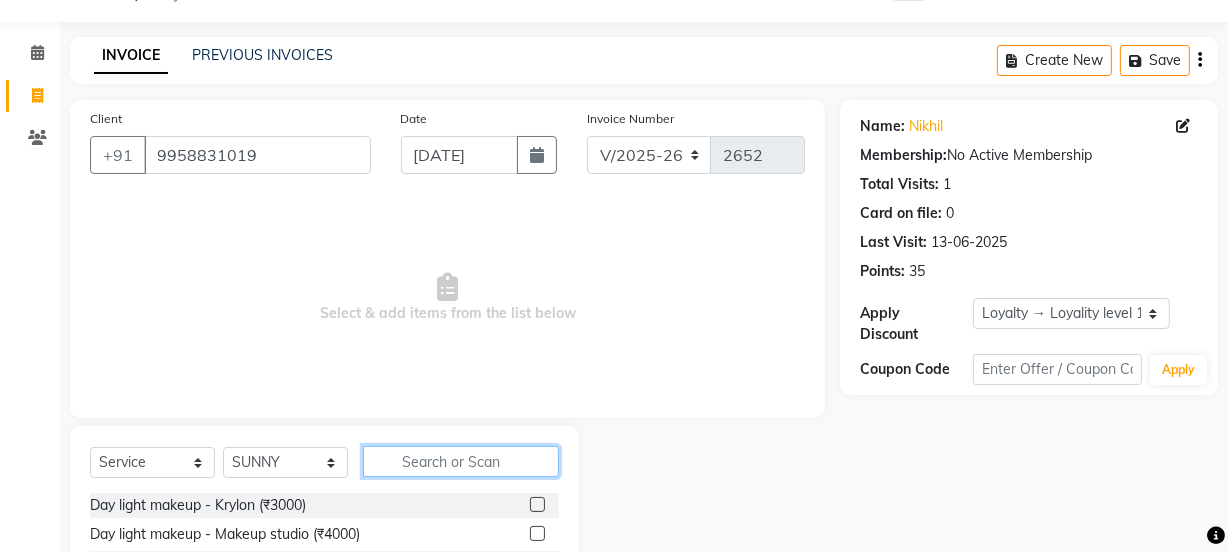 click 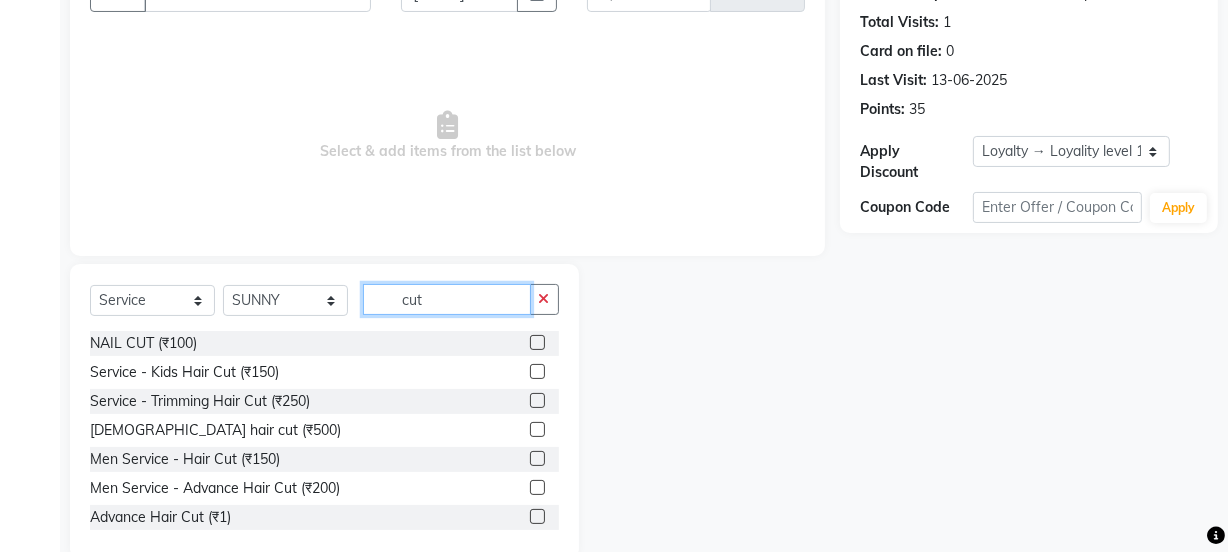 scroll, scrollTop: 250, scrollLeft: 0, axis: vertical 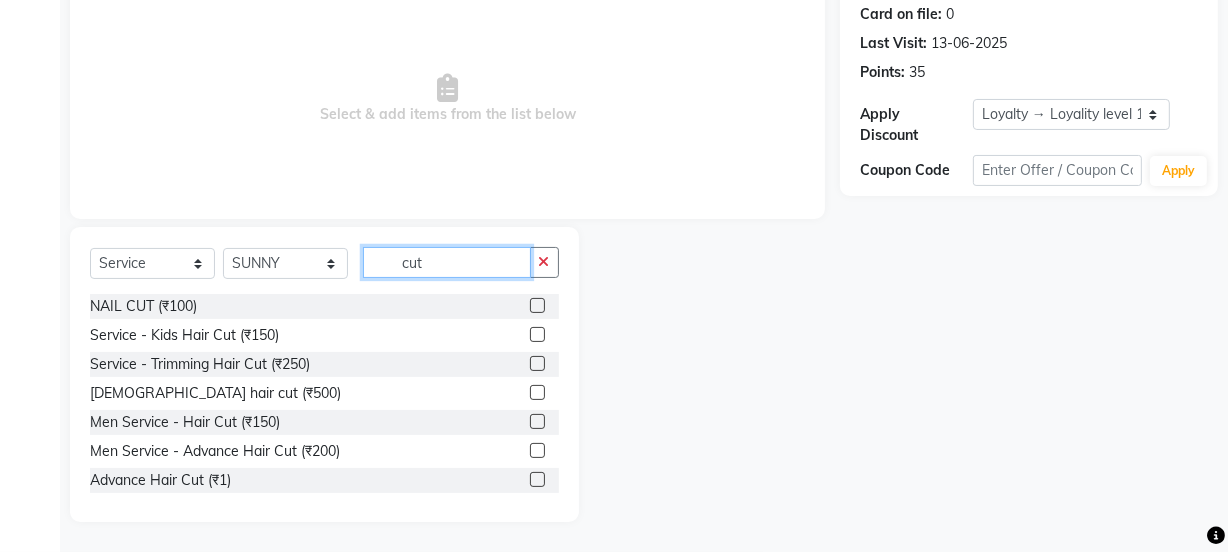 type on "cut" 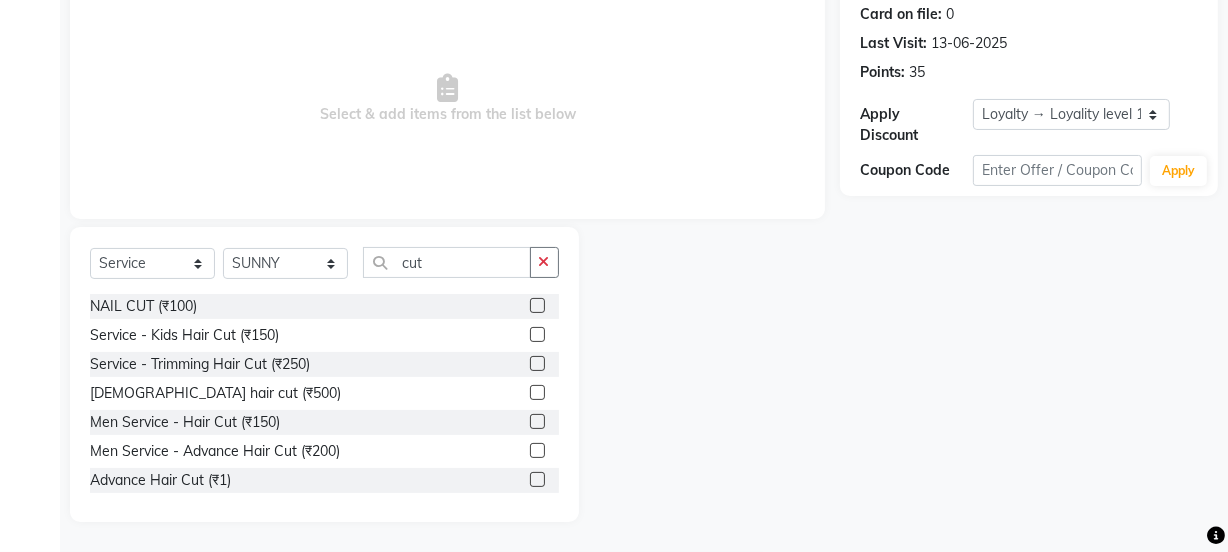 click 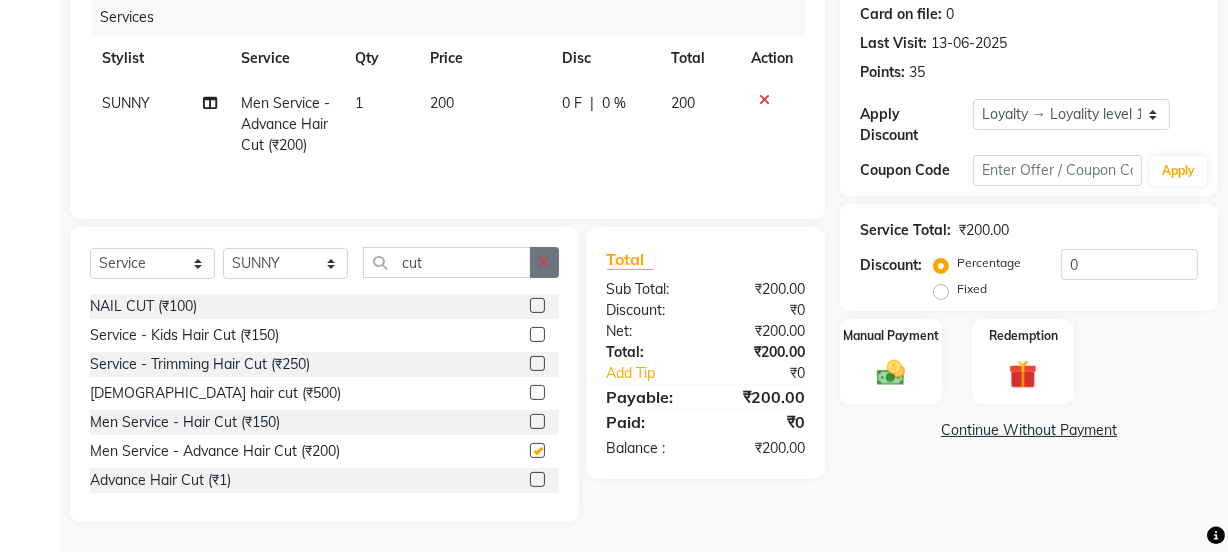 checkbox on "false" 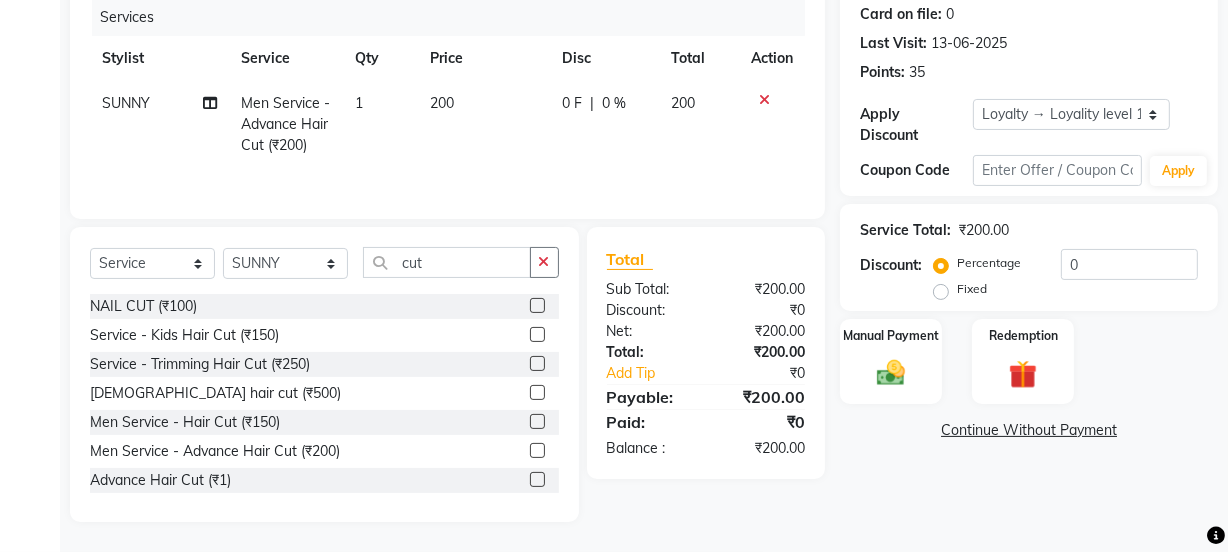 click 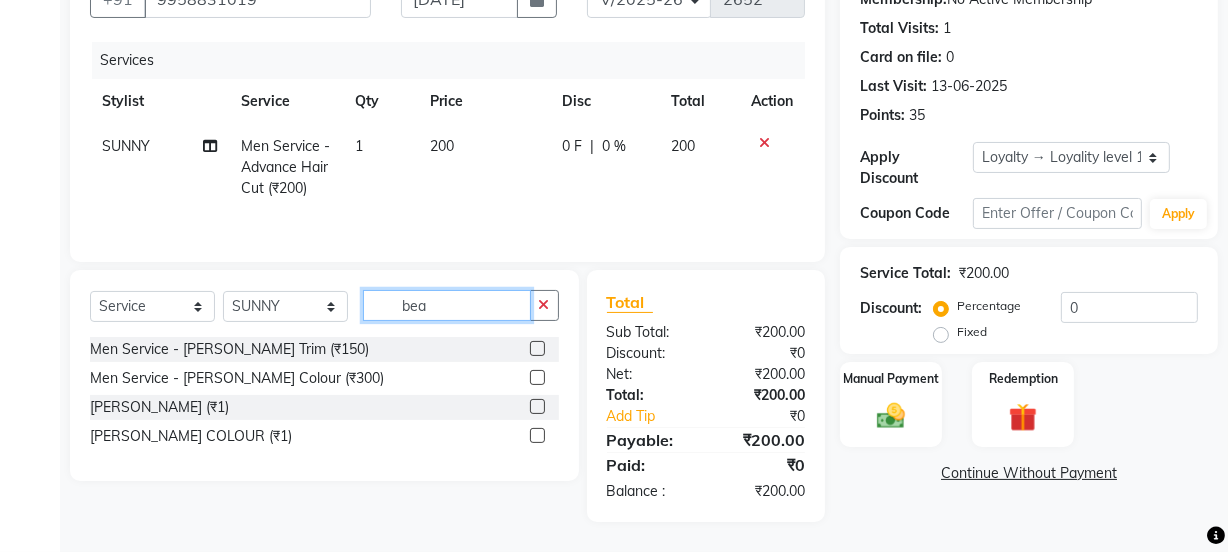 scroll, scrollTop: 206, scrollLeft: 0, axis: vertical 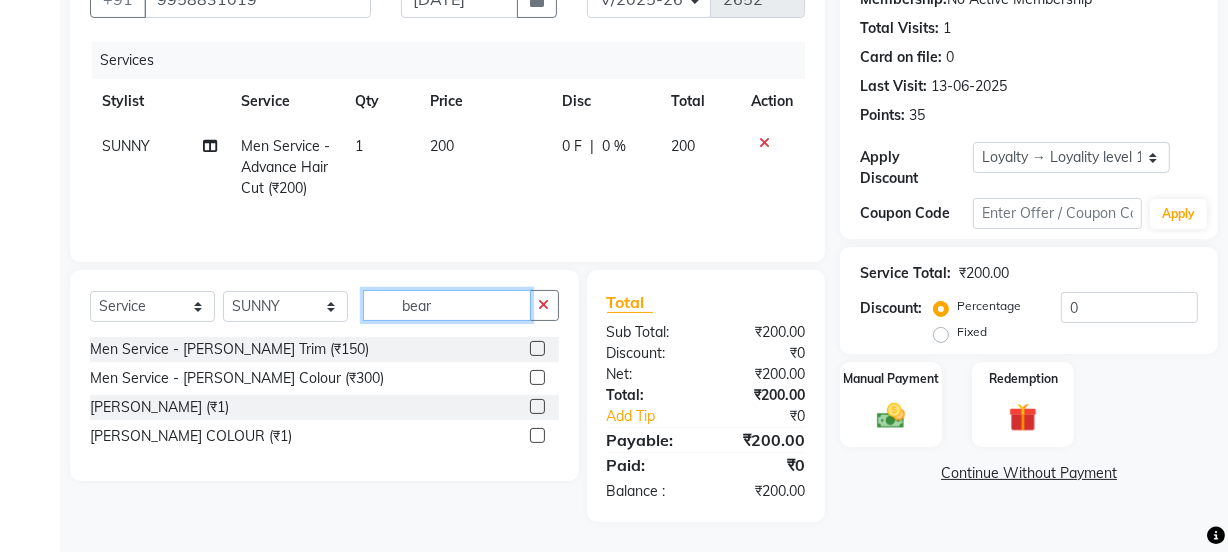 type on "bear" 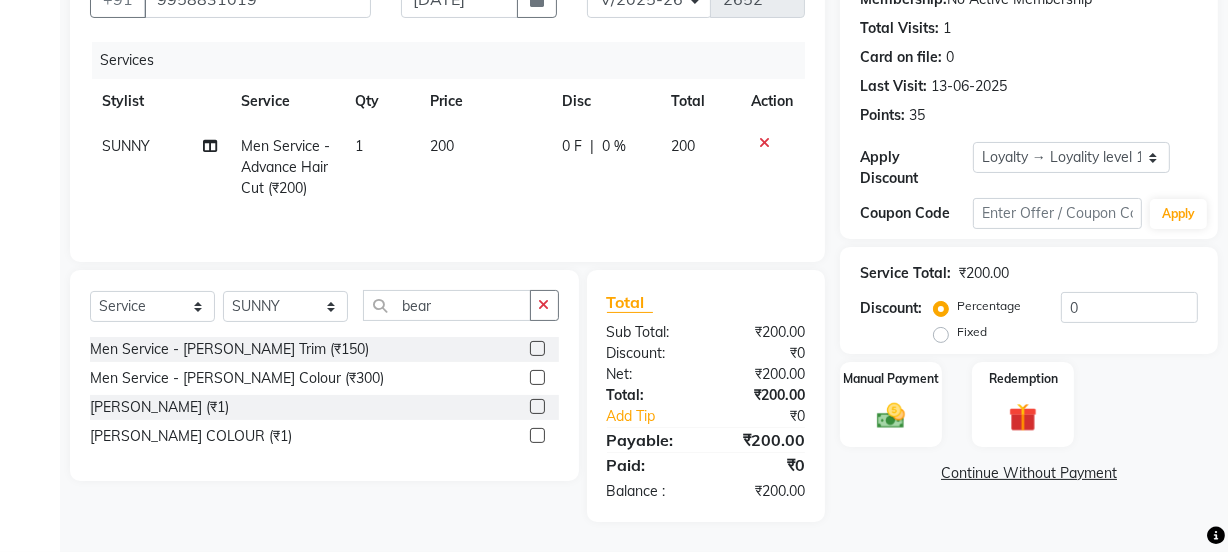 click 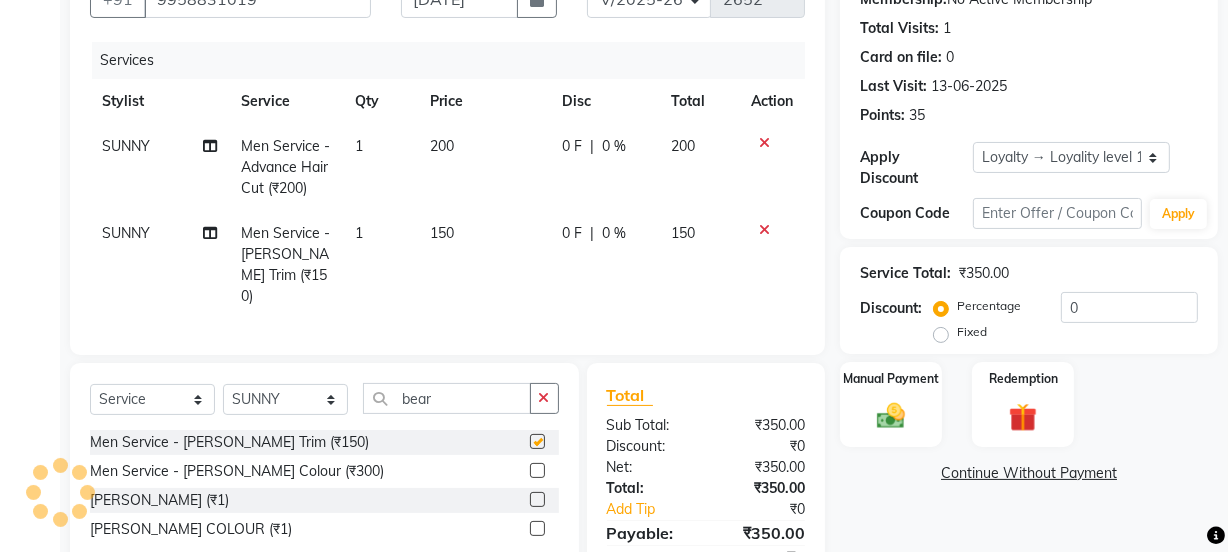 drag, startPoint x: 508, startPoint y: 202, endPoint x: 502, endPoint y: 167, distance: 35.510563 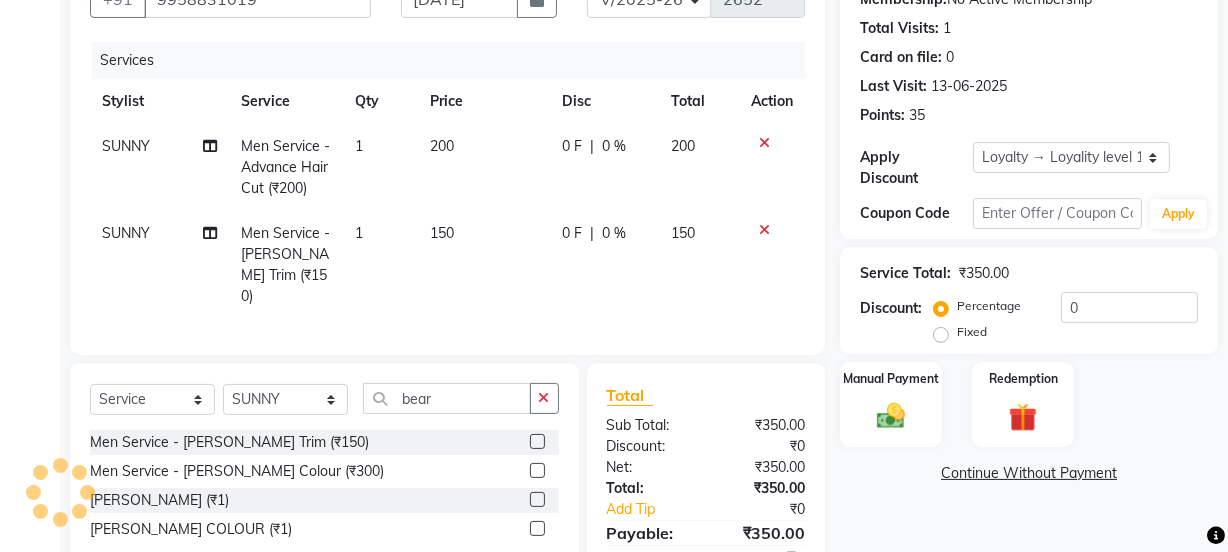 checkbox on "false" 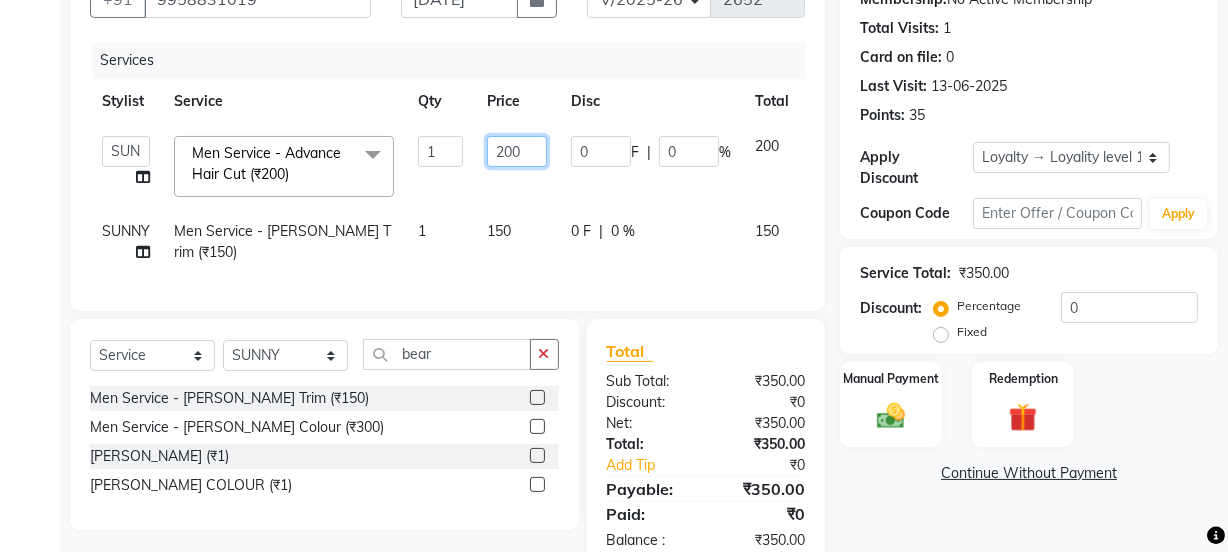 click on "200" 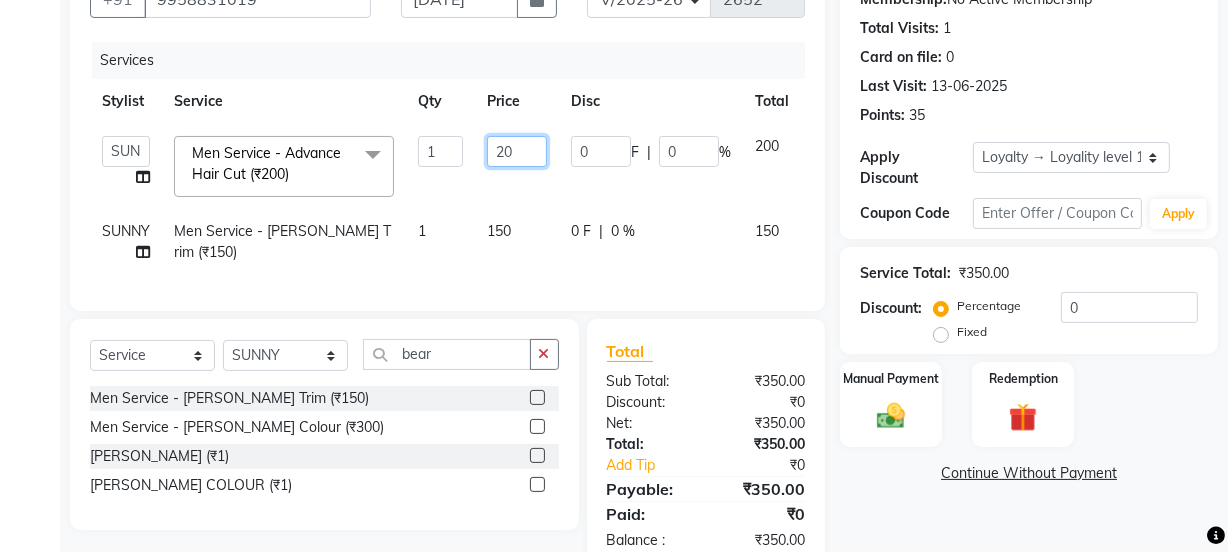 type on "250" 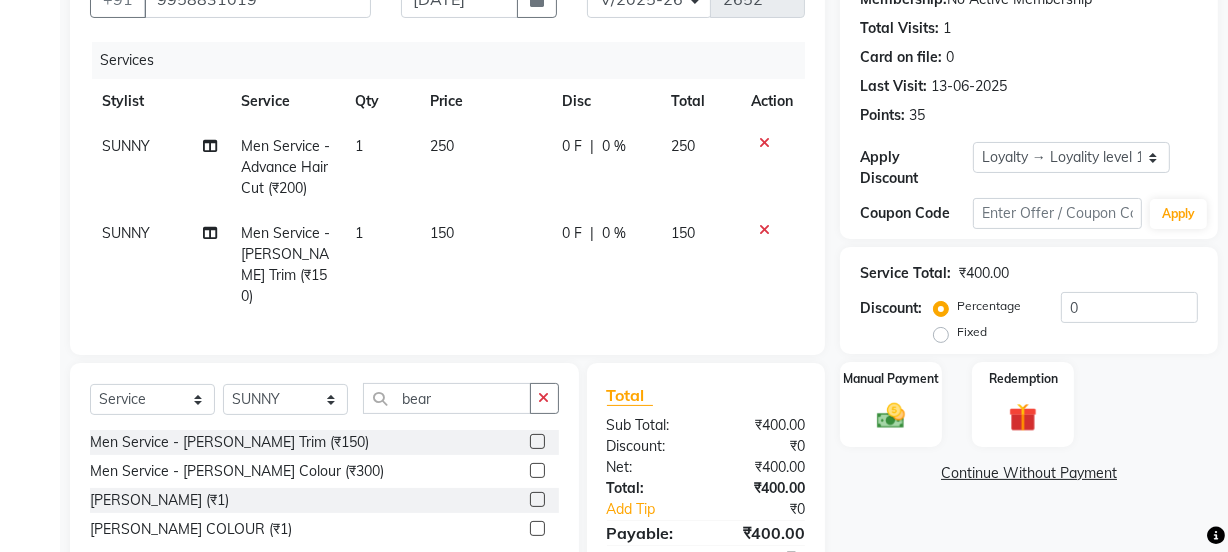 click on "0 F | 0 %" 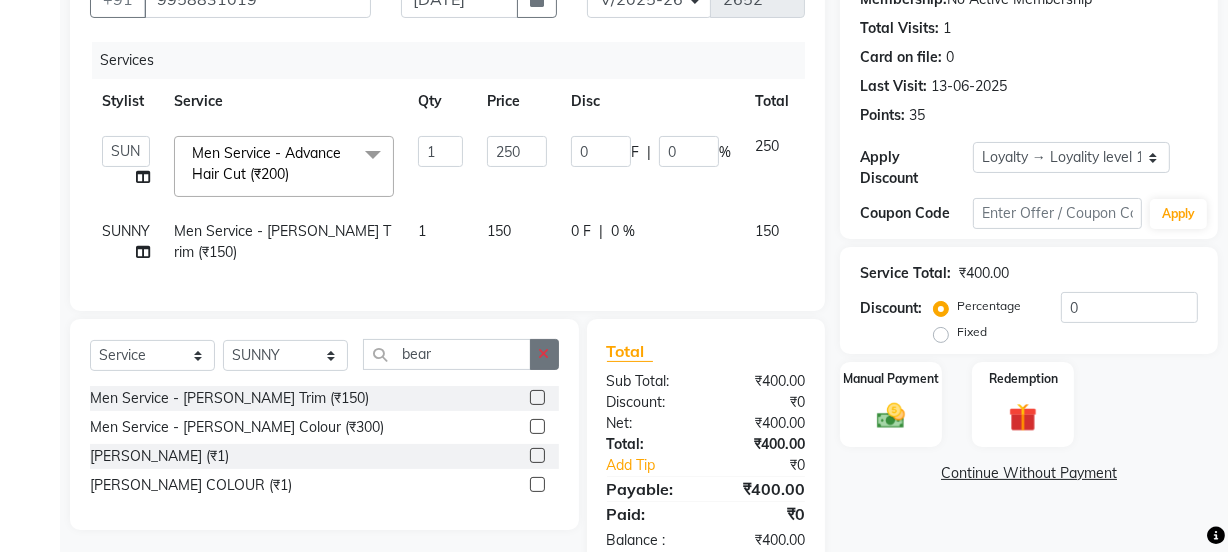 click 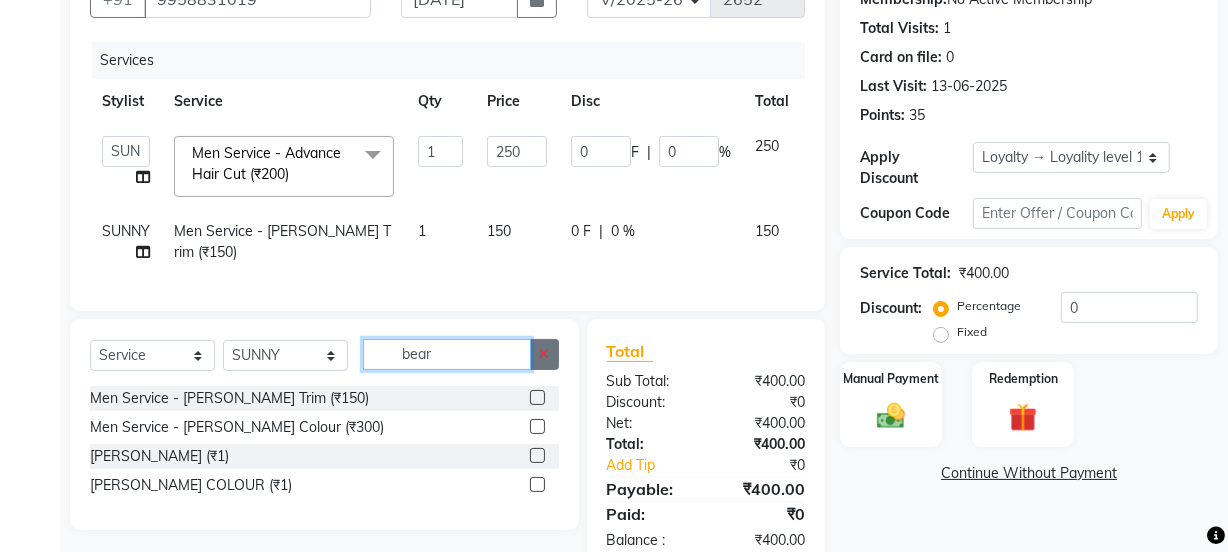 type 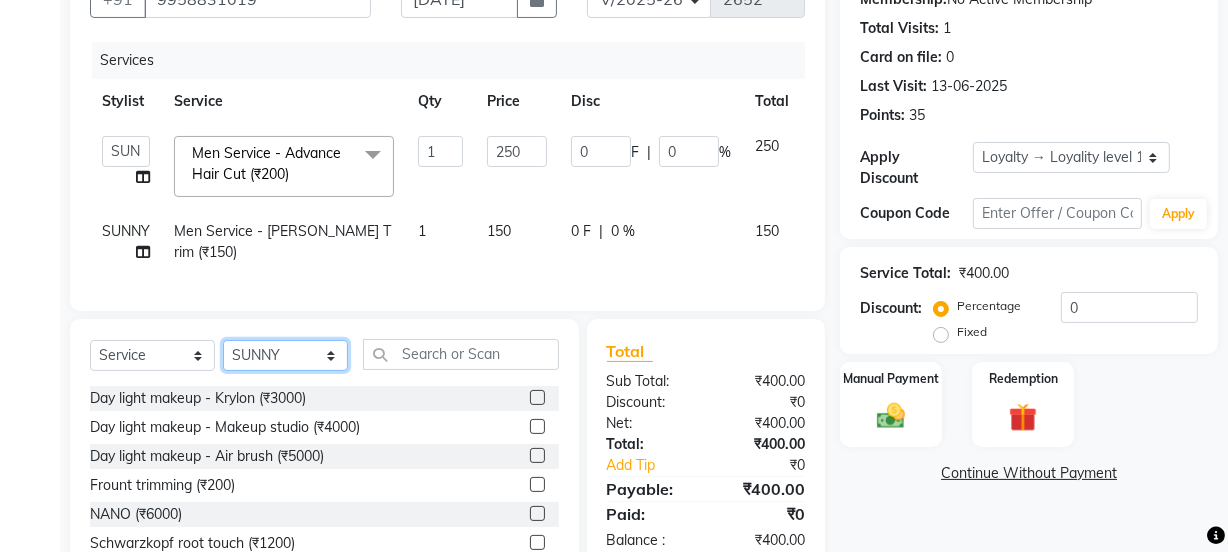 click on "Select Stylist Jyoti kaif Manager [PERSON_NAME] 2 Reception [PERSON_NAME] [PERSON_NAME] SUNNY [PERSON_NAME]" 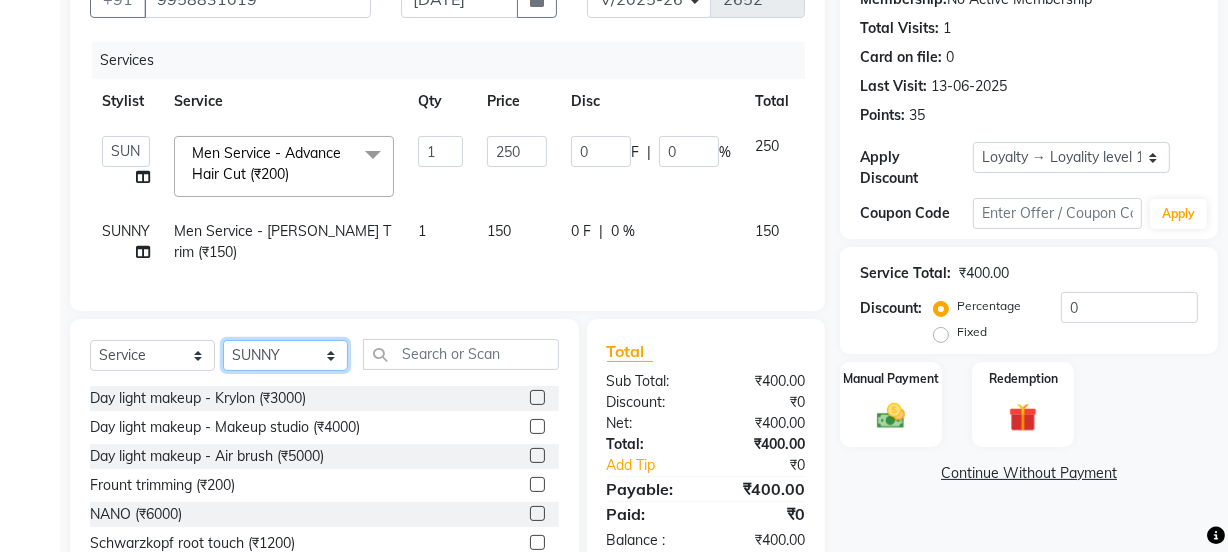 select on "83552" 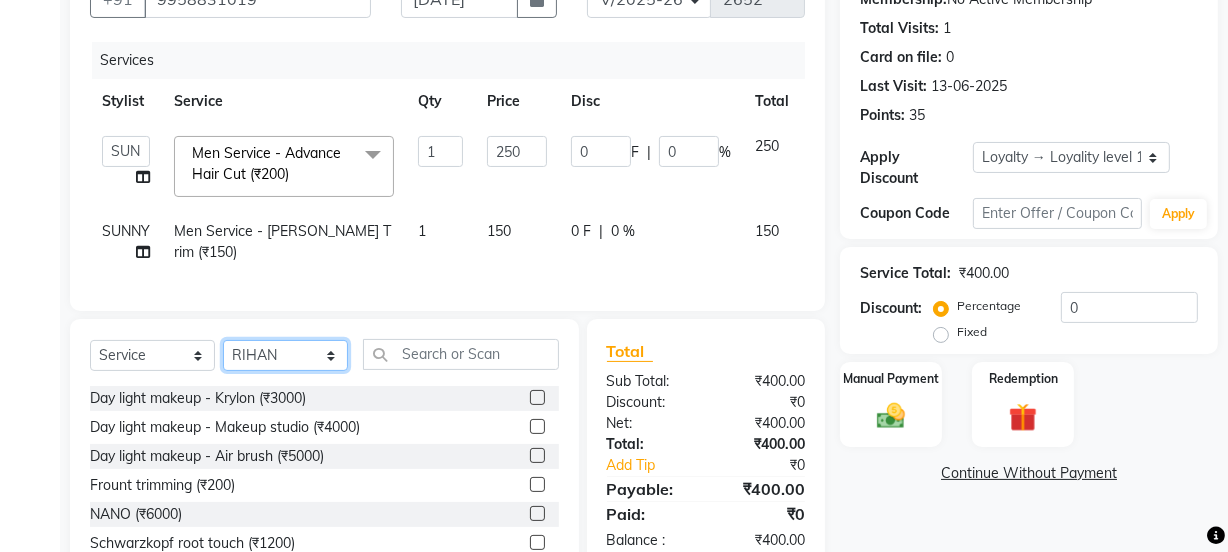 click on "Select Stylist Jyoti kaif Manager [PERSON_NAME] 2 Reception [PERSON_NAME] [PERSON_NAME] SUNNY [PERSON_NAME]" 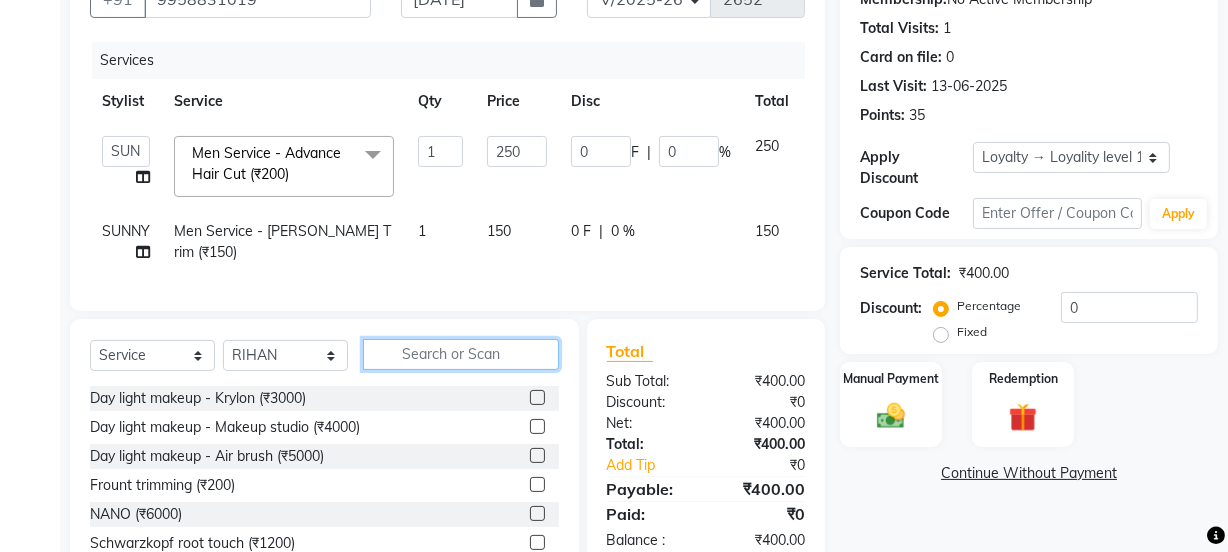 click 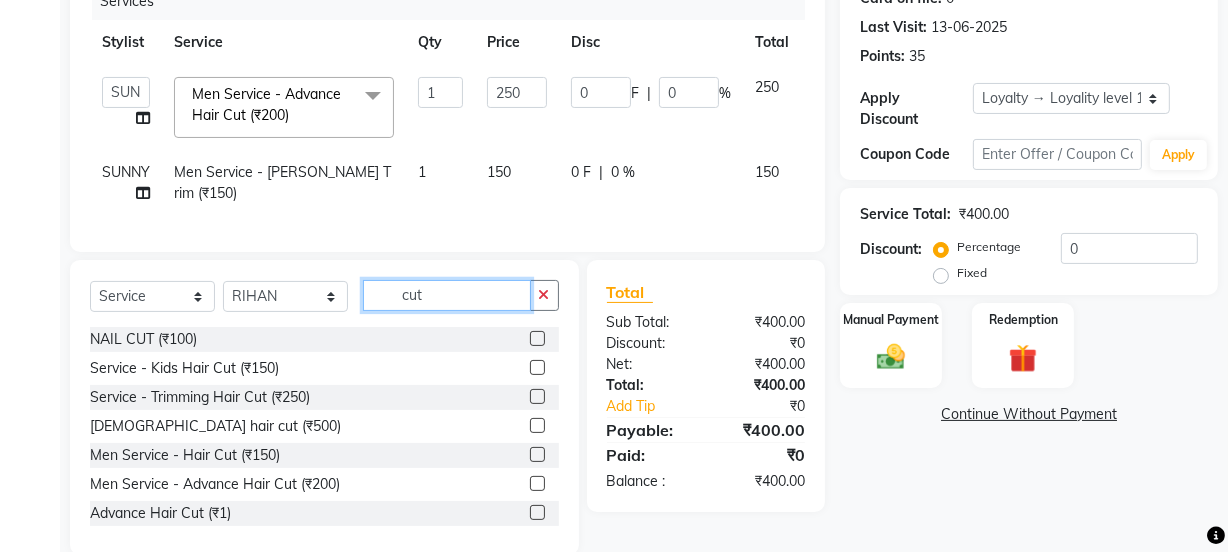 scroll, scrollTop: 311, scrollLeft: 0, axis: vertical 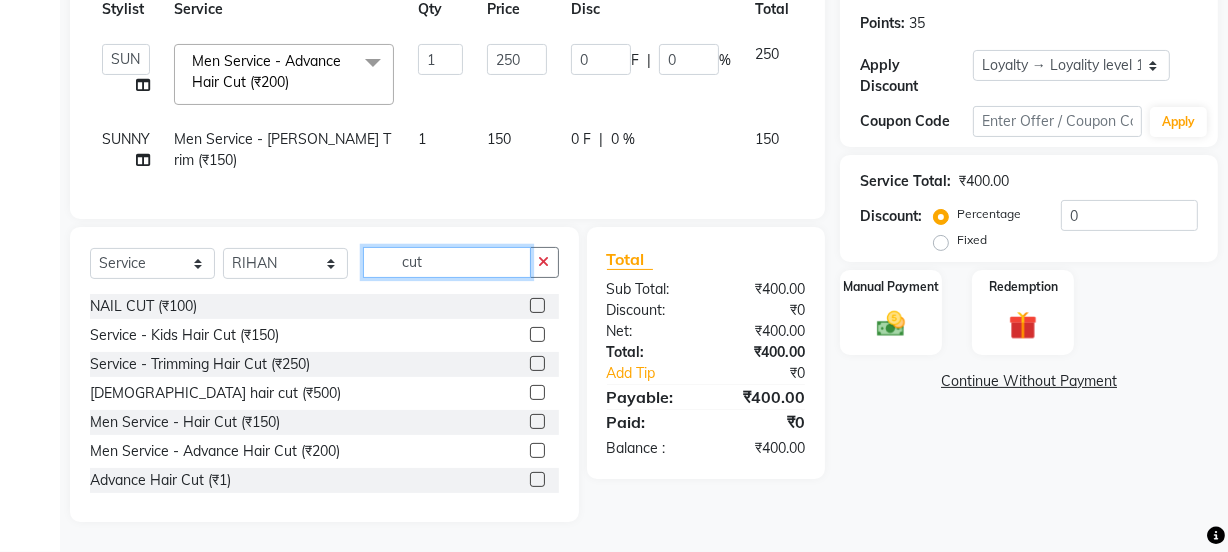 type on "cut" 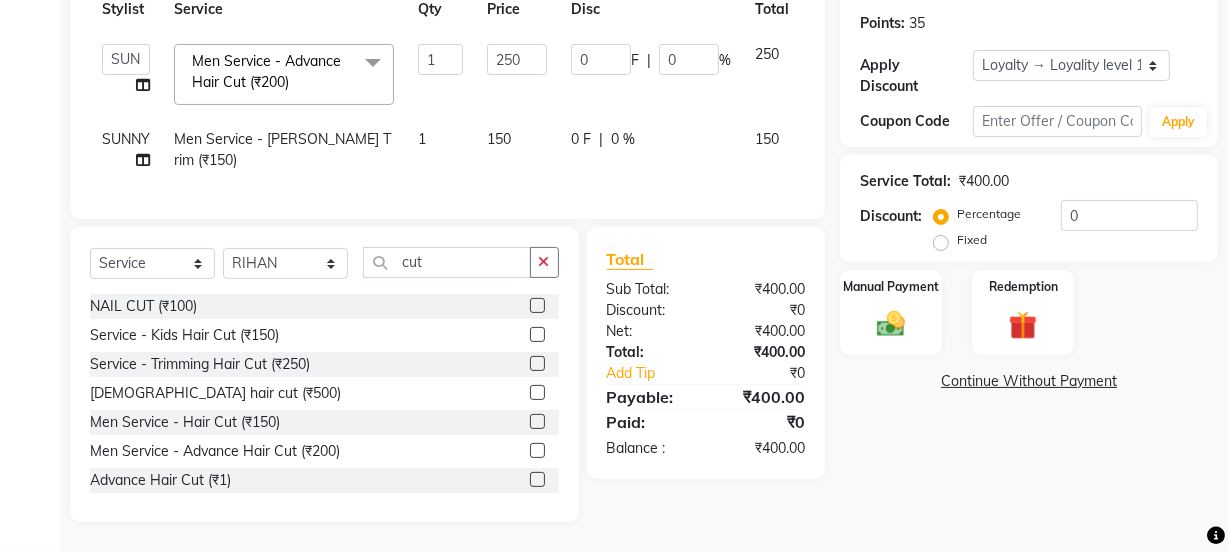 drag, startPoint x: 527, startPoint y: 453, endPoint x: 529, endPoint y: 423, distance: 30.066593 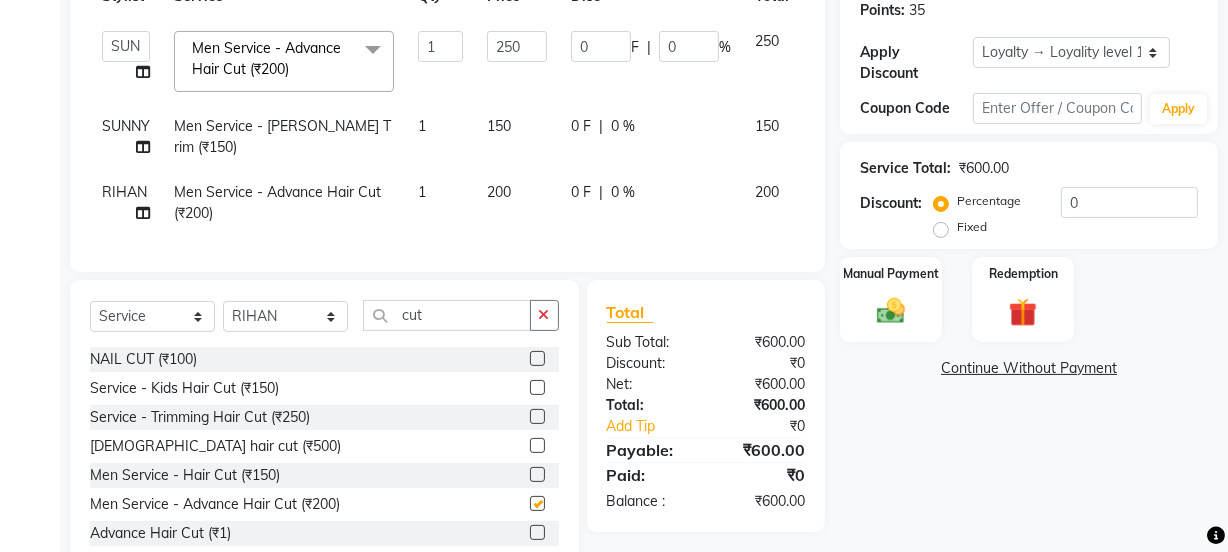 checkbox on "false" 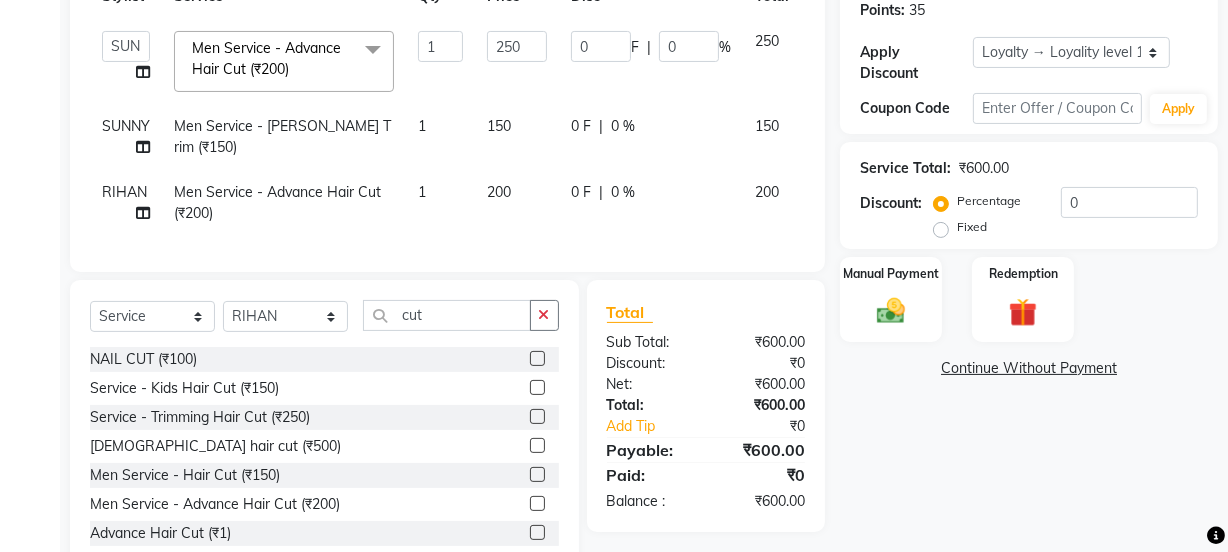 click on "200" 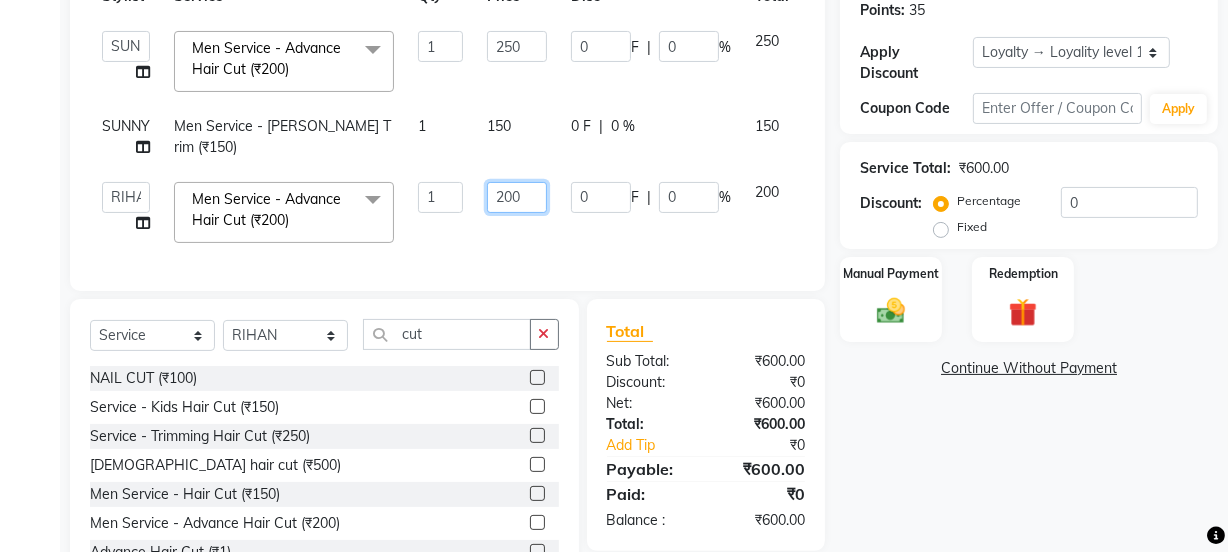 click on "200" 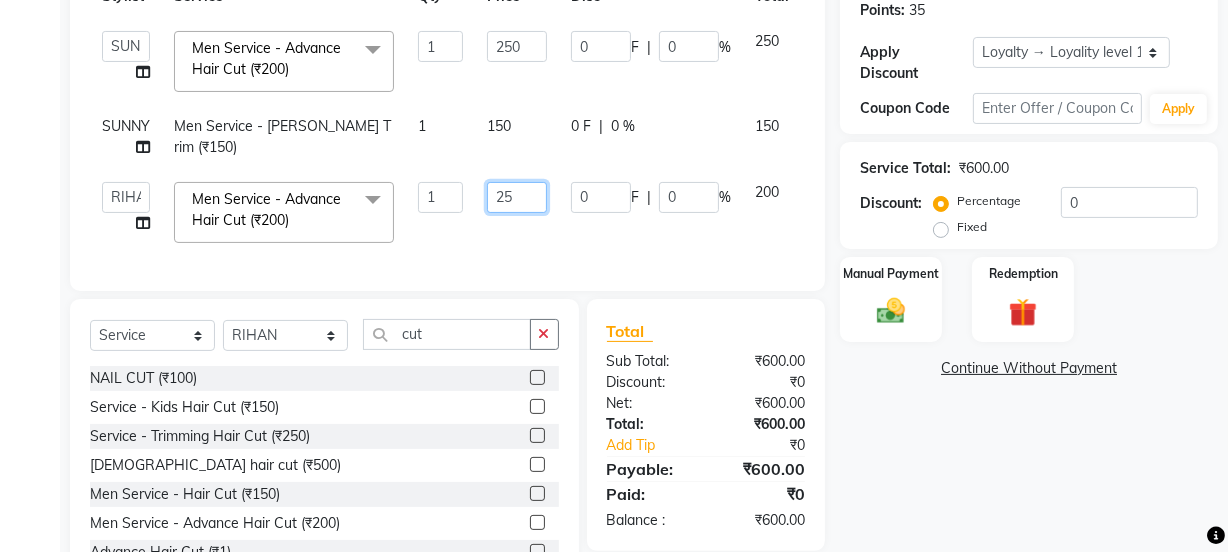 type on "250" 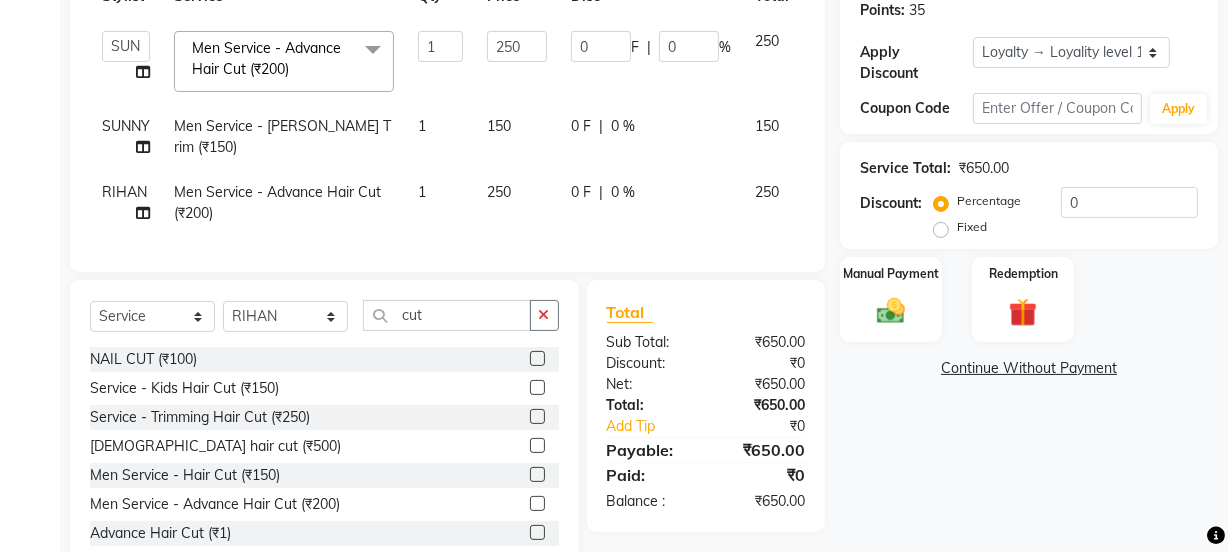 drag, startPoint x: 592, startPoint y: 190, endPoint x: 587, endPoint y: 218, distance: 28.442924 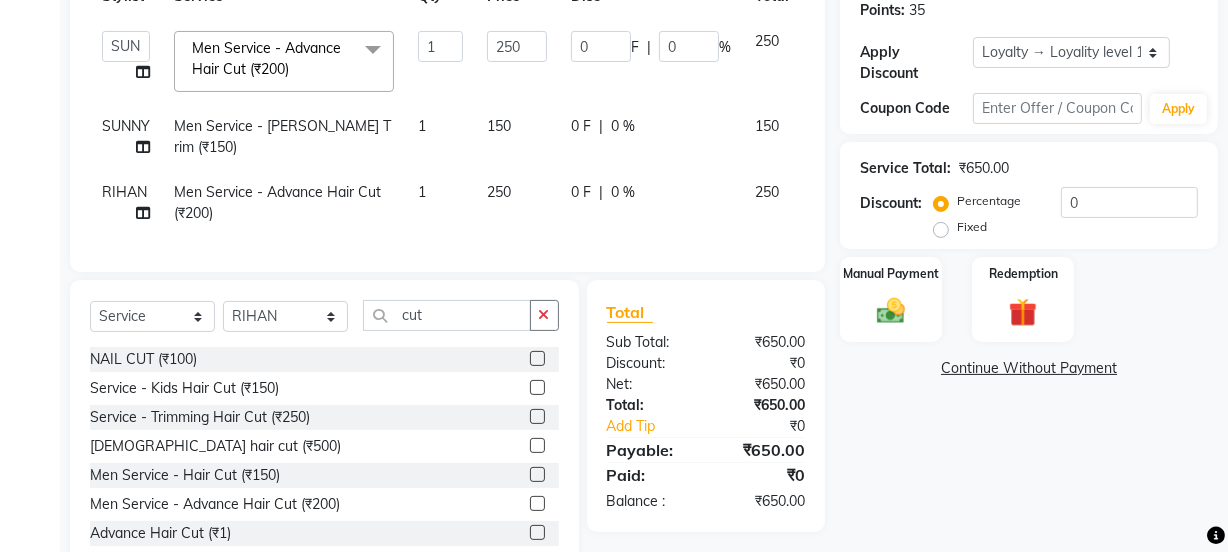 click 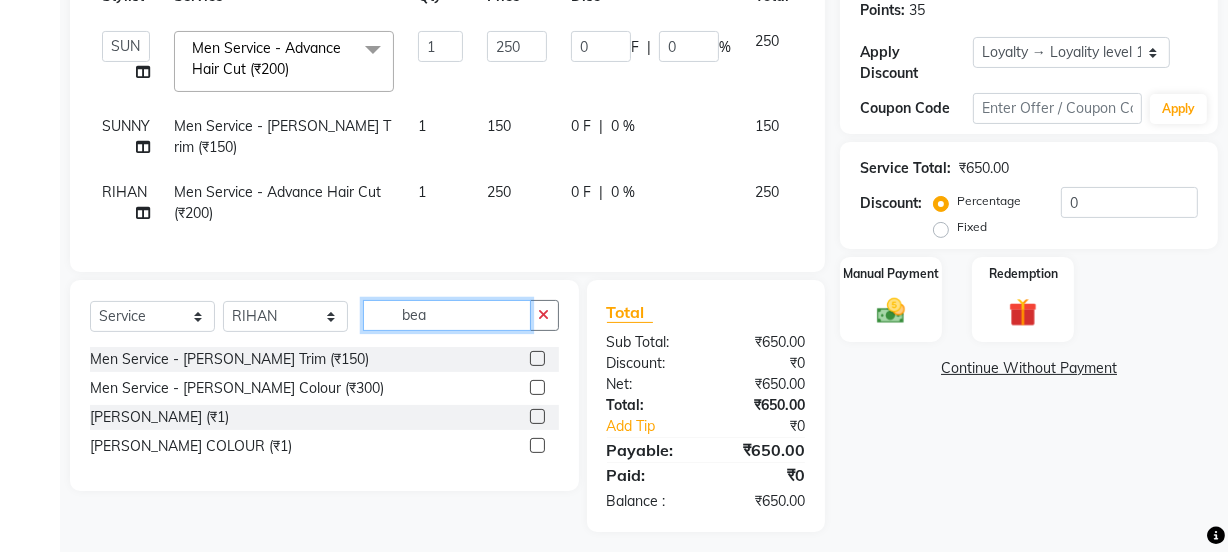 type on "bea" 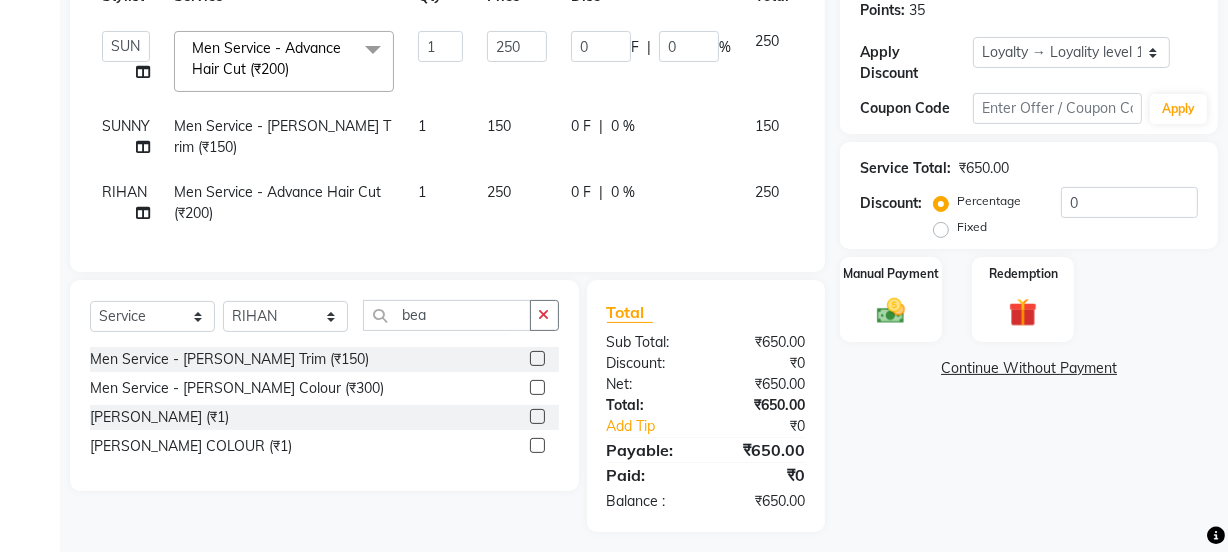 click 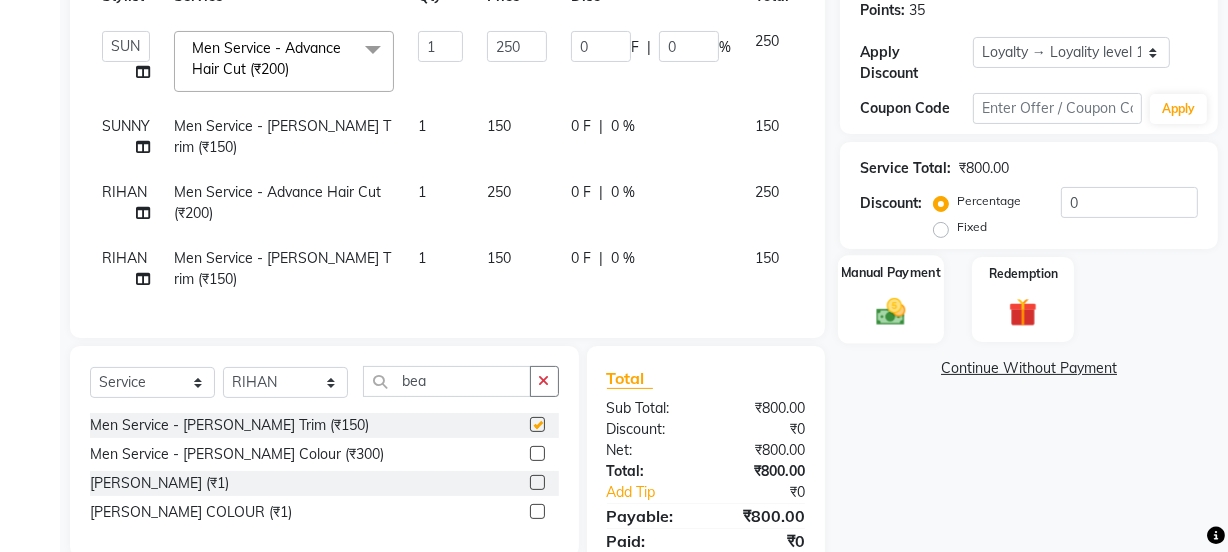 checkbox on "false" 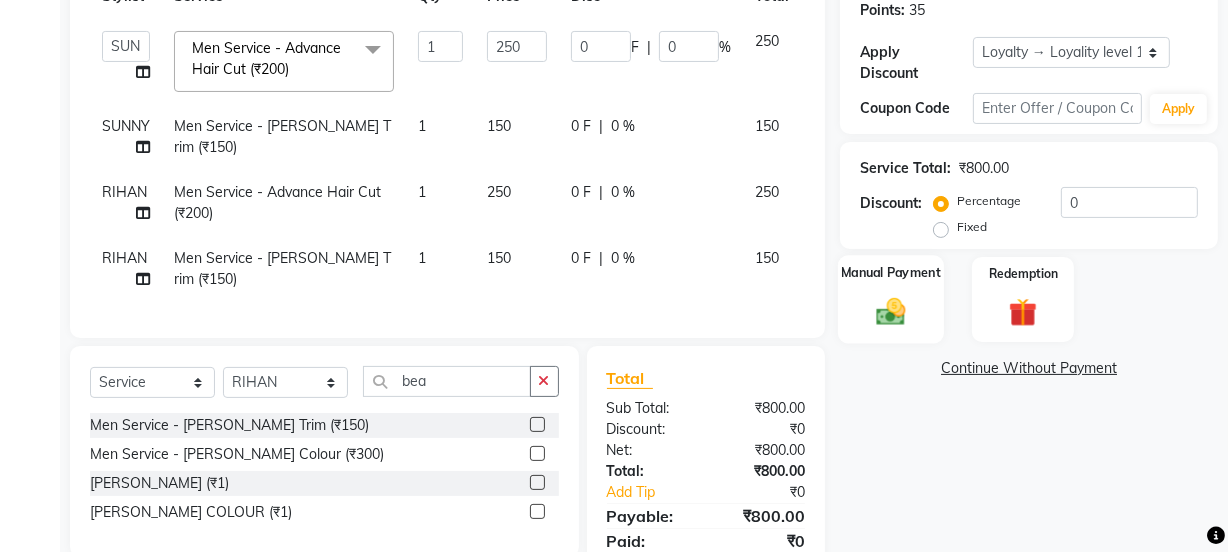 click on "Manual Payment" 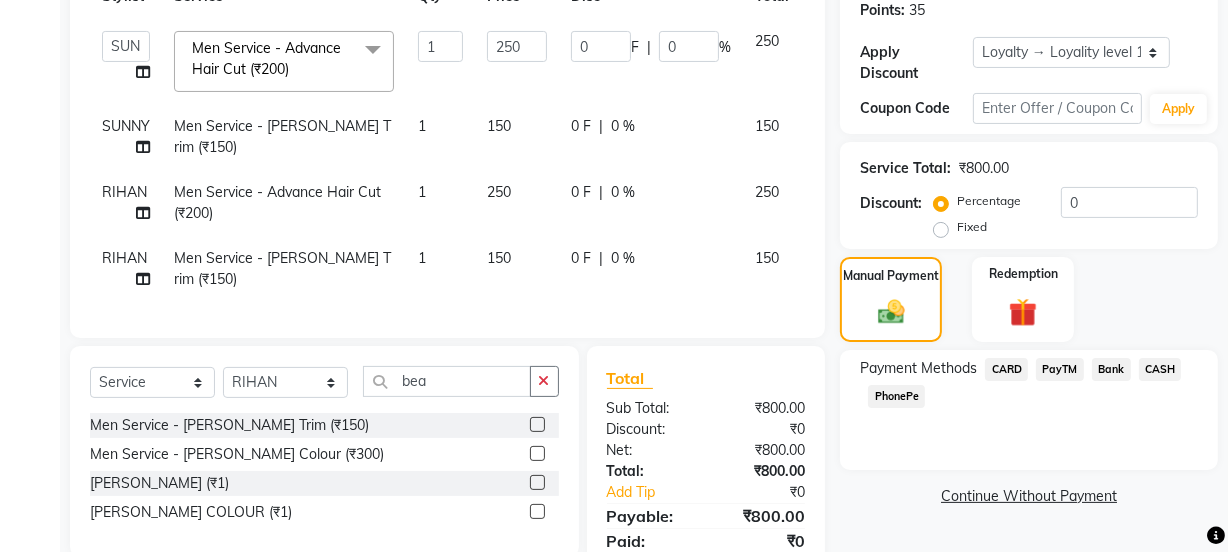 click on "PayTM" 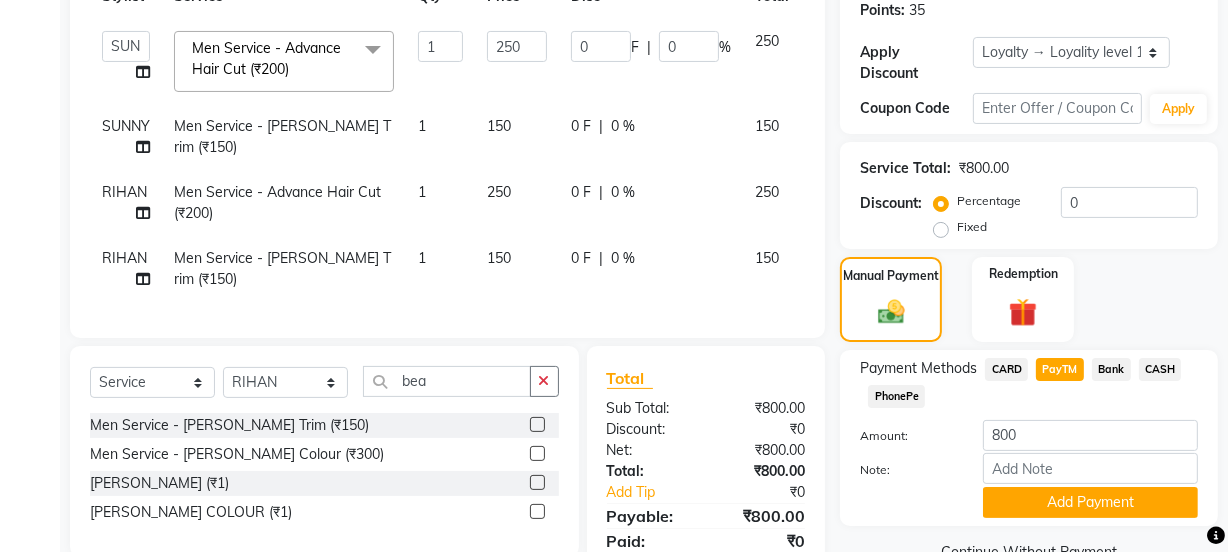scroll, scrollTop: 400, scrollLeft: 0, axis: vertical 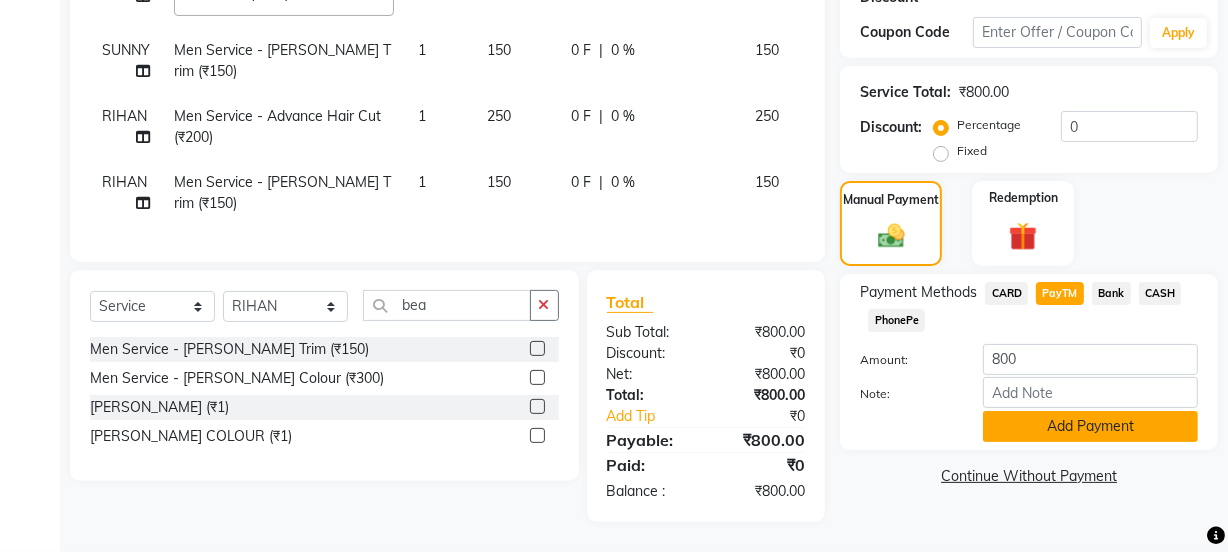 click on "Add Payment" 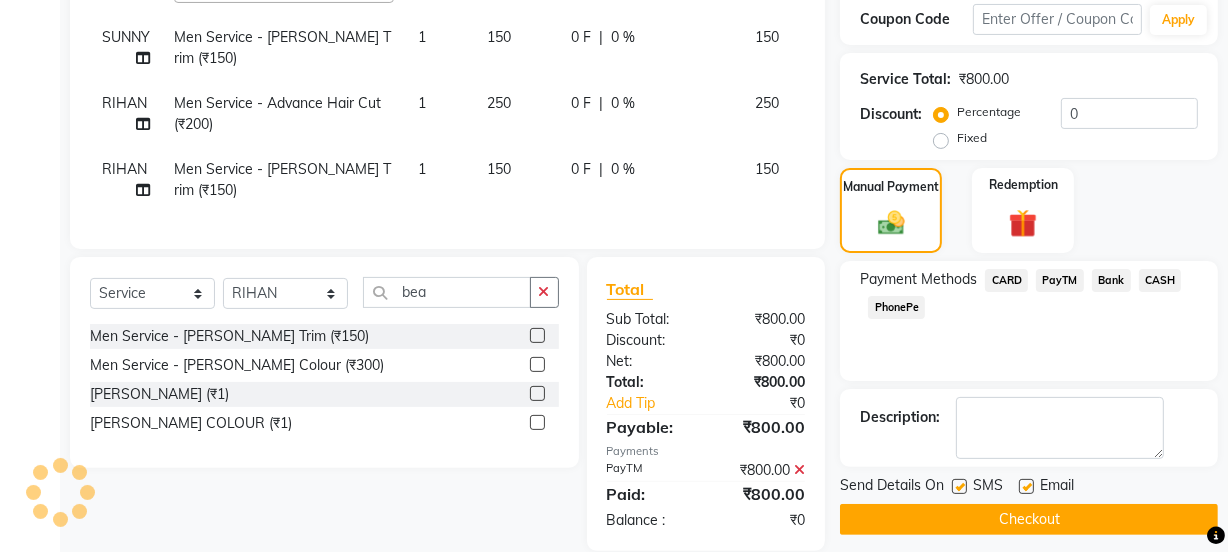 click 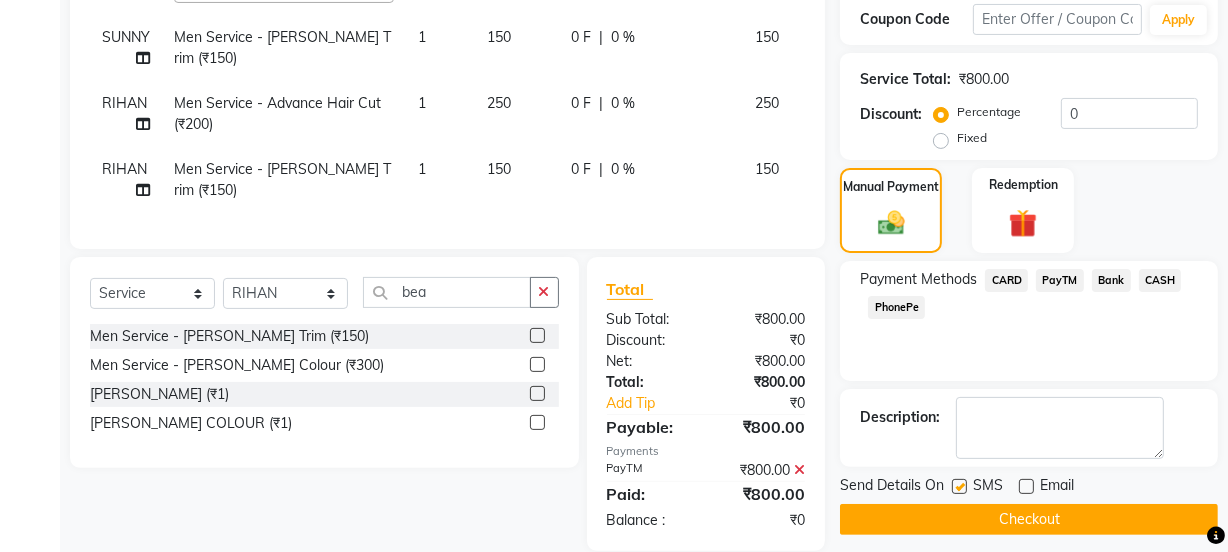 click 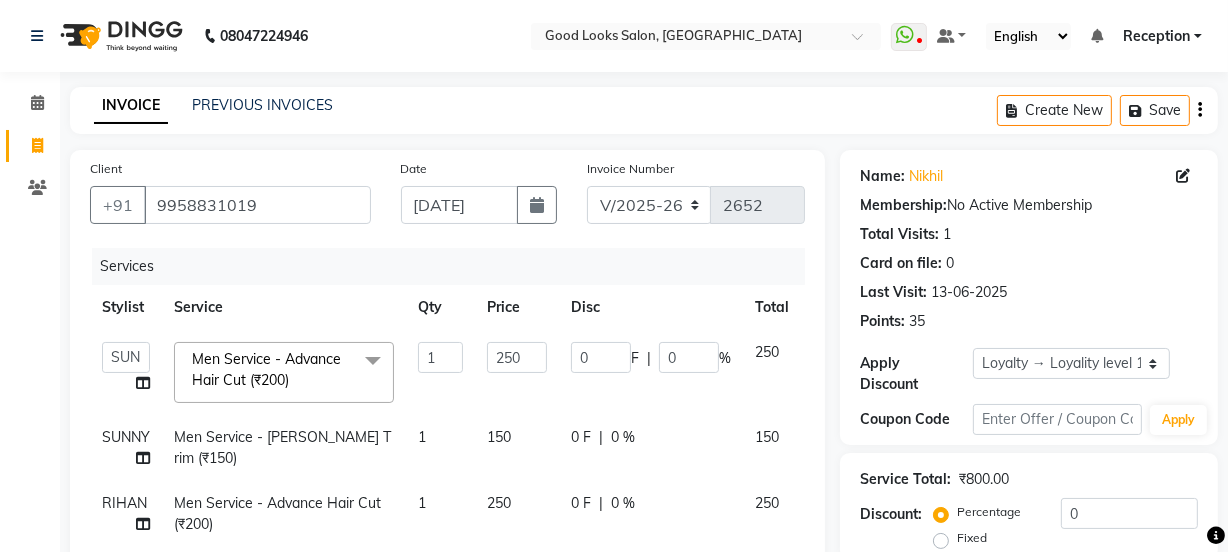 scroll, scrollTop: 545, scrollLeft: 0, axis: vertical 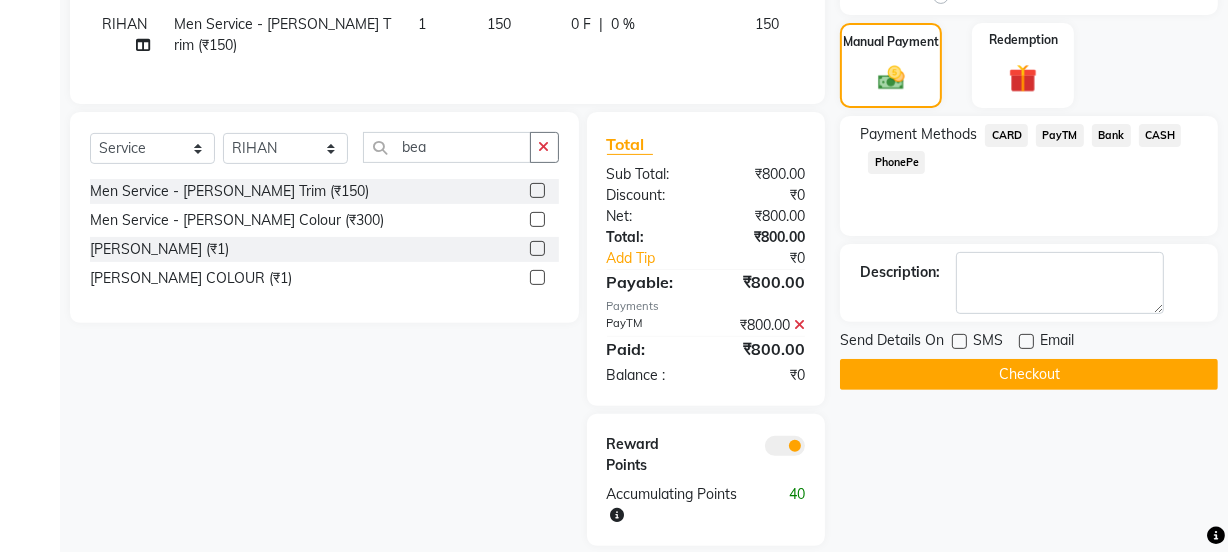 click on "Checkout" 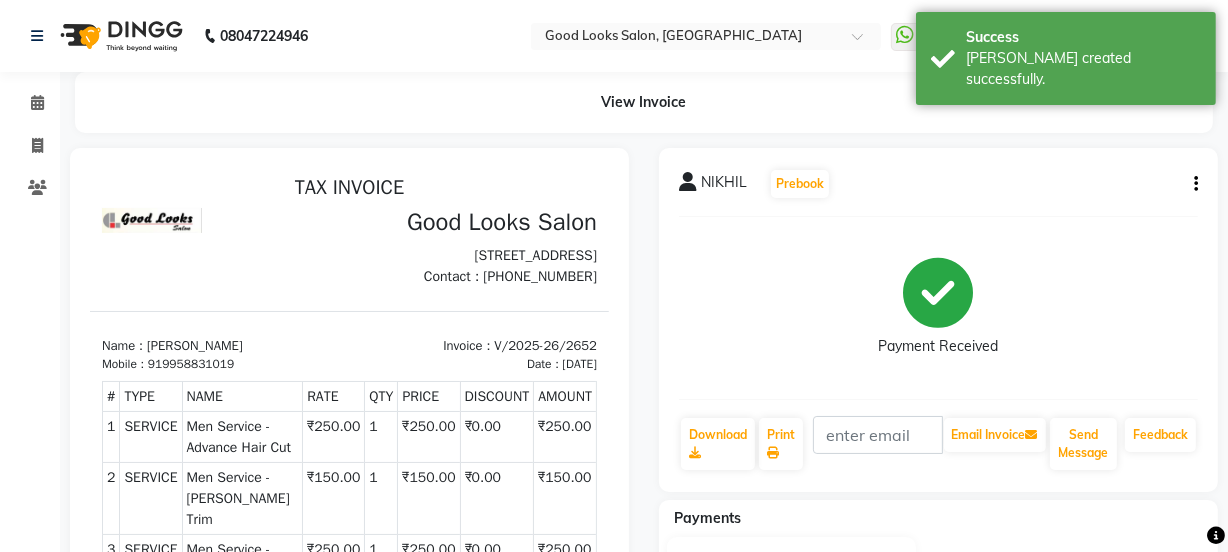 scroll, scrollTop: 0, scrollLeft: 0, axis: both 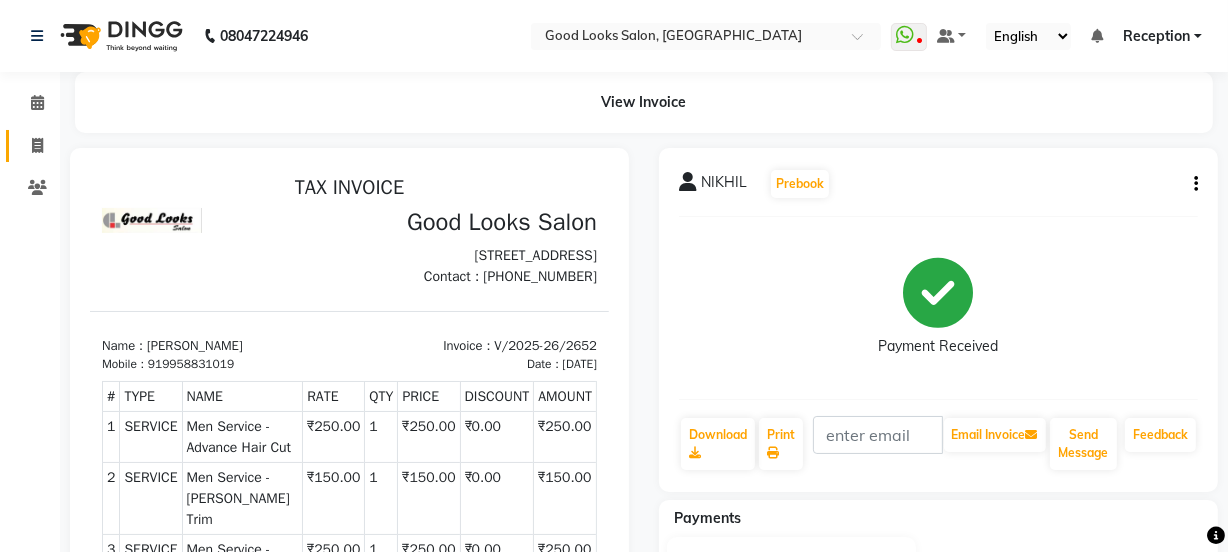 click on "Invoice" 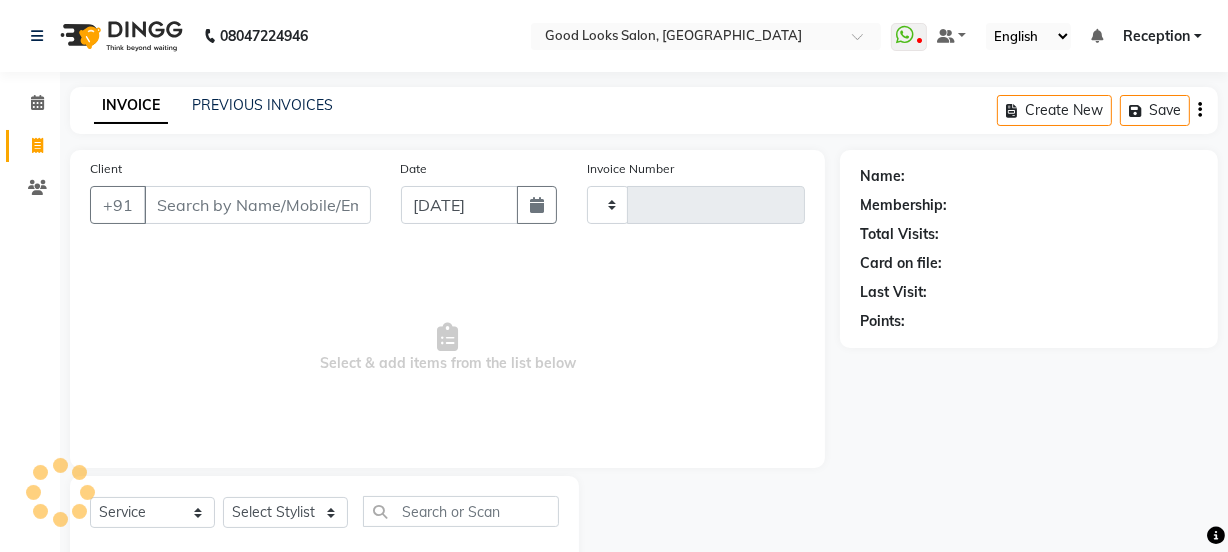 scroll, scrollTop: 50, scrollLeft: 0, axis: vertical 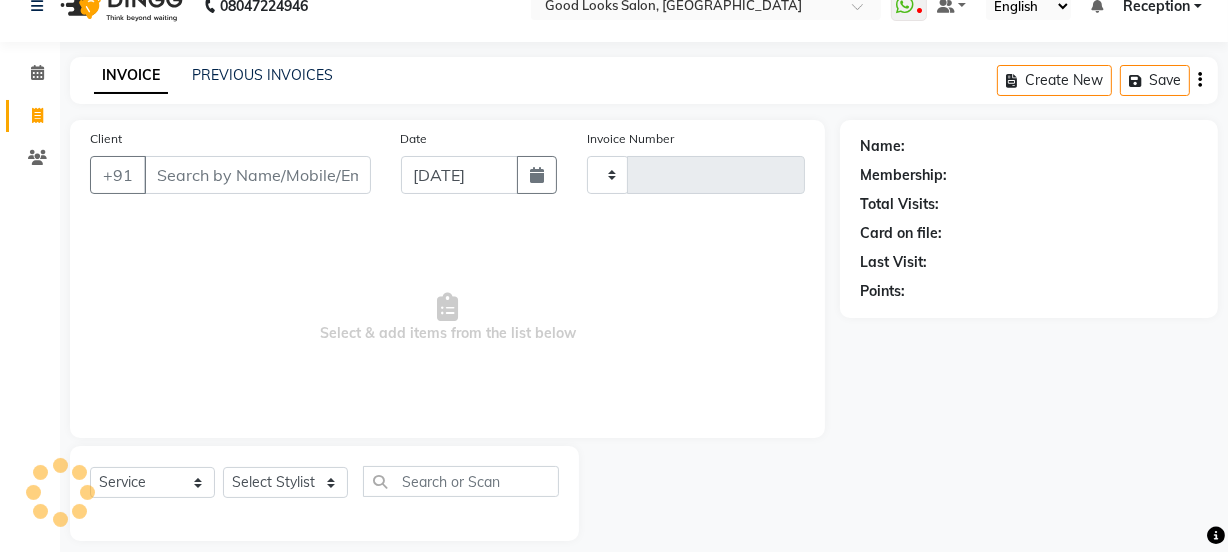 type on "2653" 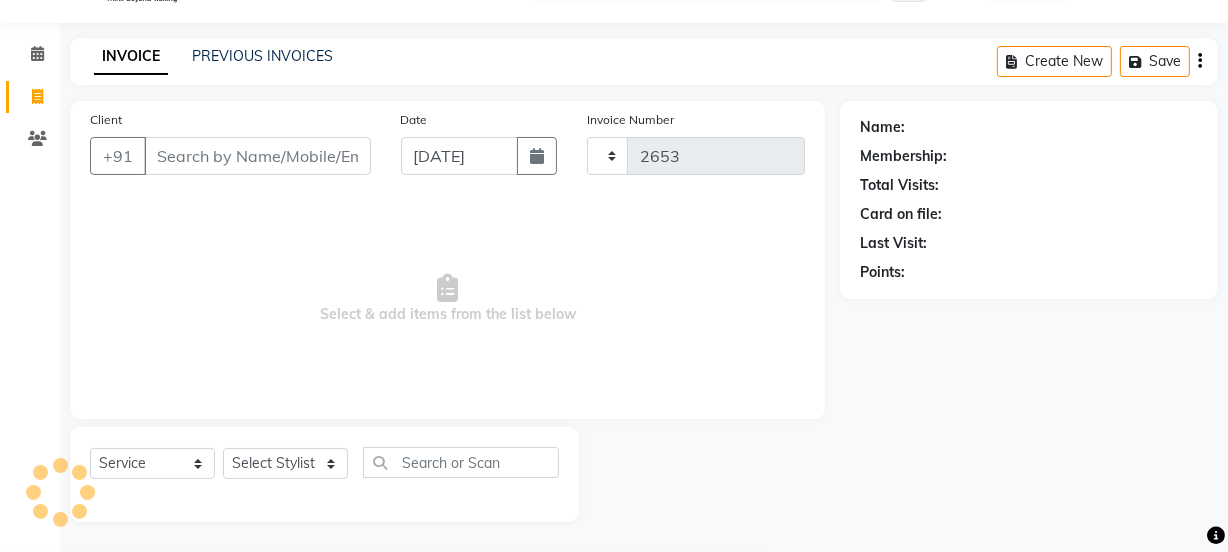select on "4230" 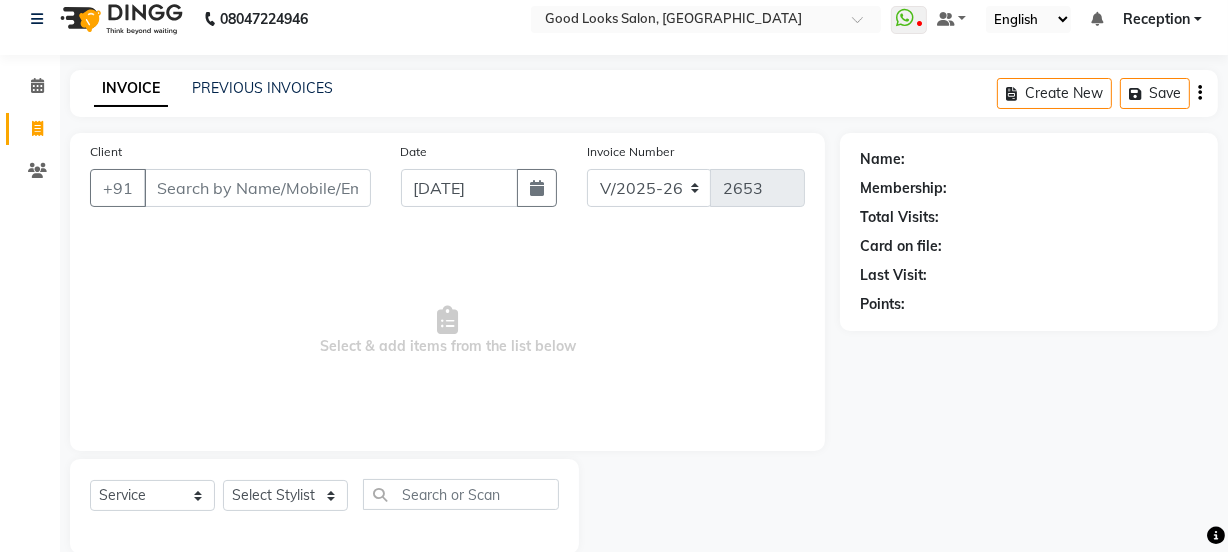 scroll, scrollTop: 0, scrollLeft: 0, axis: both 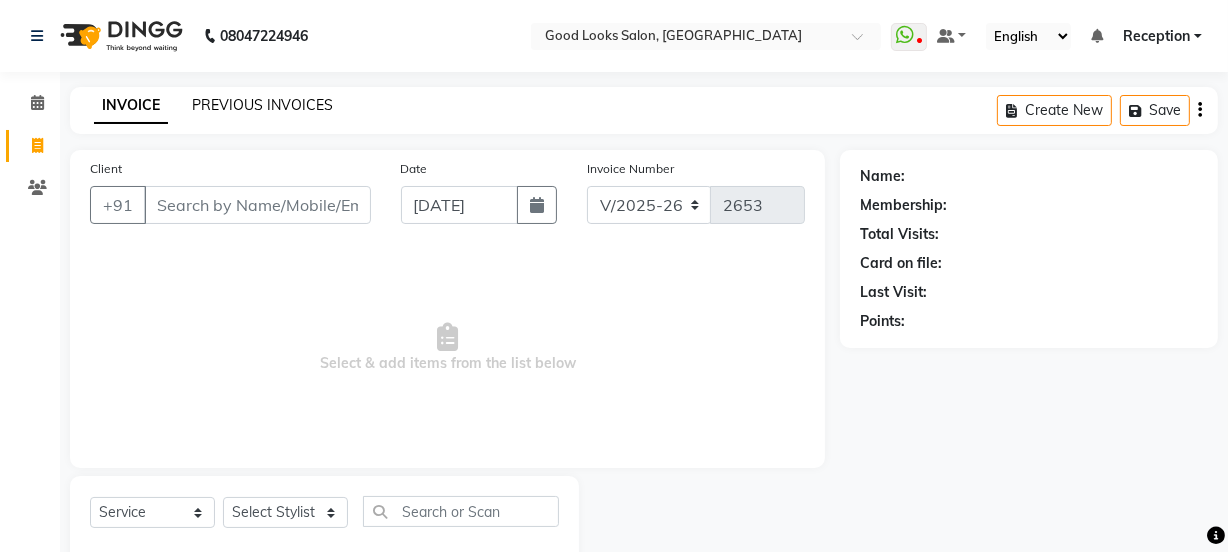 click on "PREVIOUS INVOICES" 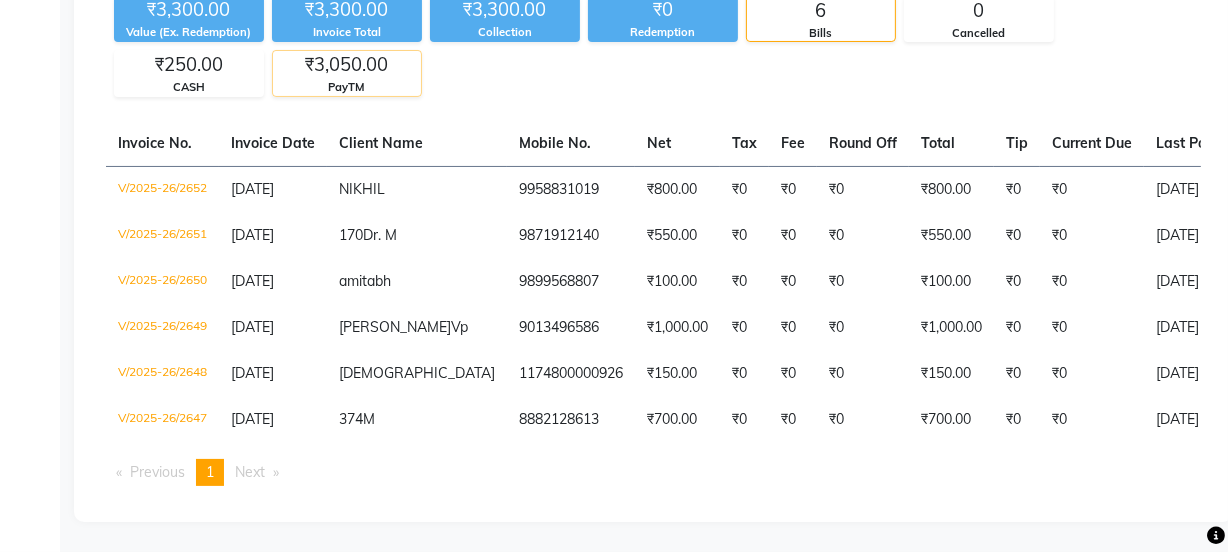 click on "₹3,050.00" 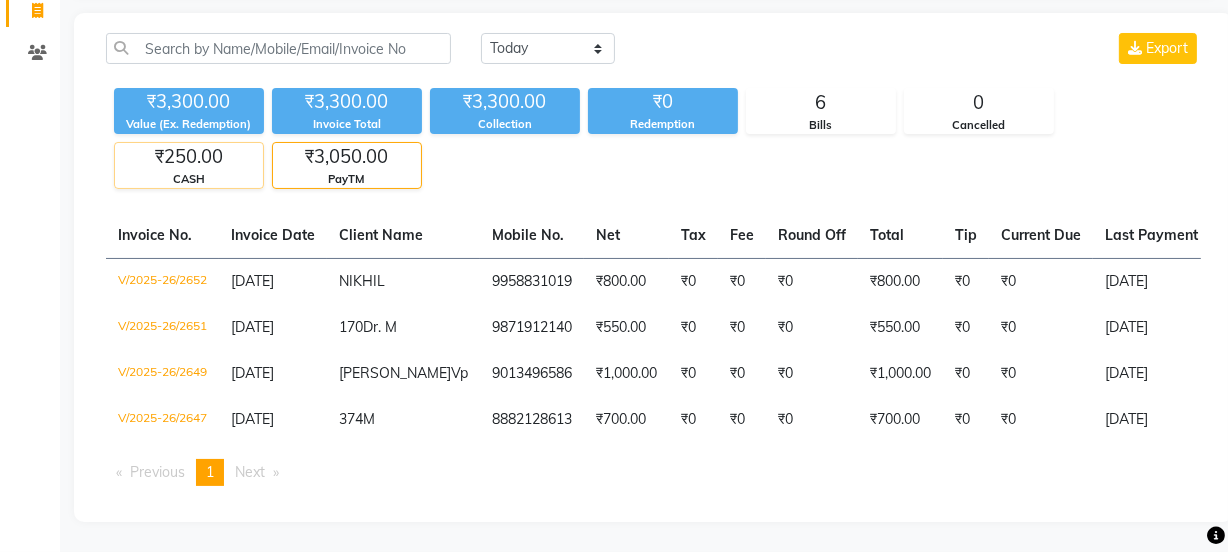 click on "CASH" 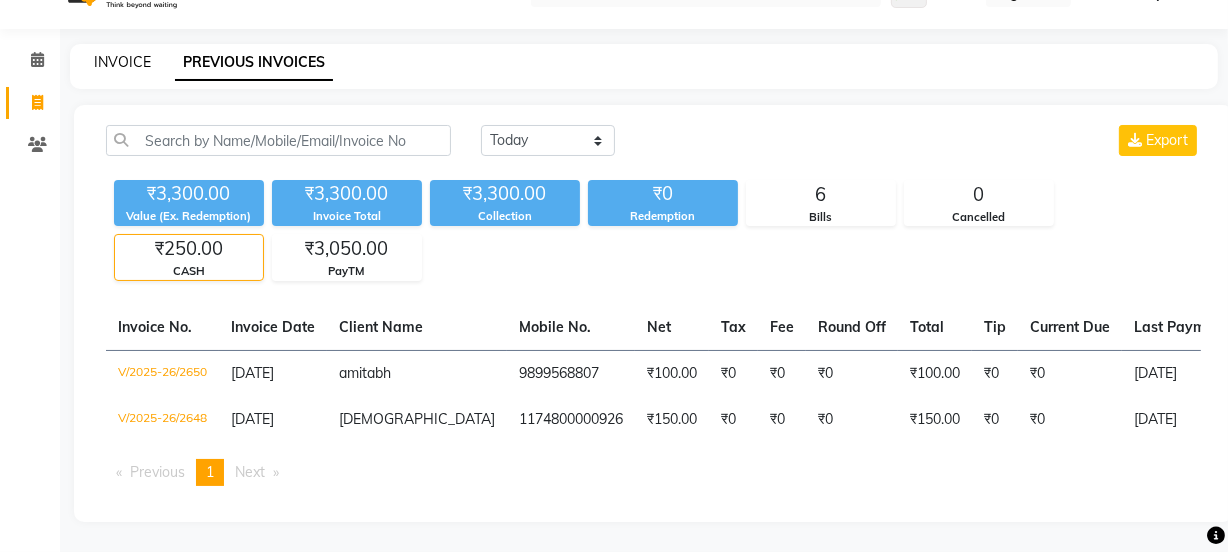 click on "INVOICE" 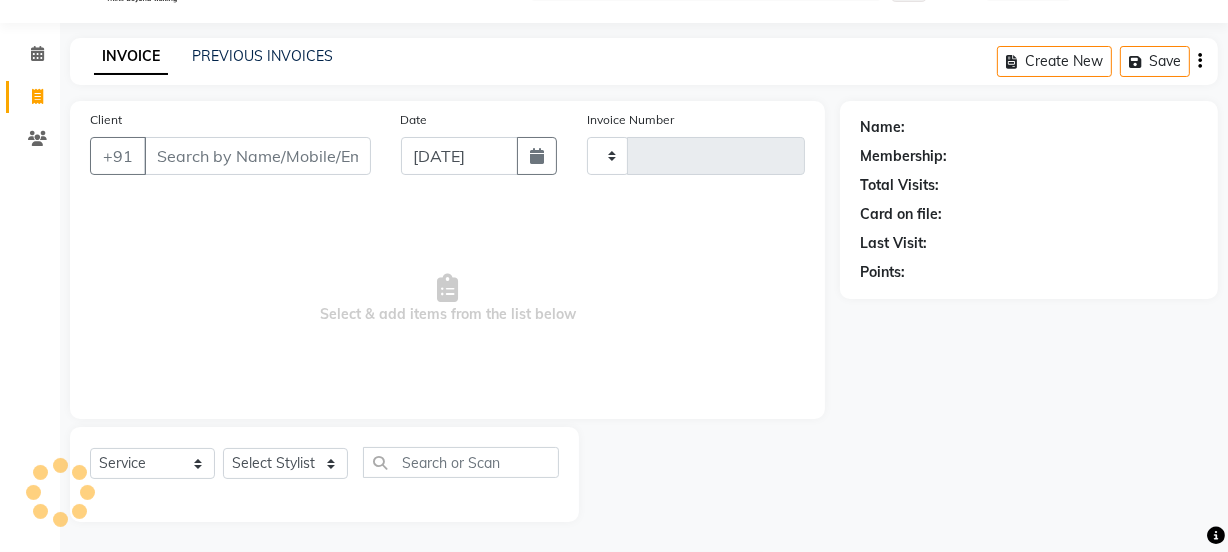 scroll, scrollTop: 50, scrollLeft: 0, axis: vertical 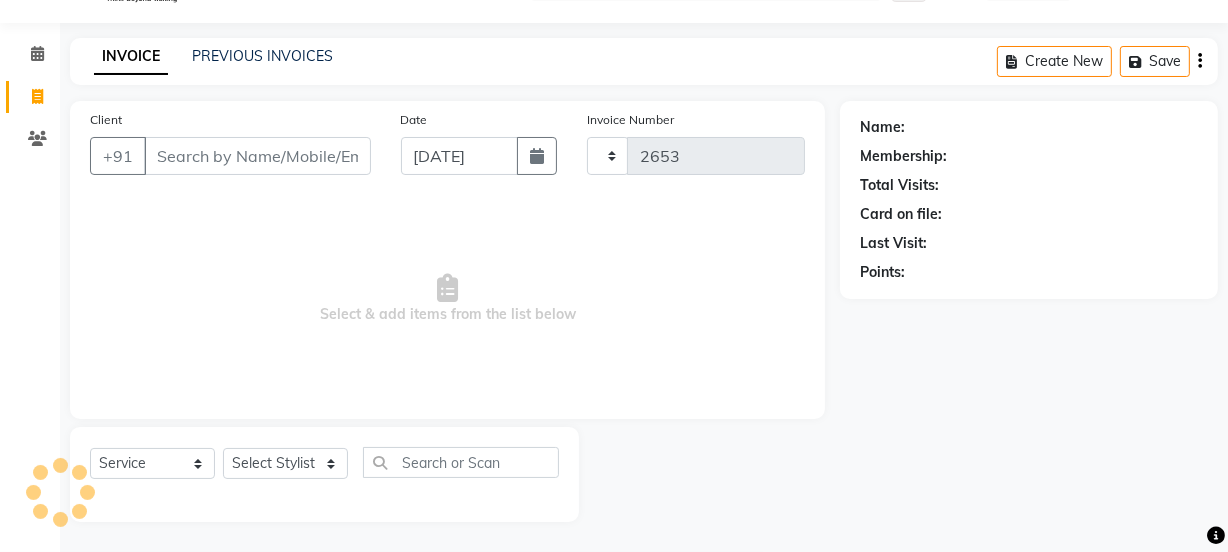 select on "4230" 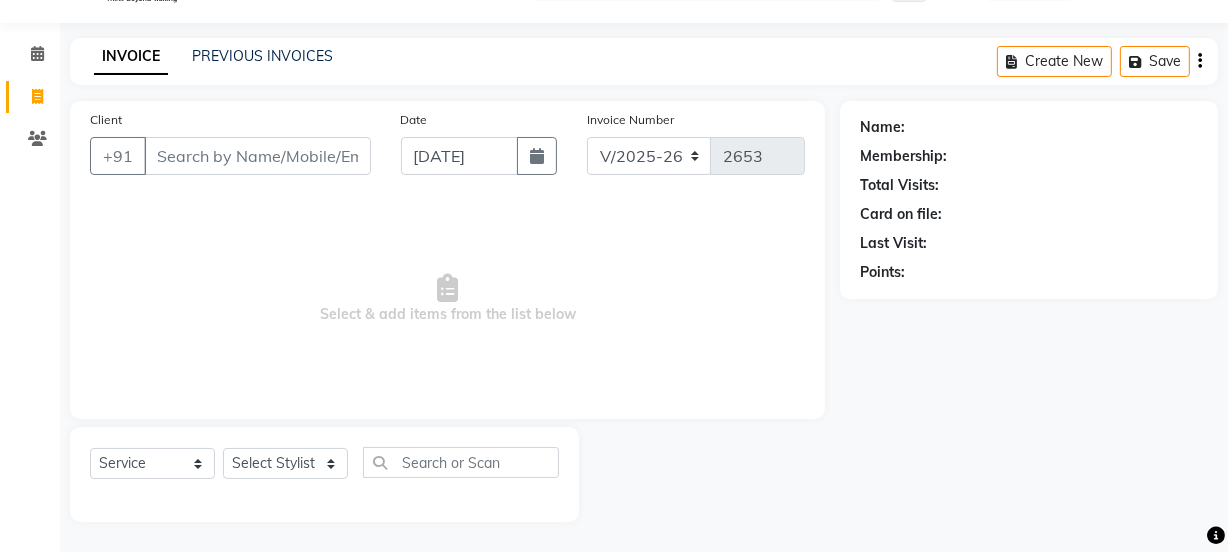 click on "Client +91" 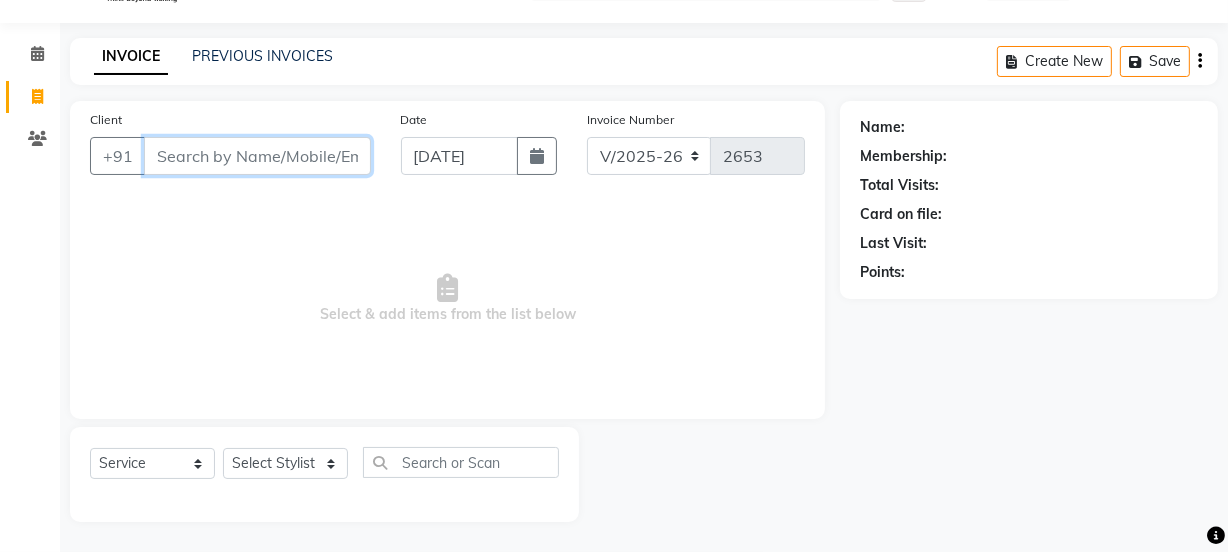 click on "Client" at bounding box center (257, 156) 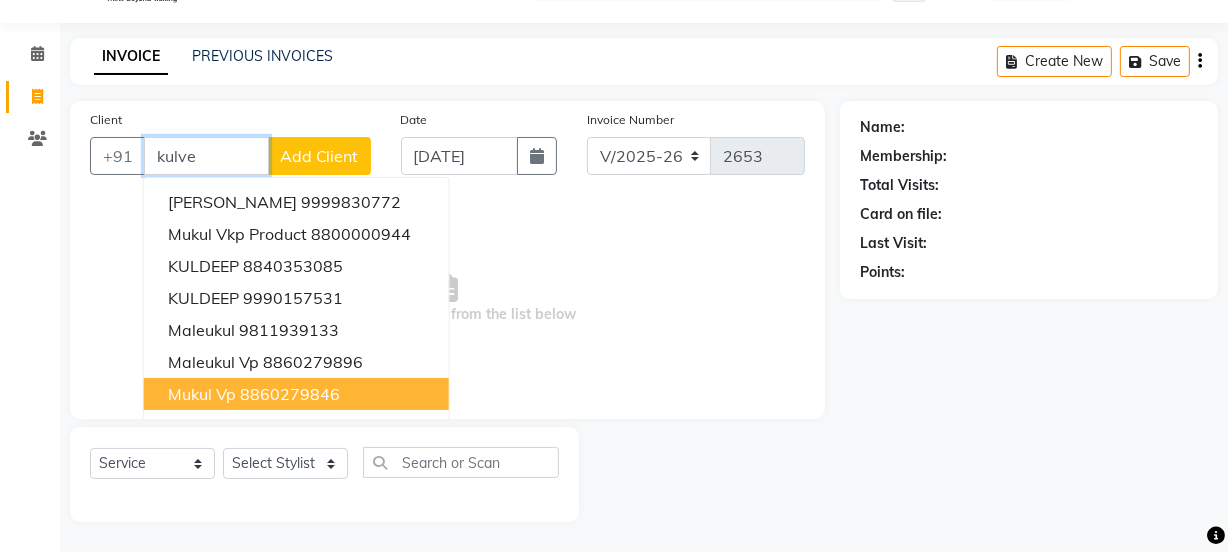 type on "kulven" 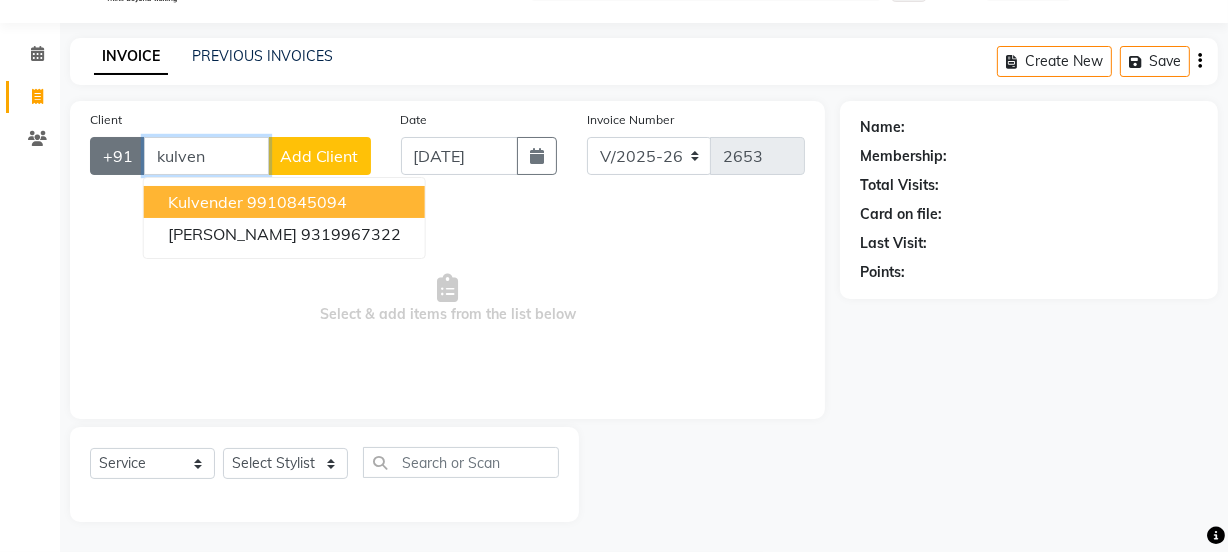 drag, startPoint x: 226, startPoint y: 164, endPoint x: 129, endPoint y: 166, distance: 97.020615 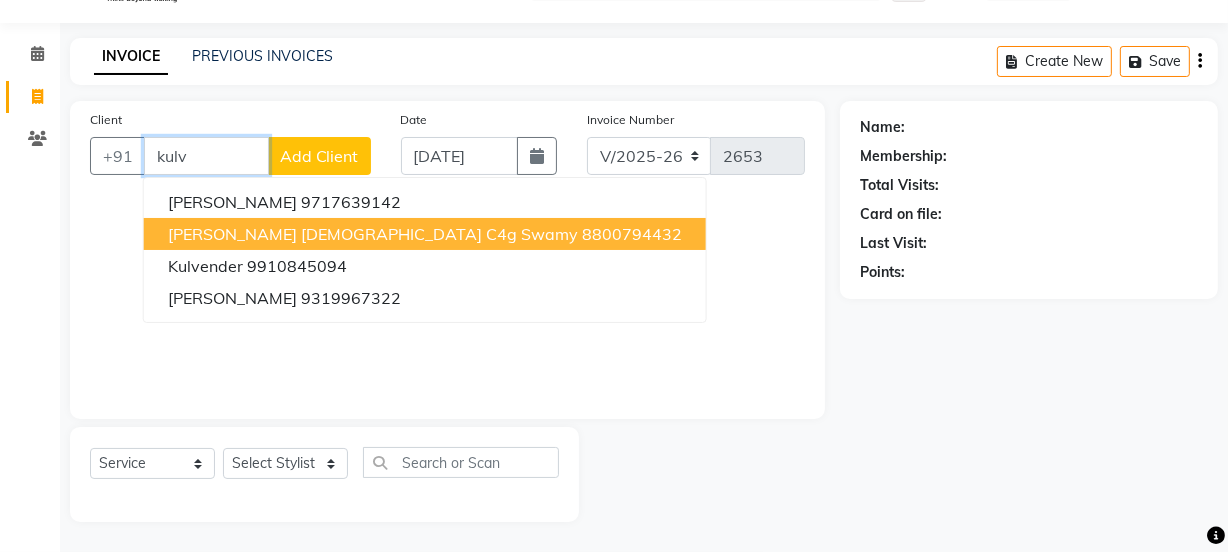 click on "[PERSON_NAME] [DEMOGRAPHIC_DATA] C4g swamy  8800794432" at bounding box center [425, 234] 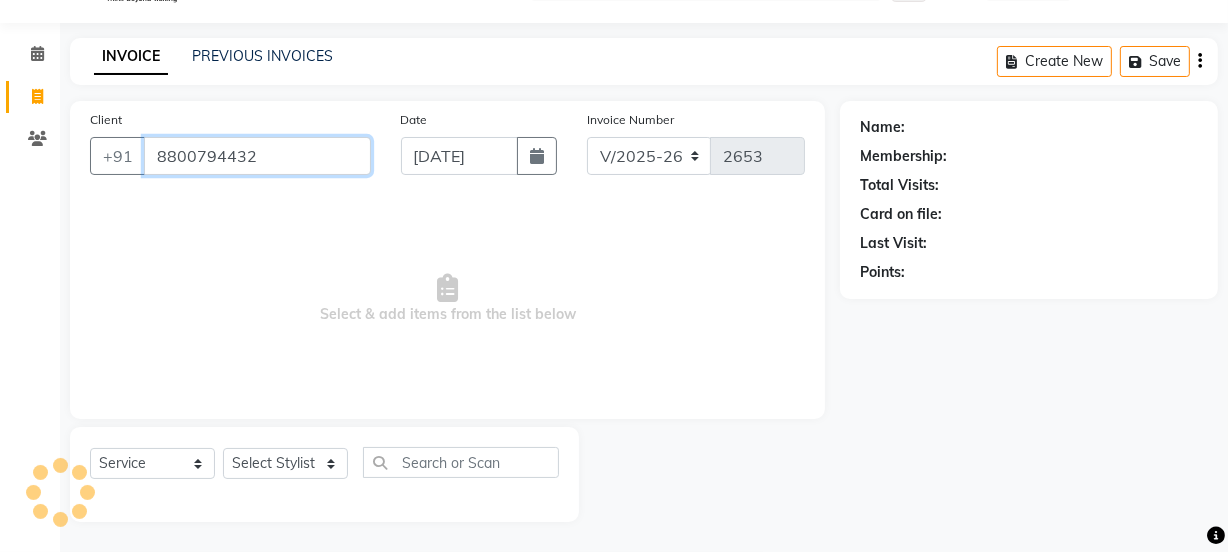 type on "8800794432" 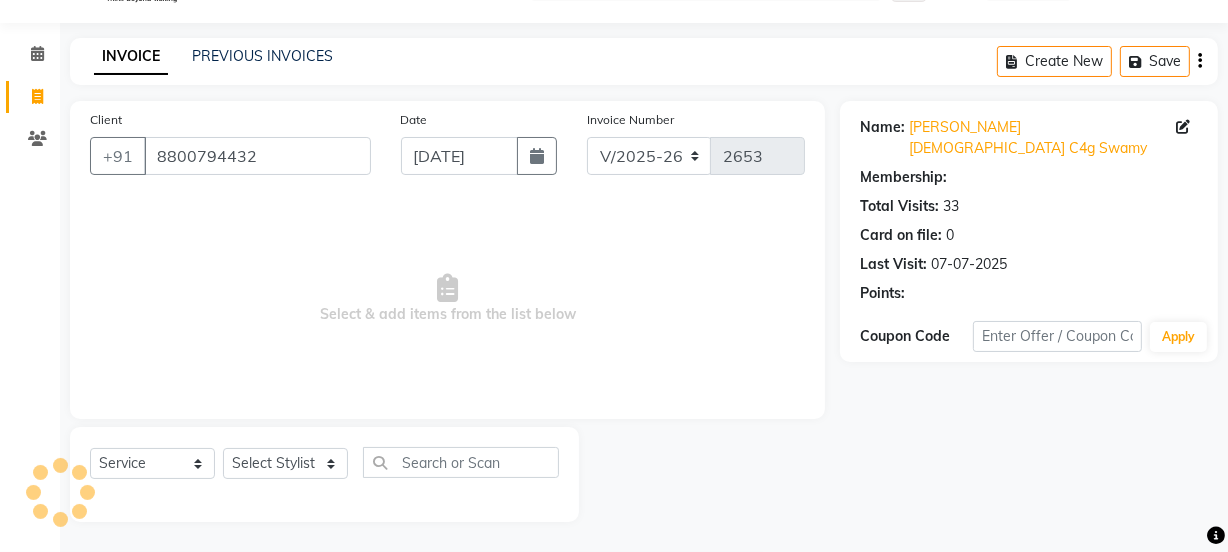 select on "1: Object" 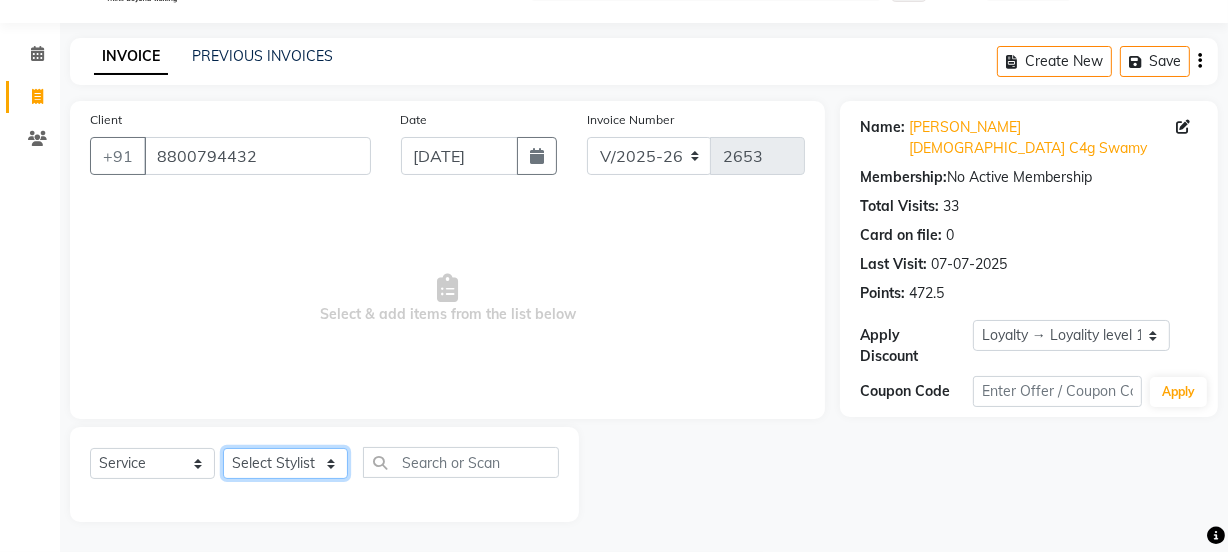 click on "Select Stylist Jyoti kaif Manager [PERSON_NAME] 2 Reception [PERSON_NAME] [PERSON_NAME] SUNNY [PERSON_NAME]" 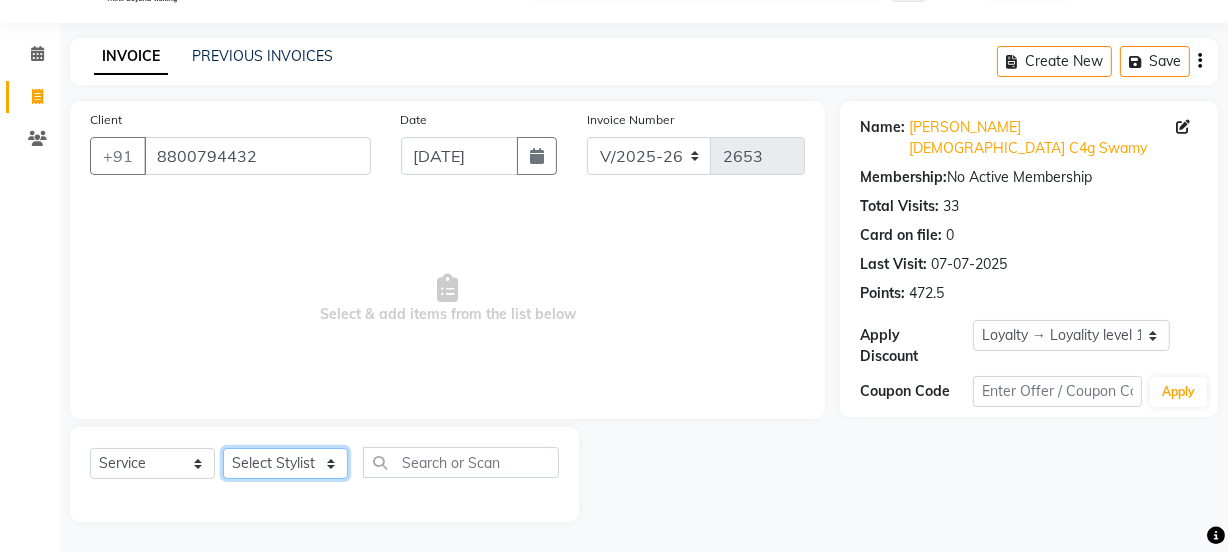 select on "22726" 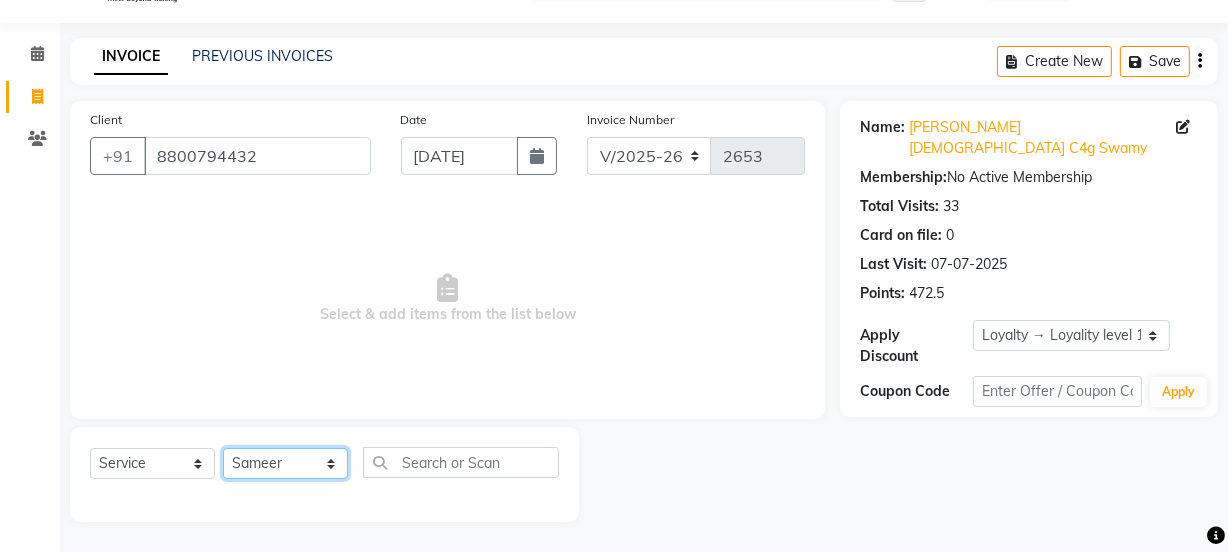 click on "Select Stylist Jyoti kaif Manager [PERSON_NAME] 2 Reception [PERSON_NAME] [PERSON_NAME] SUNNY [PERSON_NAME]" 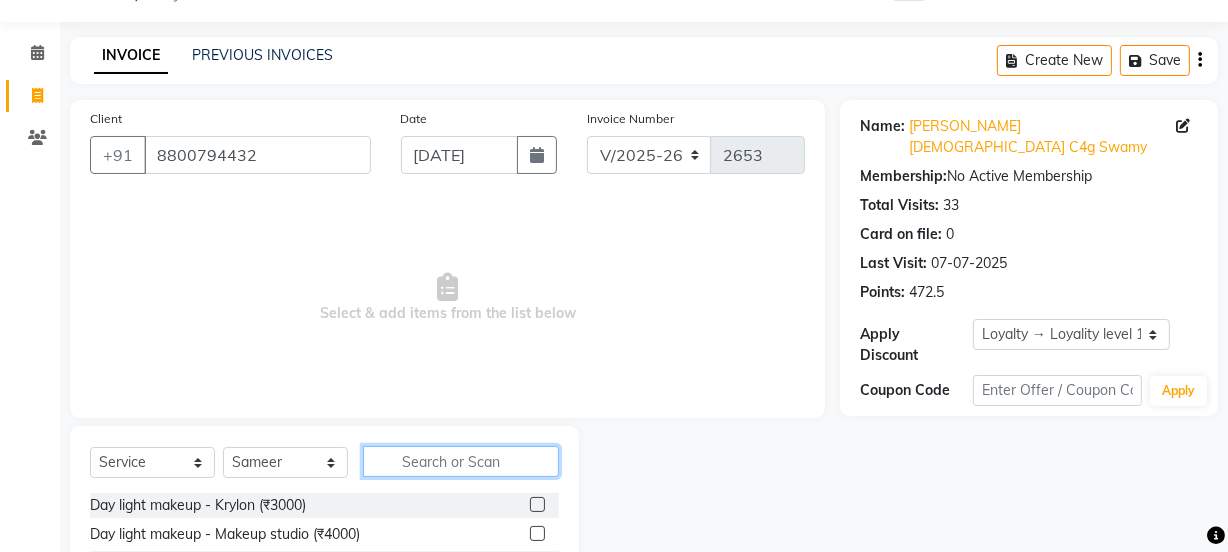 click 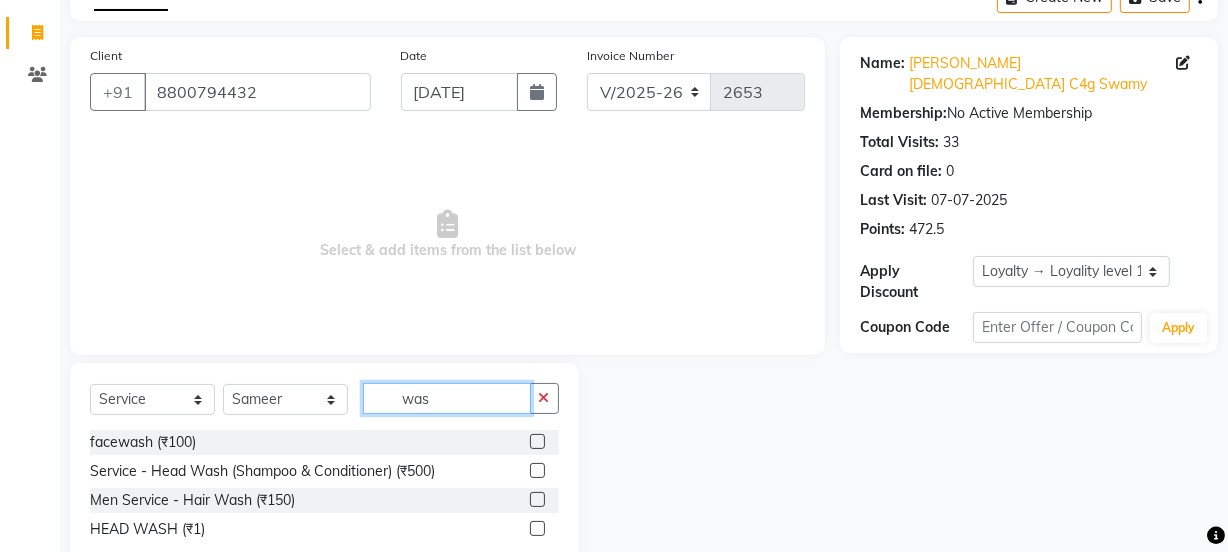 scroll, scrollTop: 165, scrollLeft: 0, axis: vertical 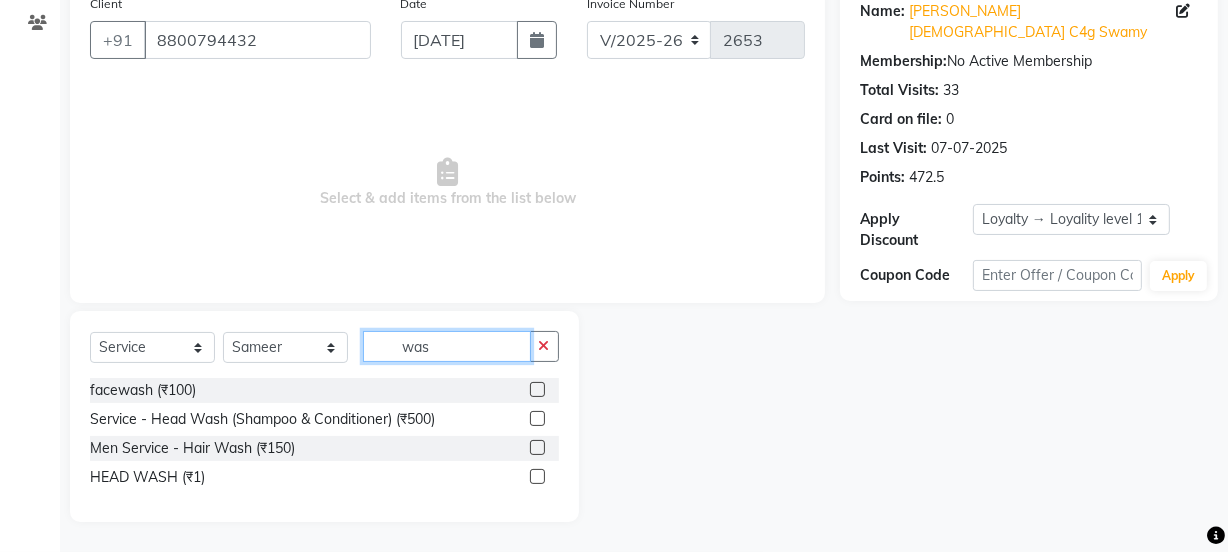 type on "was" 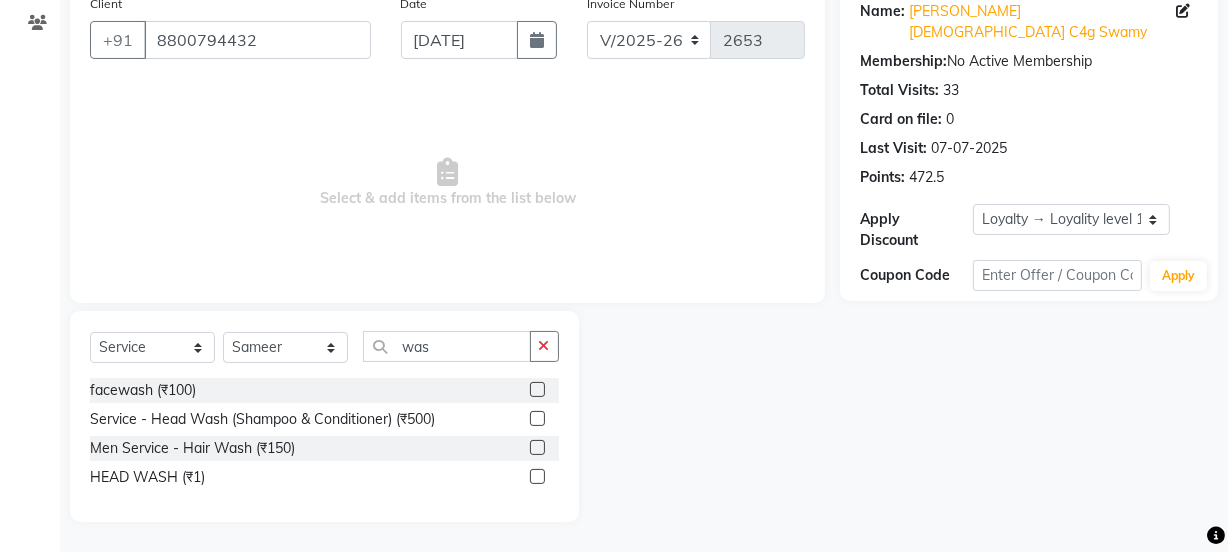click 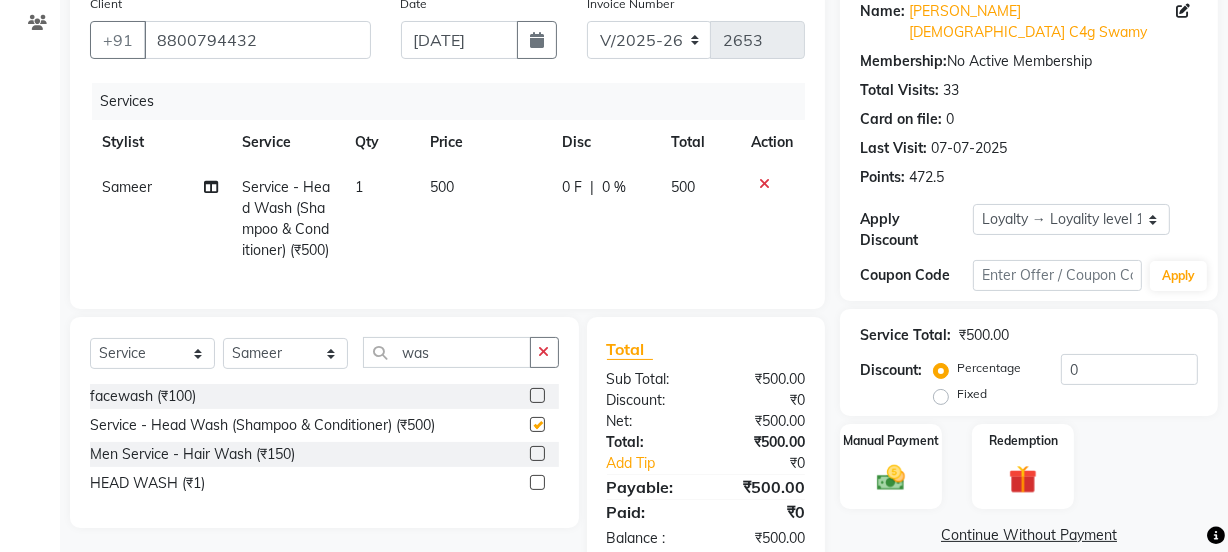 click on "500" 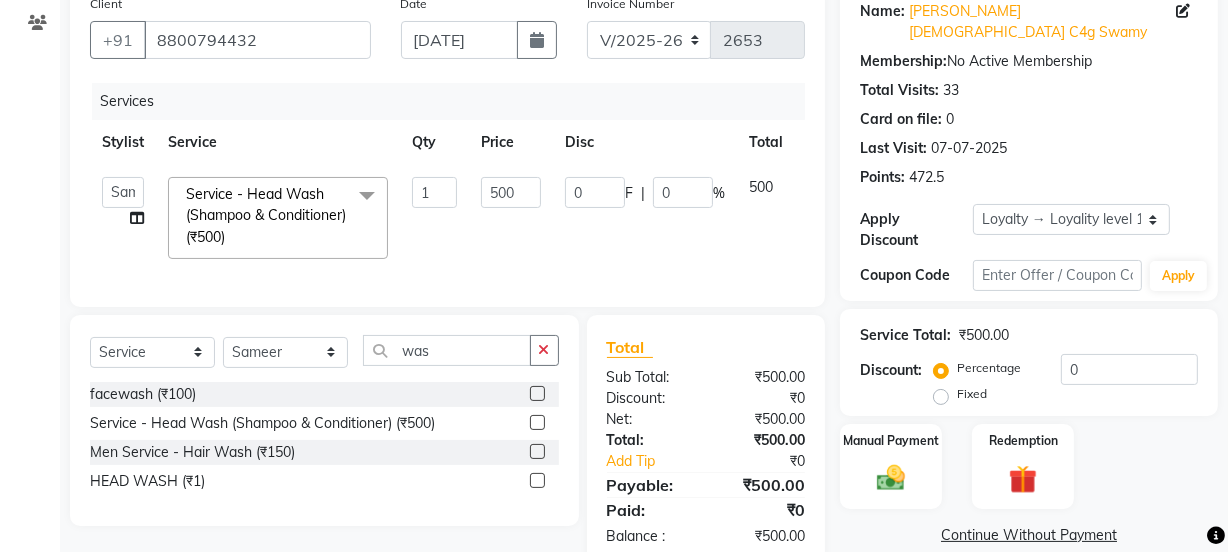 checkbox on "false" 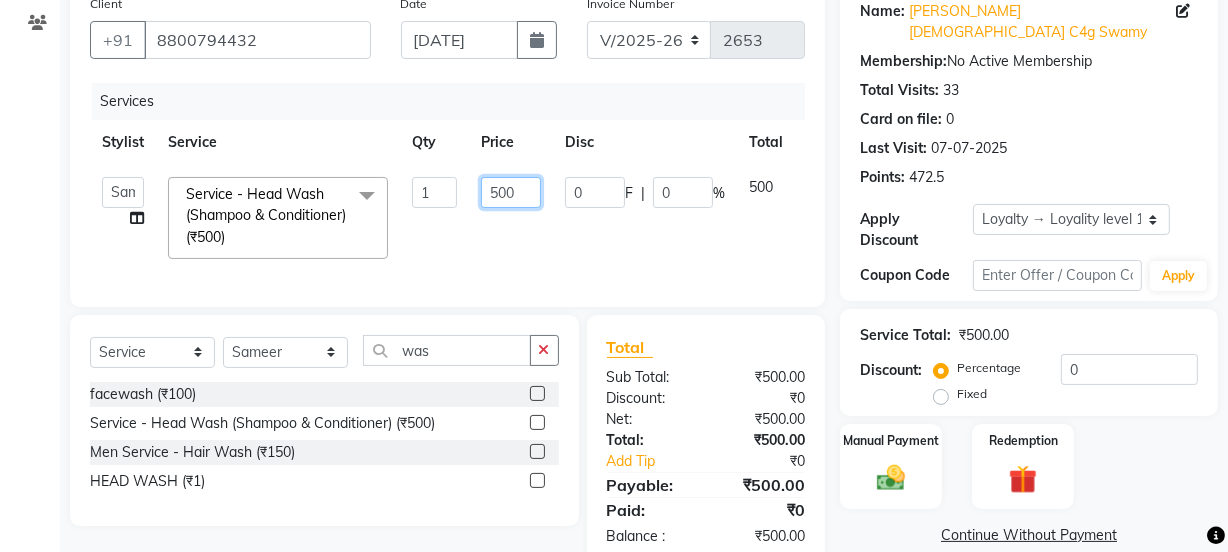 drag, startPoint x: 497, startPoint y: 193, endPoint x: 461, endPoint y: 190, distance: 36.124783 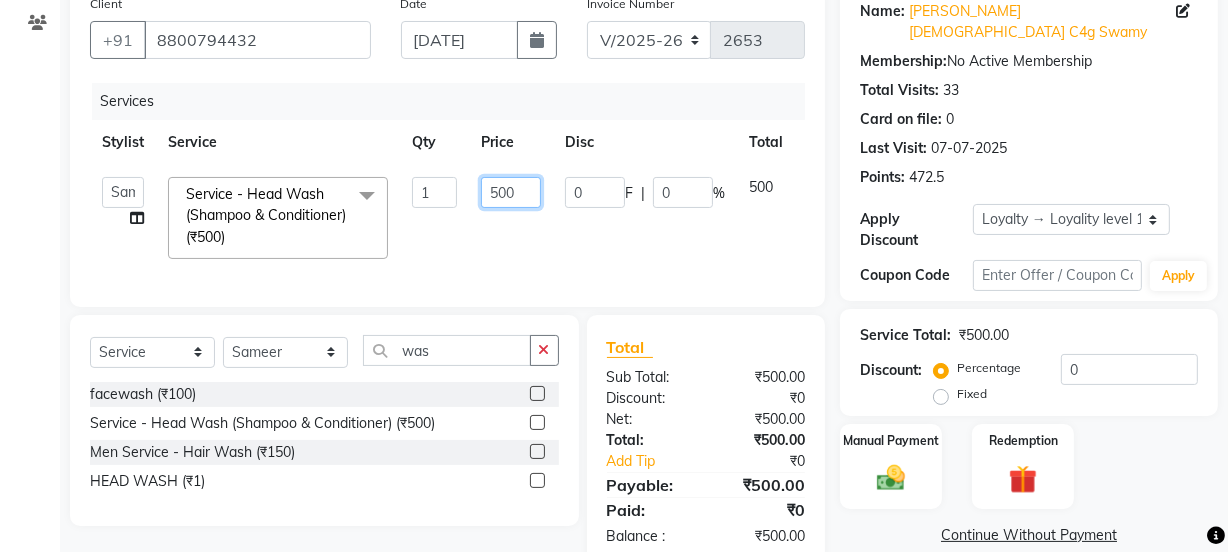 click on "Jyoti   kaif   Manager   Pooja   [PERSON_NAME]   Raman 2   Reception   [PERSON_NAME]   [PERSON_NAME]   SUNNY   [PERSON_NAME]  Service - Head Wash (Shampoo & Conditioner) (₹500)  x Day light makeup  - Krylon (₹3000) Day light makeup  - Makeup studio (₹4000) Day light makeup  - Air brush (₹5000) Frount trimming (₹200) NANO (₹6000) Schwarzkopf root touch (₹1200) Full Arms Bleach (₹500) Bubble gum pedicure (₹1200) Wella bleach (₹700) FACE SCRUB (₹200) EYELESH (₹500) KANPEKI (₹3000) BUBBLE GUM MANICURE (₹1500) TMT MASK (₹8001) MOROCCO SEREM (₹1800) LOREAL GLOBLE COLOUR (₹3000) BACK RICA WAX (₹600) NAIL CUT (₹100) PROTIN SPA G (₹1500) FOOT MASSAGE (₹300) STOMACH WAX (₹200) BACK TRIMMING (₹150) TWACHA FACIAL (₹1500) MACADAMIA SPA (₹3000) FULL BODY TRIMMING (₹100) THREADING [DEMOGRAPHIC_DATA] (₹100) BLUETOX (₹6000) lower lips (₹30) NOSE WAX (₹50) CHIN WAX (₹50) UNDER ARMS TRIMMING (₹50) ELBOWS (₹100) MENHDI APPLICATION (₹300) FROUNT BLEACH (₹400) pack (₹200) 1 0" 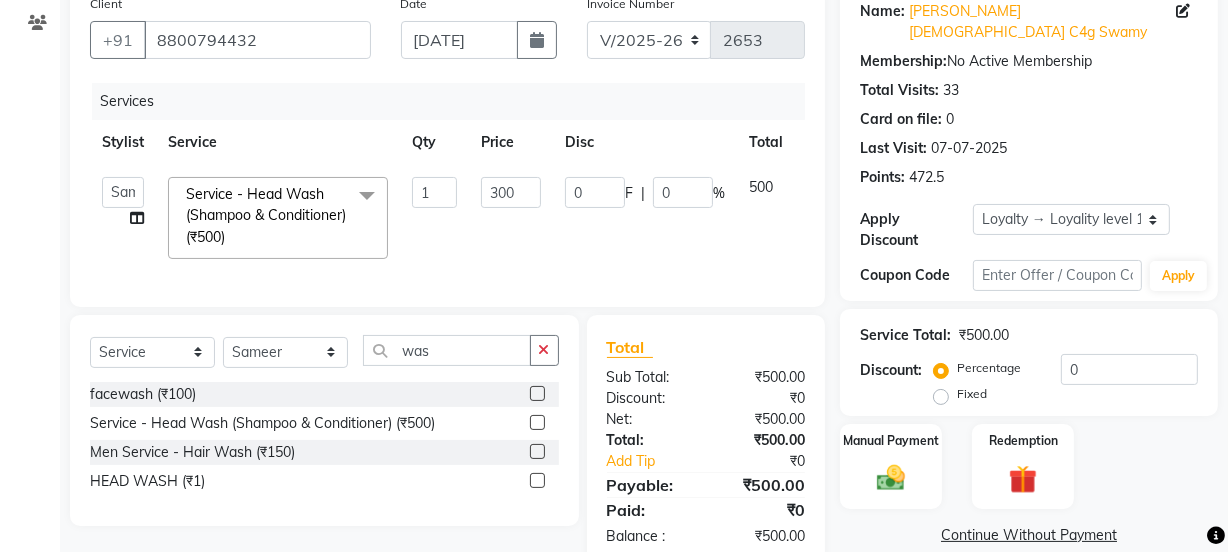 click on "Jyoti   kaif   Manager   Pooja   [PERSON_NAME]   Raman 2   Reception   [PERSON_NAME]   [PERSON_NAME]   SUNNY   [PERSON_NAME]  Service - Head Wash (Shampoo & Conditioner) (₹500)  x Day light makeup  - Krylon (₹3000) Day light makeup  - Makeup studio (₹4000) Day light makeup  - Air brush (₹5000) Frount trimming (₹200) NANO (₹6000) Schwarzkopf root touch (₹1200) Full Arms Bleach (₹500) Bubble gum pedicure (₹1200) Wella bleach (₹700) FACE SCRUB (₹200) EYELESH (₹500) KANPEKI (₹3000) BUBBLE GUM MANICURE (₹1500) TMT MASK (₹8001) MOROCCO SEREM (₹1800) LOREAL GLOBLE COLOUR (₹3000) BACK RICA WAX (₹600) NAIL CUT (₹100) PROTIN SPA G (₹1500) FOOT MASSAGE (₹300) STOMACH WAX (₹200) BACK TRIMMING (₹150) TWACHA FACIAL (₹1500) MACADAMIA SPA (₹3000) FULL BODY TRIMMING (₹100) THREADING [DEMOGRAPHIC_DATA] (₹100) BLUETOX (₹6000) lower lips (₹30) NOSE WAX (₹50) CHIN WAX (₹50) UNDER ARMS TRIMMING (₹50) ELBOWS (₹100) MENHDI APPLICATION (₹300) FROUNT BLEACH (₹400) pack (₹200) 1 0" 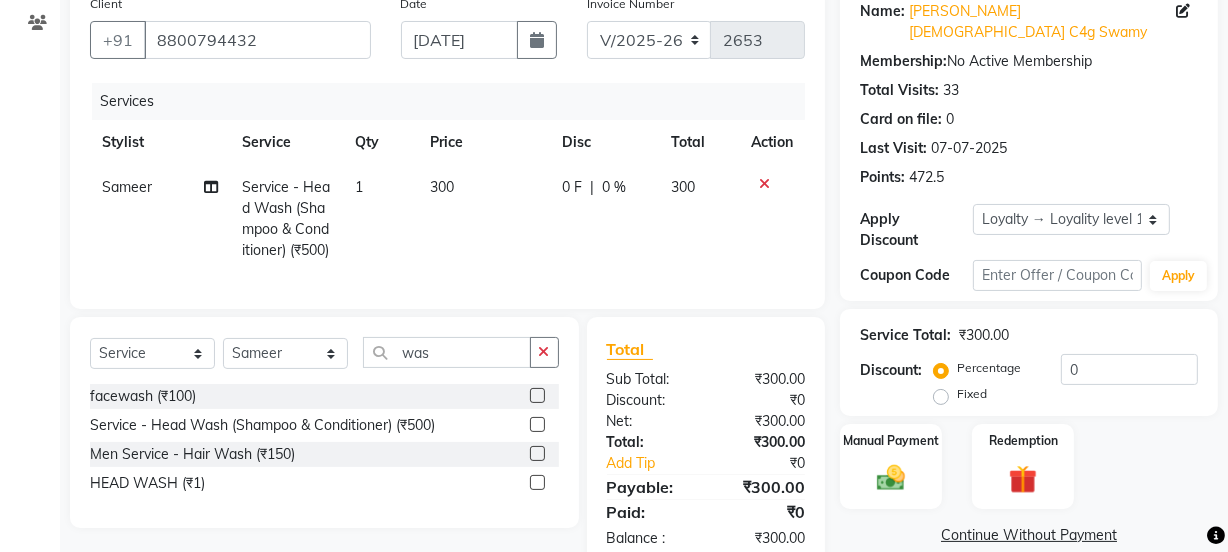 scroll, scrollTop: 0, scrollLeft: 0, axis: both 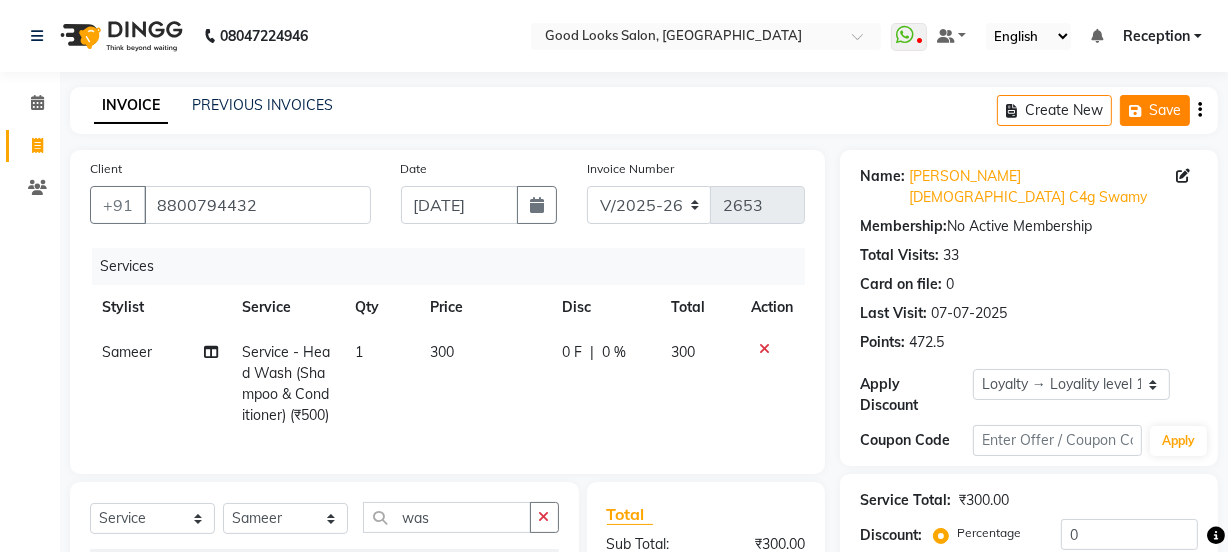 click on "Save" 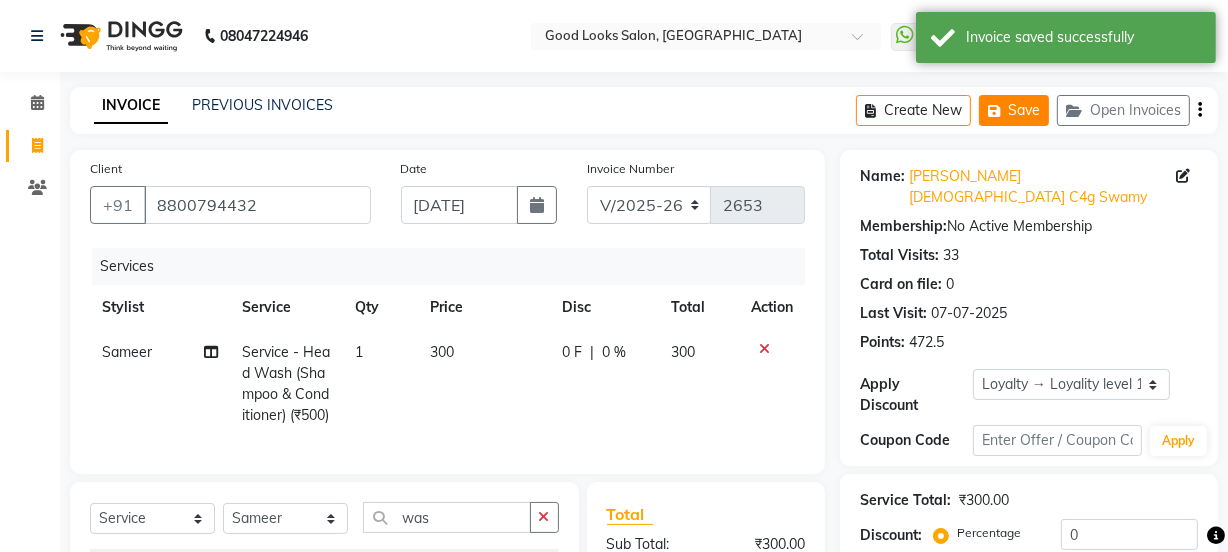 type 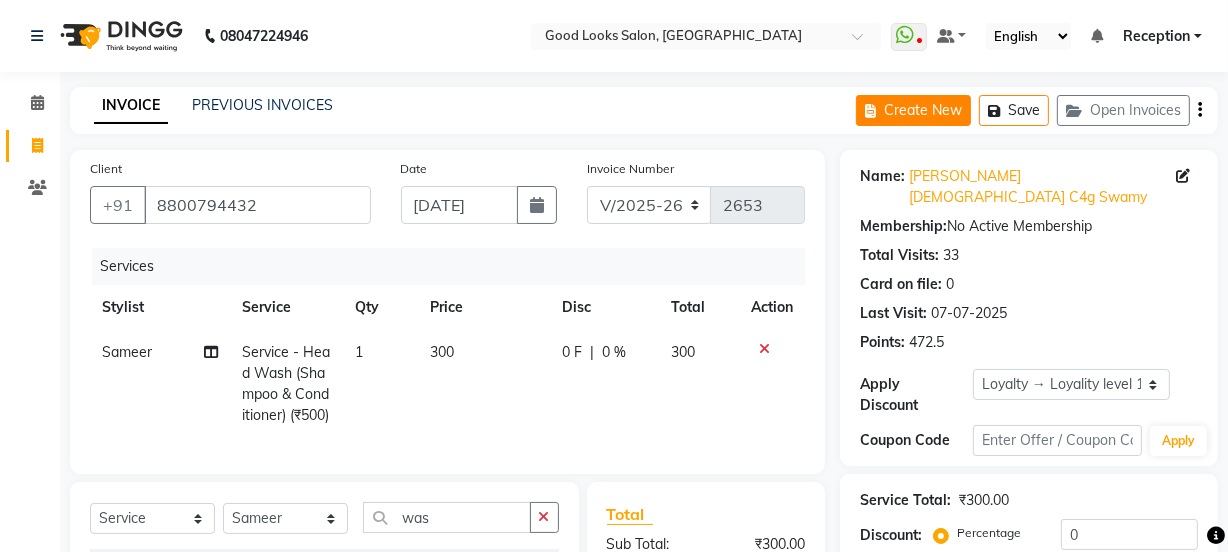 click on "Create New" 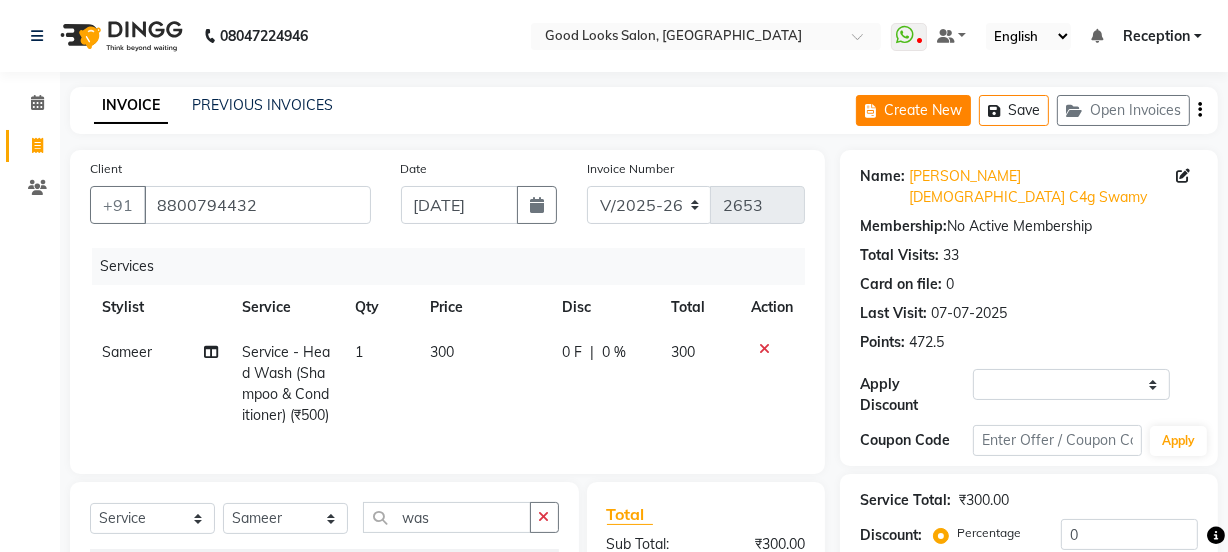 select on "service" 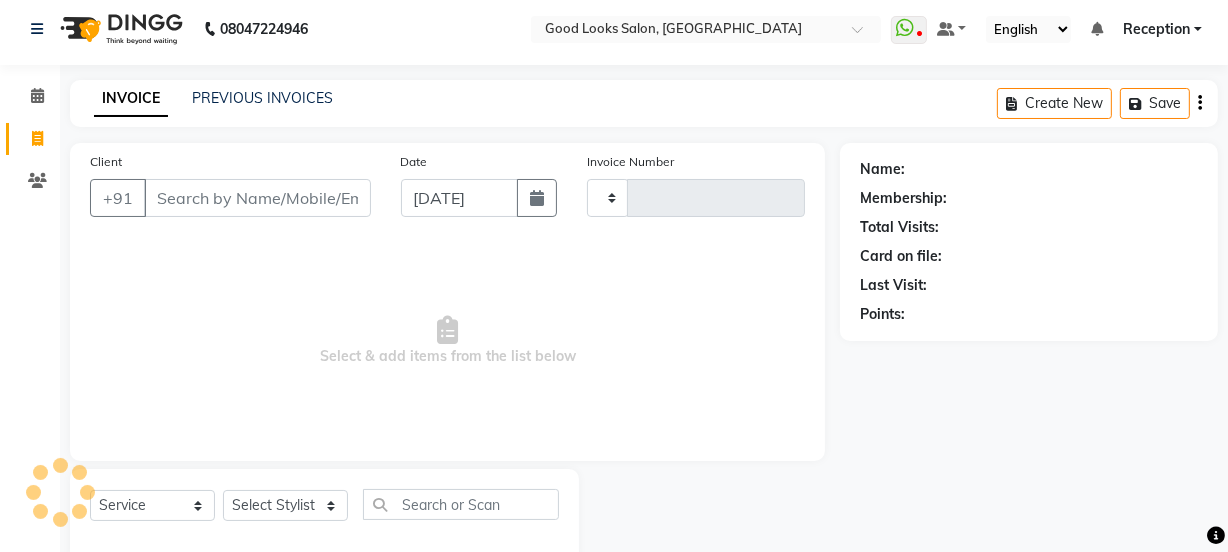 scroll, scrollTop: 50, scrollLeft: 0, axis: vertical 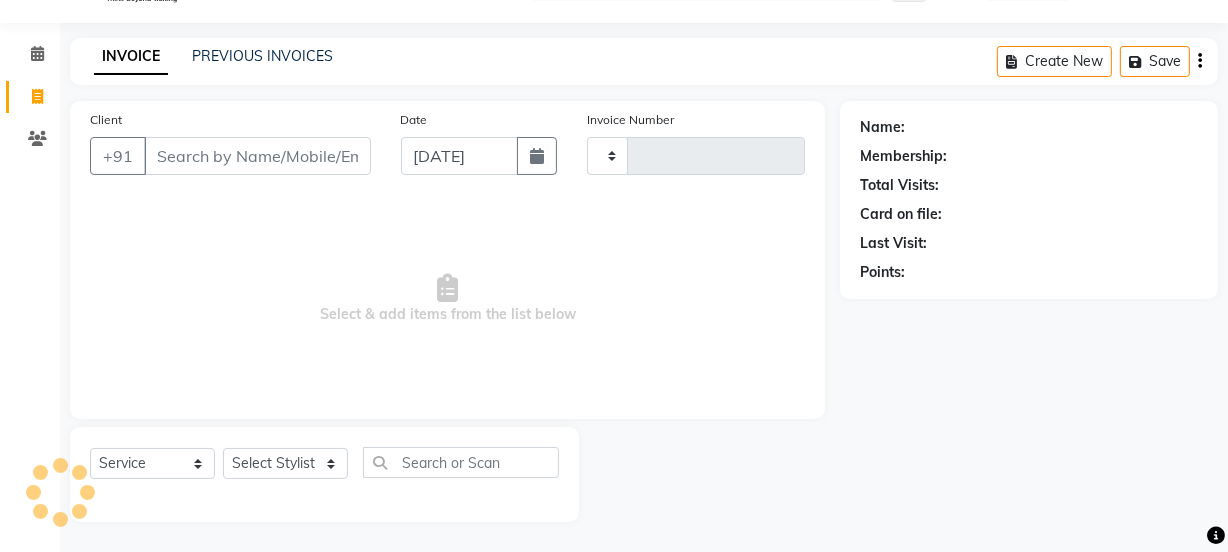 type on "2653" 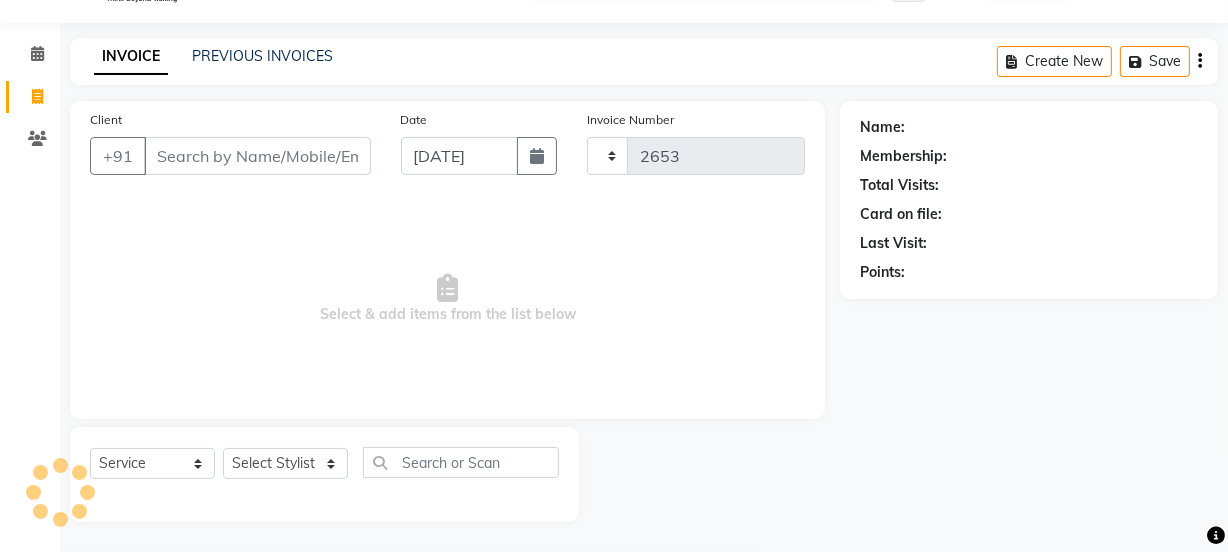 select on "4230" 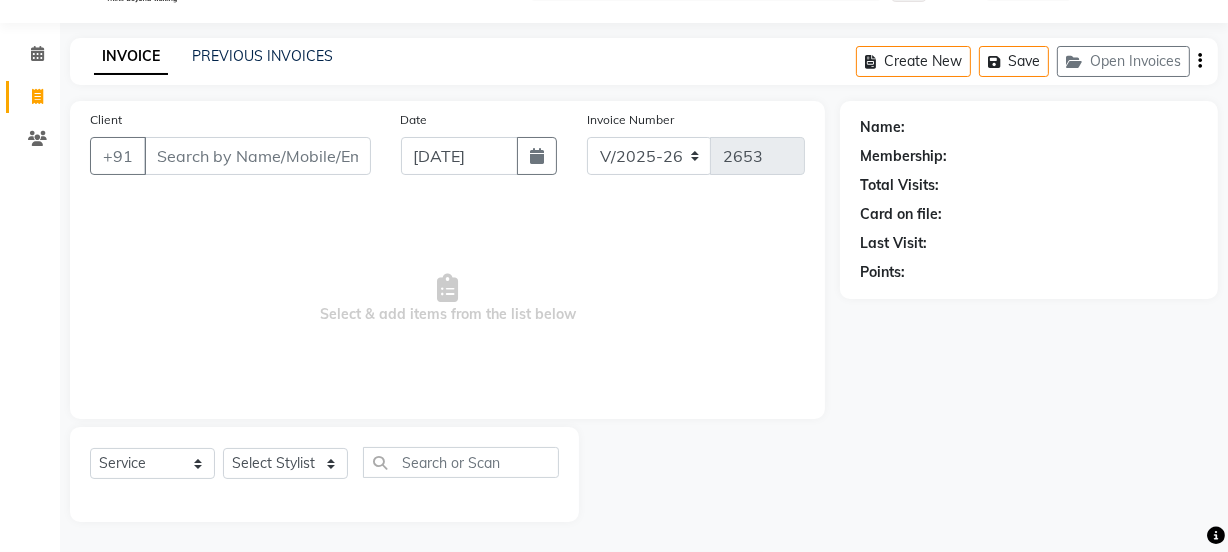 click on "Client" at bounding box center [257, 156] 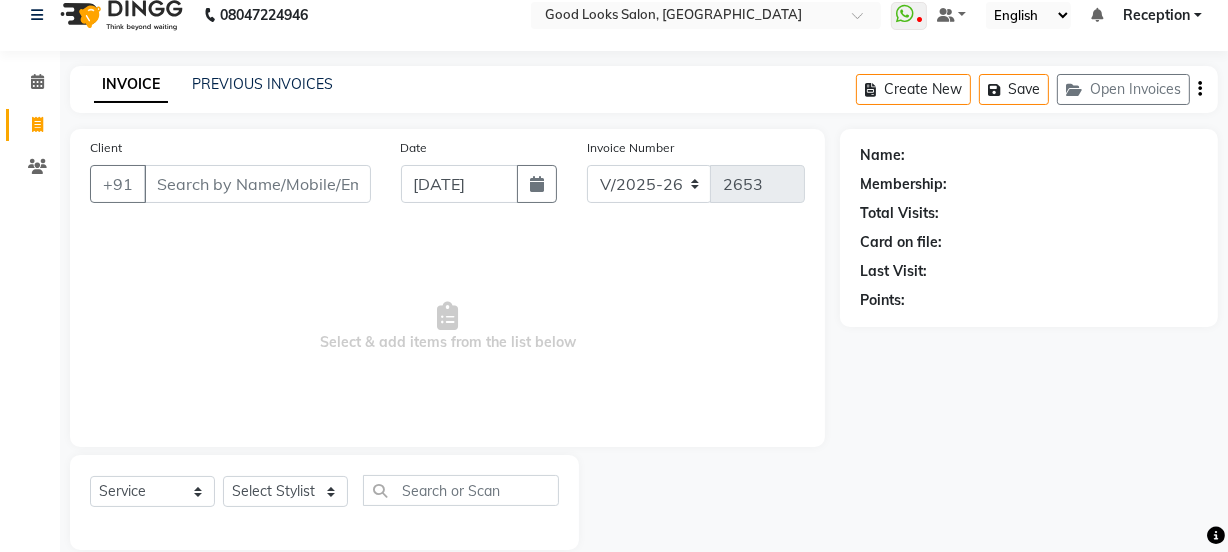 scroll, scrollTop: 0, scrollLeft: 0, axis: both 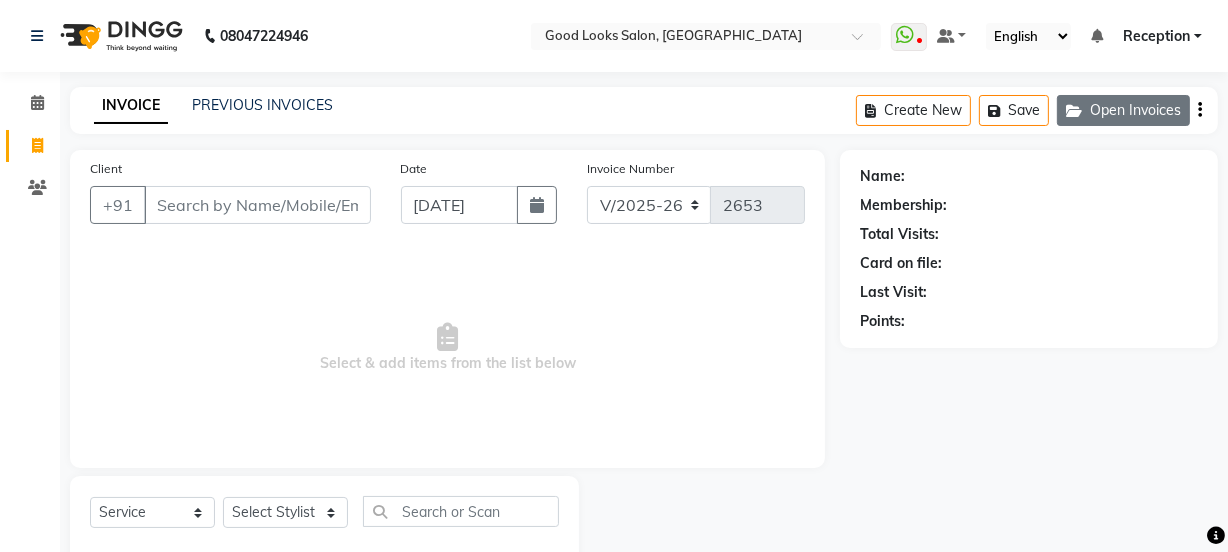 click on "Open Invoices" 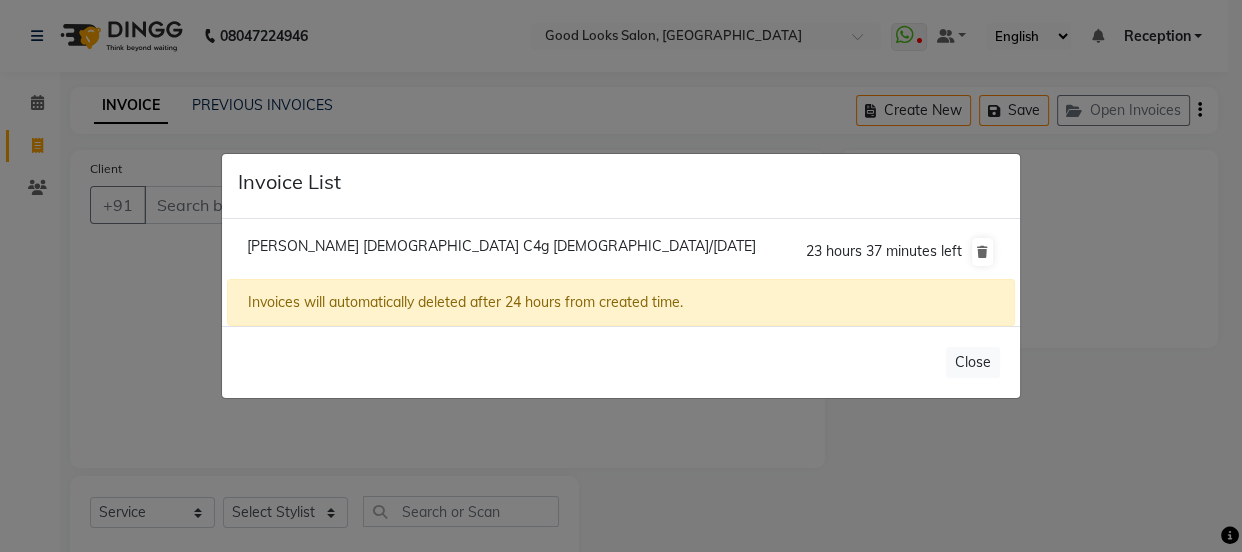 click on "[PERSON_NAME] [DEMOGRAPHIC_DATA] C4g Swamy/[DATE]  23 hours 37 minutes left" 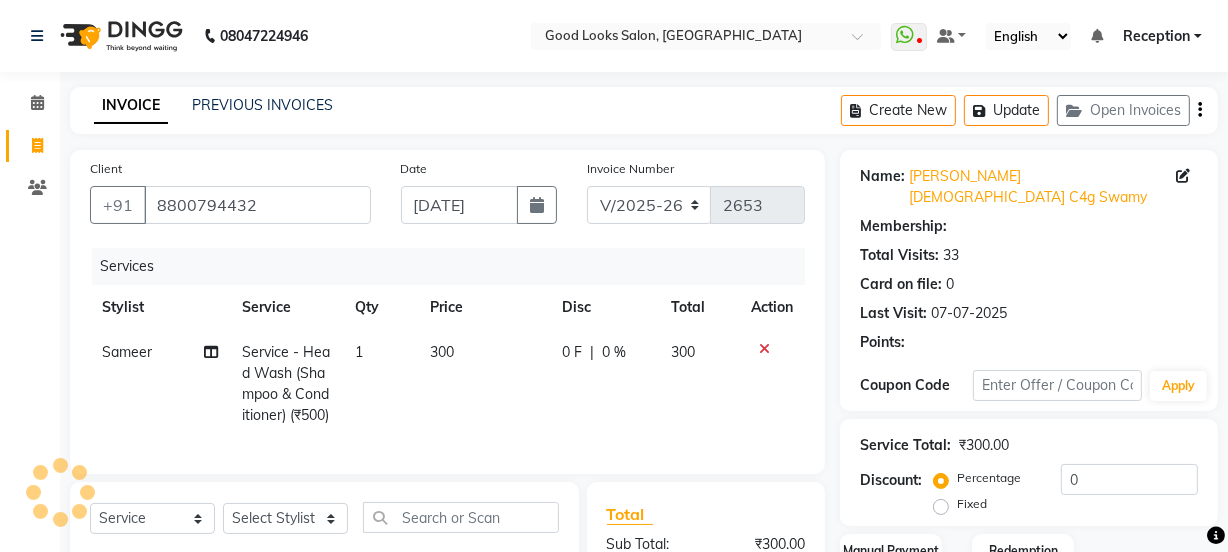 select on "1: Object" 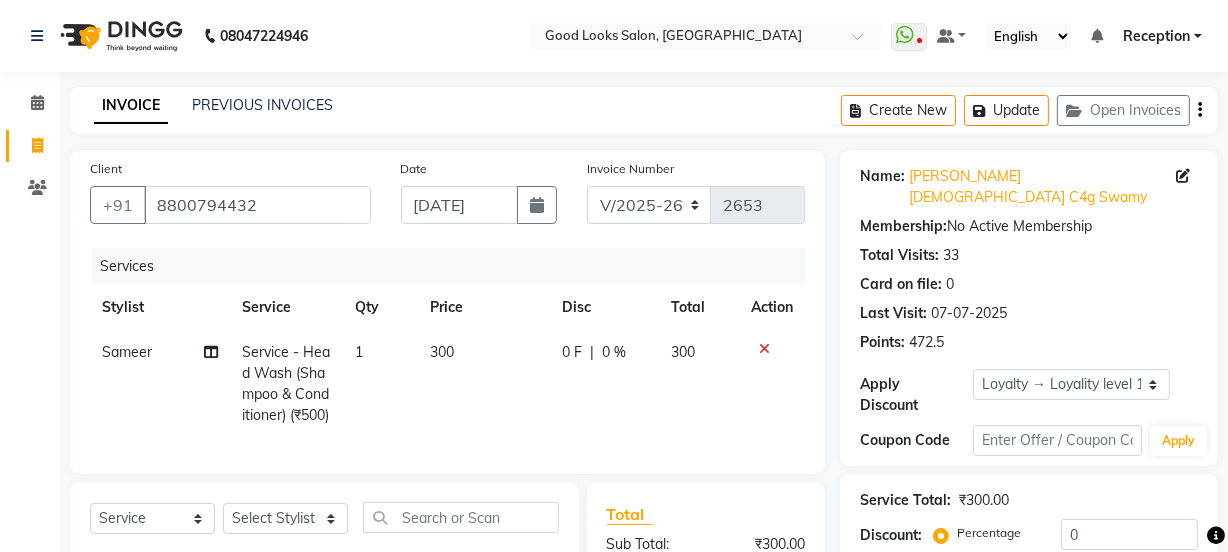 scroll, scrollTop: 247, scrollLeft: 0, axis: vertical 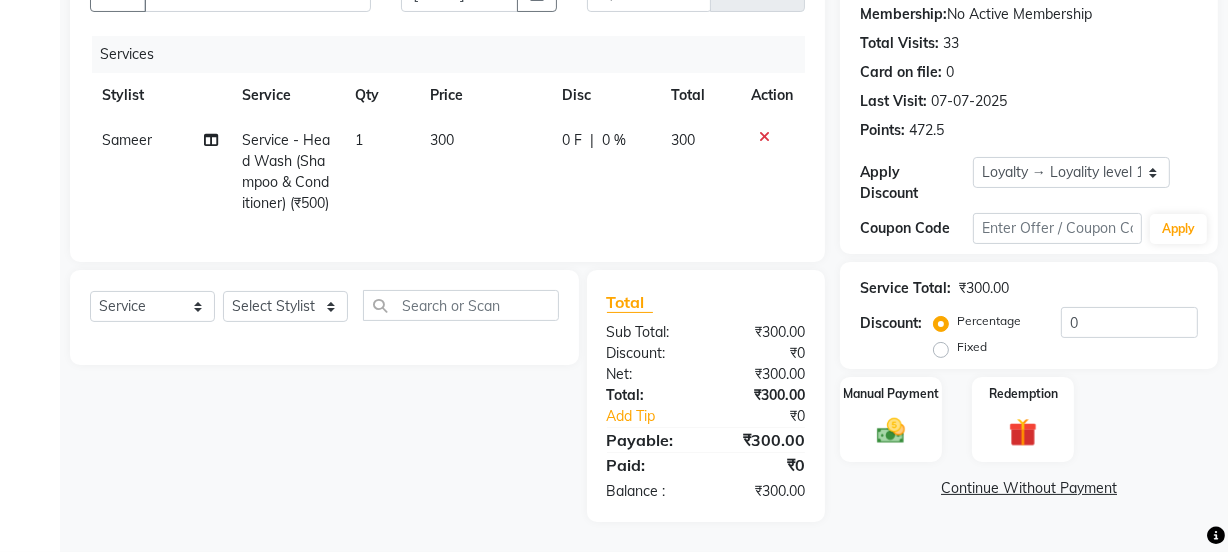 drag, startPoint x: 322, startPoint y: 327, endPoint x: 307, endPoint y: 290, distance: 39.92493 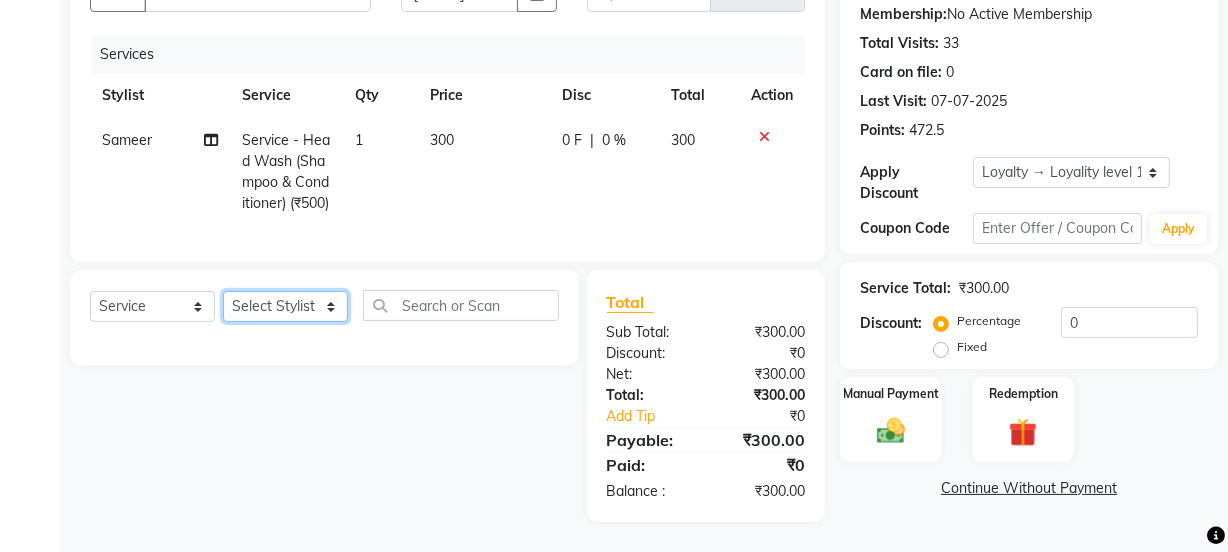 click on "Select Stylist Jyoti kaif Manager [PERSON_NAME] 2 Reception [PERSON_NAME] [PERSON_NAME] SUNNY [PERSON_NAME]" 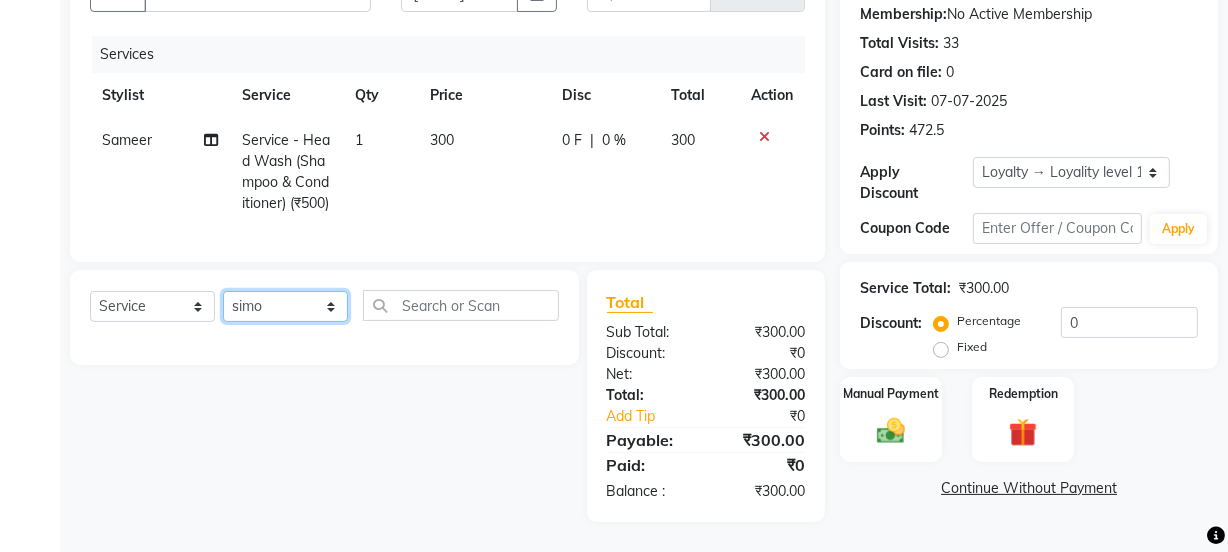 click on "Select Stylist Jyoti kaif Manager [PERSON_NAME] 2 Reception [PERSON_NAME] [PERSON_NAME] SUNNY [PERSON_NAME]" 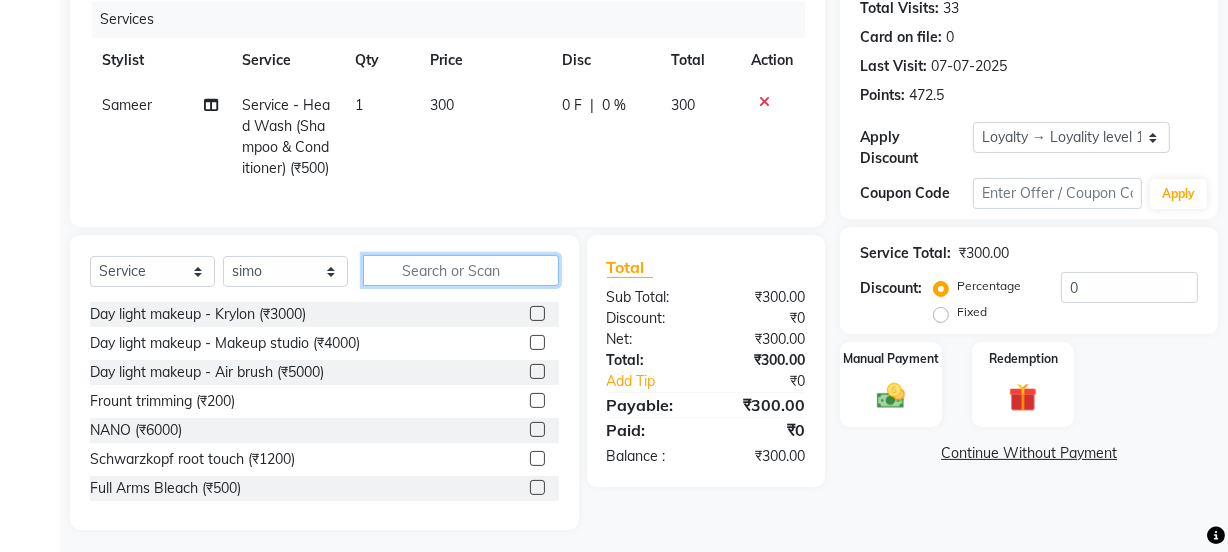 click 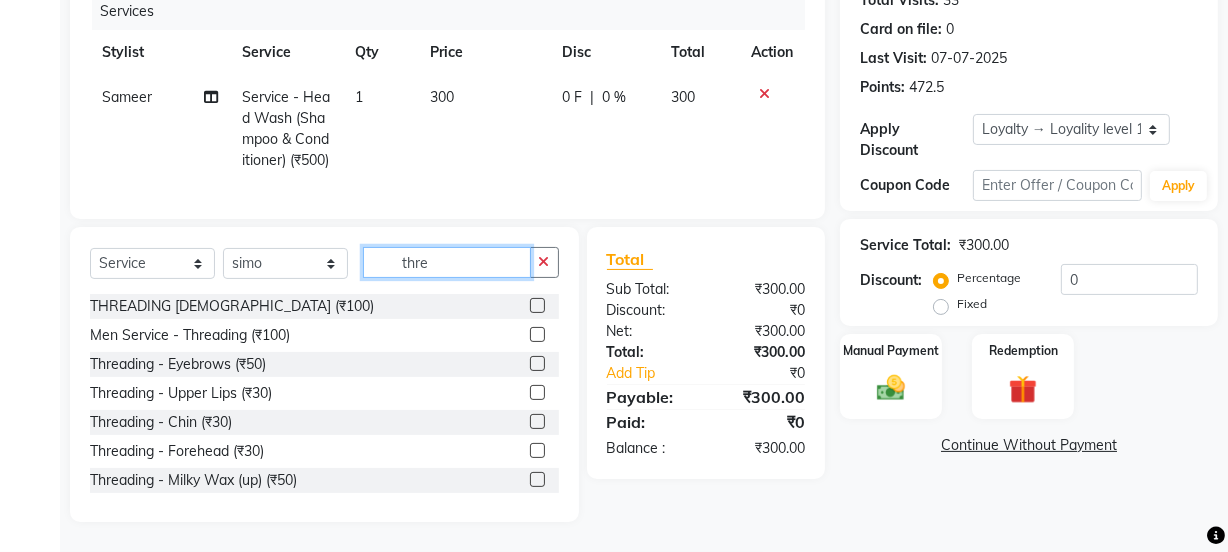 scroll, scrollTop: 290, scrollLeft: 0, axis: vertical 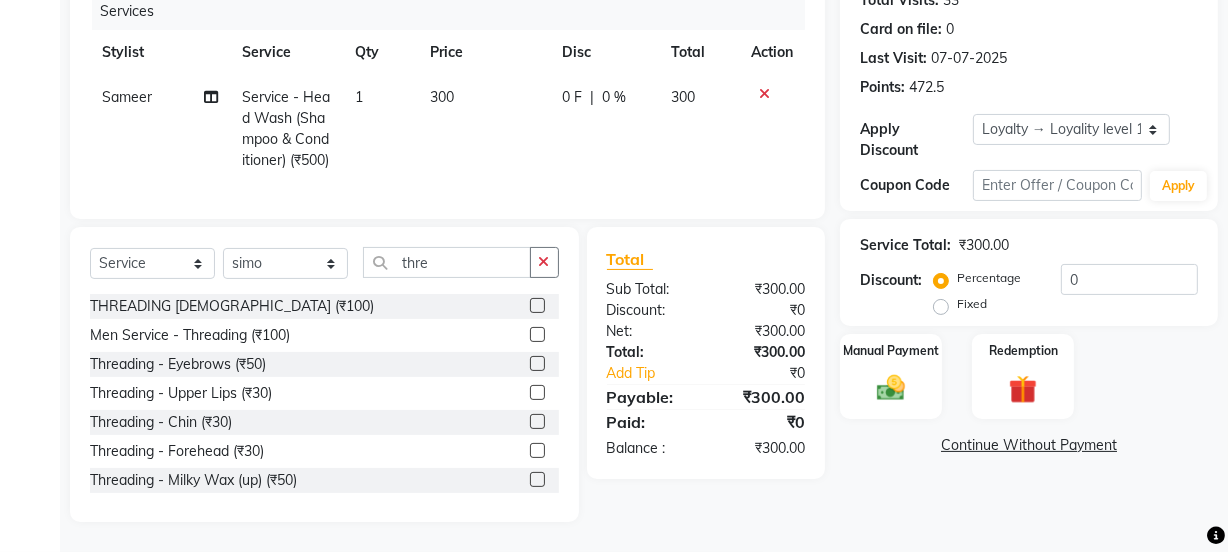 click 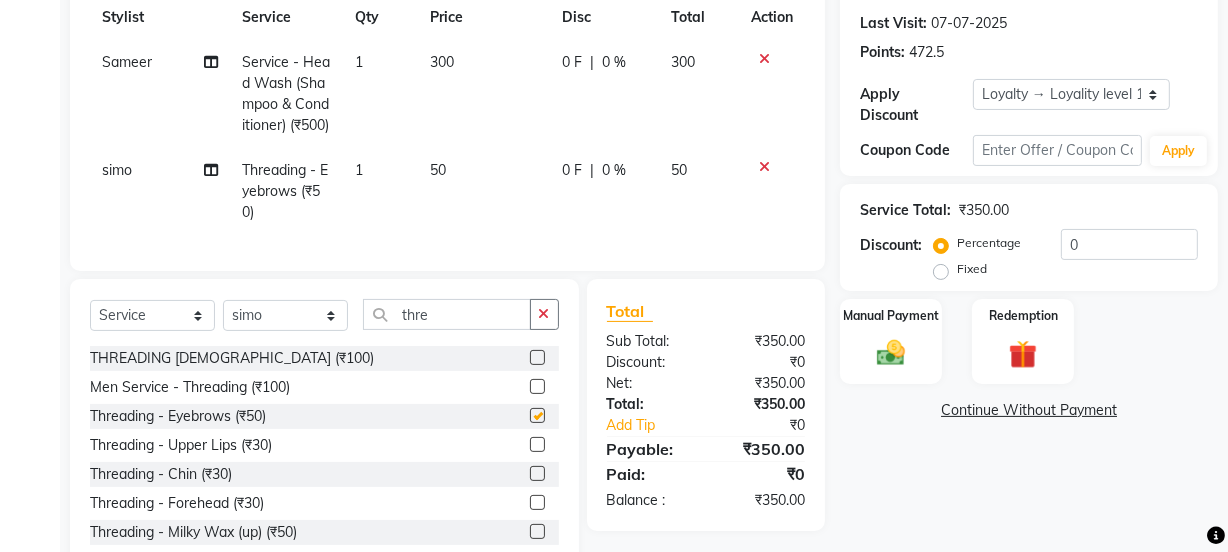 checkbox on "false" 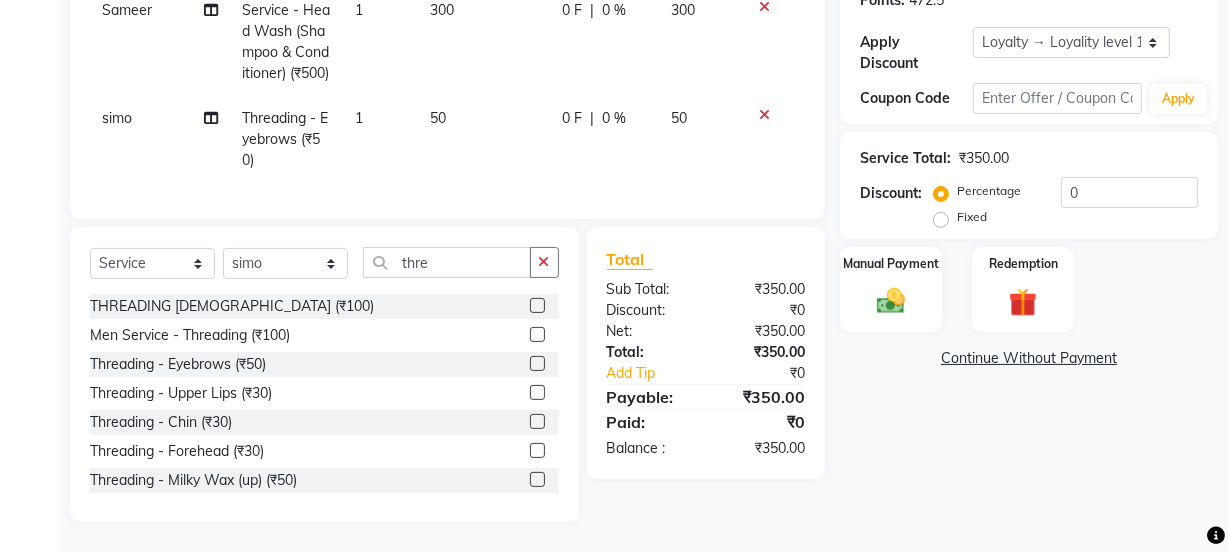 scroll, scrollTop: 377, scrollLeft: 0, axis: vertical 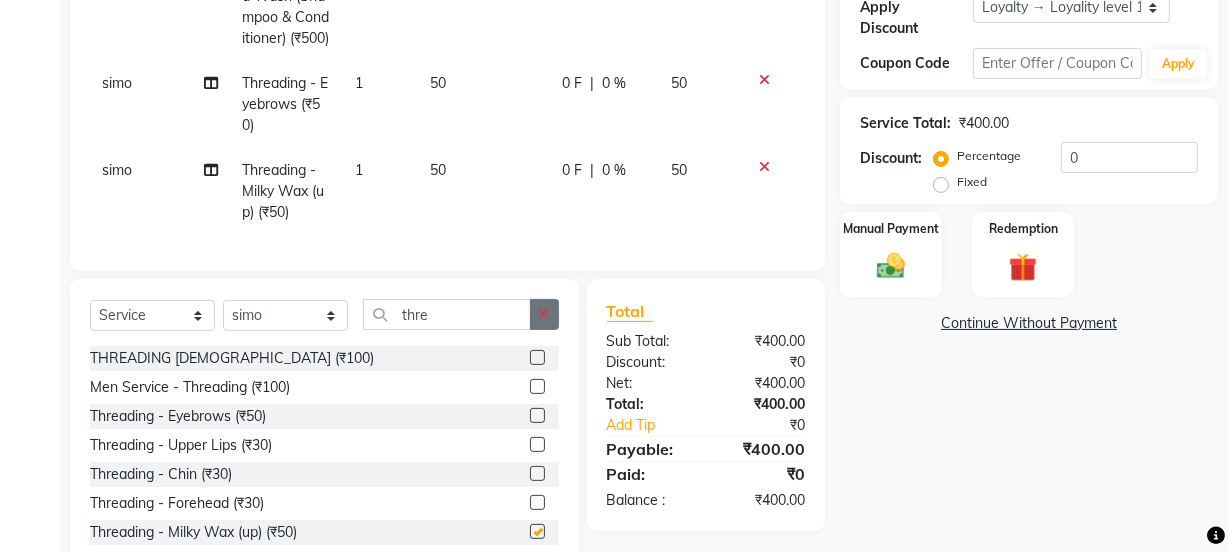 checkbox on "false" 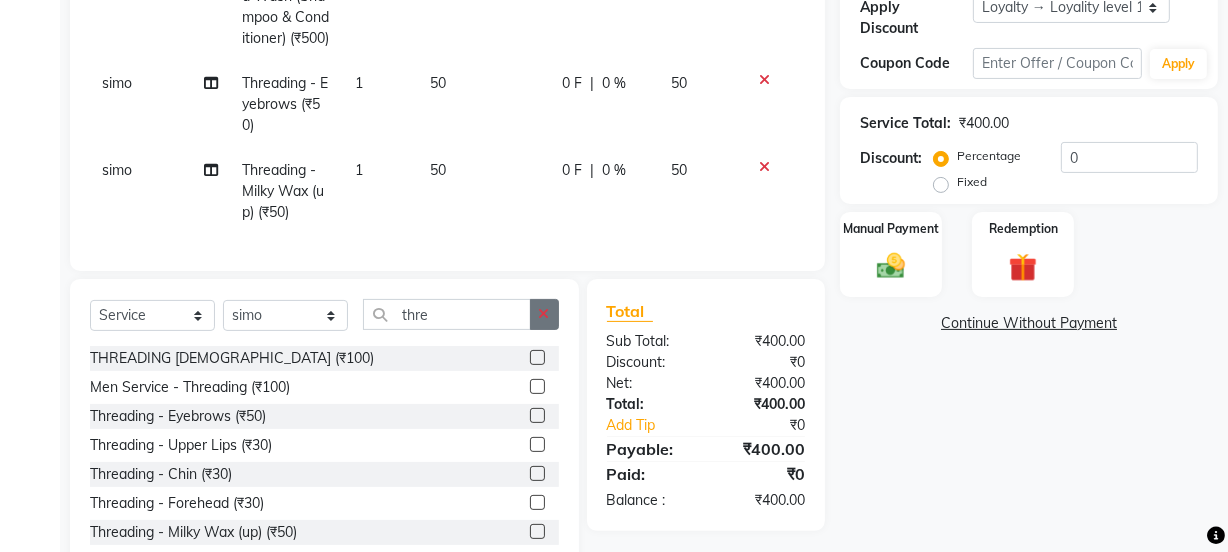 click 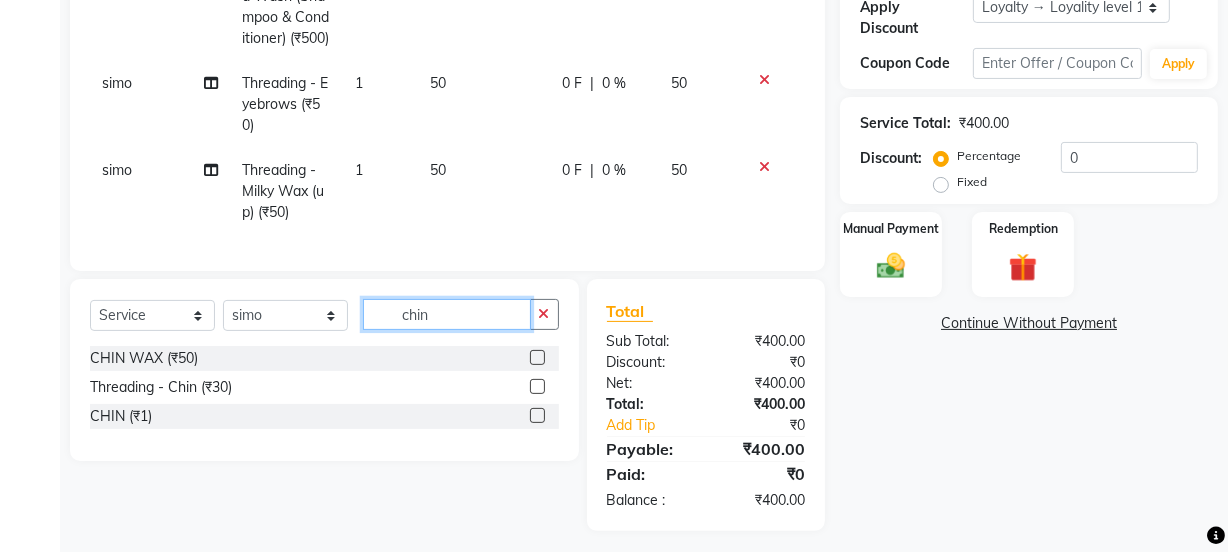 type on "chin" 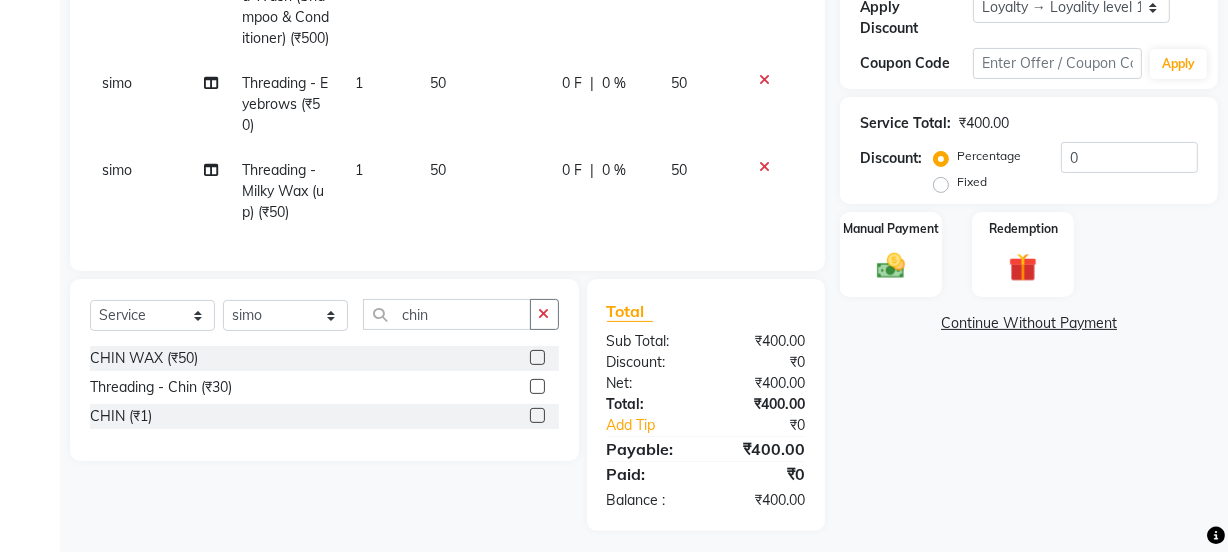 click 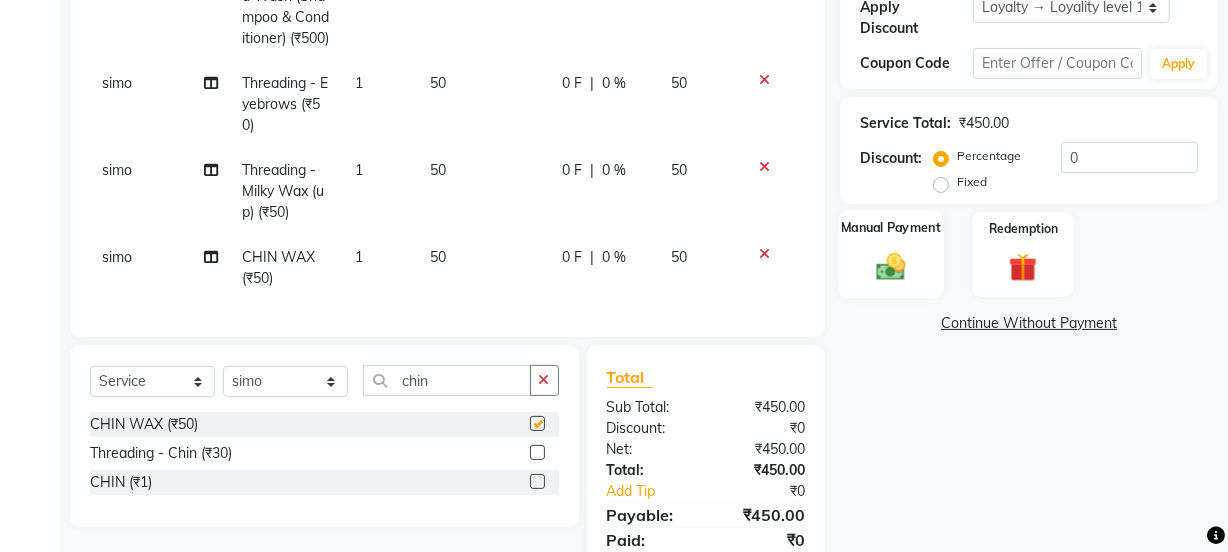checkbox on "false" 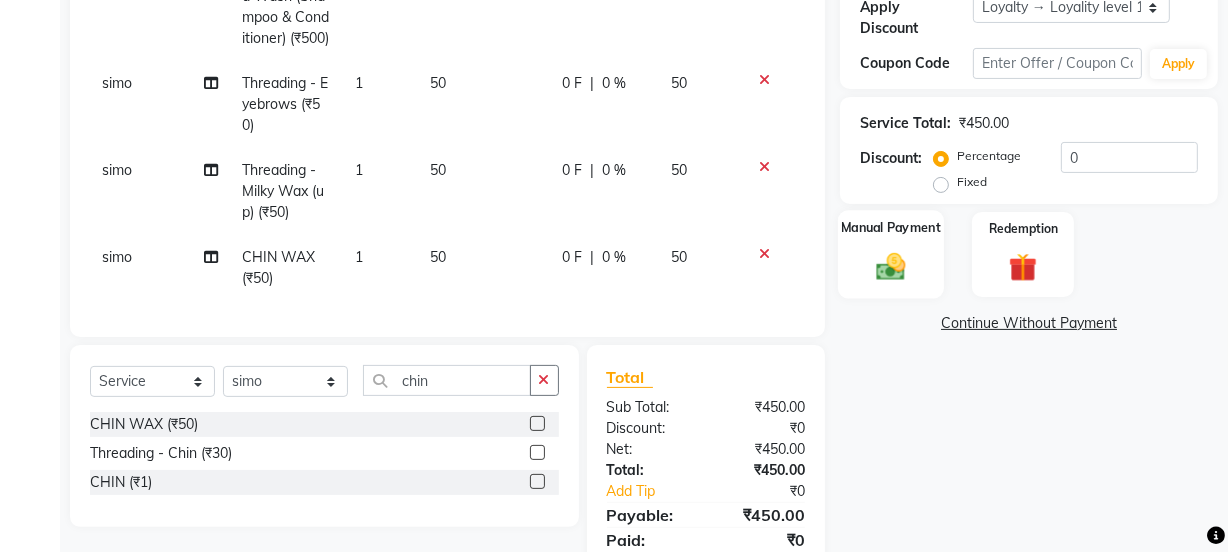 click on "Manual Payment" 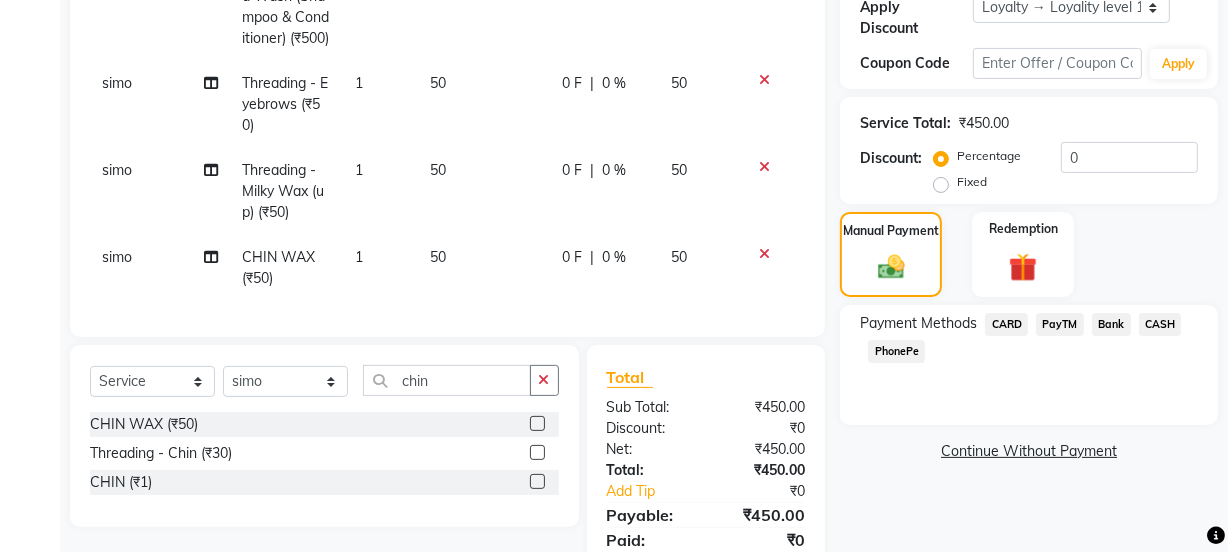 click on "CASH" 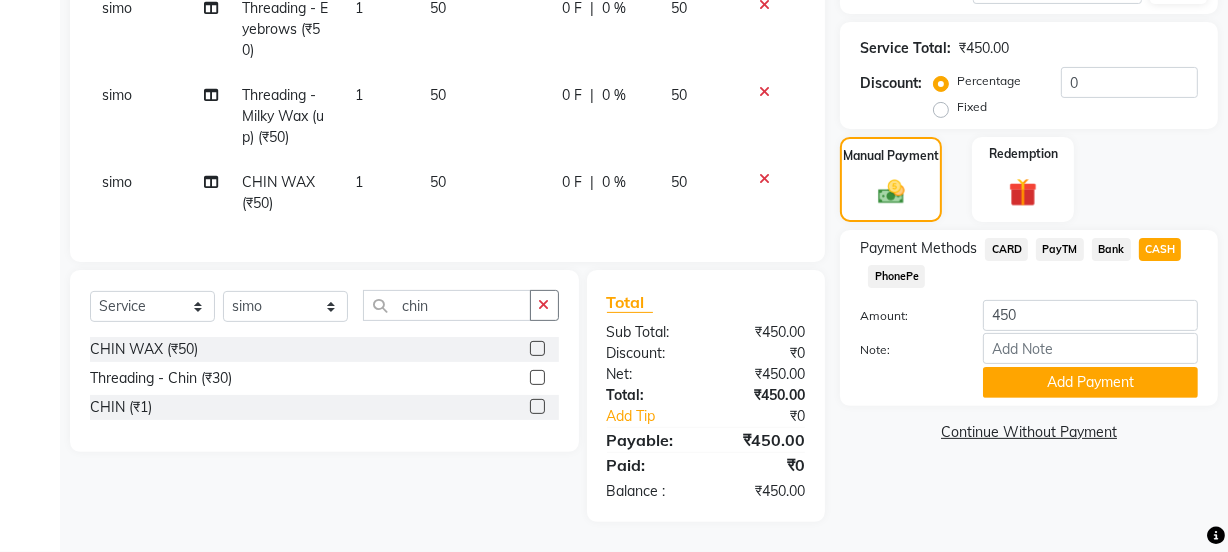 scroll, scrollTop: 487, scrollLeft: 0, axis: vertical 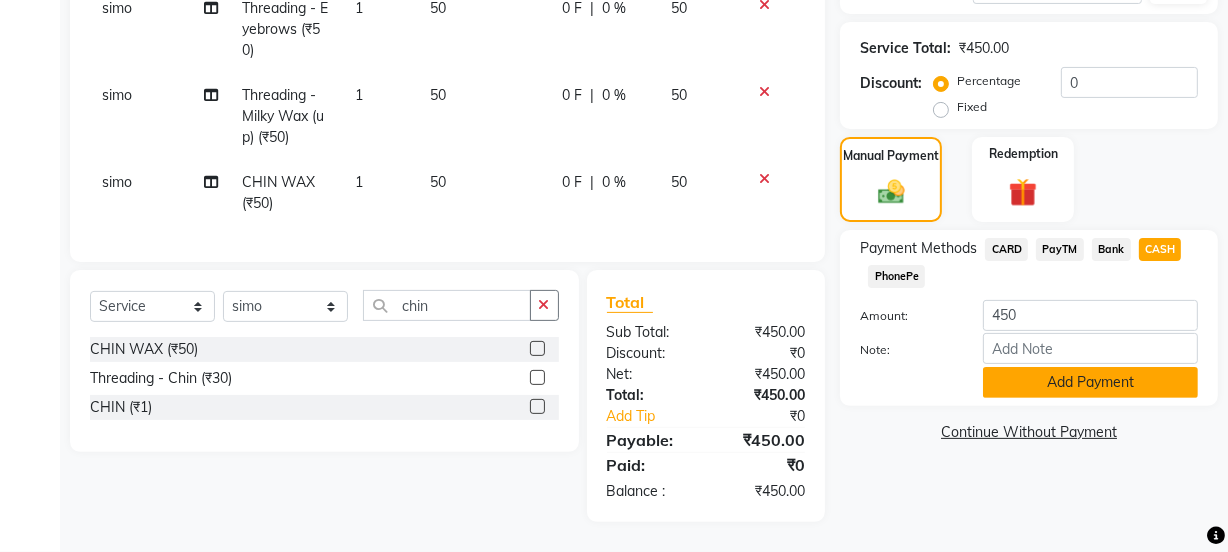 click on "Add Payment" 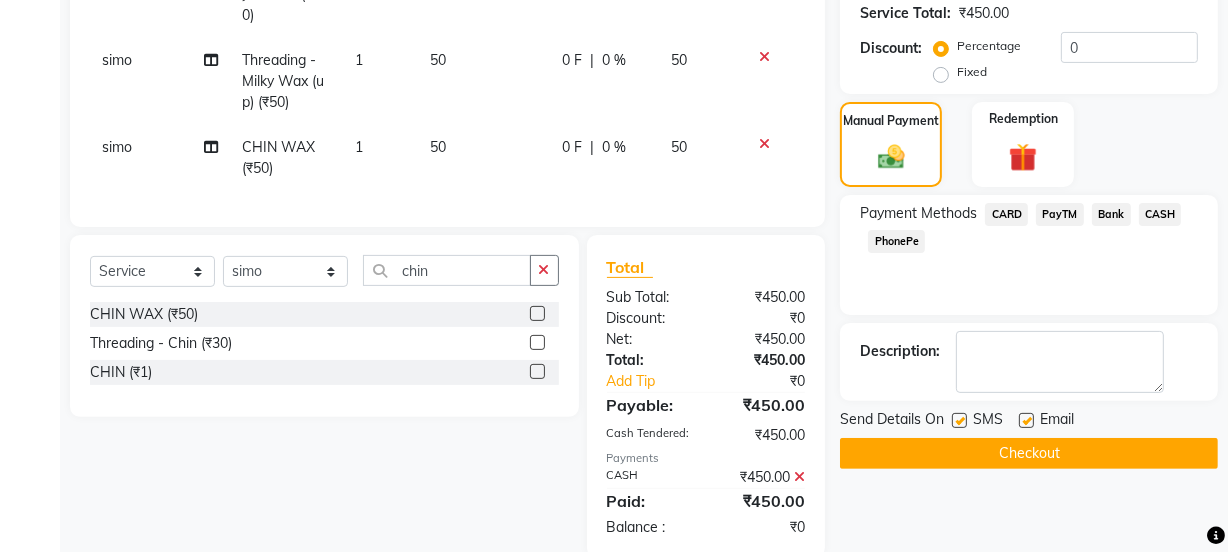 click 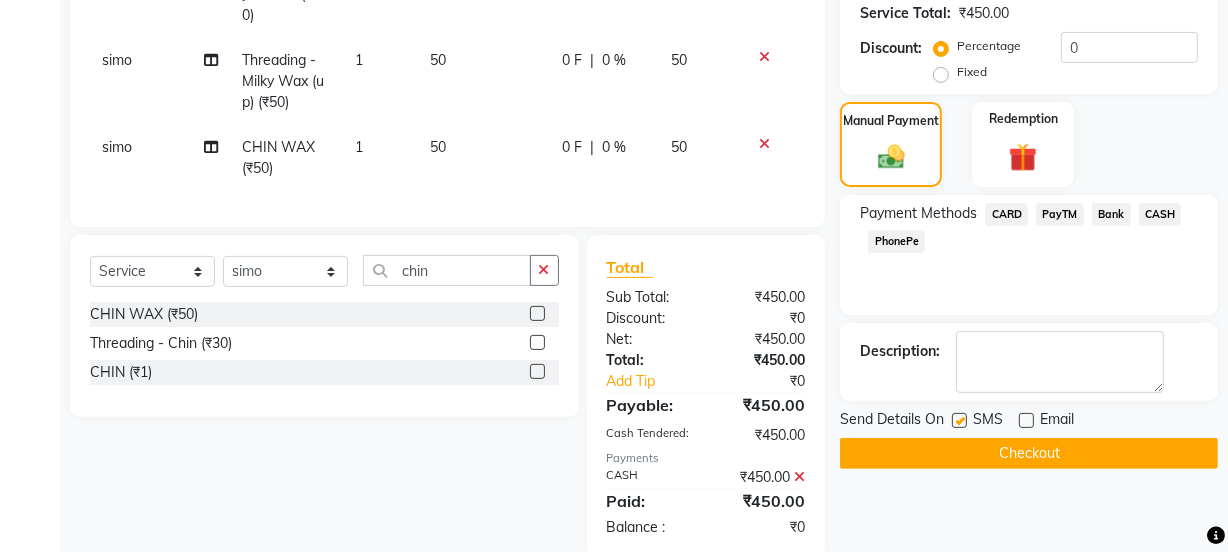 click 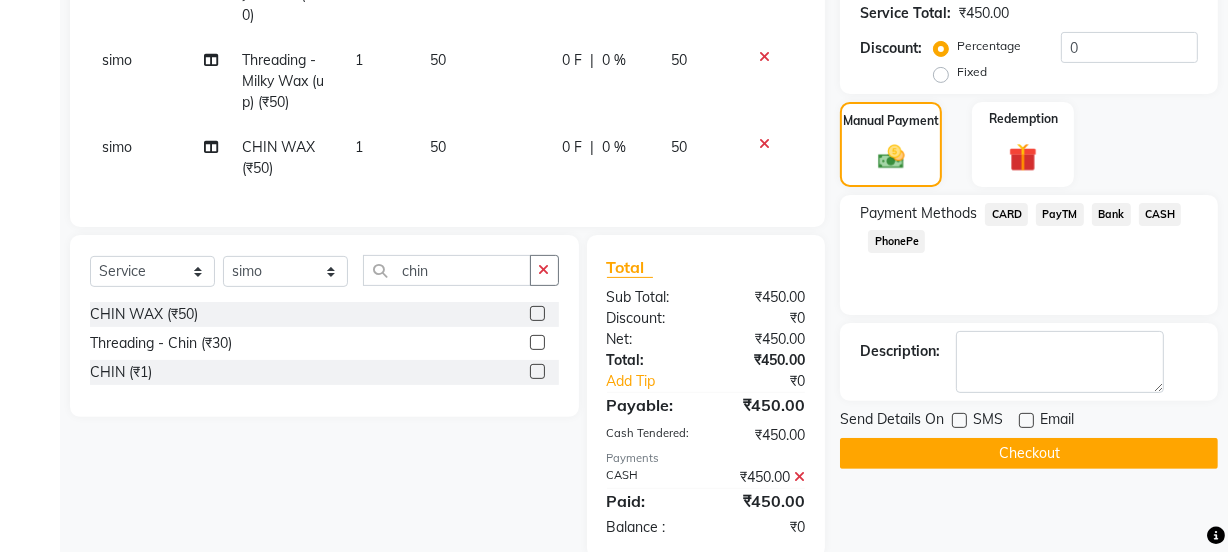 click on "Checkout" 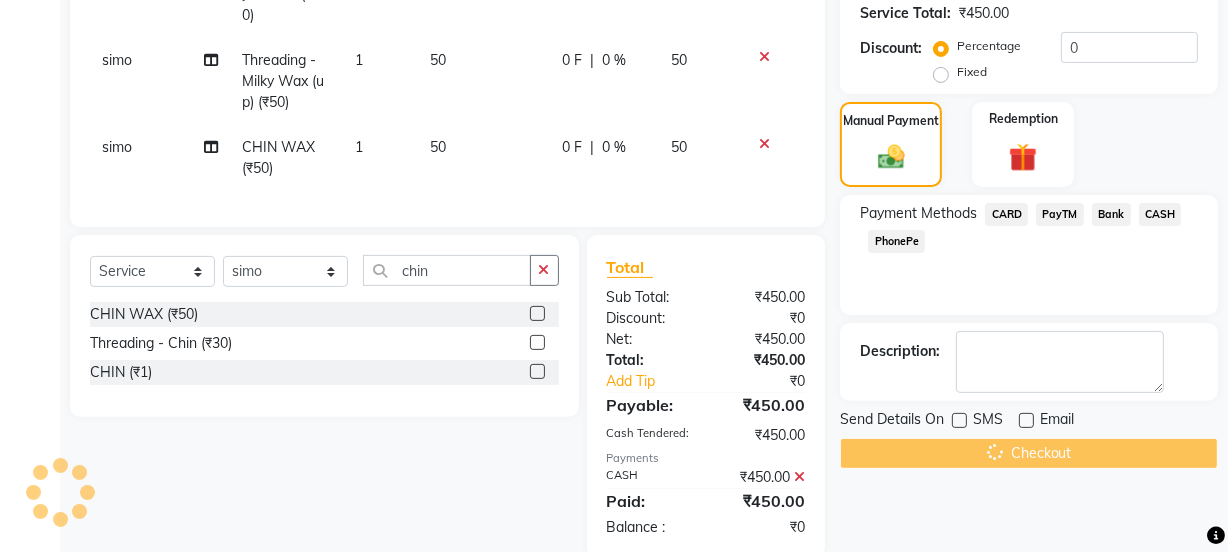 scroll, scrollTop: 0, scrollLeft: 0, axis: both 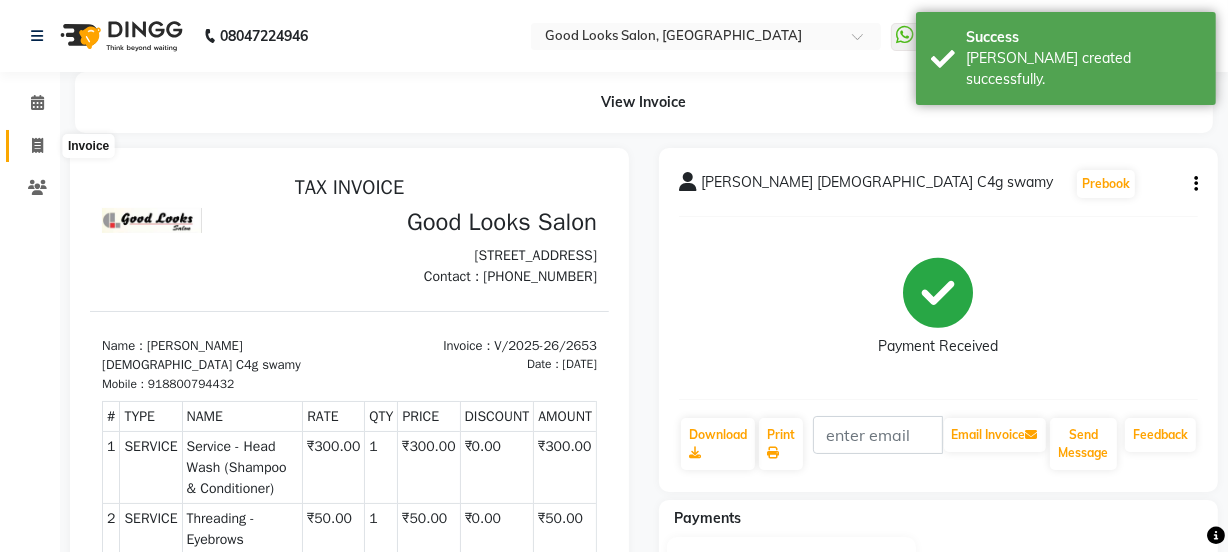click 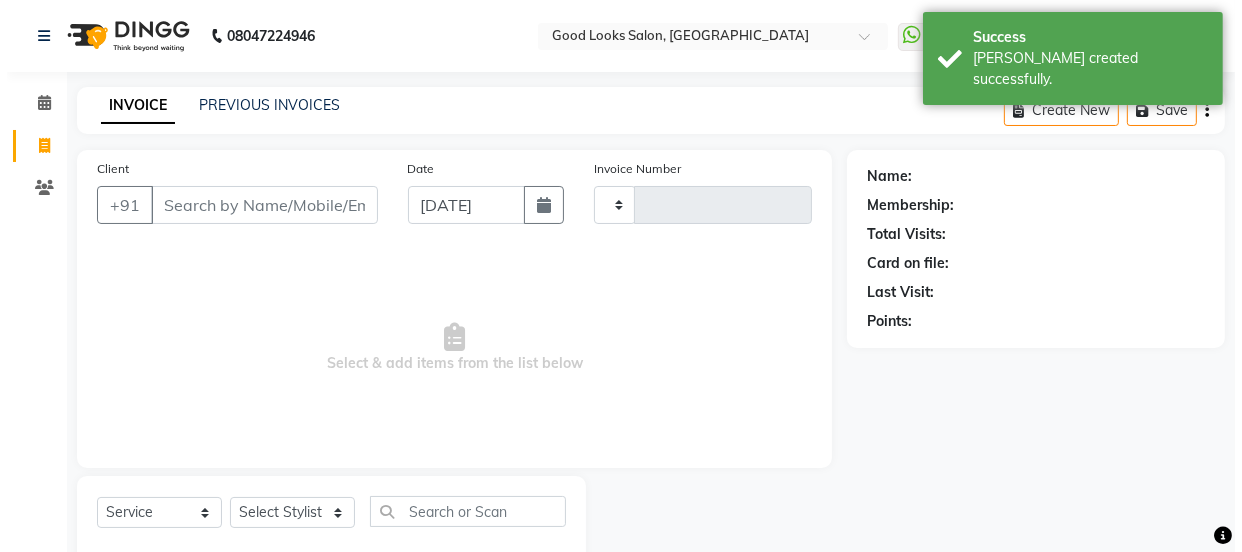 scroll, scrollTop: 50, scrollLeft: 0, axis: vertical 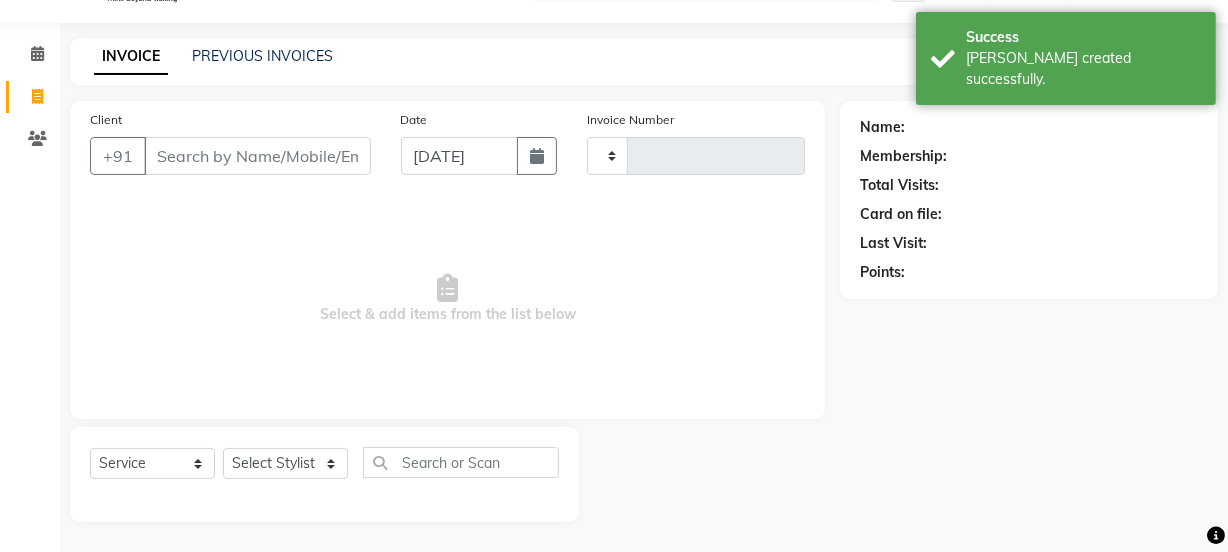 type on "2654" 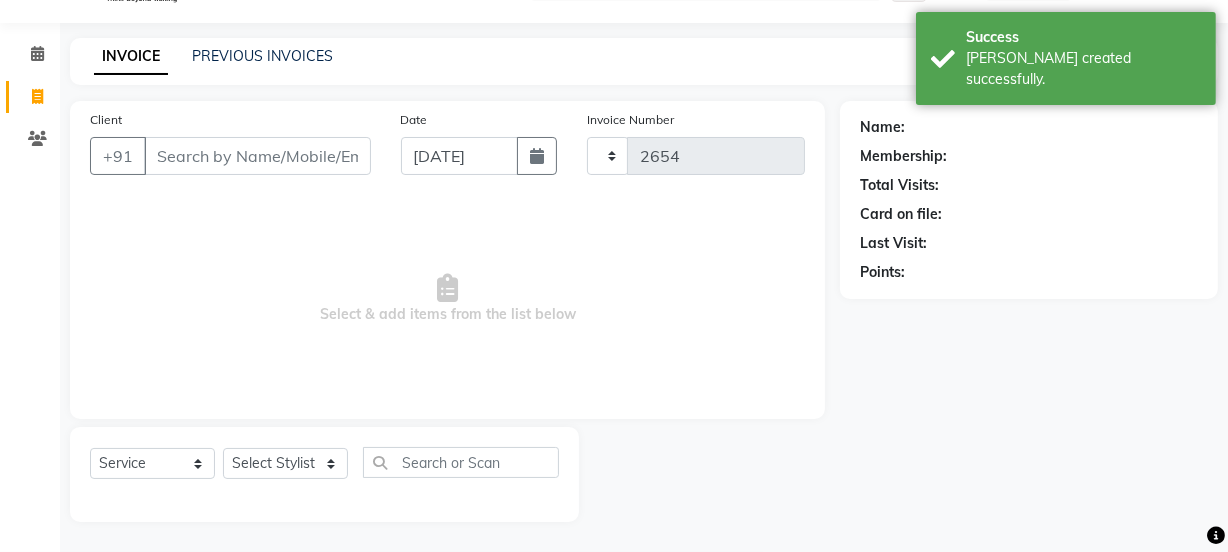 select on "4230" 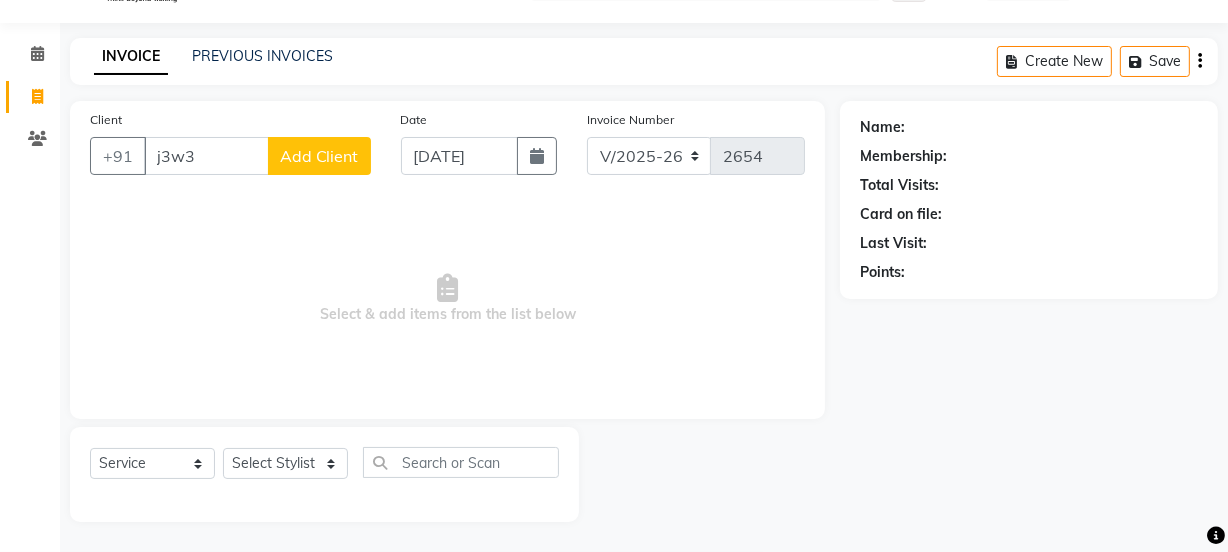 type on "j3w3" 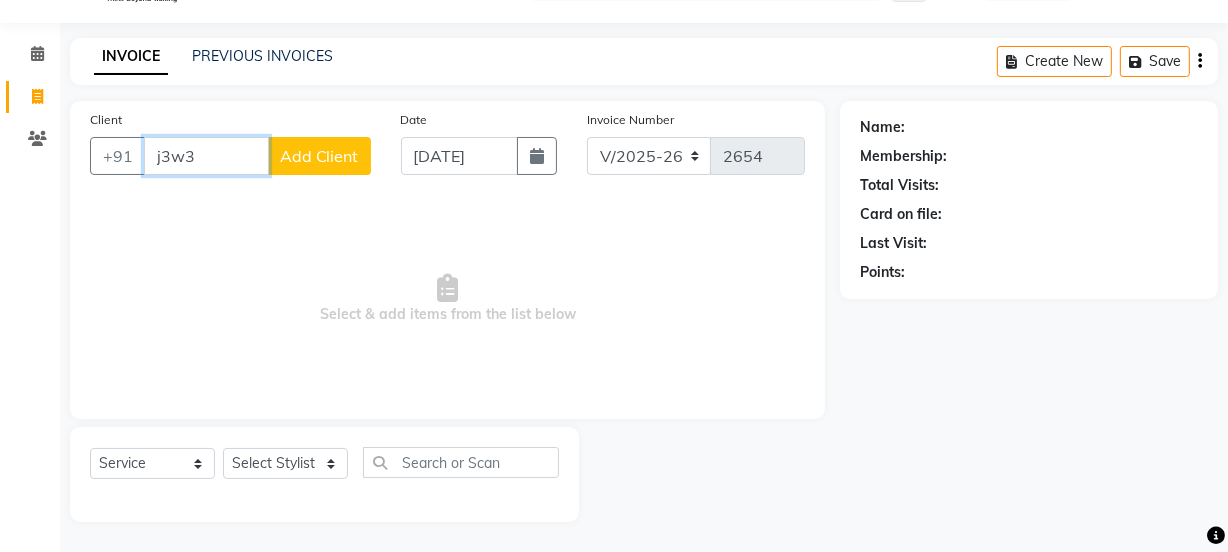 click on "j3w3" at bounding box center [206, 156] 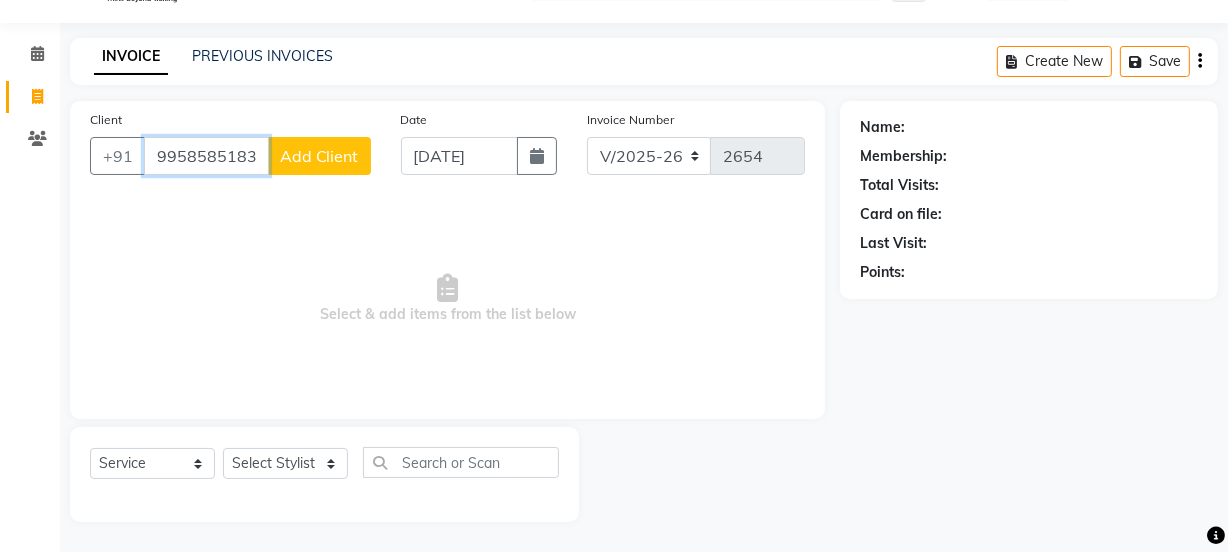 type on "9958585183" 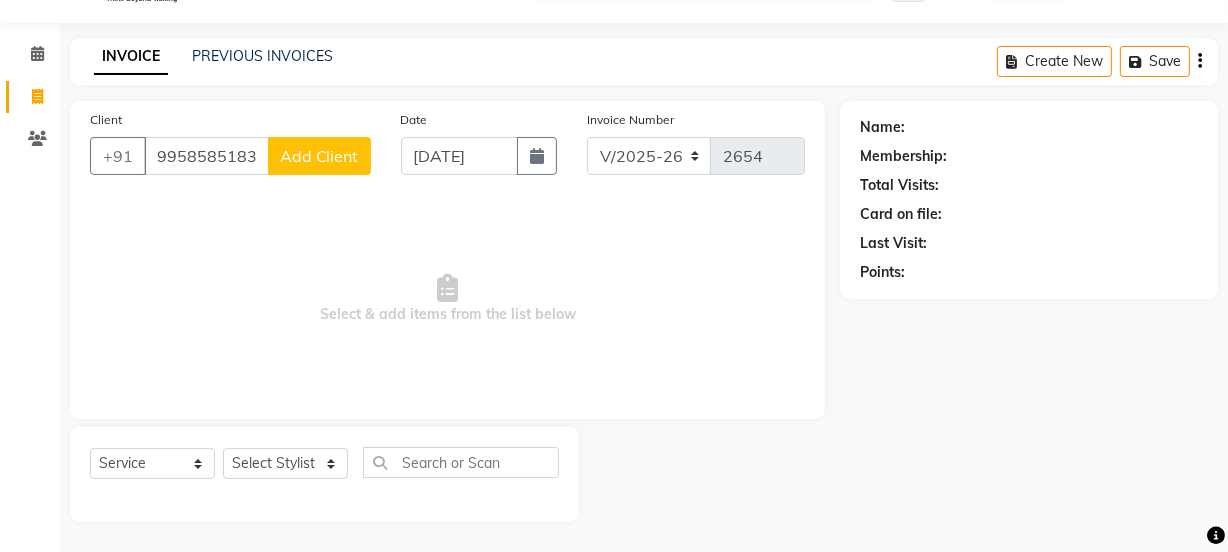 click on "Add Client" 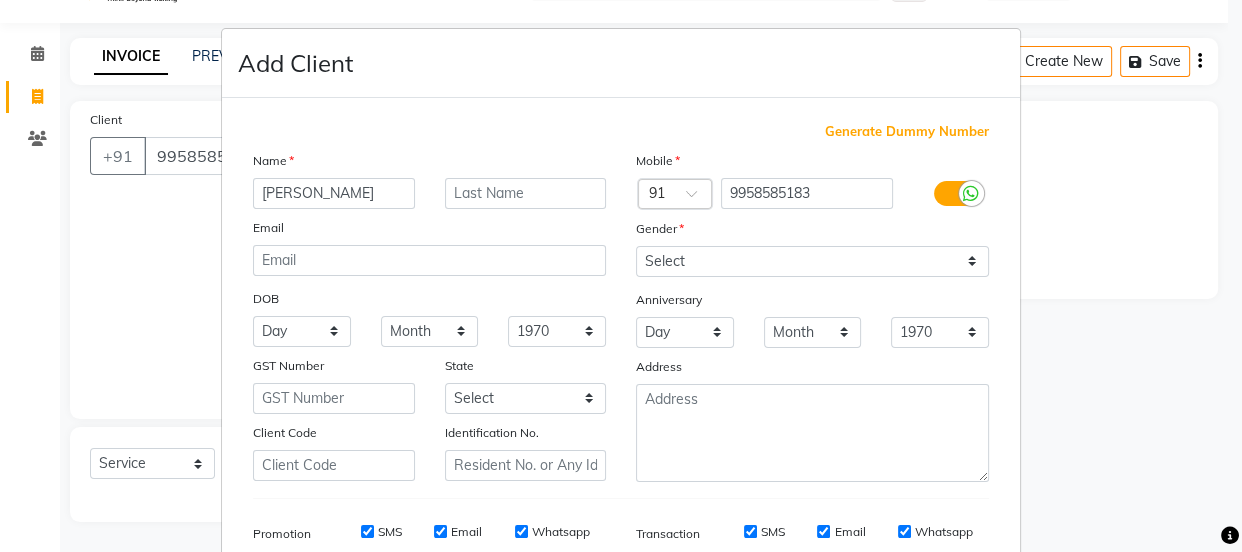 type on "[PERSON_NAME]" 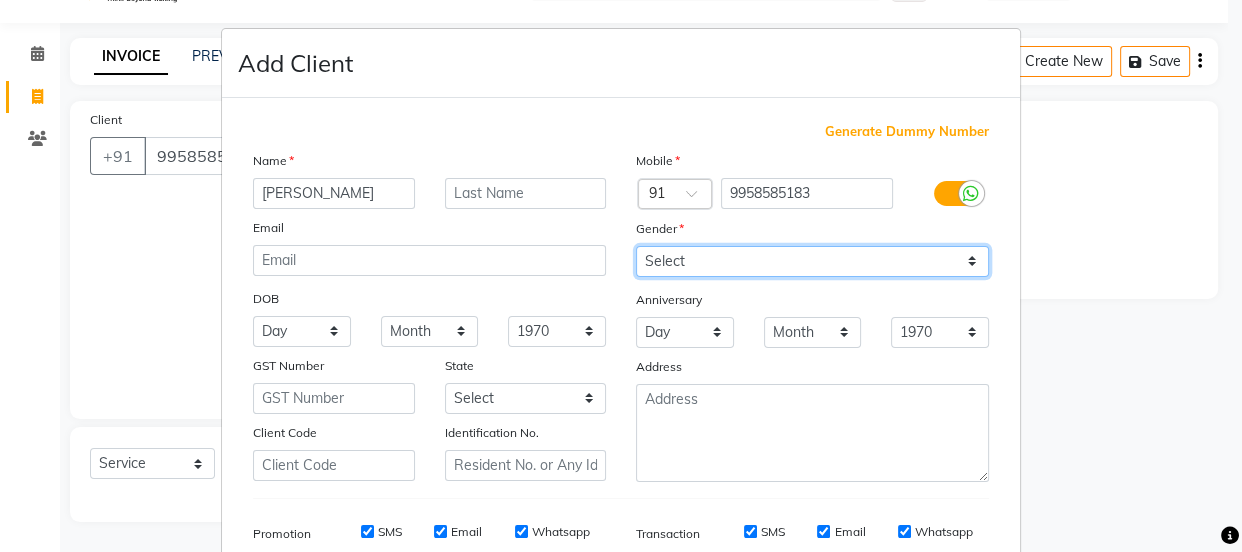 drag, startPoint x: 790, startPoint y: 260, endPoint x: 789, endPoint y: 270, distance: 10.049875 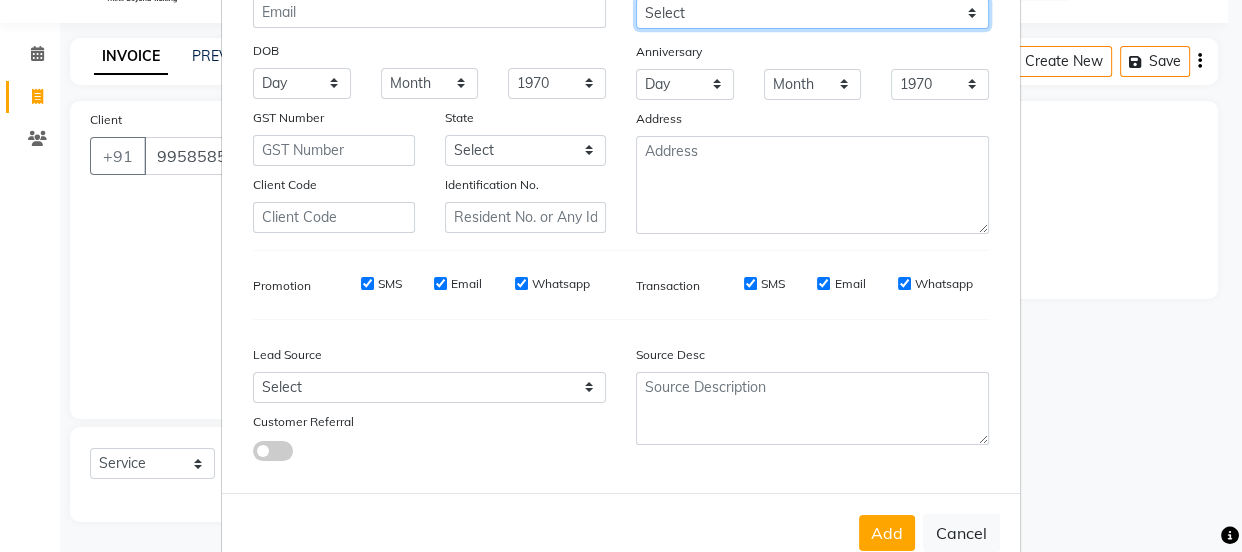 scroll, scrollTop: 272, scrollLeft: 0, axis: vertical 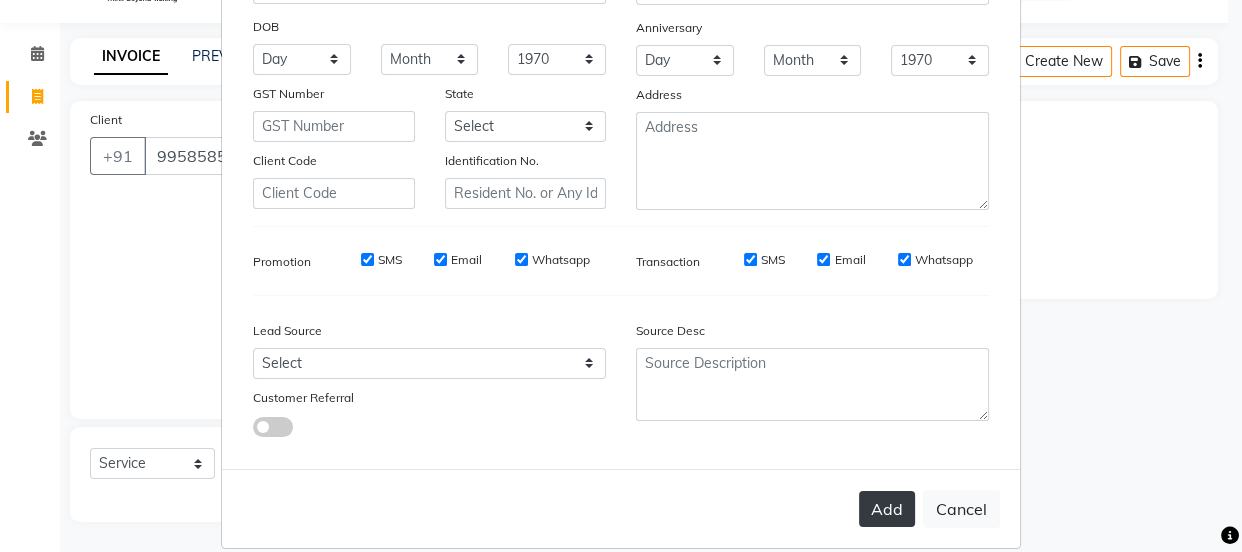 click on "Add" at bounding box center [887, 509] 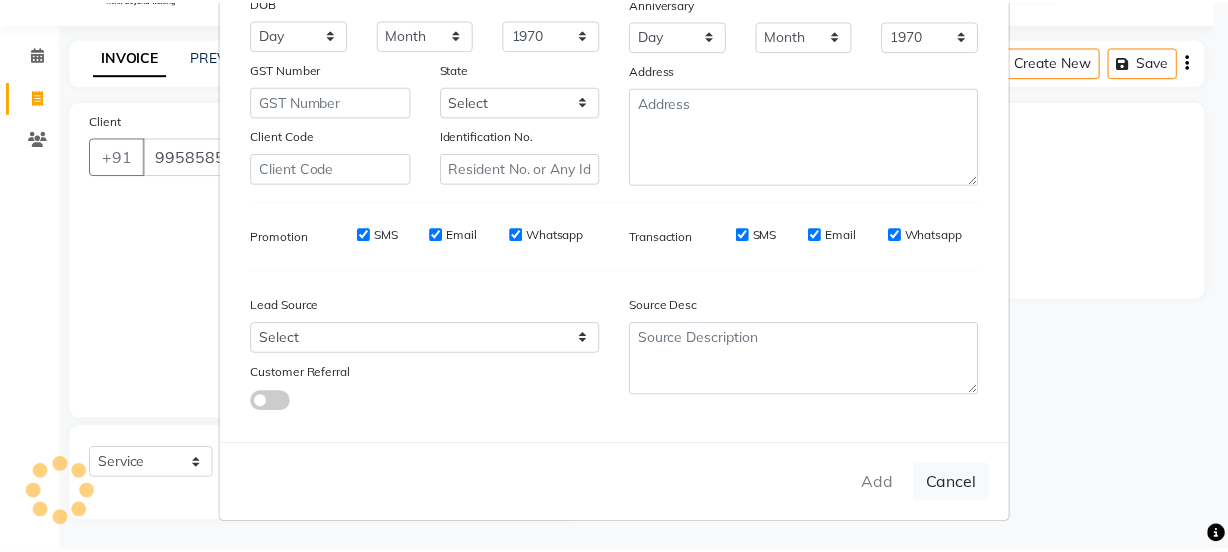 scroll, scrollTop: 0, scrollLeft: 0, axis: both 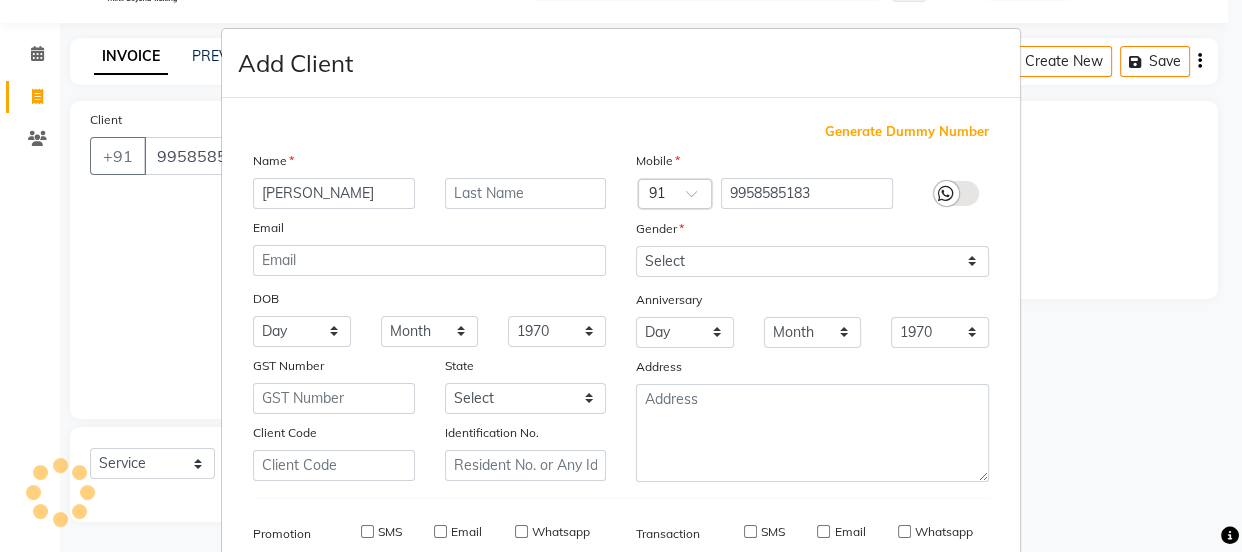 type 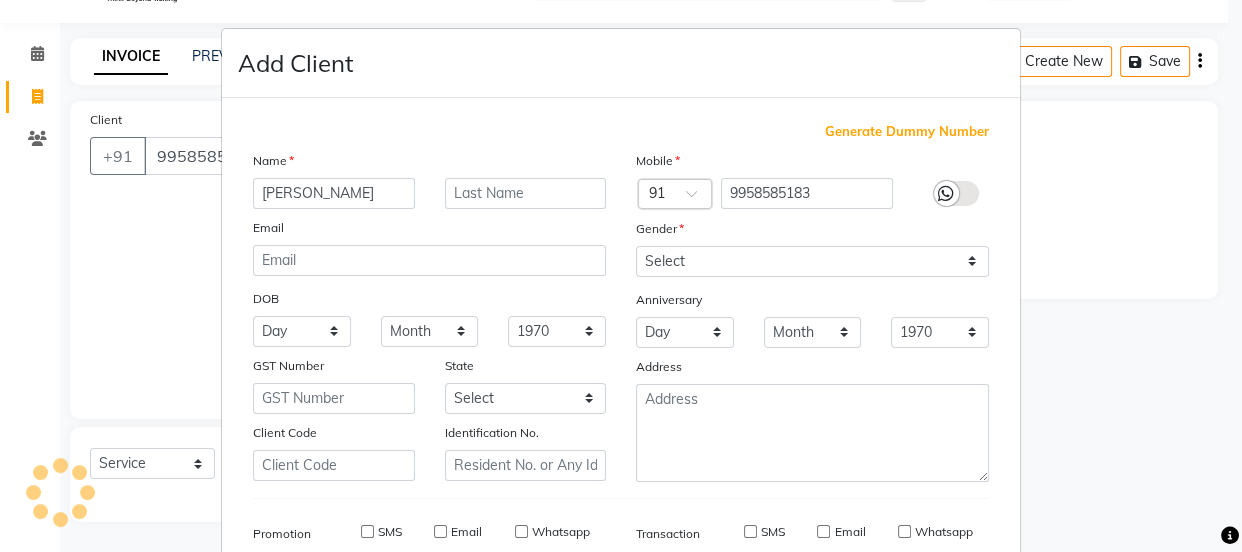 select 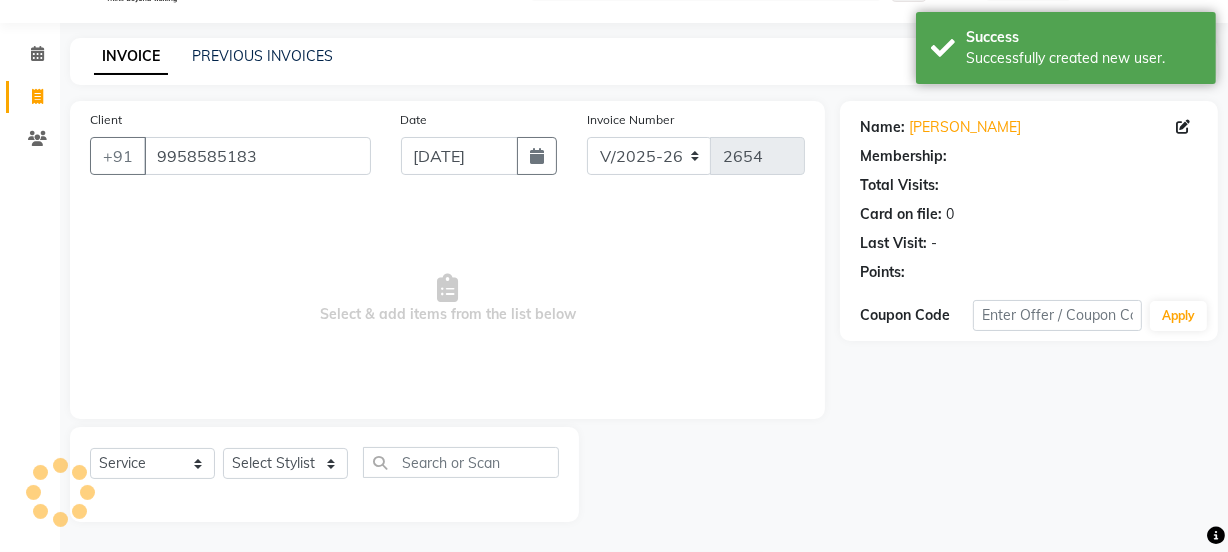 select on "1: Object" 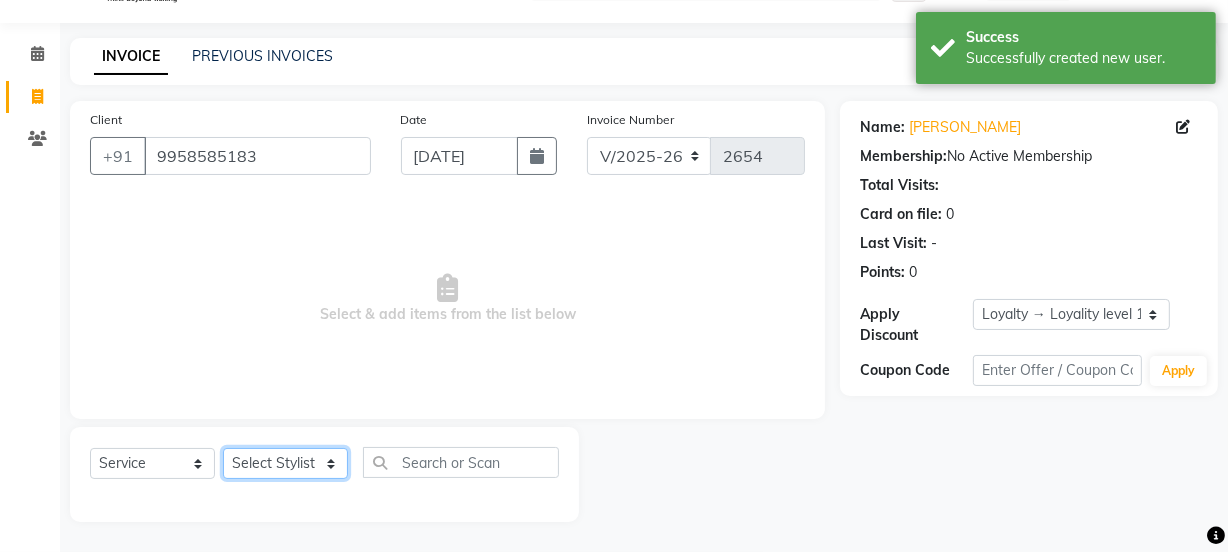 click on "Select Stylist Jyoti kaif Manager [PERSON_NAME] 2 Reception [PERSON_NAME] [PERSON_NAME] SUNNY [PERSON_NAME]" 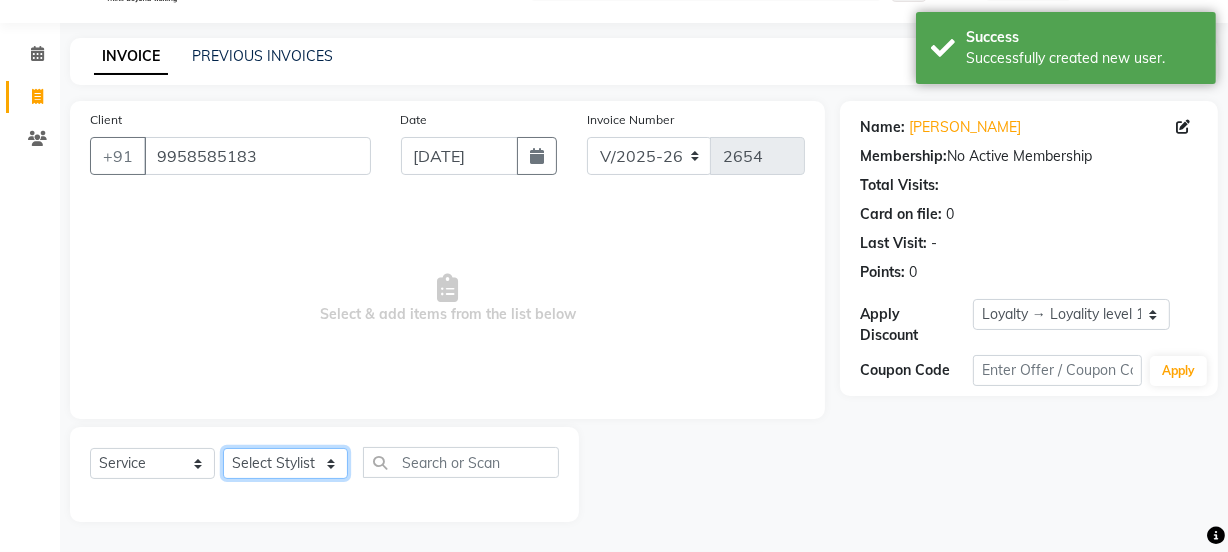 select on "70835" 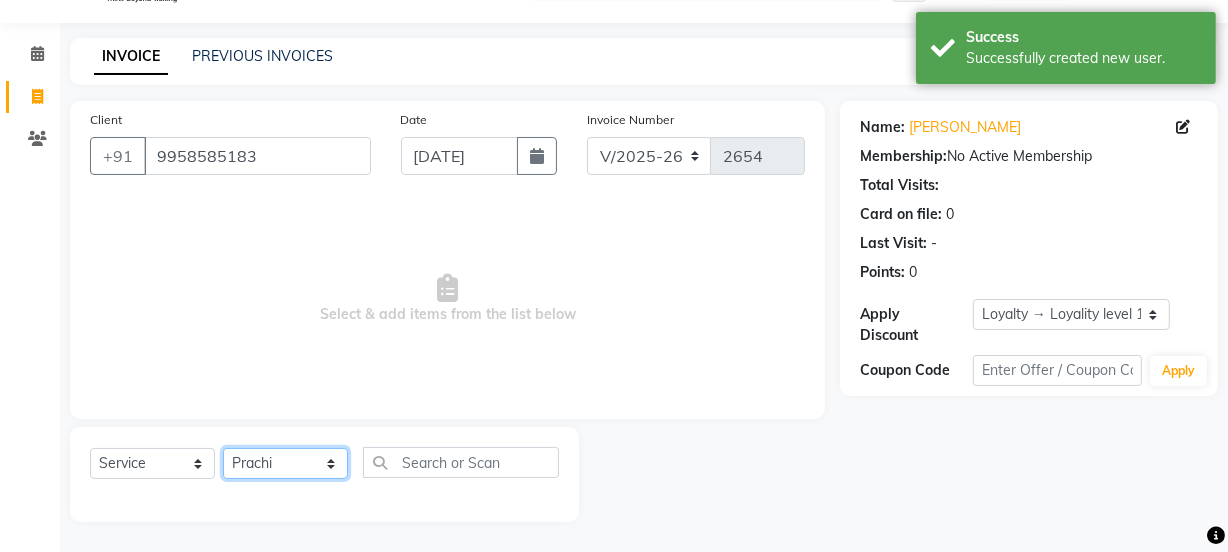click on "Select Stylist Jyoti kaif Manager [PERSON_NAME] 2 Reception [PERSON_NAME] [PERSON_NAME] SUNNY [PERSON_NAME]" 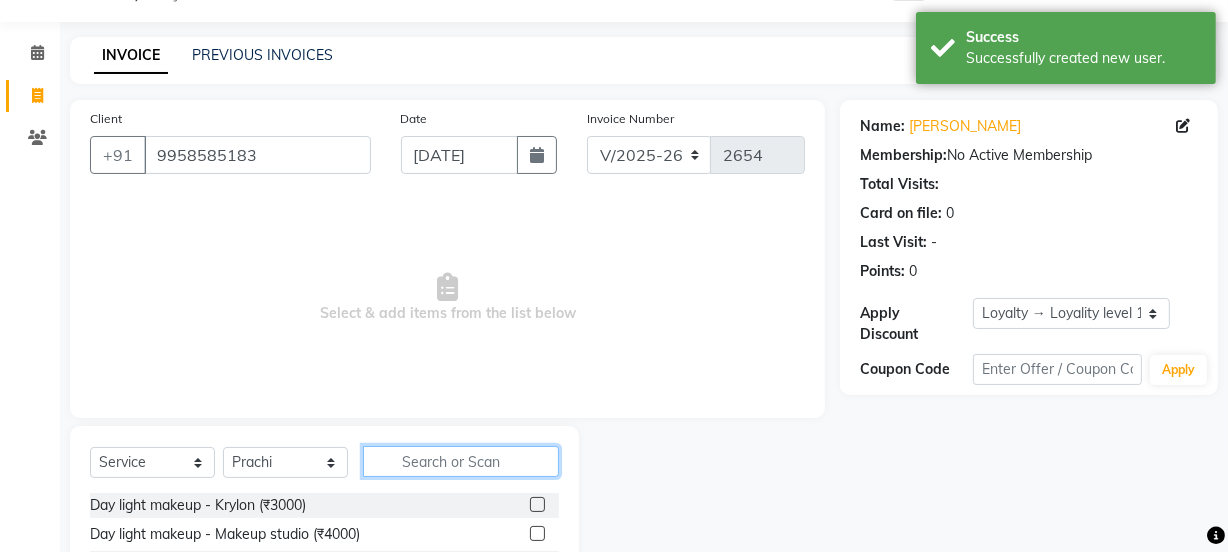 click 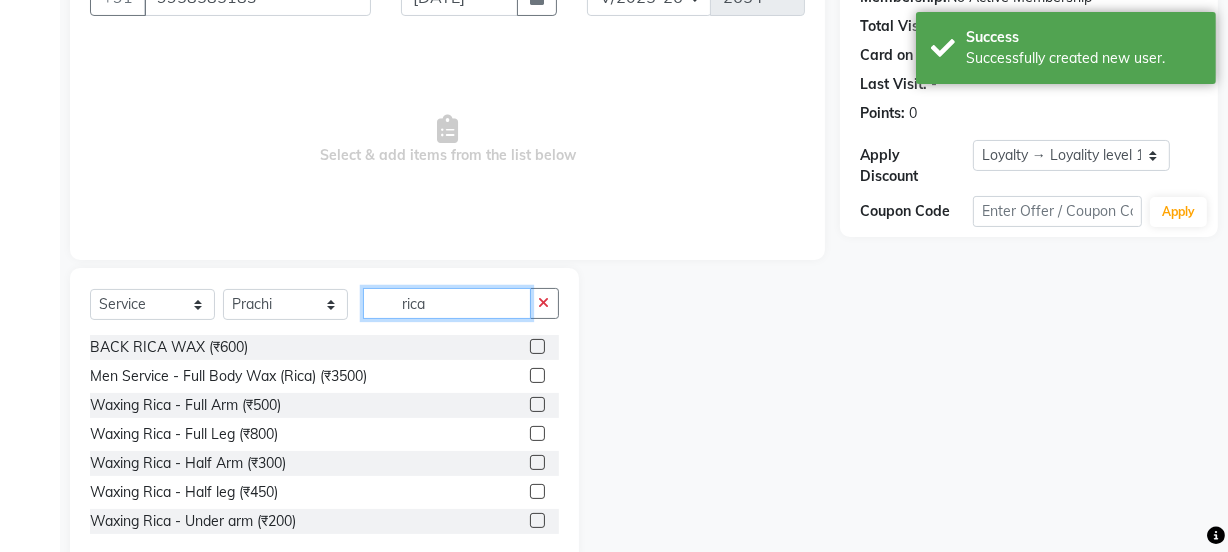 scroll, scrollTop: 250, scrollLeft: 0, axis: vertical 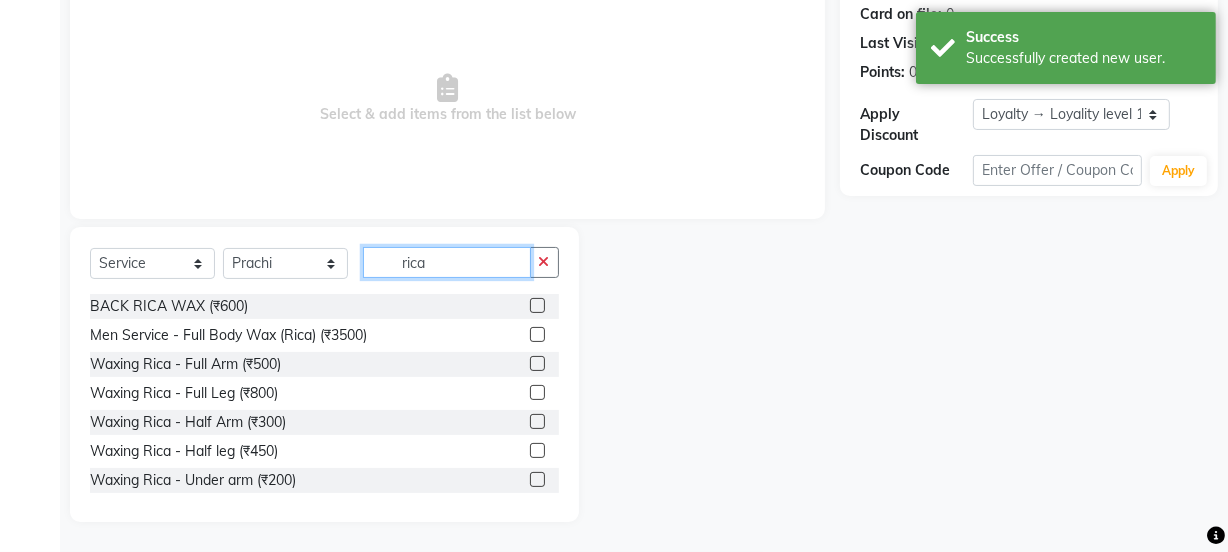 type on "rica" 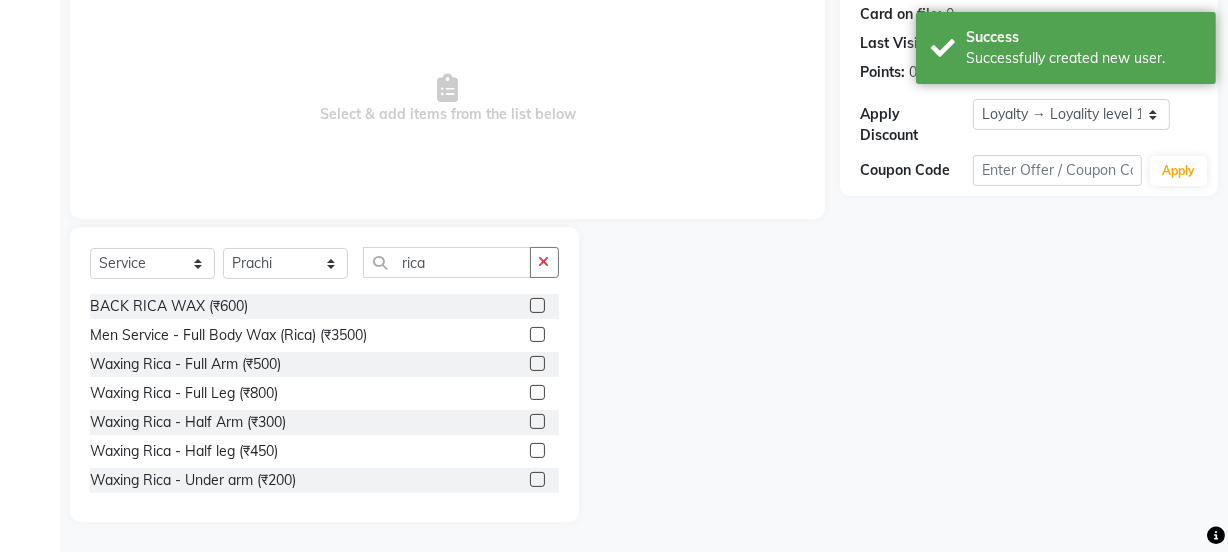click 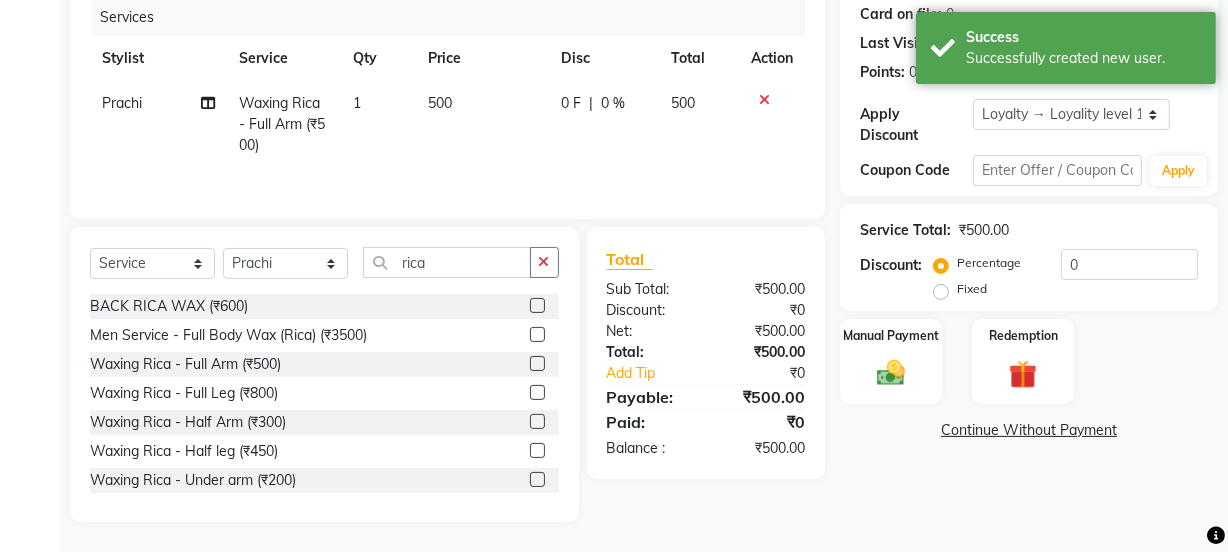 checkbox on "false" 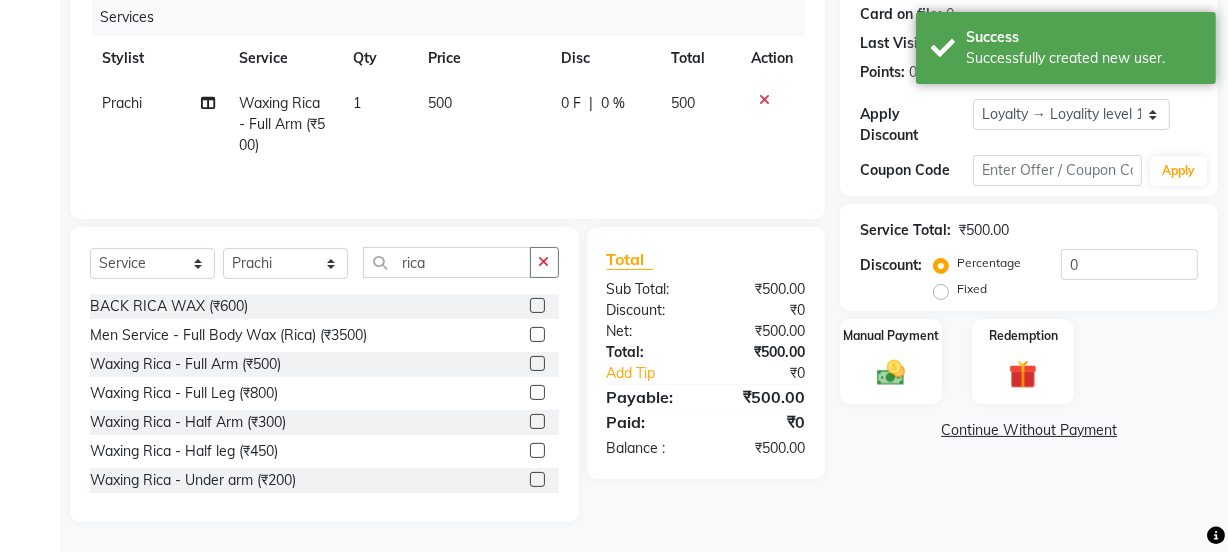 click on "500" 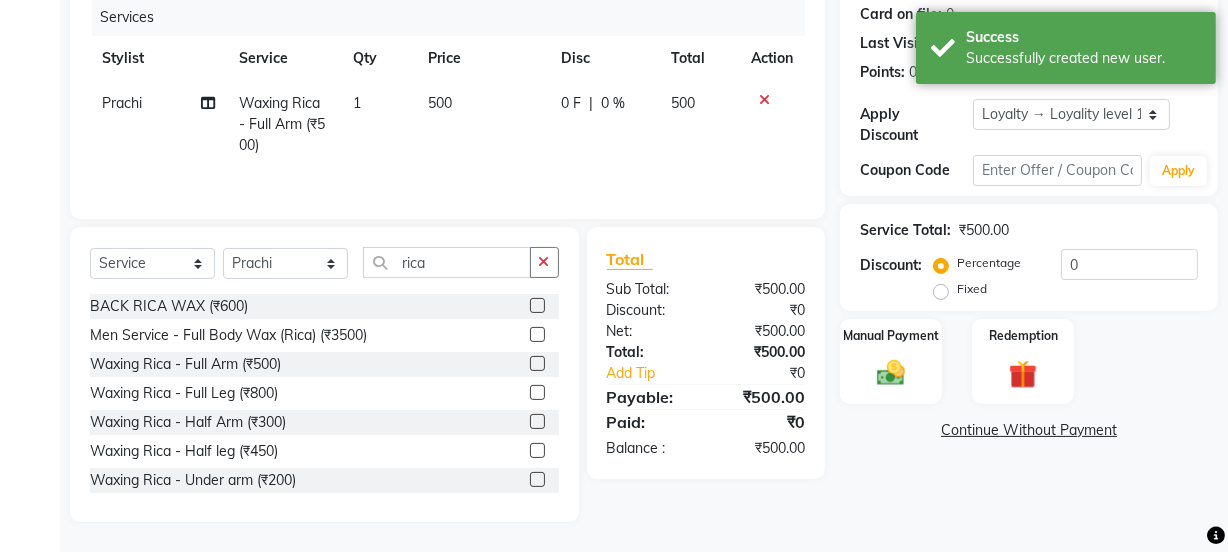 select on "70835" 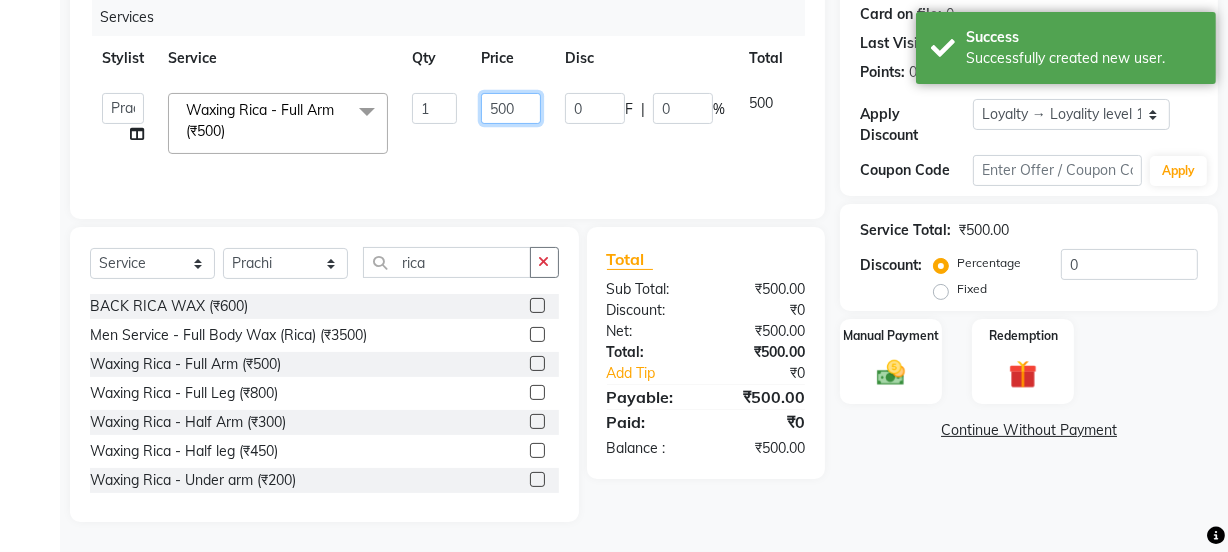 drag, startPoint x: 507, startPoint y: 103, endPoint x: 478, endPoint y: 104, distance: 29.017237 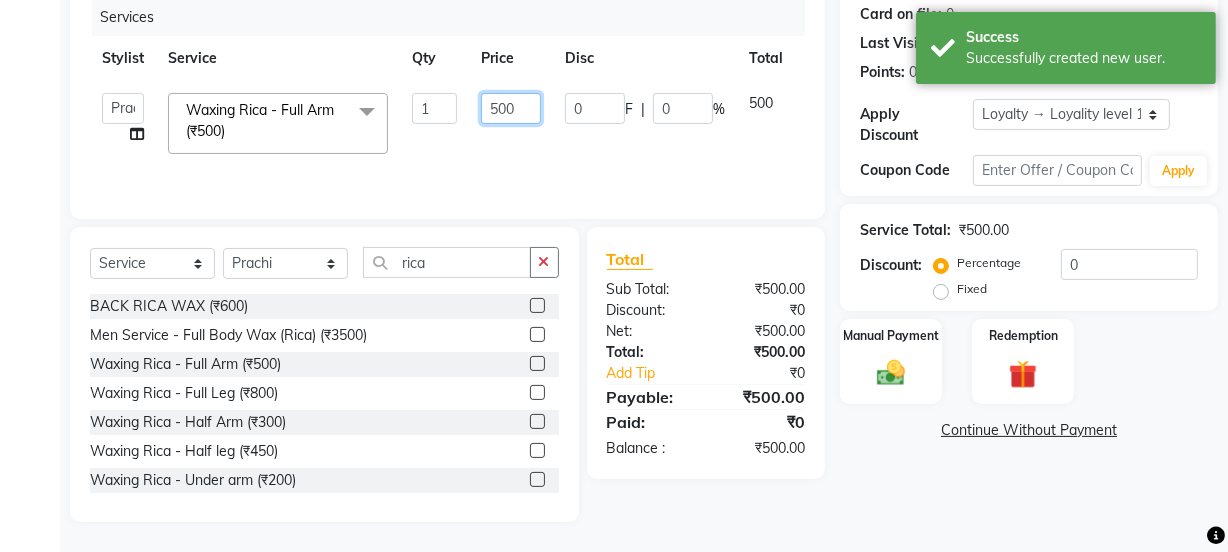 click on "500" 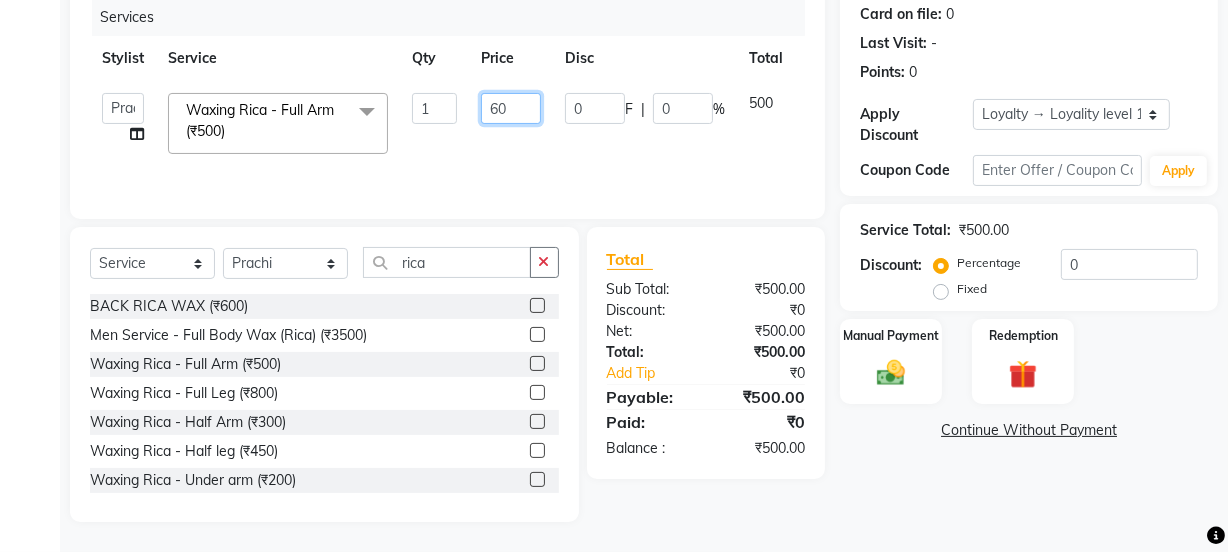 type on "600" 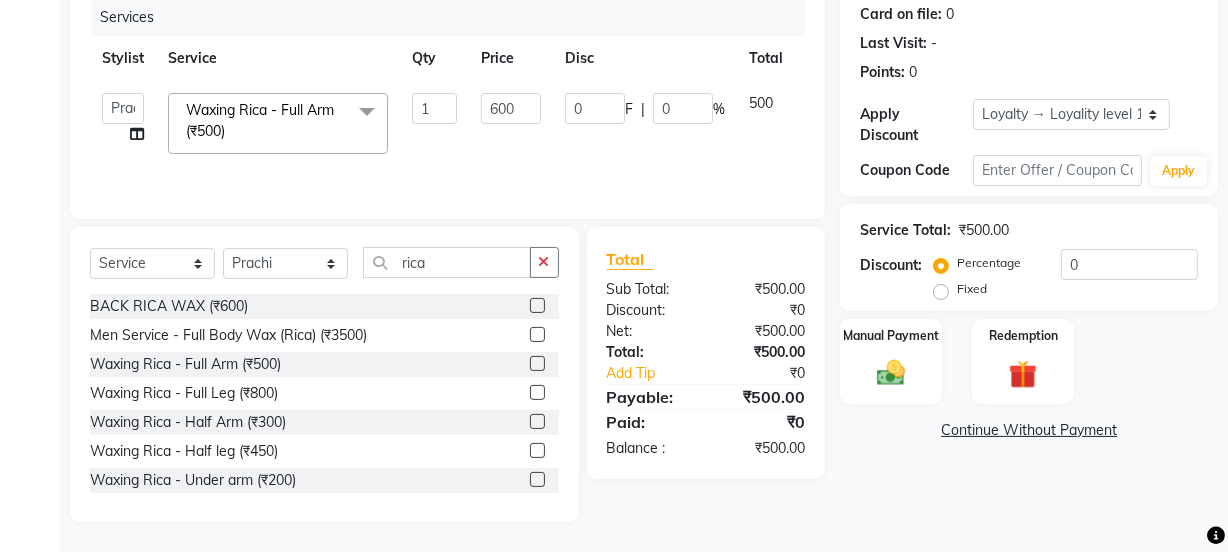 click on "600" 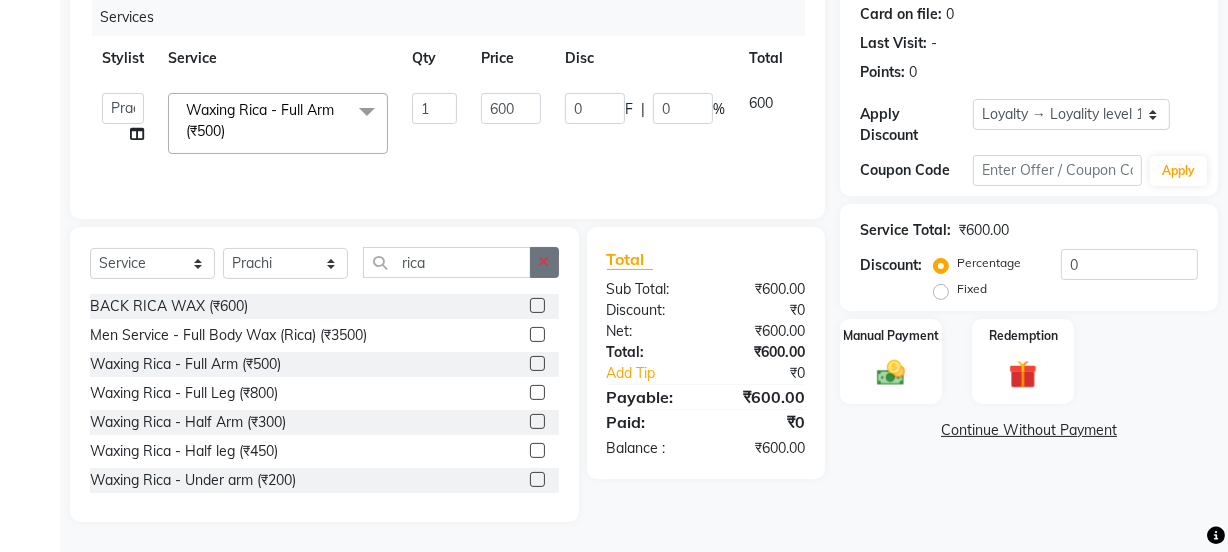 click 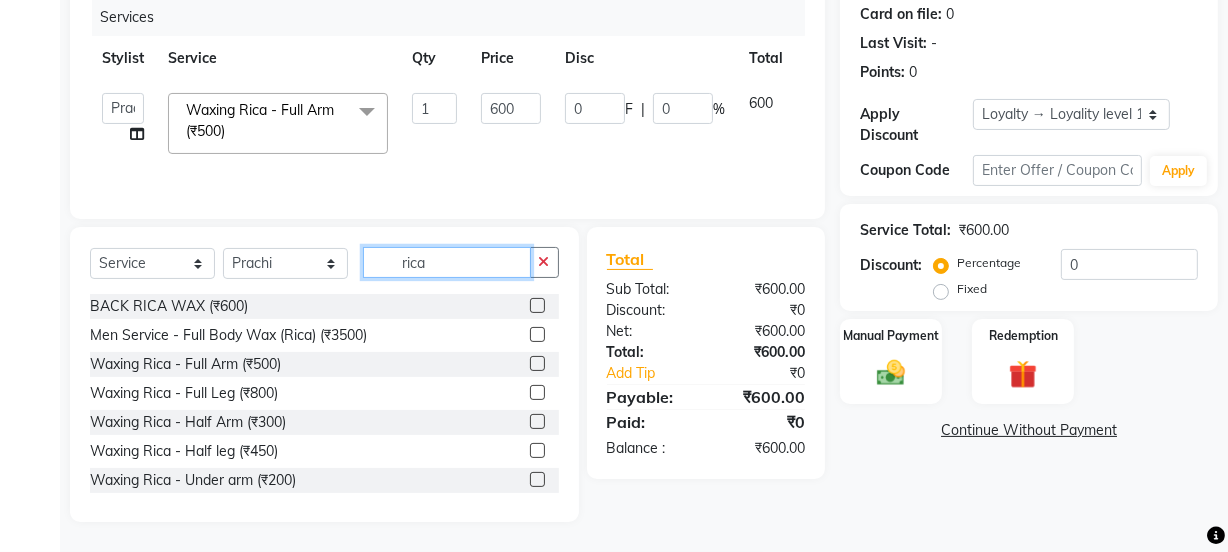 type 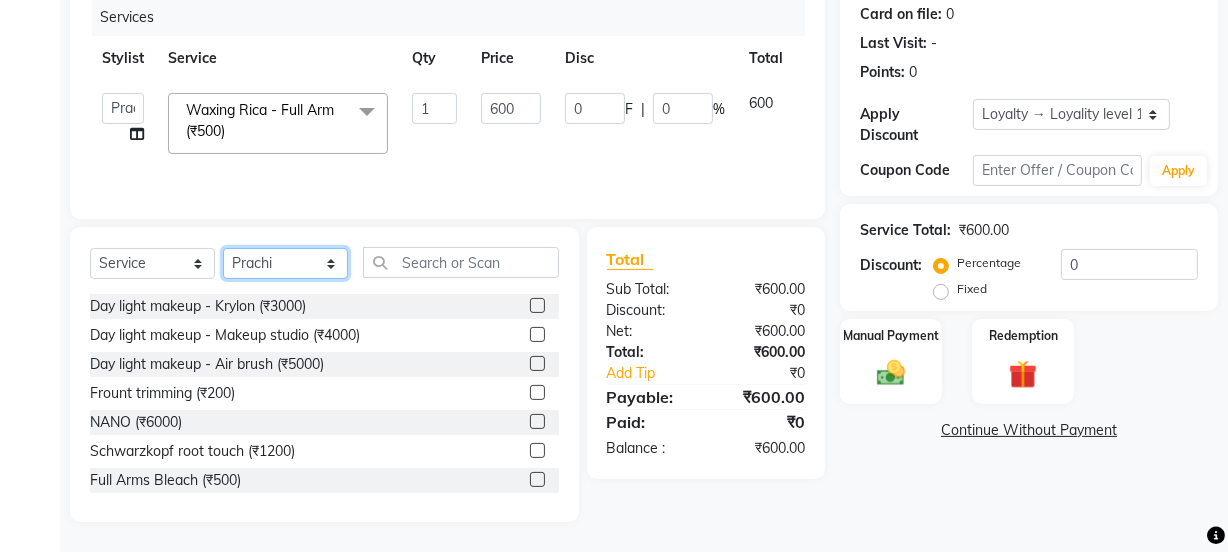click on "Select Stylist Jyoti kaif Manager [PERSON_NAME] 2 Reception [PERSON_NAME] [PERSON_NAME] SUNNY [PERSON_NAME]" 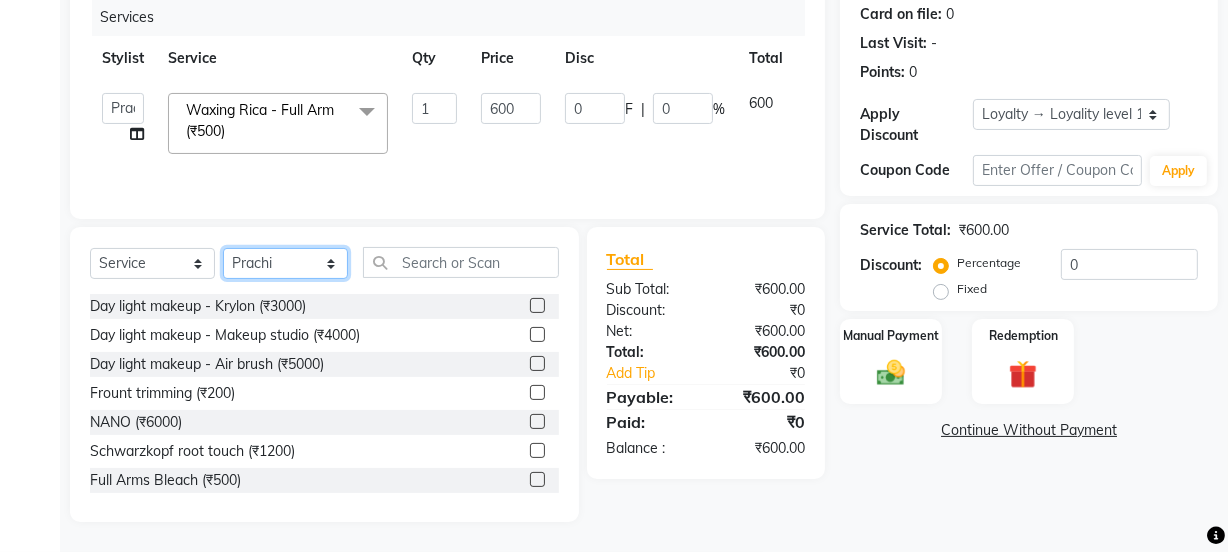 select on "79136" 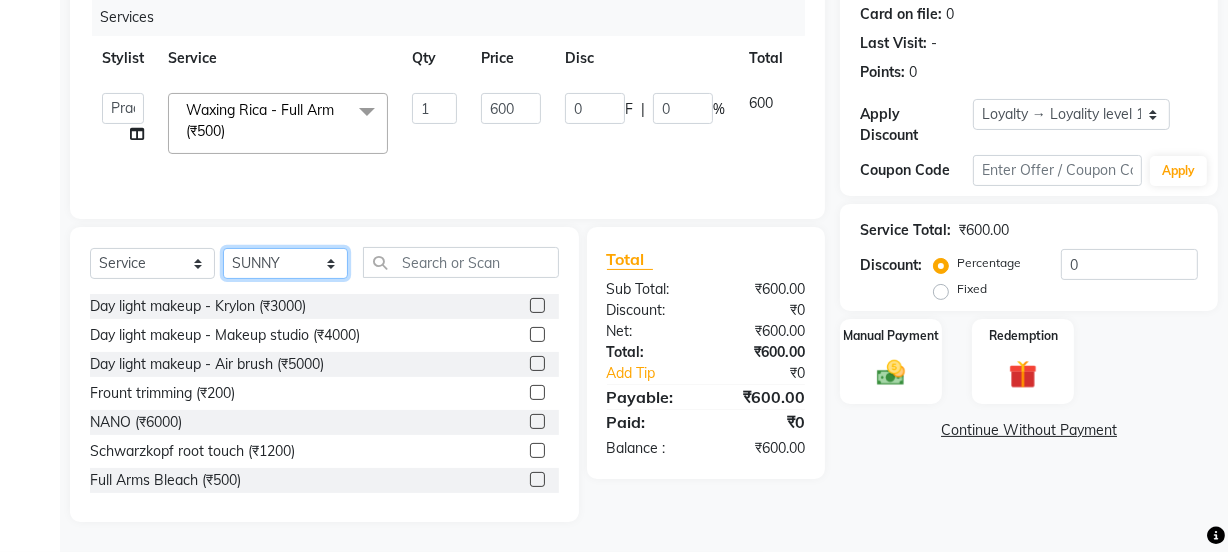 click on "Select Stylist Jyoti kaif Manager [PERSON_NAME] 2 Reception [PERSON_NAME] [PERSON_NAME] SUNNY [PERSON_NAME]" 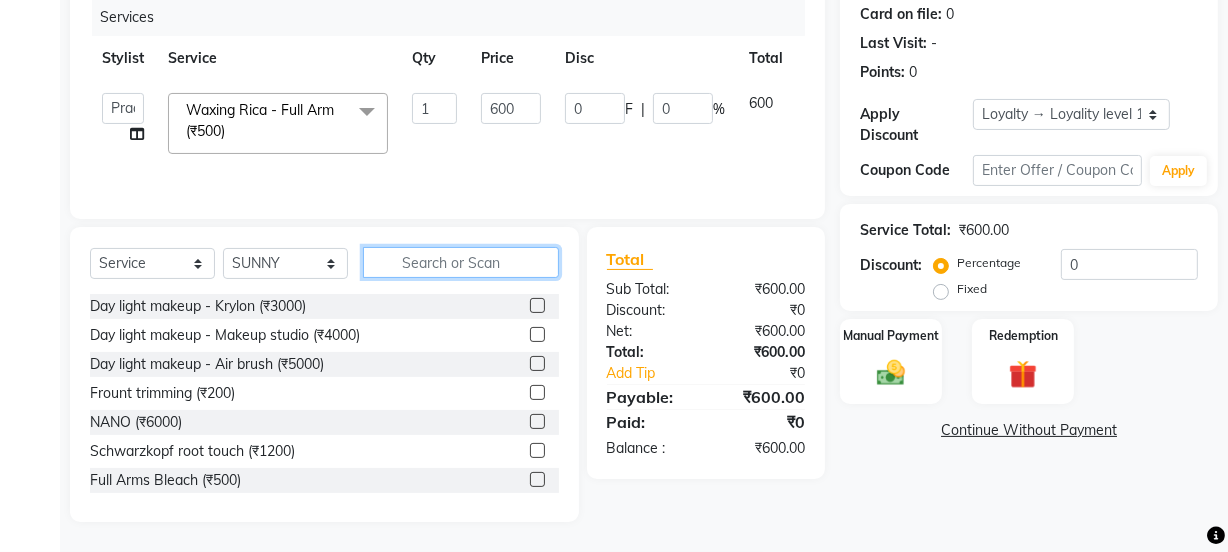 click 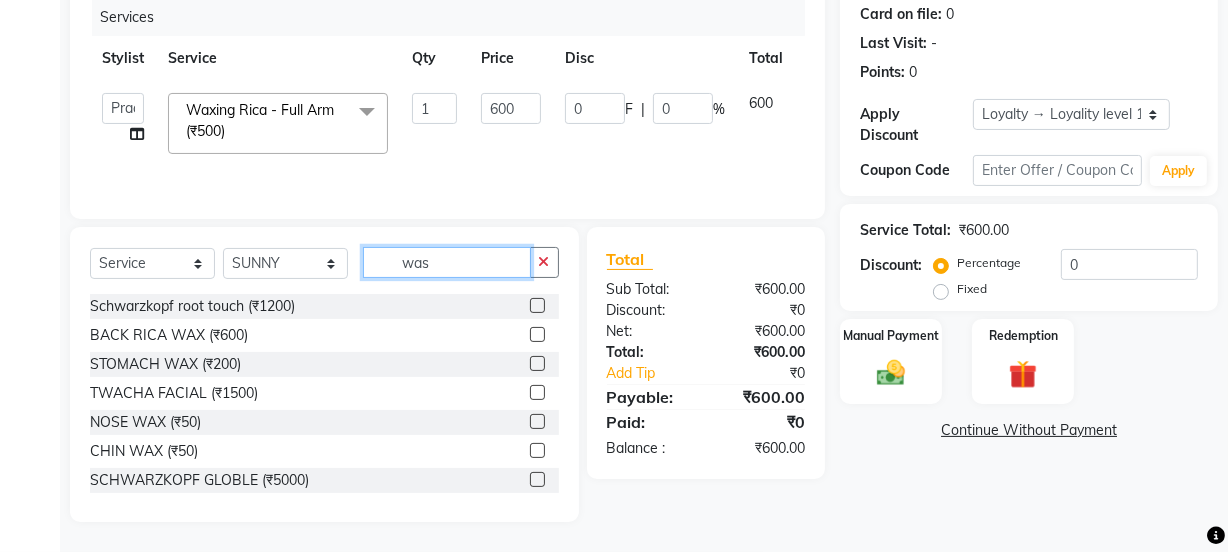 scroll, scrollTop: 206, scrollLeft: 0, axis: vertical 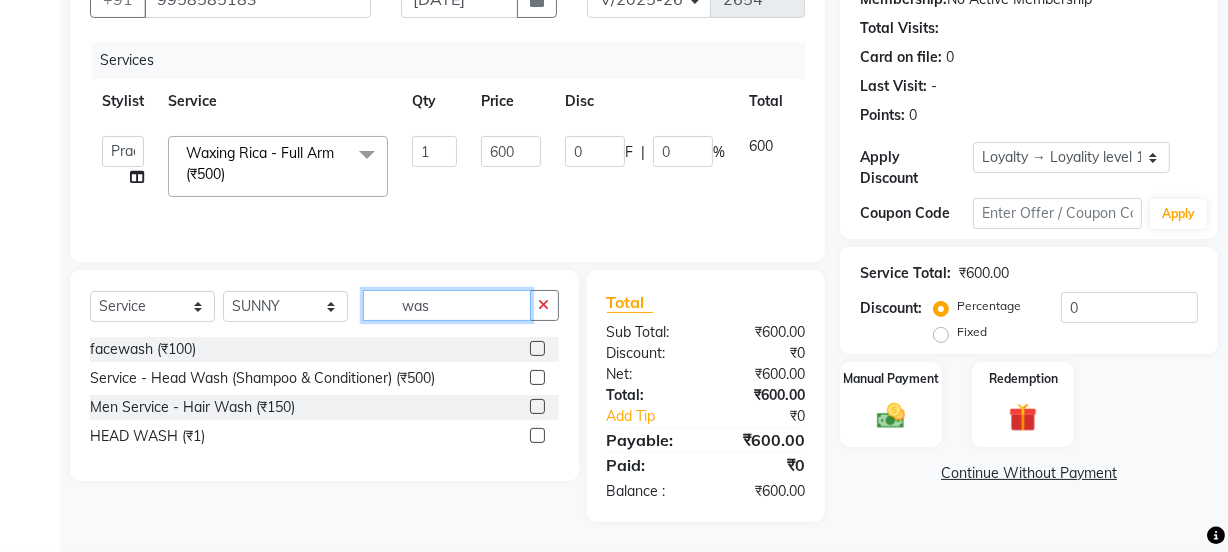 type on "was" 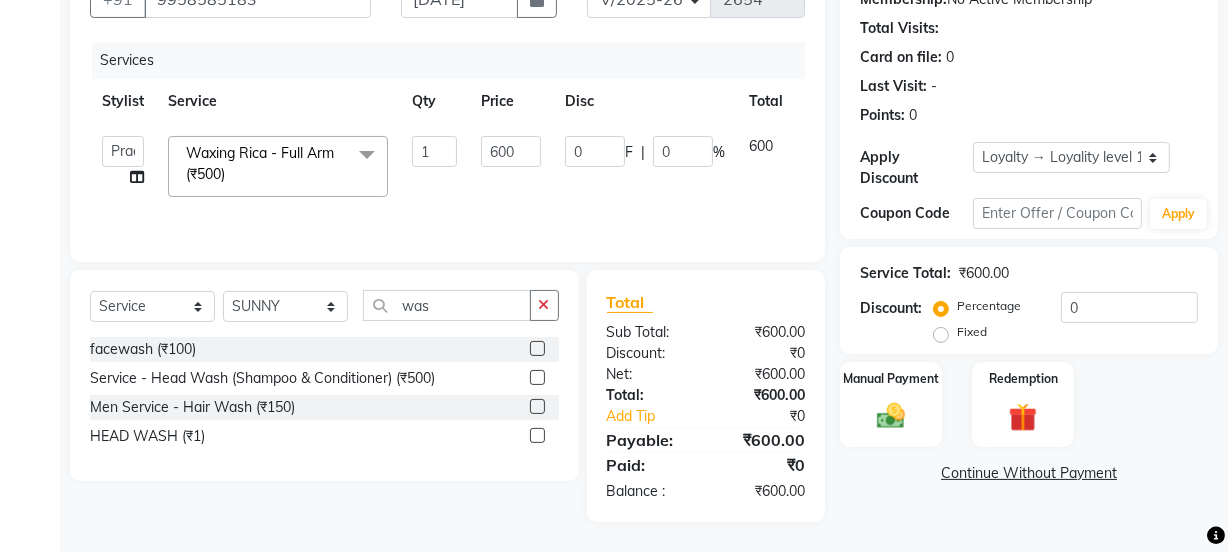 click 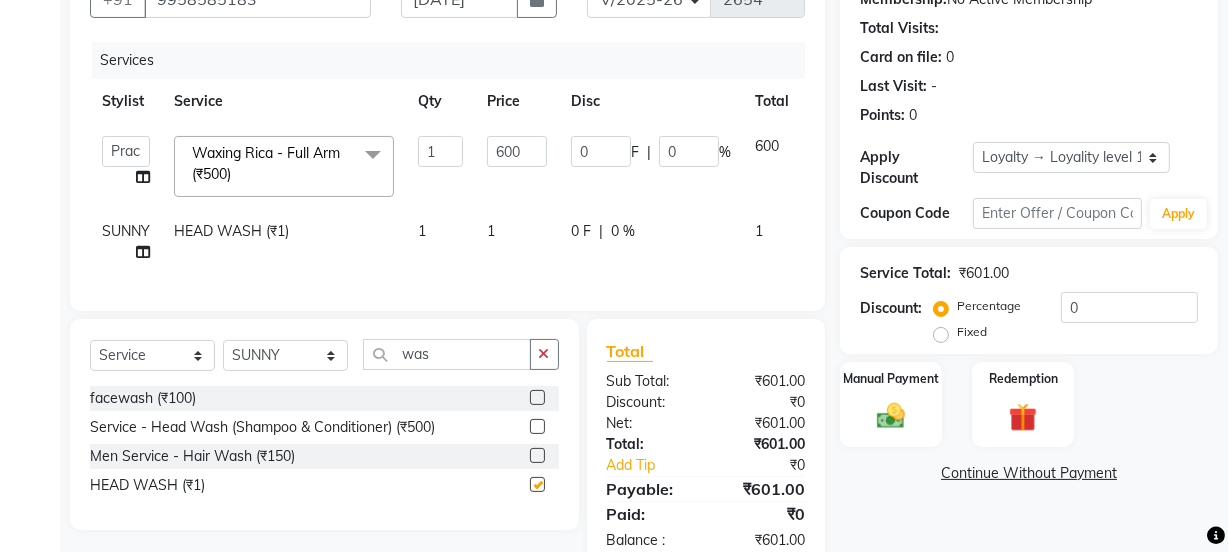 checkbox on "false" 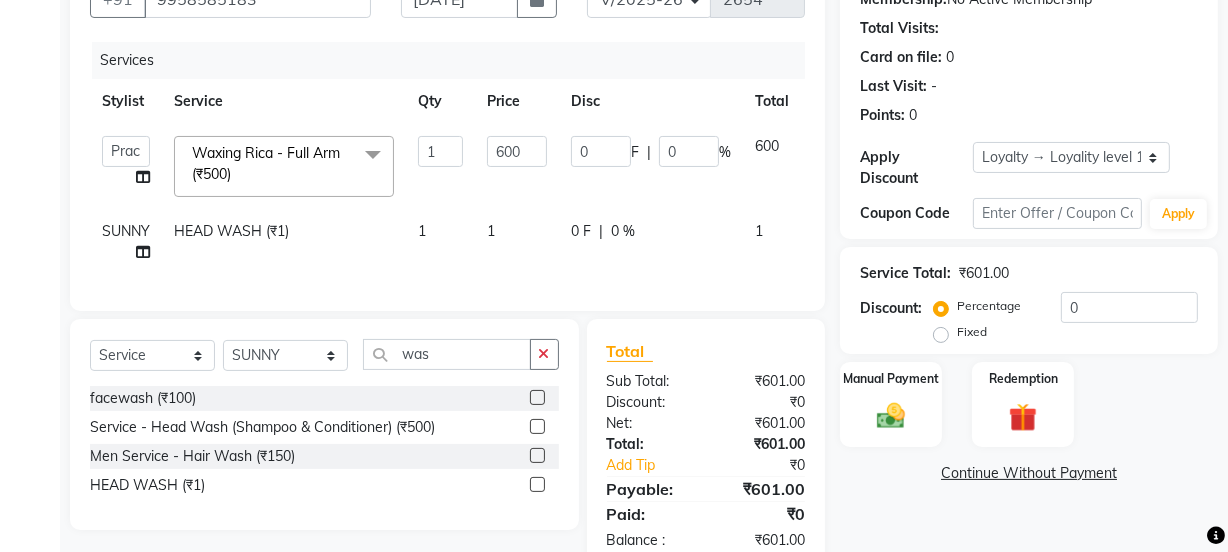 click on "1" 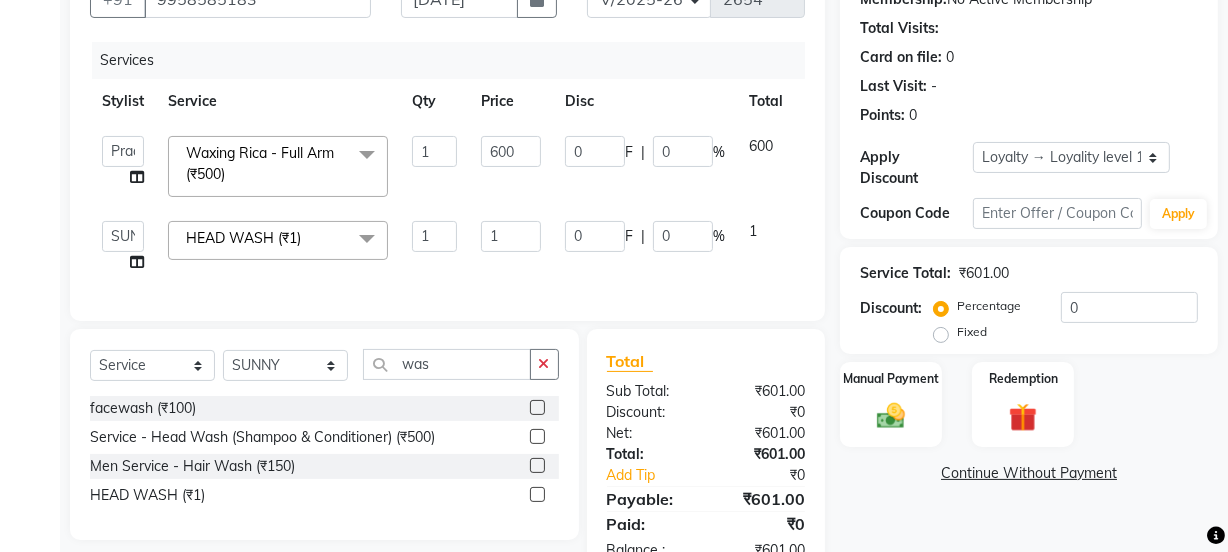 click on "1" 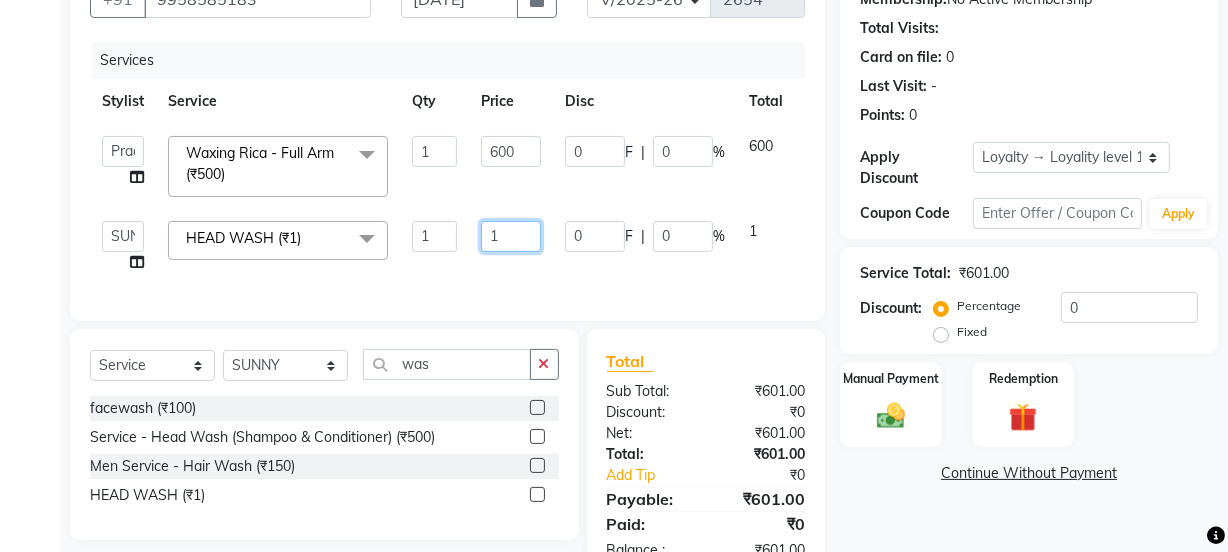 click on "1" 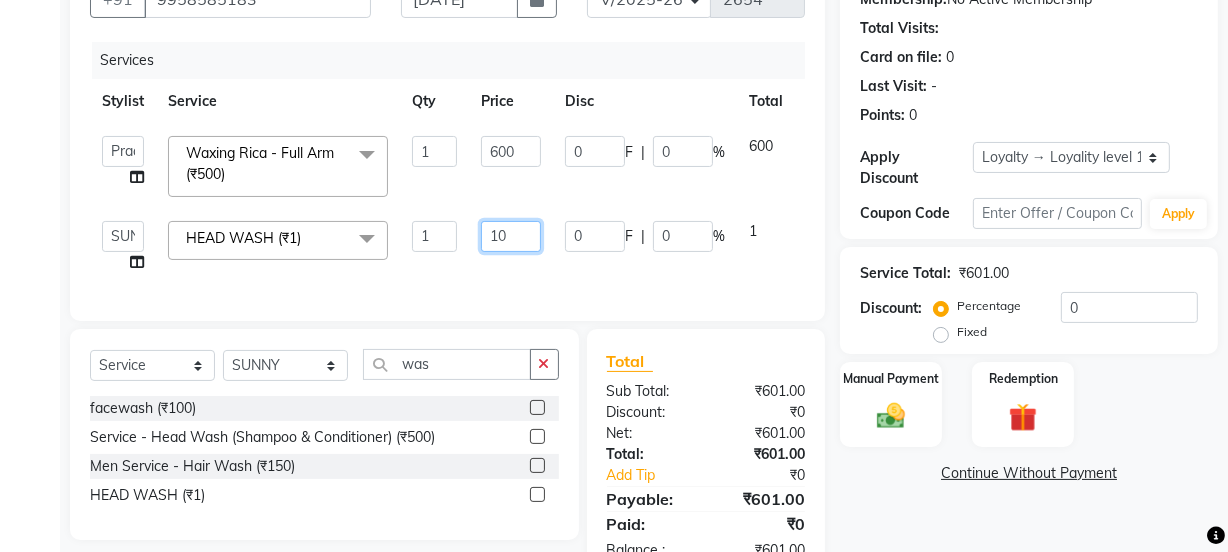 type on "100" 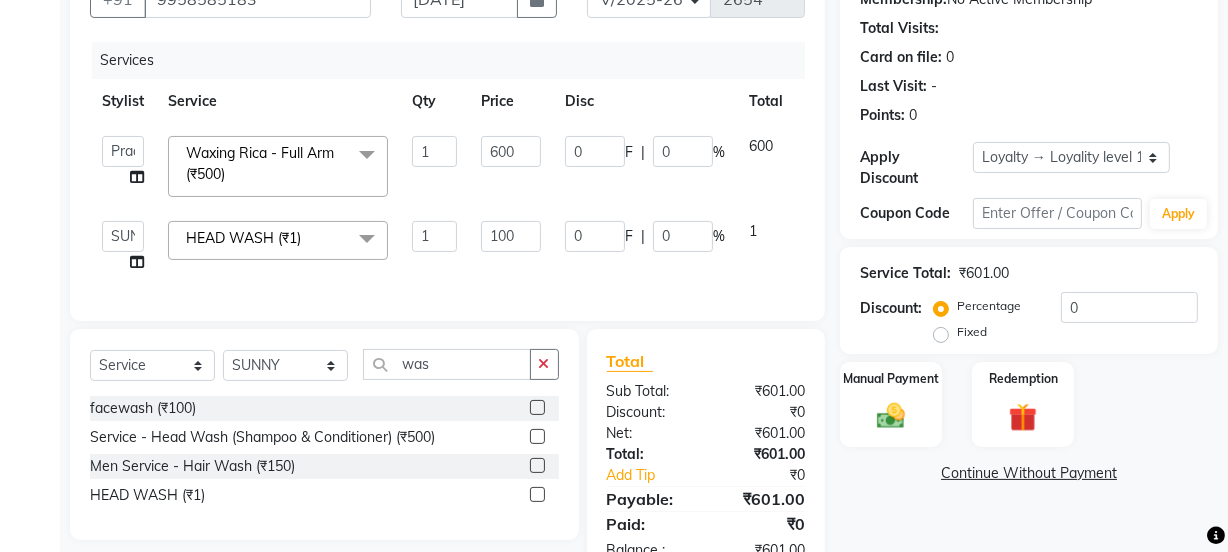 click on "100" 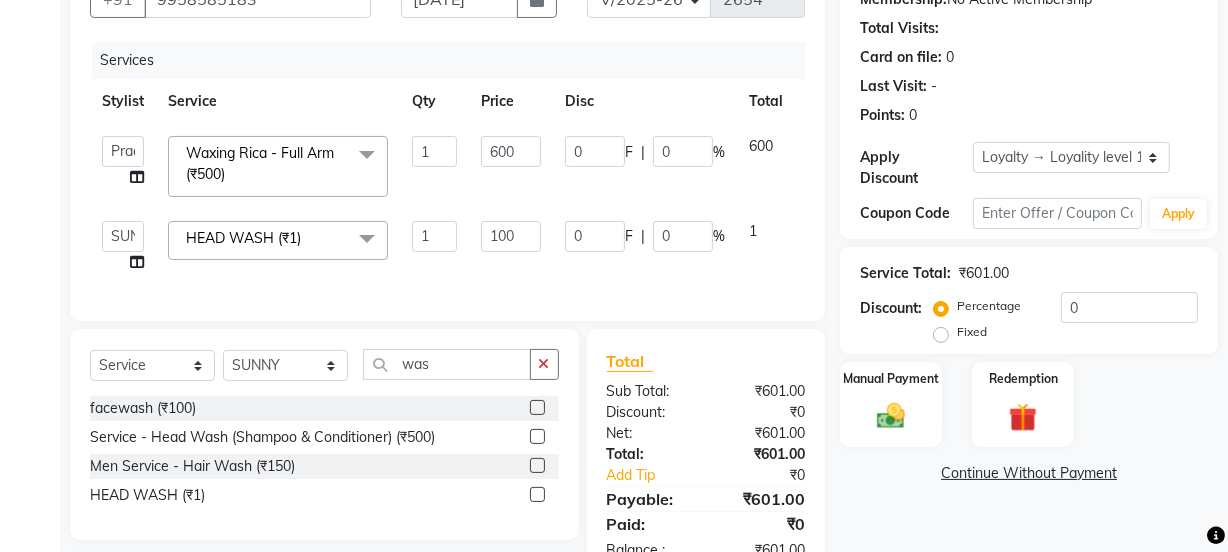 select on "79136" 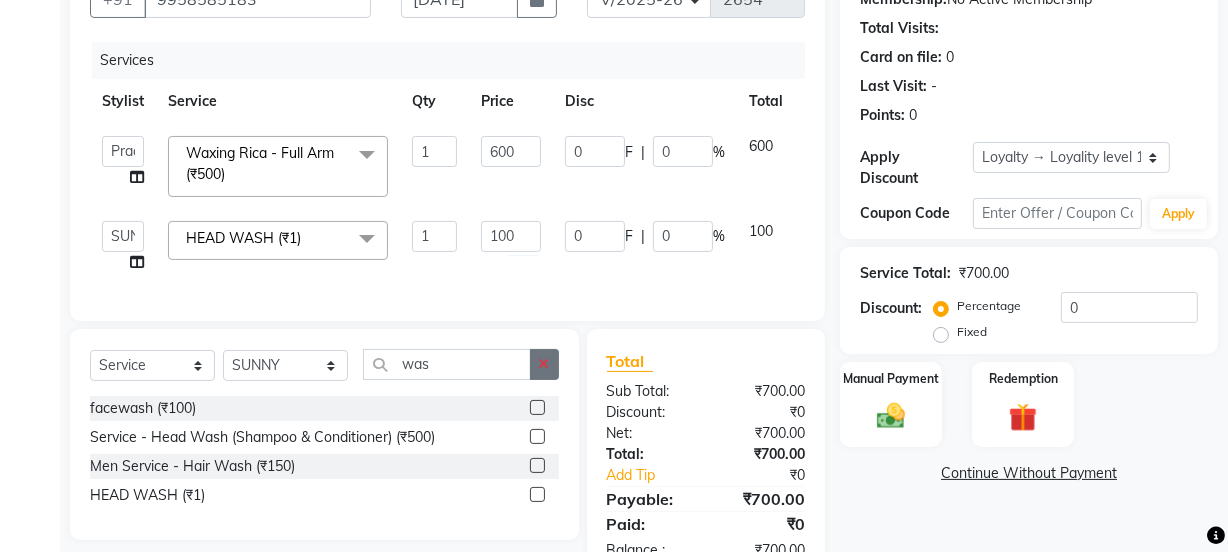click 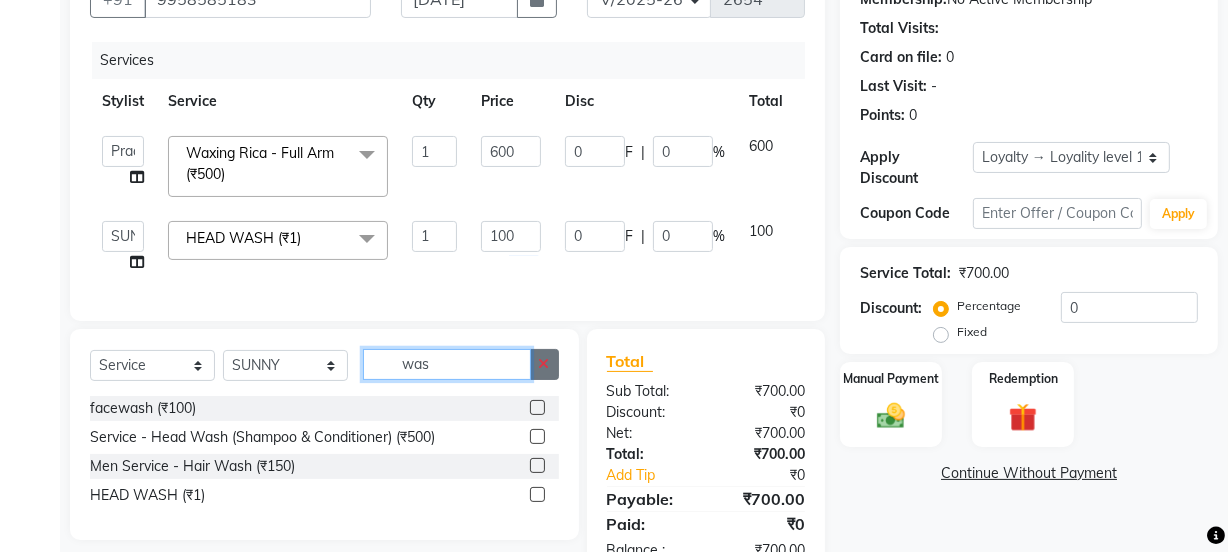 type 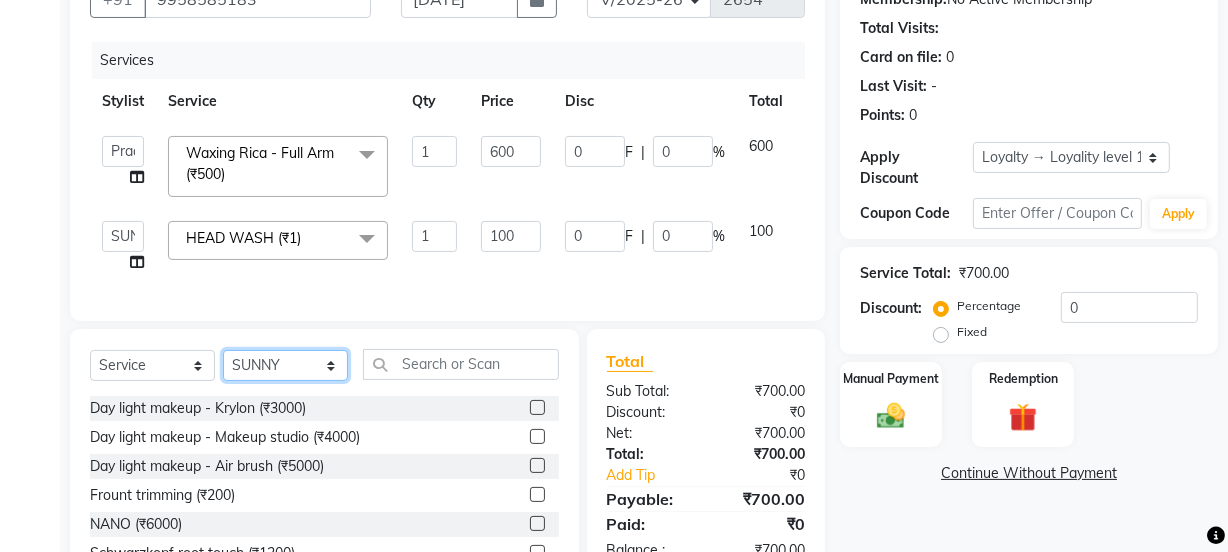 click on "Select Stylist Jyoti kaif Manager [PERSON_NAME] 2 Reception [PERSON_NAME] [PERSON_NAME] SUNNY [PERSON_NAME]" 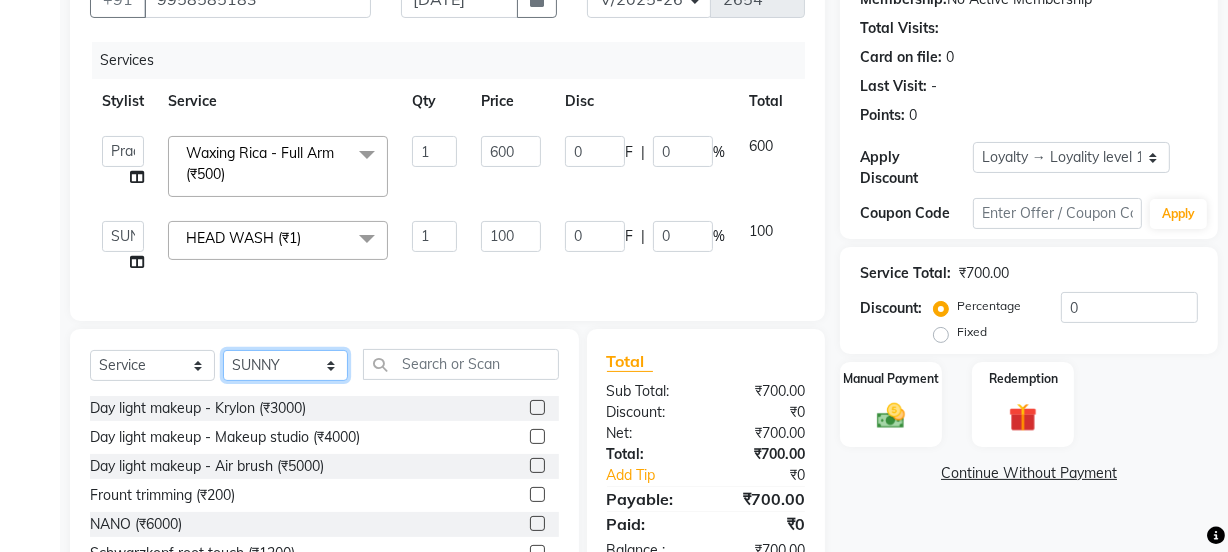 select on "85314" 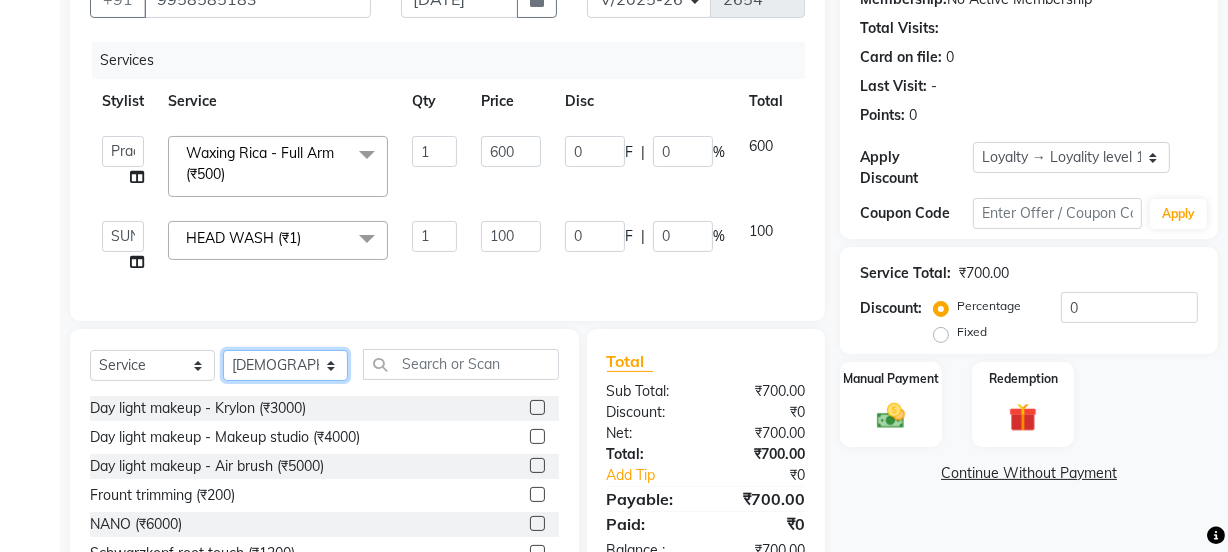 click on "Select Stylist Jyoti kaif Manager [PERSON_NAME] 2 Reception [PERSON_NAME] [PERSON_NAME] SUNNY [PERSON_NAME]" 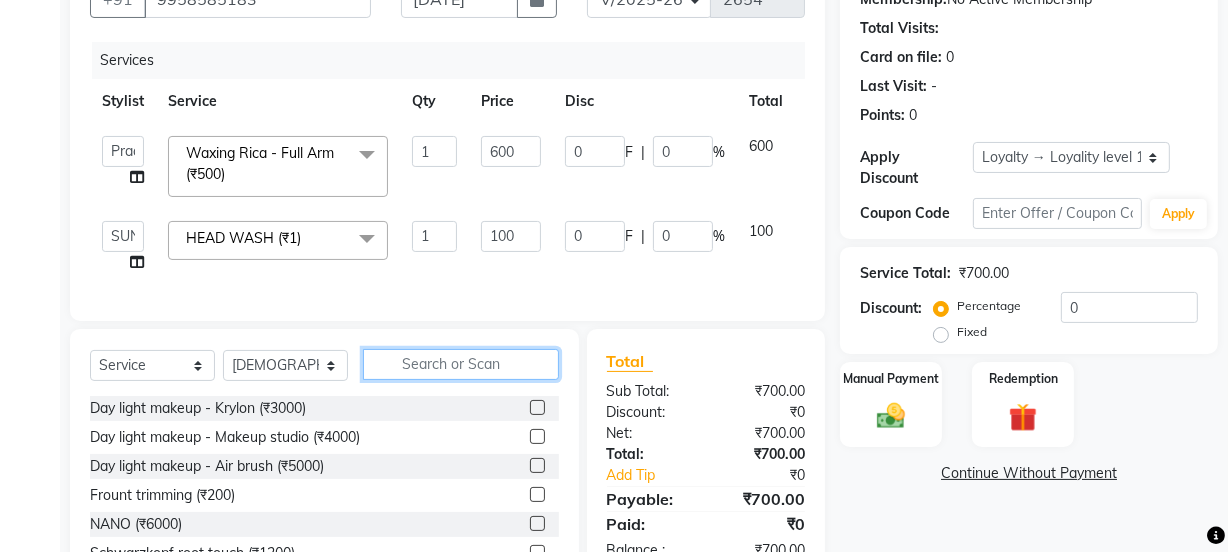 click 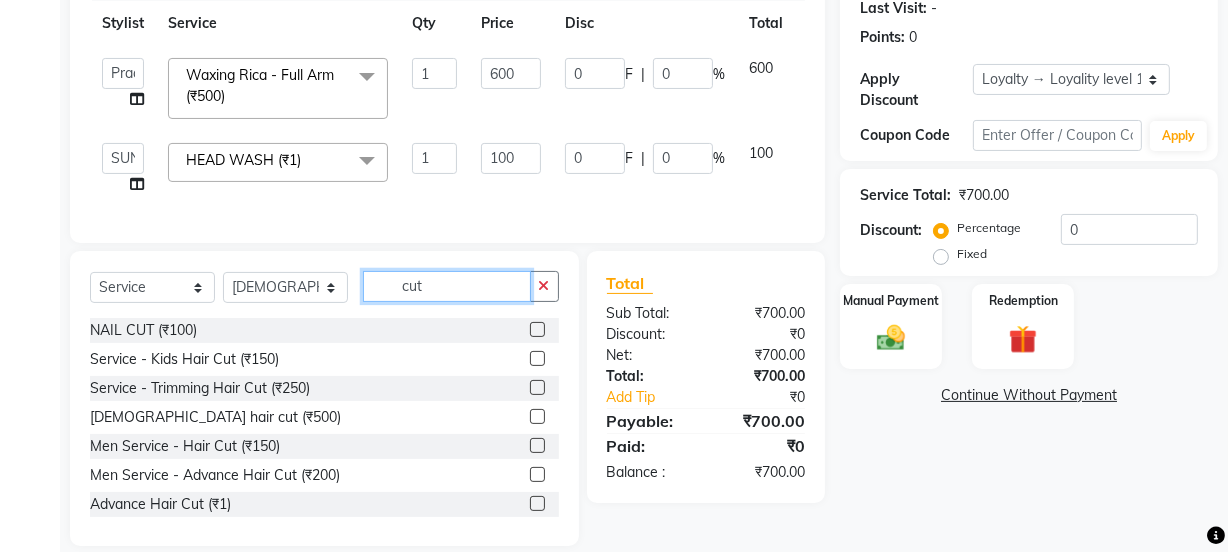 scroll, scrollTop: 321, scrollLeft: 0, axis: vertical 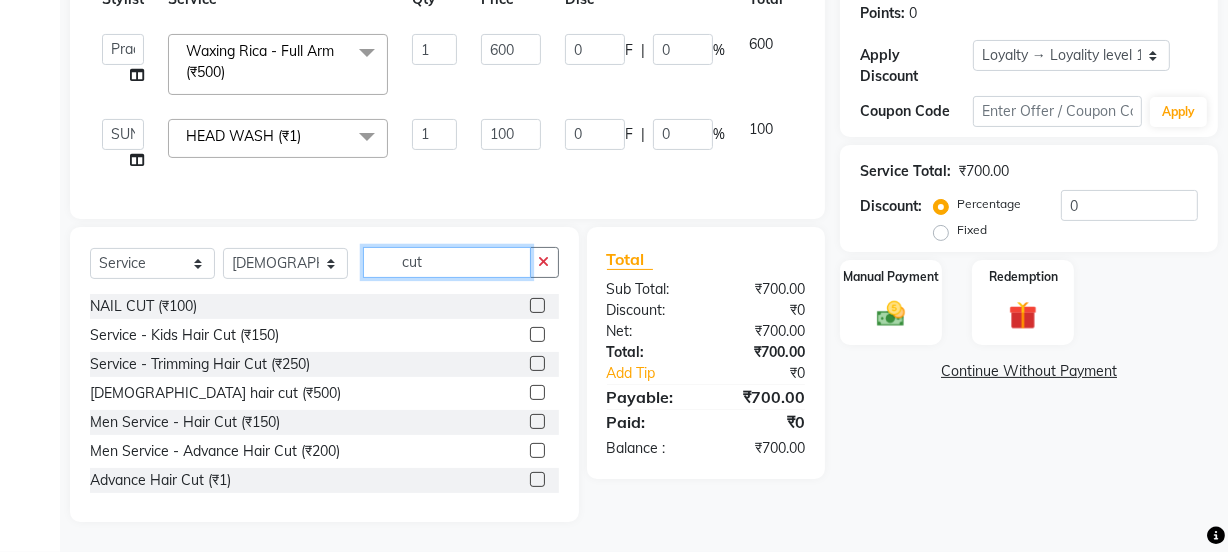 type on "cut" 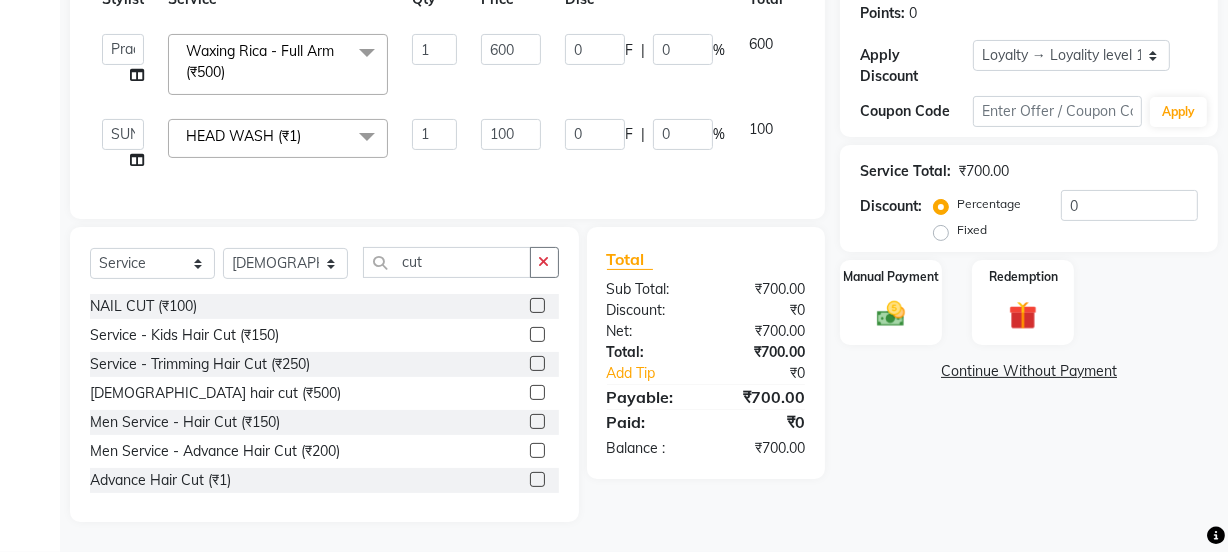 click 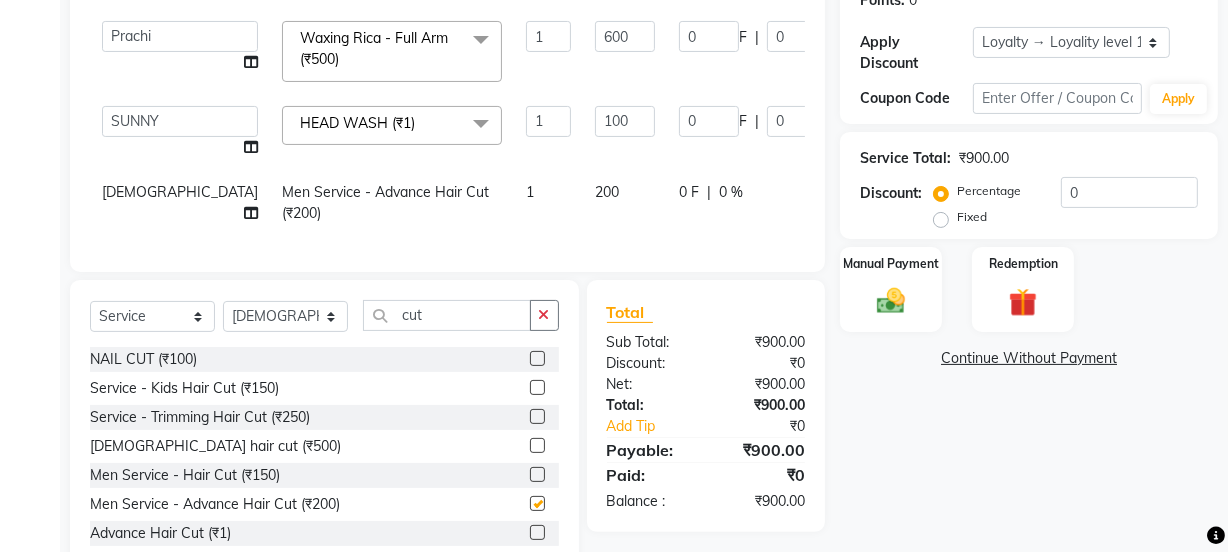 checkbox on "false" 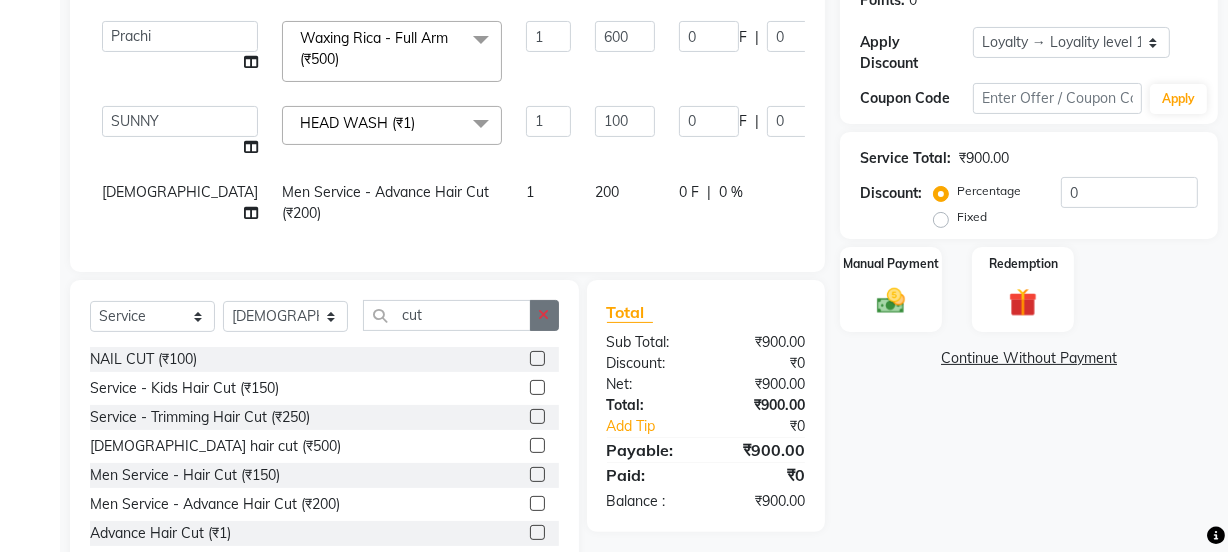 click 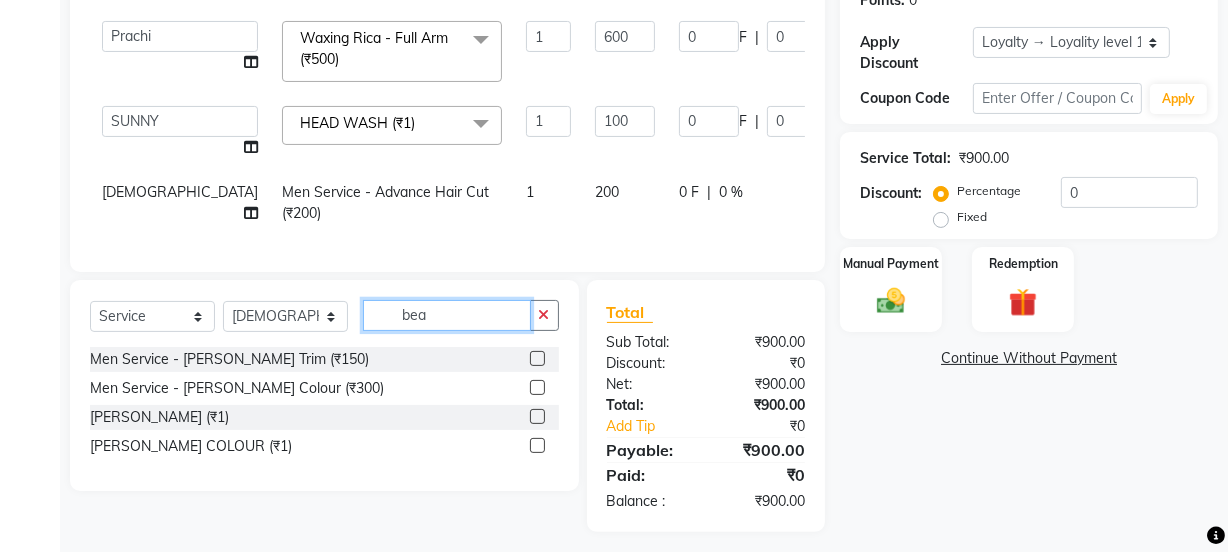 type on "bea" 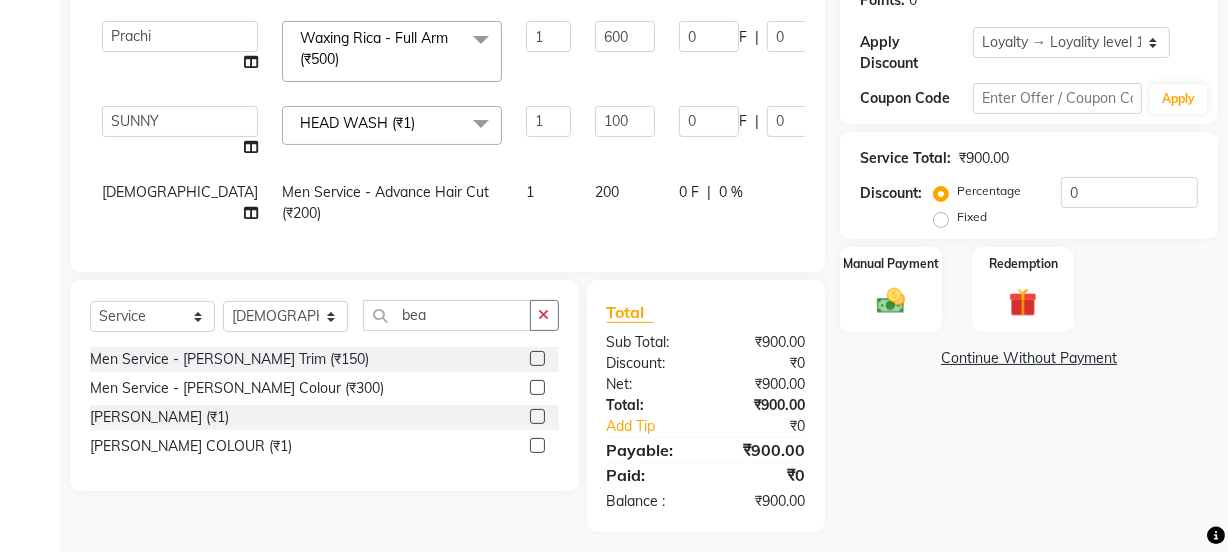click 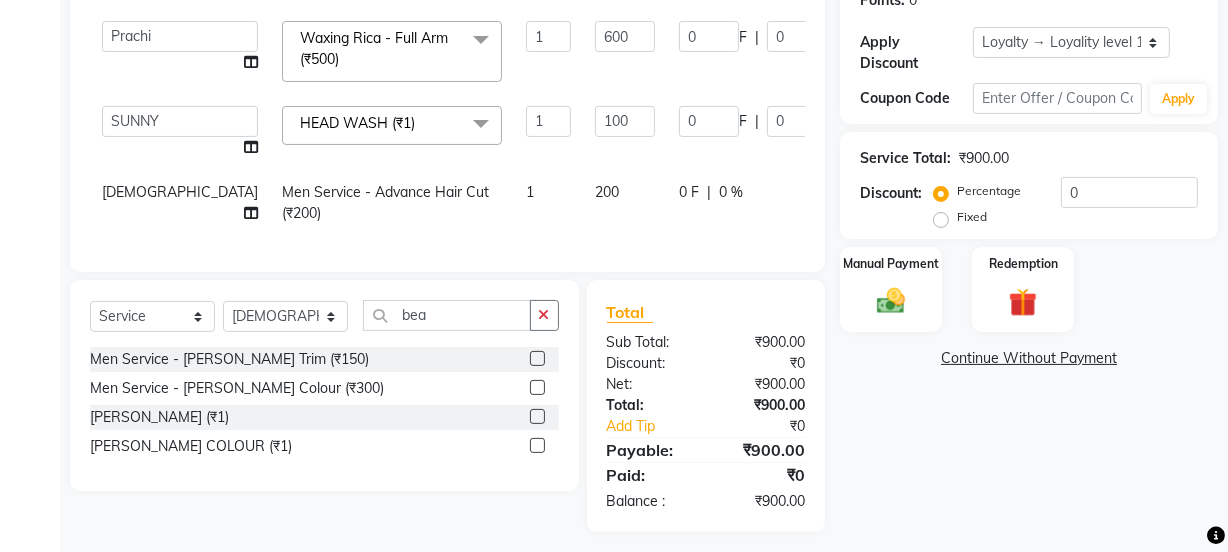 click at bounding box center [536, 359] 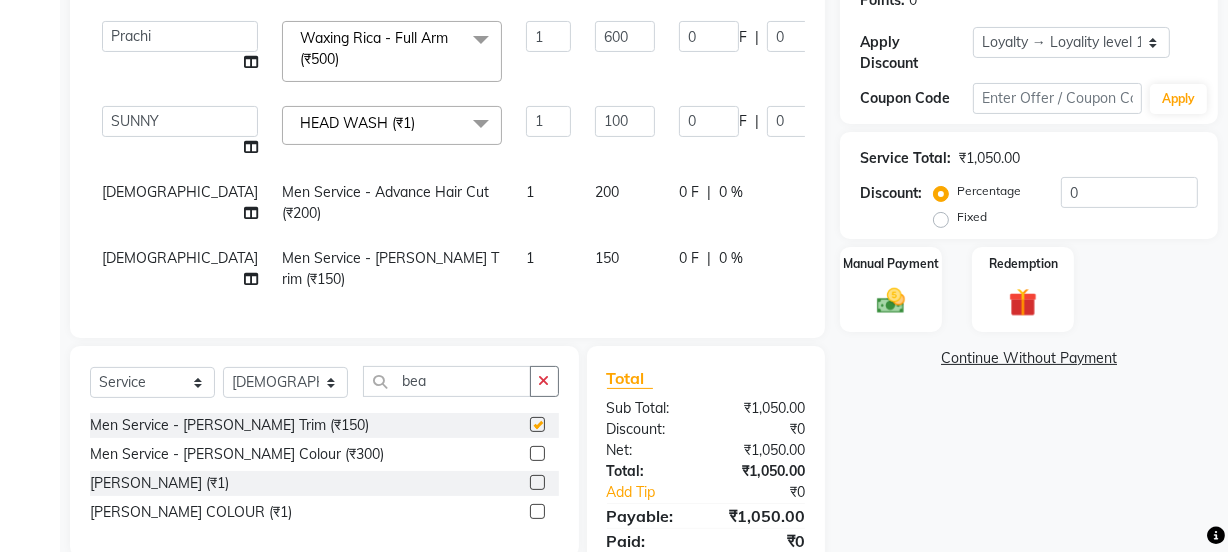 click on "150" 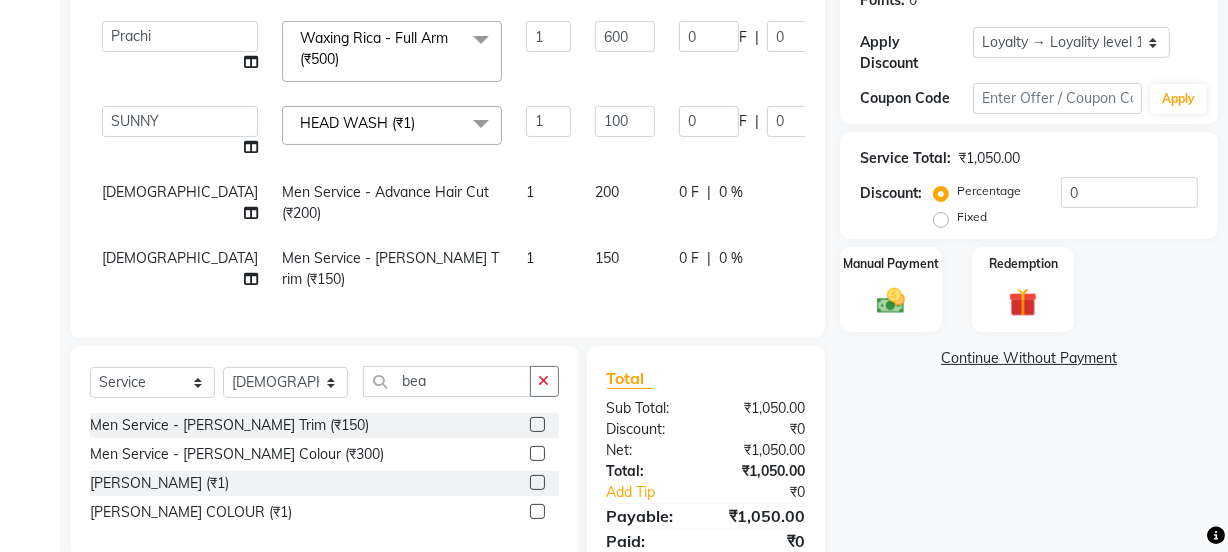 checkbox on "false" 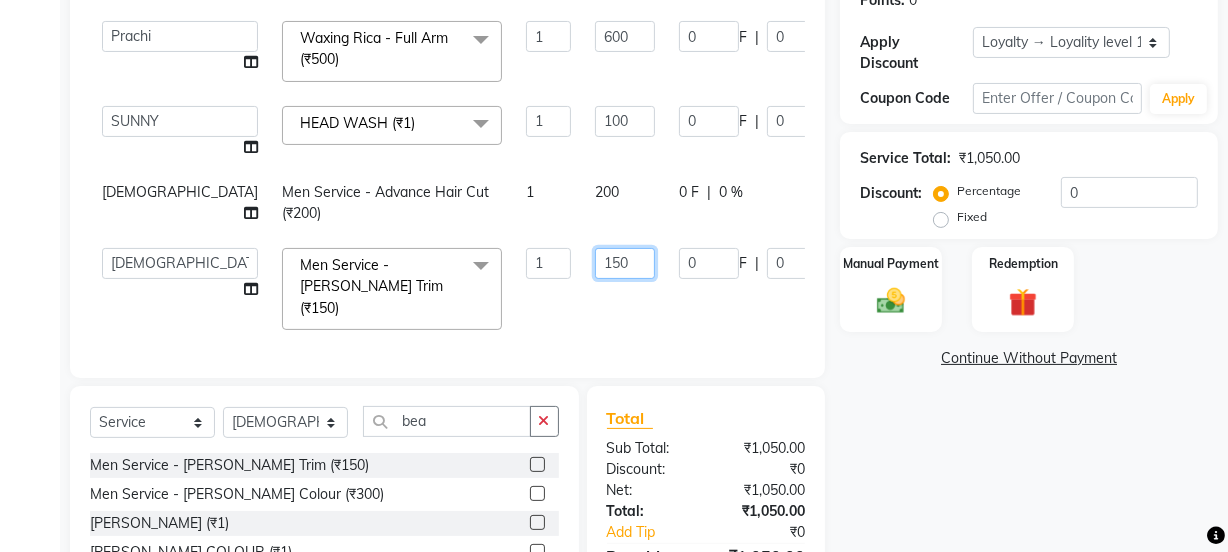 click on "150" 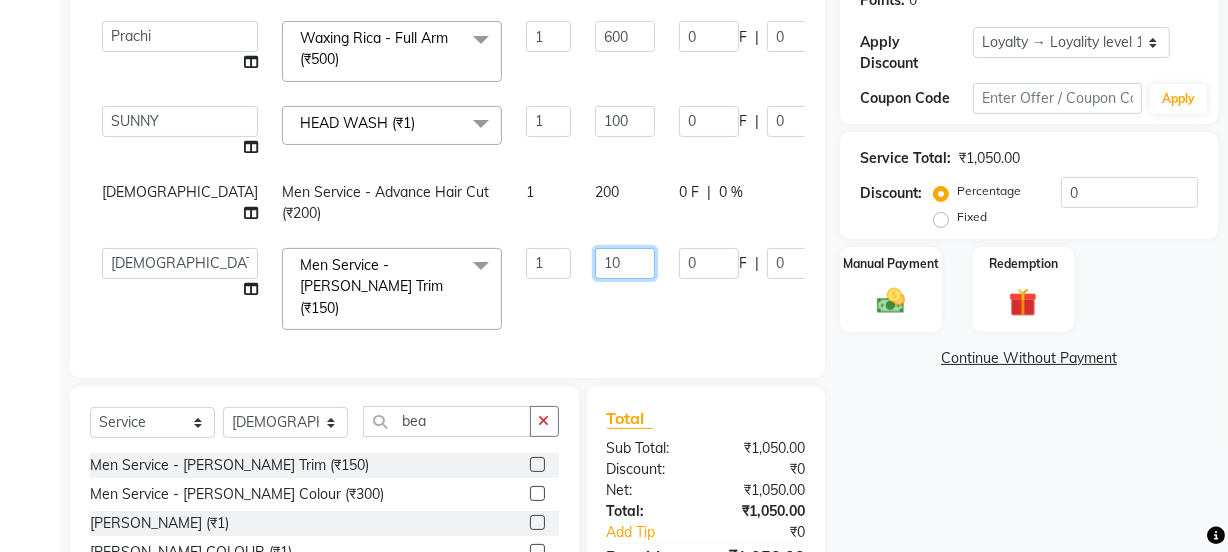 type on "100" 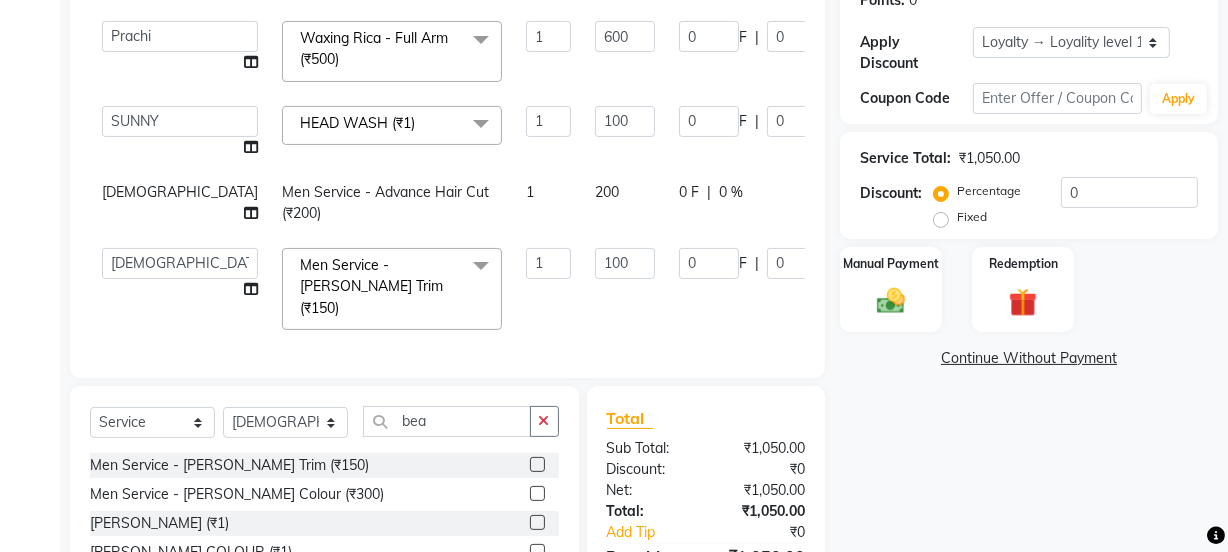 click on "Services Stylist Service Qty Price Disc Total Action  Jyoti   kaif   Manager   Pooja   [PERSON_NAME]   Raman 2   Reception   [PERSON_NAME]   [PERSON_NAME]   SUNNY   [PERSON_NAME]  Waxing Rica - Full Arm (₹500)  x Day light makeup  - Krylon (₹3000) Day light makeup  - Makeup studio (₹4000) Day light makeup  - Air brush (₹5000) Frount trimming (₹200) NANO (₹6000) Schwarzkopf root touch (₹1200) Full Arms Bleach (₹500) Bubble gum pedicure (₹1200) Wella bleach (₹700) FACE SCRUB (₹200) EYELESH (₹500) KANPEKI (₹3000) TANINO [MEDICAL_DATA] (₹7000) BUBBLE GUM MANICURE (₹1500) TMT MASK (₹8001) [GEOGRAPHIC_DATA] SEREM (₹1800) LOREAL GLOBLE COLOUR (₹3000) BACK RICA WAX (₹600) NAIL CUT (₹100) PROTIN SPA G (₹1500) FOOT MASSAGE (₹300) STOMACH WAX (₹200) BACK TRIMMING (₹150) TWACHA FACIAL (₹1500) MACADAMIA SPA (₹3000) FULL BODY TRIMMING (₹100) THREADING [DEMOGRAPHIC_DATA] (₹100) BLUETOX (₹6000) lower lips (₹30) NOSE WAX (₹50) CHIN WAX (₹50) UNDER ARMS TRIMMING (₹50) ELBOWS (₹100) pack (₹200)" 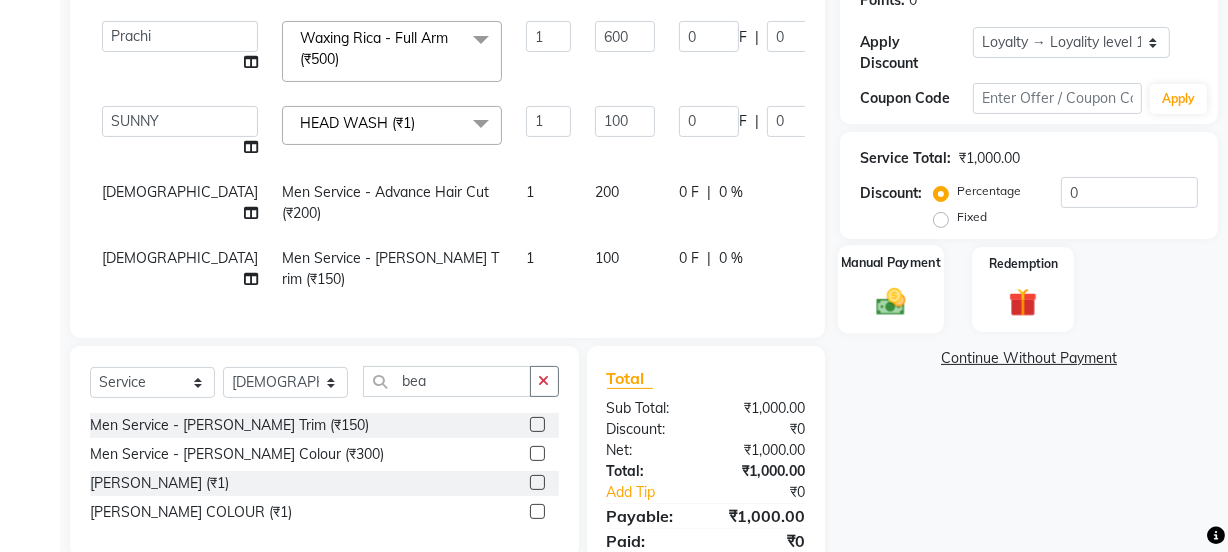 click 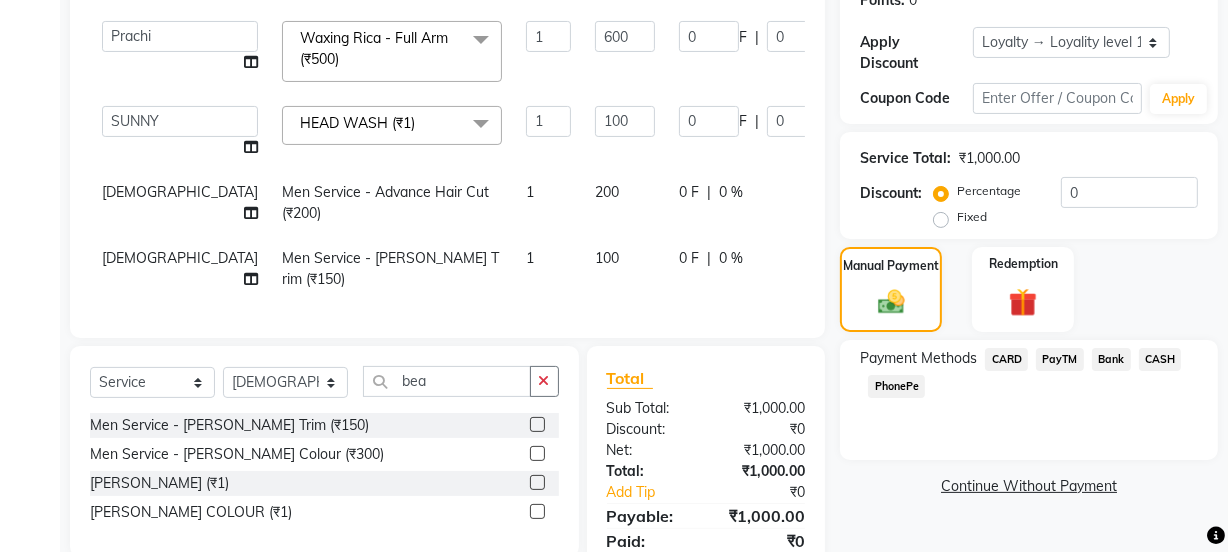 click on "PayTM" 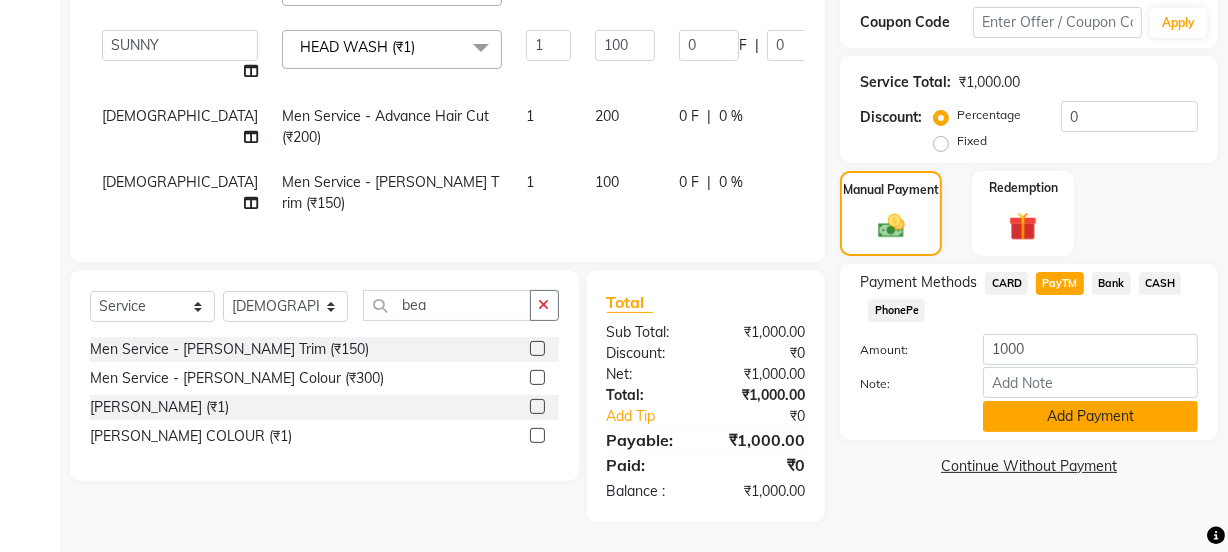 click on "Add Payment" 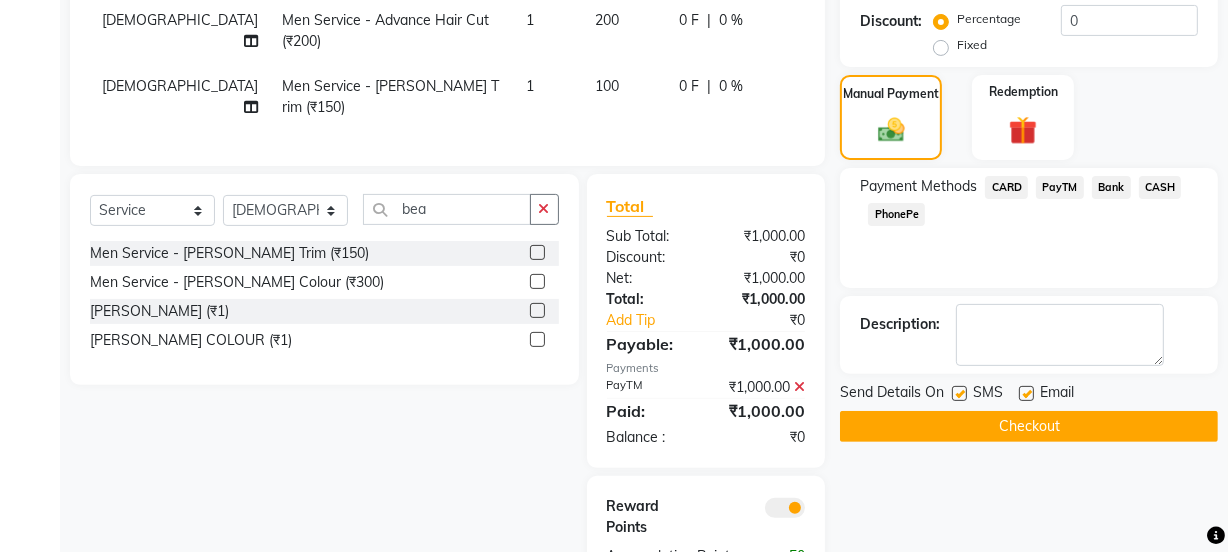 scroll, scrollTop: 592, scrollLeft: 0, axis: vertical 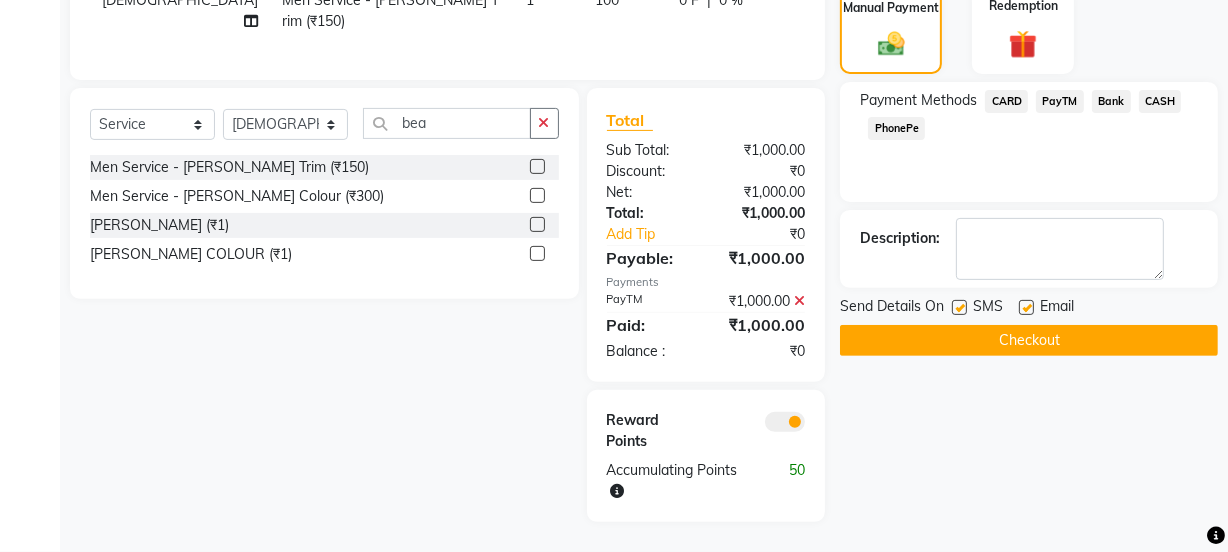 click 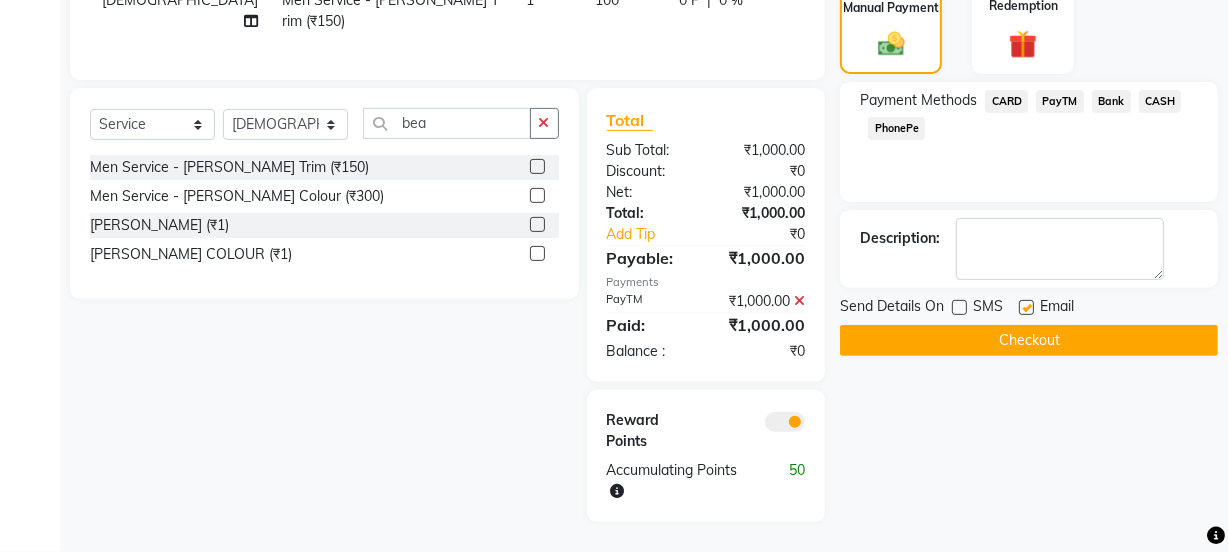 click 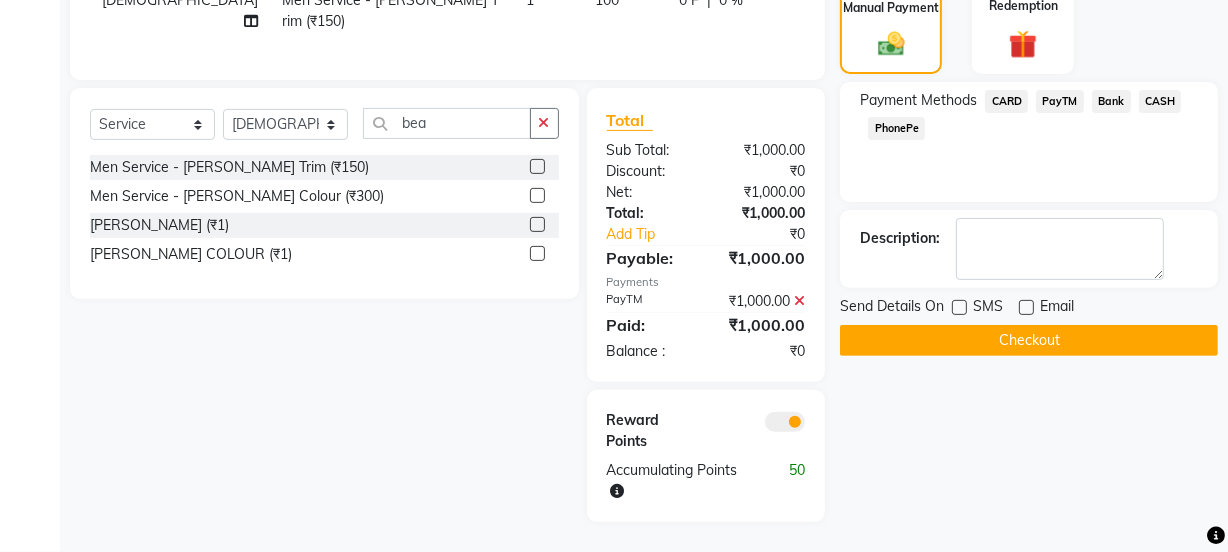 click on "Checkout" 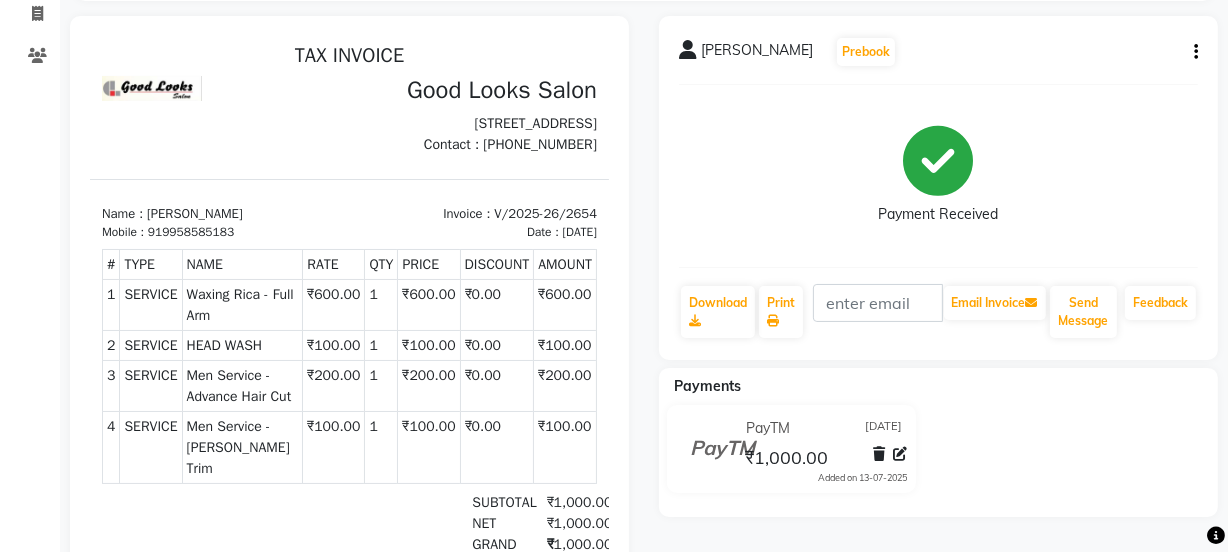 scroll, scrollTop: 0, scrollLeft: 0, axis: both 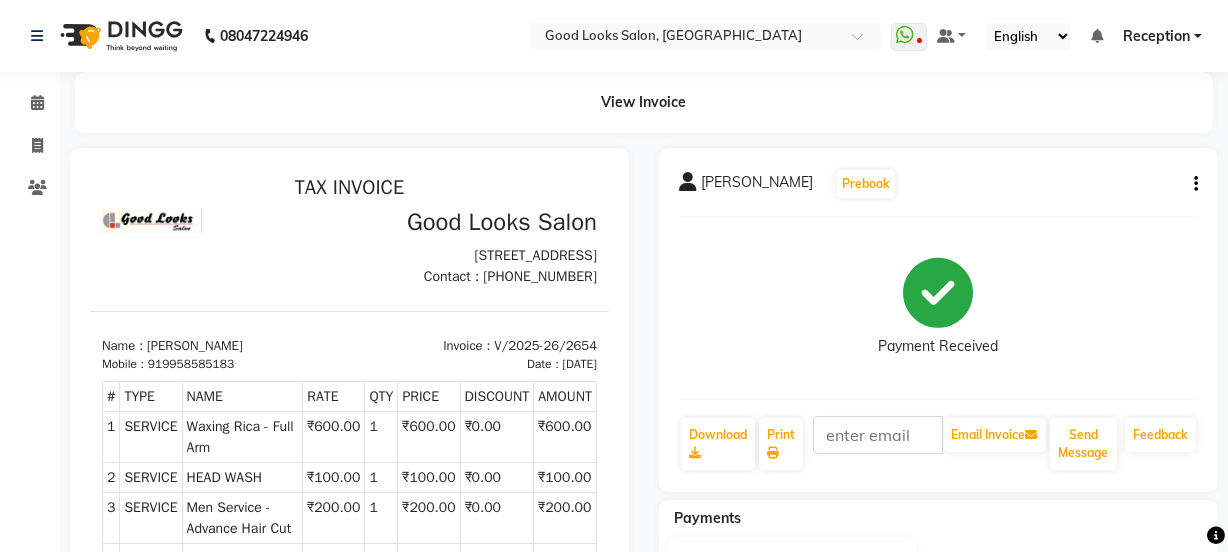 click on "Invoice" 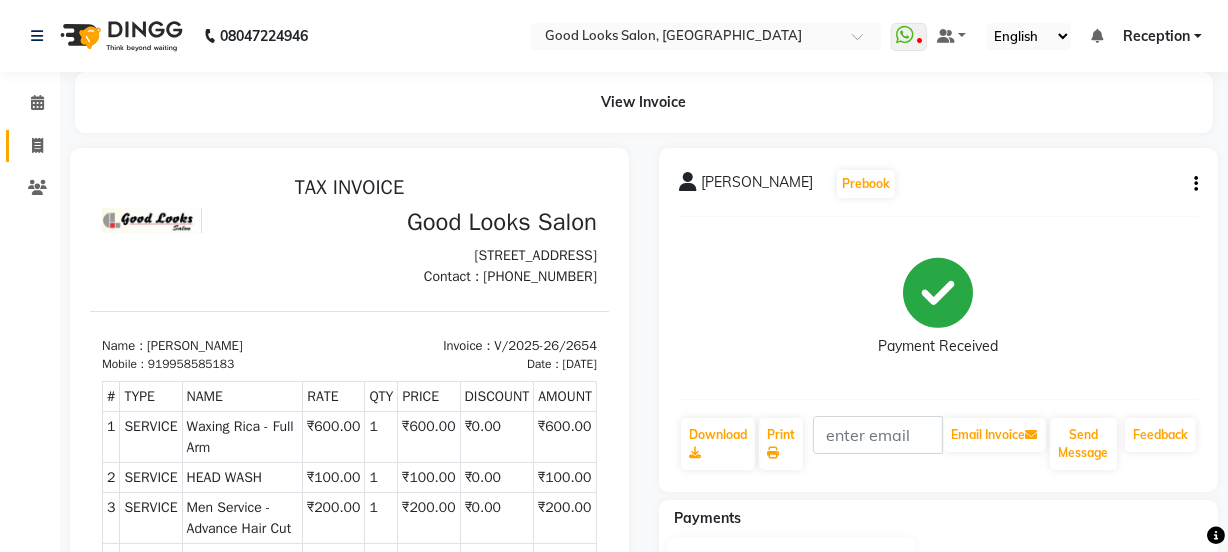 click 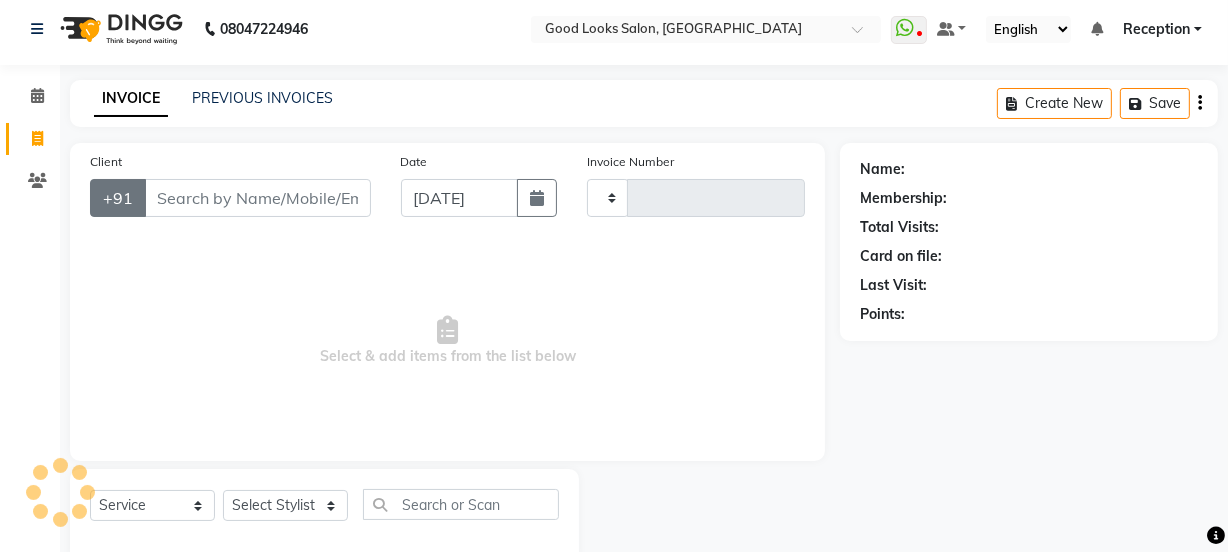 type on "2655" 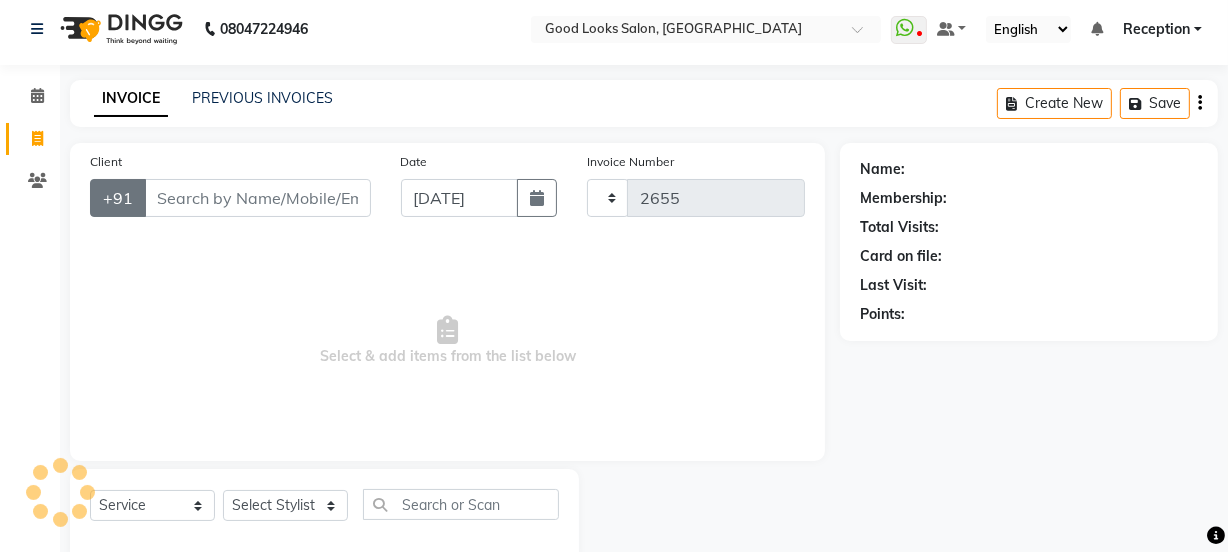 scroll, scrollTop: 50, scrollLeft: 0, axis: vertical 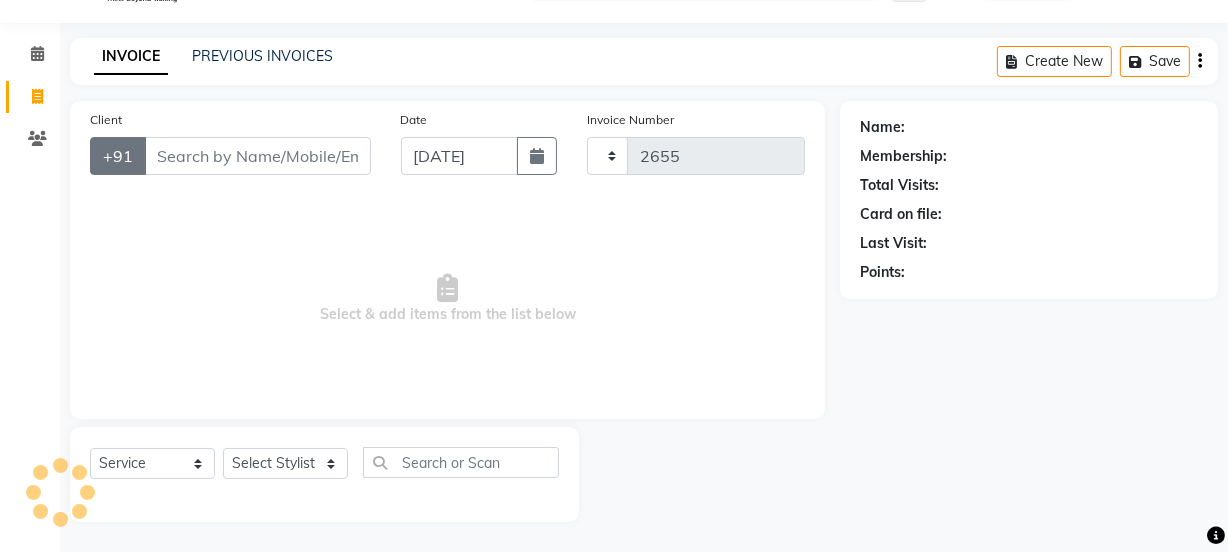 select on "4230" 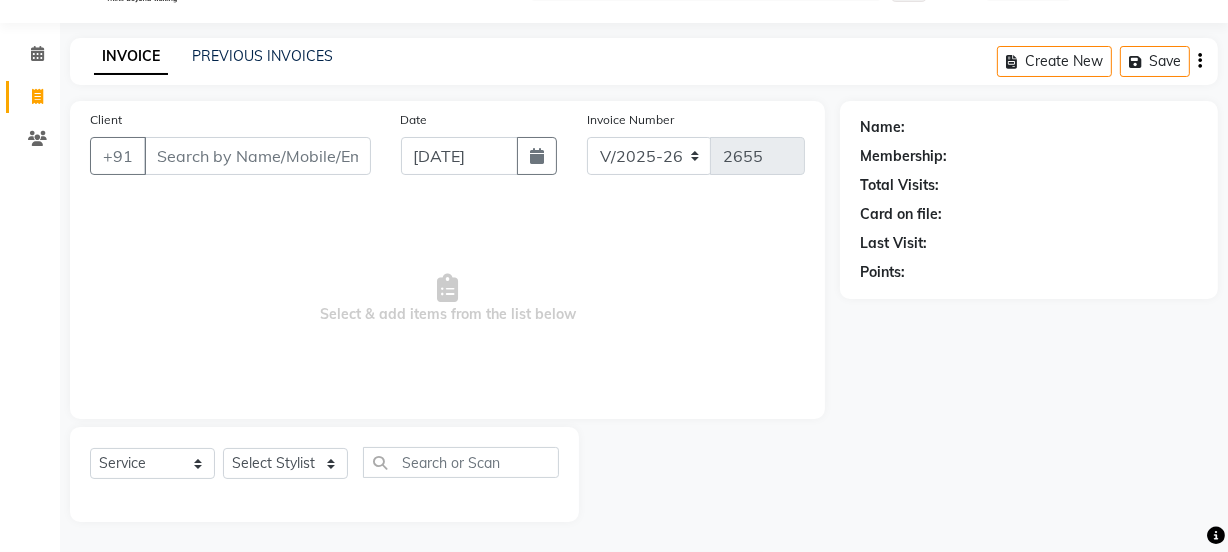click on "Client" at bounding box center [257, 156] 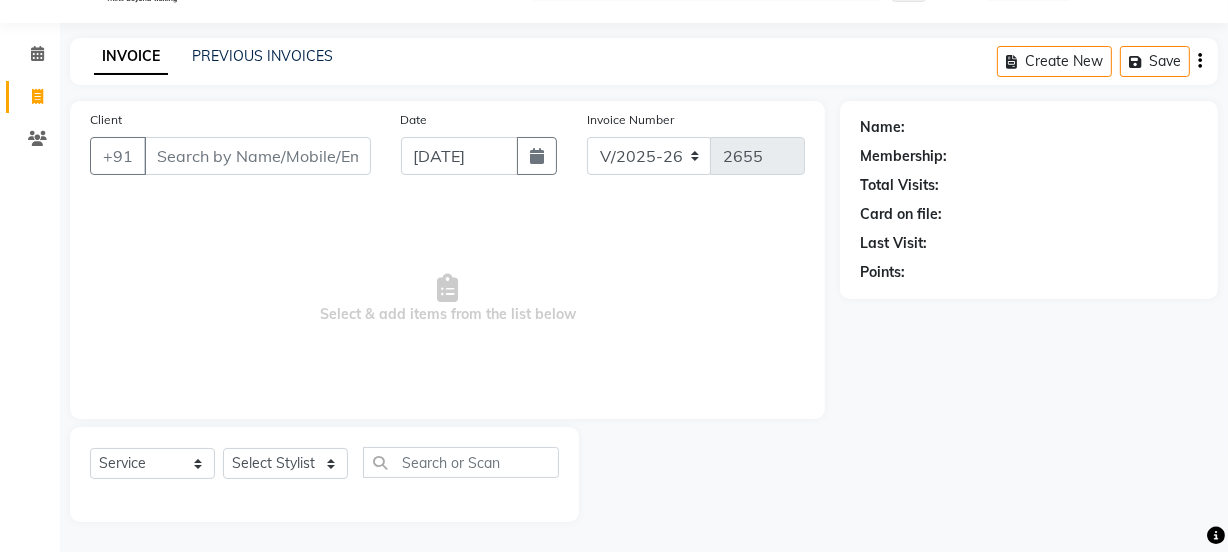 type on "9" 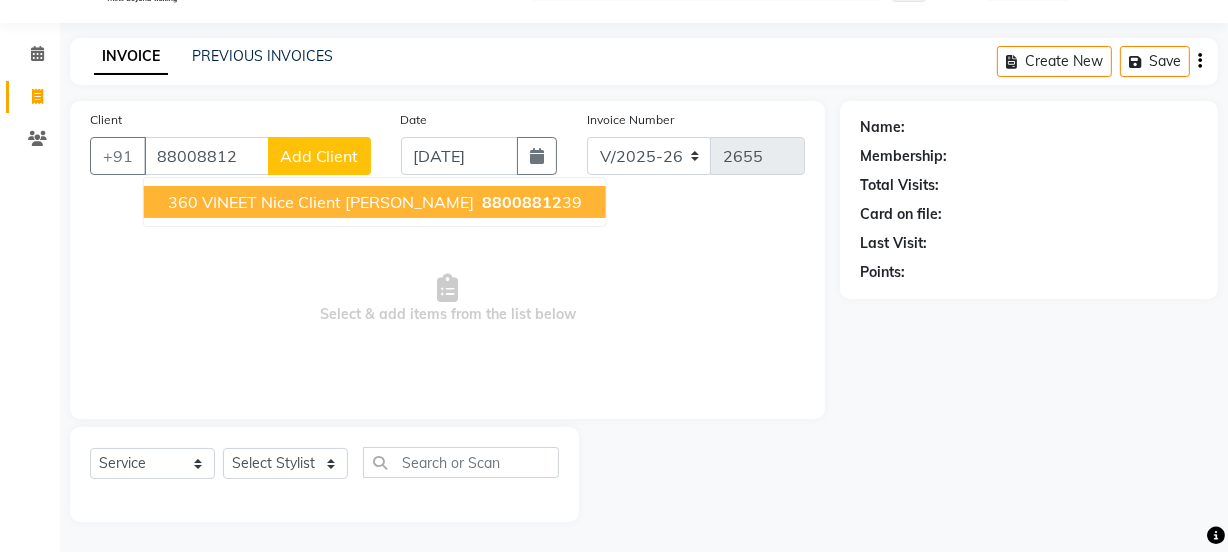click on "360 VINEET Nice Client [PERSON_NAME]" at bounding box center [321, 202] 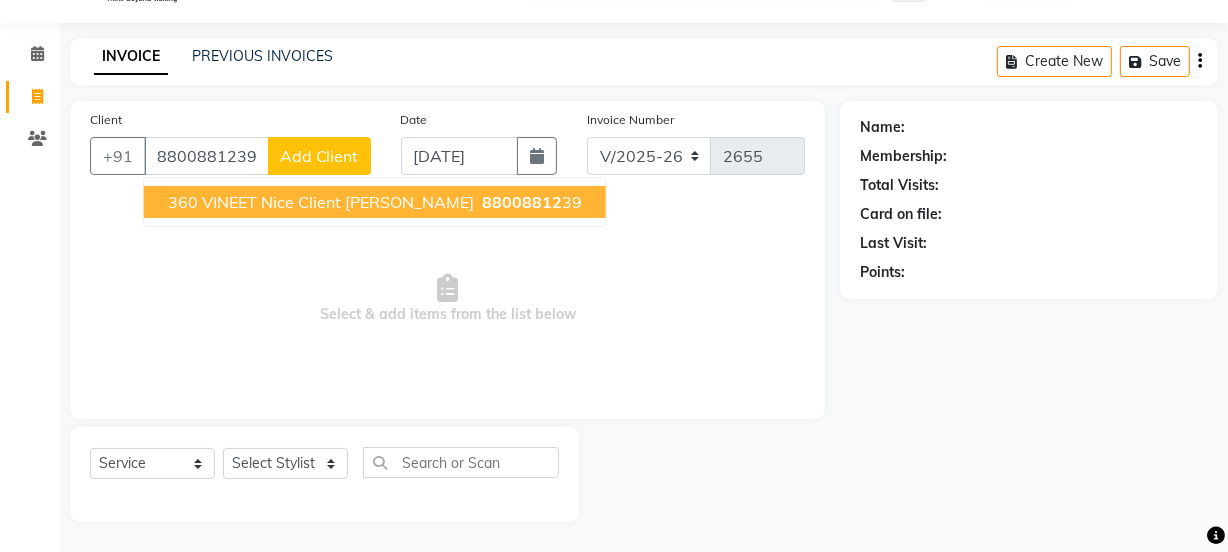type on "8800881239" 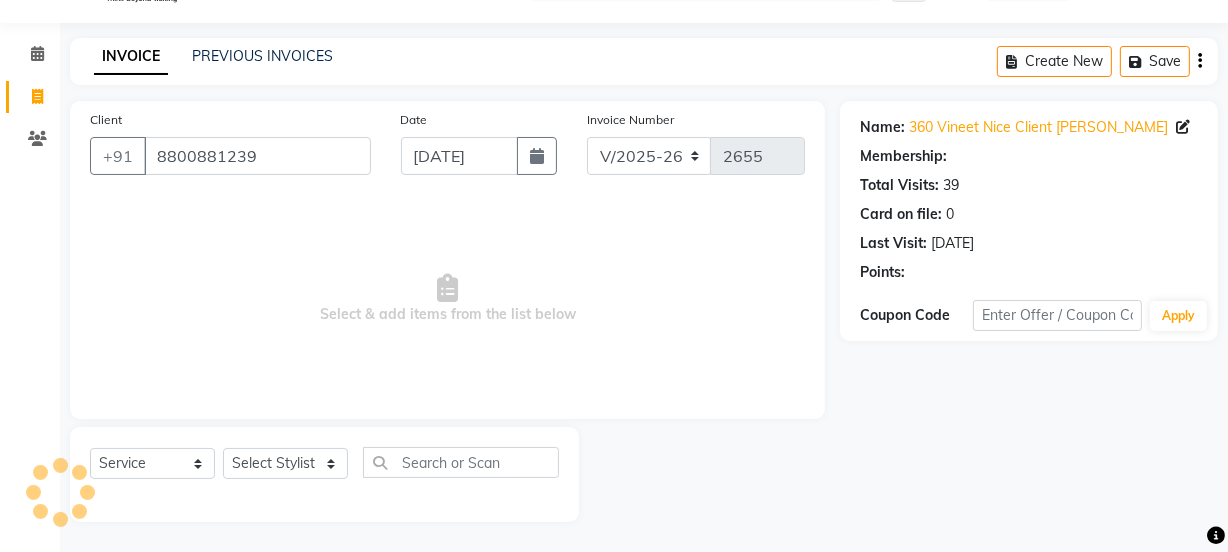 select on "1: Object" 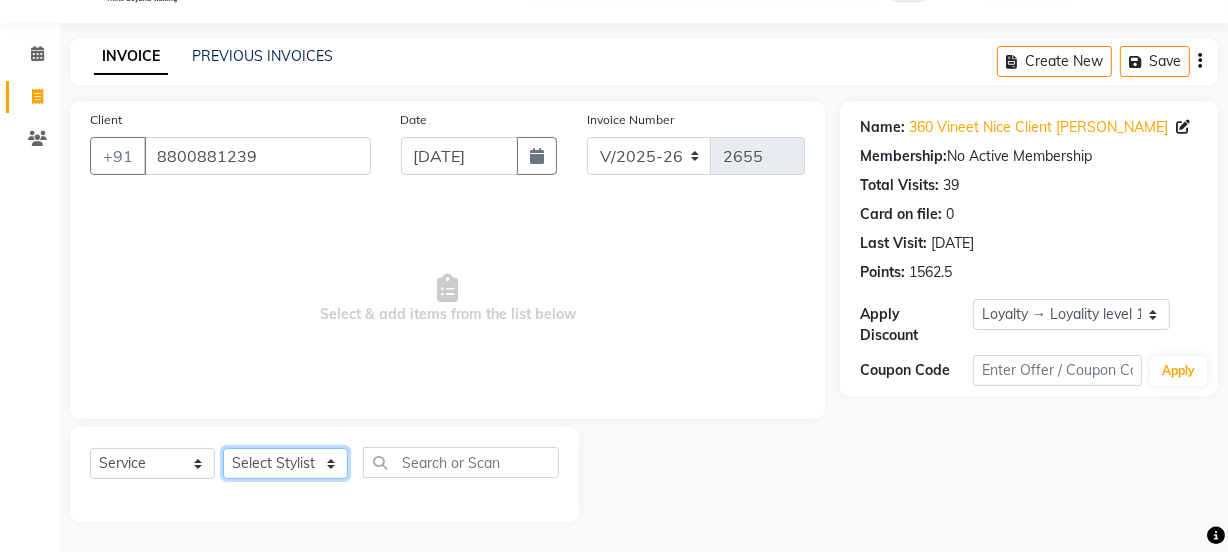 click on "Select Stylist Jyoti kaif Manager [PERSON_NAME] 2 Reception [PERSON_NAME] [PERSON_NAME] SUNNY [PERSON_NAME]" 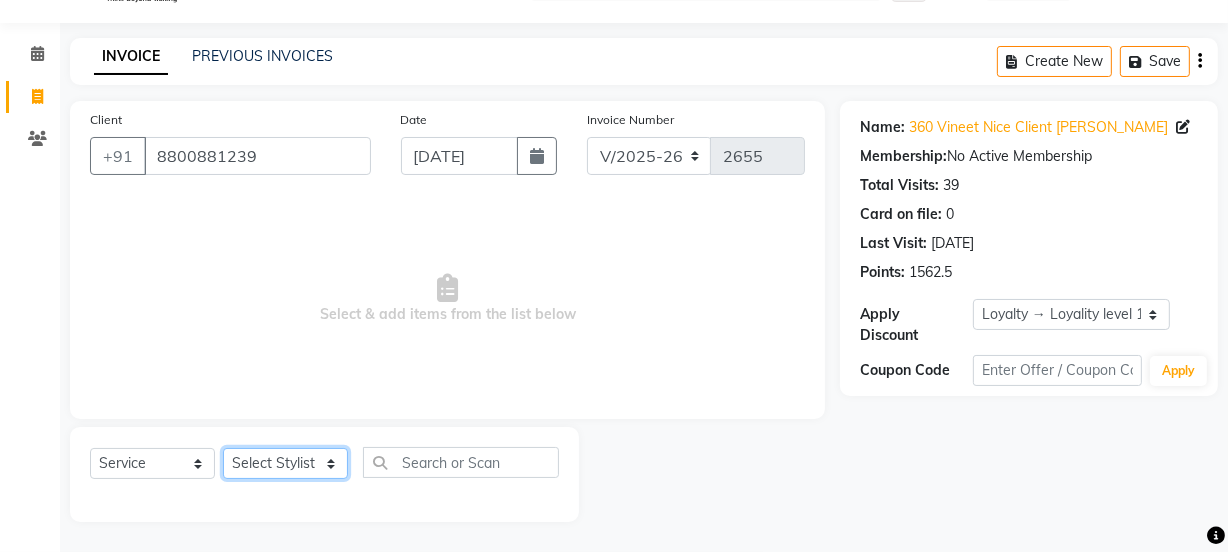 type 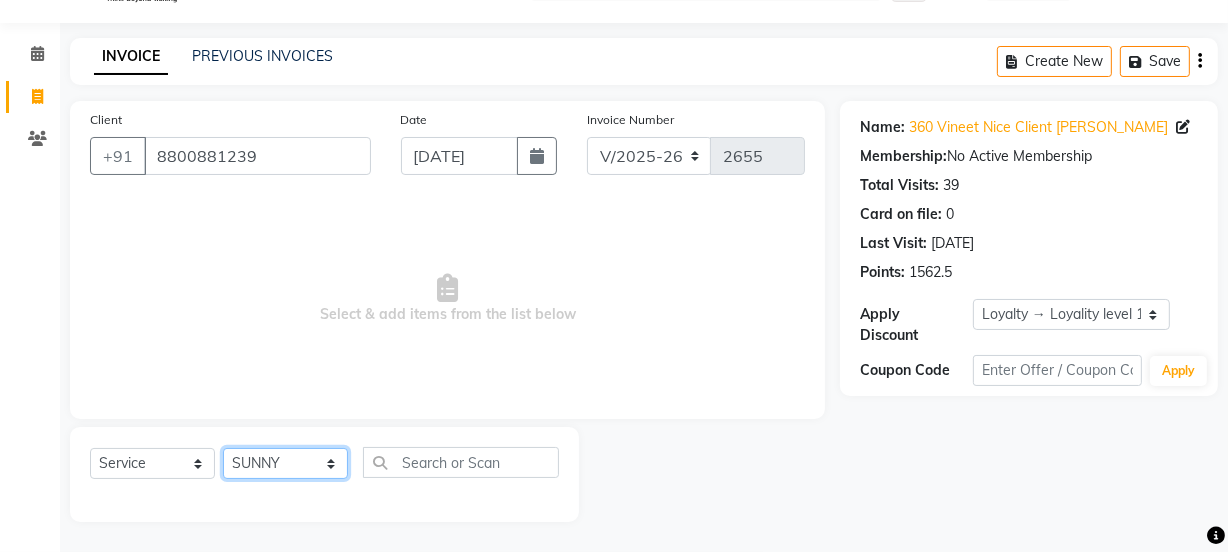 click on "Select Stylist Jyoti kaif Manager [PERSON_NAME] 2 Reception [PERSON_NAME] [PERSON_NAME] SUNNY [PERSON_NAME]" 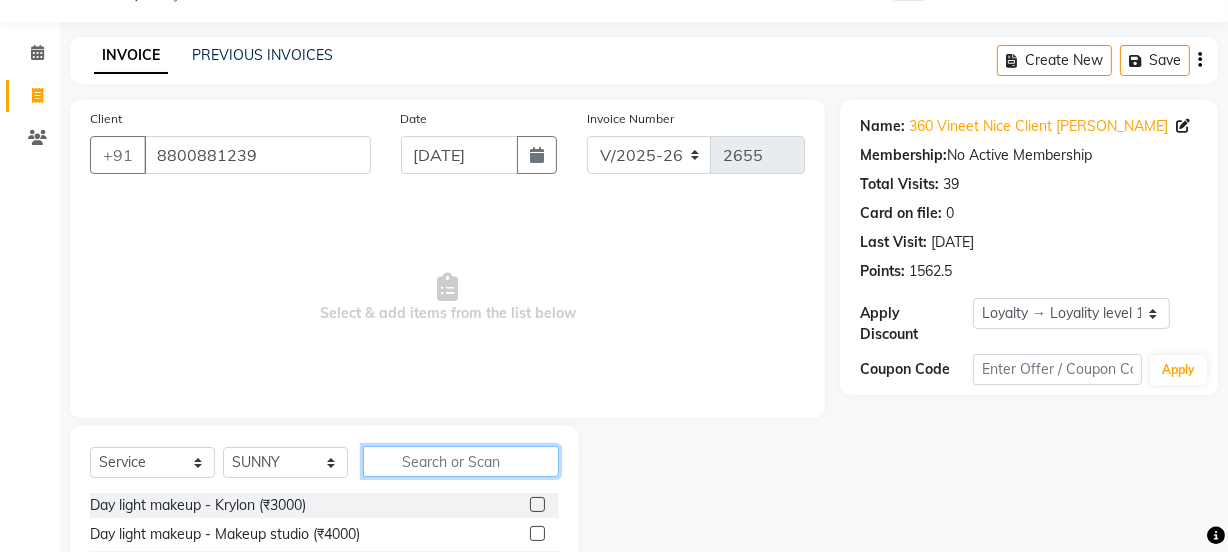 click 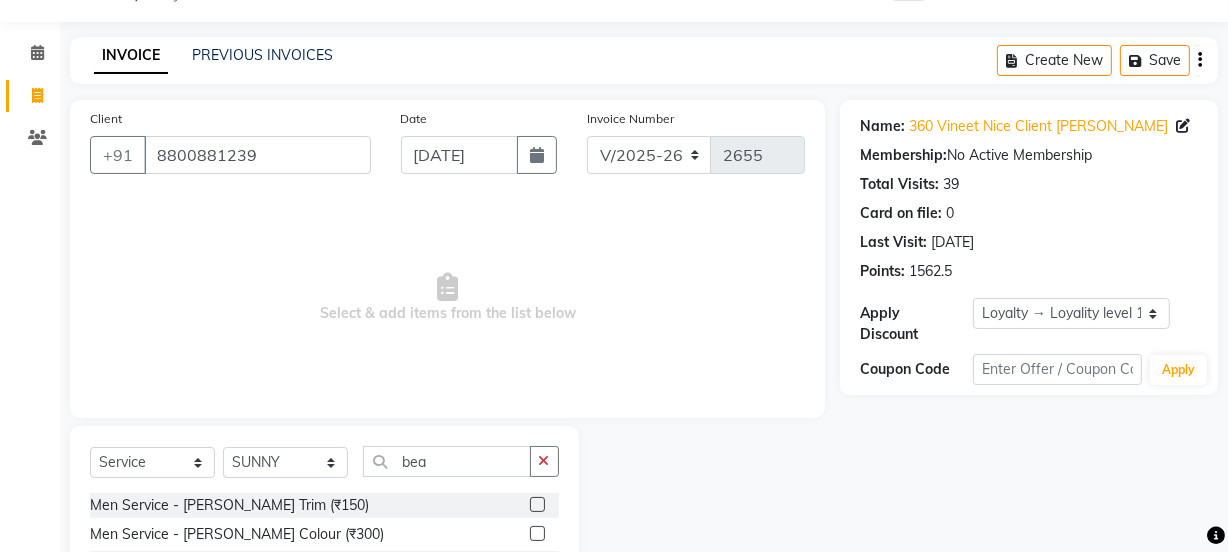 click 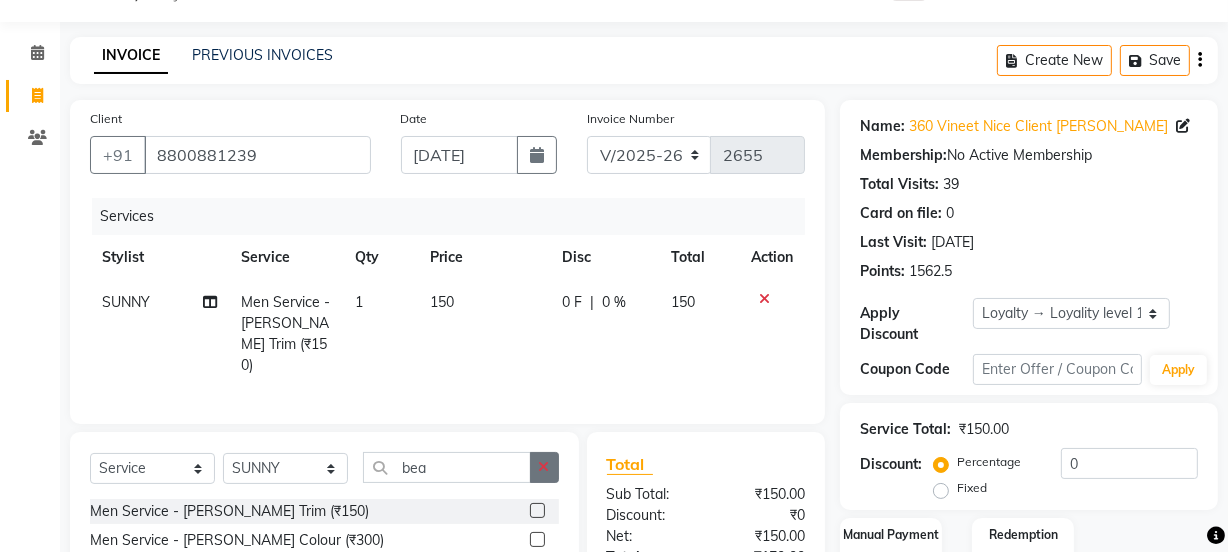 click 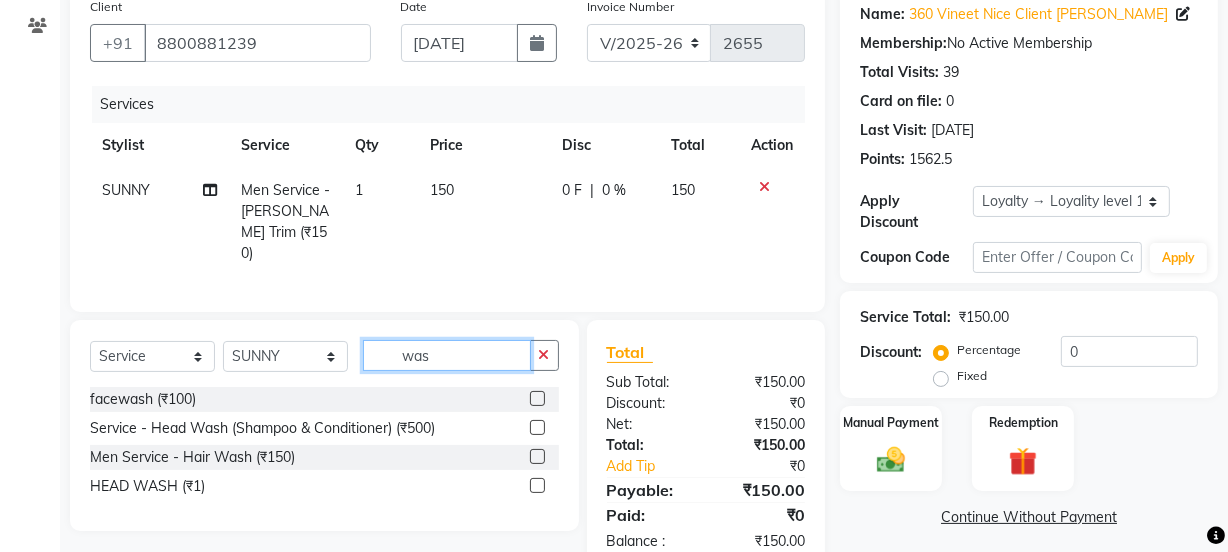 scroll, scrollTop: 206, scrollLeft: 0, axis: vertical 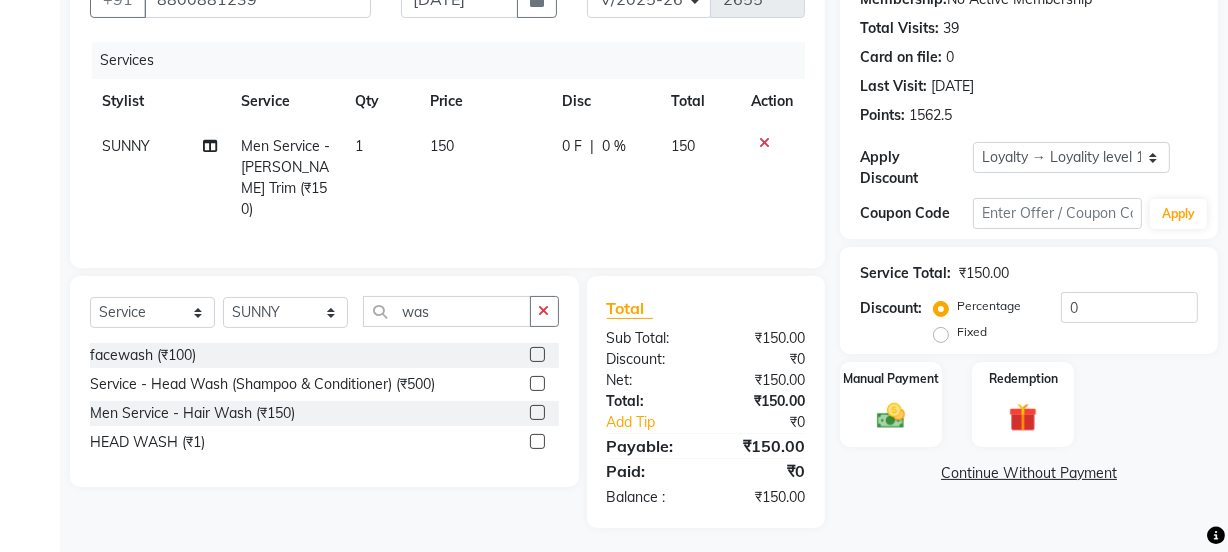 click 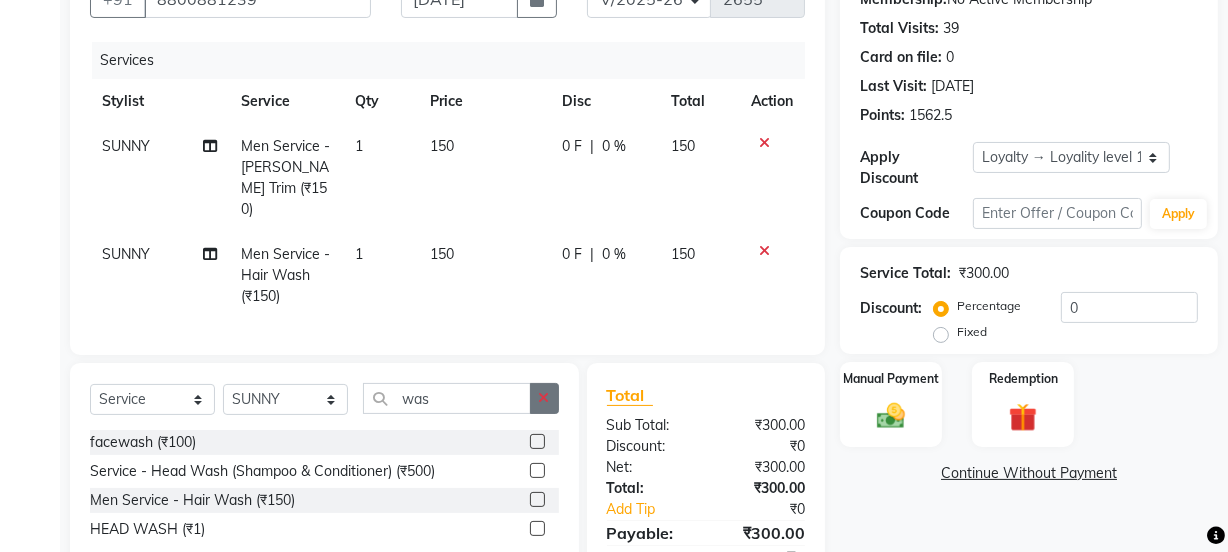 click 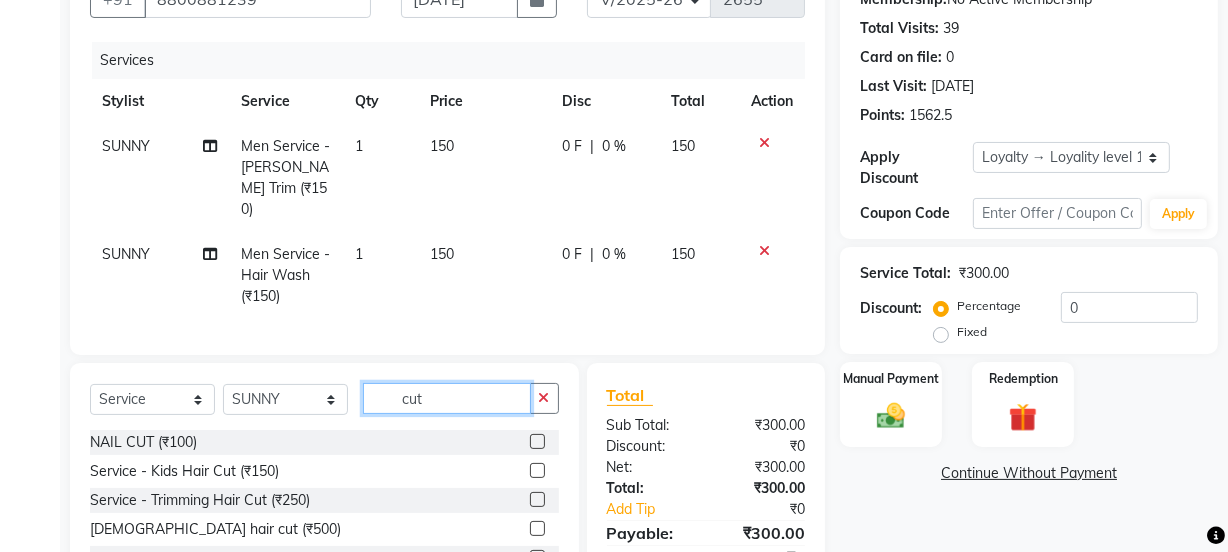 scroll, scrollTop: 119, scrollLeft: 0, axis: vertical 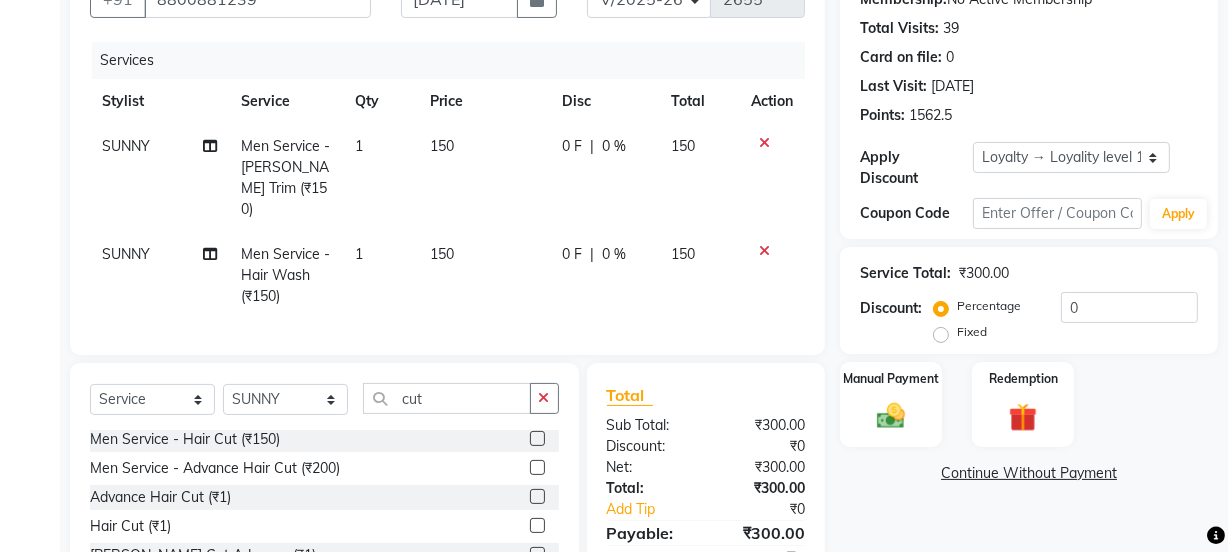 click 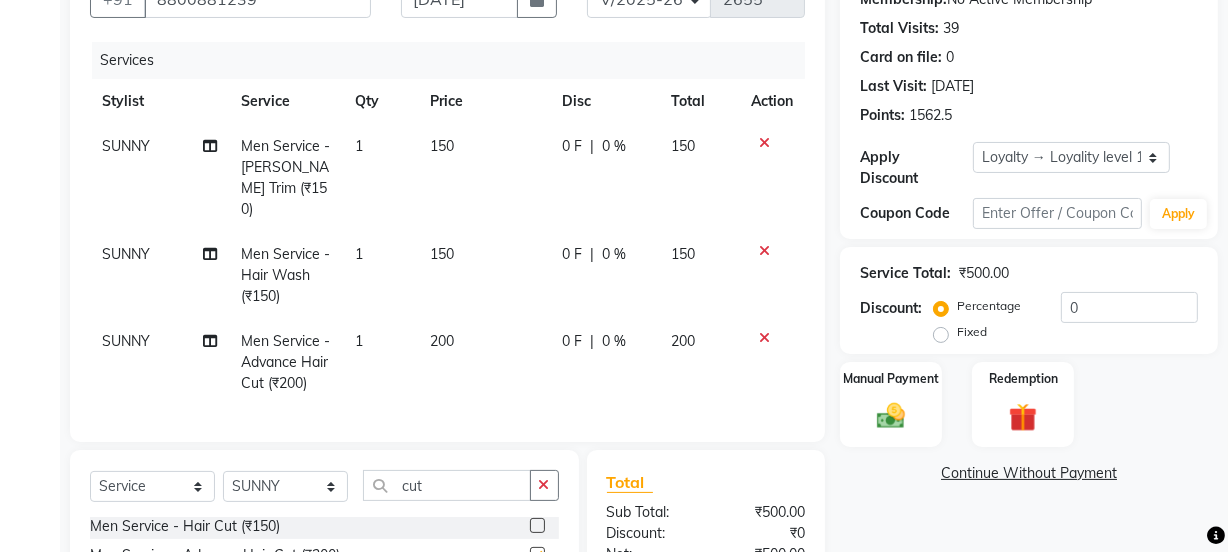 click on "200" 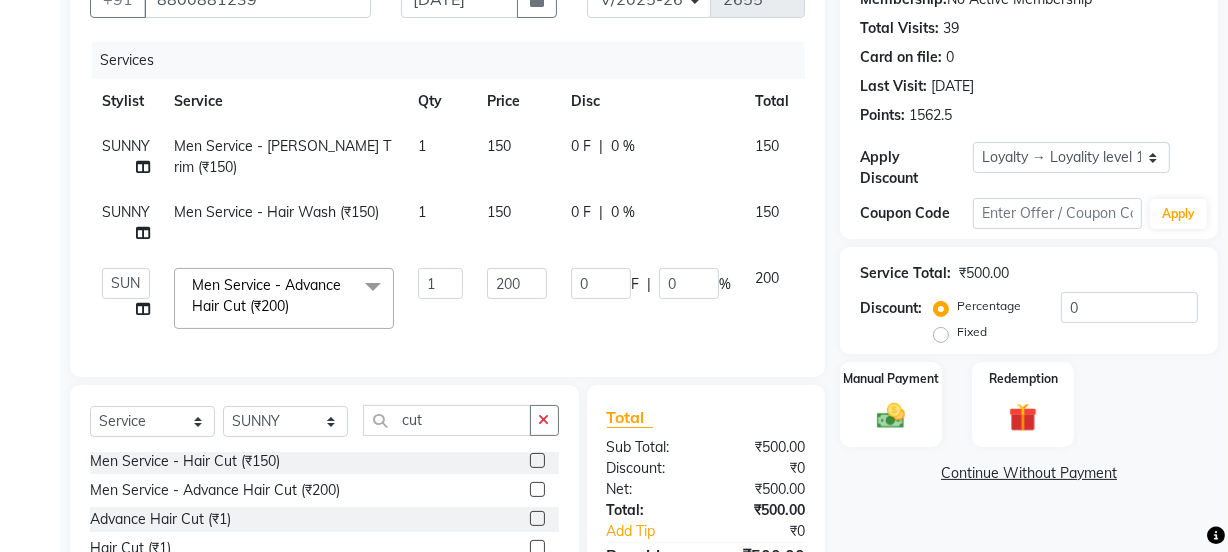 click on "200" 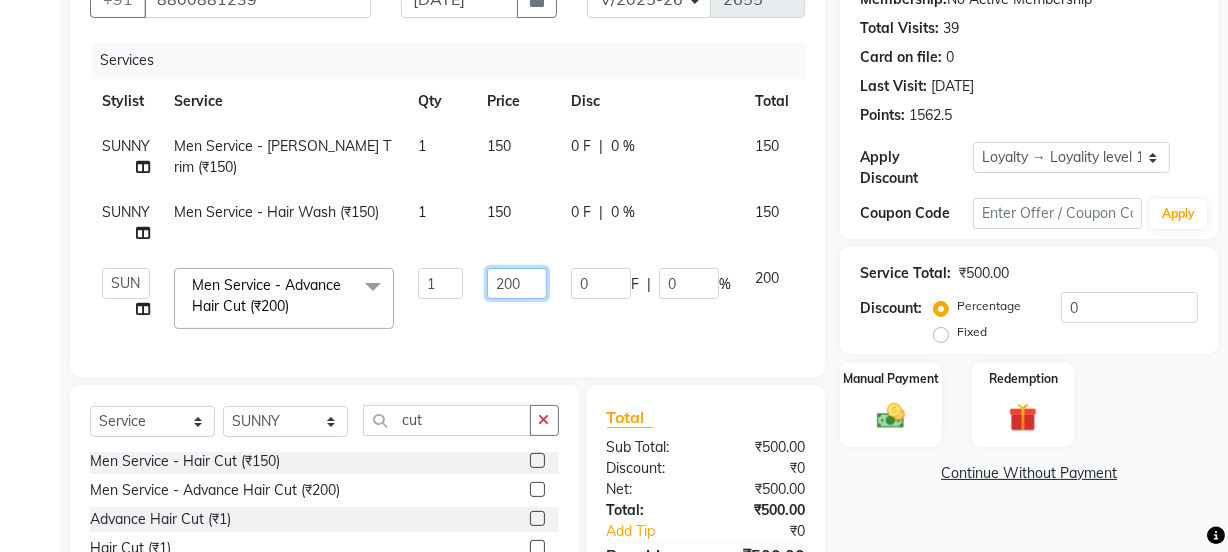 click on "200" 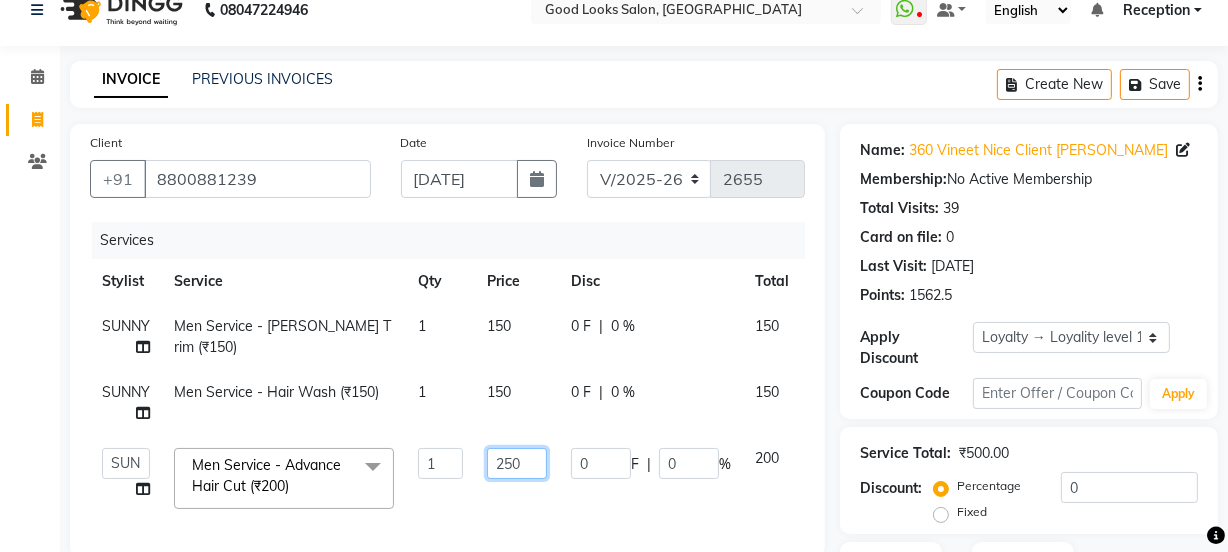 scroll, scrollTop: 0, scrollLeft: 0, axis: both 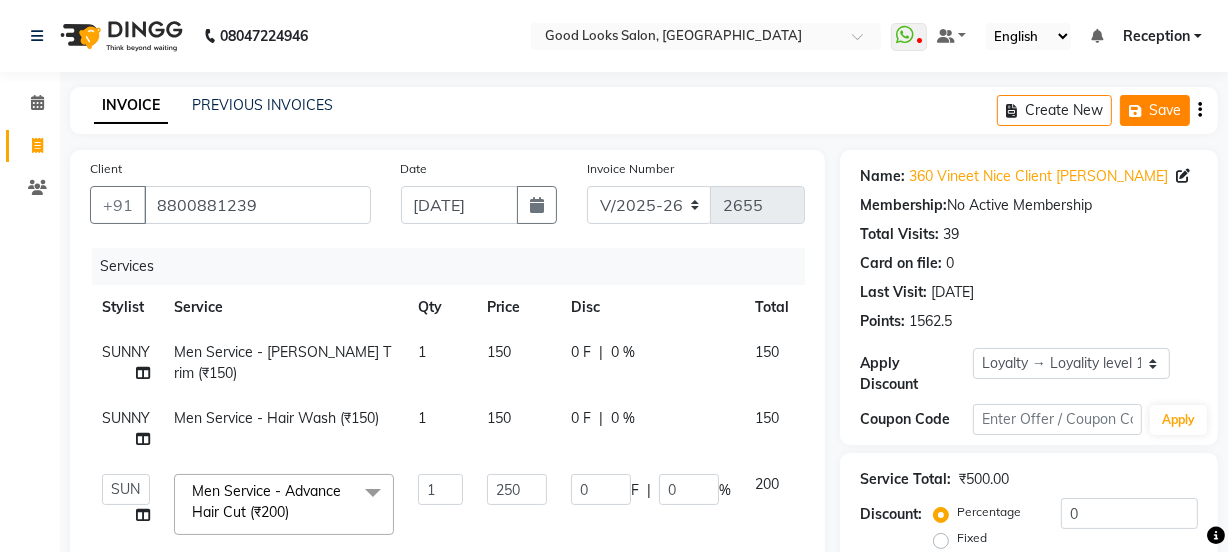 click on "Save" 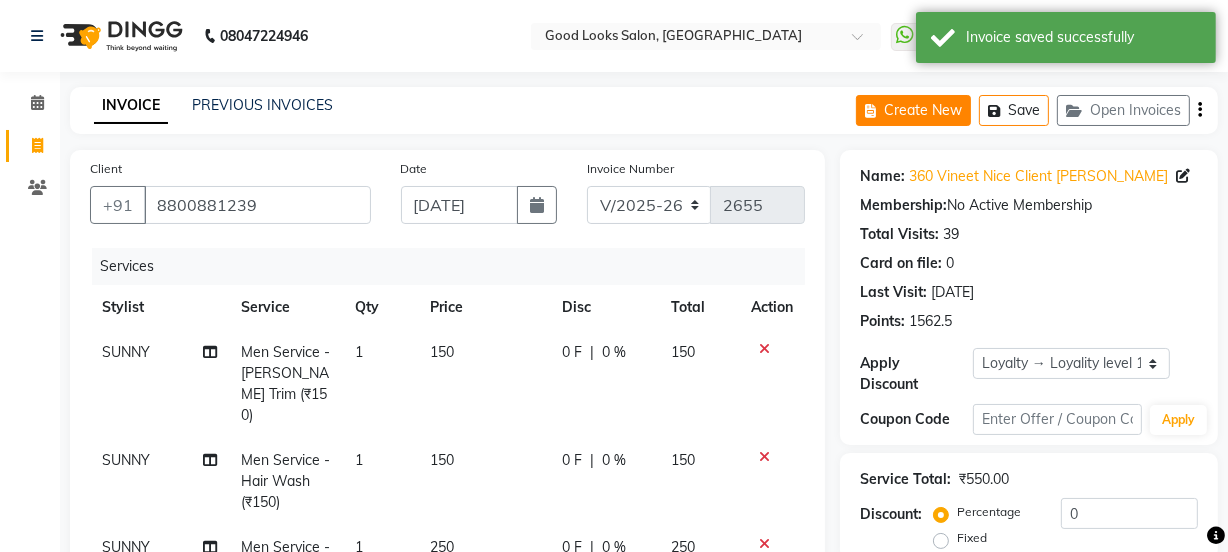 click on "Create New" 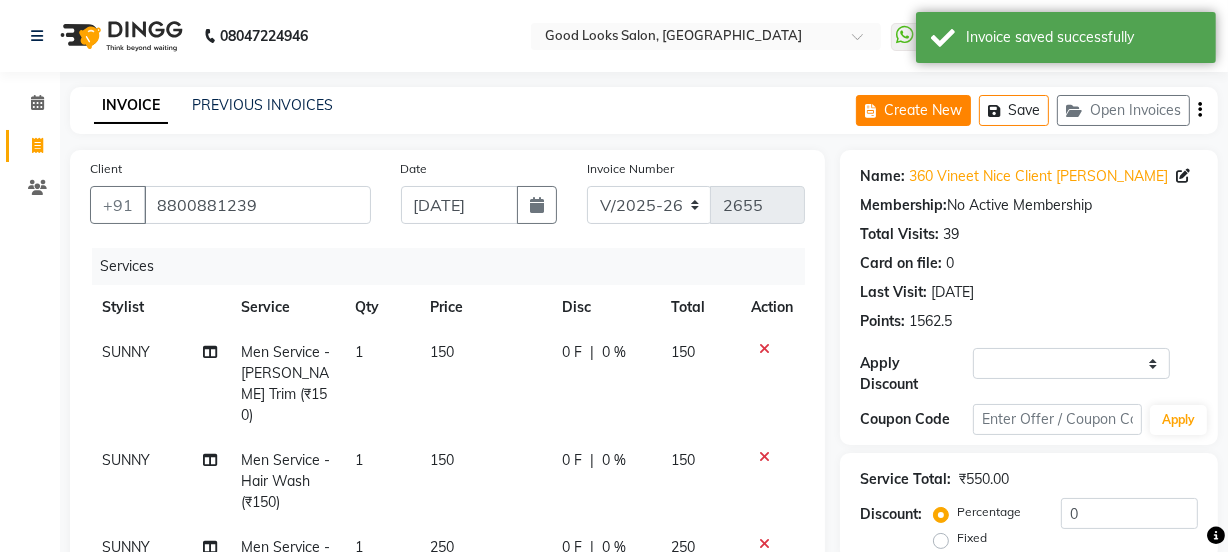 scroll, scrollTop: 50, scrollLeft: 0, axis: vertical 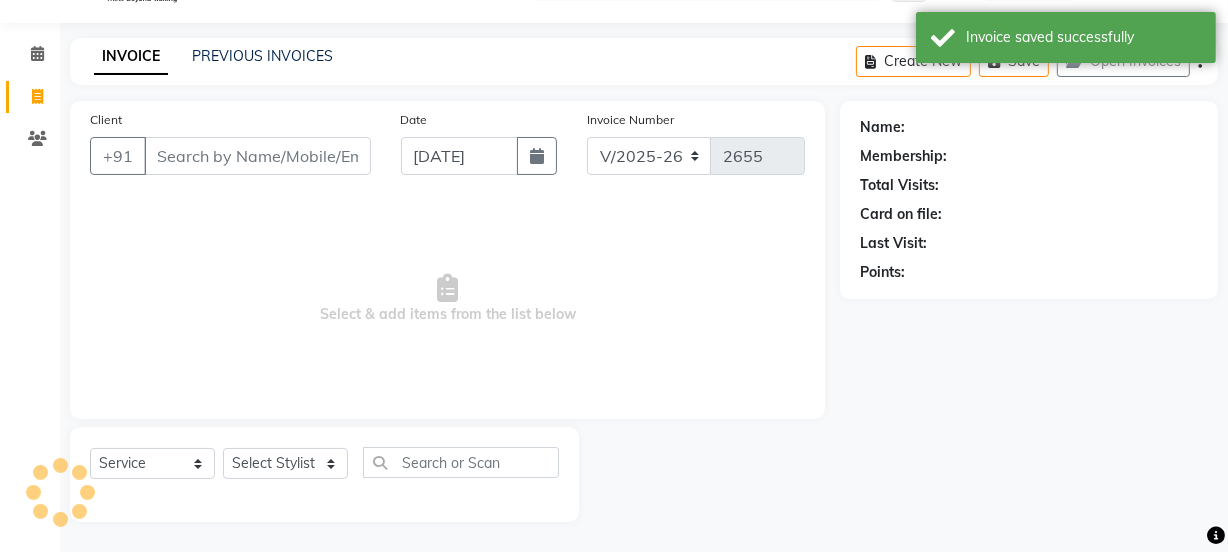 click on "Client" at bounding box center (257, 156) 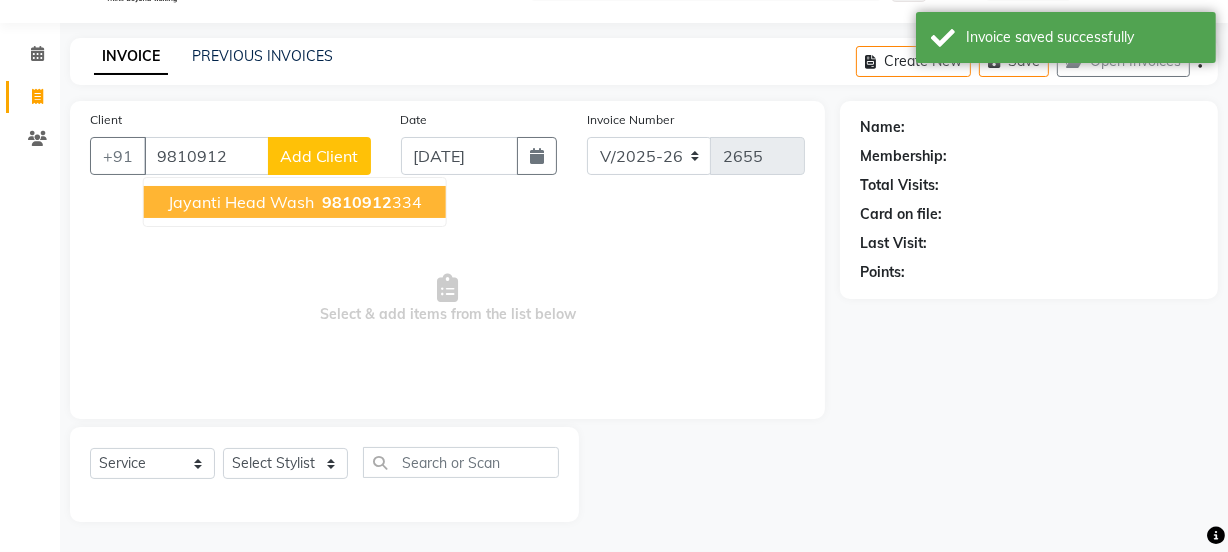 click on "9810912" at bounding box center (357, 202) 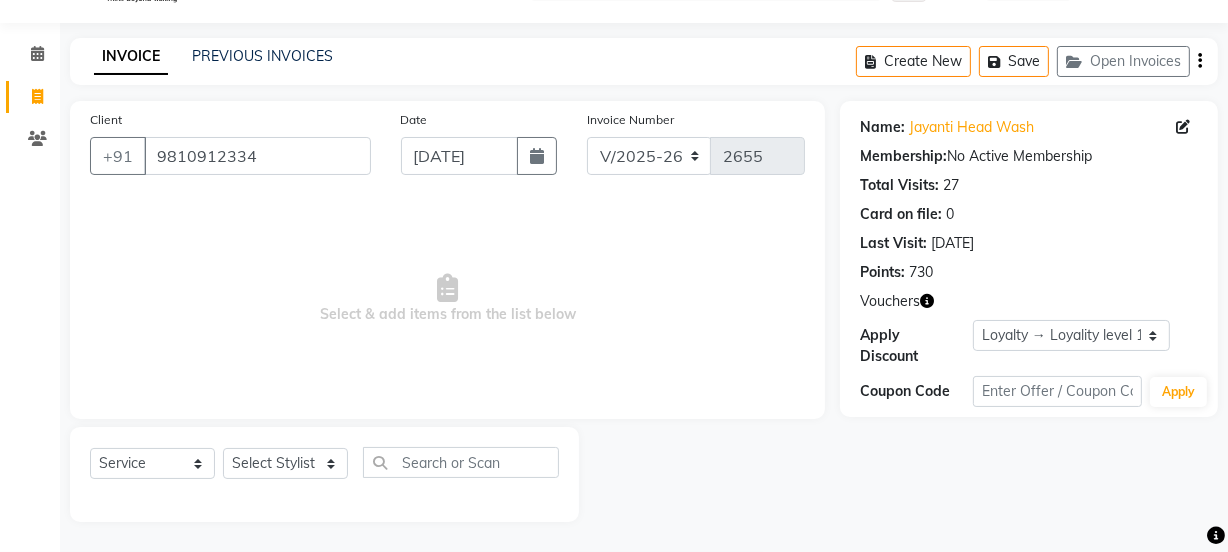 click 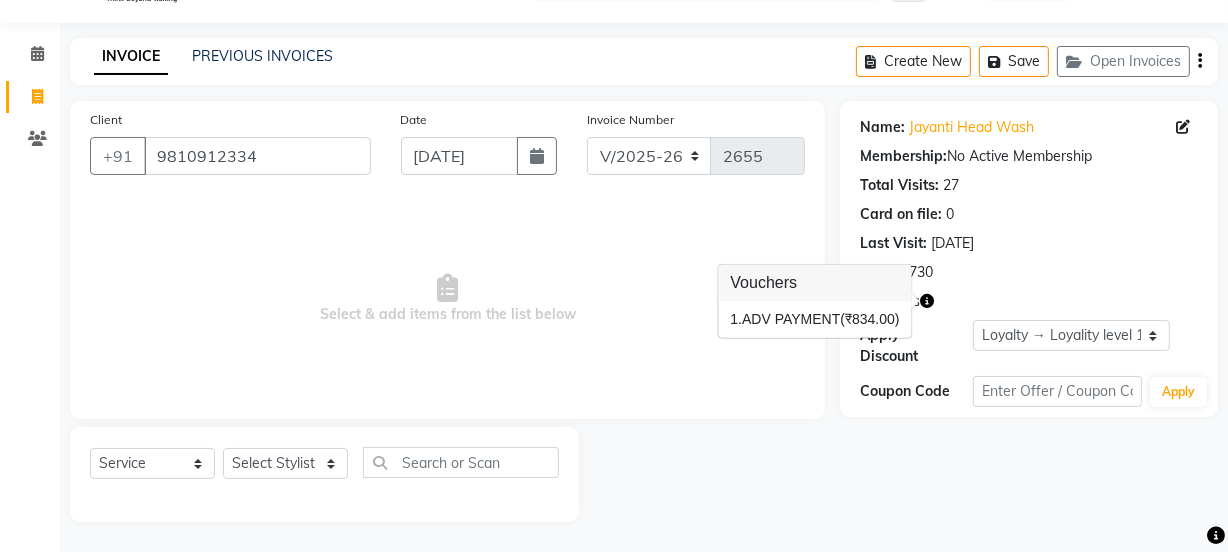 click on "Name: [PERSON_NAME] Head Wash Membership:  No Active Membership  Total Visits:  27 Card on file:  0 Last Visit:   [DATE] Points:   730  Vouchers Apply Discount Select  Loyalty → Loyality level 1  Coupon Code Apply" 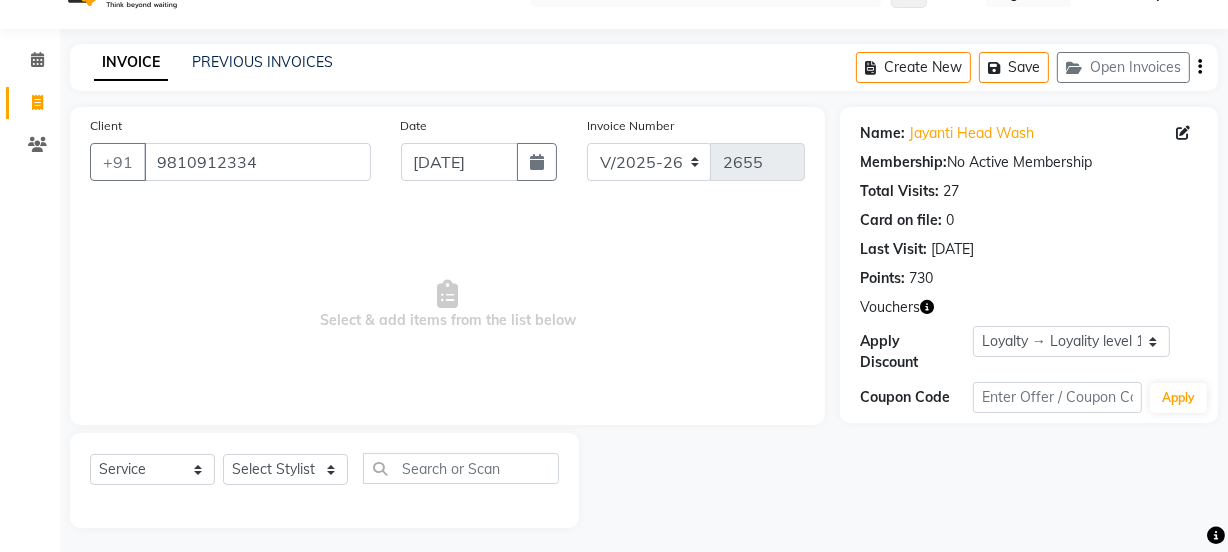 scroll, scrollTop: 50, scrollLeft: 0, axis: vertical 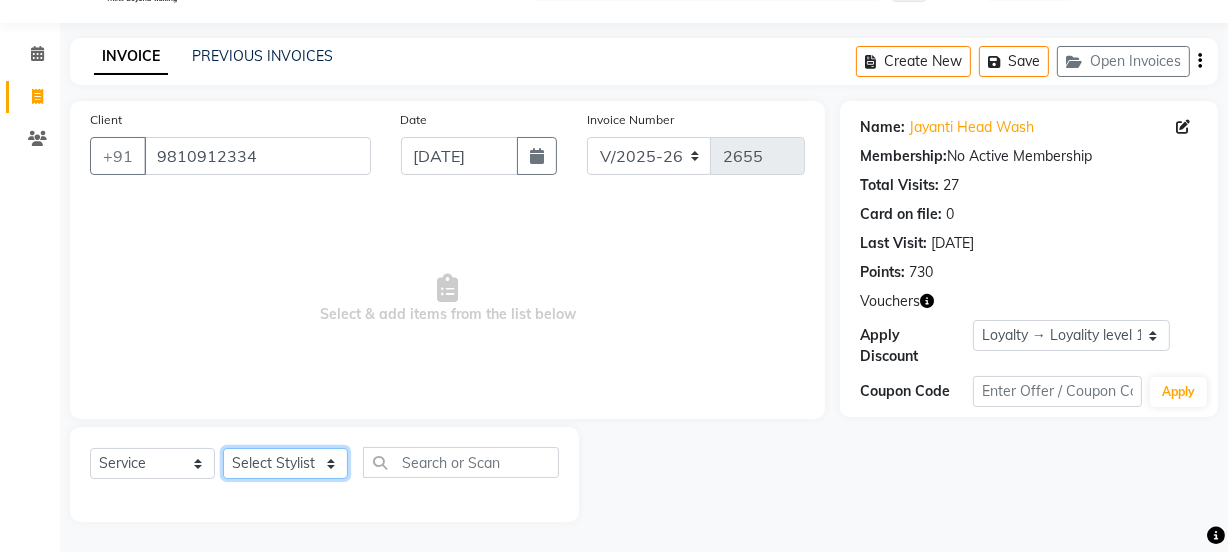 click on "Select Stylist Jyoti kaif Manager [PERSON_NAME] 2 Reception [PERSON_NAME] [PERSON_NAME] SUNNY [PERSON_NAME]" 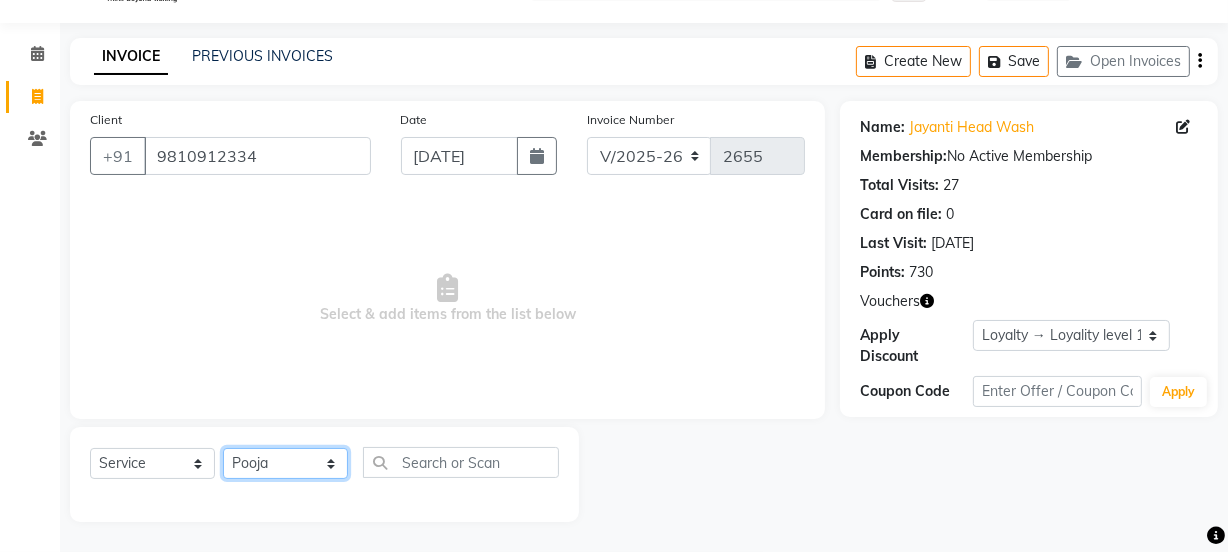click on "Select Stylist Jyoti kaif Manager [PERSON_NAME] 2 Reception [PERSON_NAME] [PERSON_NAME] SUNNY [PERSON_NAME]" 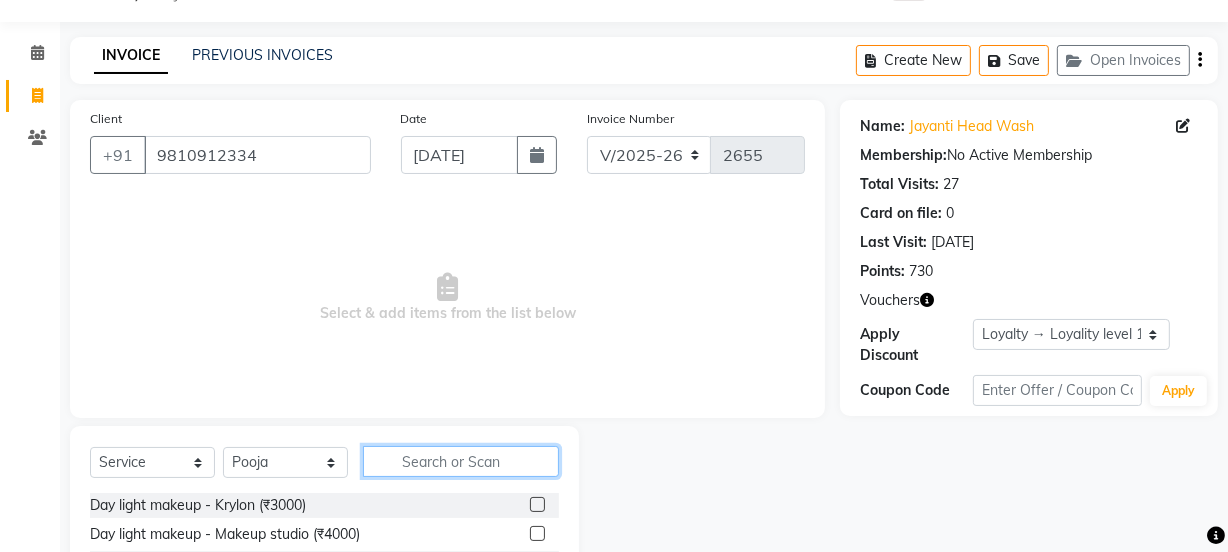 click 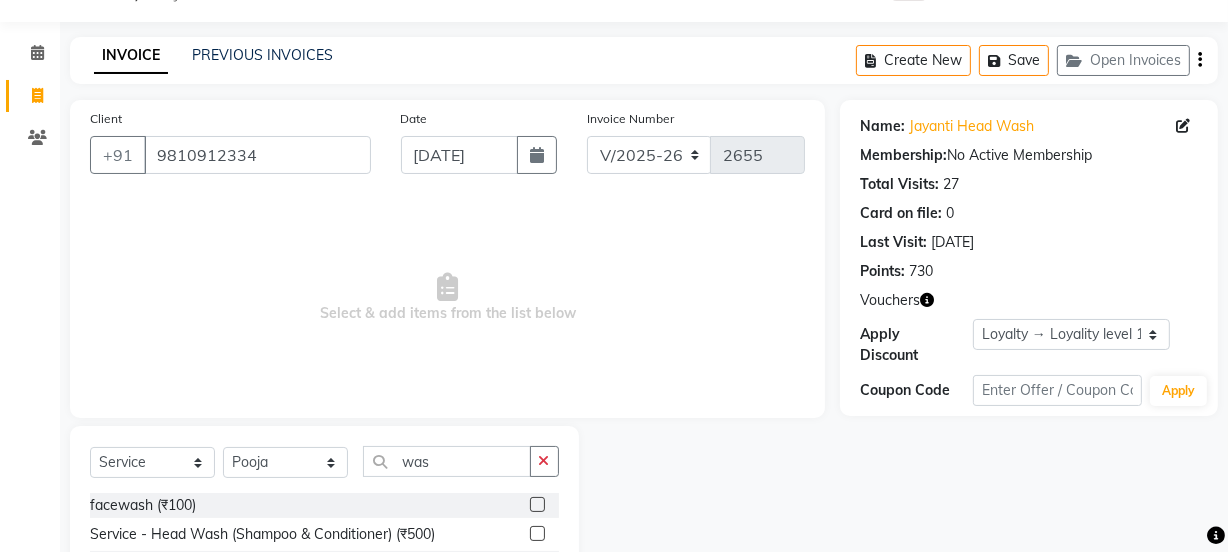 click 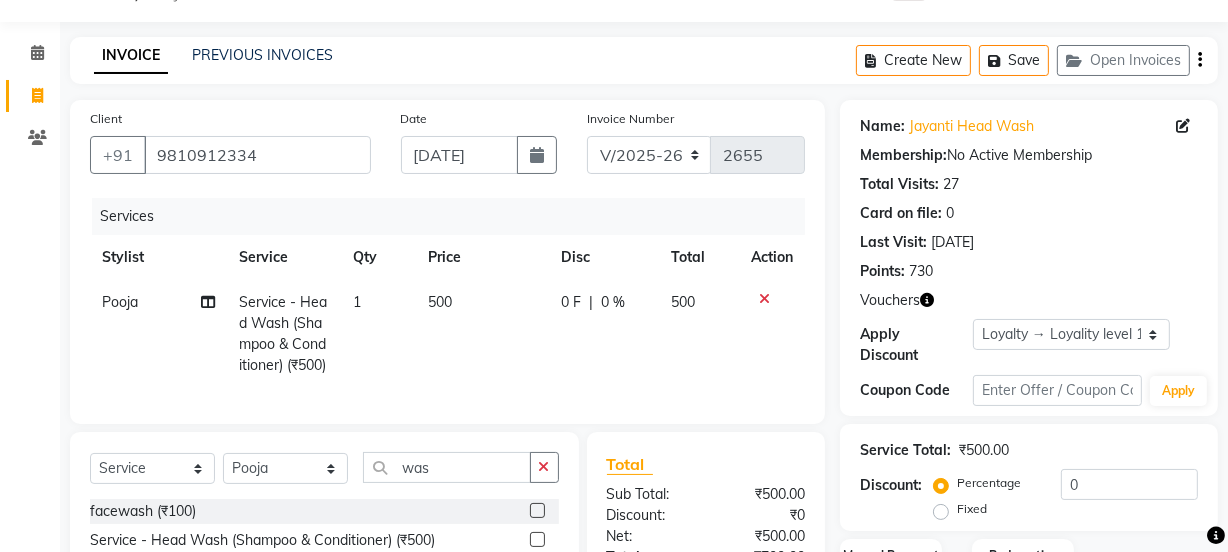 click on "500" 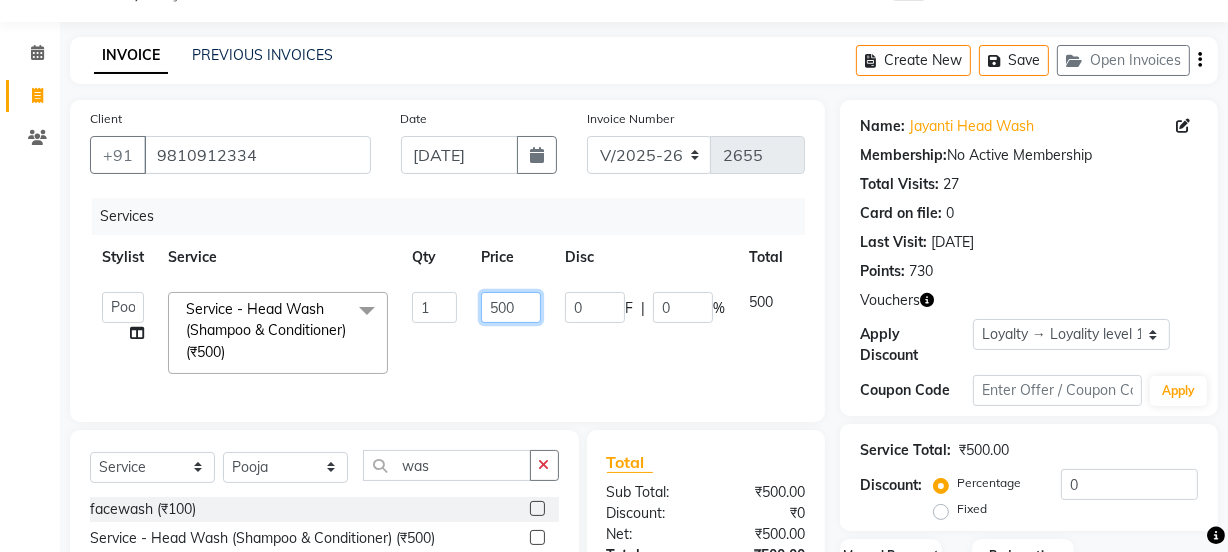 drag, startPoint x: 532, startPoint y: 303, endPoint x: 448, endPoint y: 315, distance: 84.85281 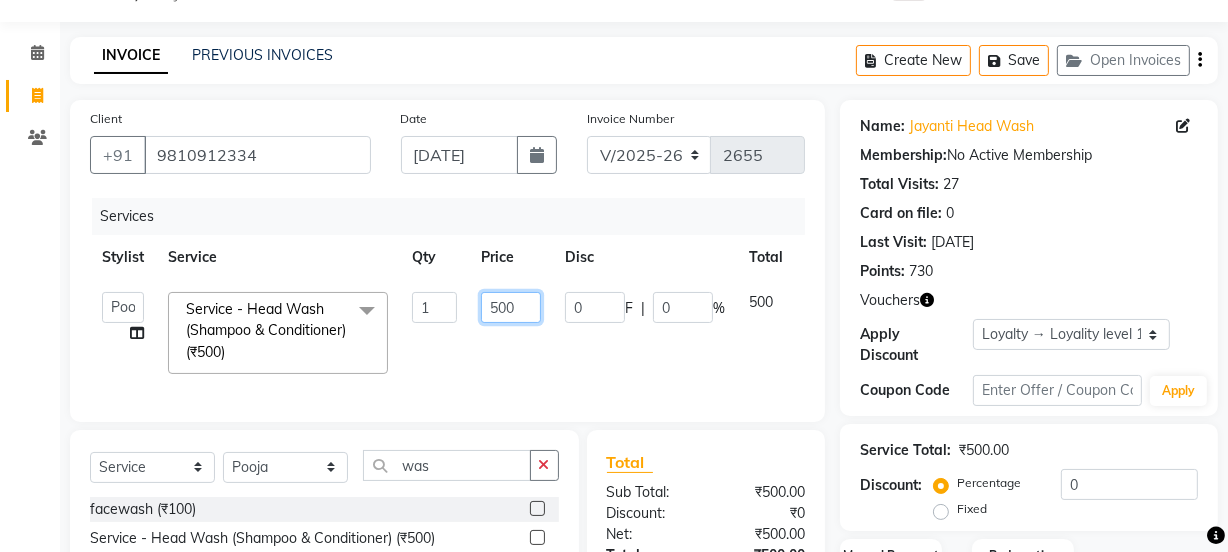 click on "Jyoti   kaif   Manager   Pooja   [PERSON_NAME]   Raman 2   Reception   [PERSON_NAME]   [PERSON_NAME]   SUNNY   [PERSON_NAME]  Service - Head Wash (Shampoo & Conditioner) (₹500)  x Day light makeup  - Krylon (₹3000) Day light makeup  - Makeup studio (₹4000) Day light makeup  - Air brush (₹5000) Frount trimming (₹200) NANO (₹6000) Schwarzkopf root touch (₹1200) Full Arms Bleach (₹500) Bubble gum pedicure (₹1200) Wella bleach (₹700) FACE SCRUB (₹200) EYELESH (₹500) KANPEKI (₹3000) TANINO [MEDICAL_DATA] (₹7000) BUBBLE GUM MANICURE (₹1500) TMT MASK (₹8001) MOROCCO SEREM (₹1800) LOREAL GLOBLE COLOUR (₹3000) BACK RICA WAX (₹600) NAIL CUT (₹100) PROTIN SPA G (₹1500) FOOT MASSAGE (₹300) STOMACH WAX (₹200) BACK TRIMMING (₹150) TWACHA FACIAL (₹1500) MACADAMIA SPA (₹3000) FULL BODY TRIMMING (₹100) THREADING [DEMOGRAPHIC_DATA] (₹100) BLUETOX (₹6000) lower lips (₹30) NOSE WAX (₹50) CHIN WAX (₹50) UNDER ARMS TRIMMING (₹50) ELBOWS (₹100) MENHDI APPLICATION (₹300) pack (₹200) 1 0" 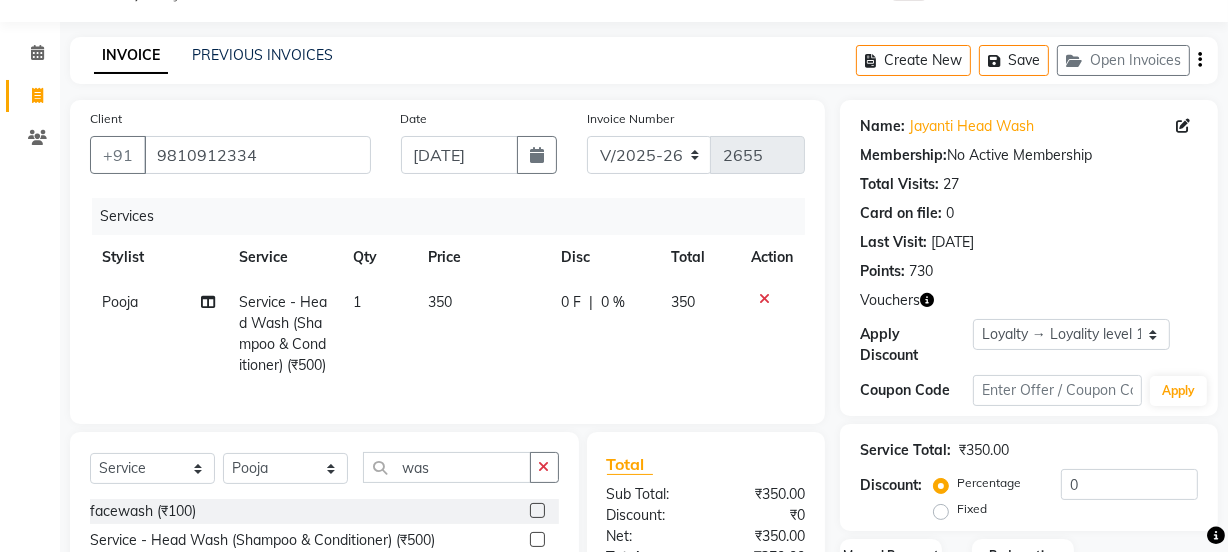 click on "0 F | 0 %" 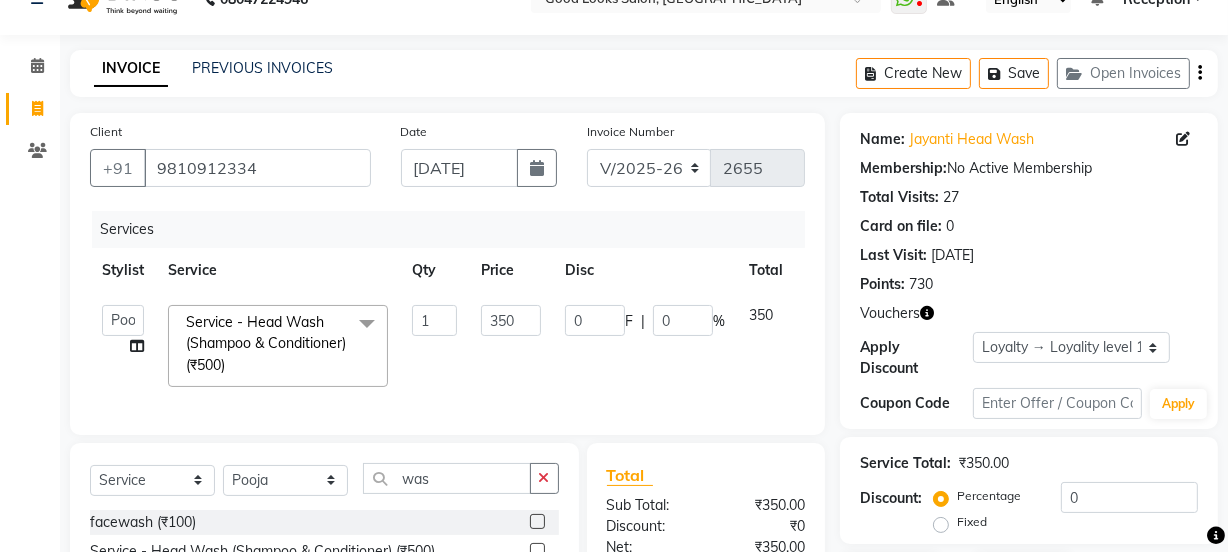 scroll, scrollTop: 0, scrollLeft: 0, axis: both 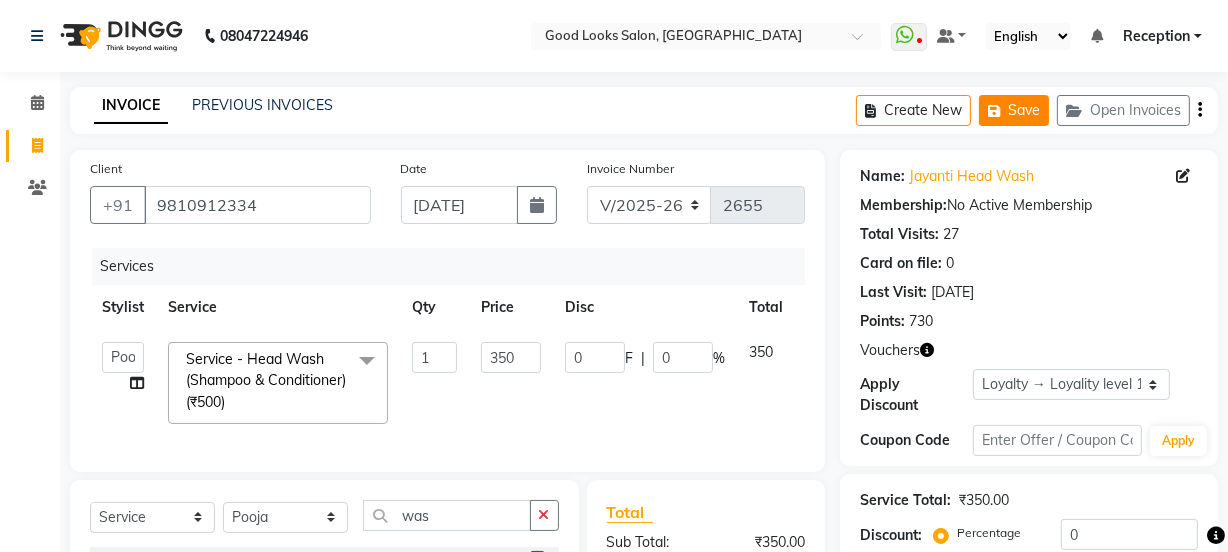 click on "Save" 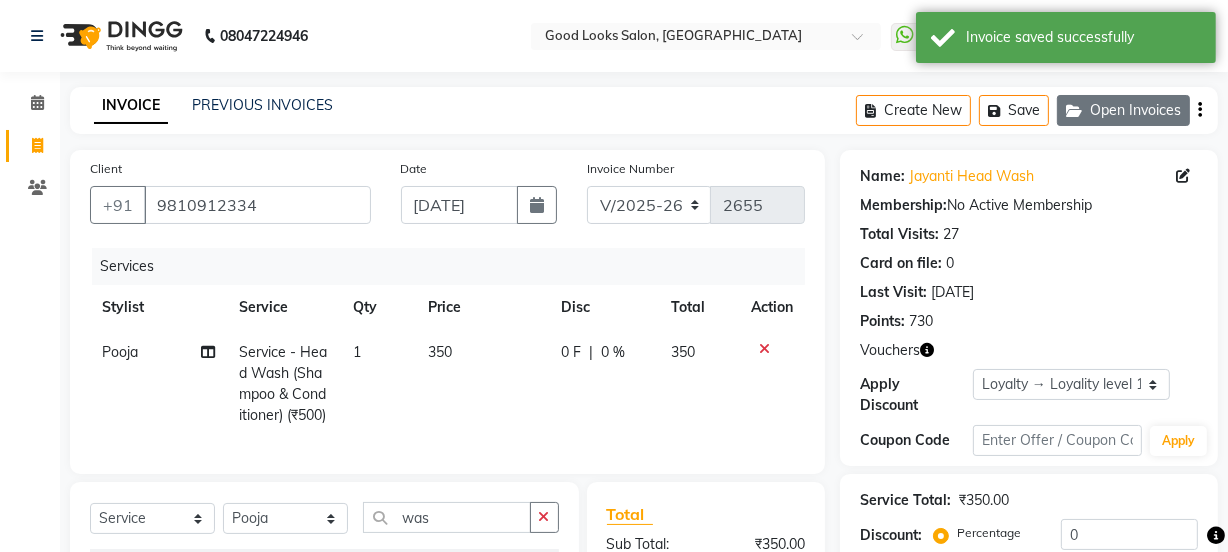 click on "Open Invoices" 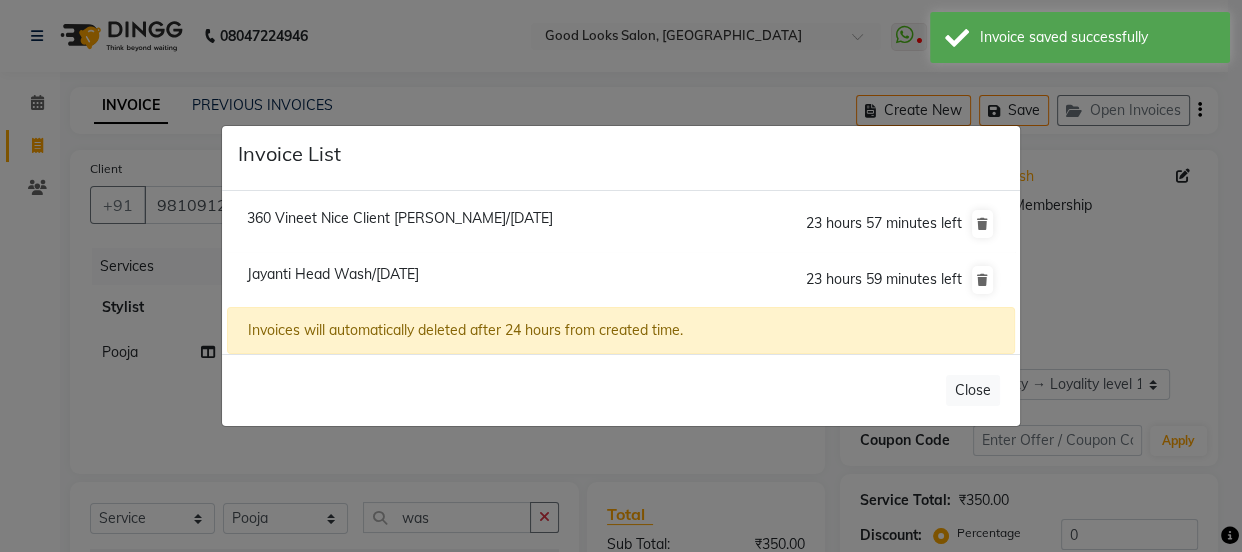 click on "360 Vineet Nice Client [PERSON_NAME]/[DATE]" 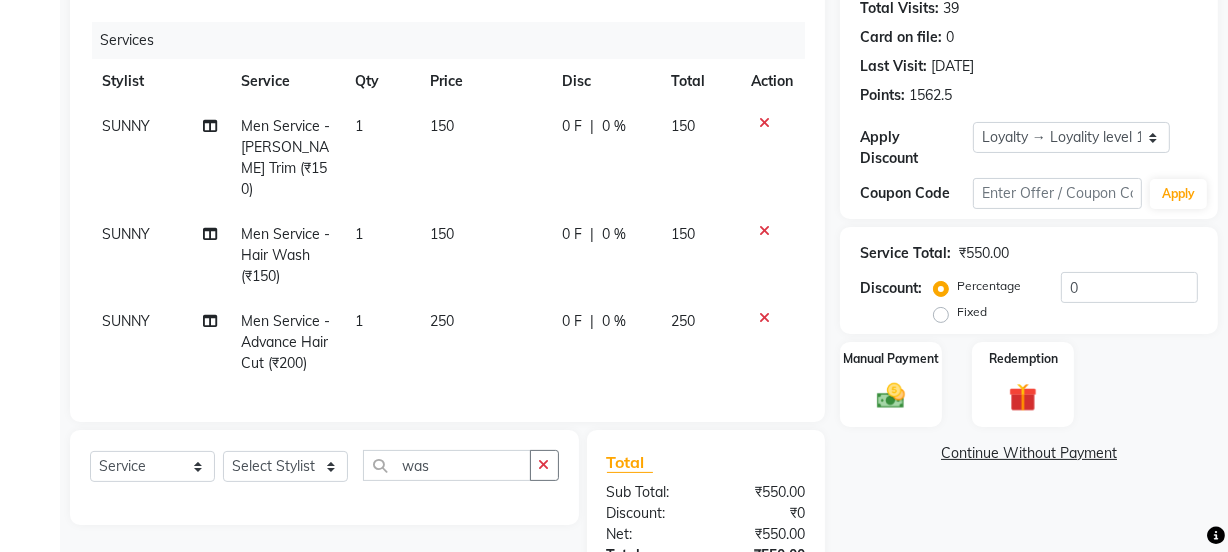 scroll, scrollTop: 272, scrollLeft: 0, axis: vertical 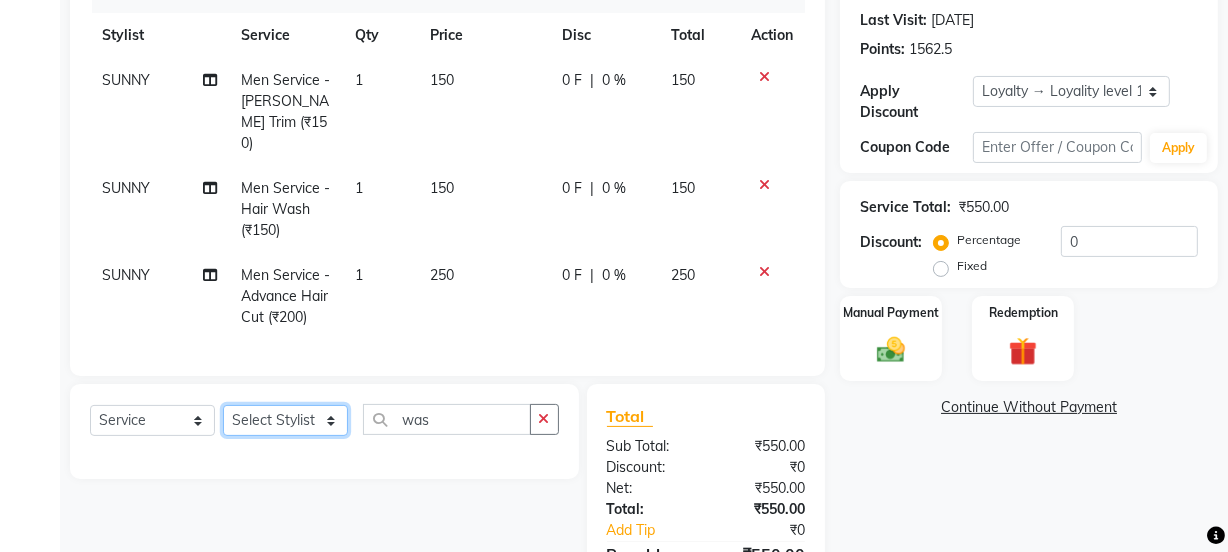 click on "Select Stylist Jyoti kaif Manager [PERSON_NAME] 2 Reception [PERSON_NAME] [PERSON_NAME] SUNNY [PERSON_NAME]" 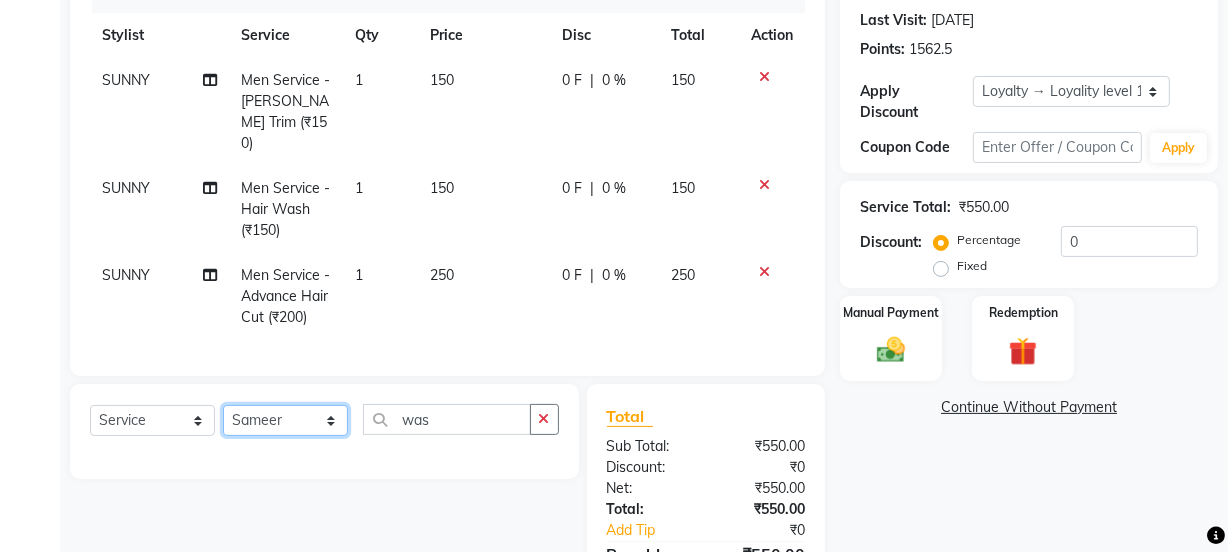 click on "Select Stylist Jyoti kaif Manager [PERSON_NAME] 2 Reception [PERSON_NAME] [PERSON_NAME] SUNNY [PERSON_NAME]" 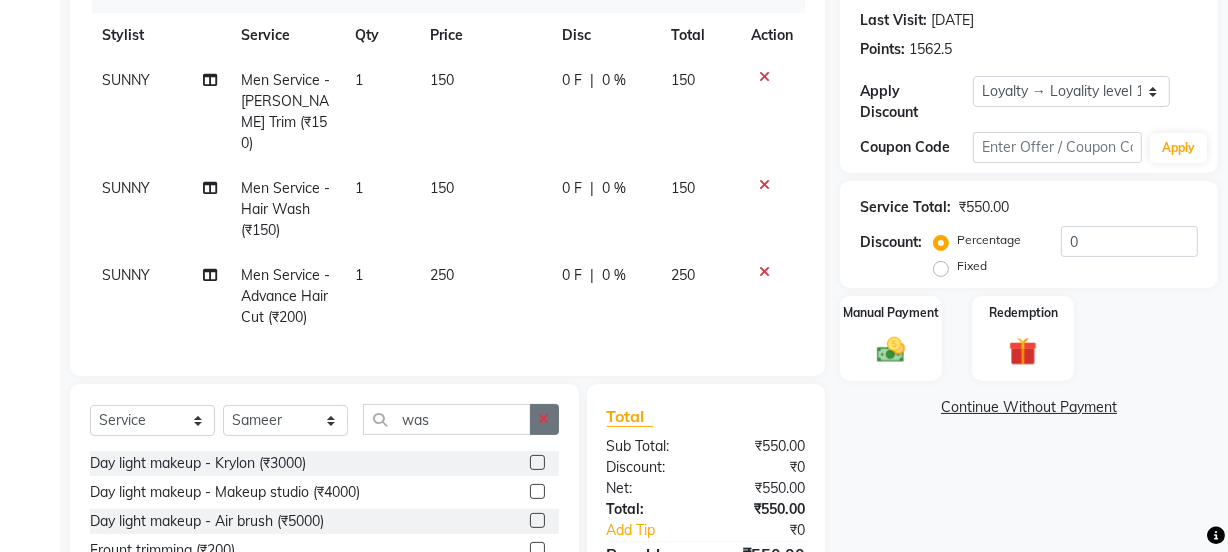 click 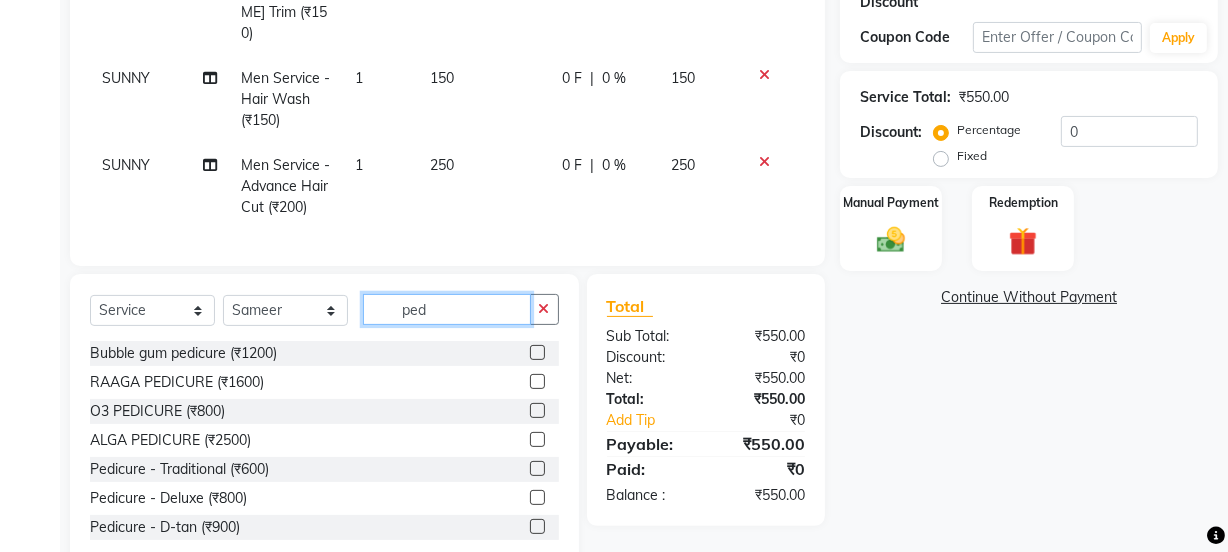 scroll, scrollTop: 422, scrollLeft: 0, axis: vertical 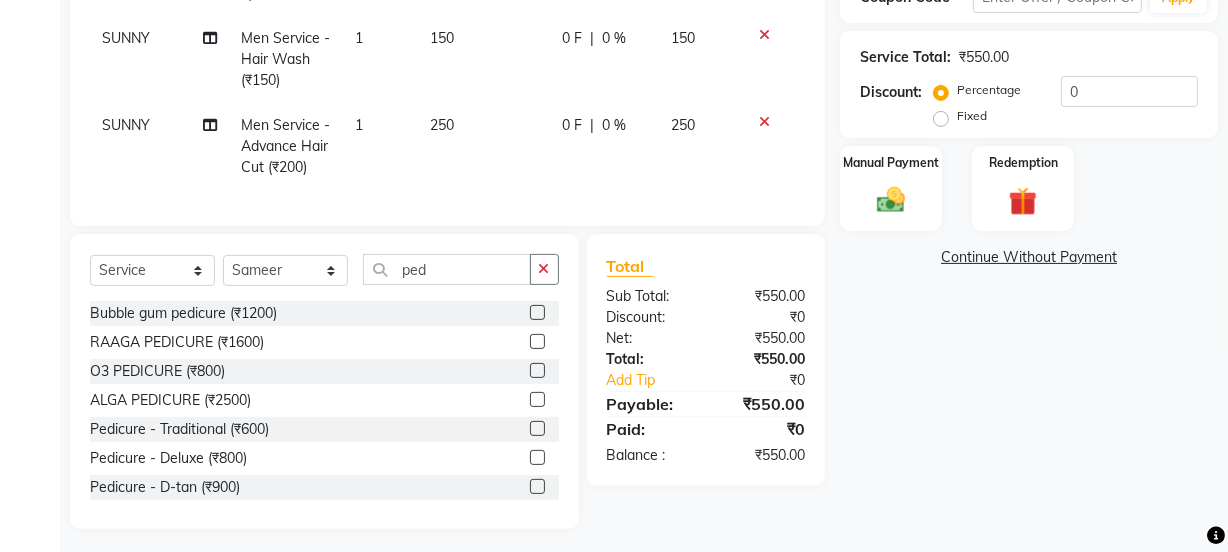 click 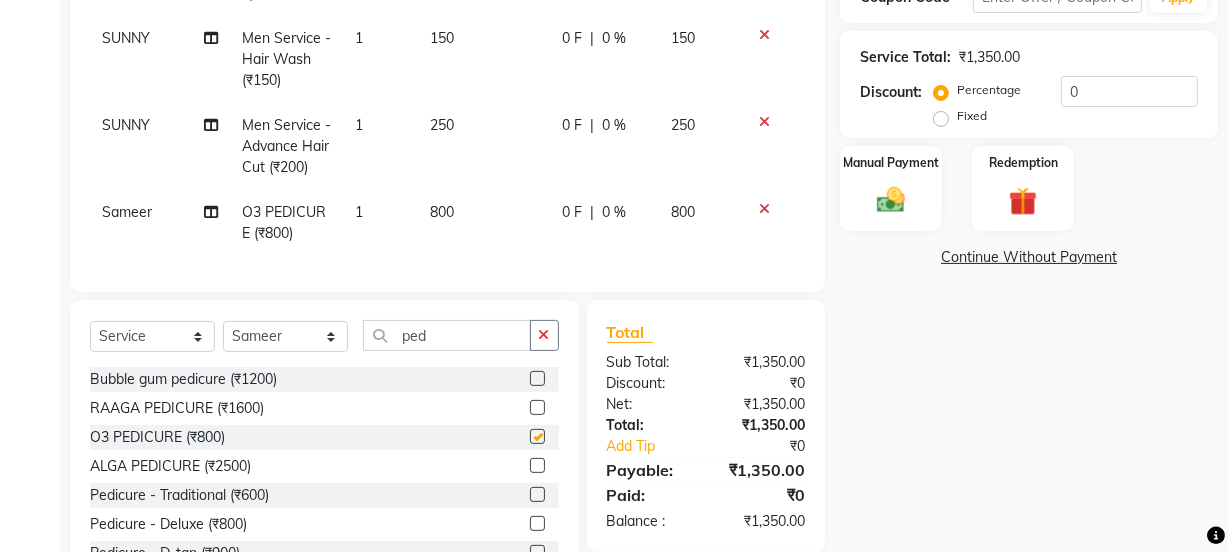 click on "800" 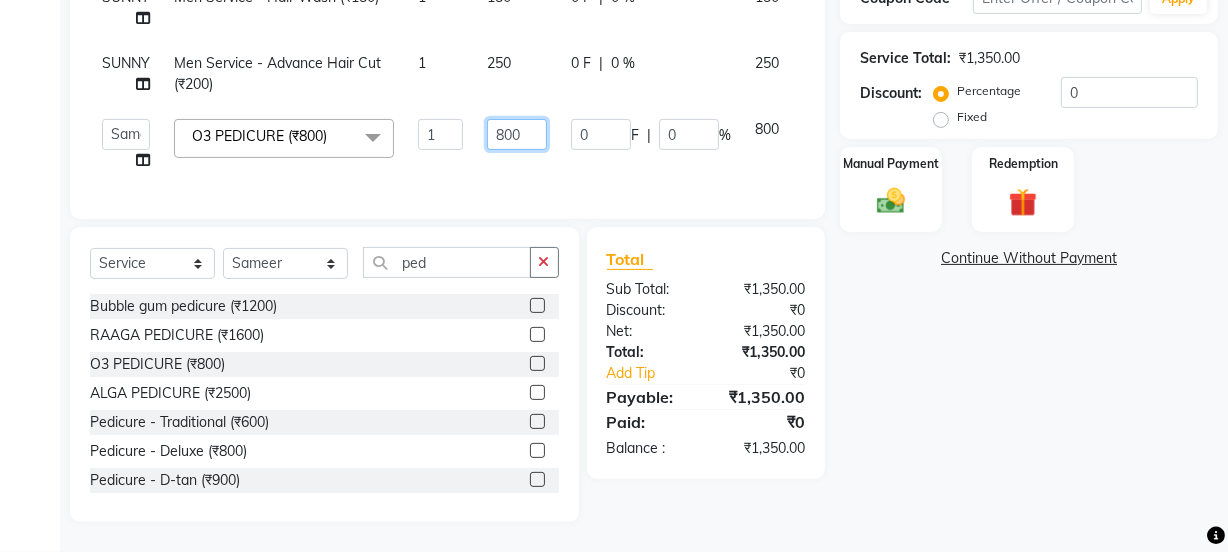 drag, startPoint x: 510, startPoint y: 130, endPoint x: 487, endPoint y: 135, distance: 23.537205 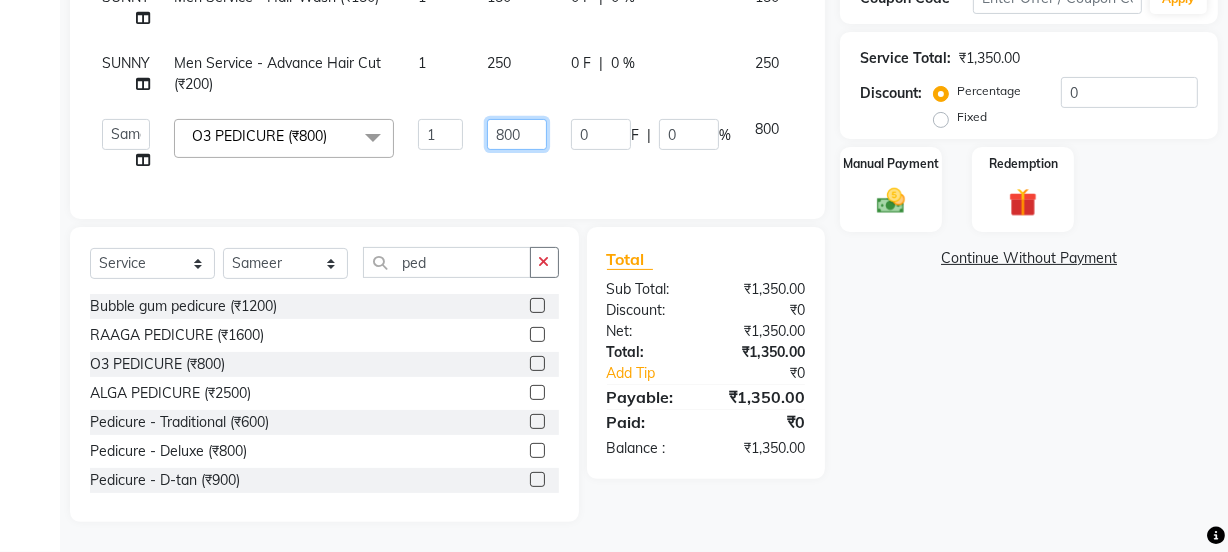 click on "800" 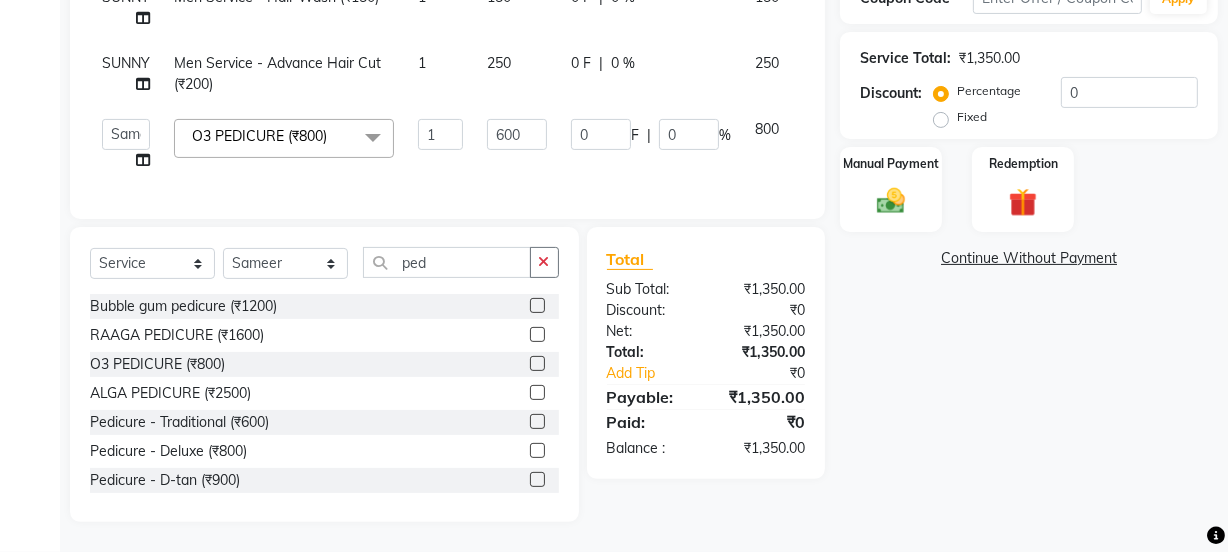 click on "Services Stylist Service Qty Price Disc Total Action SUNNY Men Service - [PERSON_NAME] Trim (₹150) 1 150 0 F | 0 % 150 SUNNY Men Service - Hair Wash (₹150) 1 150 0 F | 0 % 150 SUNNY Men Service - Advance Hair Cut (₹200) 1 250 0 F | 0 % 250  Jyoti   kaif   Manager   Pooja   [PERSON_NAME]   Raman 2   Reception   [PERSON_NAME]   [PERSON_NAME]   SUNNY   [PERSON_NAME]  O3 PEDICURE (₹800)  x Day light makeup  - Krylon (₹3000) Day light makeup  - Makeup studio (₹4000) Day light makeup  - Air brush (₹5000) Frount trimming (₹200) NANO (₹6000) Schwarzkopf root touch (₹1200) Full Arms Bleach (₹500) Bubble gum pedicure (₹1200) Wella bleach (₹700) FACE SCRUB (₹200) EYELESH (₹500) KANPEKI (₹3000) BUBBLE GUM MANICURE (₹1500) TMT MASK (₹8001) [GEOGRAPHIC_DATA] SEREM (₹1800) LOREAL GLOBLE COLOUR (₹3000) BACK RICA WAX (₹600) NAIL CUT (₹100) PROTIN SPA G (₹1500) FOOT MASSAGE (₹300) STOMACH WAX (₹200) BACK TRIMMING (₹150) TWACHA FACIAL (₹1500) MACADAMIA SPA (₹3000) FULL BODY TRIMMING (₹100) 1" 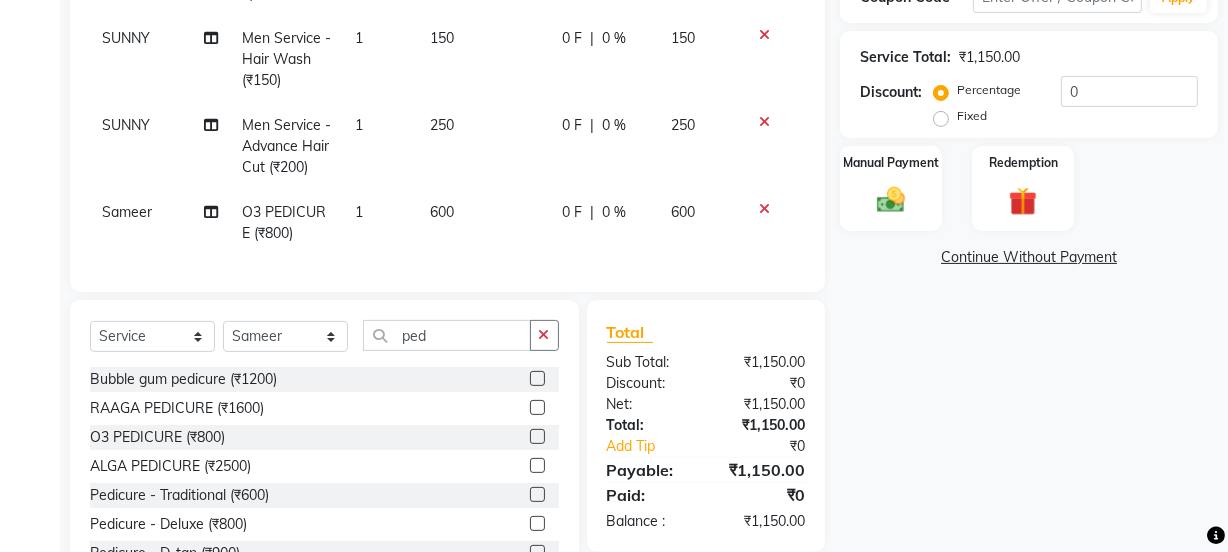 drag, startPoint x: 285, startPoint y: 292, endPoint x: 288, endPoint y: 304, distance: 12.369317 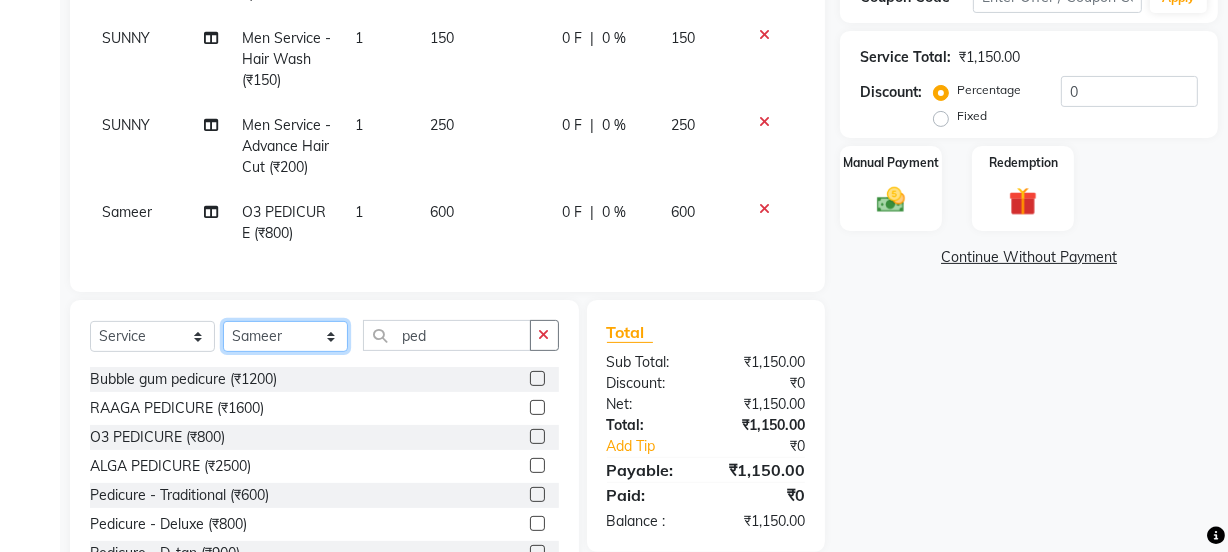 click on "Select Stylist Jyoti kaif Manager [PERSON_NAME] 2 Reception [PERSON_NAME] [PERSON_NAME] SUNNY [PERSON_NAME]" 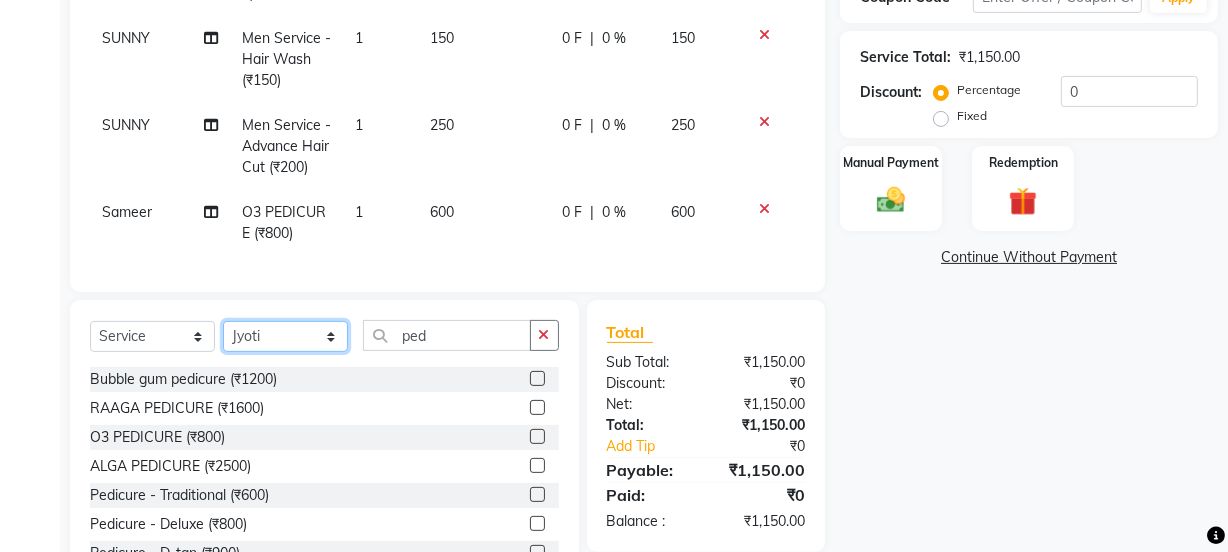 click on "Select Stylist Jyoti kaif Manager [PERSON_NAME] 2 Reception [PERSON_NAME] [PERSON_NAME] SUNNY [PERSON_NAME]" 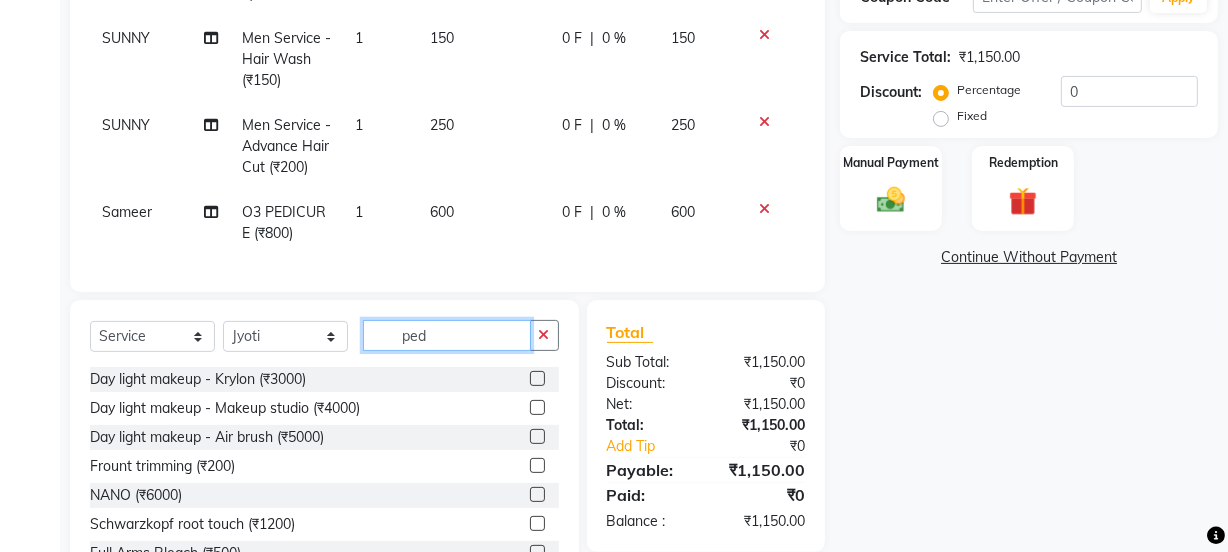 drag, startPoint x: 467, startPoint y: 336, endPoint x: 398, endPoint y: 335, distance: 69.00725 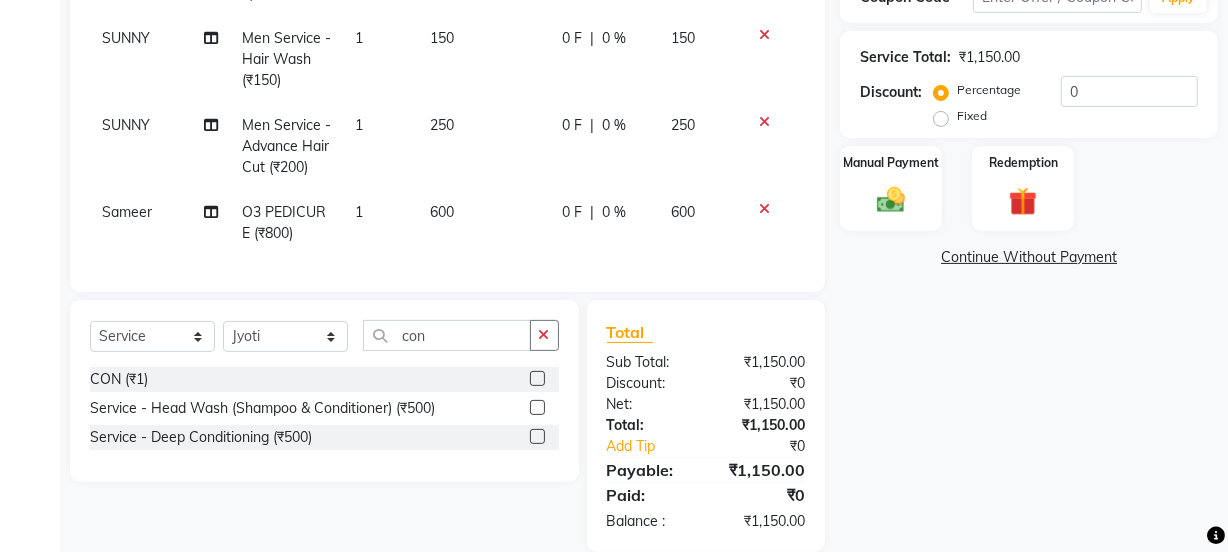 click 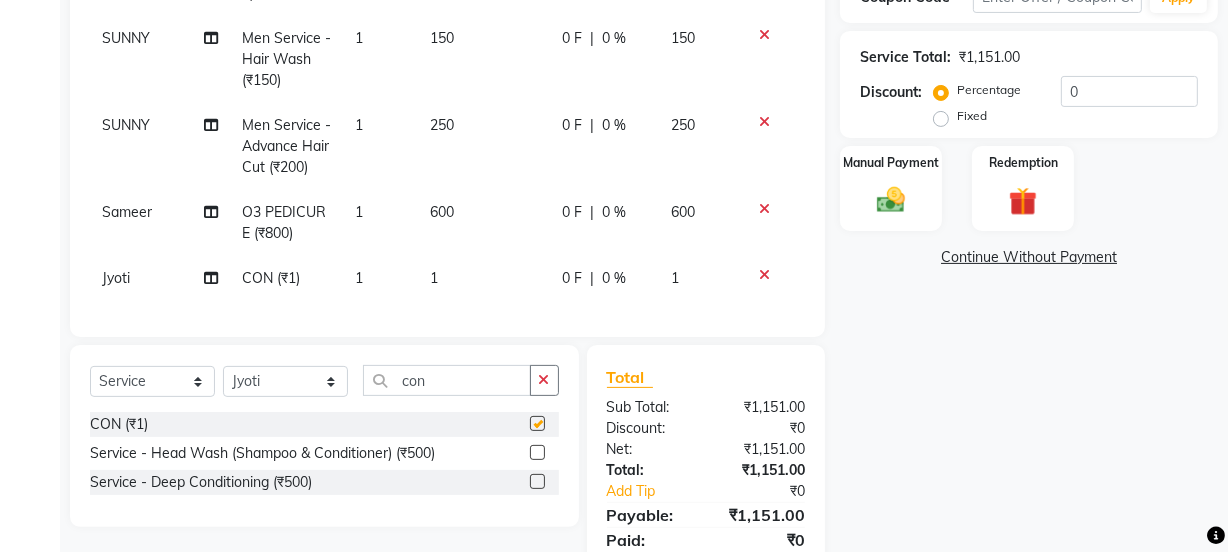 click on "1" 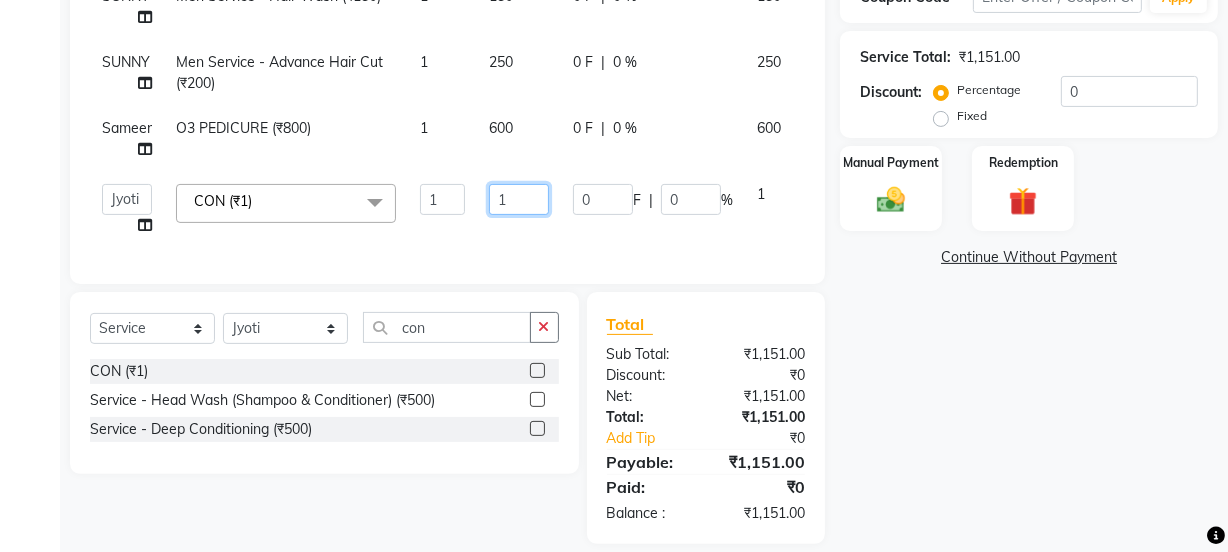 click on "1" 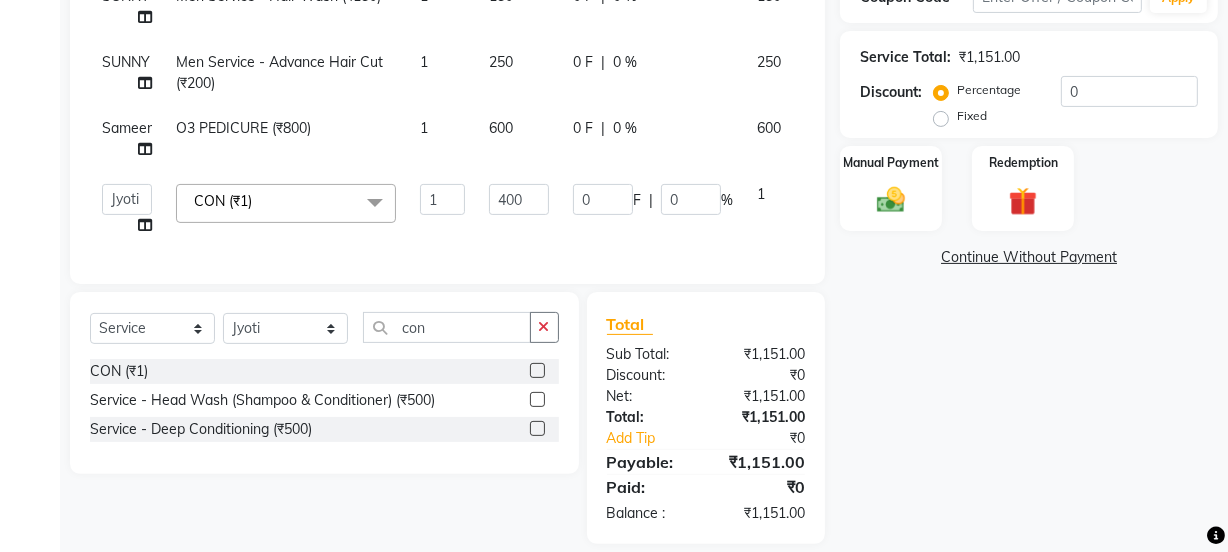 click on "SUNNY Men Service - [PERSON_NAME] Trim (₹150) 1 150 0 F | 0 % 150 SUNNY Men Service - Hair Wash (₹150) 1 150 0 F | 0 % 150 SUNNY Men Service - Advance Hair Cut (₹200) 1 250 0 F | 0 % 250 Sameer O3 PEDICURE (₹800) 1 600 0 F | 0 % 600  Jyoti   kaif   Manager   [PERSON_NAME] 2   Reception   [PERSON_NAME]   [PERSON_NAME]   SUNNY   [PERSON_NAME]  CON  (₹1)  x Day light makeup  - Krylon (₹3000) Day light makeup  - Makeup studio (₹4000) Day light makeup  - Air brush (₹5000) Frount trimming (₹200) NANO (₹6000) Schwarzkopf root touch (₹1200) Full Arms Bleach (₹500) Bubble gum pedicure (₹1200) Wella bleach (₹700) FACE SCRUB (₹200) EYELESH (₹500) KANPEKI (₹3000) BUBBLE GUM MANICURE (₹1500) TMT MASK (₹8001) [GEOGRAPHIC_DATA] SEREM (₹1800) LOREAL GLOBLE COLOUR (₹3000) BACK RICA WAX (₹600) NAIL CUT (₹100) PROTIN SPA G (₹1500) FOOT MASSAGE (₹300) STOMACH WAX (₹200) BACK TRIMMING (₹150) TWACHA FACIAL (₹1500) MACADAMIA SPA (₹3000) FULL BODY TRIMMING (₹100) NOSE WAX (₹50)" 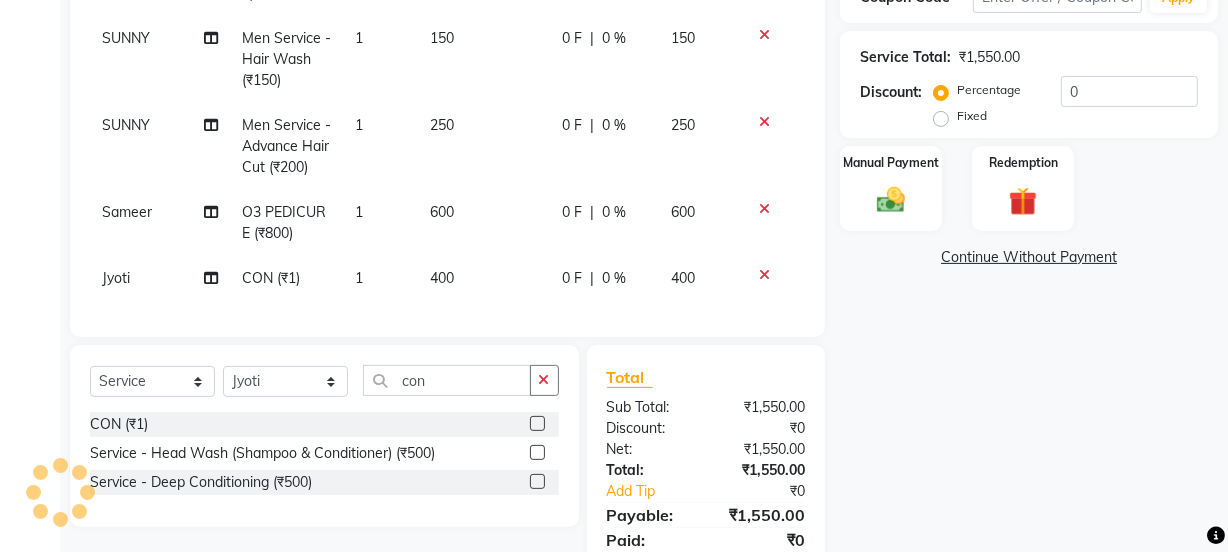 click on "Manual Payment Redemption" 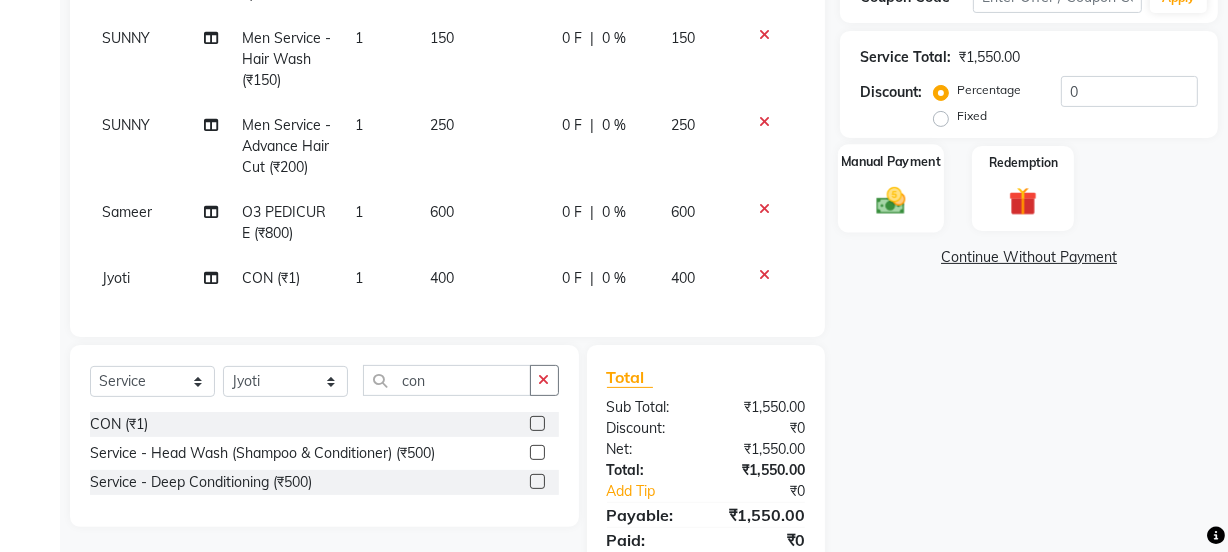 click 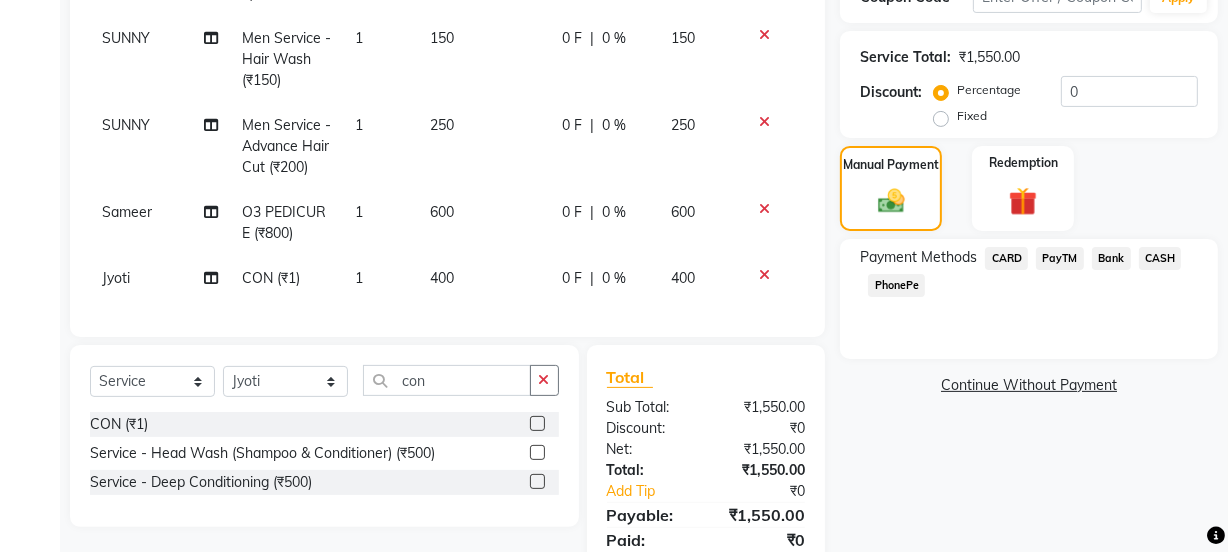 click on "PayTM" 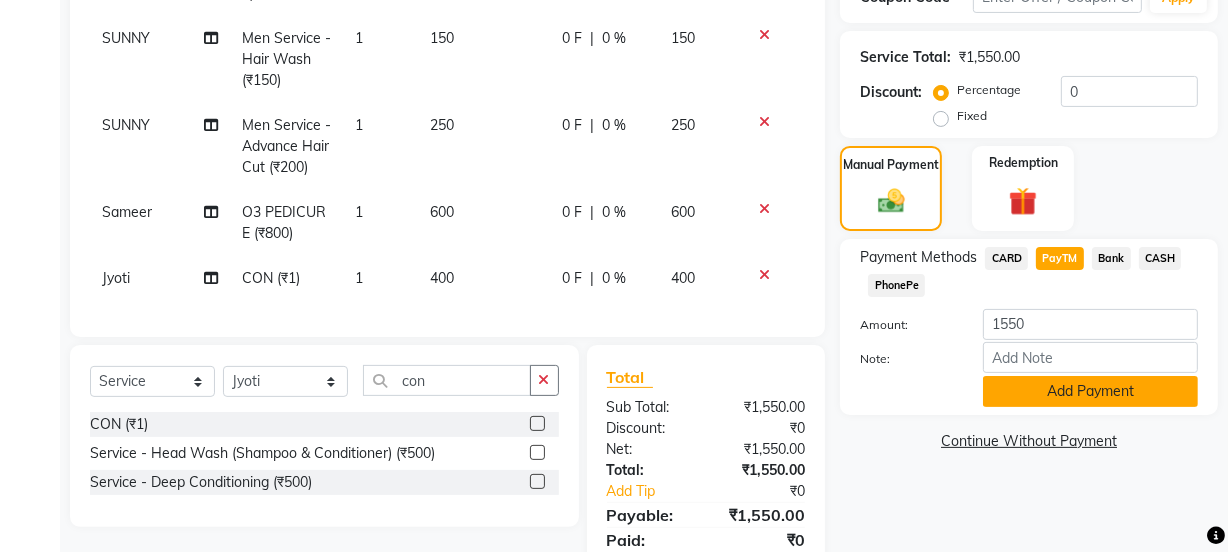 click on "Add Payment" 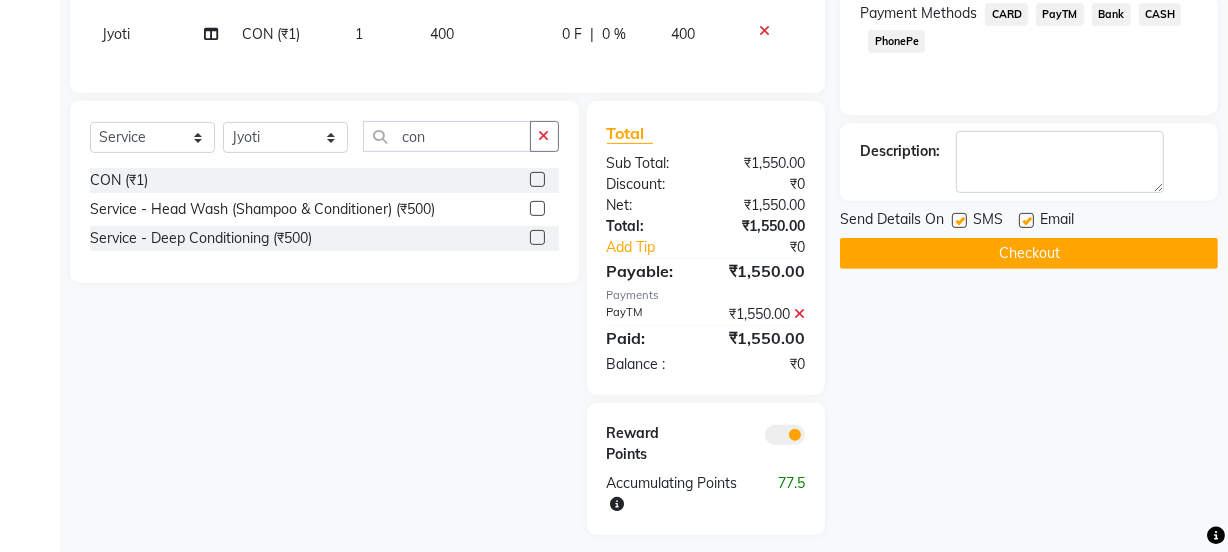 scroll, scrollTop: 692, scrollLeft: 0, axis: vertical 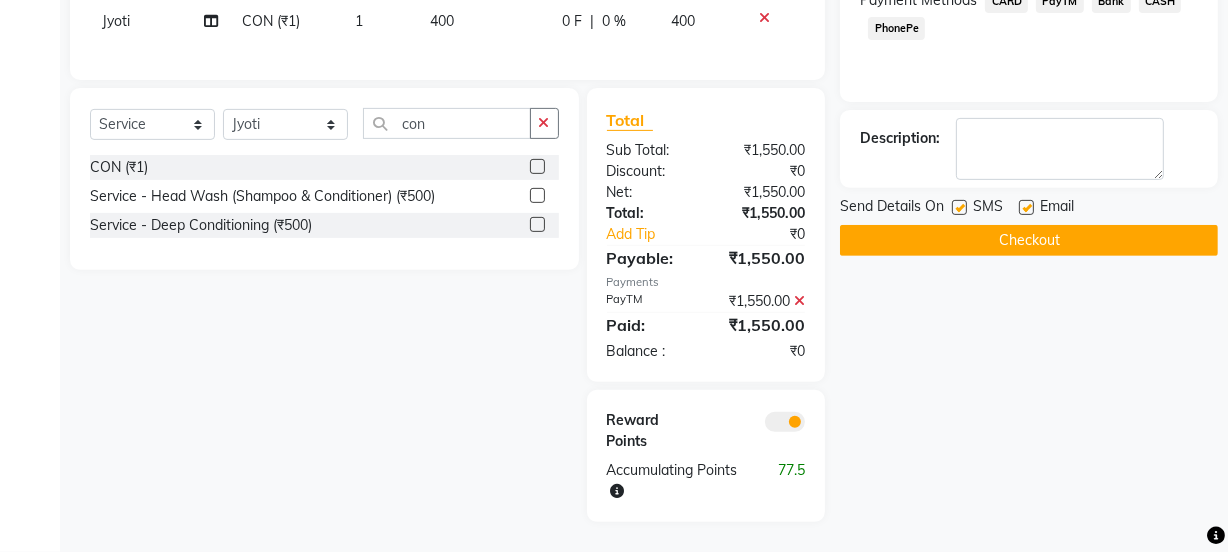 click 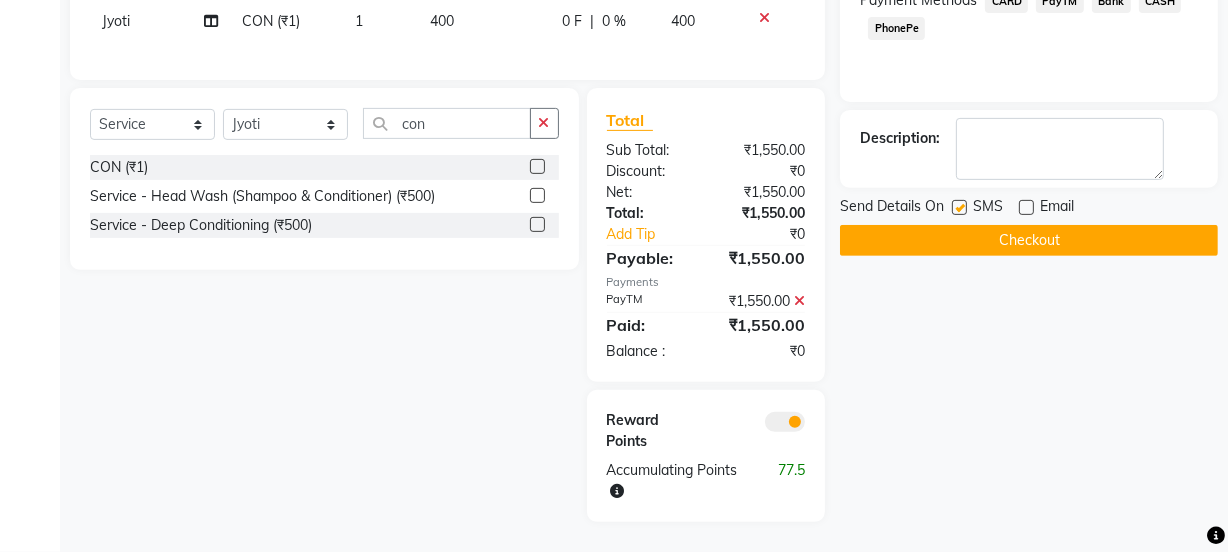 click 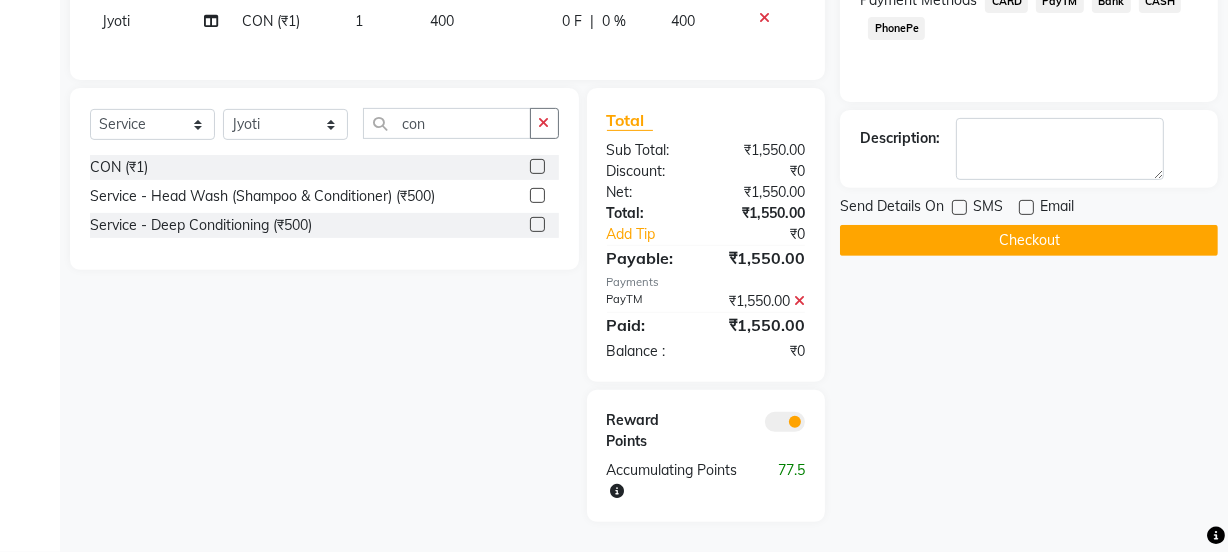 click on "Checkout" 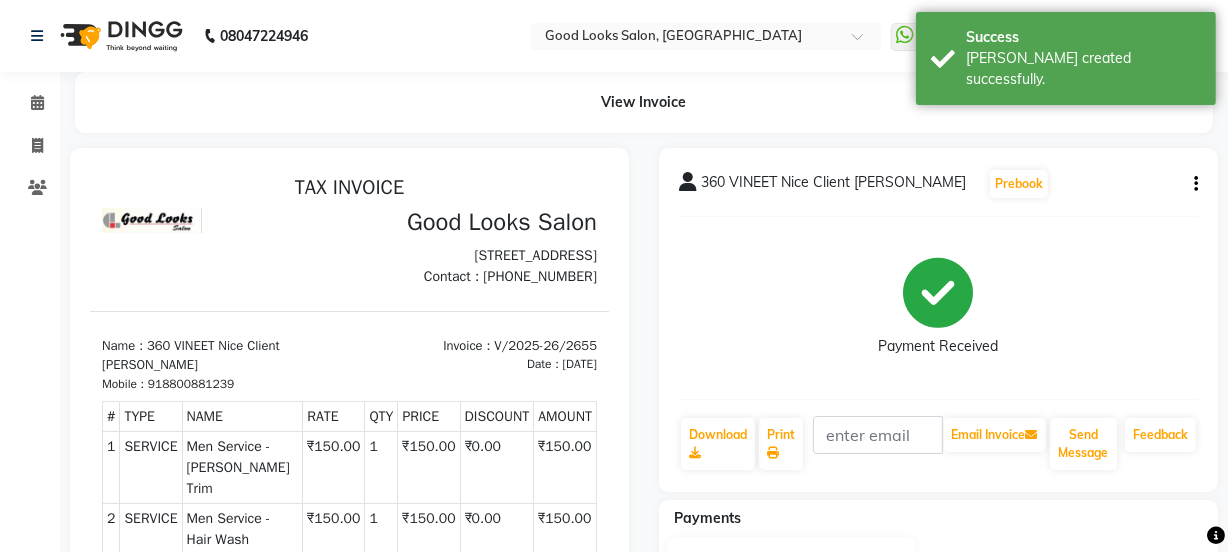 scroll, scrollTop: 0, scrollLeft: 0, axis: both 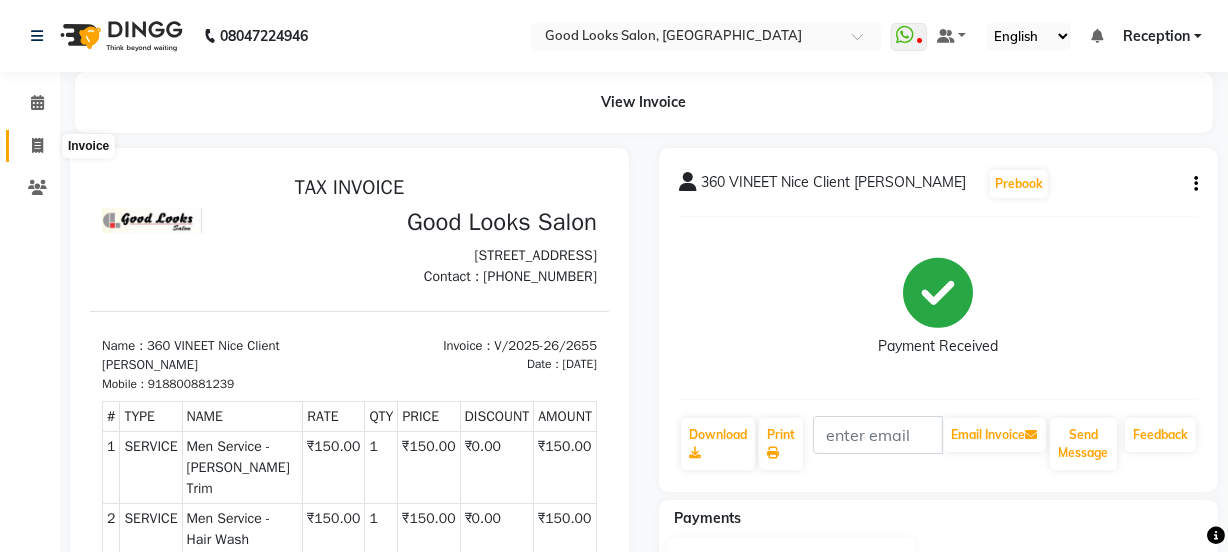 click 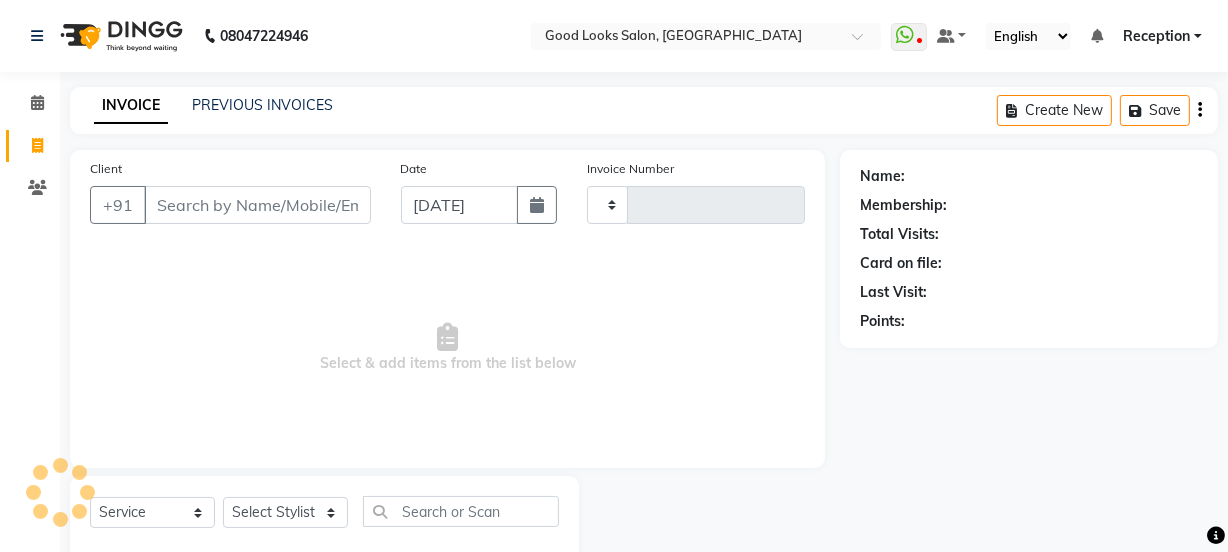 scroll, scrollTop: 50, scrollLeft: 0, axis: vertical 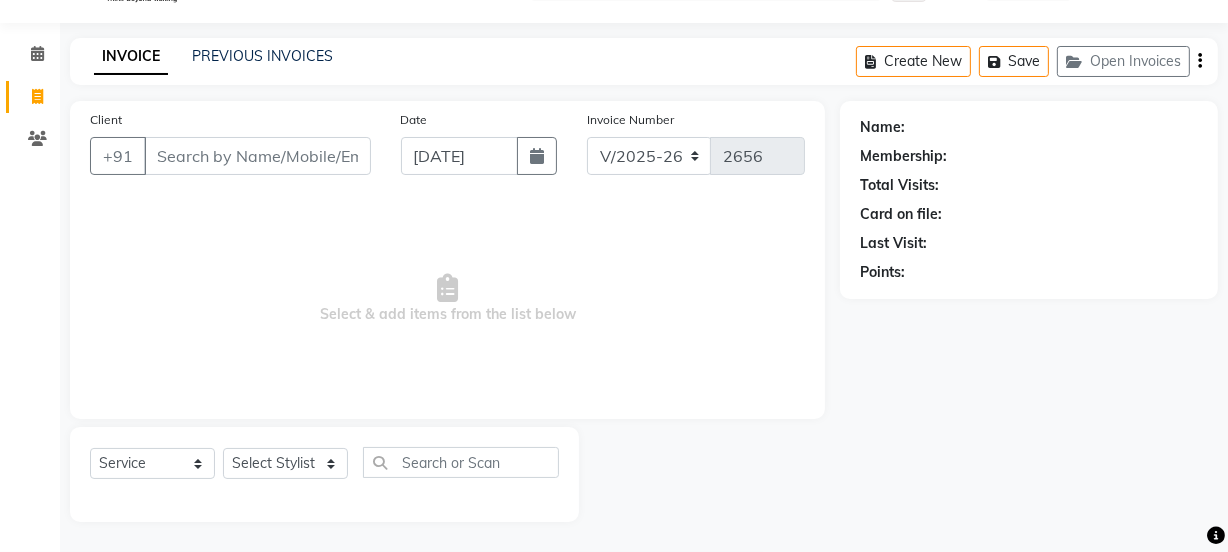 click on "Client" at bounding box center (257, 156) 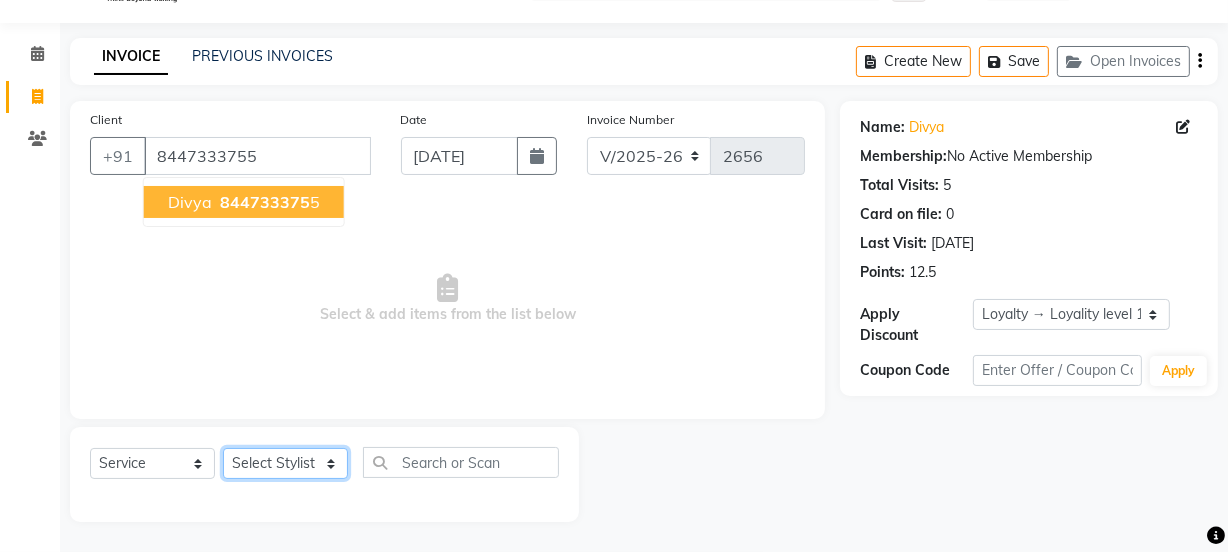 click on "Select Stylist Jyoti kaif Manager [PERSON_NAME] 2 Reception [PERSON_NAME] [PERSON_NAME] SUNNY [PERSON_NAME]" 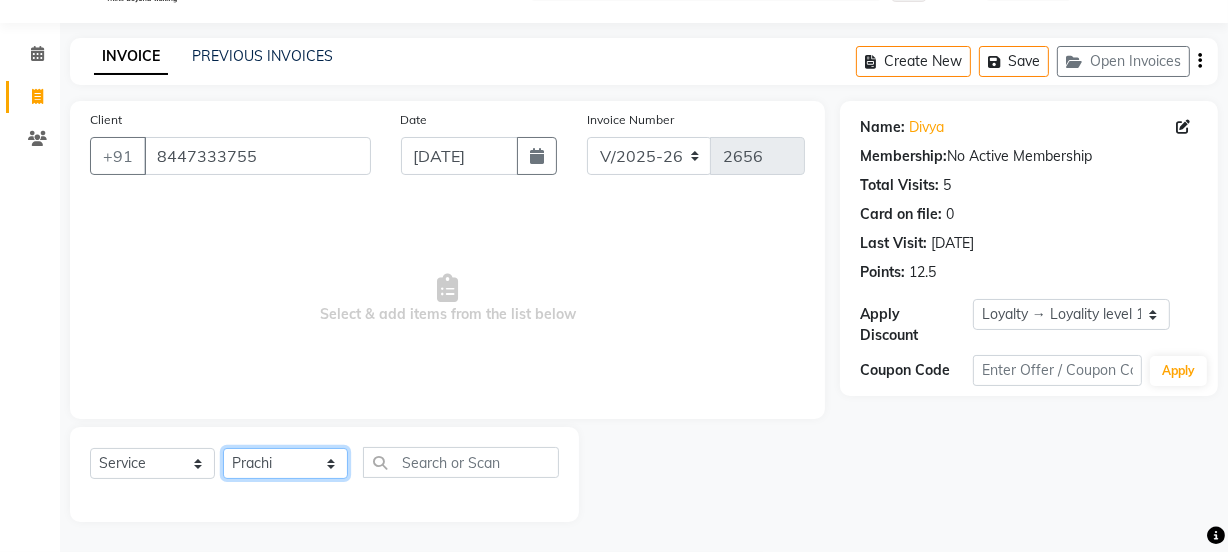 click on "Select Stylist Jyoti kaif Manager [PERSON_NAME] 2 Reception [PERSON_NAME] [PERSON_NAME] SUNNY [PERSON_NAME]" 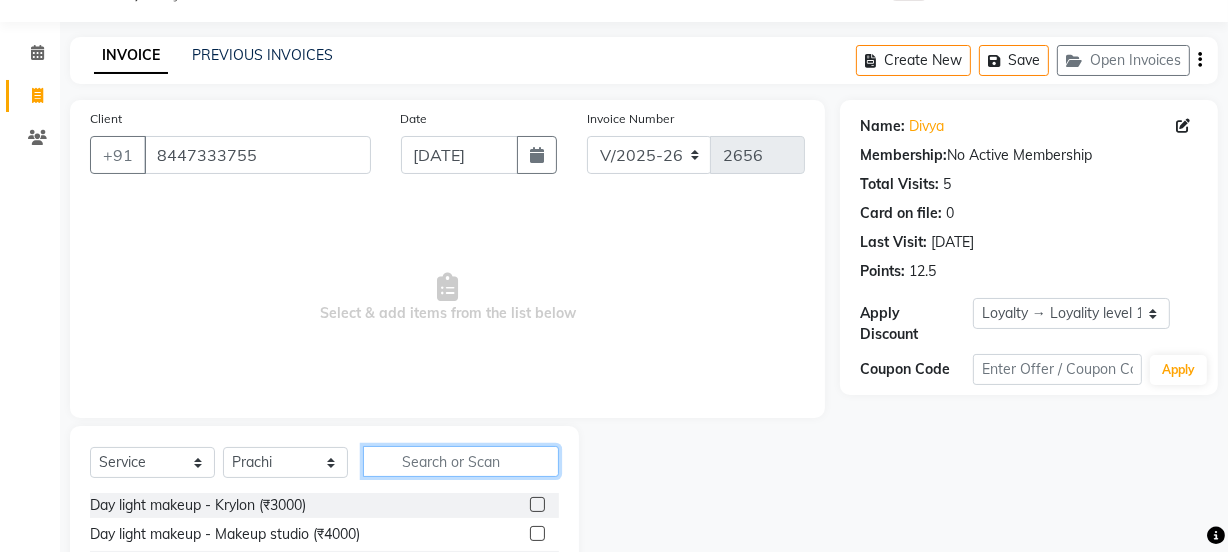 click 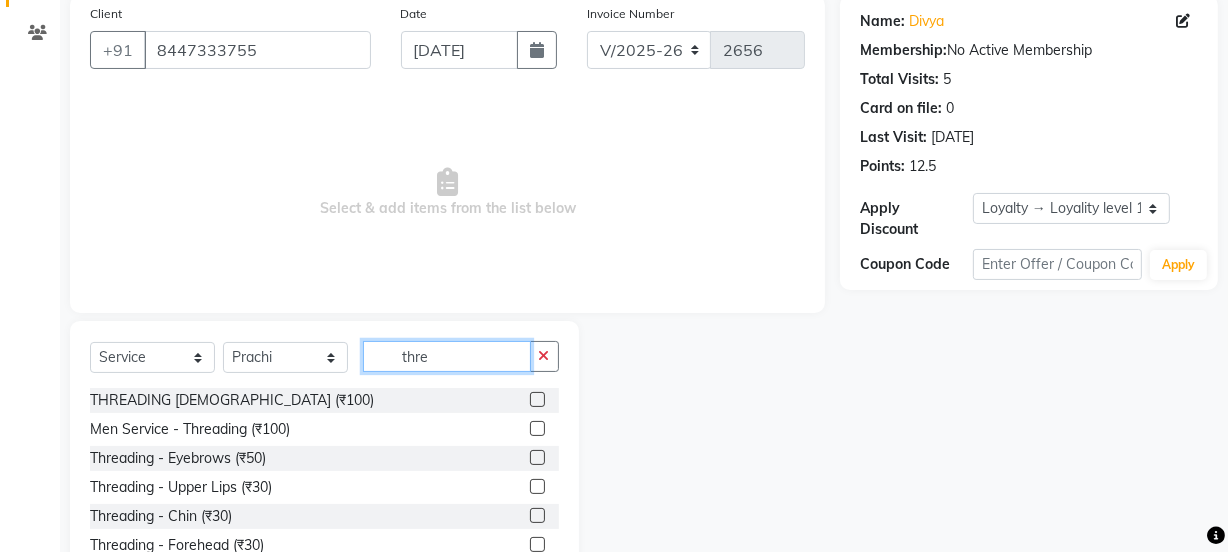 scroll, scrollTop: 250, scrollLeft: 0, axis: vertical 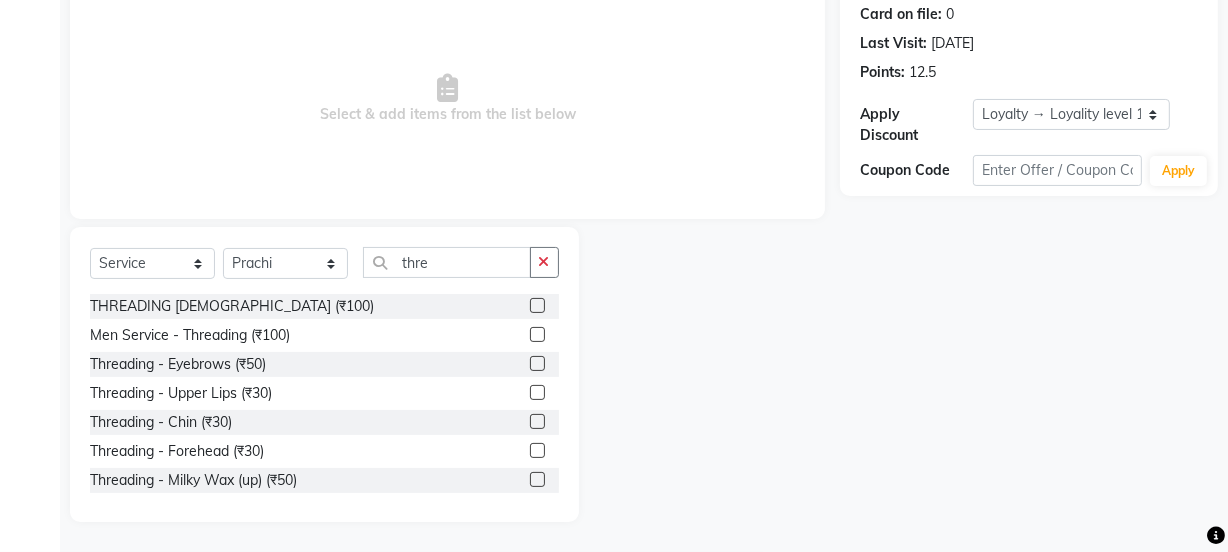 click 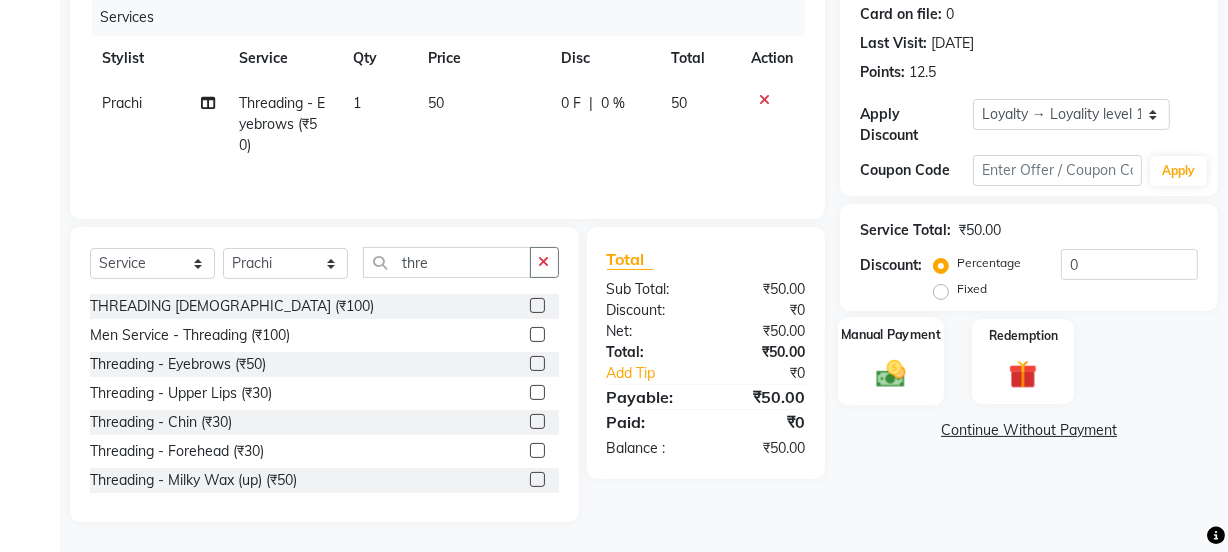 click 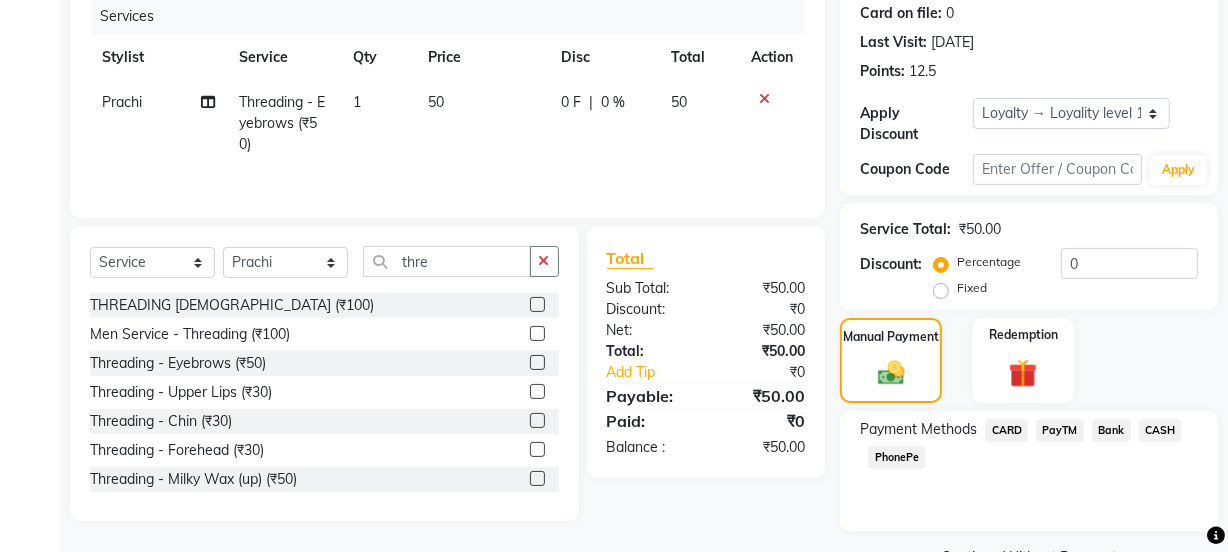 click on "PayTM" 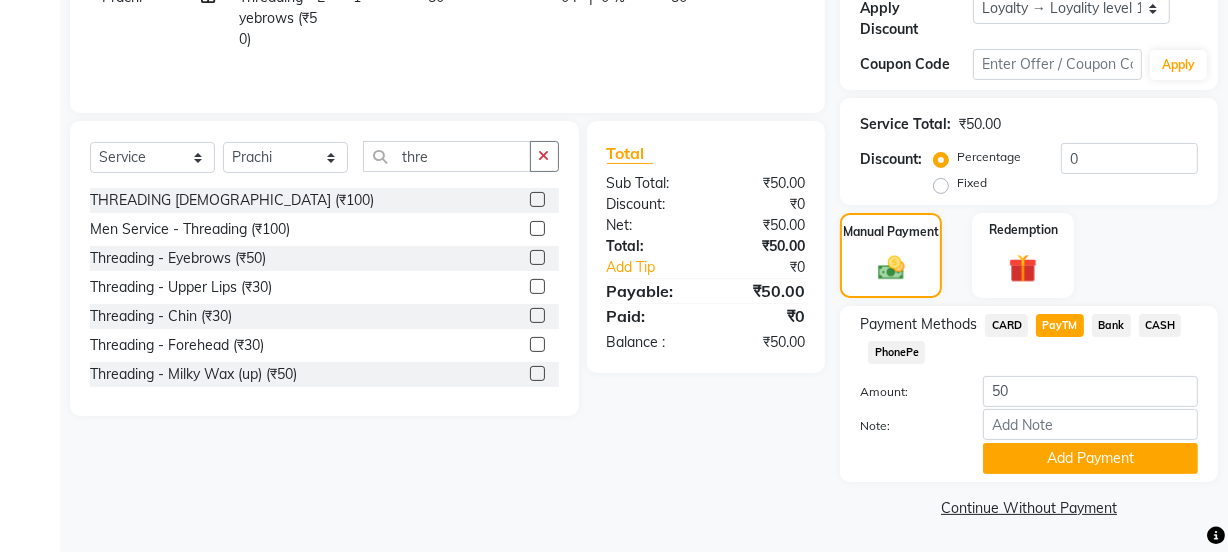 scroll, scrollTop: 356, scrollLeft: 0, axis: vertical 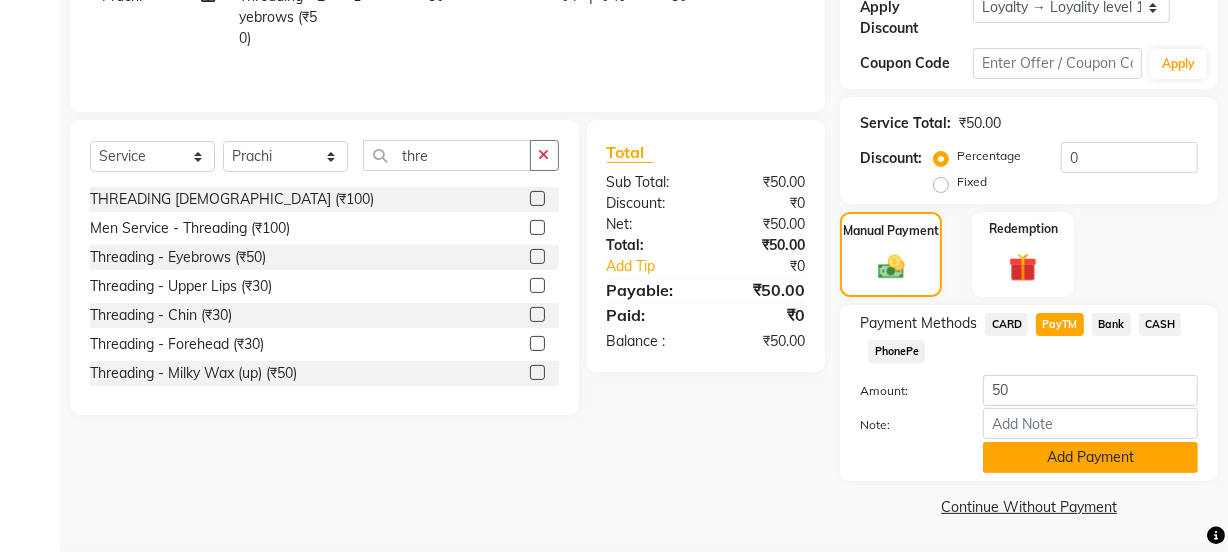 click on "Add Payment" 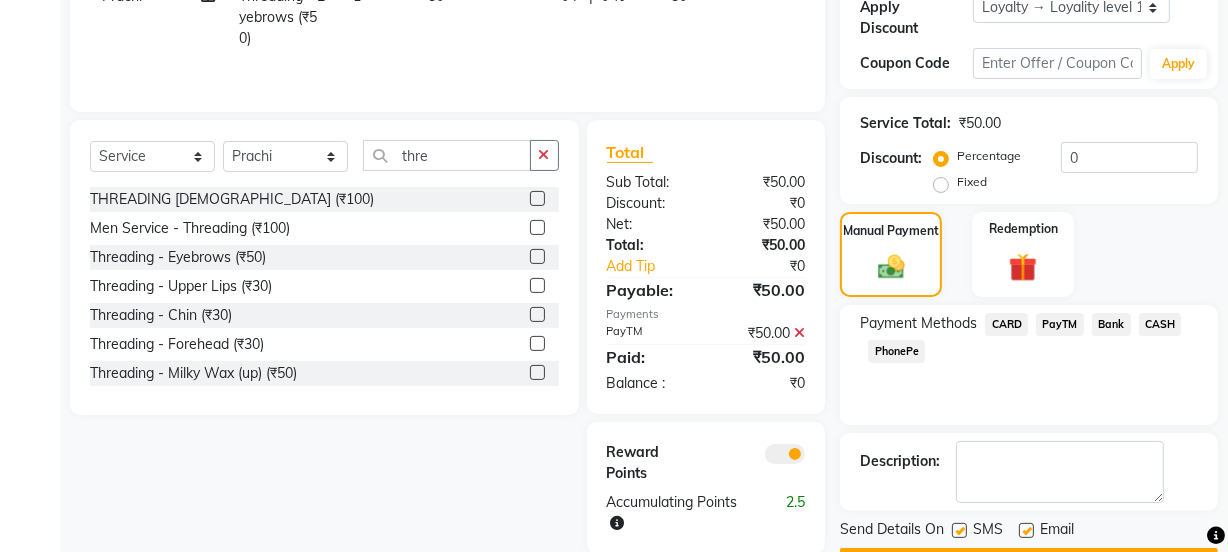 click 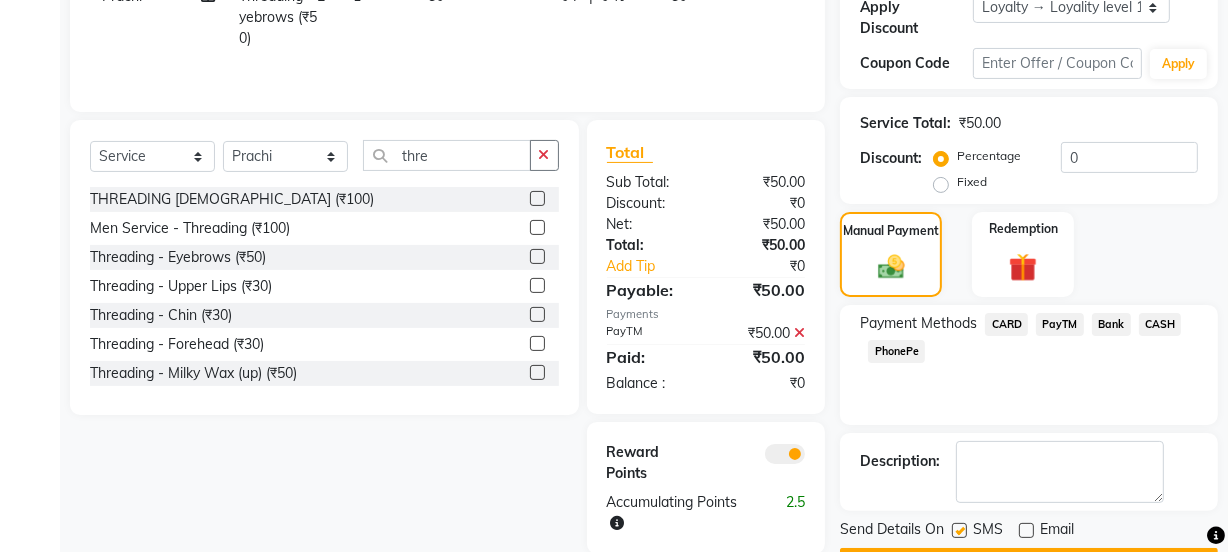 click 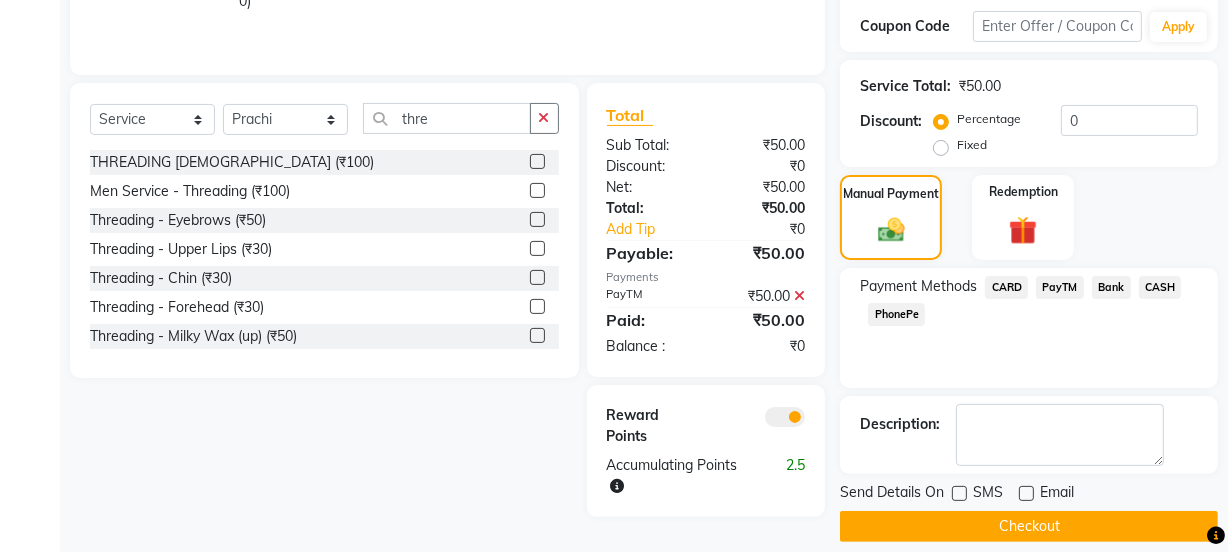 scroll, scrollTop: 412, scrollLeft: 0, axis: vertical 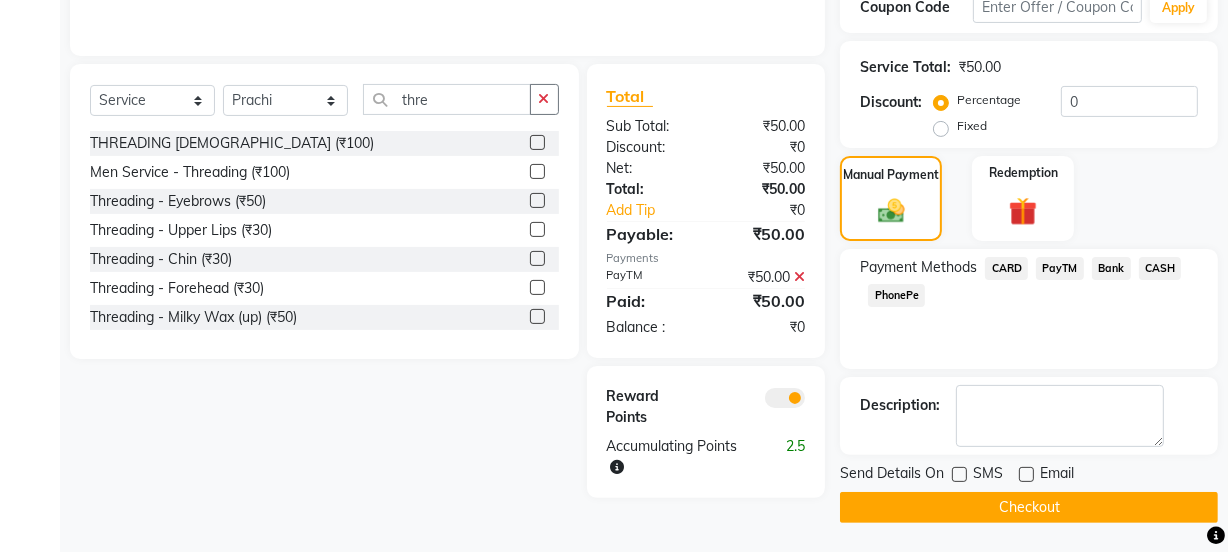 click on "Checkout" 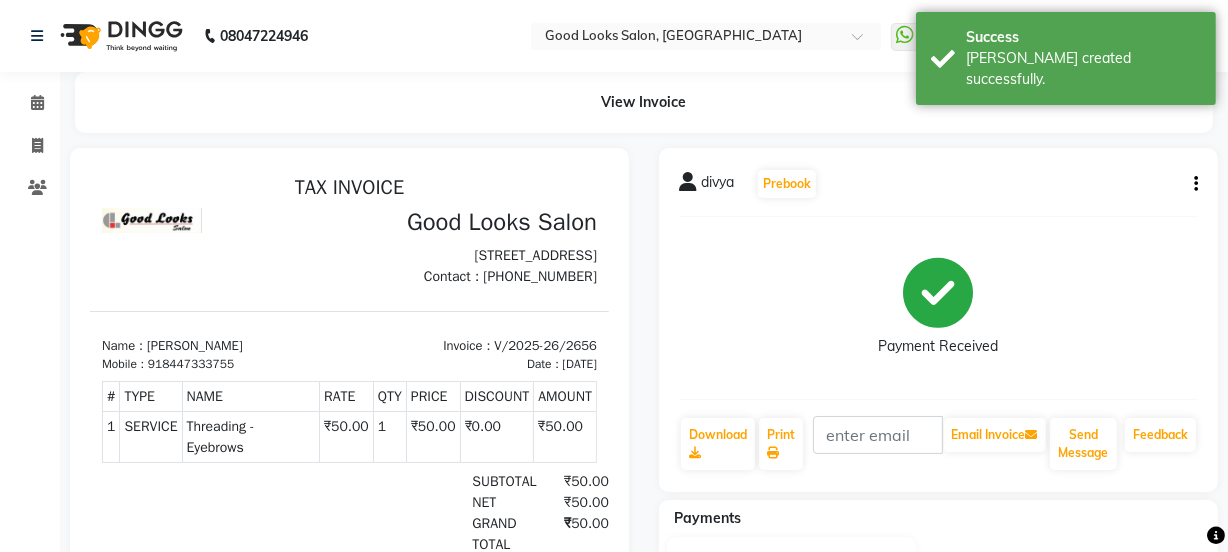 scroll, scrollTop: 0, scrollLeft: 0, axis: both 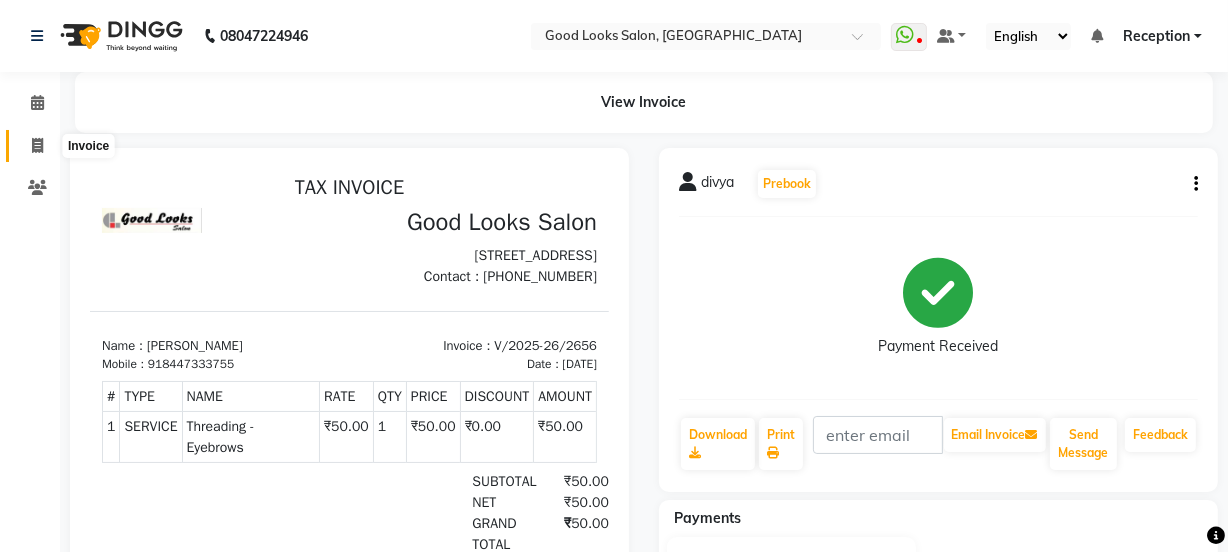click 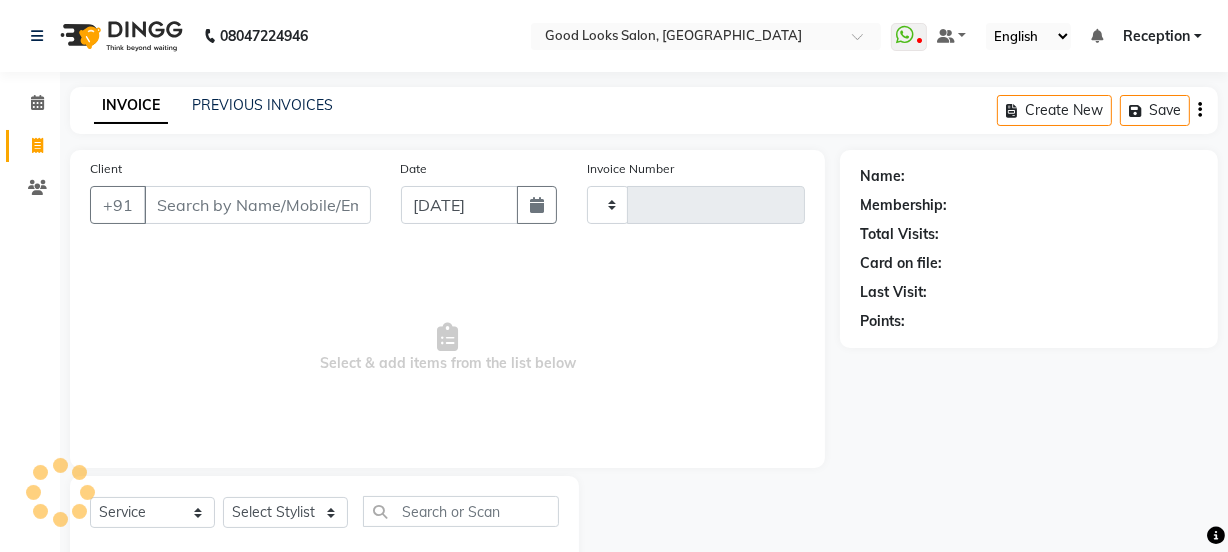 scroll, scrollTop: 50, scrollLeft: 0, axis: vertical 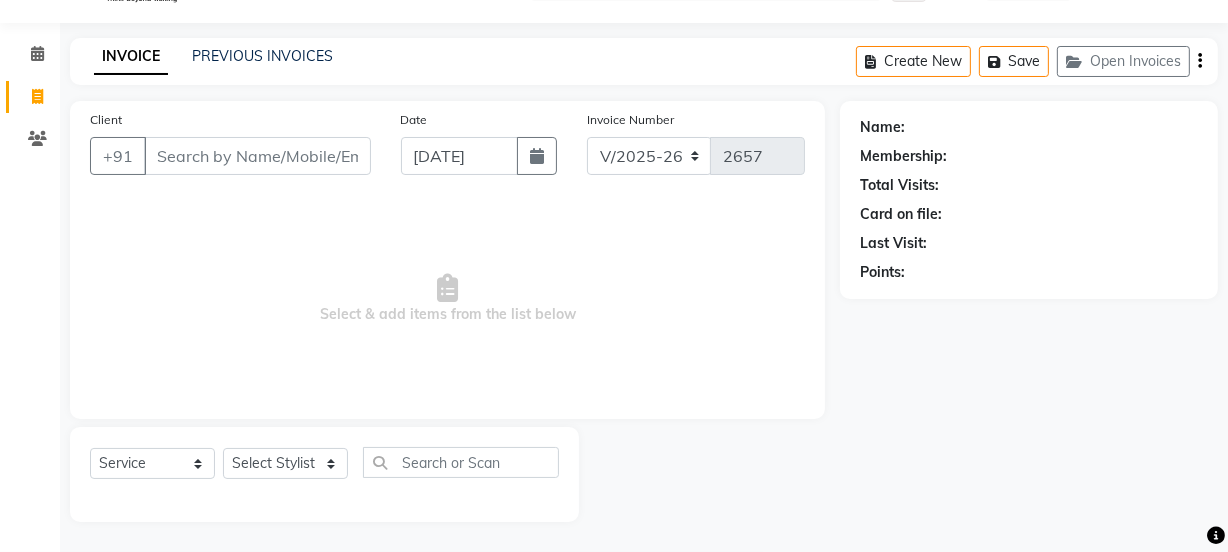 drag, startPoint x: 295, startPoint y: 132, endPoint x: 295, endPoint y: 148, distance: 16 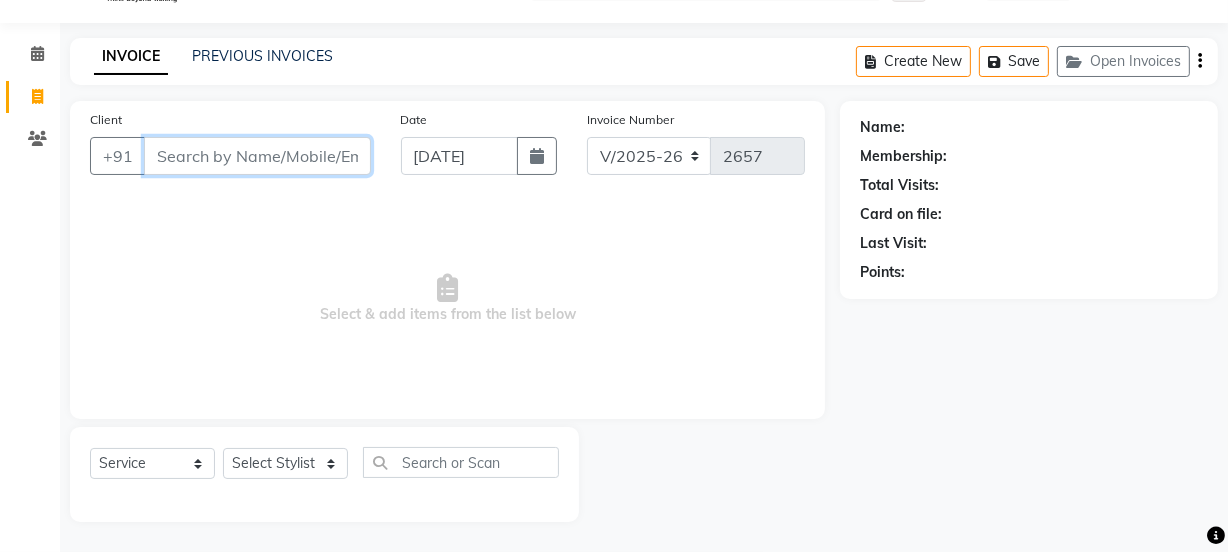 click on "Client" at bounding box center (257, 156) 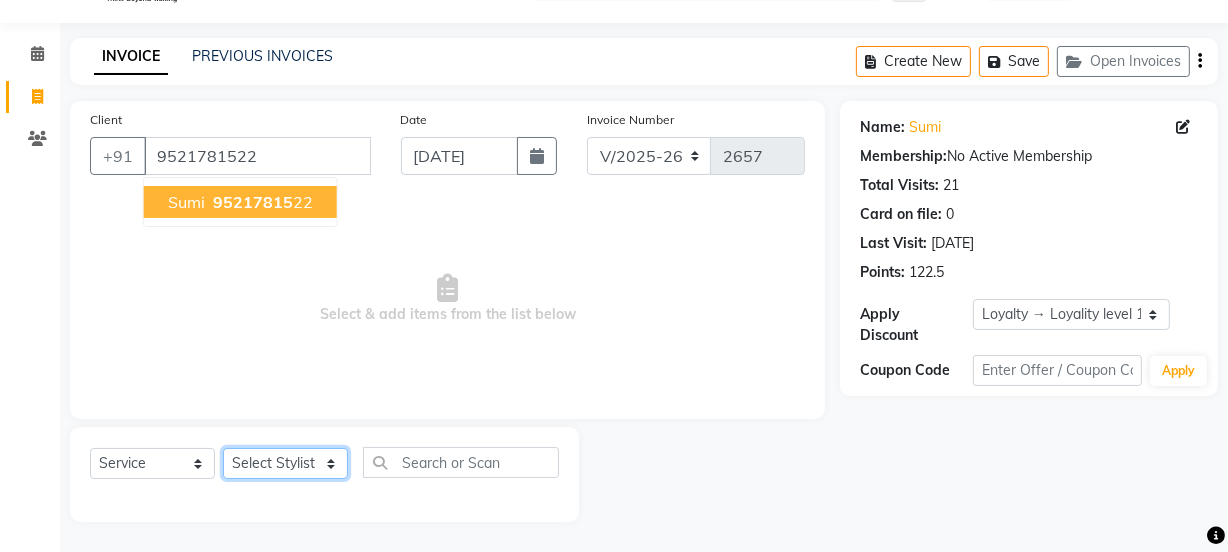 click on "Select Stylist Jyoti kaif Manager [PERSON_NAME] 2 Reception [PERSON_NAME] [PERSON_NAME] SUNNY [PERSON_NAME]" 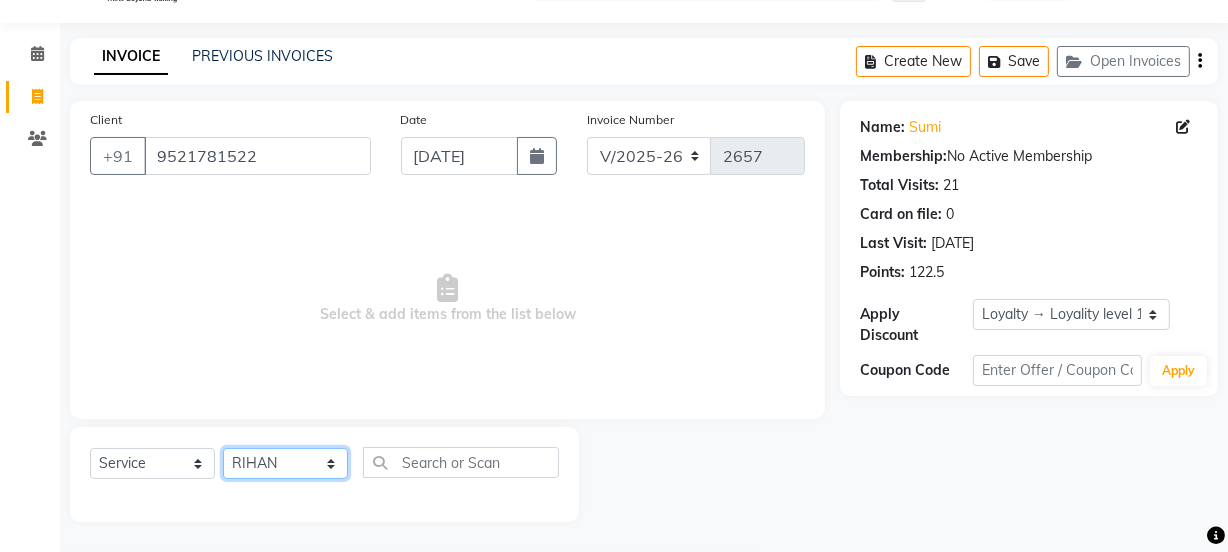 click on "Select Stylist Jyoti kaif Manager [PERSON_NAME] 2 Reception [PERSON_NAME] [PERSON_NAME] SUNNY [PERSON_NAME]" 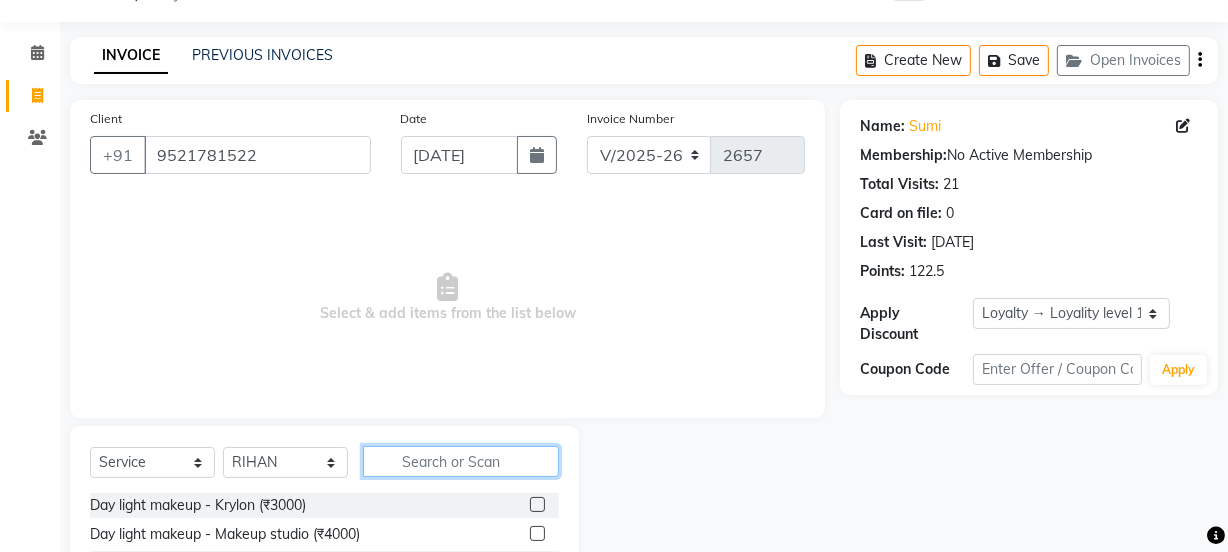 click 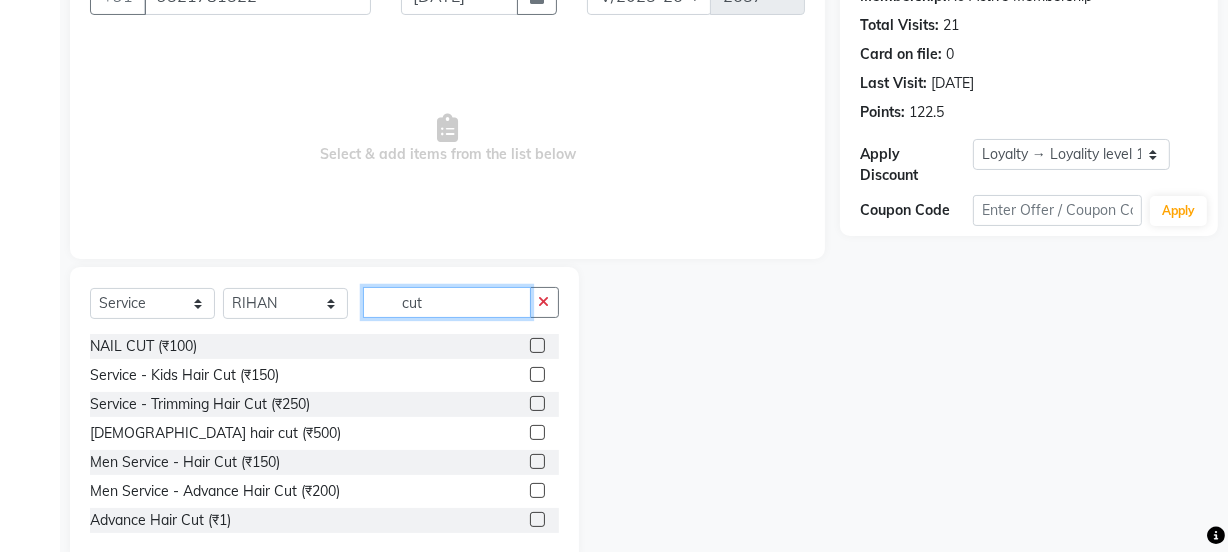 scroll, scrollTop: 250, scrollLeft: 0, axis: vertical 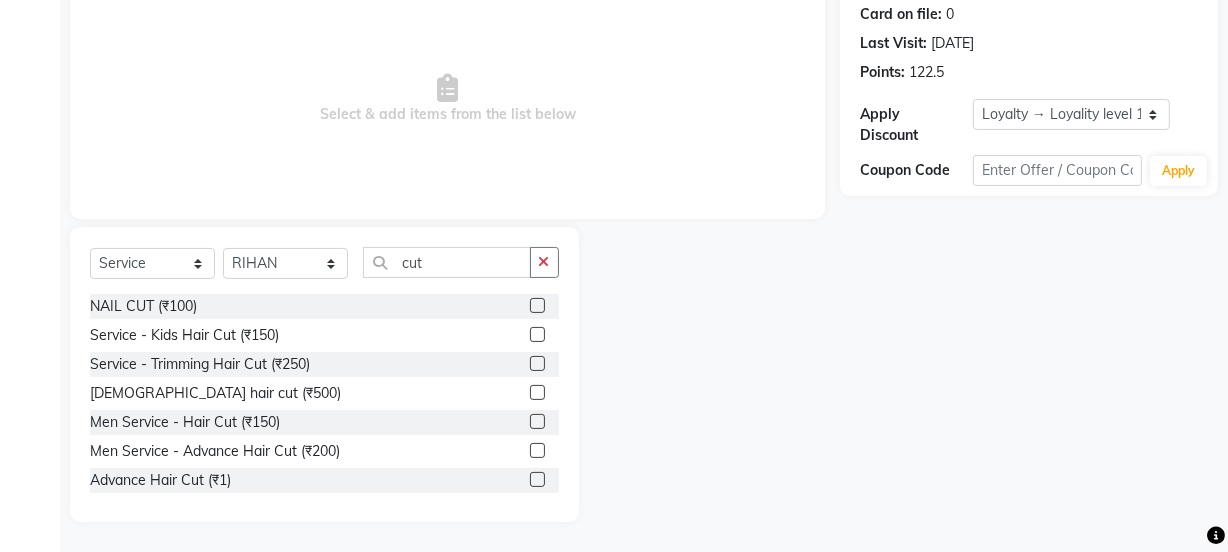 click 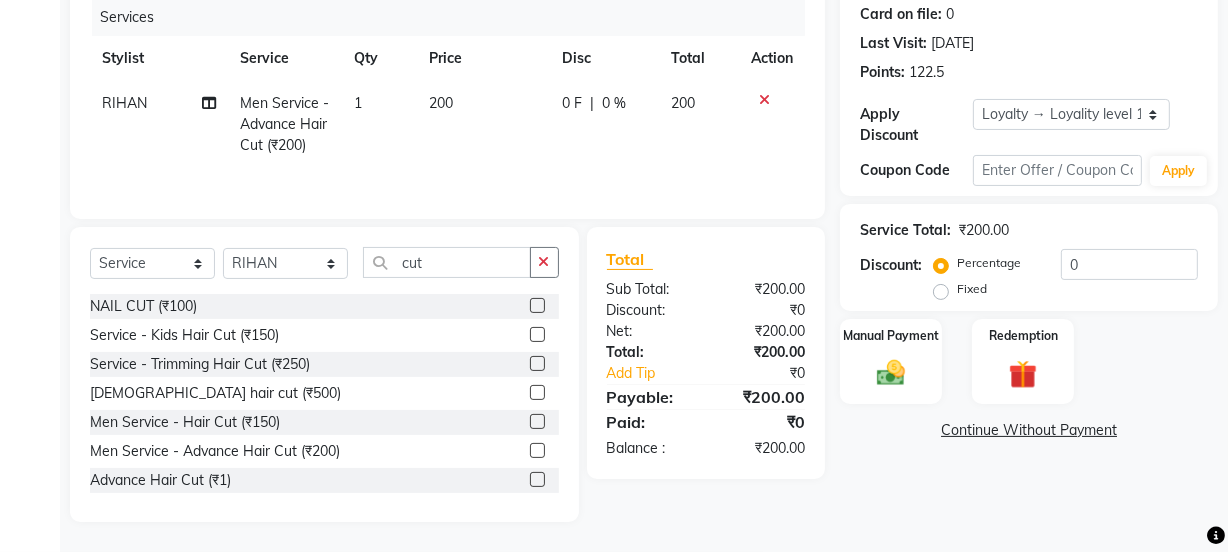click on "200" 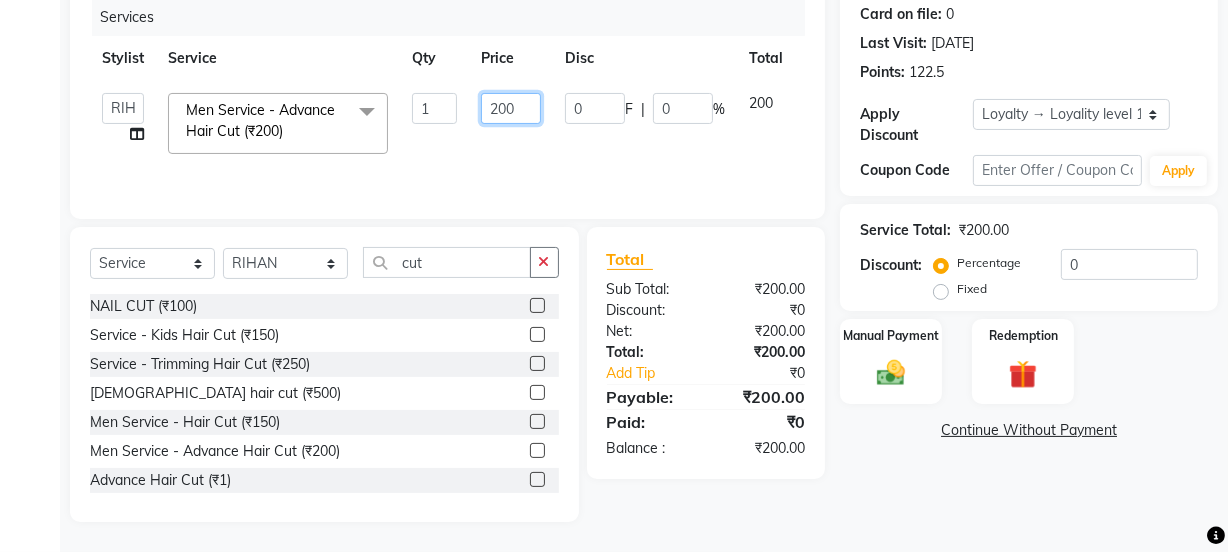 click on "200" 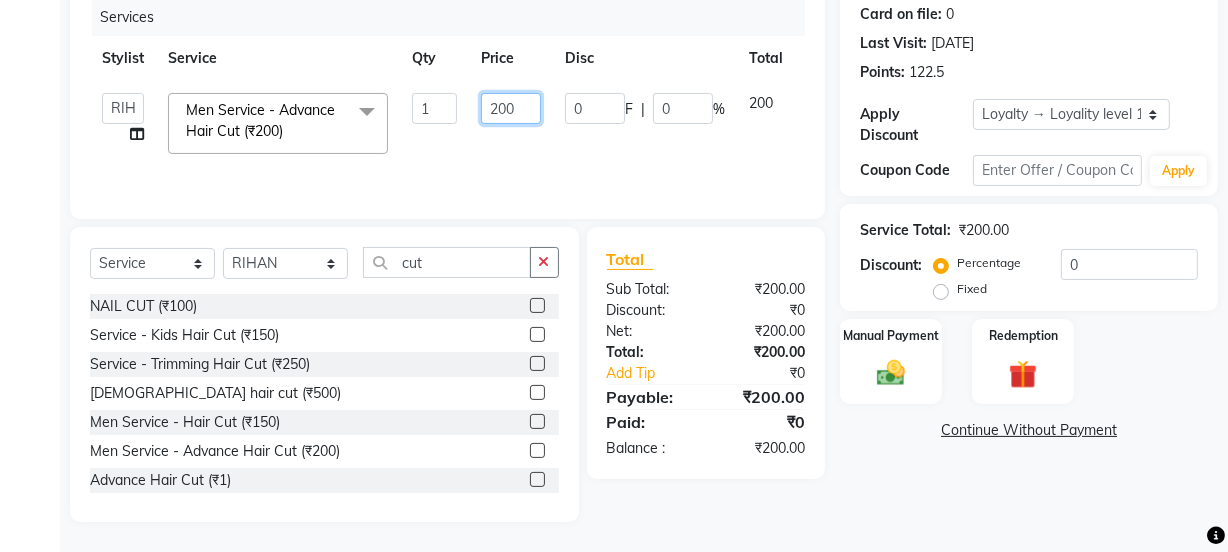 click on "200" 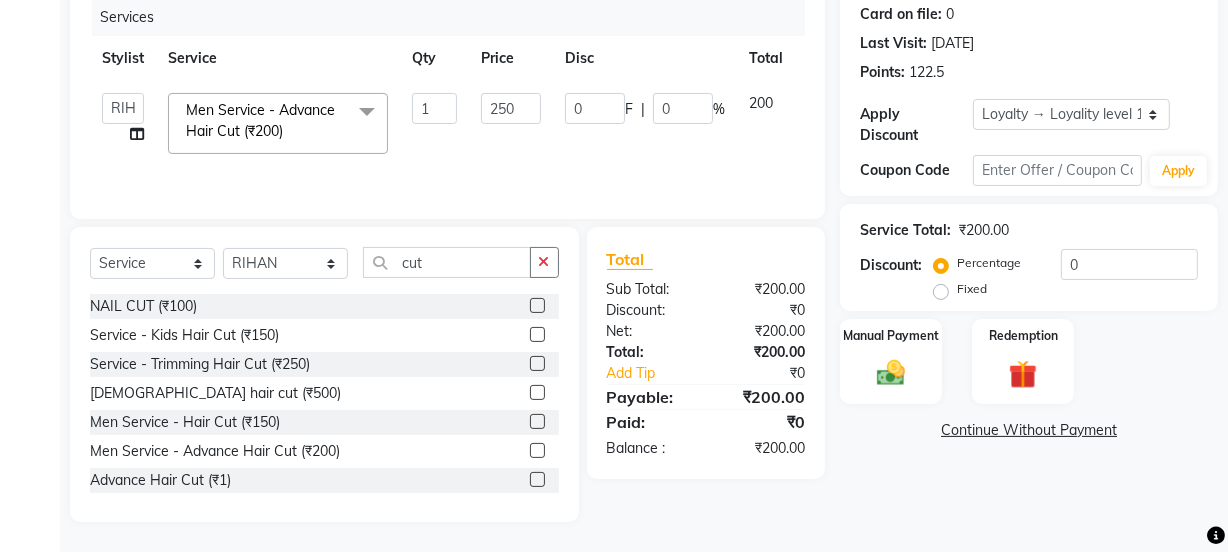 click on "0 F | 0 %" 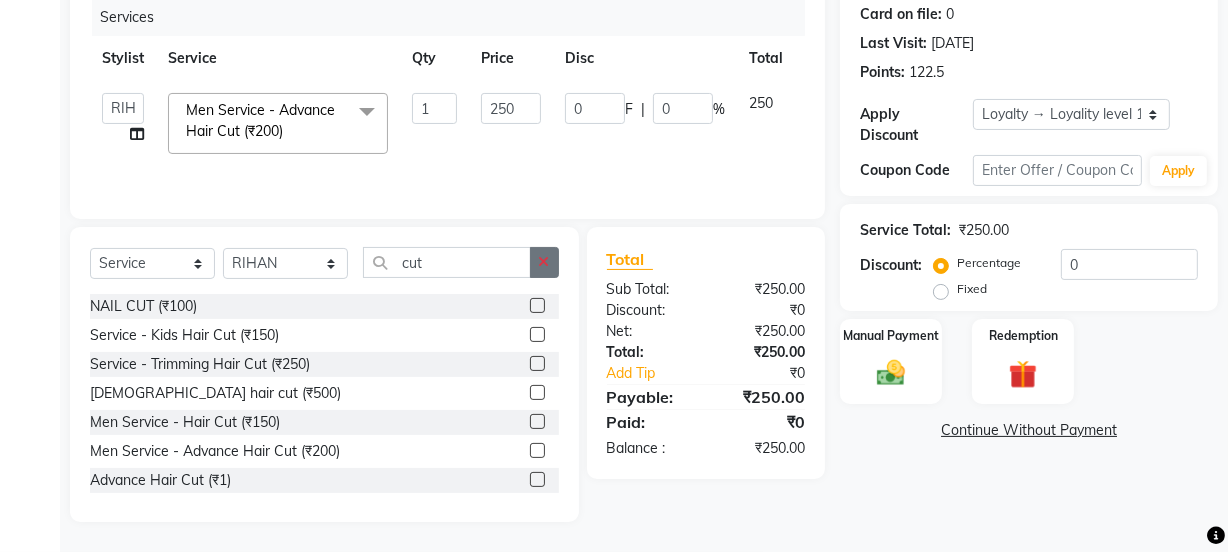 click 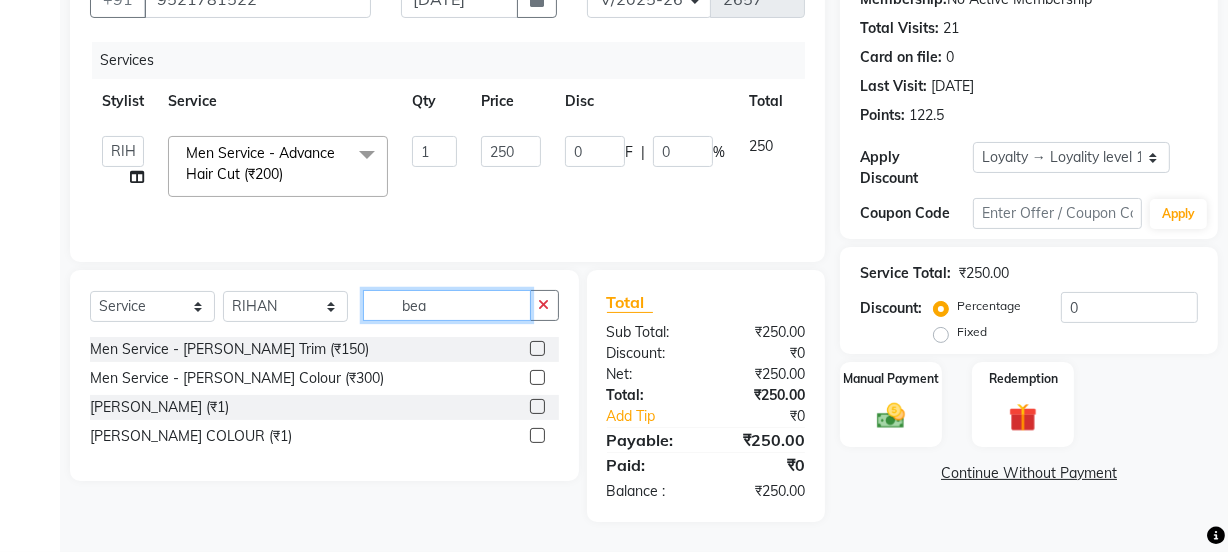 scroll, scrollTop: 206, scrollLeft: 0, axis: vertical 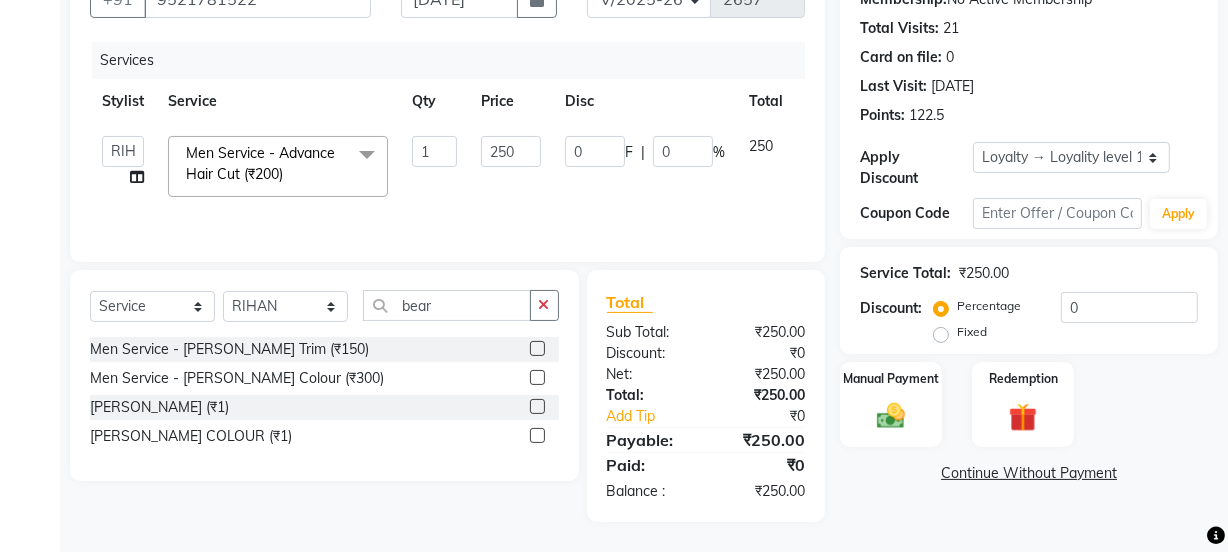 click 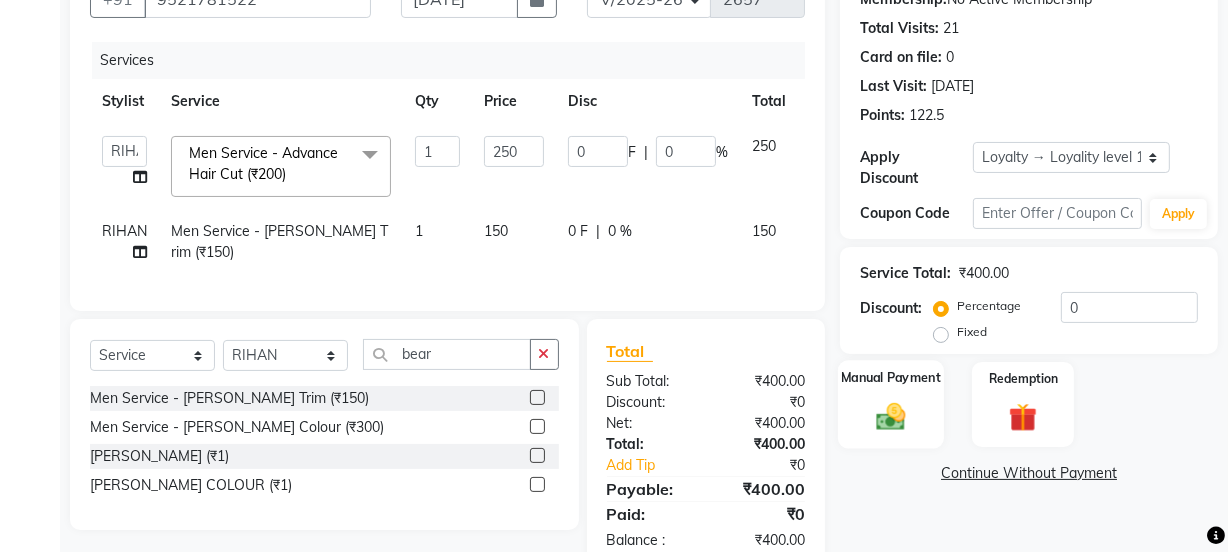 click on "Manual Payment" 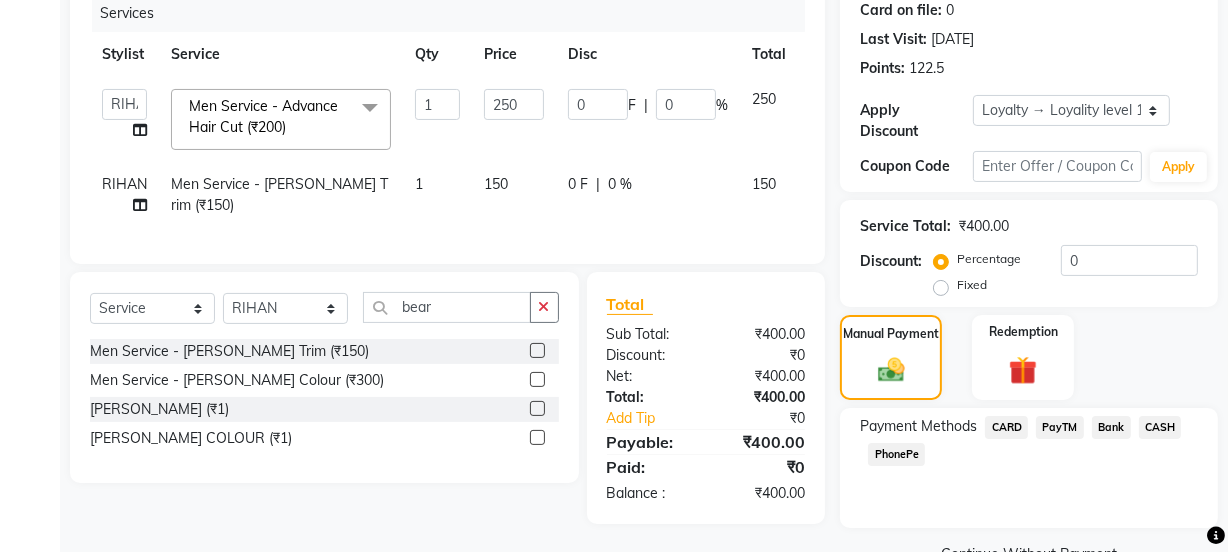 scroll, scrollTop: 300, scrollLeft: 0, axis: vertical 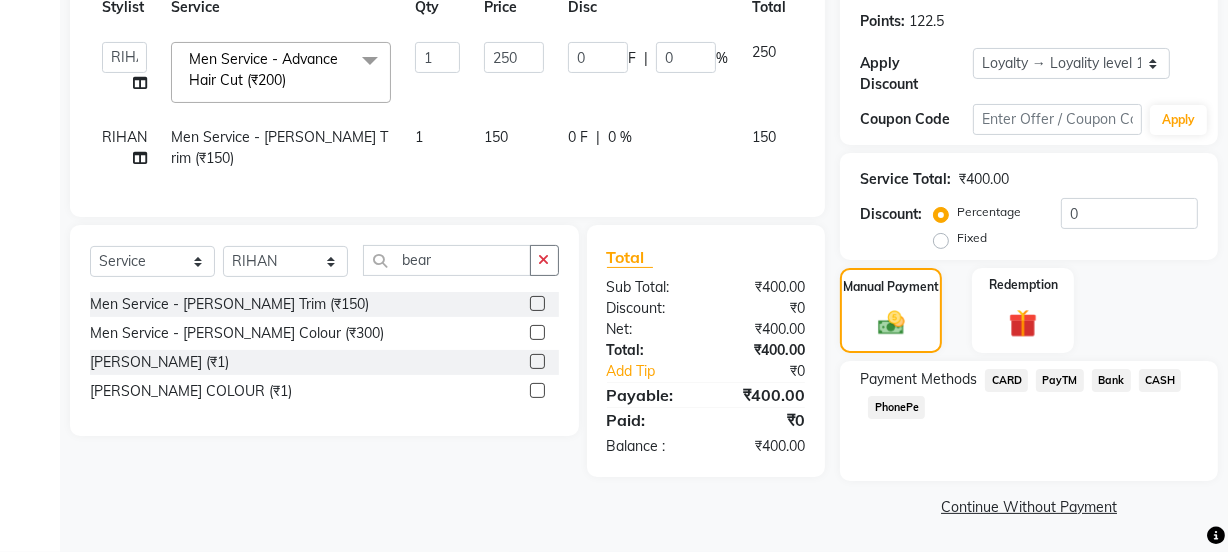 click on "PayTM" 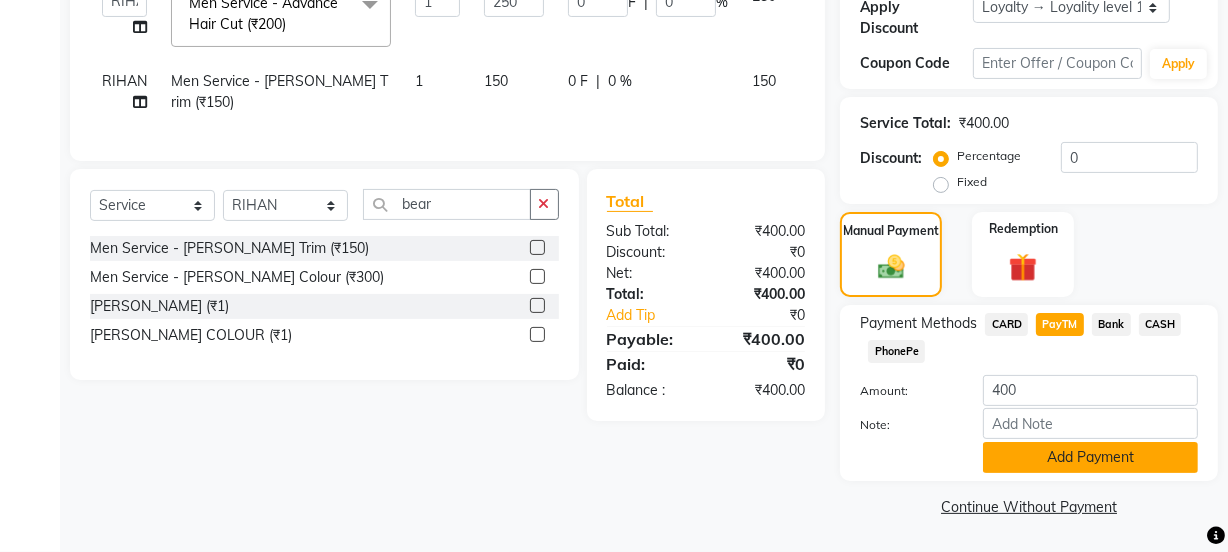 click on "Add Payment" 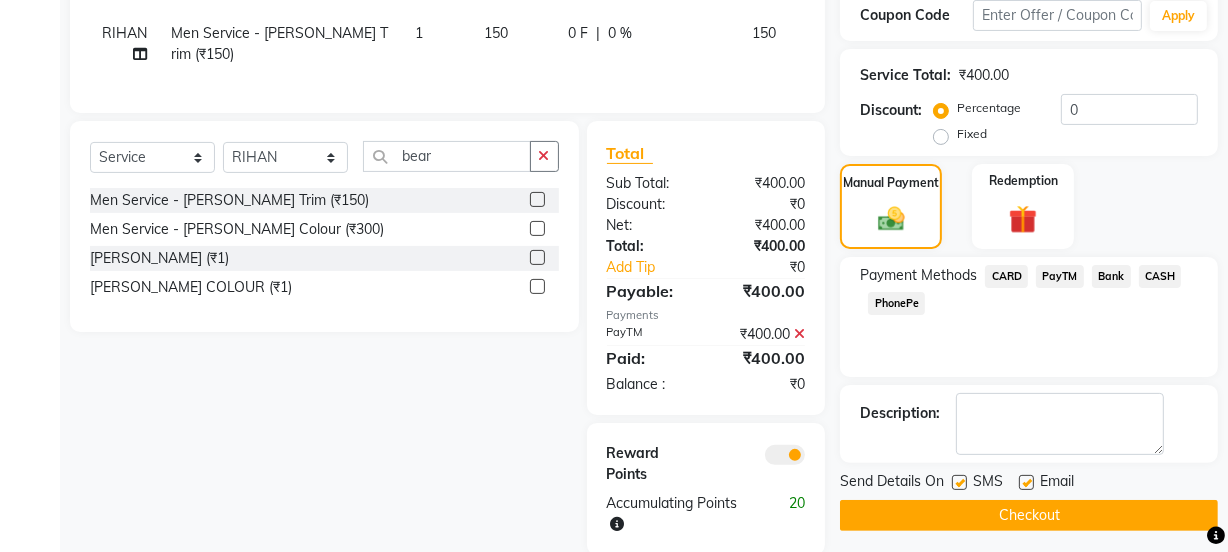 scroll, scrollTop: 450, scrollLeft: 0, axis: vertical 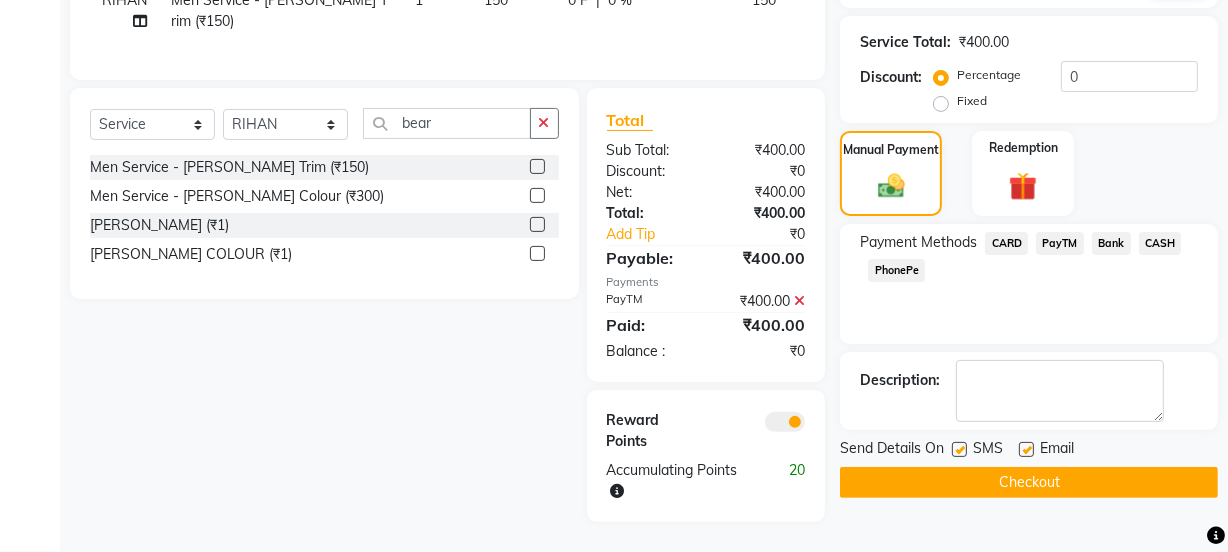 click 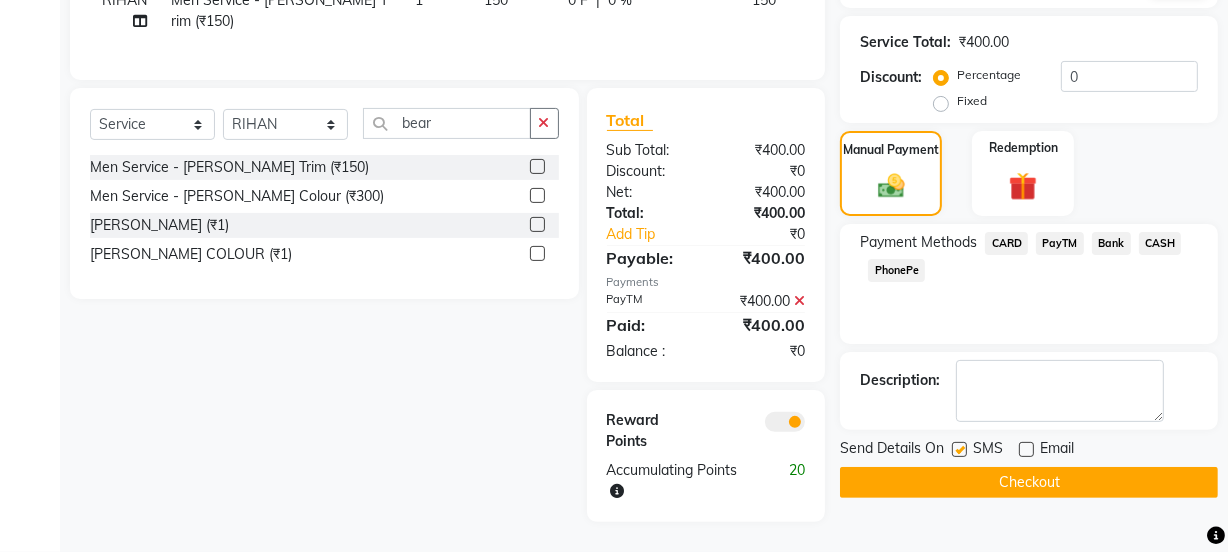 click 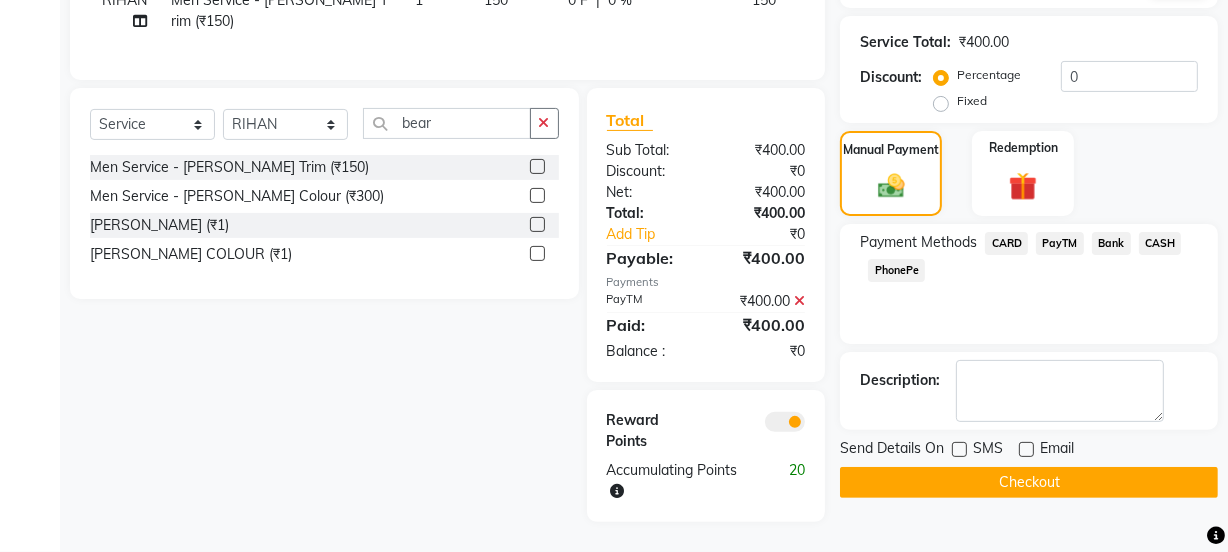 click on "Checkout" 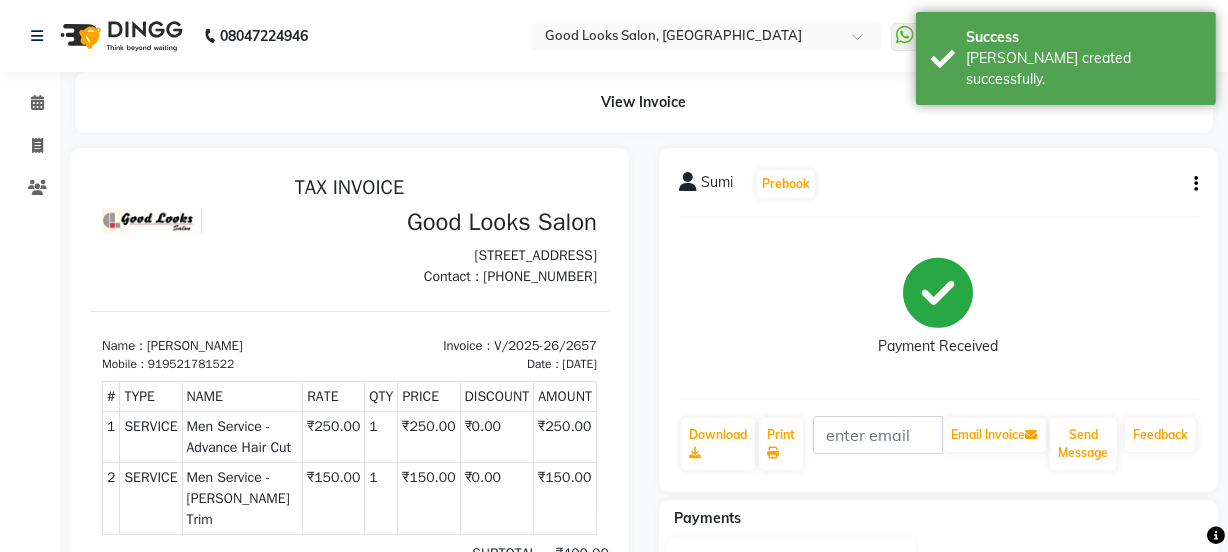 scroll, scrollTop: 0, scrollLeft: 0, axis: both 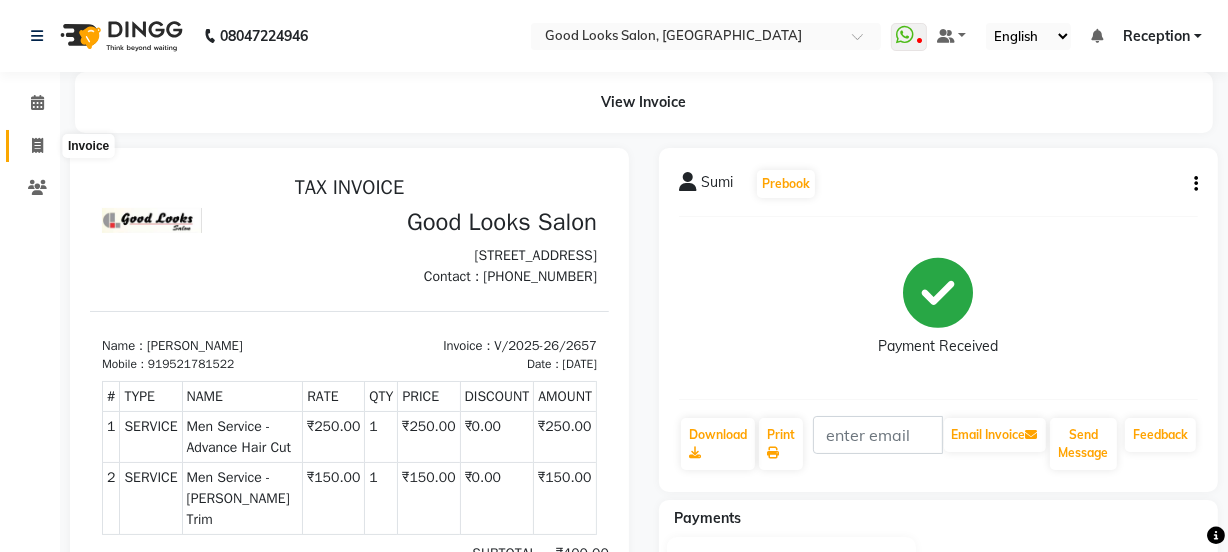 click 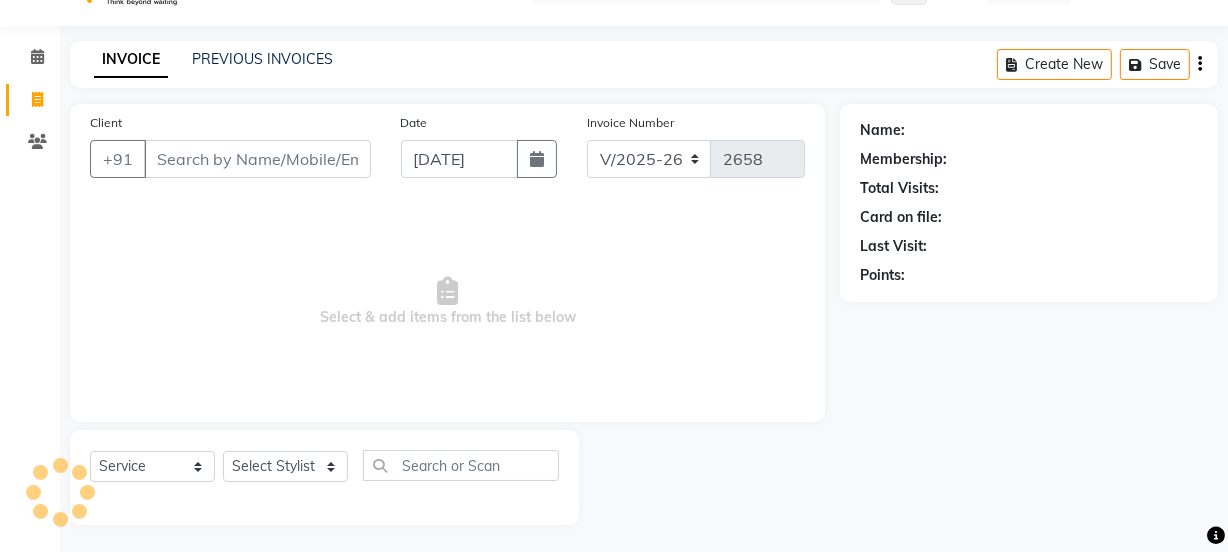 scroll, scrollTop: 50, scrollLeft: 0, axis: vertical 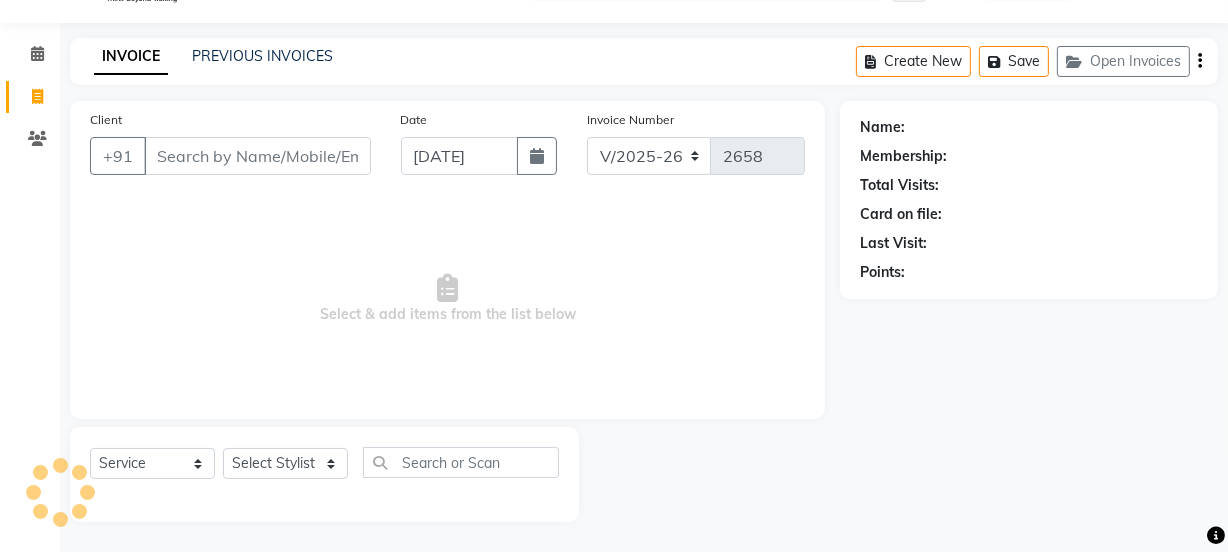 drag, startPoint x: 100, startPoint y: 140, endPoint x: 242, endPoint y: 143, distance: 142.0317 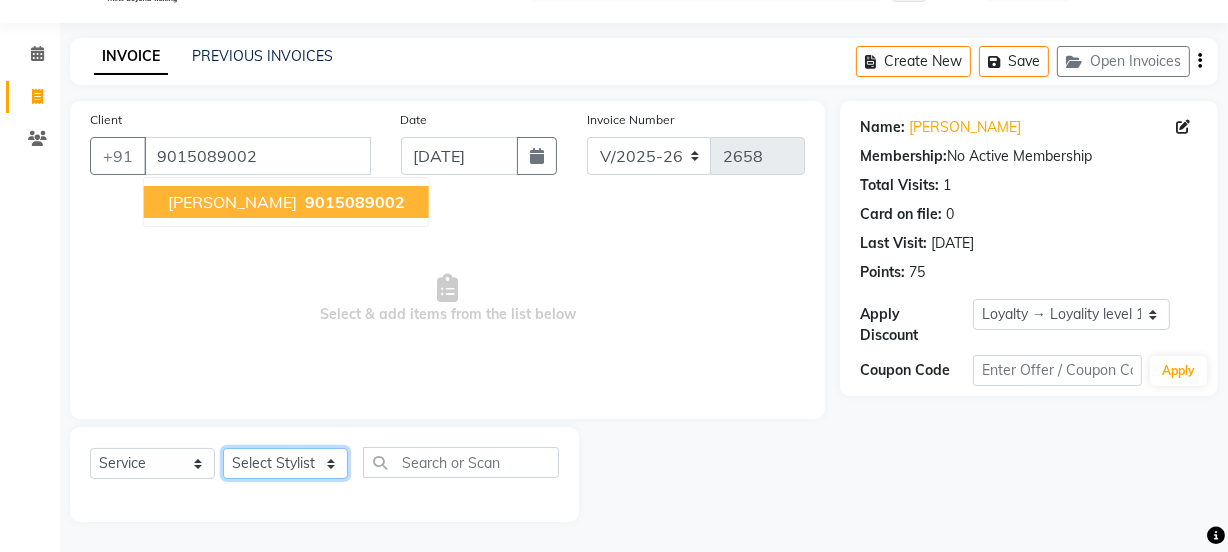 click on "Select Stylist Jyoti kaif Manager [PERSON_NAME] 2 Reception [PERSON_NAME] [PERSON_NAME] SUNNY [PERSON_NAME]" 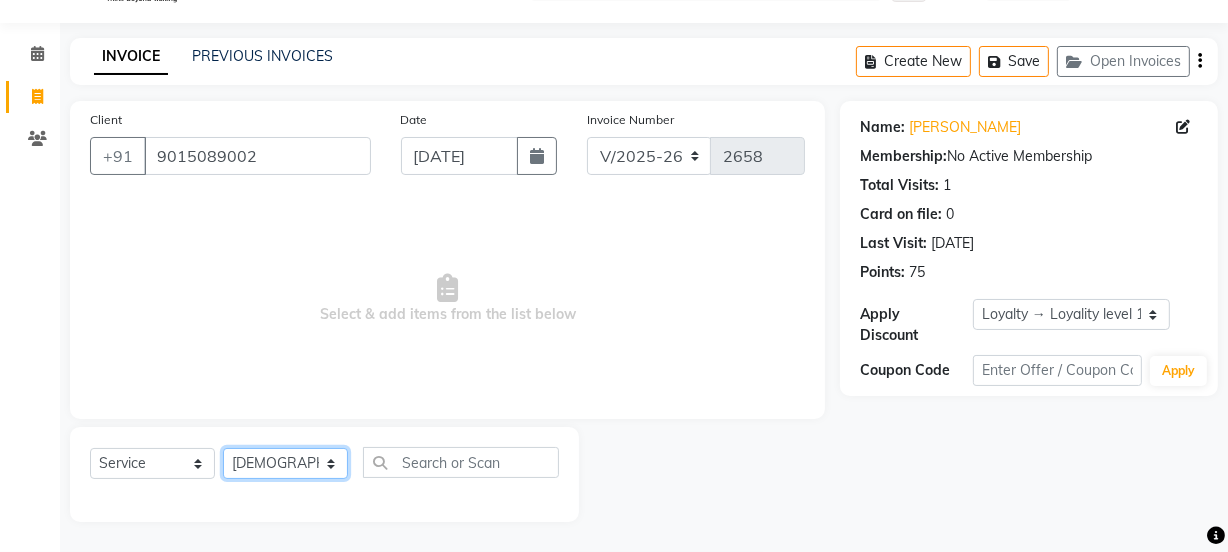 click on "Select Stylist Jyoti kaif Manager [PERSON_NAME] 2 Reception [PERSON_NAME] [PERSON_NAME] SUNNY [PERSON_NAME]" 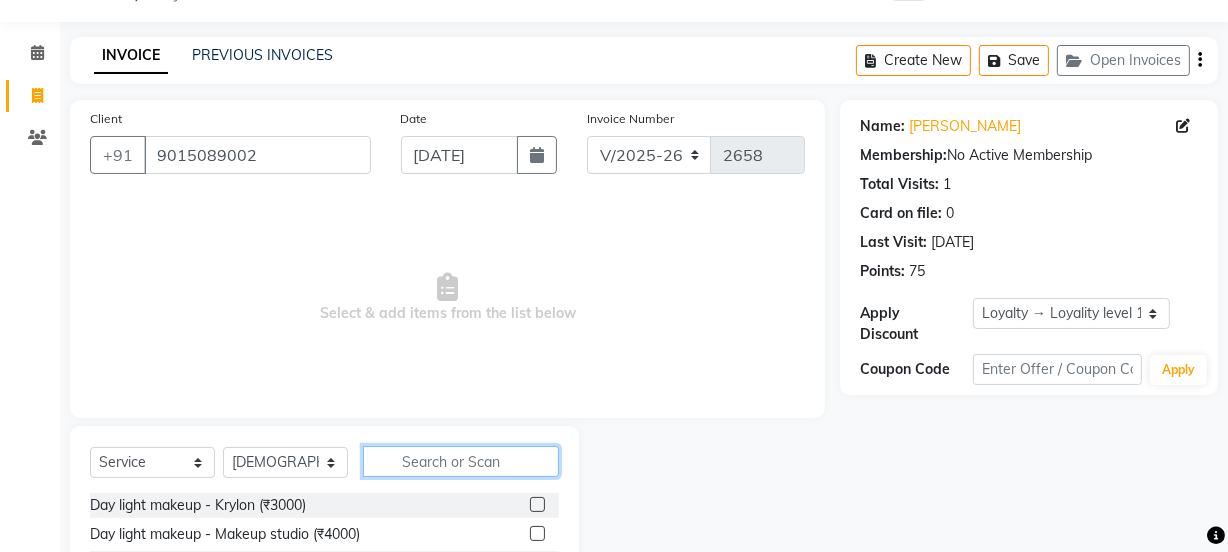 click 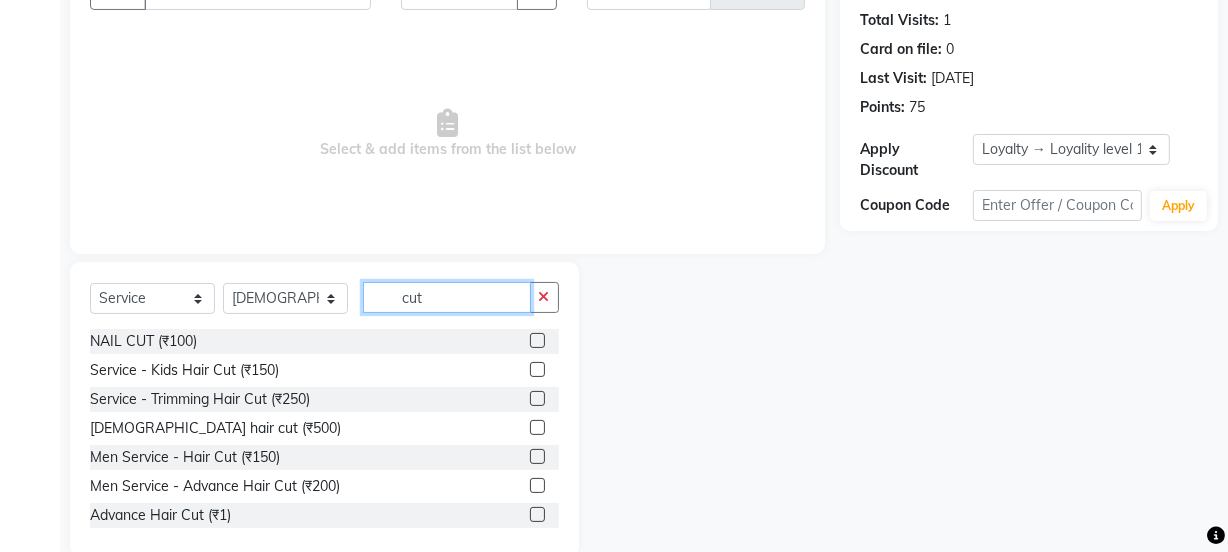 scroll, scrollTop: 250, scrollLeft: 0, axis: vertical 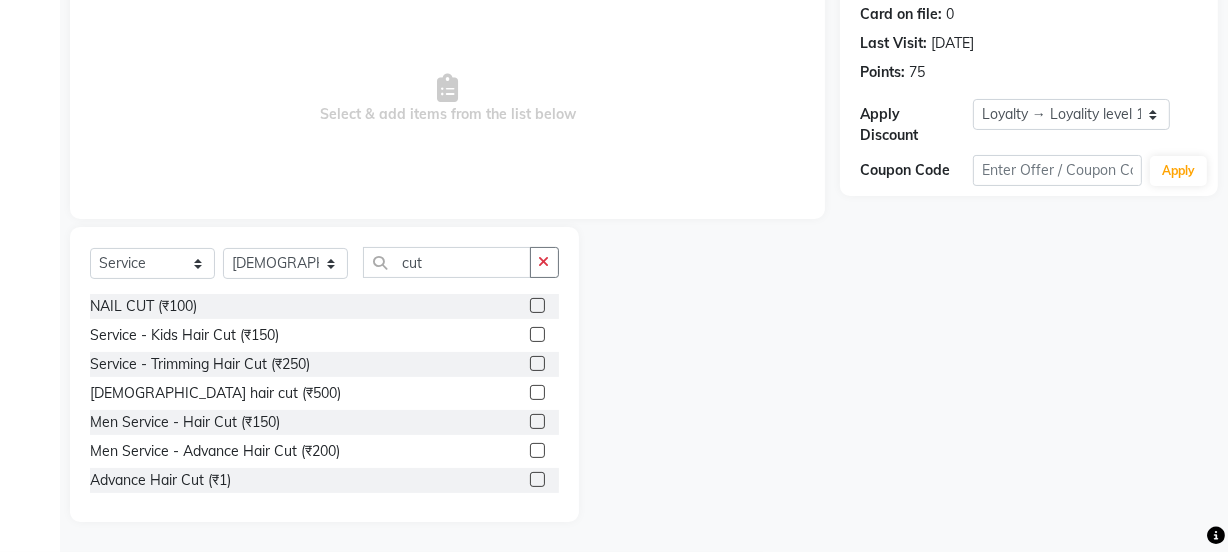 click 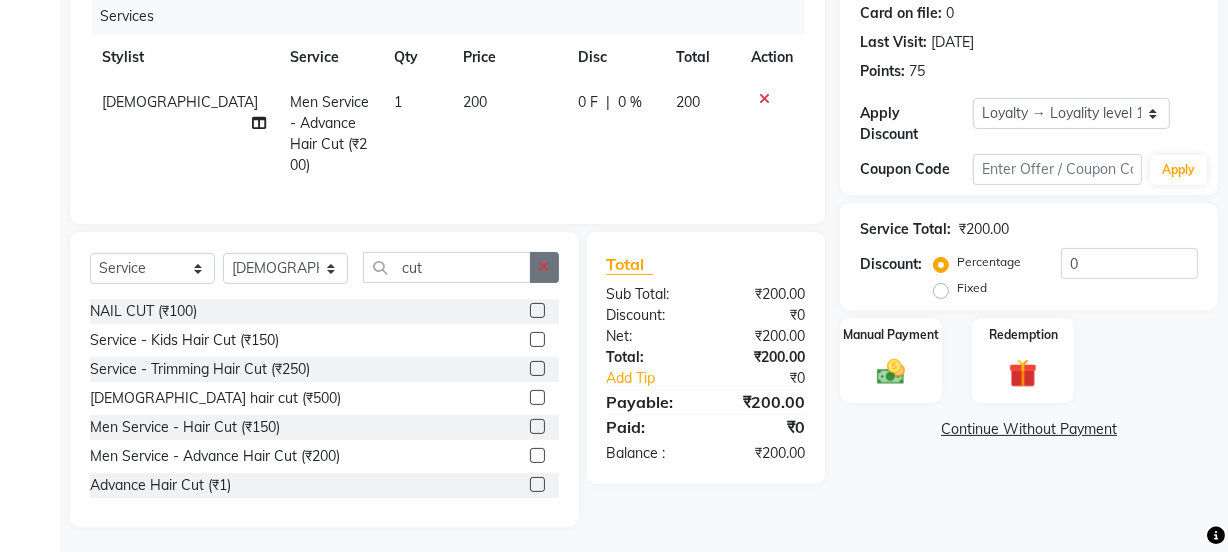 click 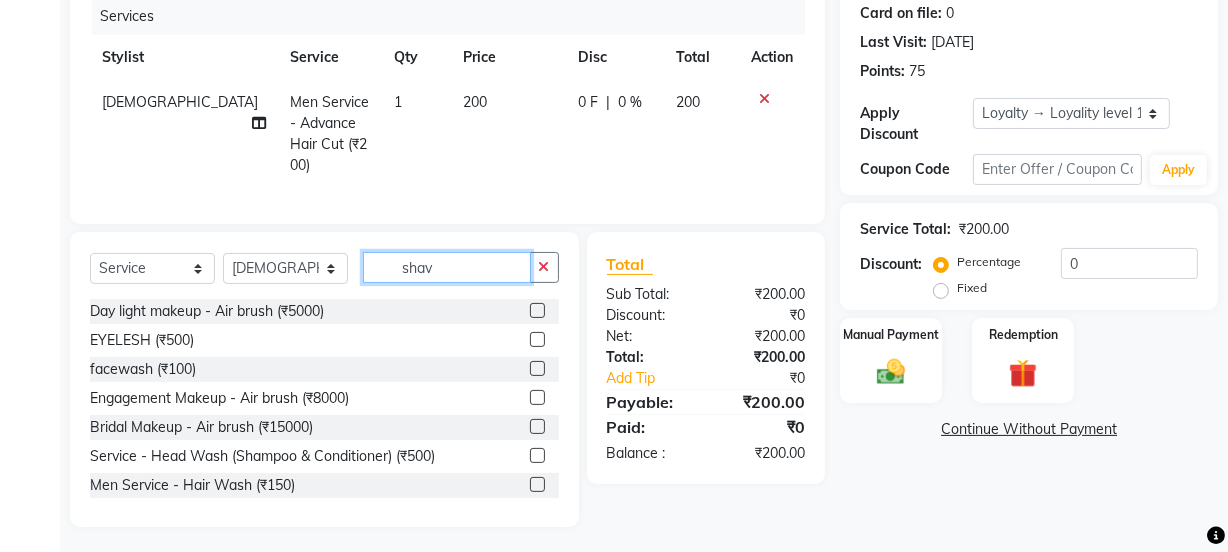 scroll, scrollTop: 206, scrollLeft: 0, axis: vertical 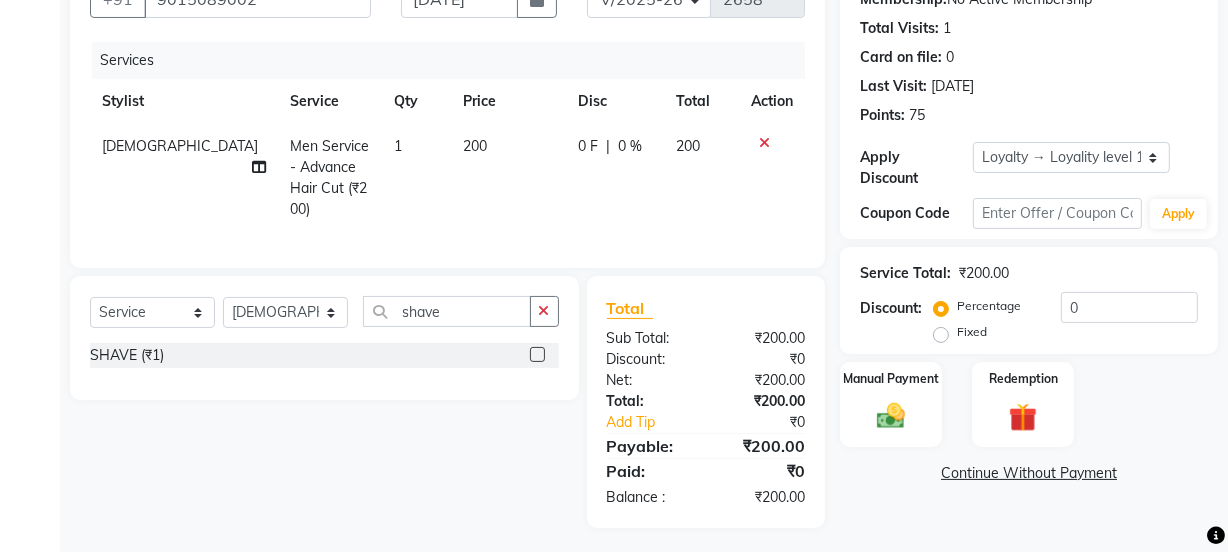 click 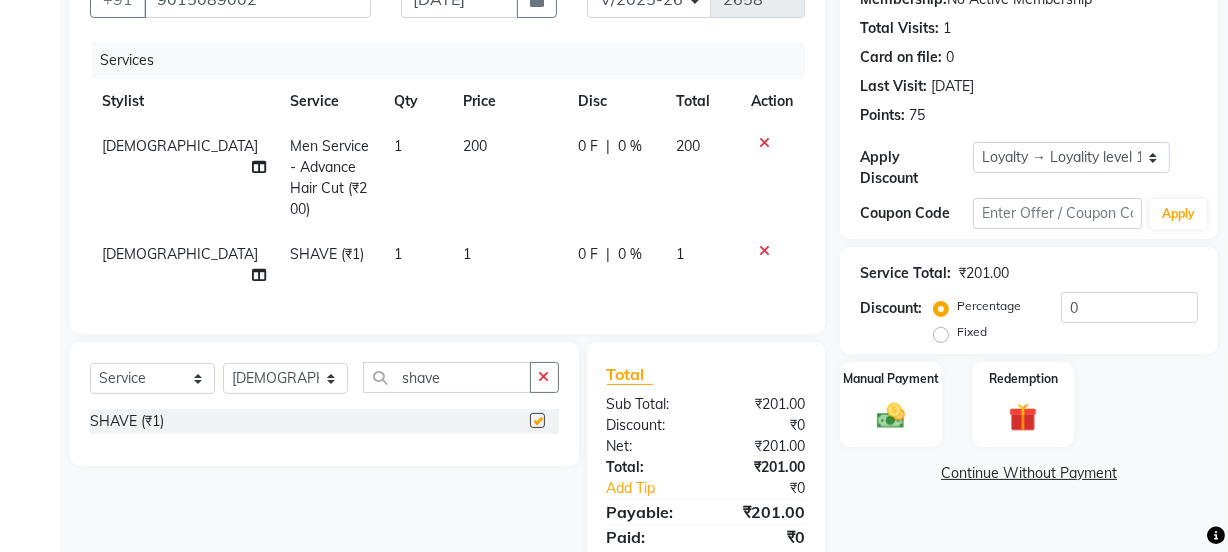 click on "1" 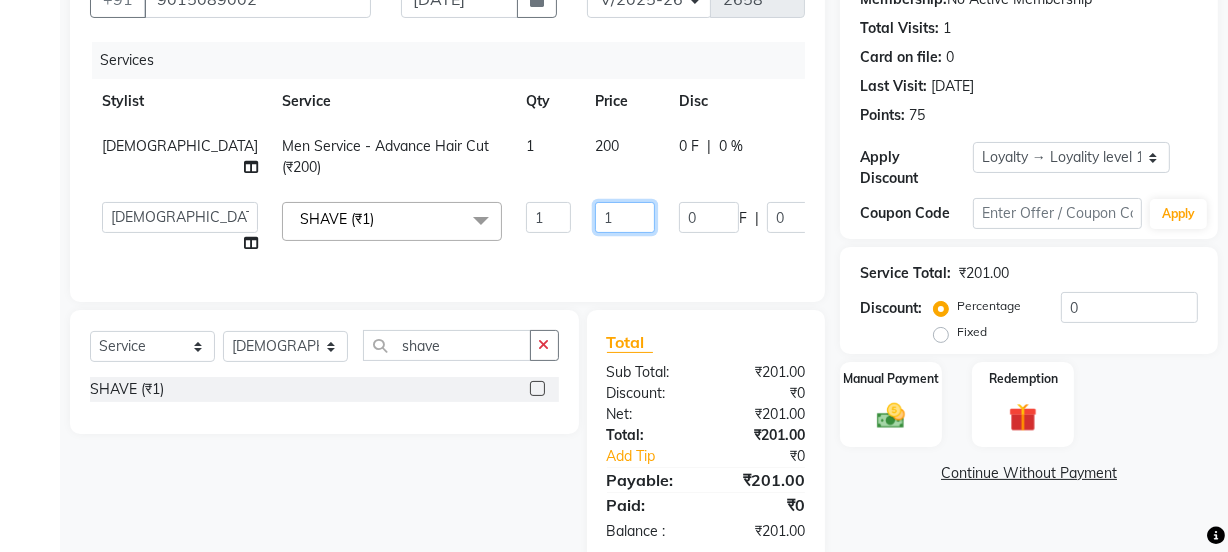 click on "1" 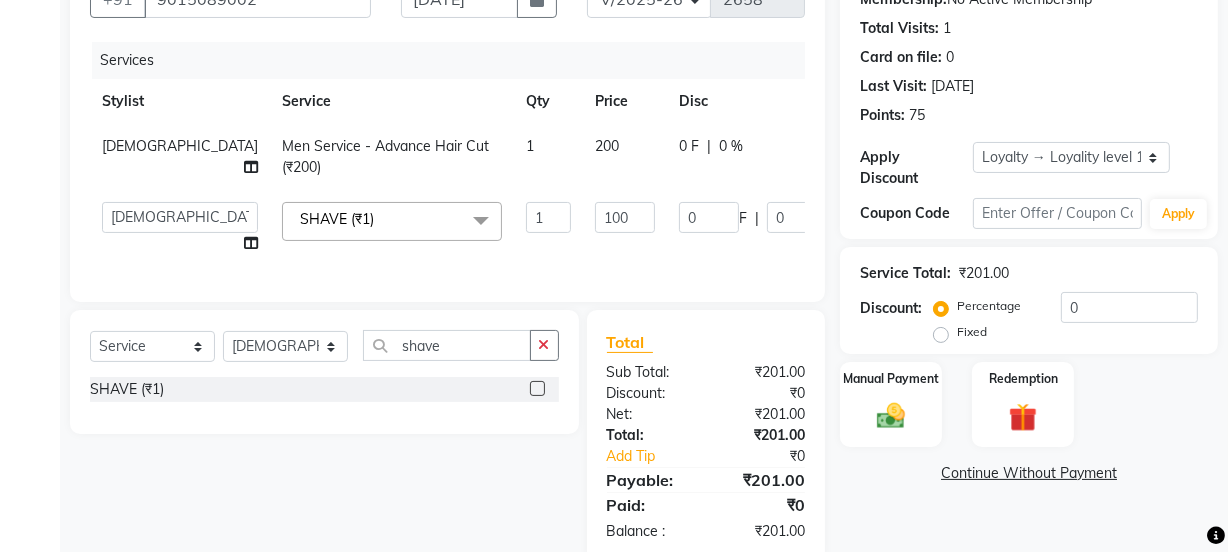 drag, startPoint x: 636, startPoint y: 257, endPoint x: 686, endPoint y: 327, distance: 86.023254 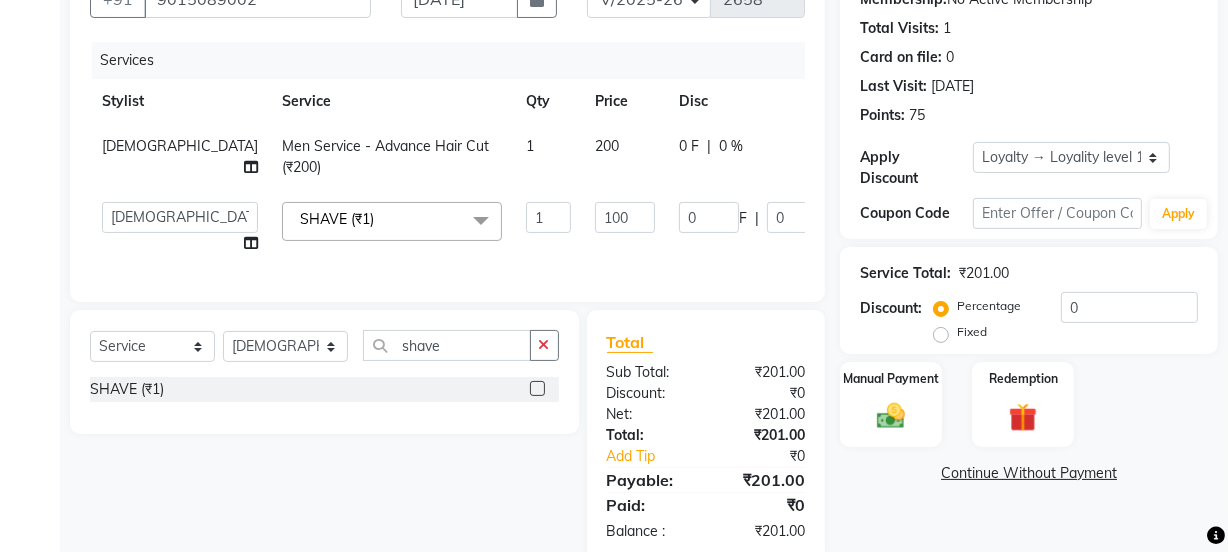 click on "Services Stylist Service Qty Price Disc Total Action [PERSON_NAME] Men Service - Advance Hair Cut (₹200) 1 200 0 F | 0 % 200  Jyoti   kaif   Manager   Pooja   [PERSON_NAME]   Raman 2   Reception   [PERSON_NAME]   [PERSON_NAME]   SUNNY   [PERSON_NAME]  SHAVE (₹1)  x Day light makeup  - Krylon (₹3000) Day light makeup  - Makeup studio (₹4000) Day light makeup  - Air brush (₹5000) Frount trimming (₹200) NANO (₹6000) Schwarzkopf root touch (₹1200) Full Arms Bleach (₹500) Bubble gum pedicure (₹1200) Wella bleach (₹700) FACE SCRUB (₹200) EYELESH (₹500) KANPEKI (₹3000) TANINO [MEDICAL_DATA] (₹7000) BUBBLE GUM MANICURE (₹1500) TMT MASK (₹8001) MOROCCO SEREM (₹1800) LOREAL GLOBLE COLOUR (₹3000) BACK RICA WAX (₹600) NAIL CUT (₹100) PROTIN SPA G (₹1500) FOOT MASSAGE (₹300) STOMACH WAX (₹200) BACK TRIMMING (₹150) TWACHA FACIAL (₹1500) MACADAMIA SPA (₹3000) FULL BODY TRIMMING (₹100) THREADING [DEMOGRAPHIC_DATA] (₹100) BLUETOX (₹6000) lower lips (₹30) NOSE WAX (₹50) CHIN WAX (₹50) 1 100 0 F" 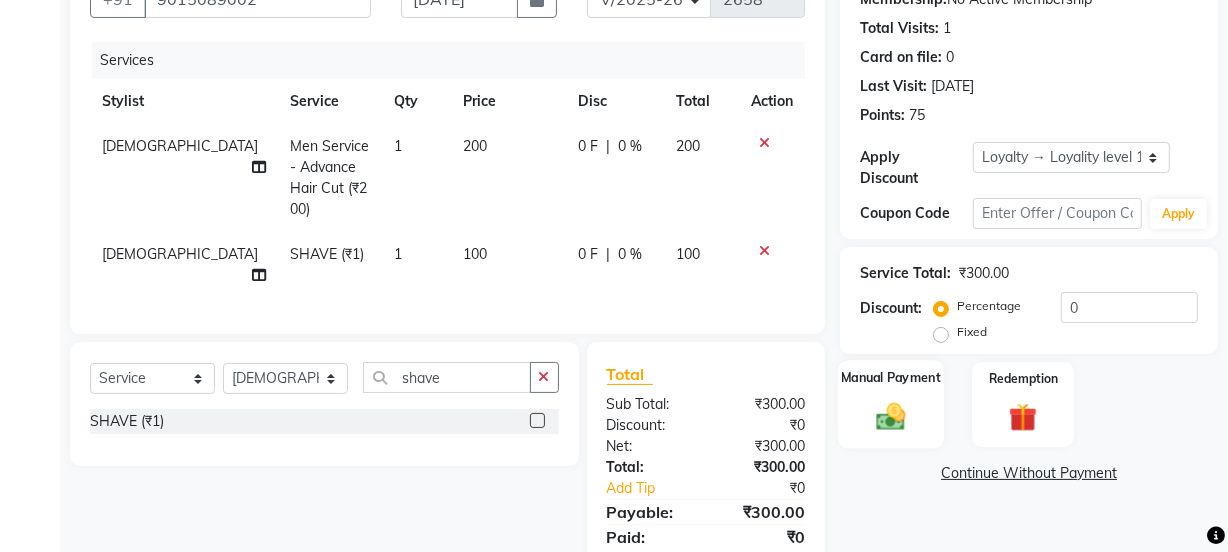 click on "Manual Payment" 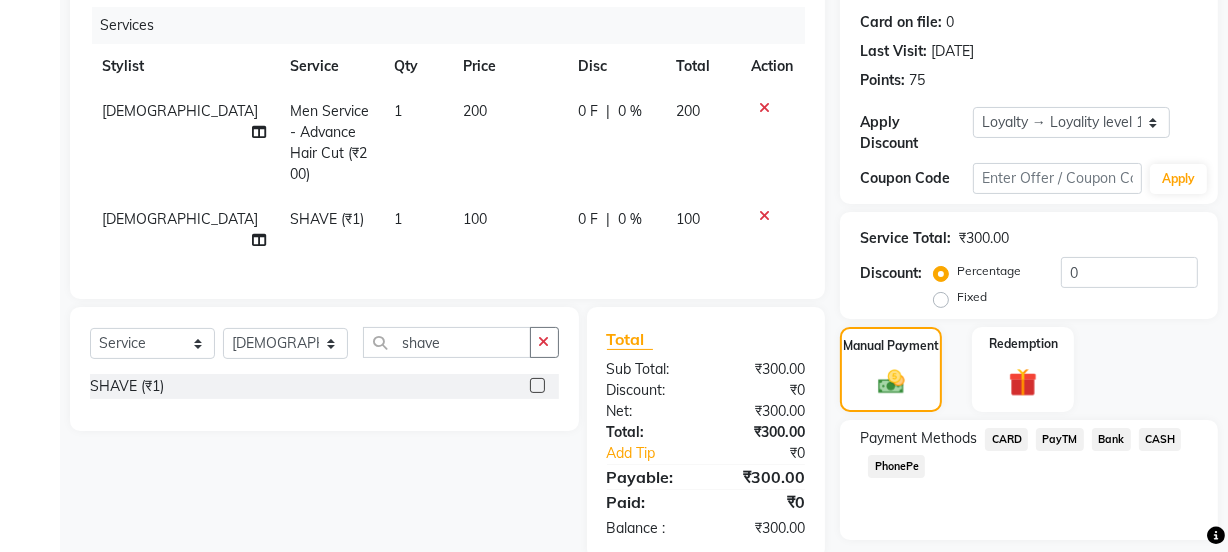 scroll, scrollTop: 300, scrollLeft: 0, axis: vertical 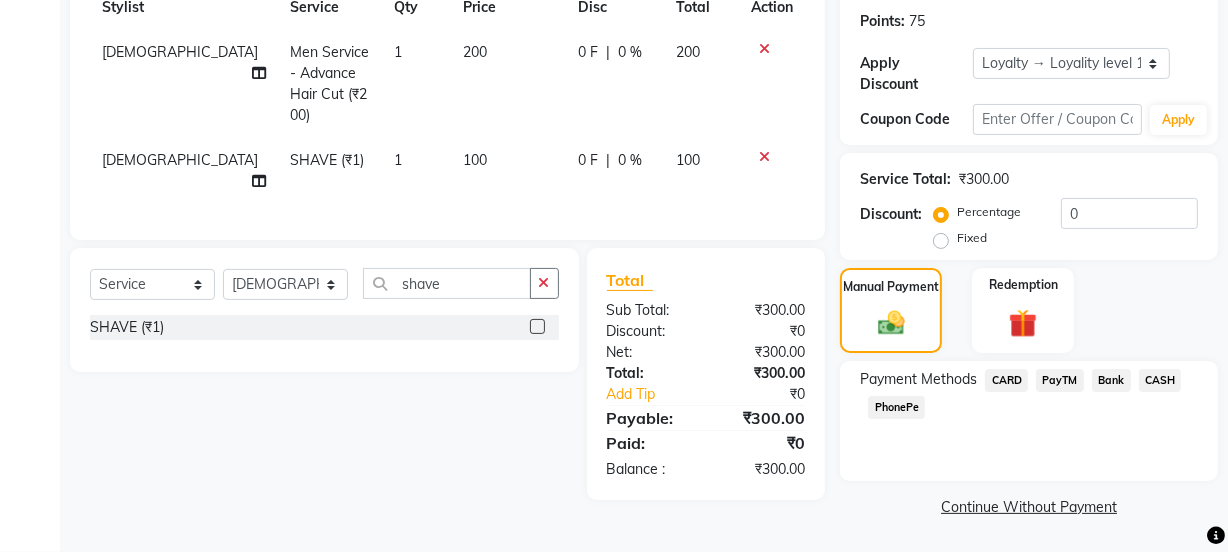 click on "PayTM" 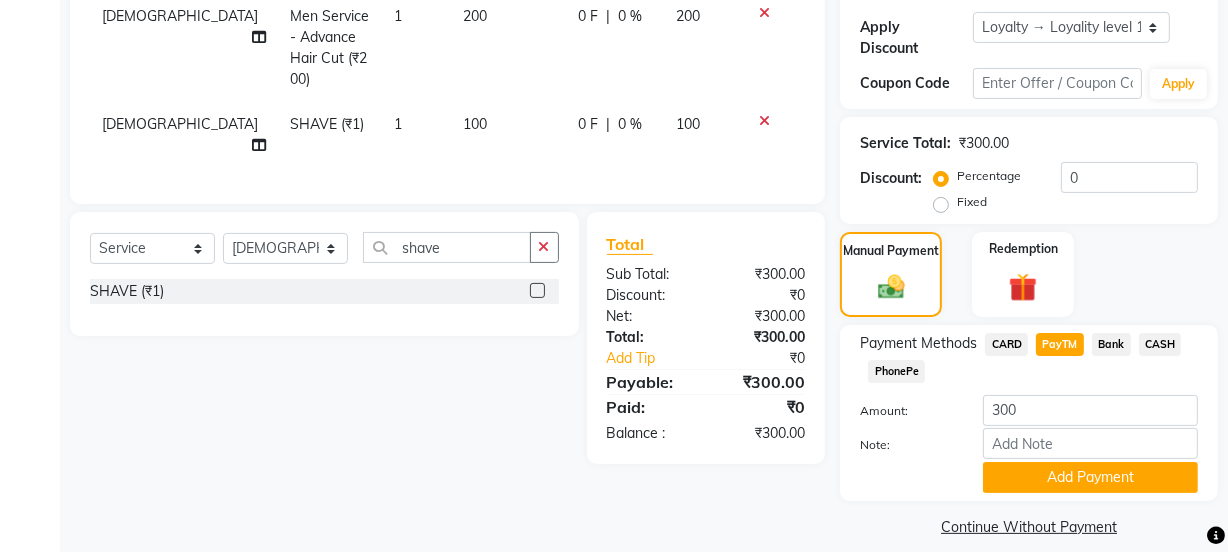 scroll, scrollTop: 356, scrollLeft: 0, axis: vertical 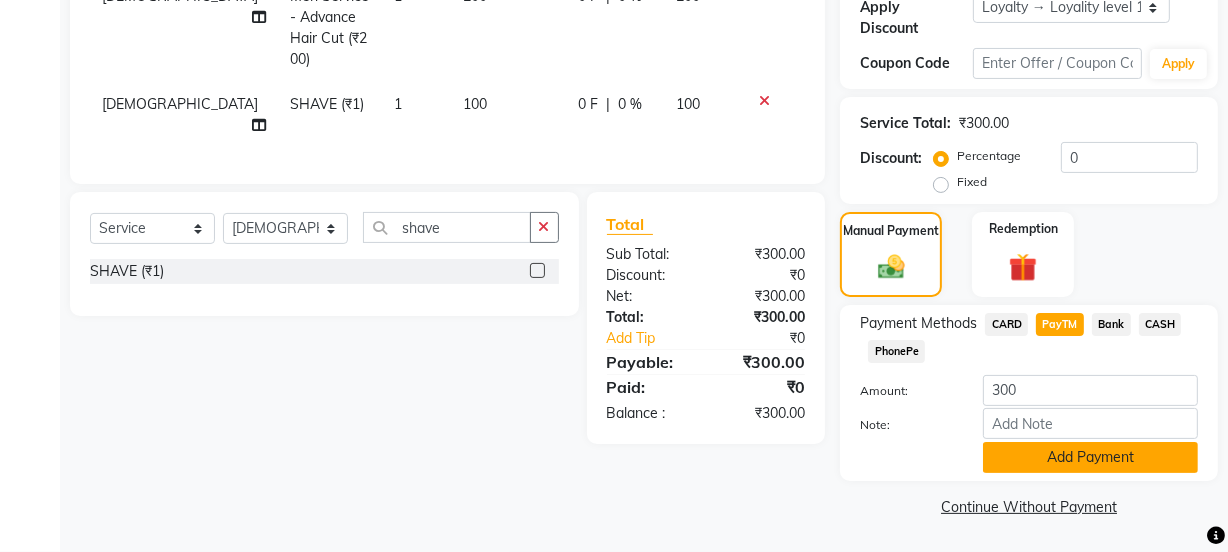 click on "Add Payment" 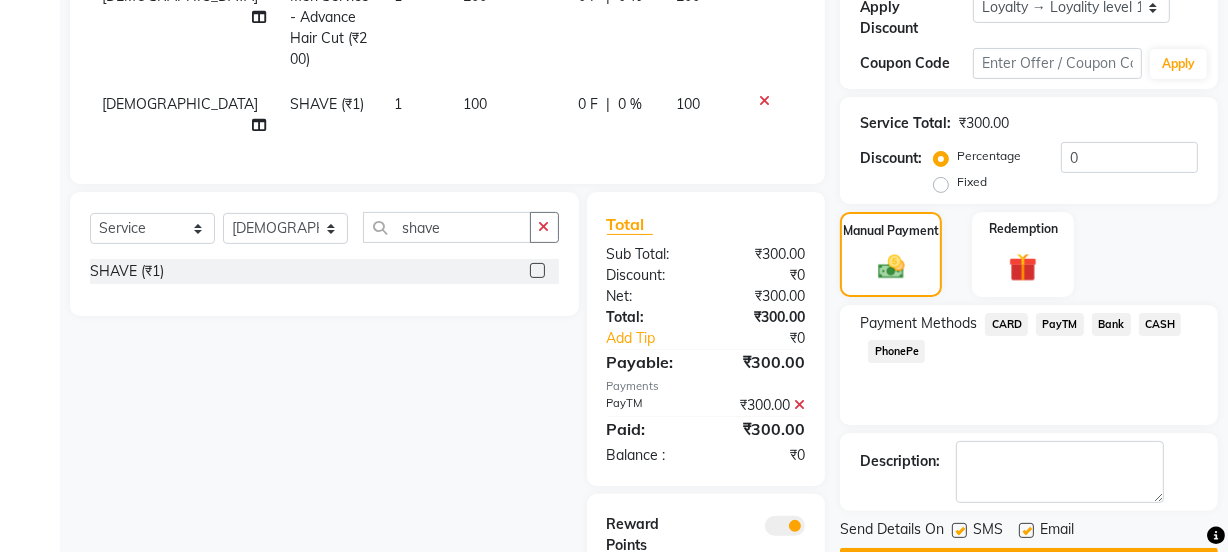 click 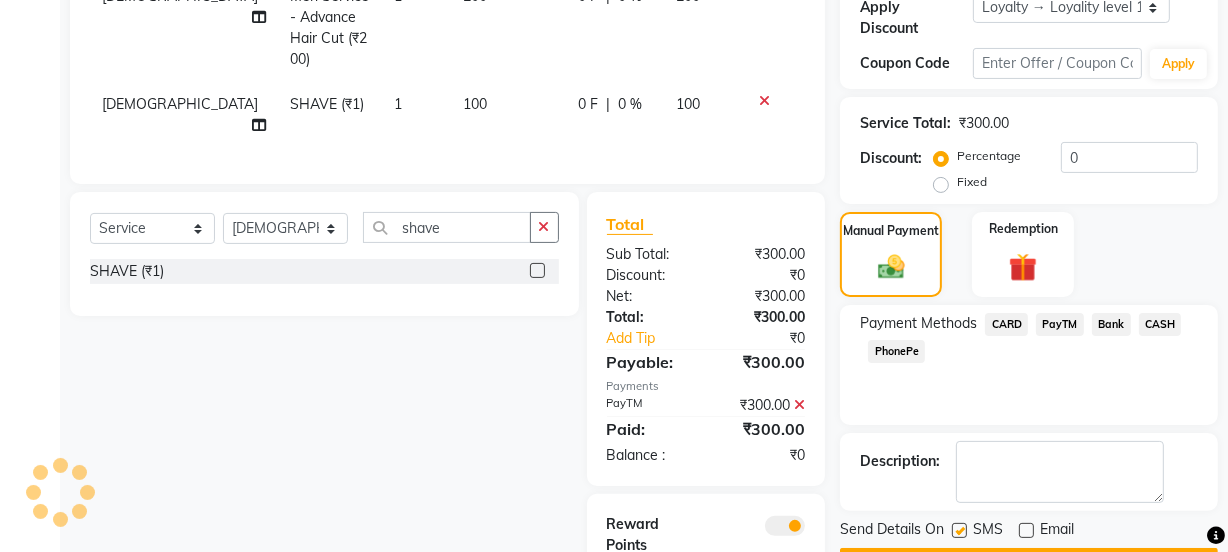 click 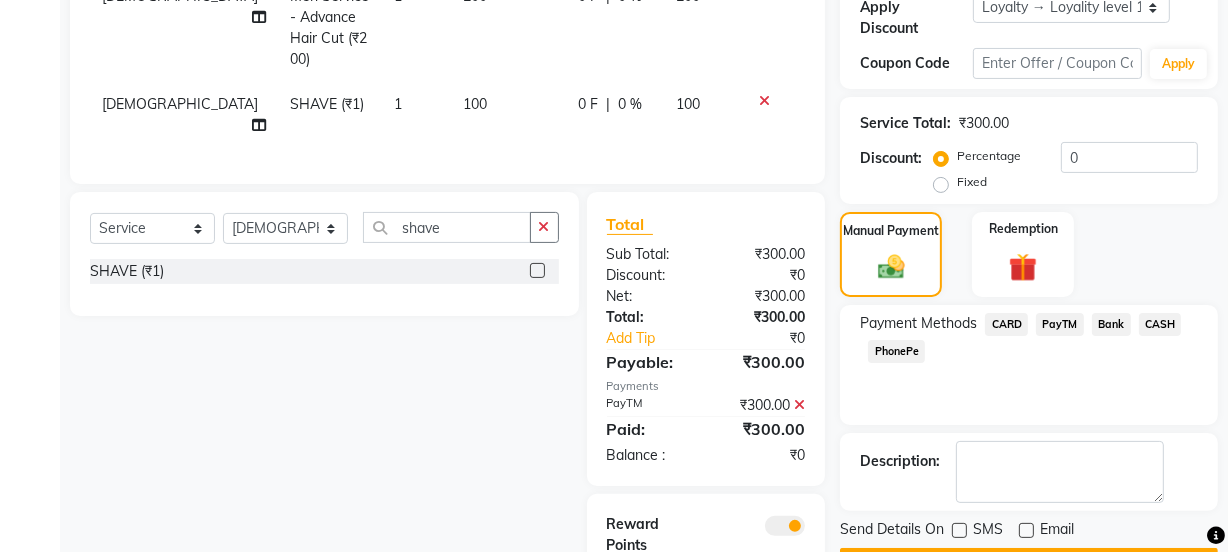 scroll, scrollTop: 431, scrollLeft: 0, axis: vertical 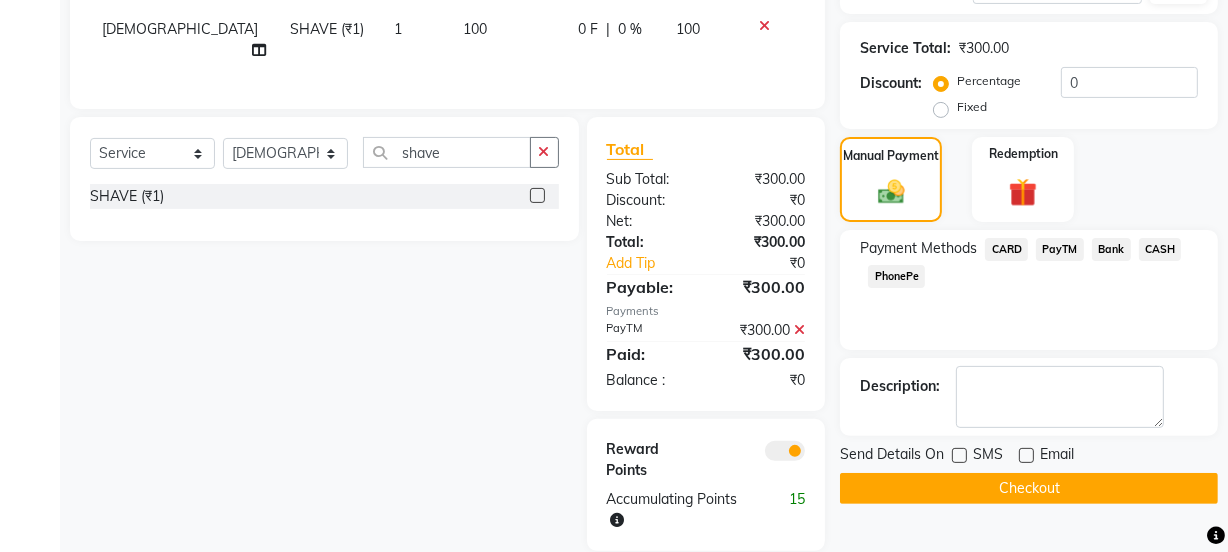 click on "Checkout" 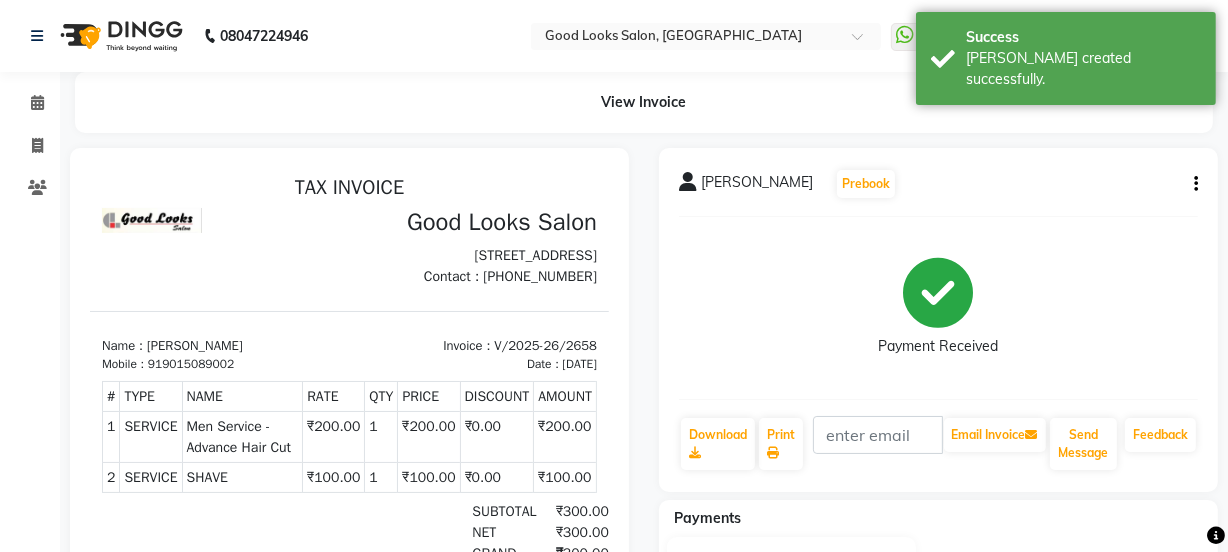 scroll, scrollTop: 0, scrollLeft: 0, axis: both 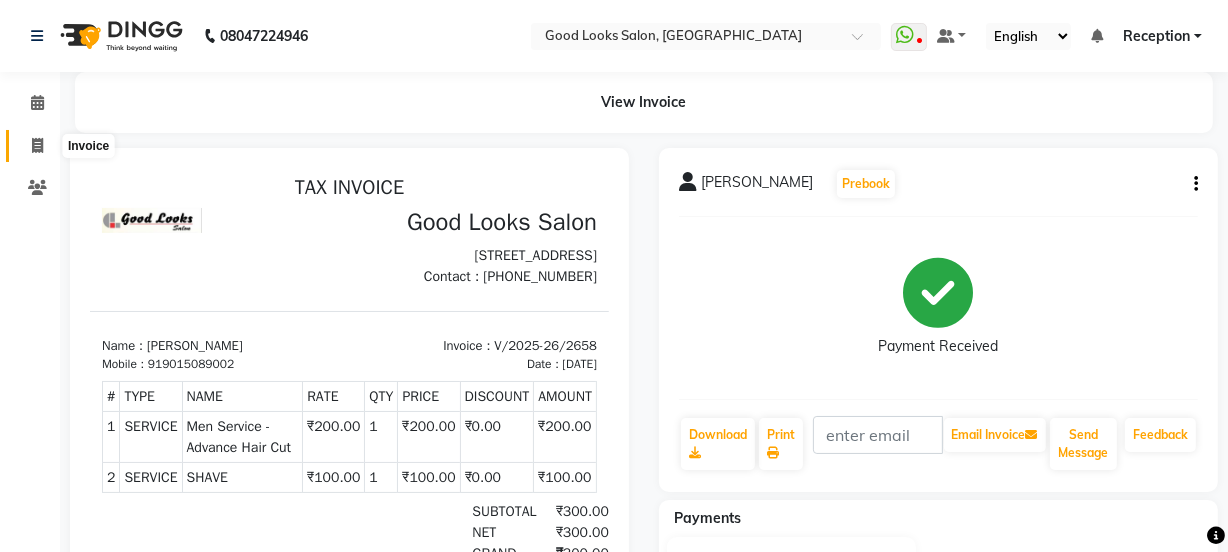 click 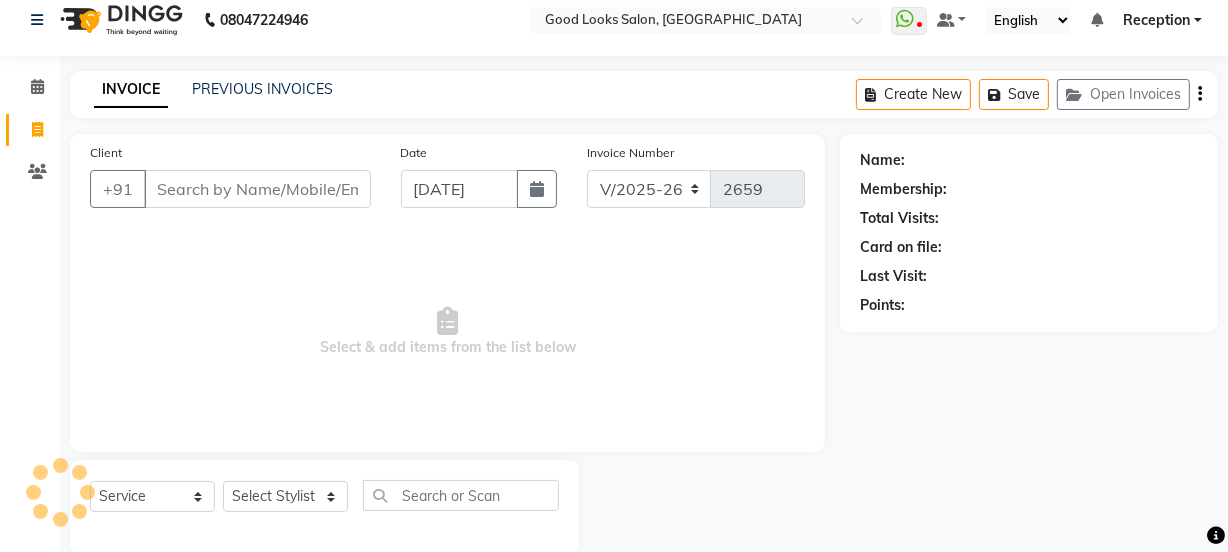 scroll, scrollTop: 50, scrollLeft: 0, axis: vertical 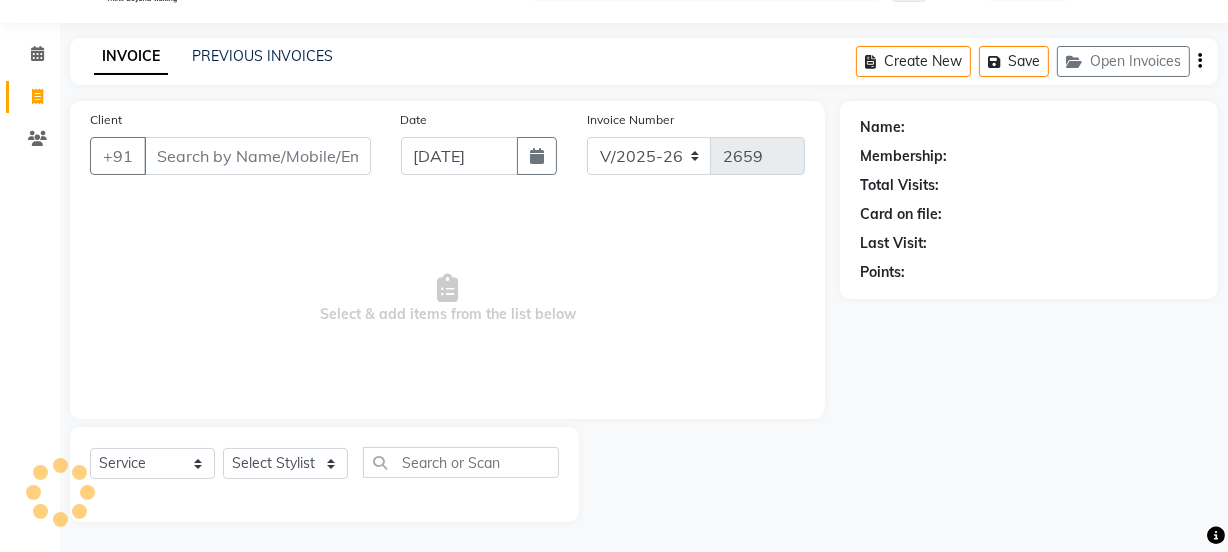 click on "Client" at bounding box center [257, 156] 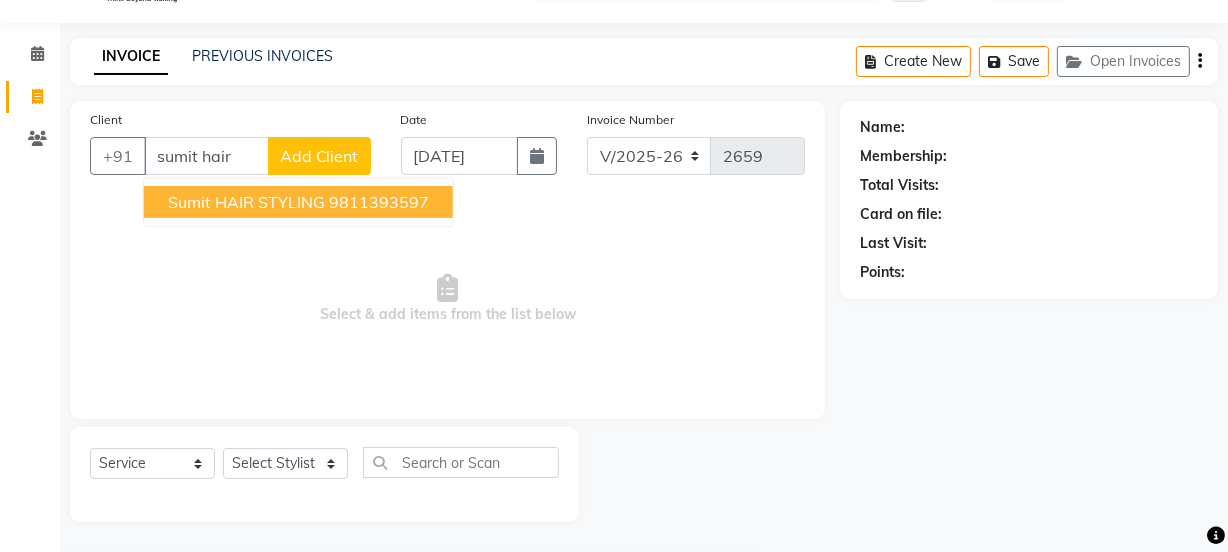 click on "sumit HAIR STYLING" at bounding box center [246, 202] 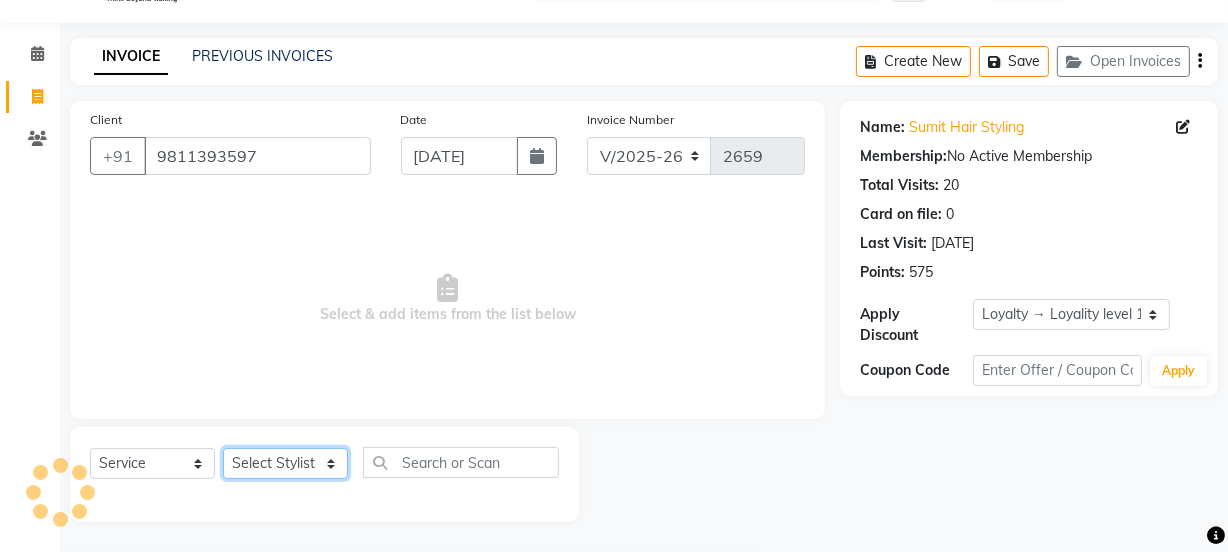 click on "Select Stylist Jyoti kaif Manager [PERSON_NAME] 2 Reception [PERSON_NAME] [PERSON_NAME] SUNNY [PERSON_NAME]" 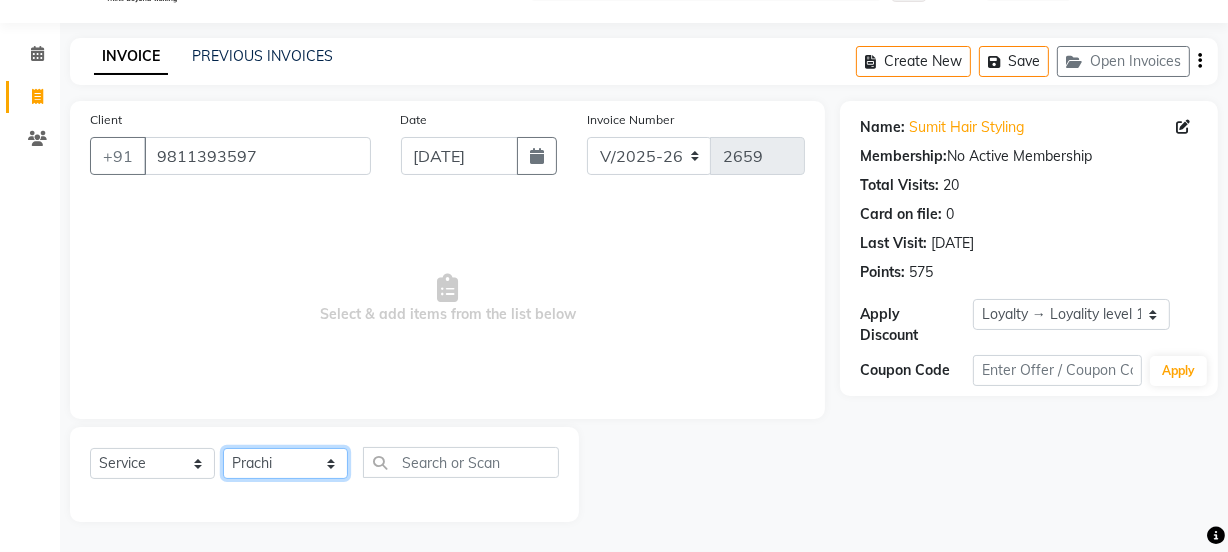 click on "Select Stylist Jyoti kaif Manager [PERSON_NAME] 2 Reception [PERSON_NAME] [PERSON_NAME] SUNNY [PERSON_NAME]" 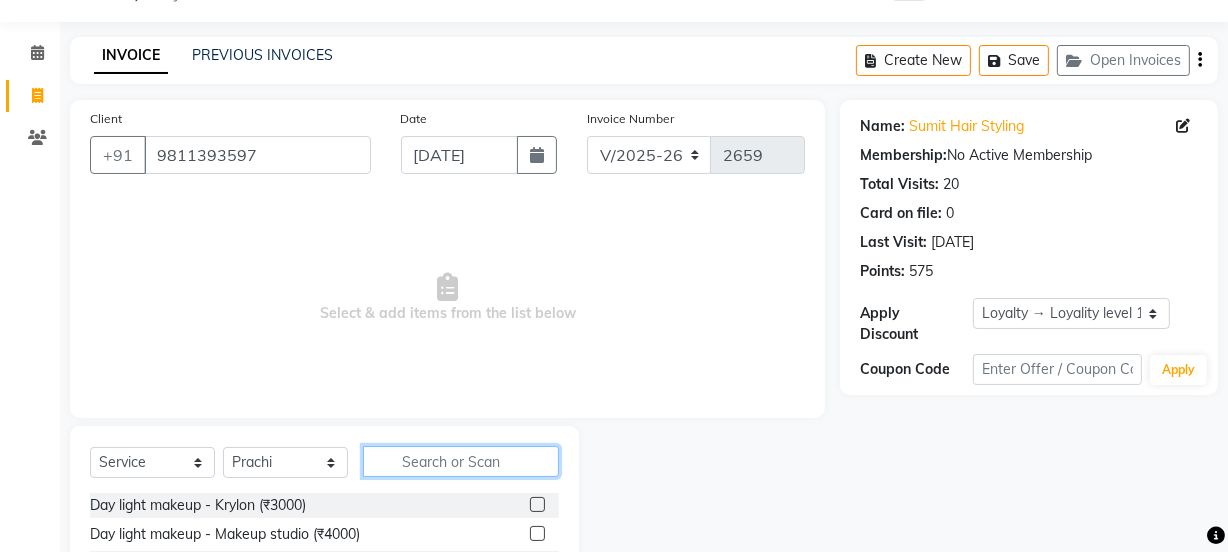 click 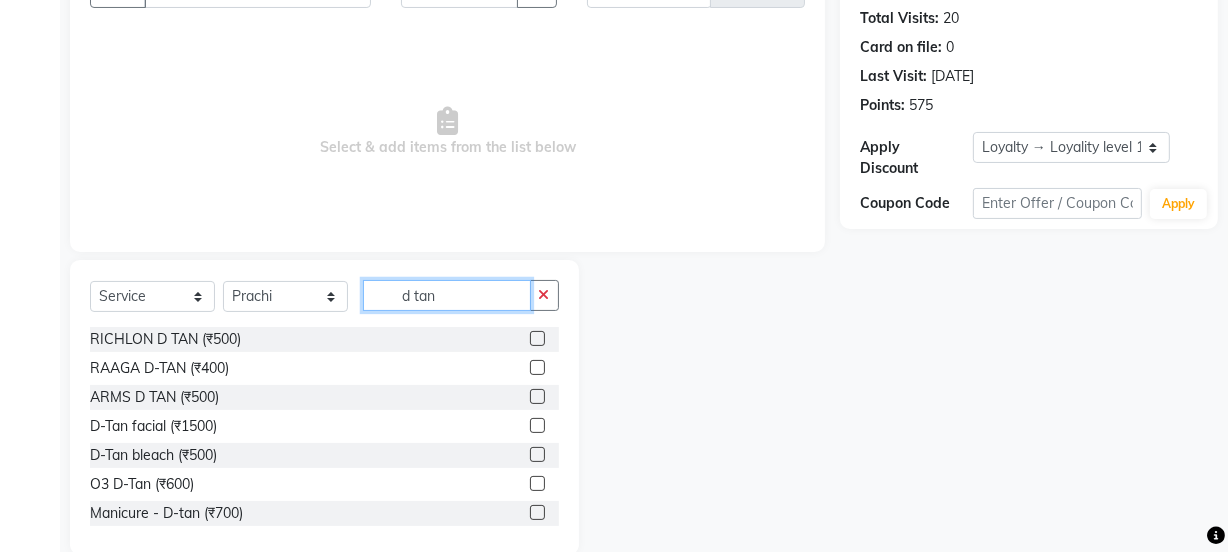scroll, scrollTop: 250, scrollLeft: 0, axis: vertical 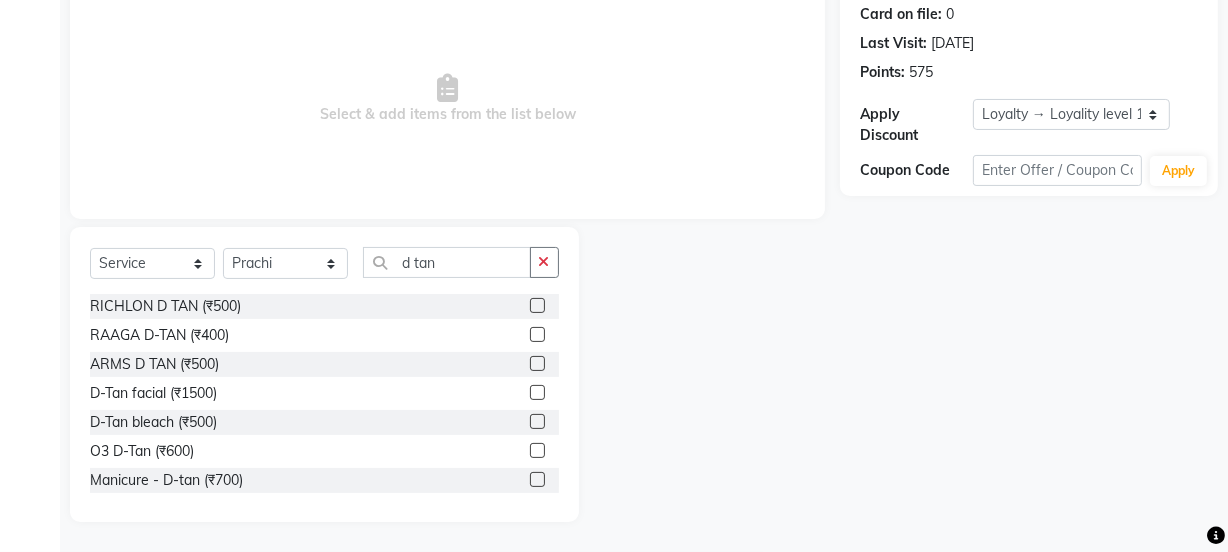 click 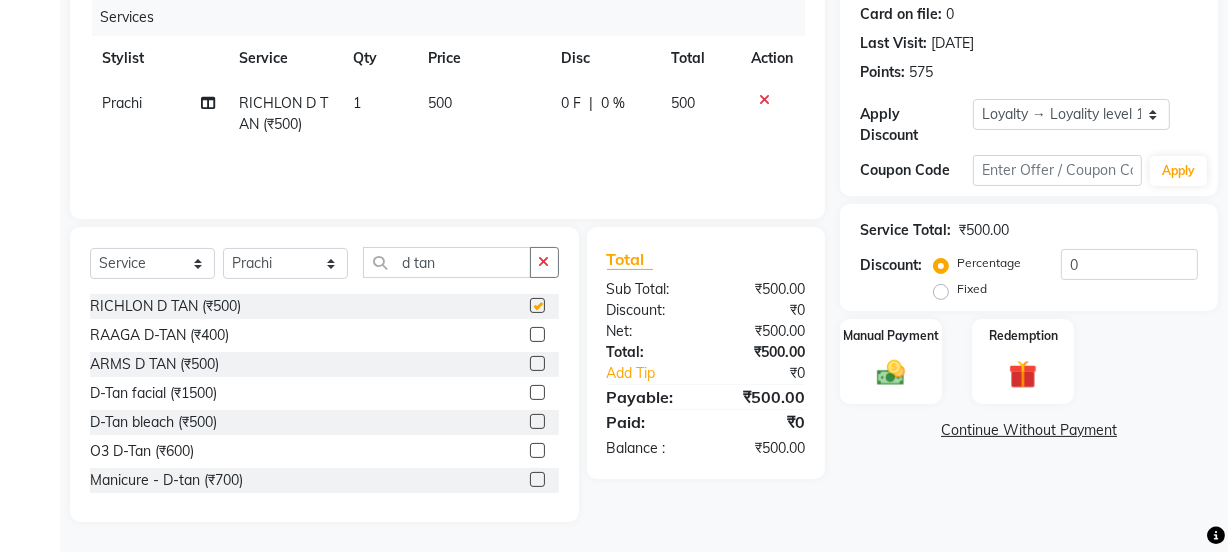 click on "Services Stylist Service Qty Price Disc Total Action [PERSON_NAME] (₹500) 1 500 0 F | 0 % 500" 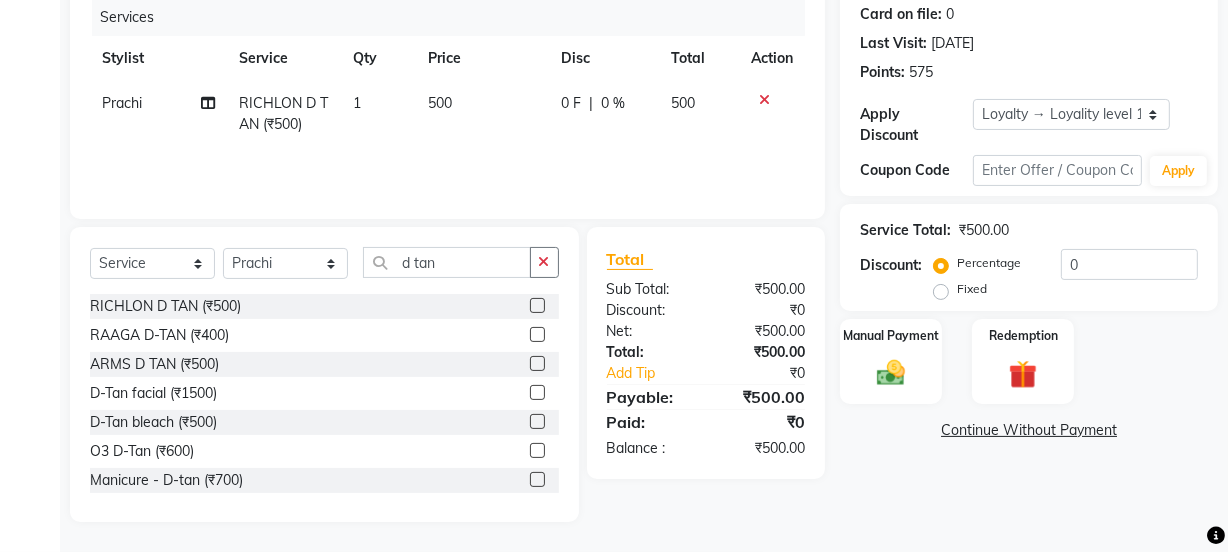 click on "500" 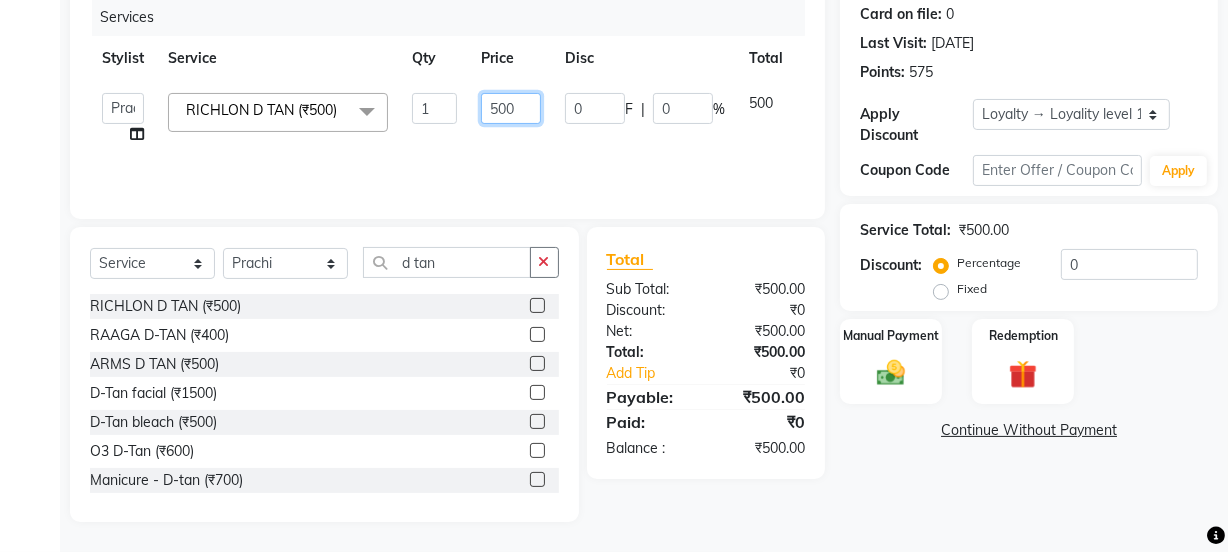 drag, startPoint x: 496, startPoint y: 101, endPoint x: 469, endPoint y: 102, distance: 27.018513 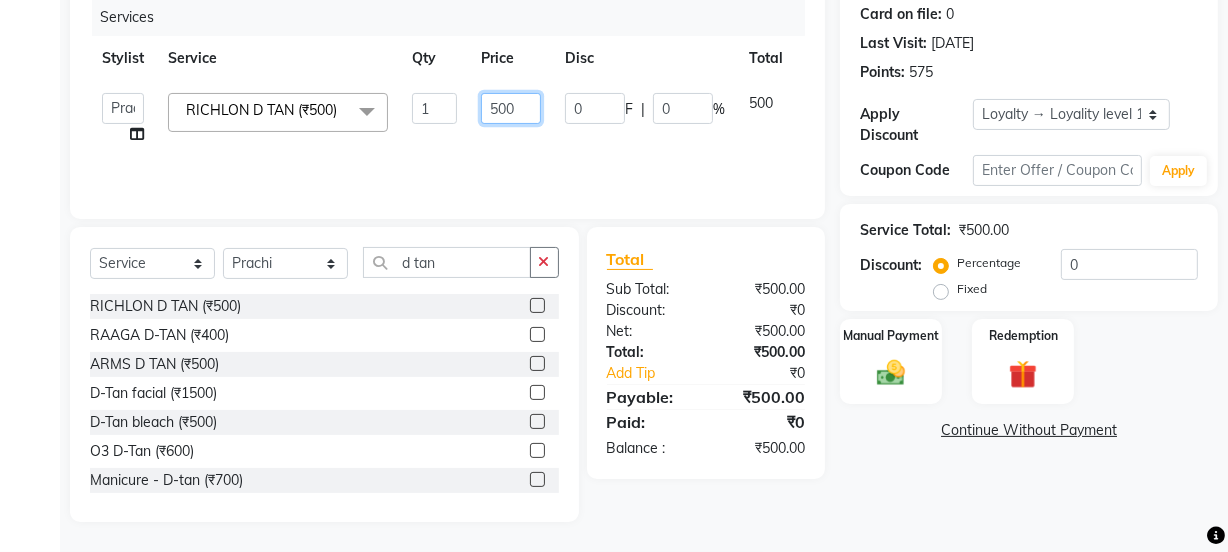 click on "500" 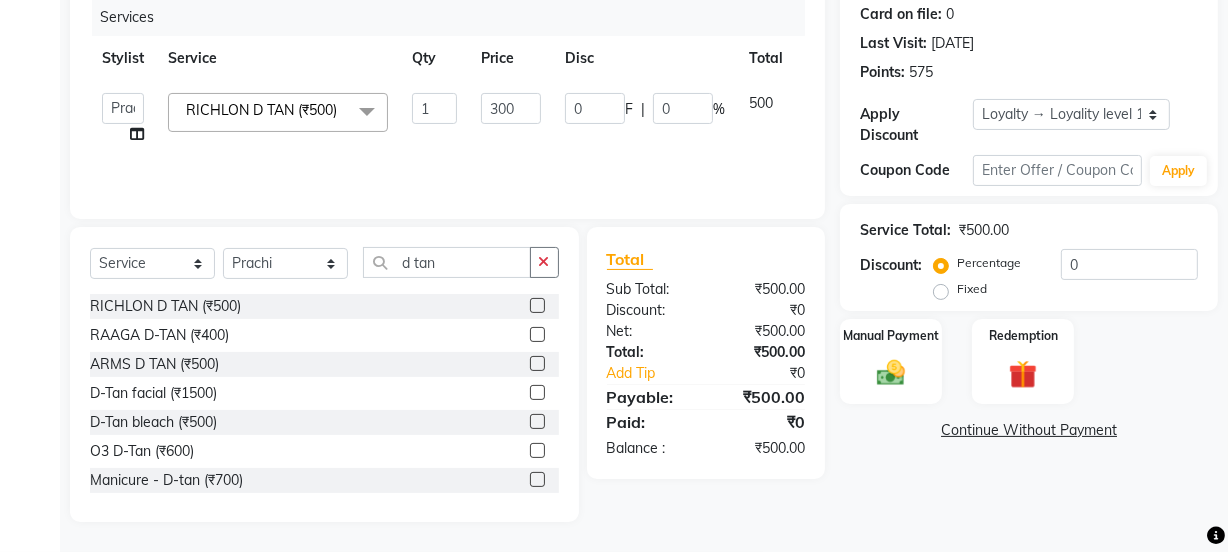 drag, startPoint x: 469, startPoint y: 139, endPoint x: 464, endPoint y: 211, distance: 72.1734 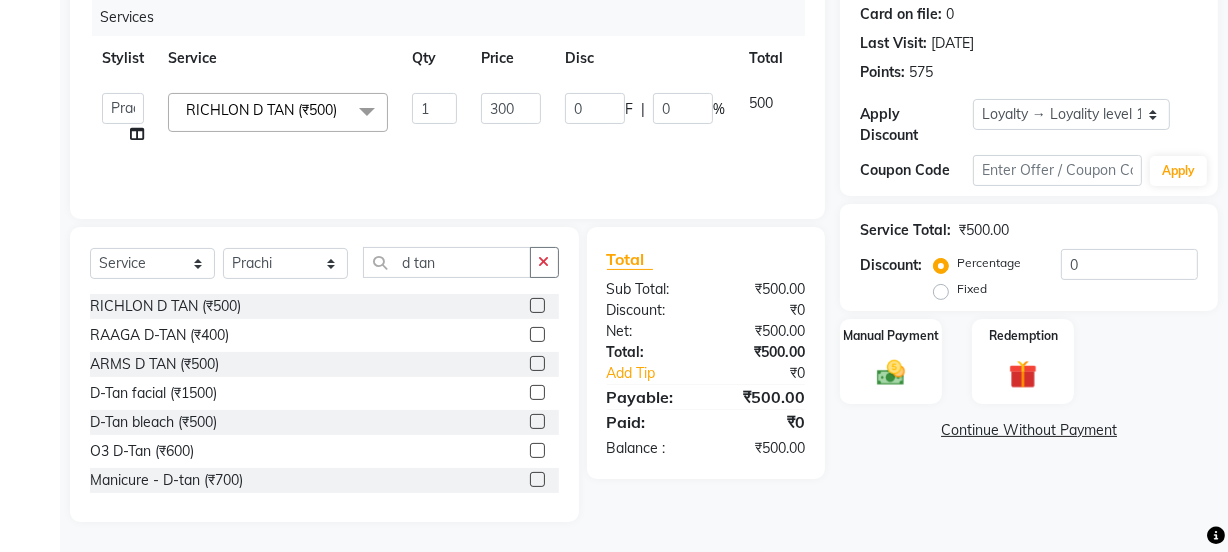 click on "300" 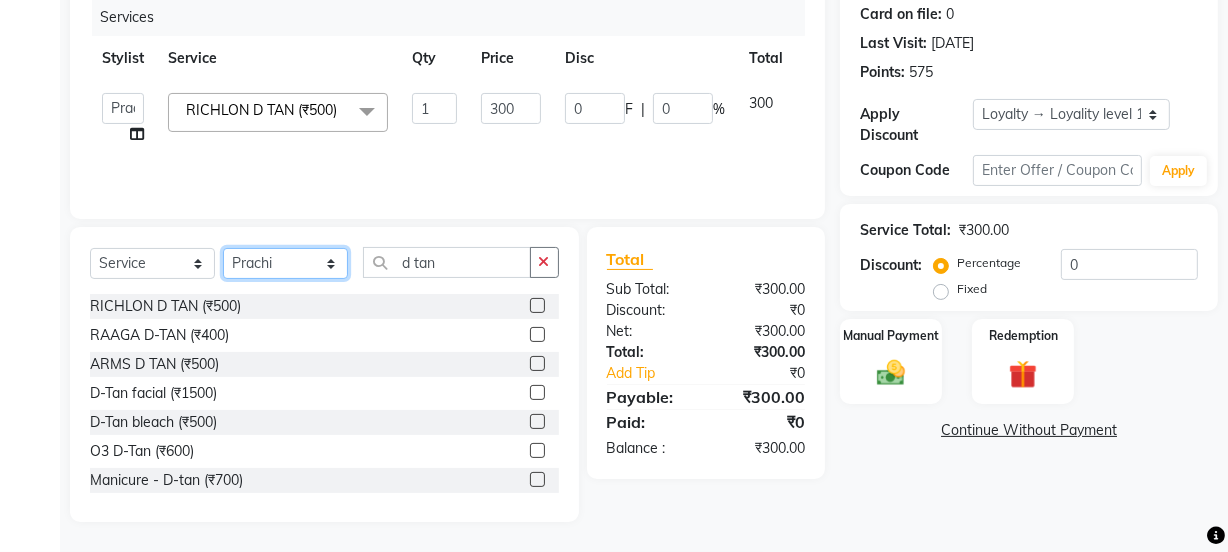 click on "Select Stylist Jyoti kaif Manager [PERSON_NAME] 2 Reception [PERSON_NAME] [PERSON_NAME] SUNNY [PERSON_NAME]" 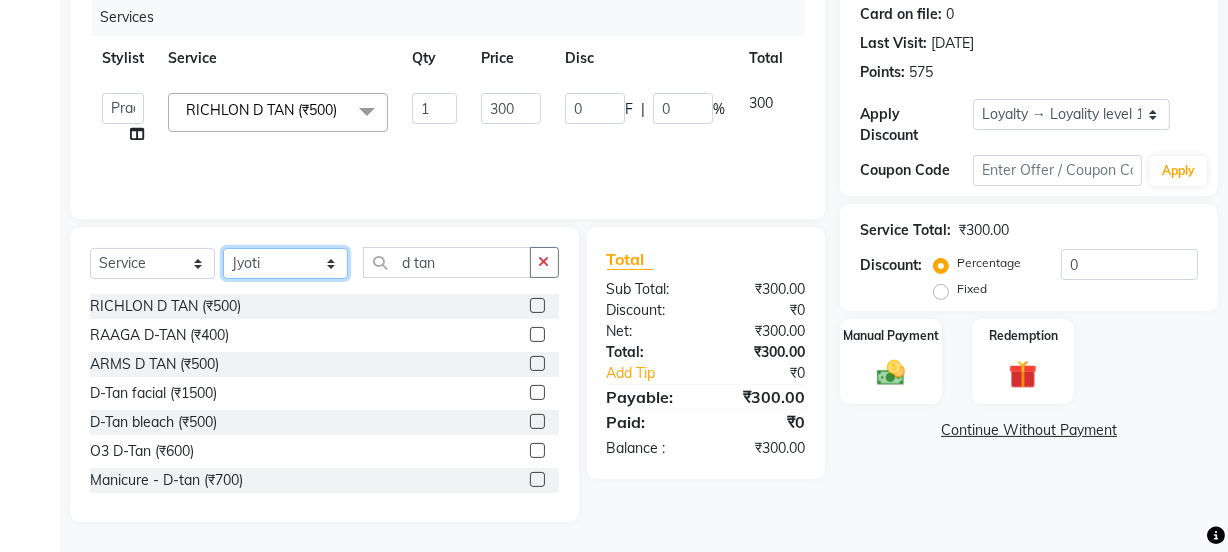 click on "Select Stylist Jyoti kaif Manager [PERSON_NAME] 2 Reception [PERSON_NAME] [PERSON_NAME] SUNNY [PERSON_NAME]" 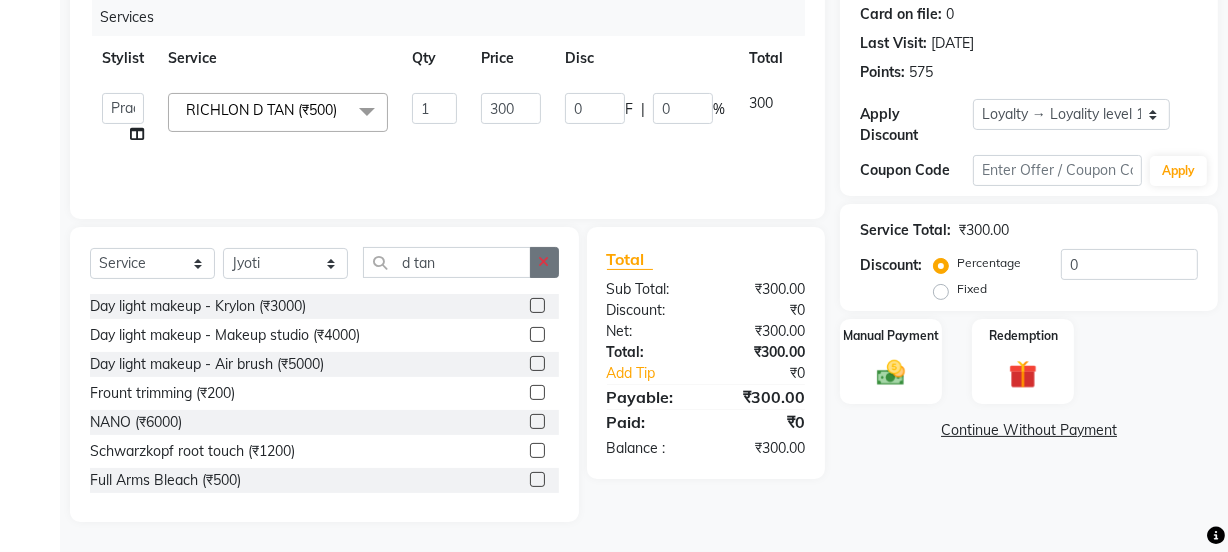click 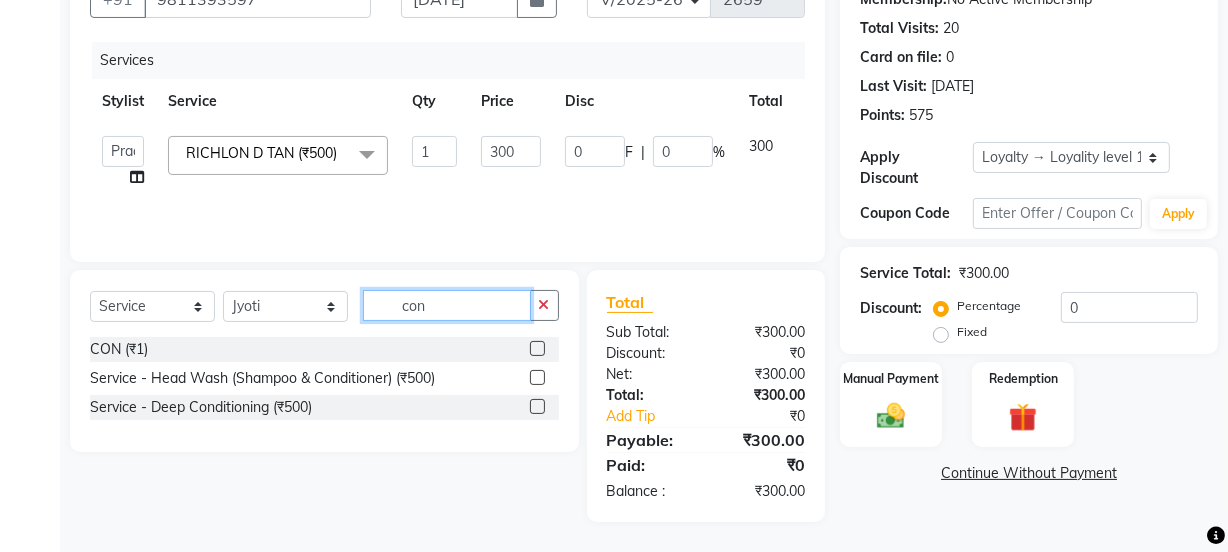 scroll, scrollTop: 206, scrollLeft: 0, axis: vertical 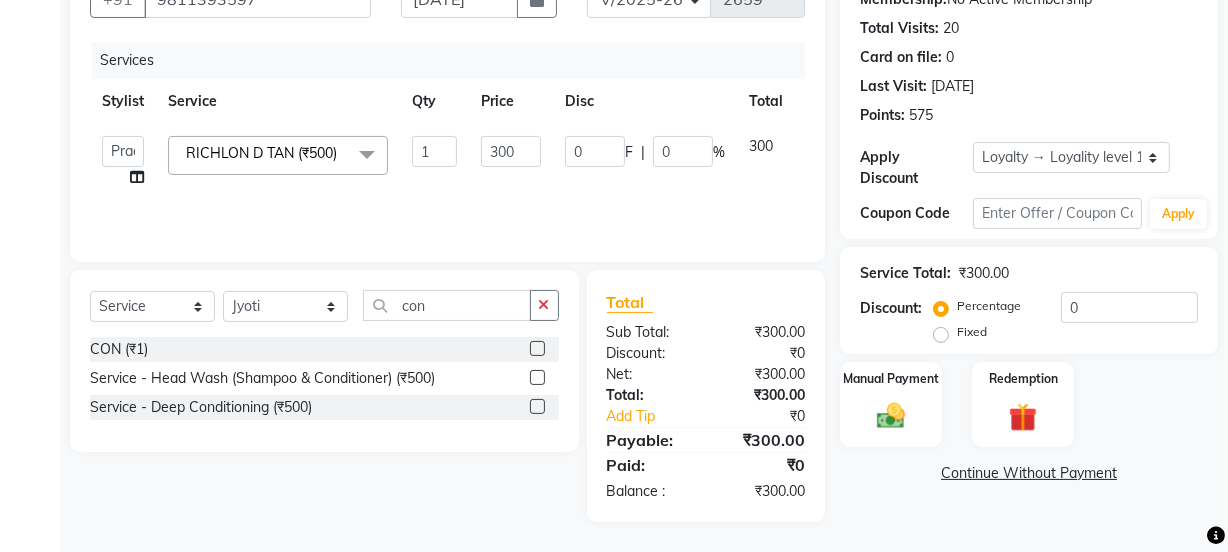 click 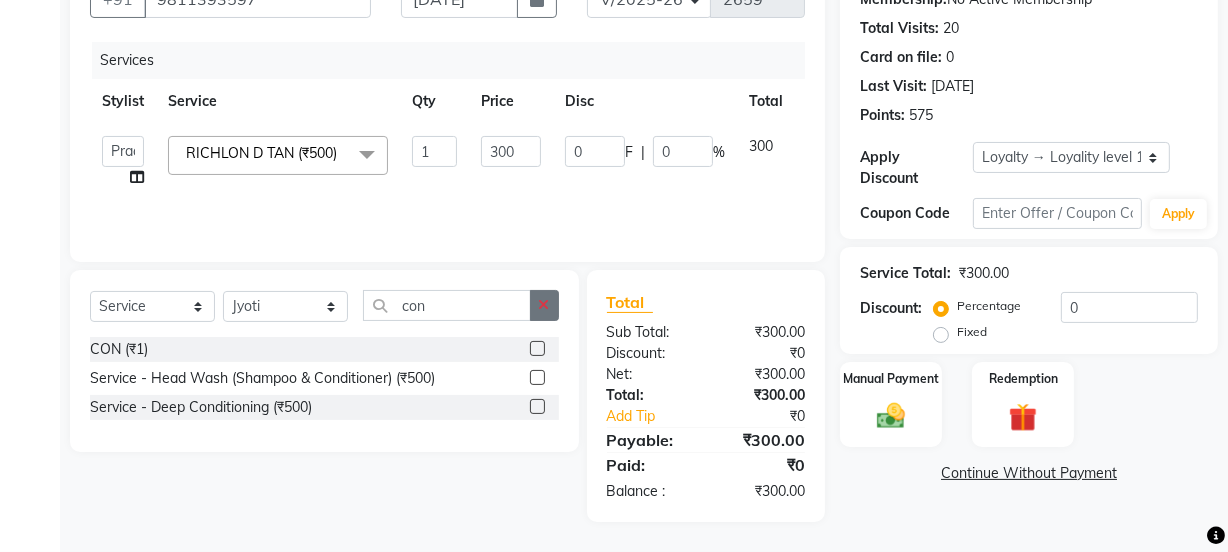 drag, startPoint x: 529, startPoint y: 350, endPoint x: 533, endPoint y: 298, distance: 52.153618 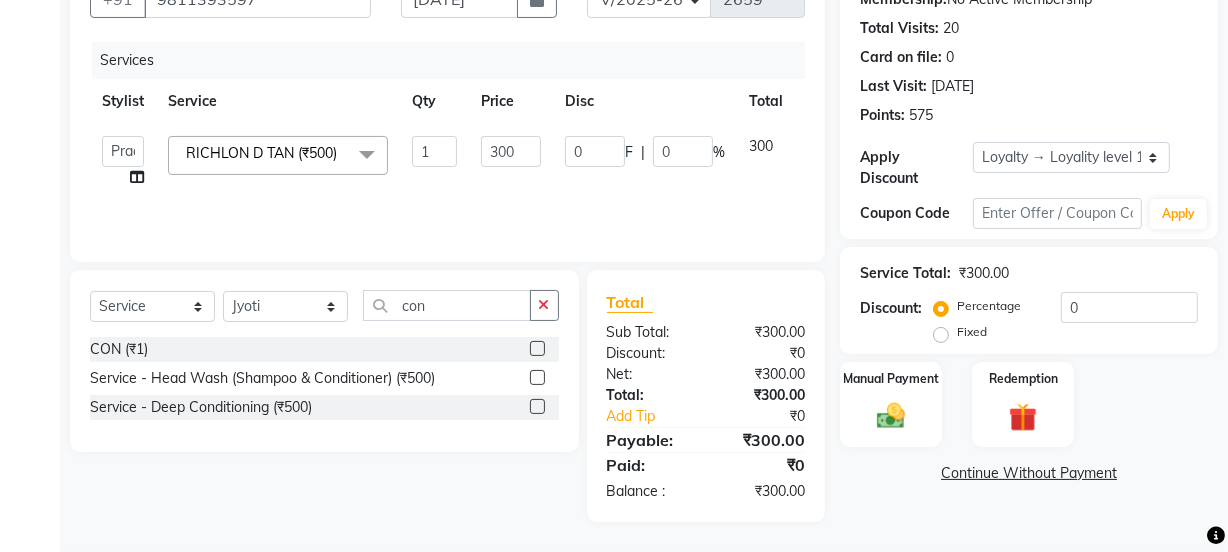 click 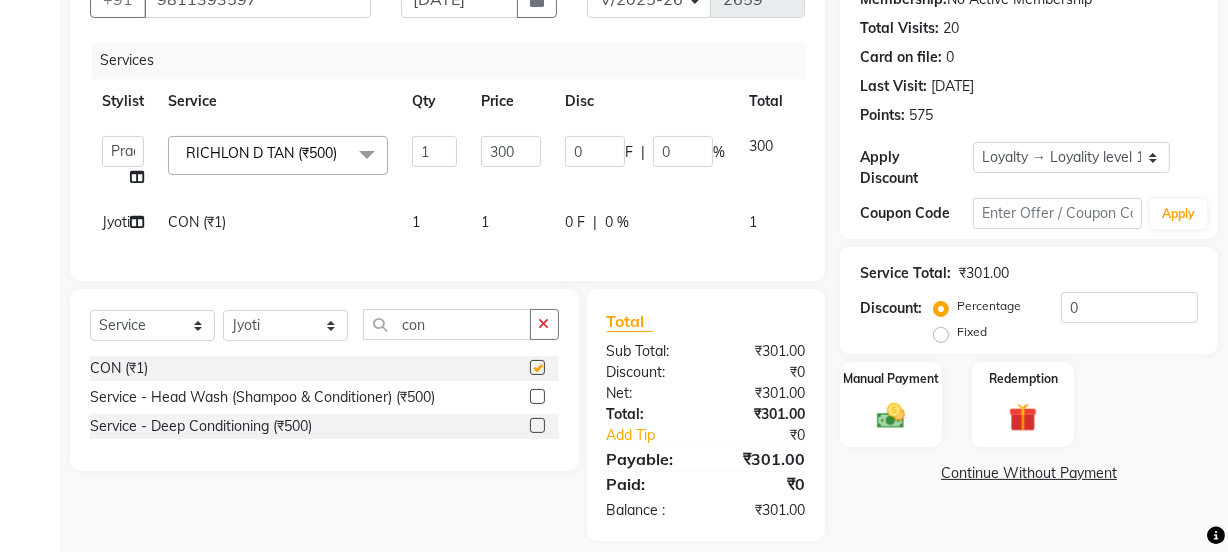 click on "1" 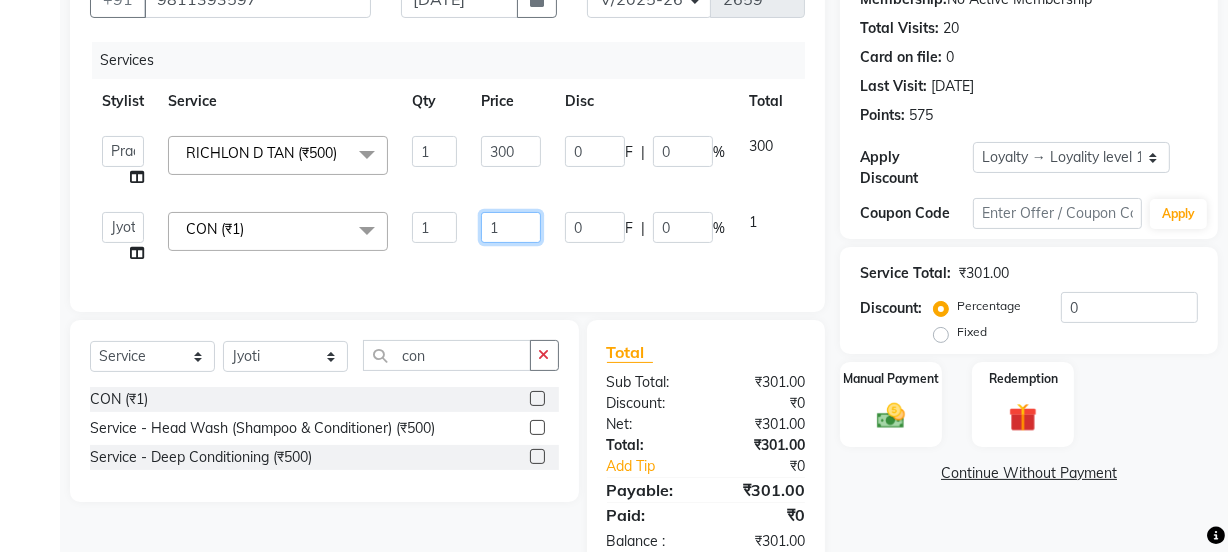 drag, startPoint x: 531, startPoint y: 238, endPoint x: 473, endPoint y: 240, distance: 58.034473 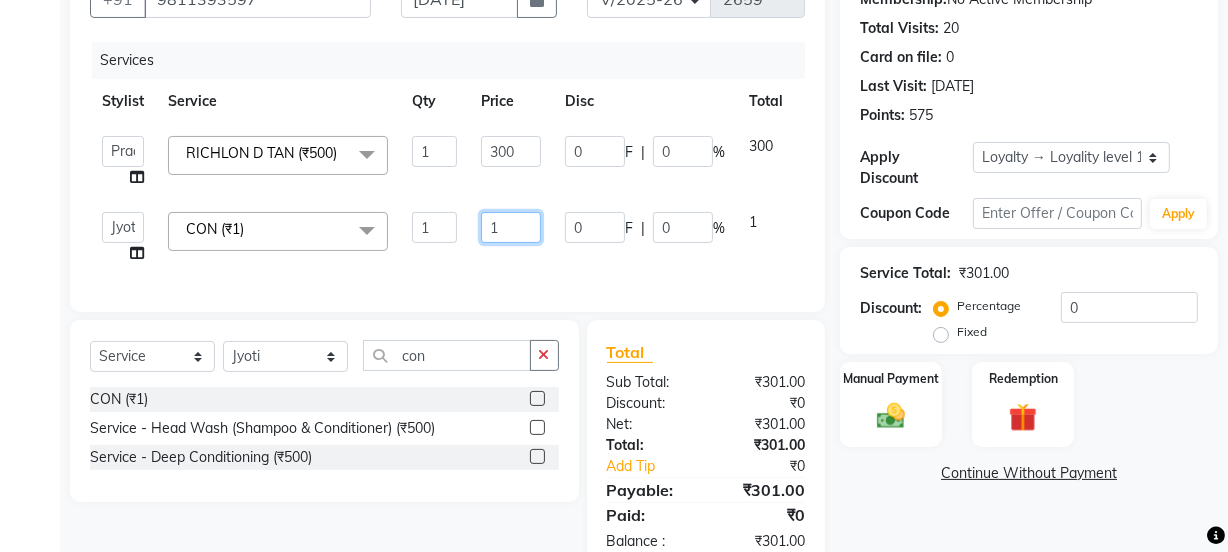 click on "1" 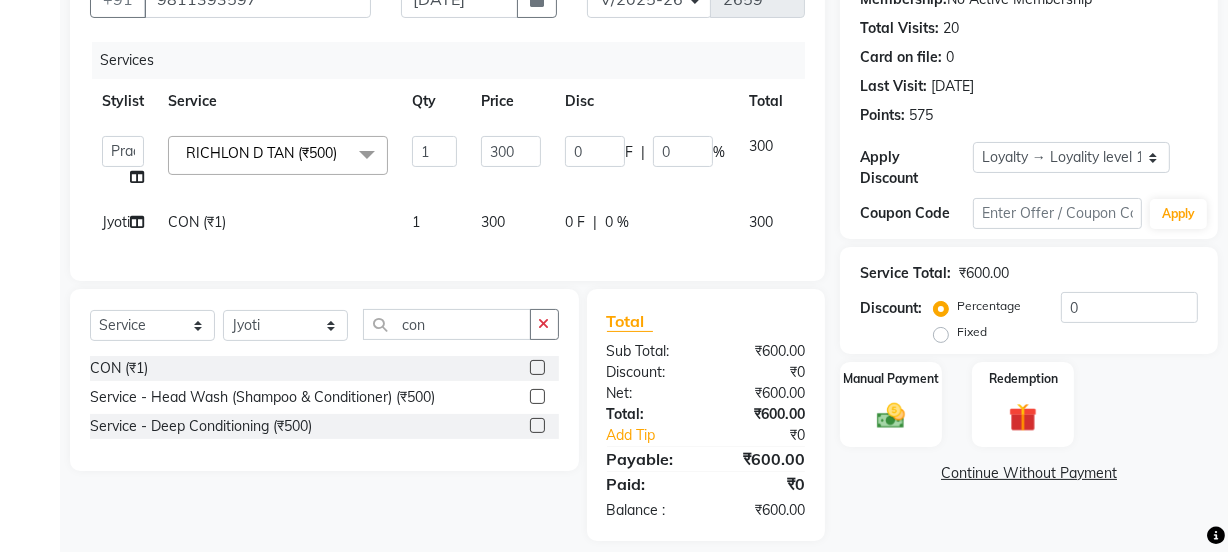 click on "300" 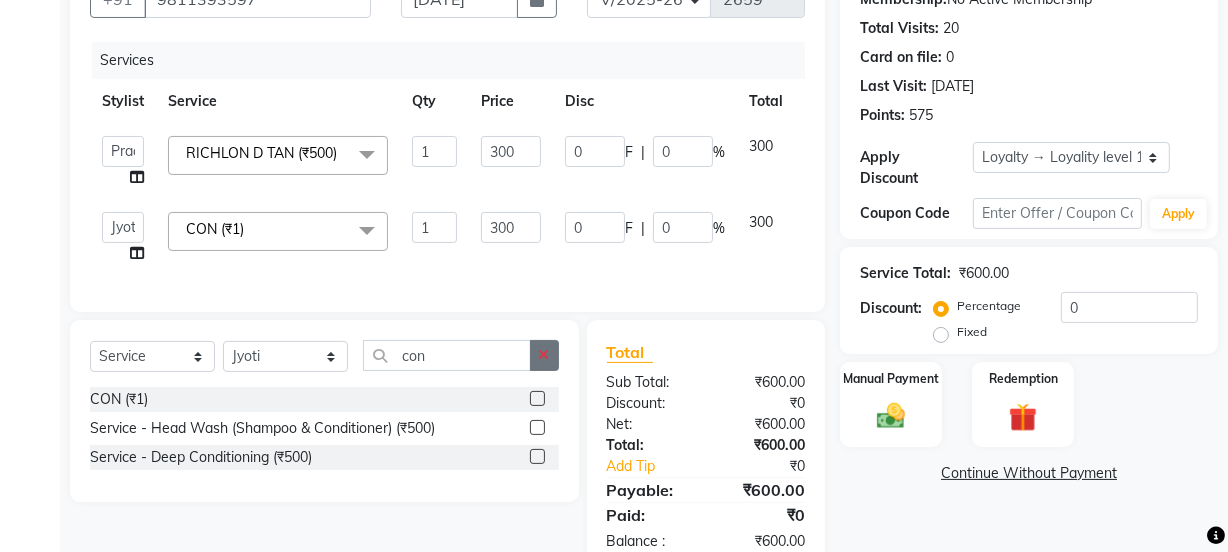 click 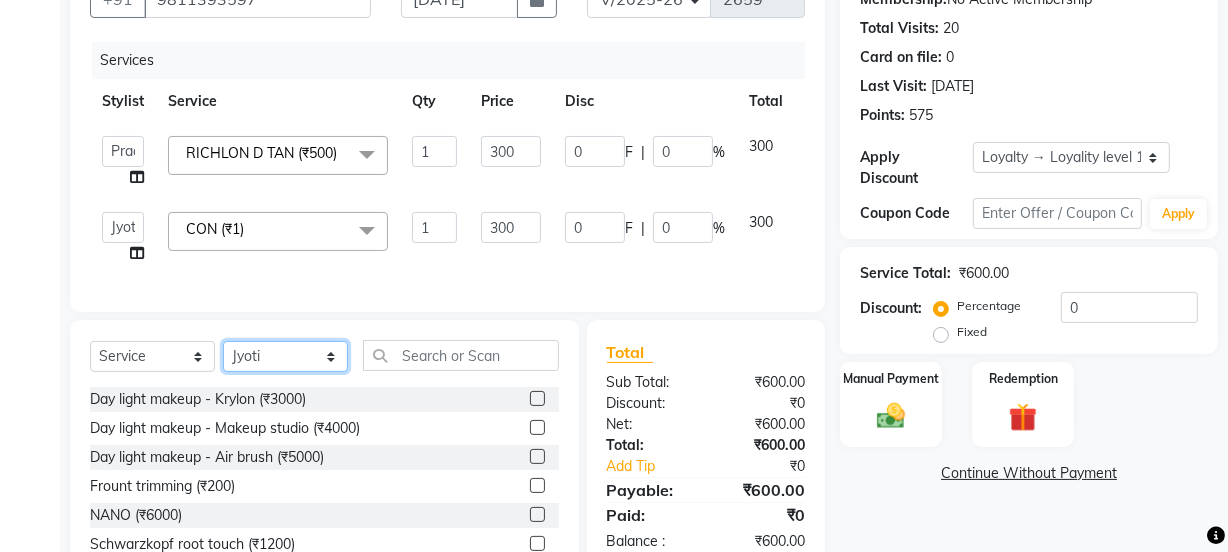 click on "Select Stylist Jyoti kaif Manager [PERSON_NAME] 2 Reception [PERSON_NAME] [PERSON_NAME] SUNNY [PERSON_NAME]" 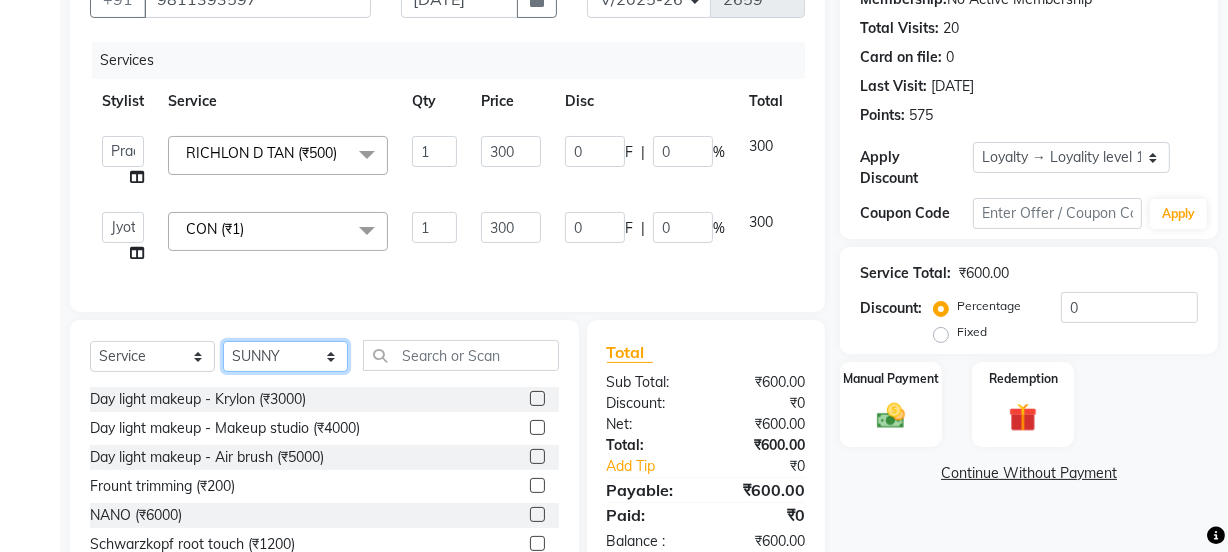 click on "Select Stylist Jyoti kaif Manager [PERSON_NAME] 2 Reception [PERSON_NAME] [PERSON_NAME] SUNNY [PERSON_NAME]" 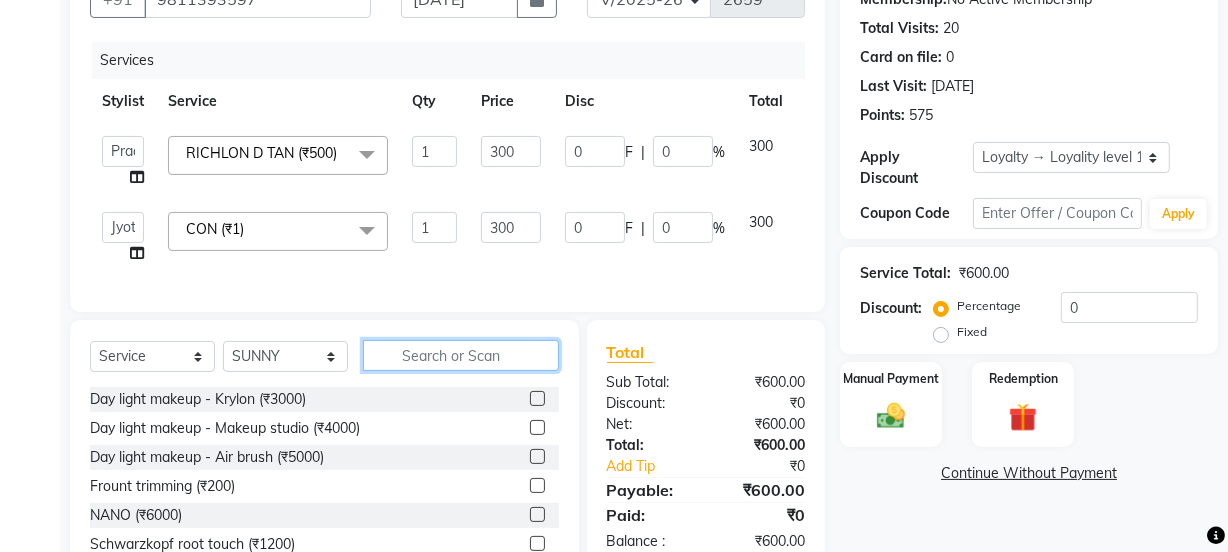 click 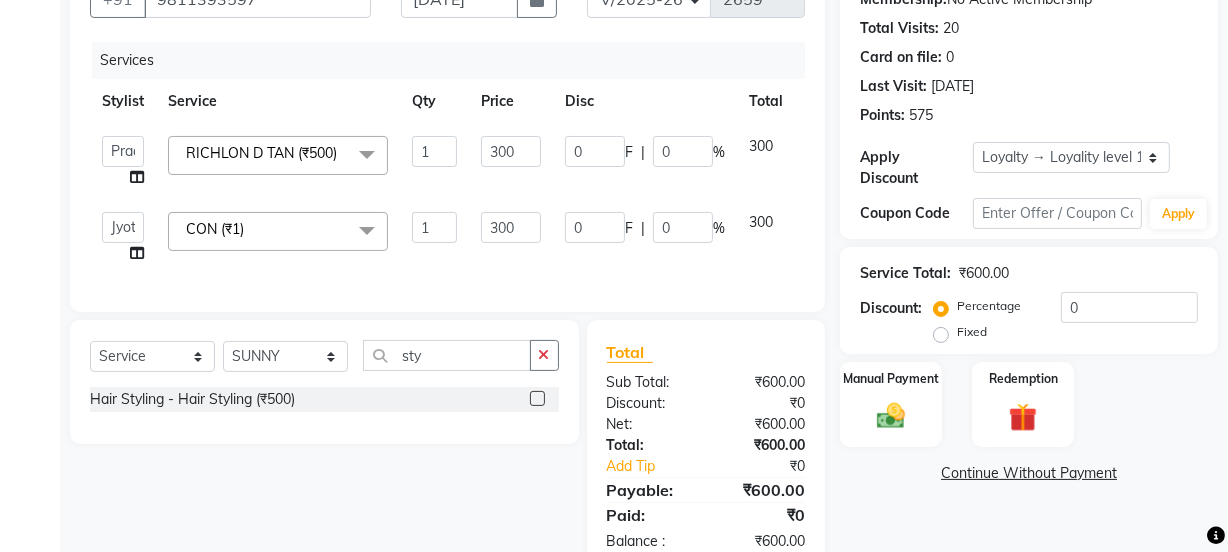 click 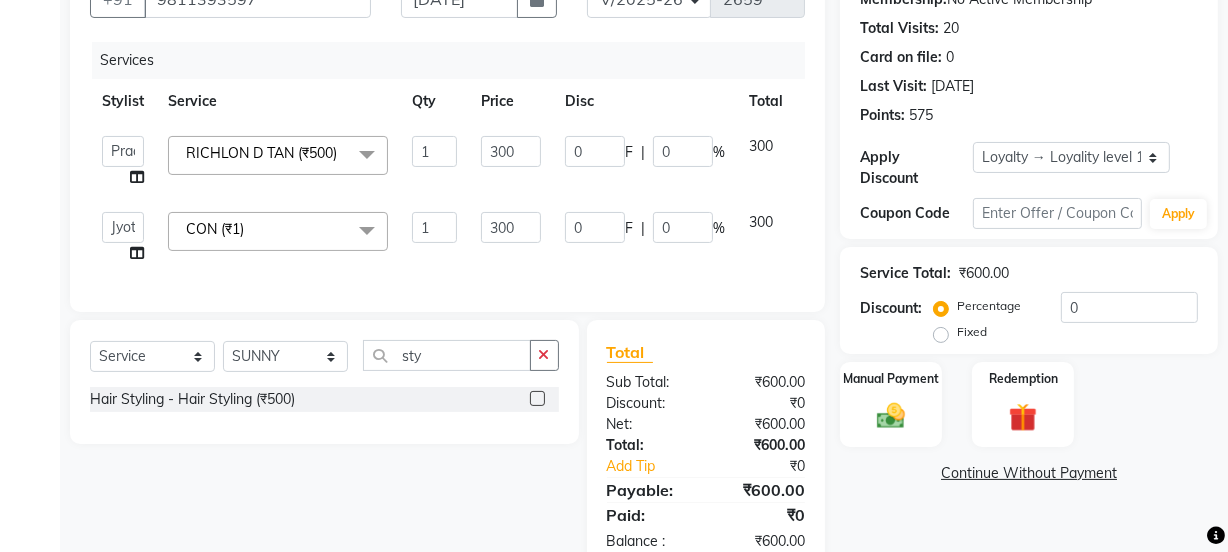 click at bounding box center (536, 399) 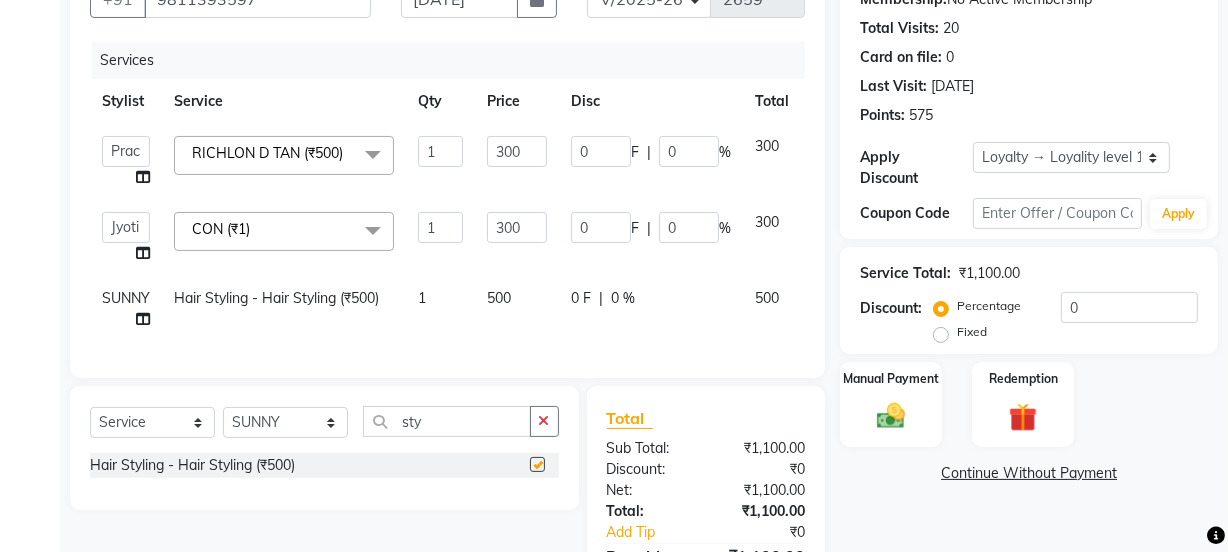 click on "500" 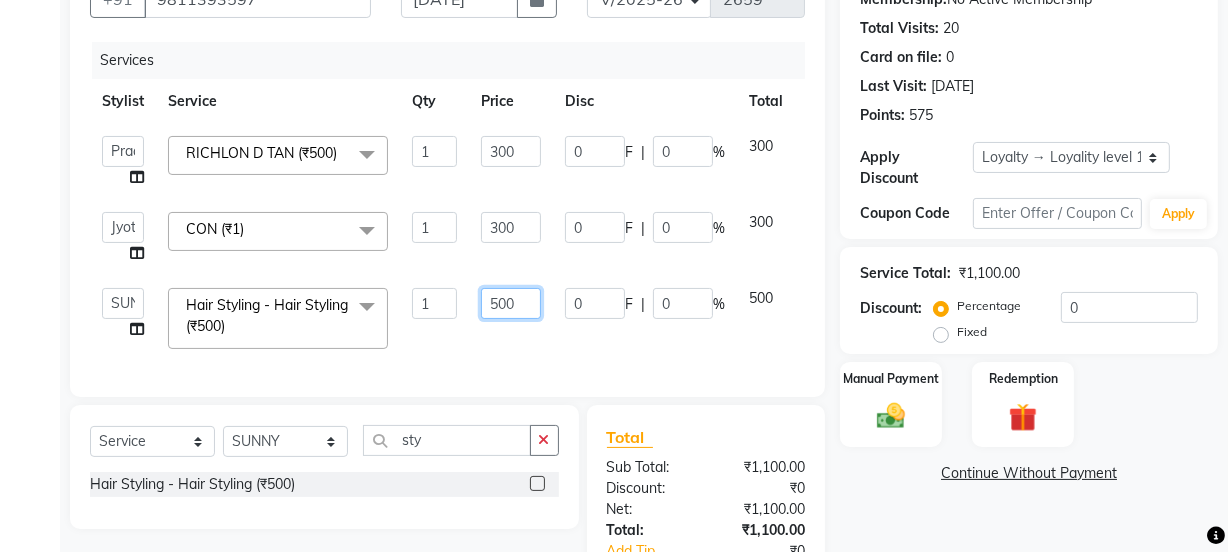 drag, startPoint x: 504, startPoint y: 312, endPoint x: 465, endPoint y: 311, distance: 39.012817 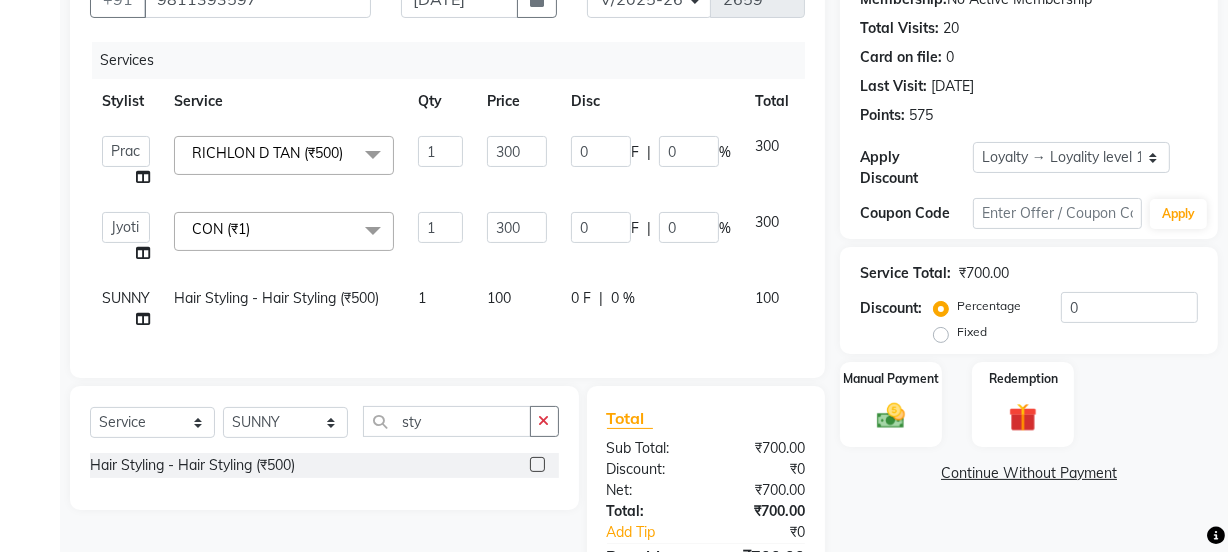 click on "Services Stylist Service Qty Price Disc Total Action  Jyoti   kaif   Manager   Pooja   [PERSON_NAME]   Raman 2   Reception   [PERSON_NAME]   [PERSON_NAME]   SUNNY   [PERSON_NAME] (₹500)  x Day light makeup  - Krylon (₹3000) Day light makeup  - Makeup studio (₹4000) Day light makeup  - Air brush (₹5000) Frount trimming (₹200) NANO (₹6000) Schwarzkopf root touch (₹1200) Full Arms Bleach (₹500) Bubble gum pedicure (₹1200) Wella bleach (₹700) FACE SCRUB (₹200) EYELESH (₹500) KANPEKI (₹3000) TANINO [MEDICAL_DATA] (₹7000) BUBBLE GUM MANICURE (₹1500) TMT MASK (₹8001) MOROCCO SEREM (₹1800) LOREAL GLOBLE COLOUR (₹3000) BACK RICA WAX (₹600) NAIL CUT (₹100) PROTIN SPA G (₹1500) FOOT MASSAGE (₹300) STOMACH WAX (₹200) BACK TRIMMING (₹150) TWACHA FACIAL (₹1500) MACADAMIA SPA (₹3000) FULL BODY TRIMMING (₹100) THREADING [DEMOGRAPHIC_DATA] (₹100) BLUETOX (₹6000) lower lips (₹30) NOSE WAX (₹50) CHIN WAX (₹50) UNDER ARMS TRIMMING (₹50) ELBOWS (₹100) FROUNT BLEACH (₹400)" 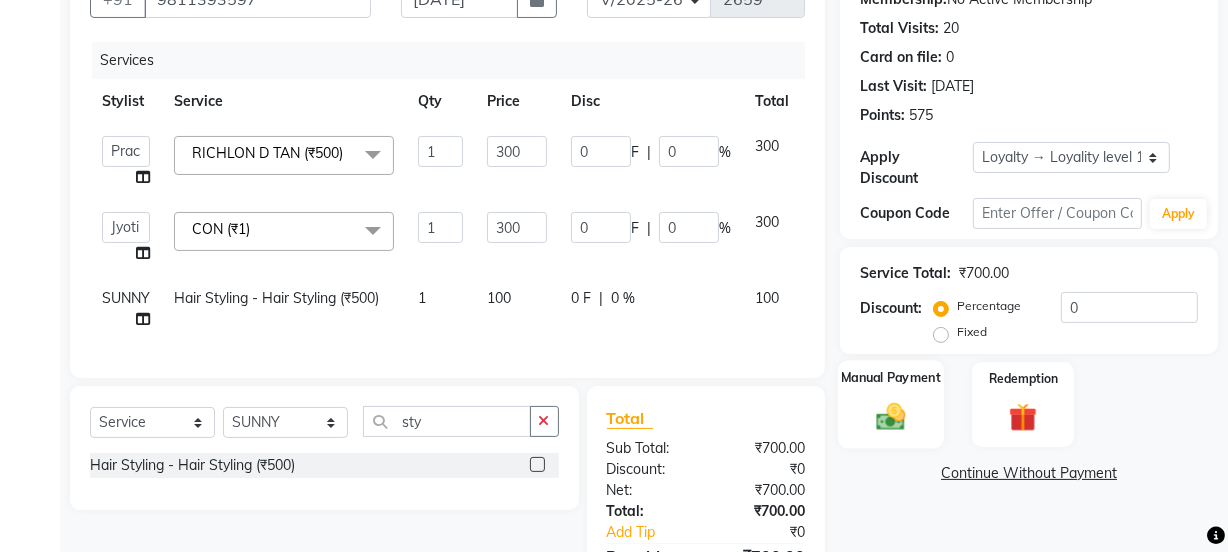 click 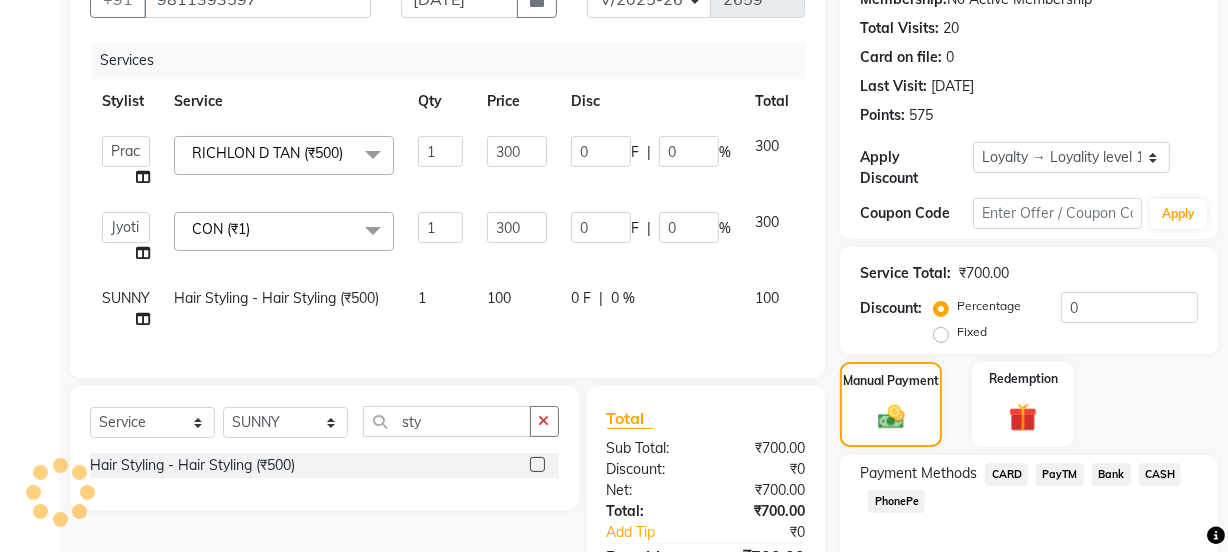 click on "PayTM" 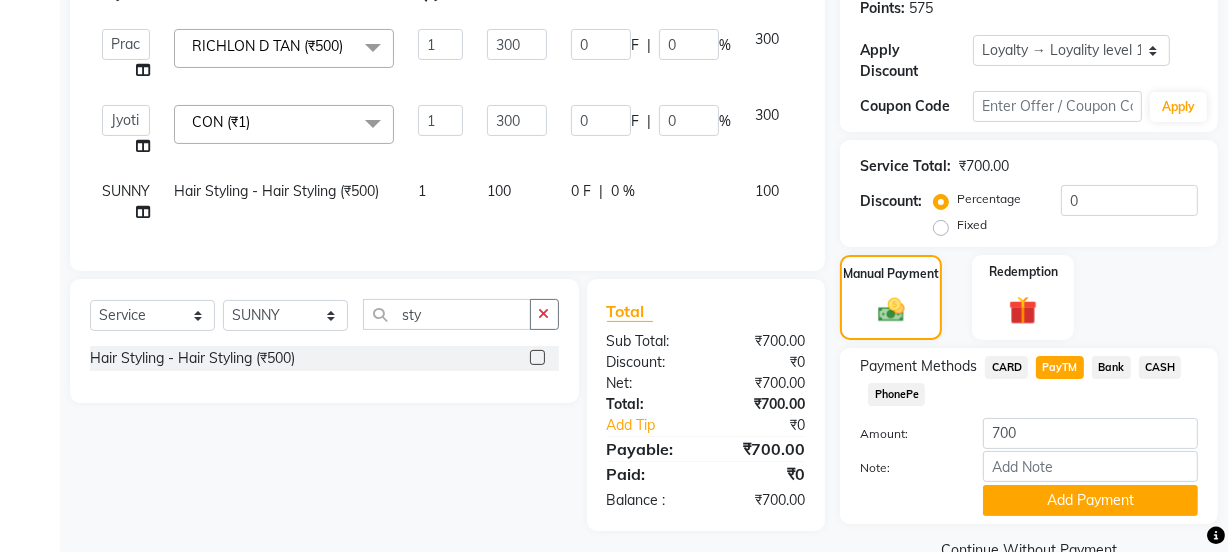 scroll, scrollTop: 356, scrollLeft: 0, axis: vertical 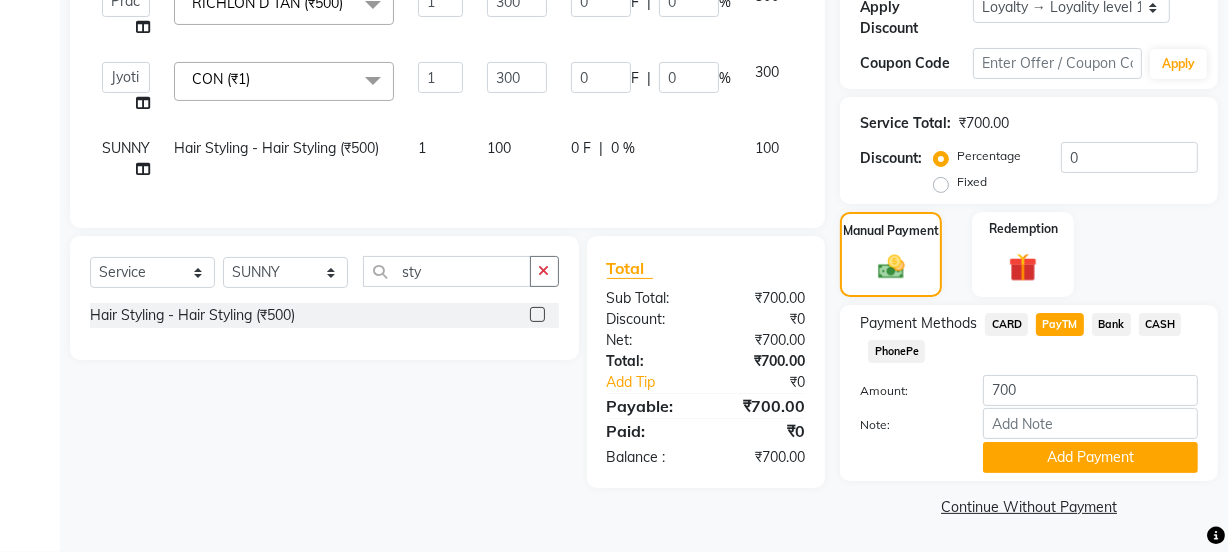 click on "CASH" 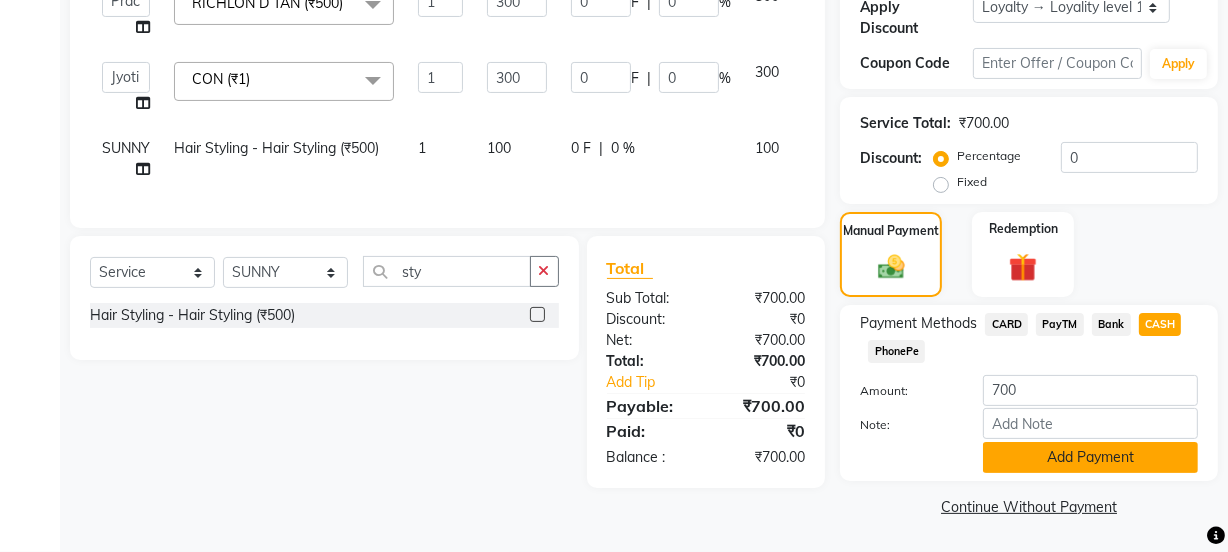 click on "Add Payment" 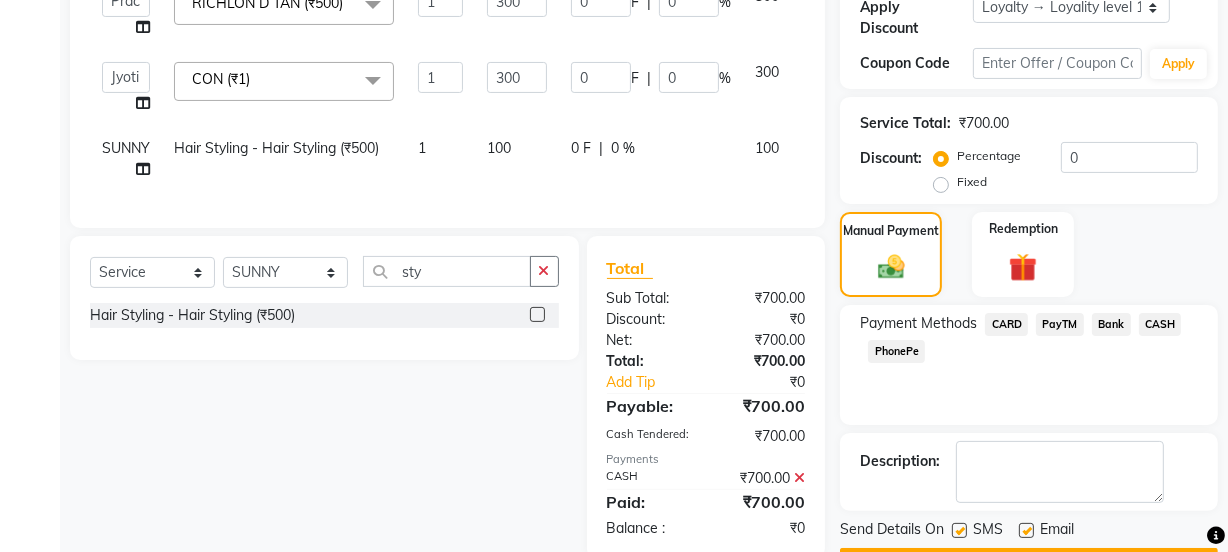 drag, startPoint x: 1019, startPoint y: 528, endPoint x: 986, endPoint y: 532, distance: 33.24154 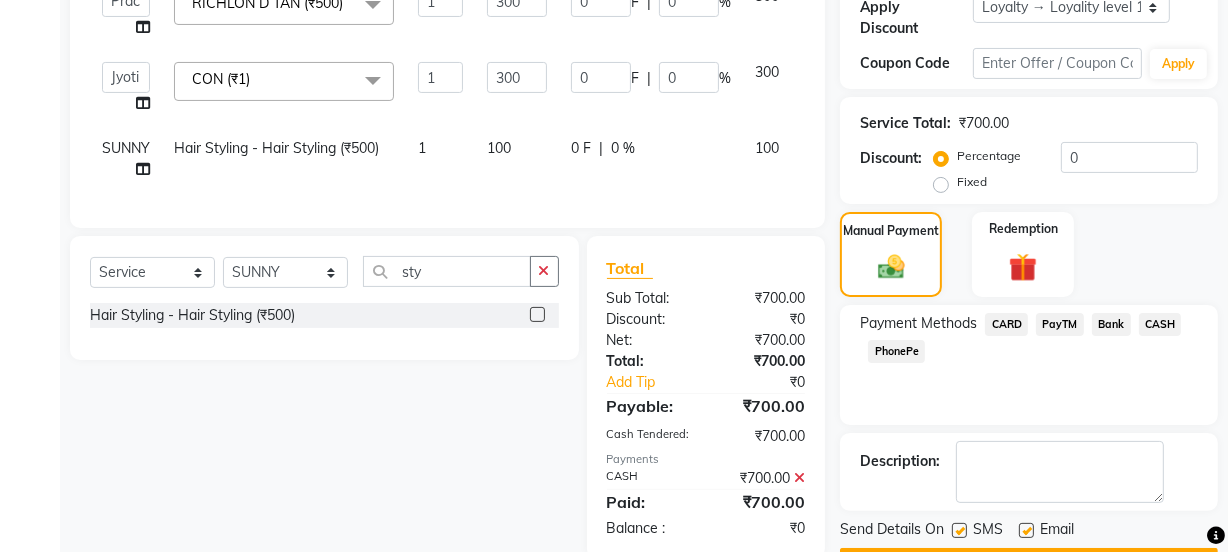 click 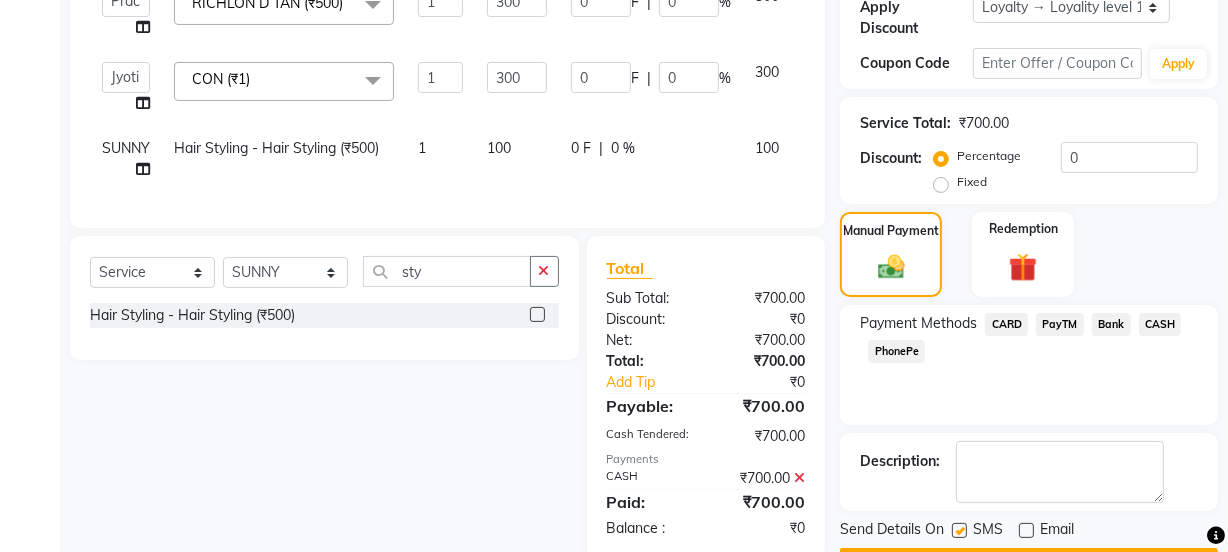 click on "SMS" 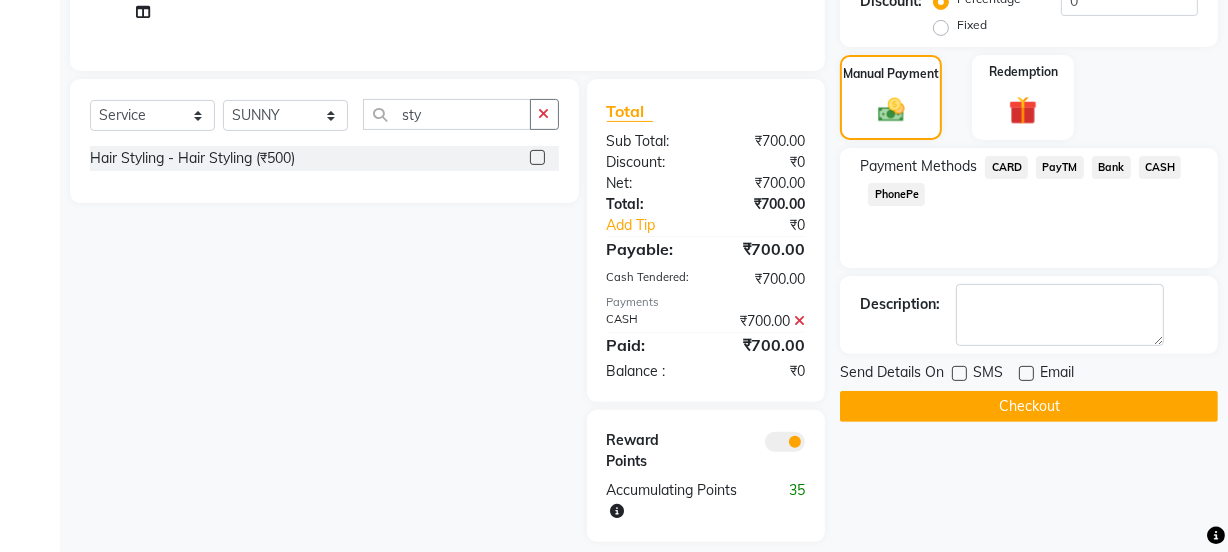 scroll, scrollTop: 555, scrollLeft: 0, axis: vertical 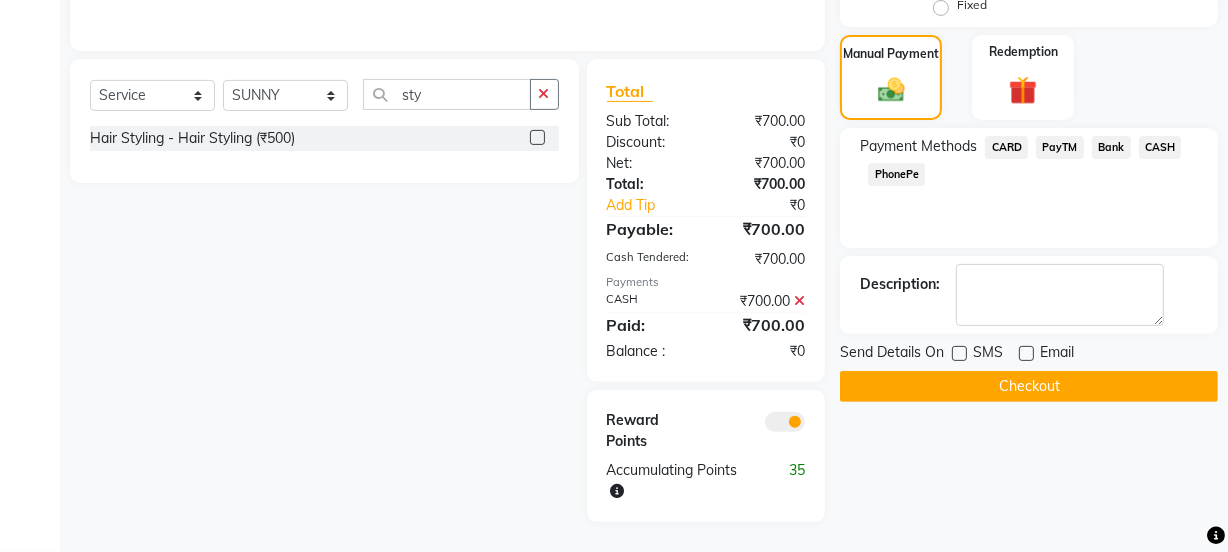 click on "Checkout" 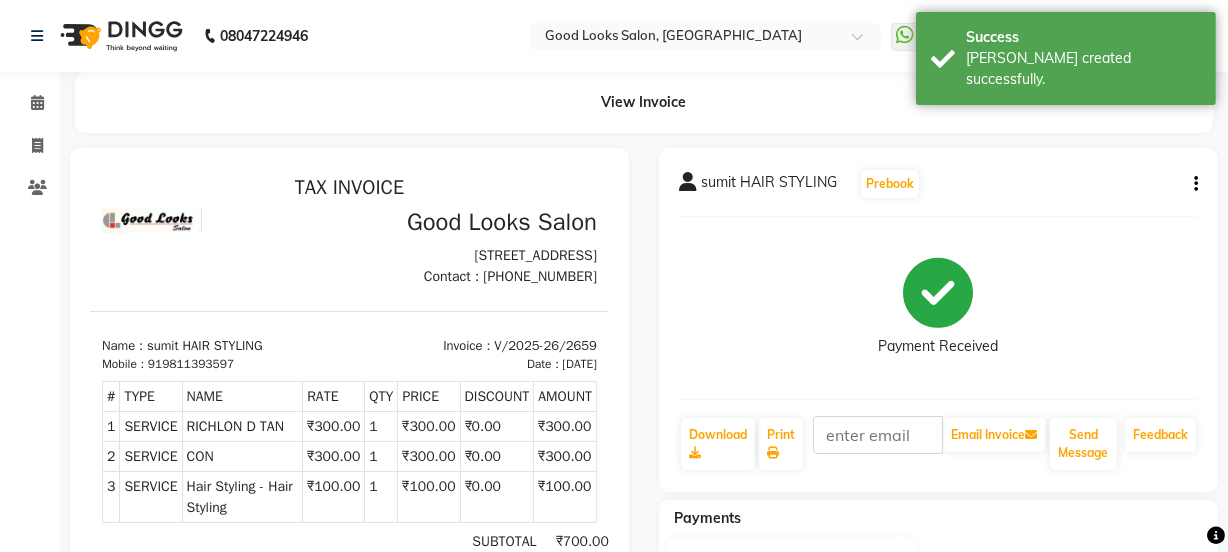 scroll, scrollTop: 0, scrollLeft: 0, axis: both 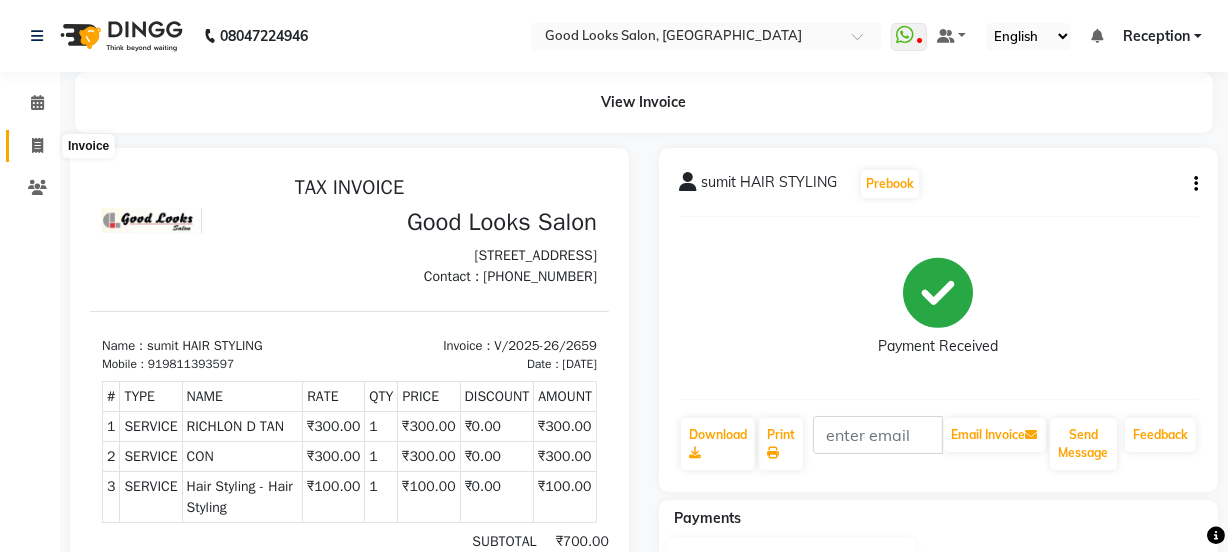 click 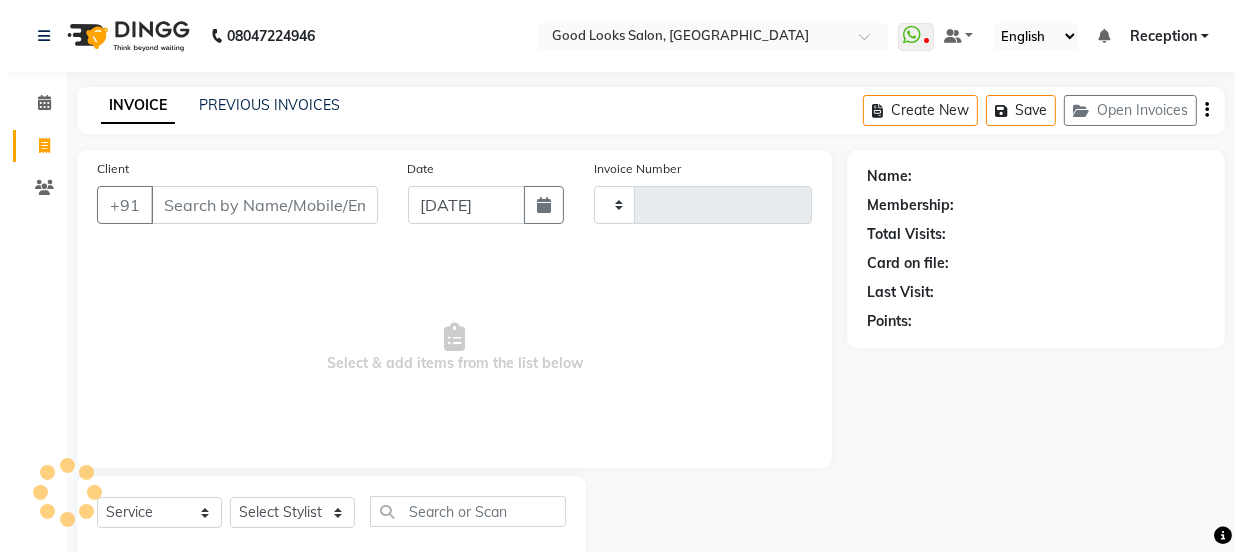 scroll, scrollTop: 50, scrollLeft: 0, axis: vertical 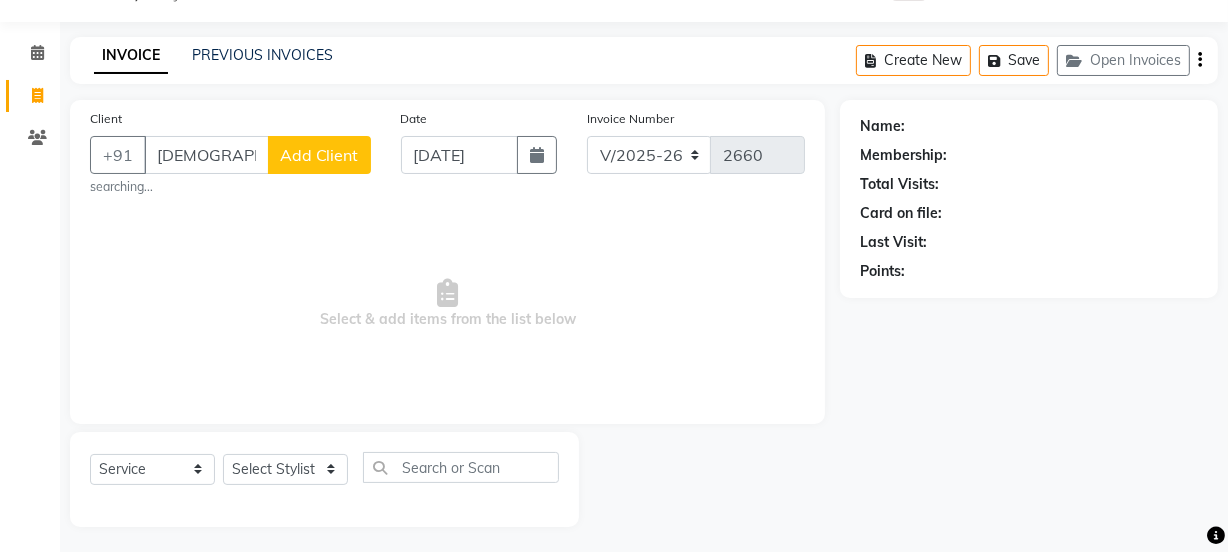click on "Add Client" 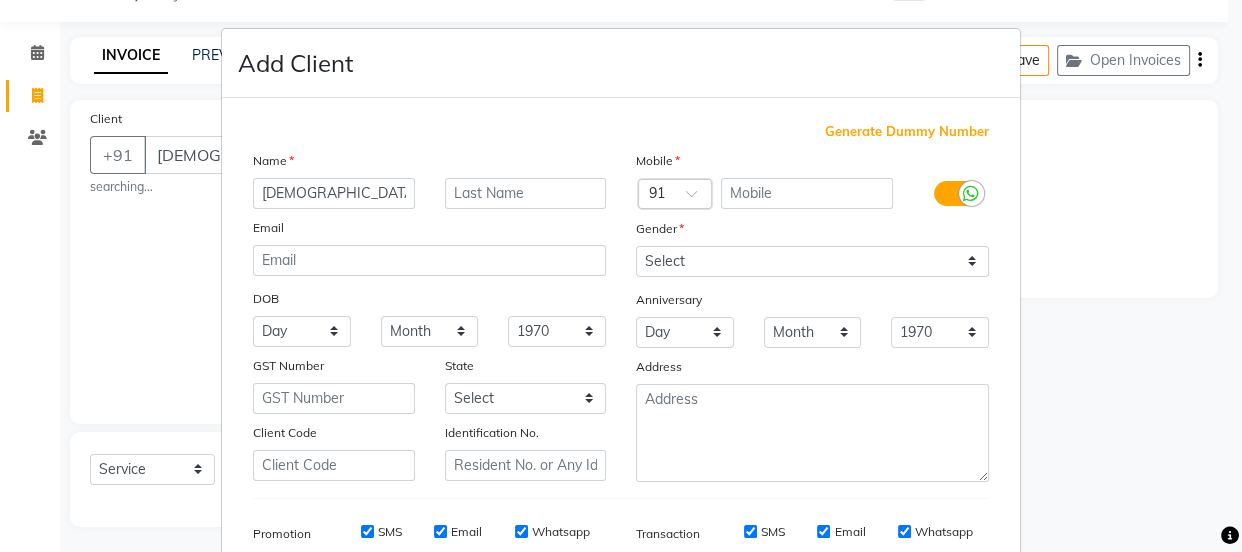 click on "Generate Dummy Number" at bounding box center (907, 132) 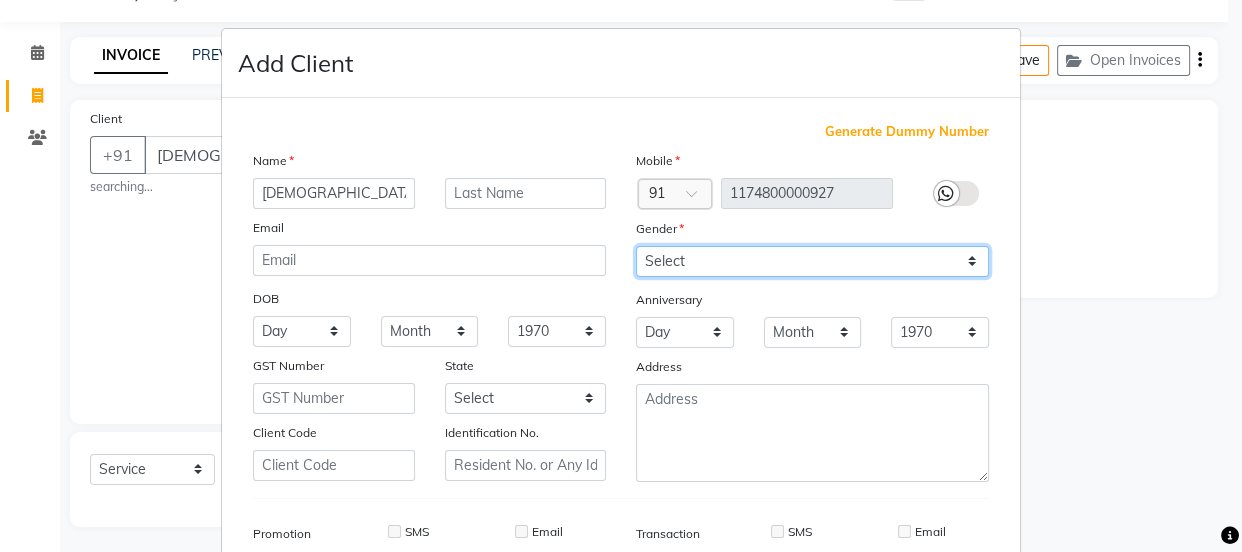 click on "Select [DEMOGRAPHIC_DATA] [DEMOGRAPHIC_DATA] Other Prefer Not To Say" at bounding box center [812, 261] 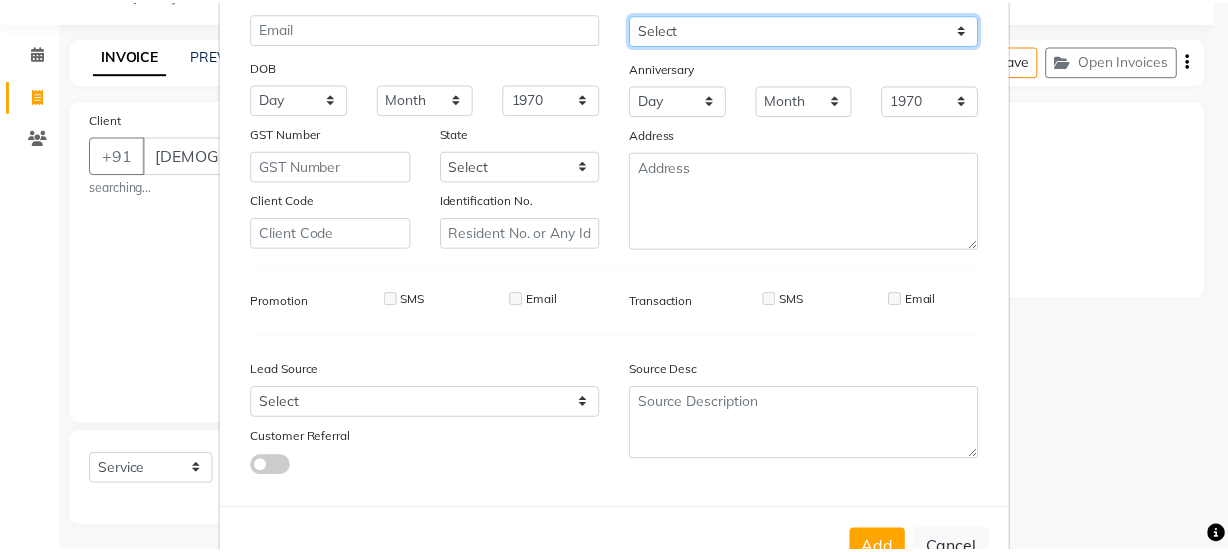 scroll, scrollTop: 301, scrollLeft: 0, axis: vertical 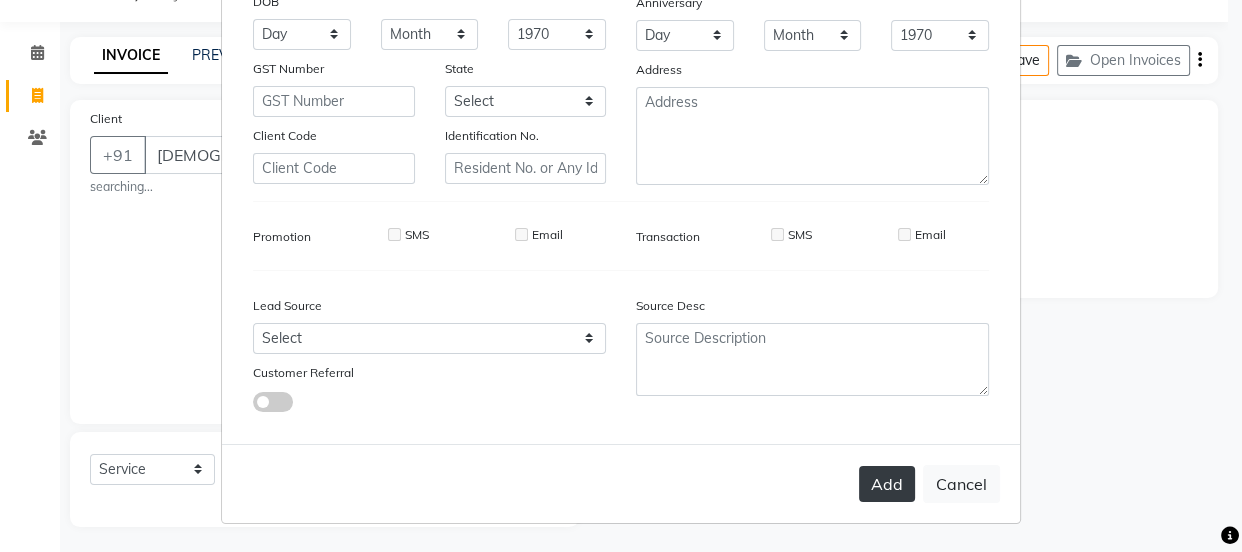 click on "Add" at bounding box center (887, 484) 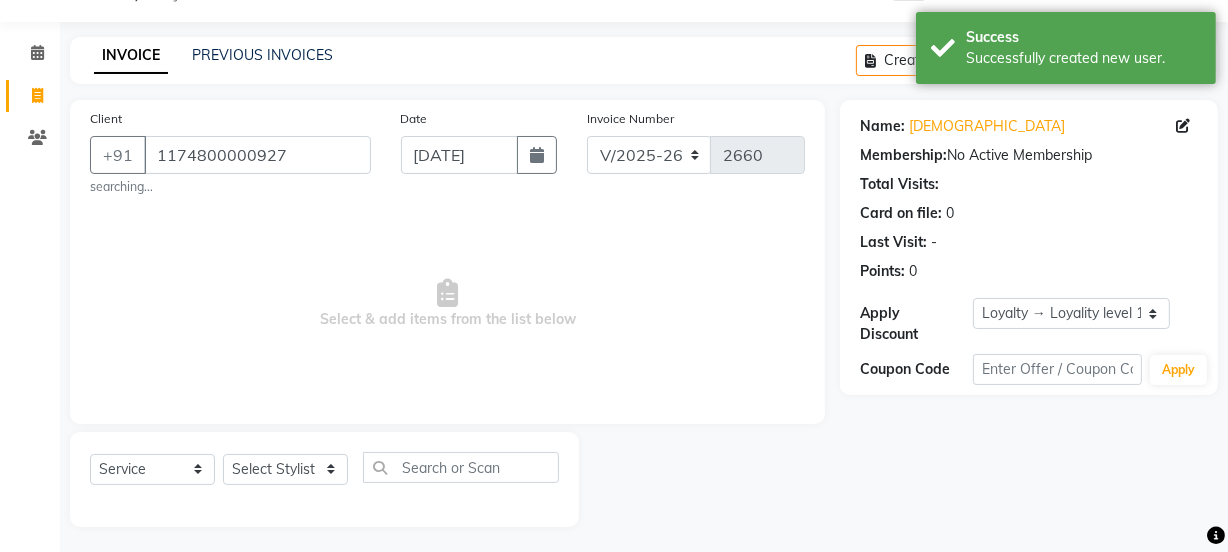click on "Select  Service  Product  Membership  Package Voucher Prepaid Gift Card  Select Stylist Jyoti kaif Manager [PERSON_NAME] 2 Reception [PERSON_NAME] [PERSON_NAME] SUNNY [PERSON_NAME]" 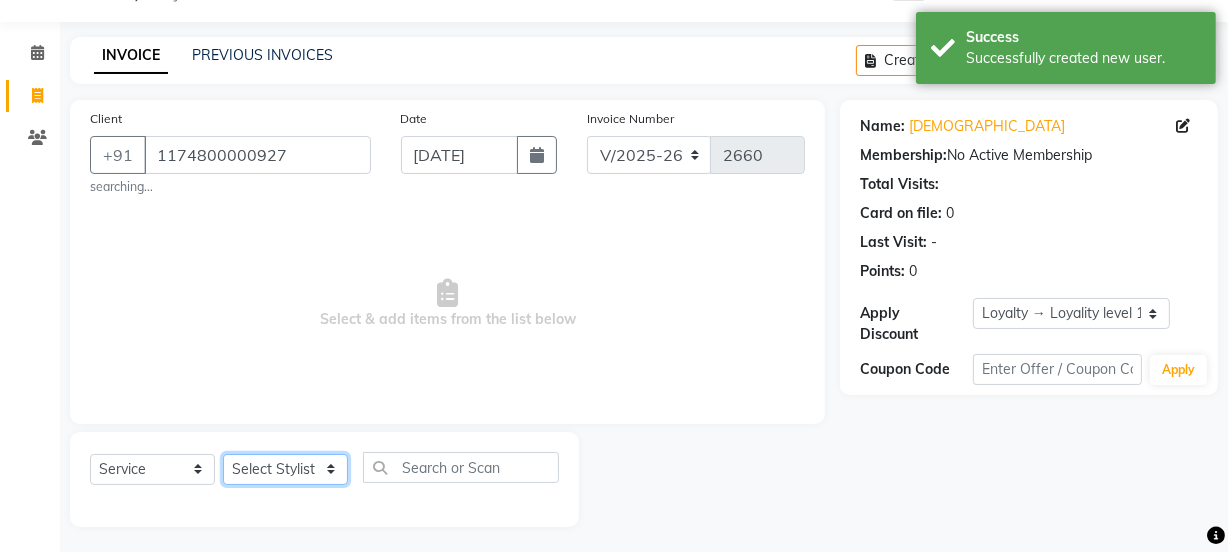 click on "Select Stylist Jyoti kaif Manager [PERSON_NAME] 2 Reception [PERSON_NAME] [PERSON_NAME] SUNNY [PERSON_NAME]" 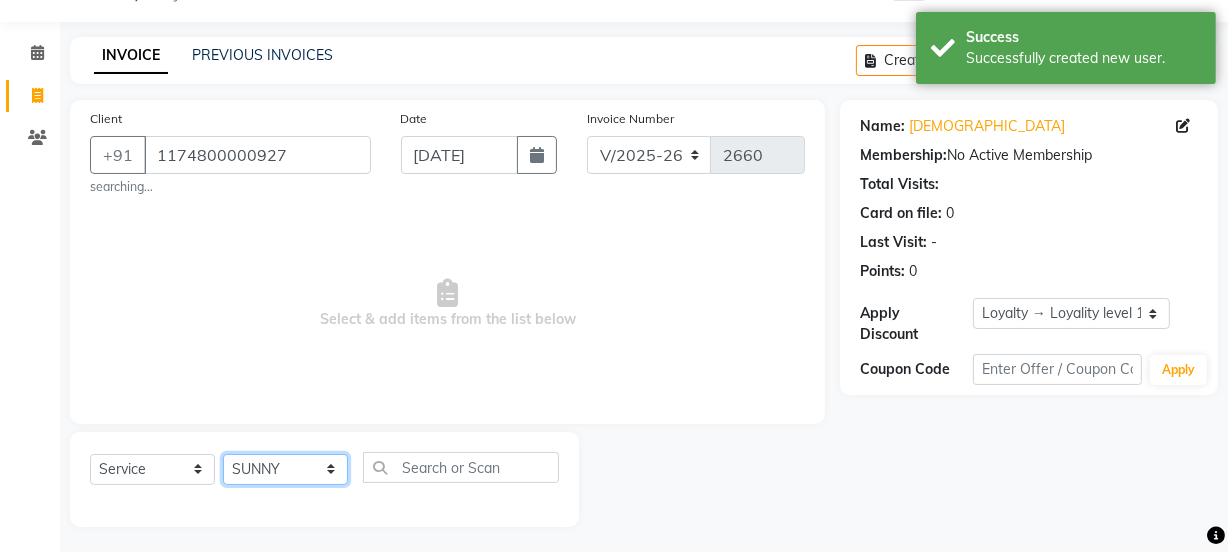 click on "Select Stylist Jyoti kaif Manager [PERSON_NAME] 2 Reception [PERSON_NAME] [PERSON_NAME] SUNNY [PERSON_NAME]" 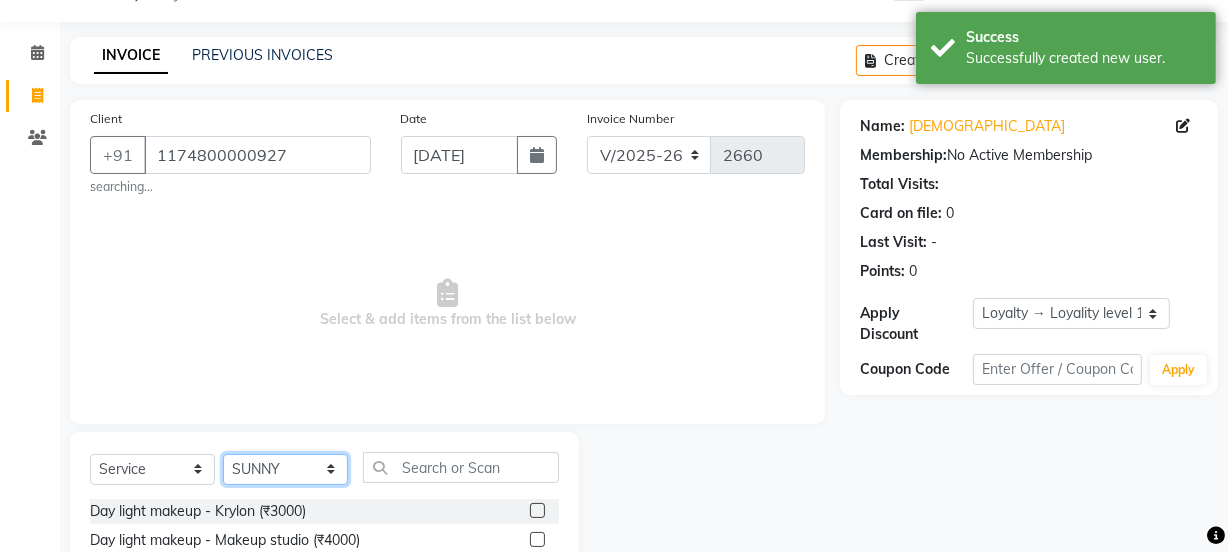 click on "Select Stylist Jyoti kaif Manager [PERSON_NAME] 2 Reception [PERSON_NAME] [PERSON_NAME] SUNNY [PERSON_NAME]" 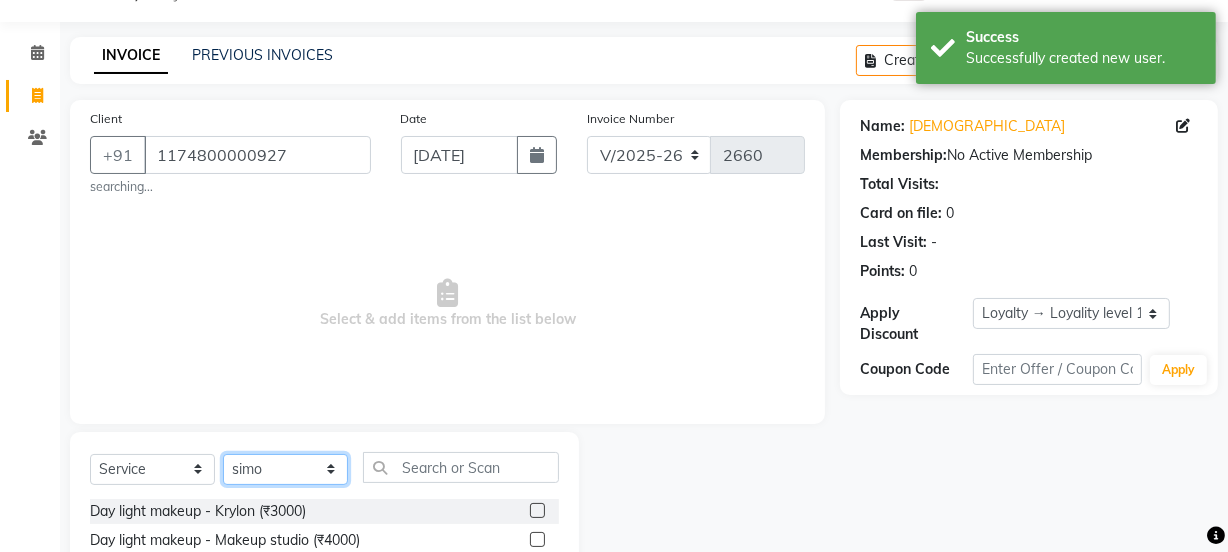 click on "Select Stylist Jyoti kaif Manager [PERSON_NAME] 2 Reception [PERSON_NAME] [PERSON_NAME] SUNNY [PERSON_NAME]" 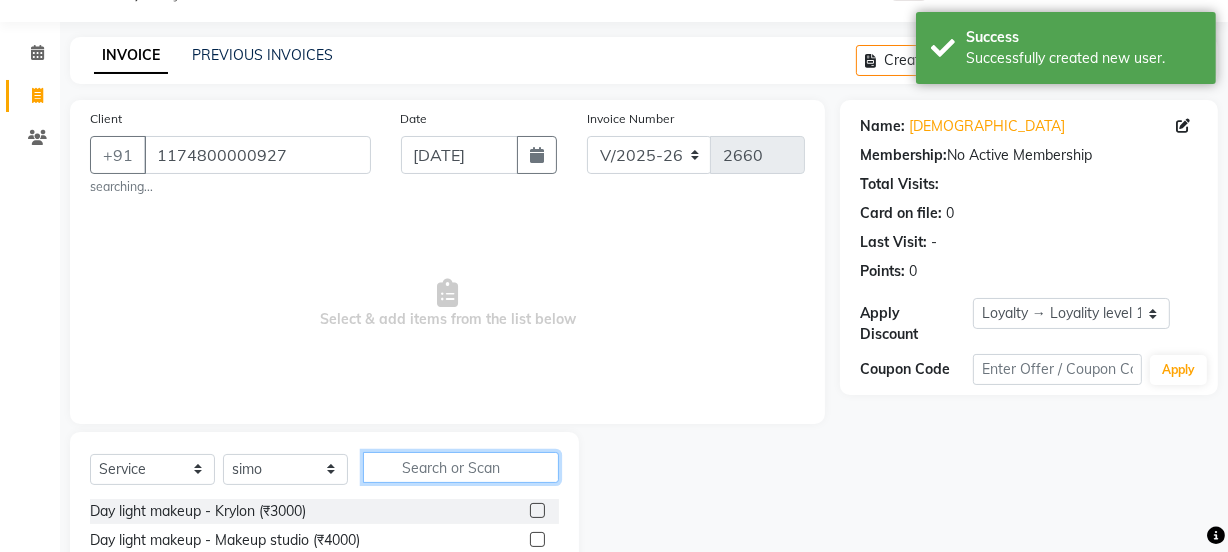 click 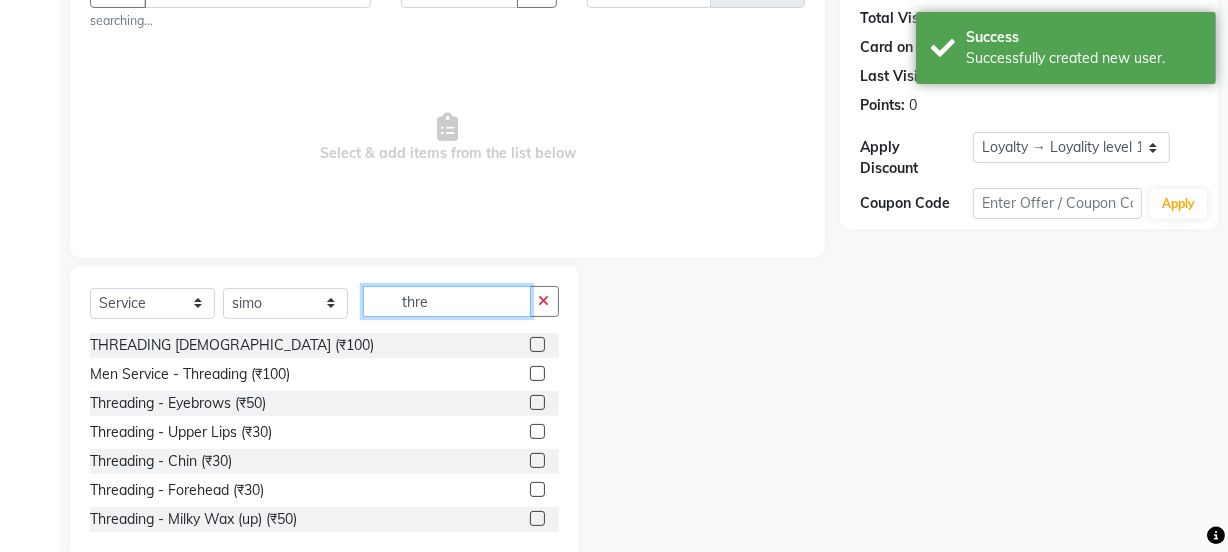 scroll, scrollTop: 256, scrollLeft: 0, axis: vertical 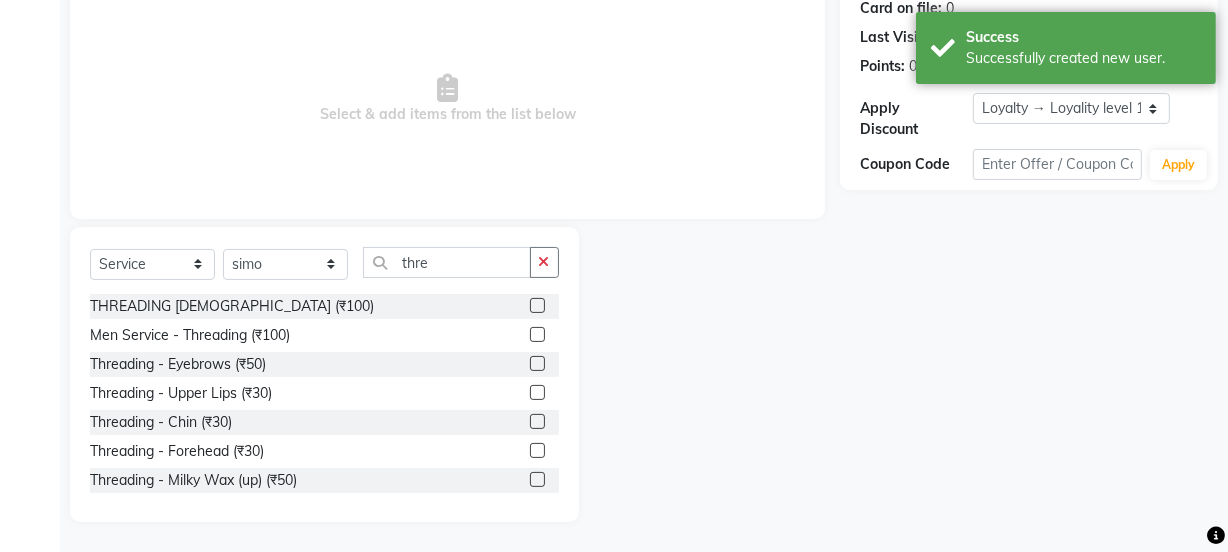 click 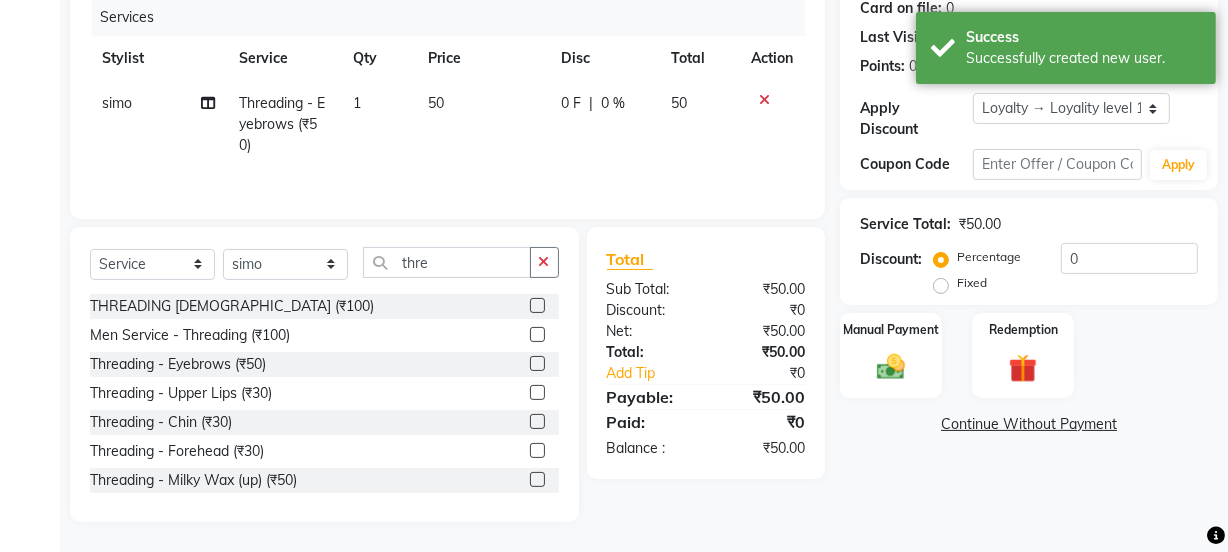 click 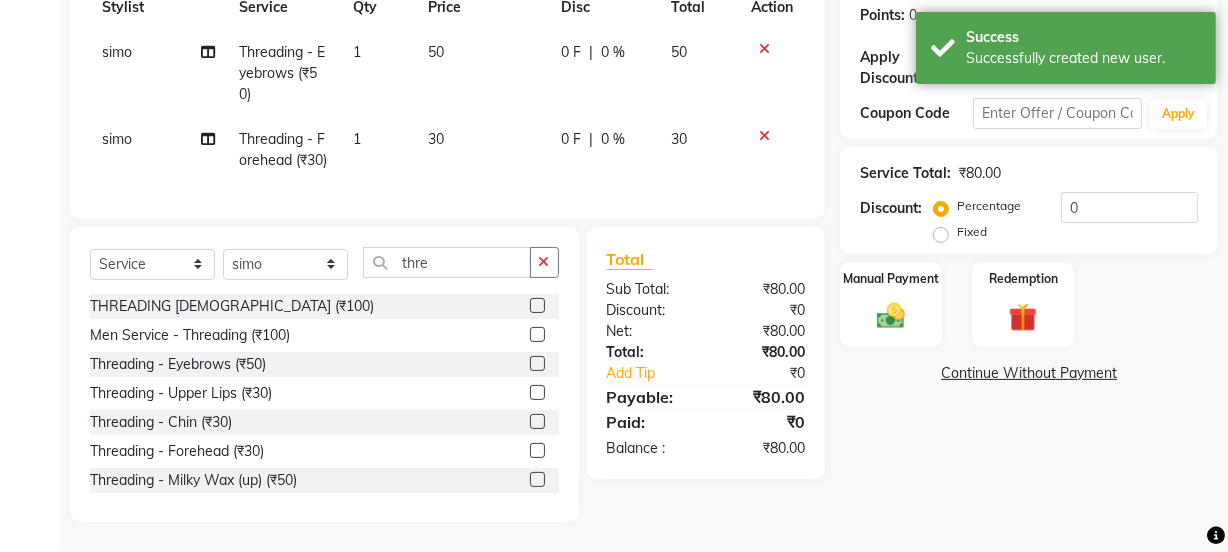 scroll, scrollTop: 341, scrollLeft: 0, axis: vertical 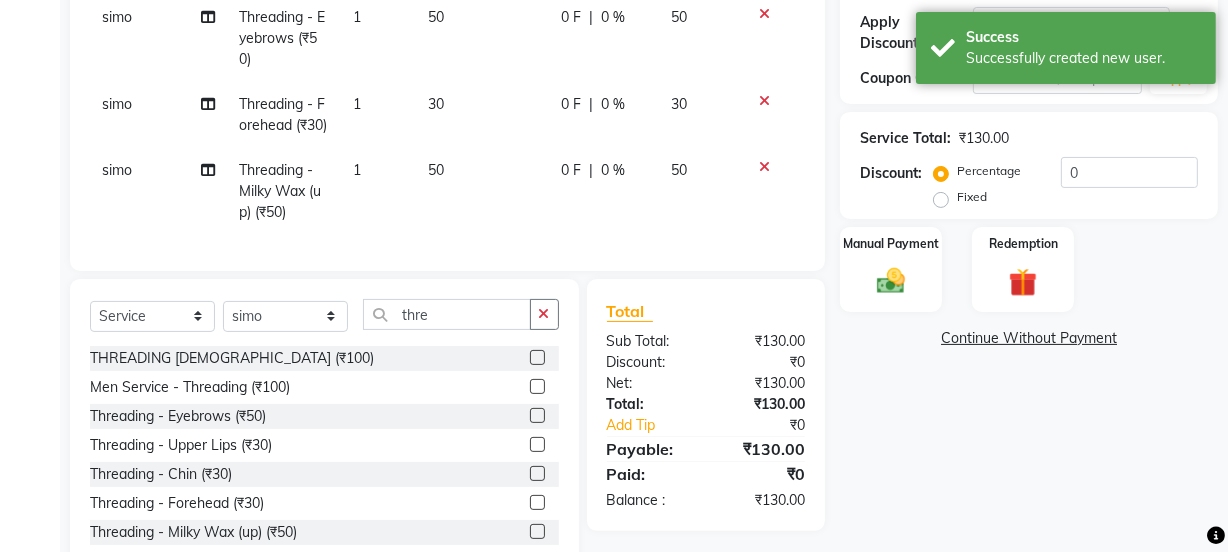 click on "50" 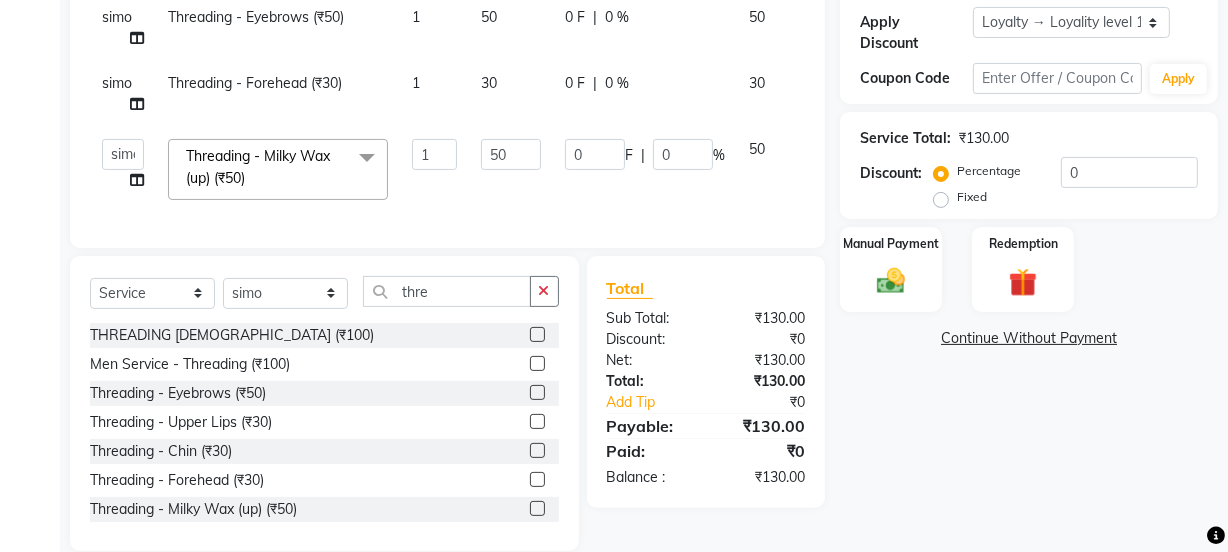 click on "30" 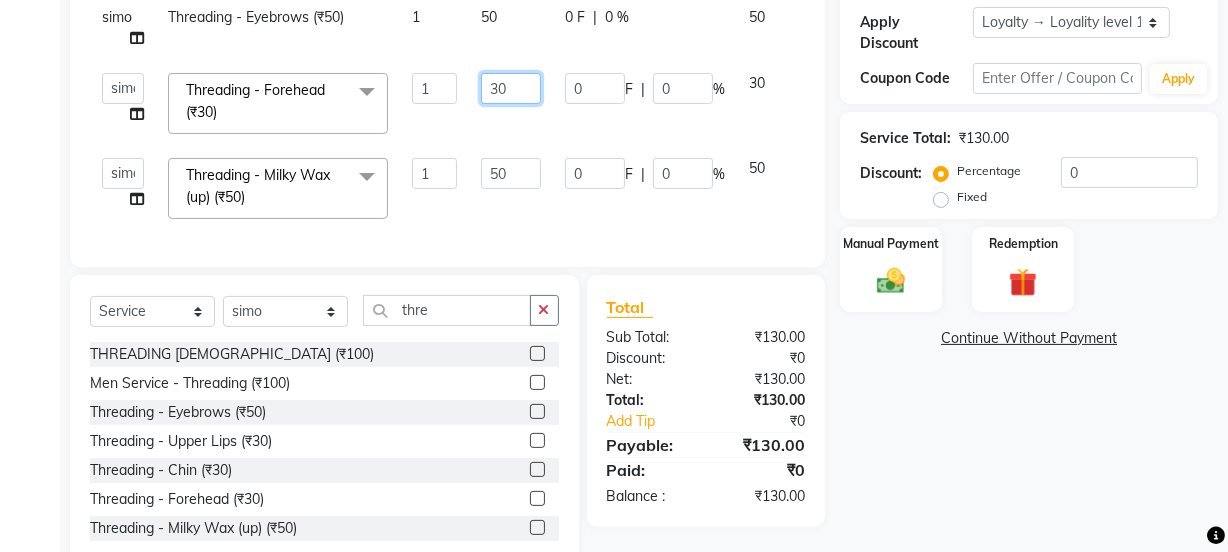 drag, startPoint x: 509, startPoint y: 100, endPoint x: 437, endPoint y: 93, distance: 72.33948 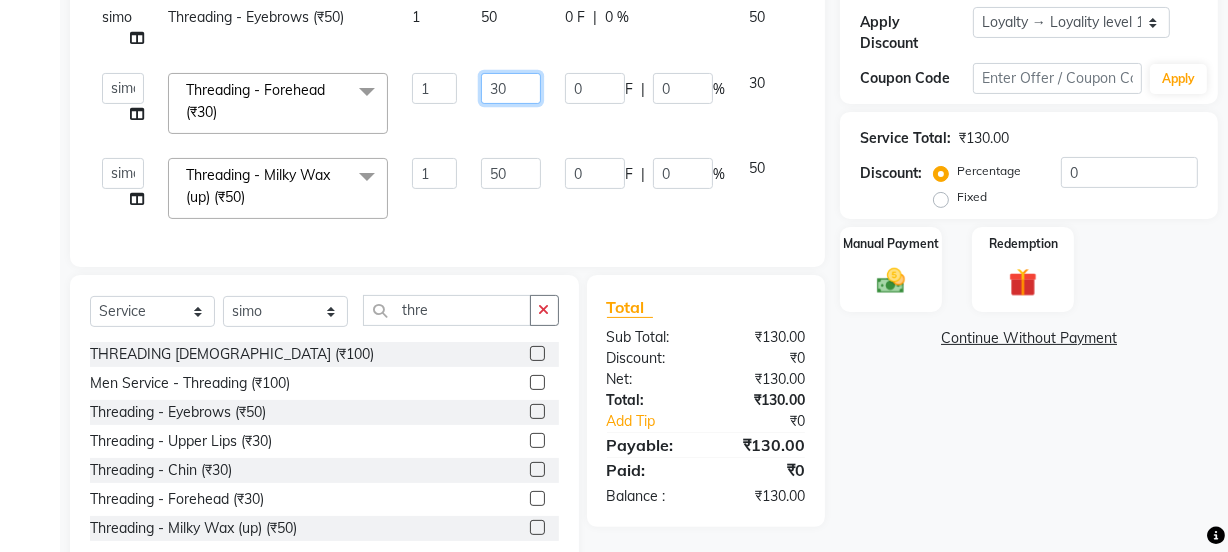 click on "Jyoti   kaif   Manager   Pooja   [PERSON_NAME]   Raman 2   Reception   [PERSON_NAME]   [PERSON_NAME]   SUNNY   [PERSON_NAME]  Threading  - Forehead (₹30)  x Day light makeup  - Krylon (₹3000) Day light makeup  - Makeup studio (₹4000) Day light makeup  - Air brush (₹5000) Frount trimming (₹200) NANO (₹6000) Schwarzkopf root touch (₹1200) Full Arms Bleach (₹500) Bubble gum pedicure (₹1200) Wella bleach (₹700) FACE SCRUB (₹200) EYELESH (₹500) KANPEKI (₹3000) TANINO [MEDICAL_DATA] (₹7000) BUBBLE GUM MANICURE (₹1500) TMT MASK (₹8001) MOROCCO SEREM (₹1800) LOREAL GLOBLE COLOUR (₹3000) BACK RICA WAX (₹600) NAIL CUT (₹100) PROTIN SPA G (₹1500) FOOT MASSAGE (₹300) STOMACH WAX (₹200) BACK TRIMMING (₹150) TWACHA FACIAL (₹1500) MACADAMIA SPA (₹3000) FULL BODY TRIMMING (₹100) THREADING [DEMOGRAPHIC_DATA] (₹100) BLUETOX (₹6000) lower lips (₹30) NOSE WAX (₹50) CHIN WAX (₹50) UNDER ARMS TRIMMING (₹50) ELBOWS (₹100) MENHDI APPLICATION (₹300) FROUNT BLEACH (₹400) pack (₹200) 1 30" 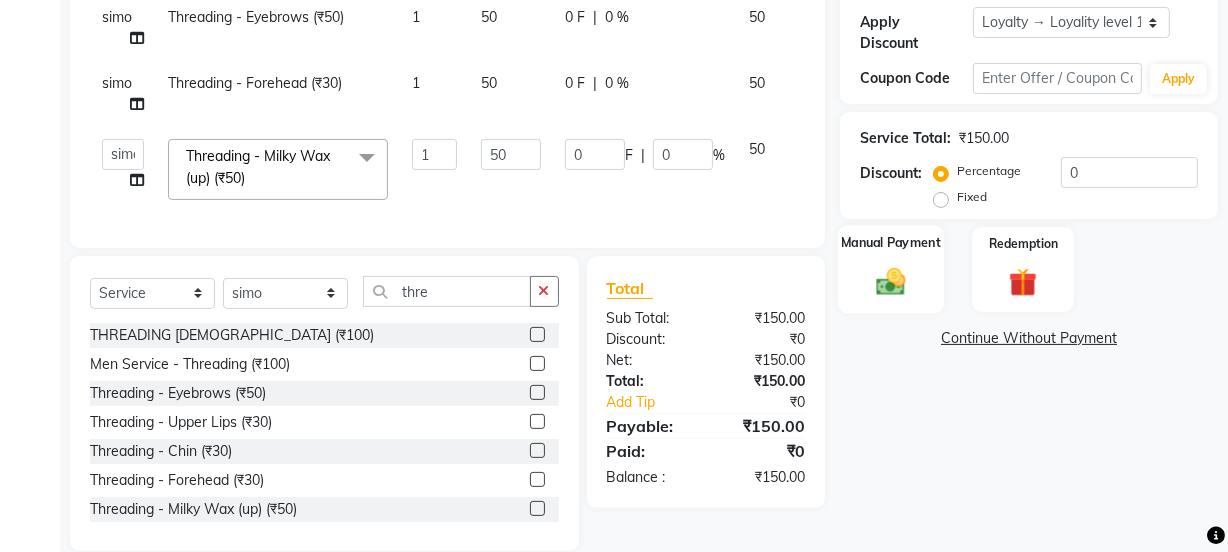click on "Manual Payment" 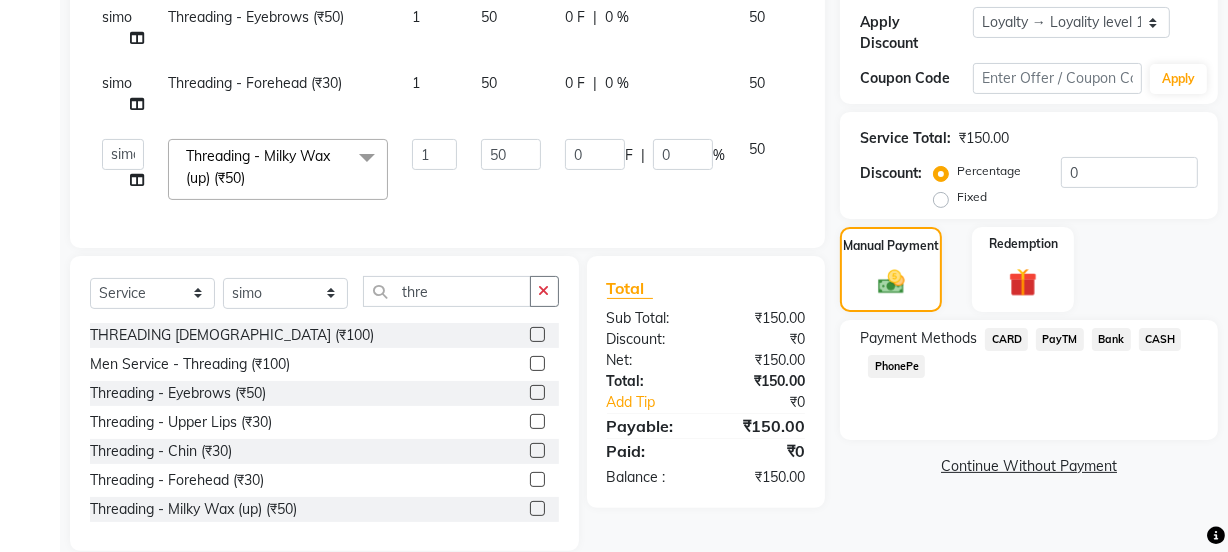 click on "CASH" 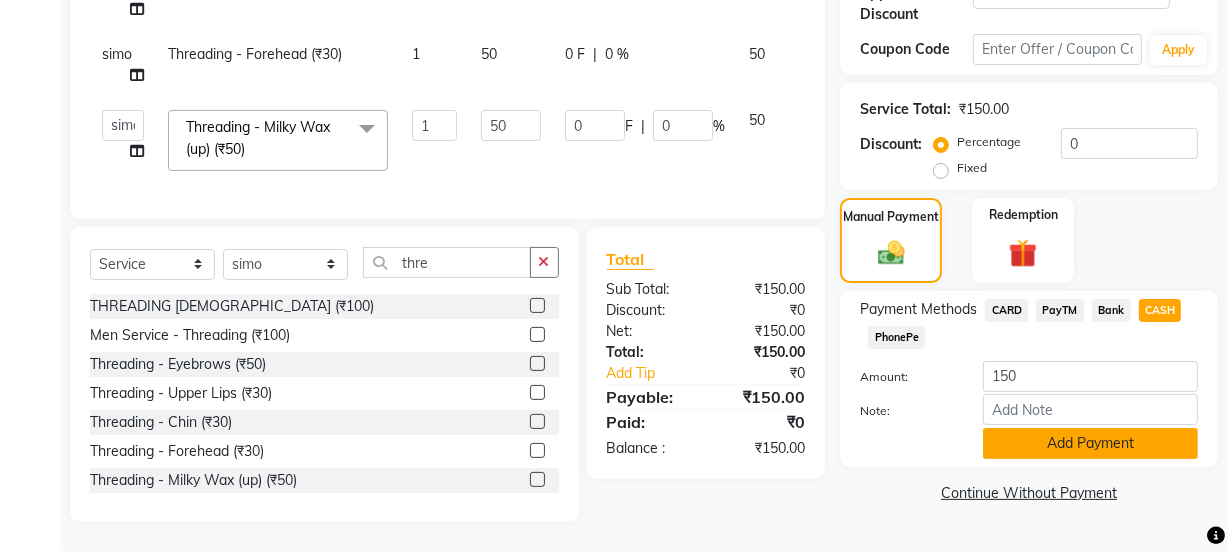 click on "Add Payment" 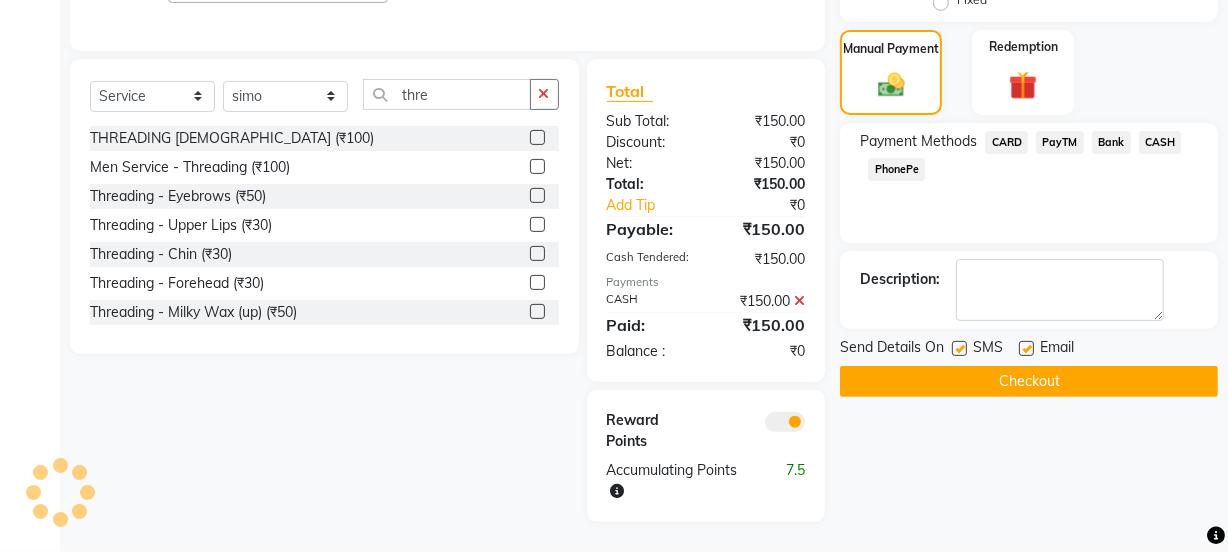 scroll, scrollTop: 551, scrollLeft: 0, axis: vertical 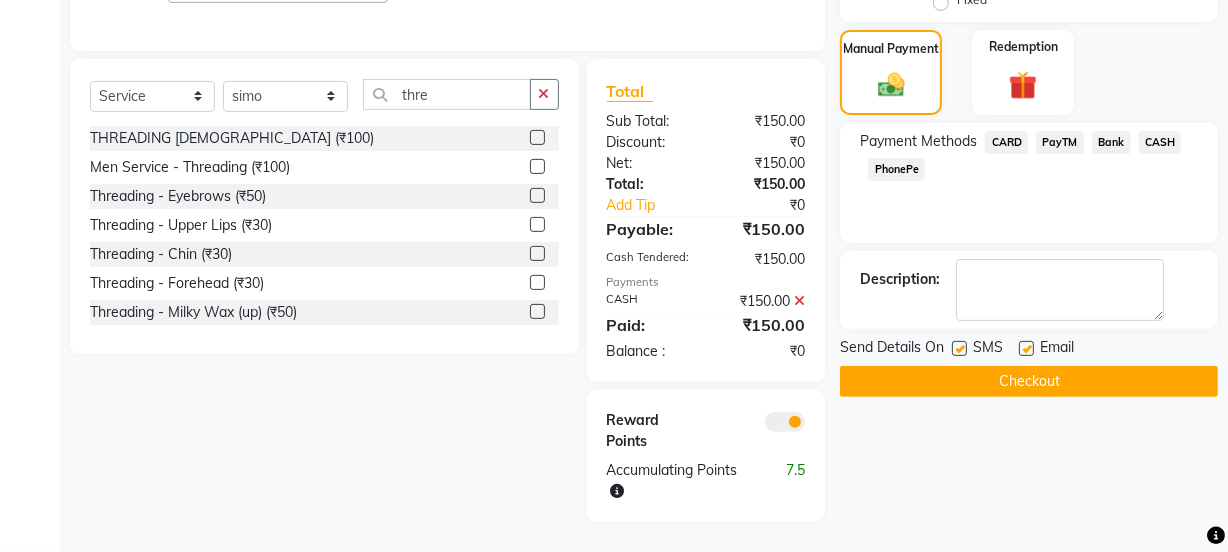 click 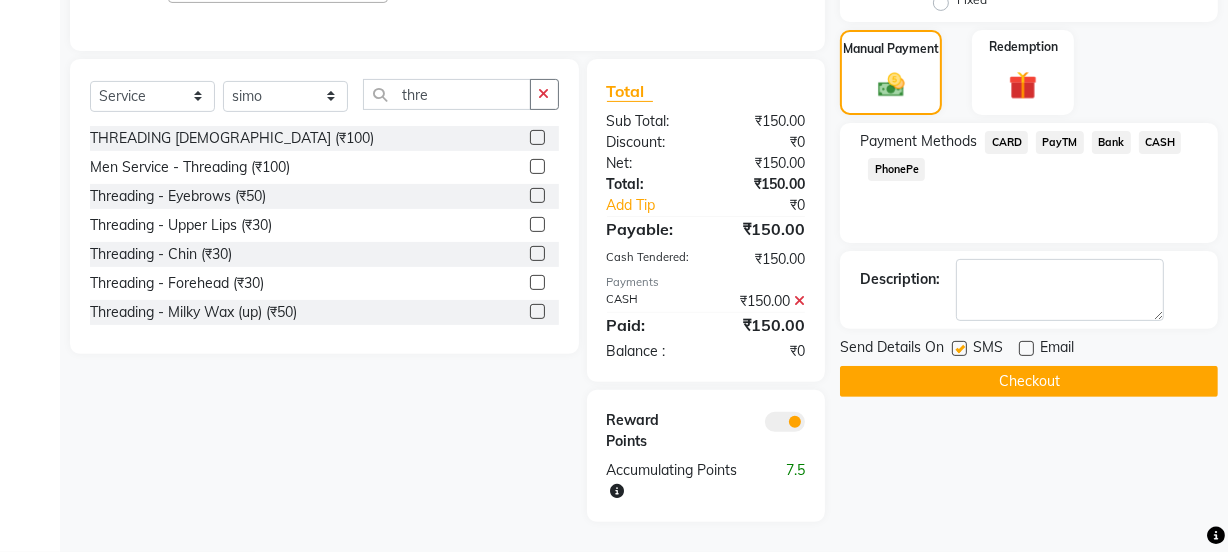 click on "Checkout" 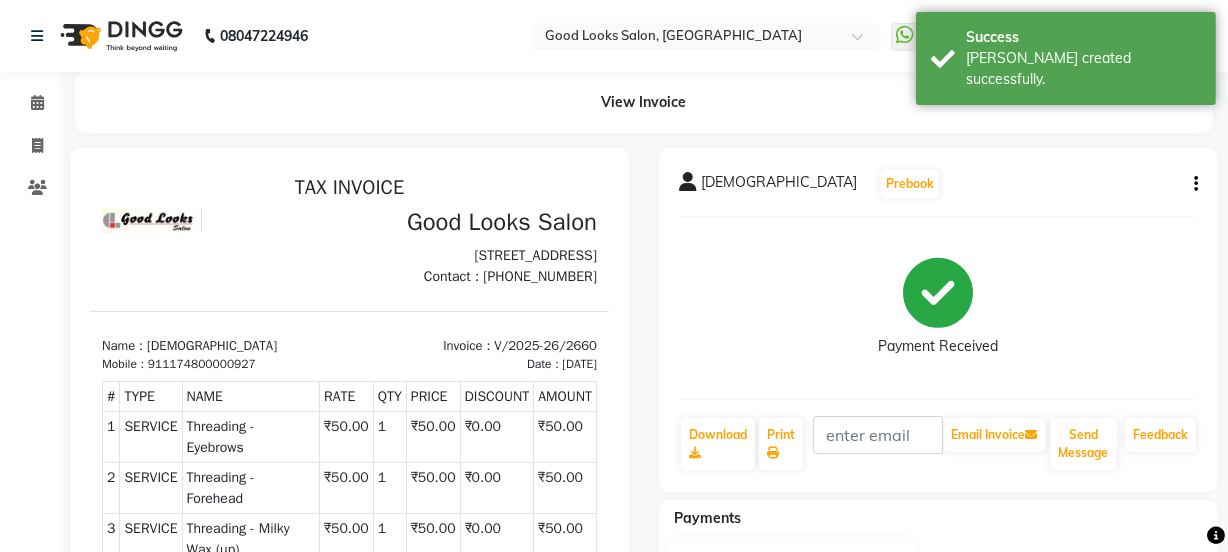 scroll, scrollTop: 0, scrollLeft: 0, axis: both 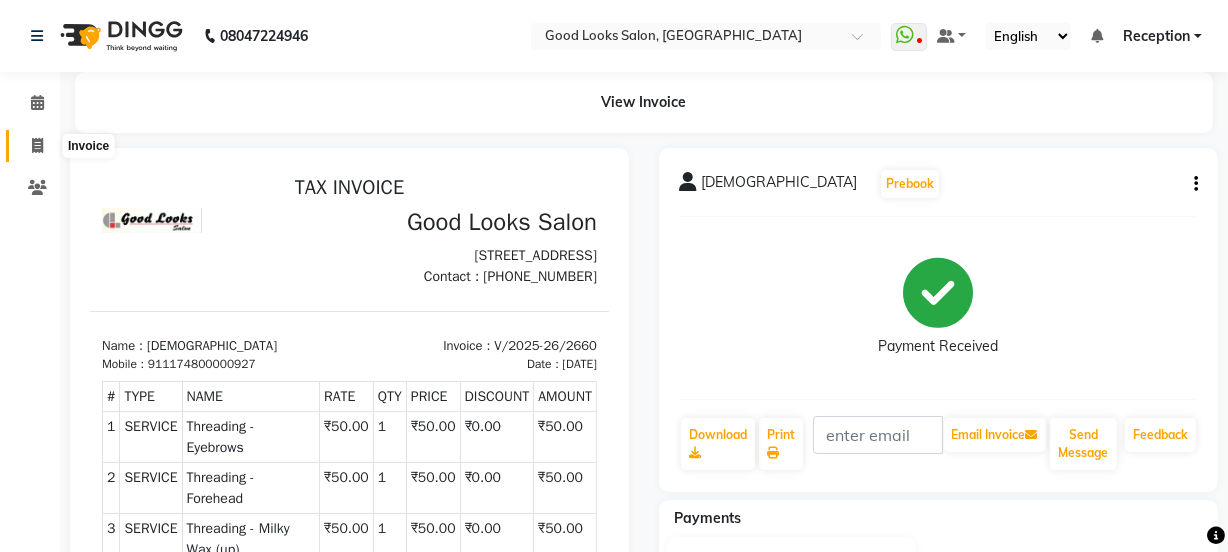 click 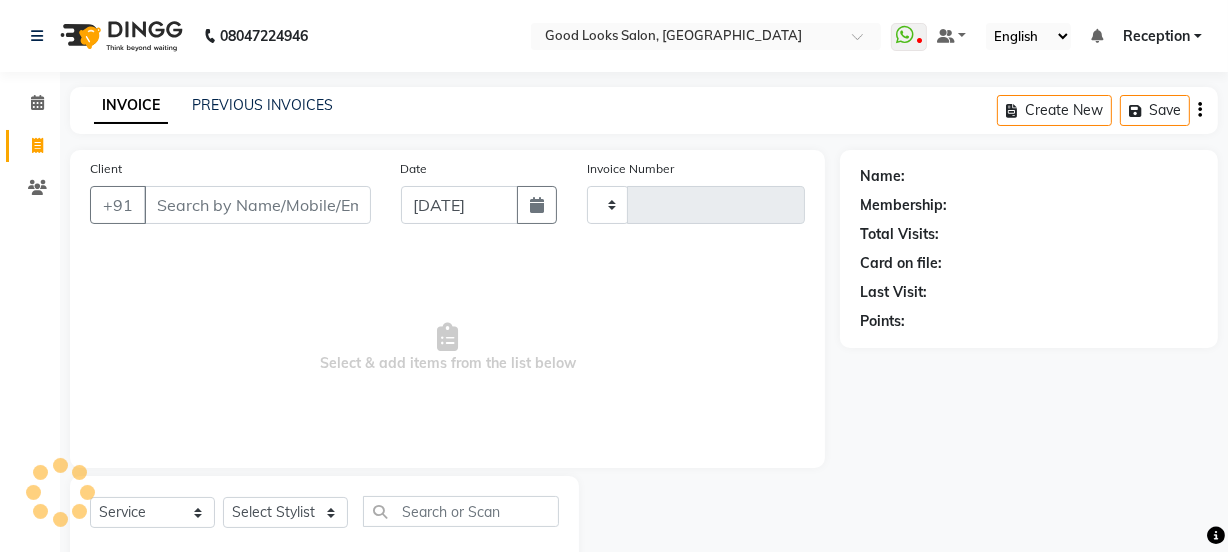 scroll, scrollTop: 50, scrollLeft: 0, axis: vertical 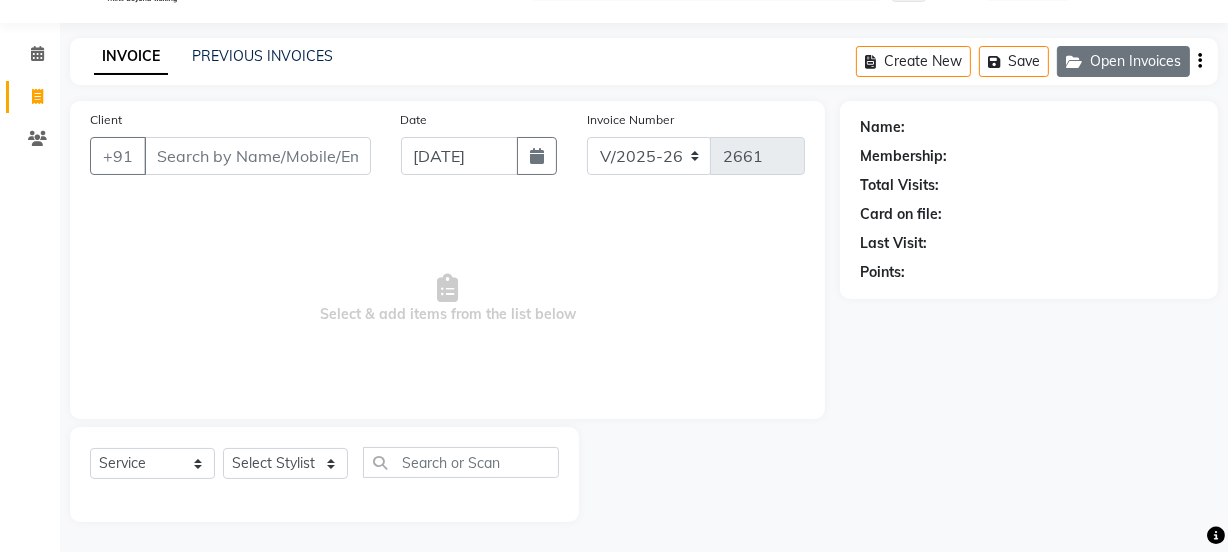 click on "Open Invoices" 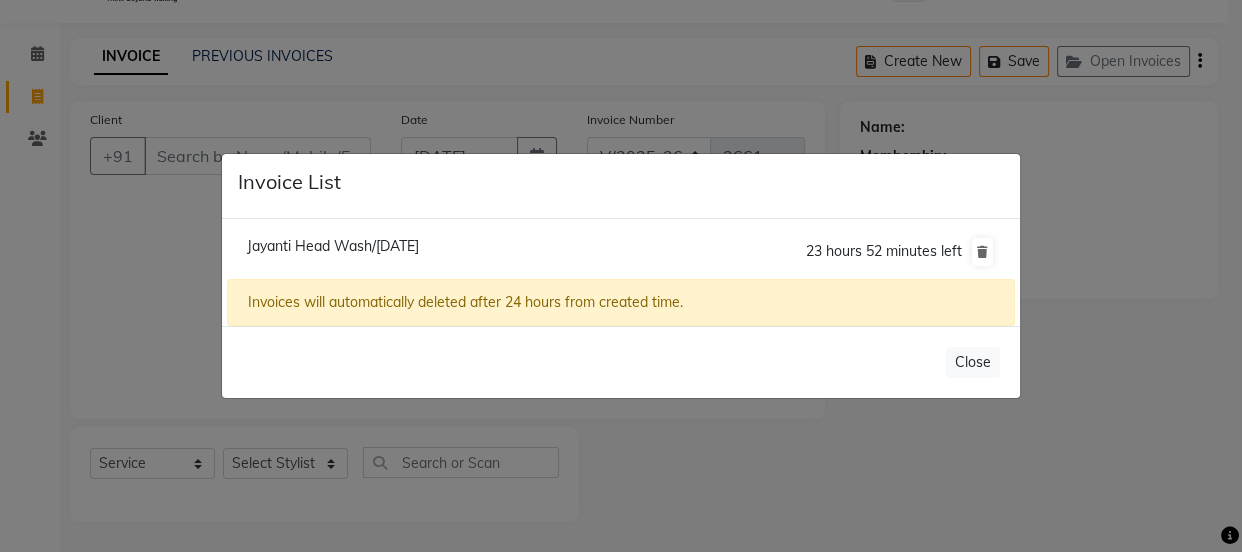 click on "Jayanti Head Wash/[DATE]" 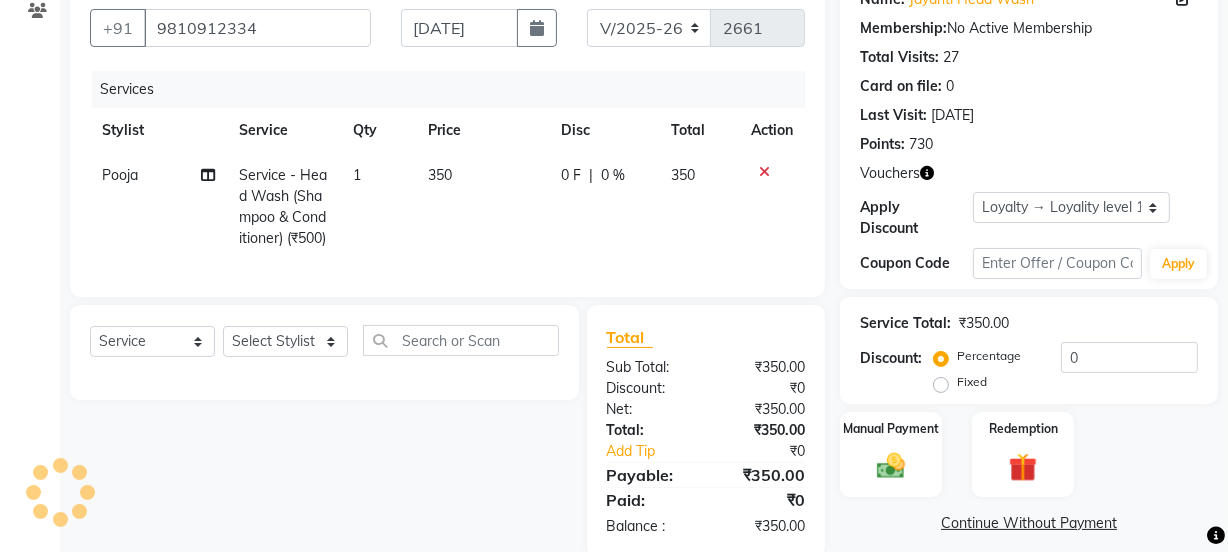 scroll, scrollTop: 247, scrollLeft: 0, axis: vertical 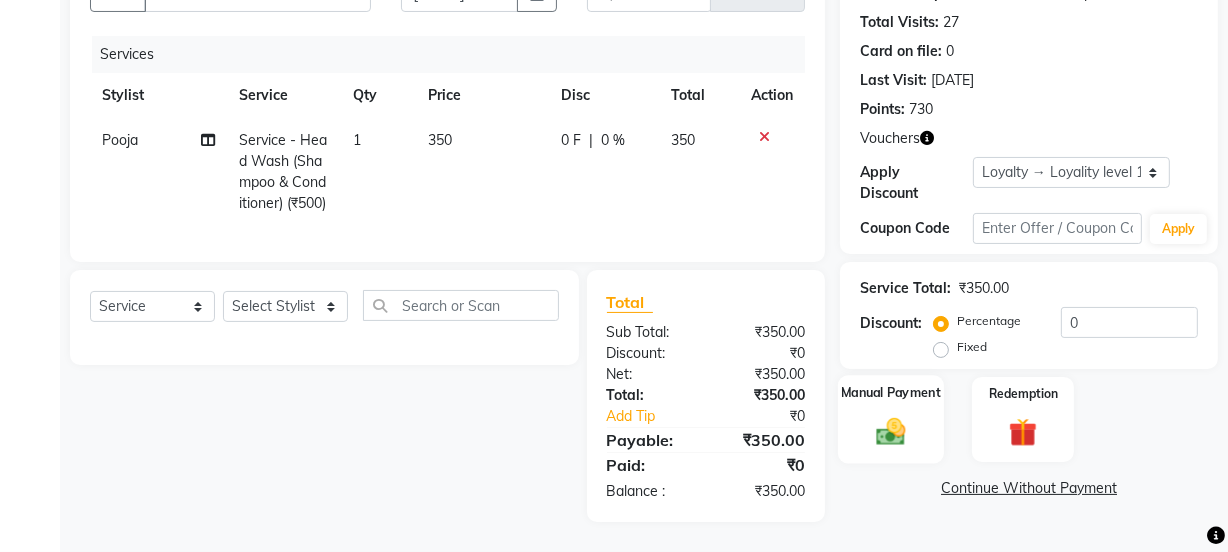 click 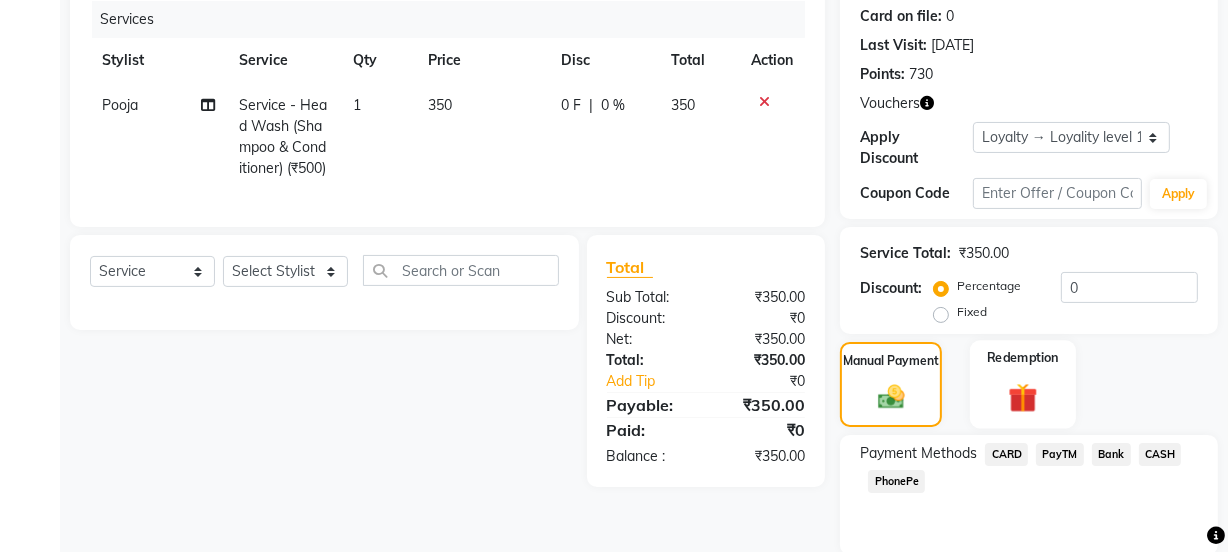 click on "Redemption" 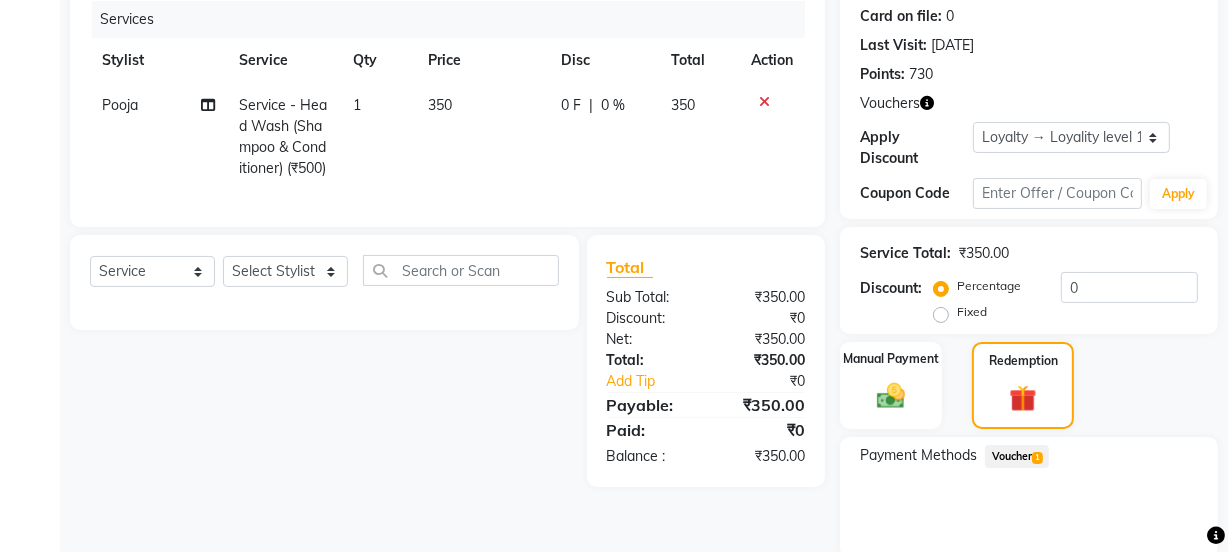 click on "Voucher  1" 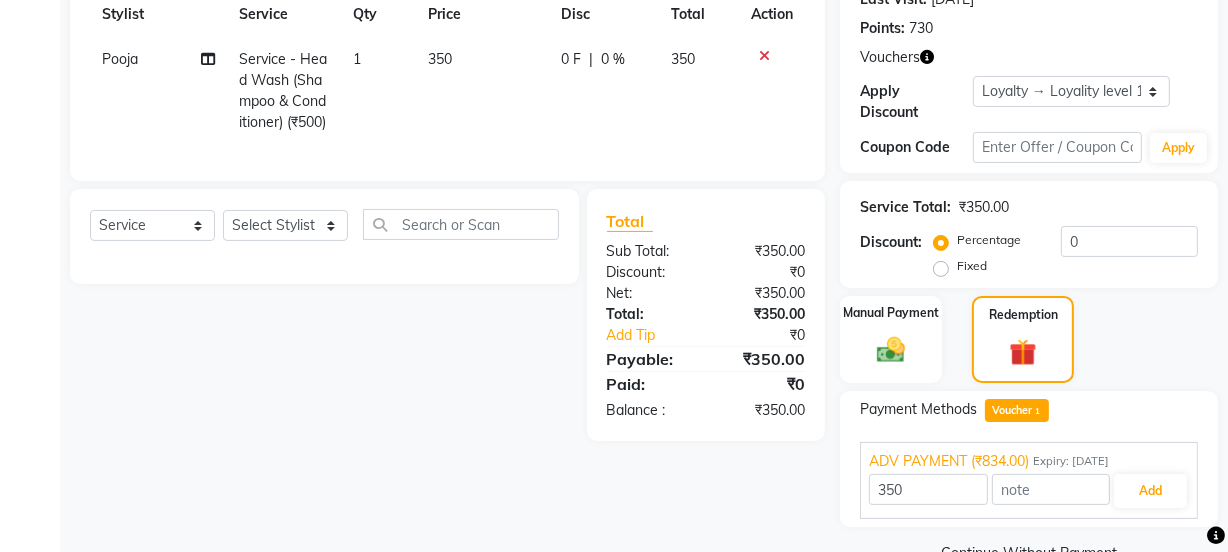 scroll, scrollTop: 338, scrollLeft: 0, axis: vertical 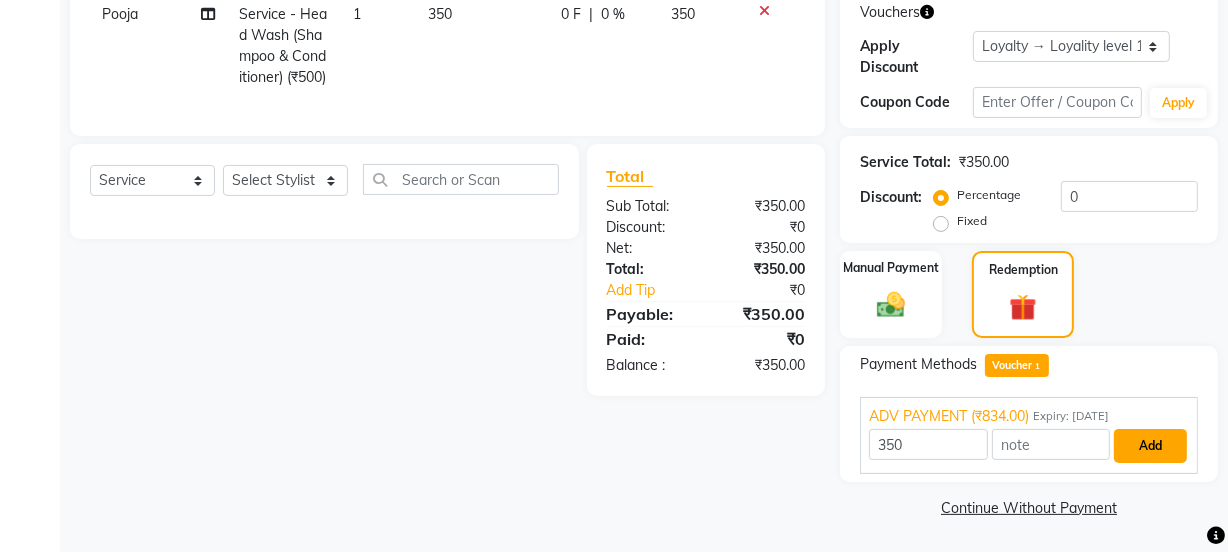 click on "Add" at bounding box center [1150, 446] 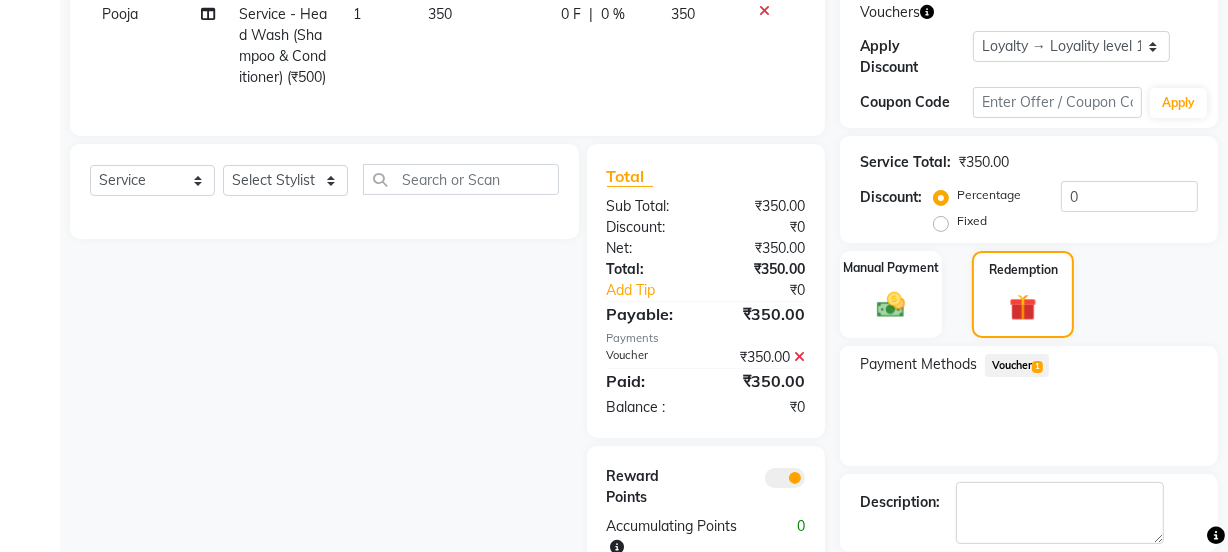 scroll, scrollTop: 435, scrollLeft: 0, axis: vertical 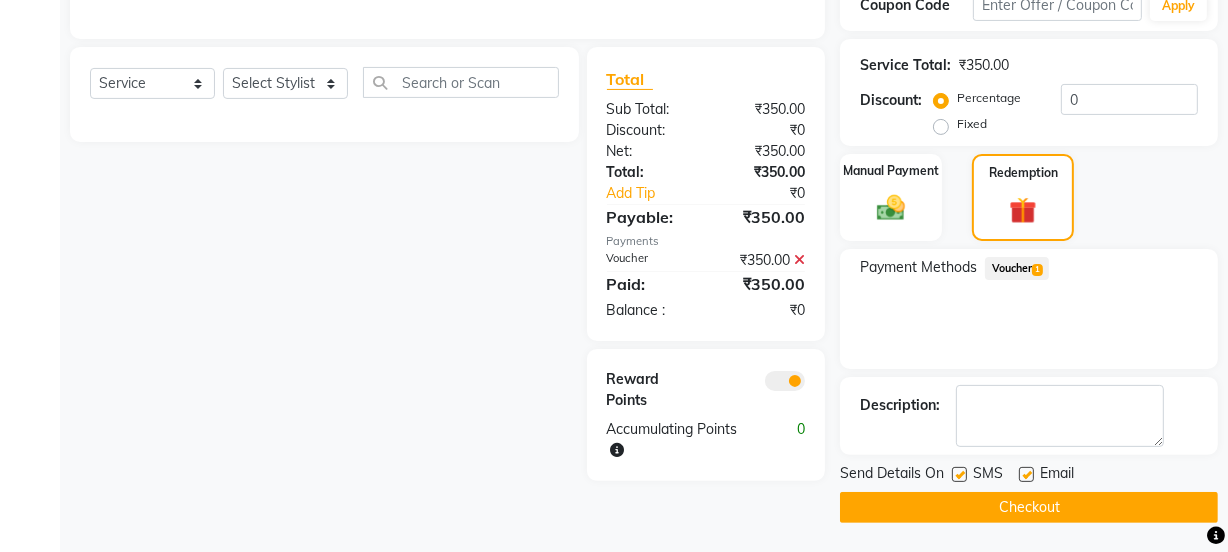 click 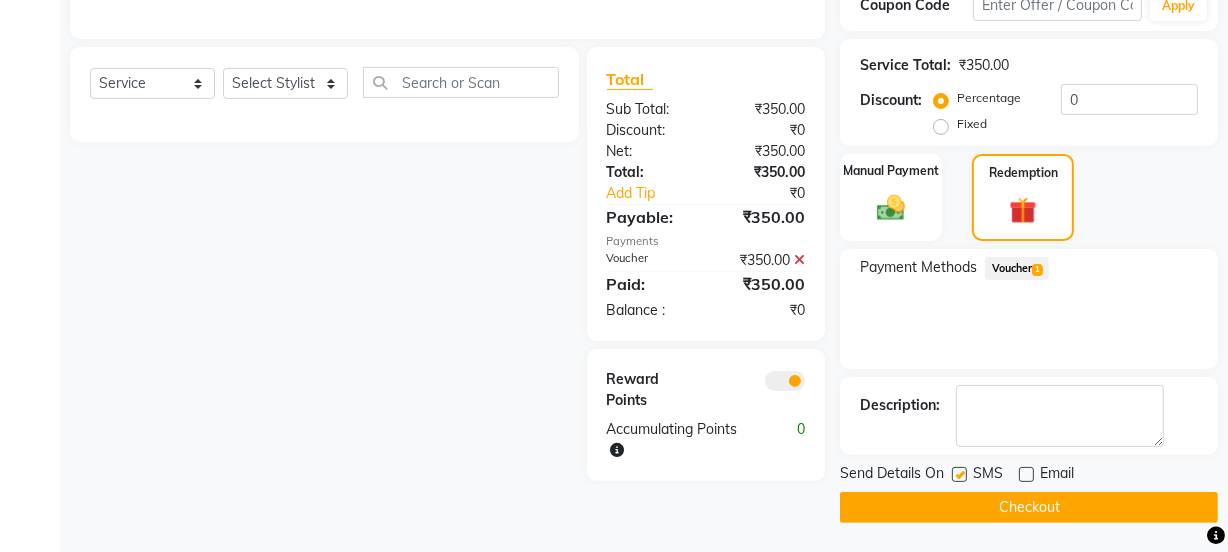 click on "Send Details On SMS Email" 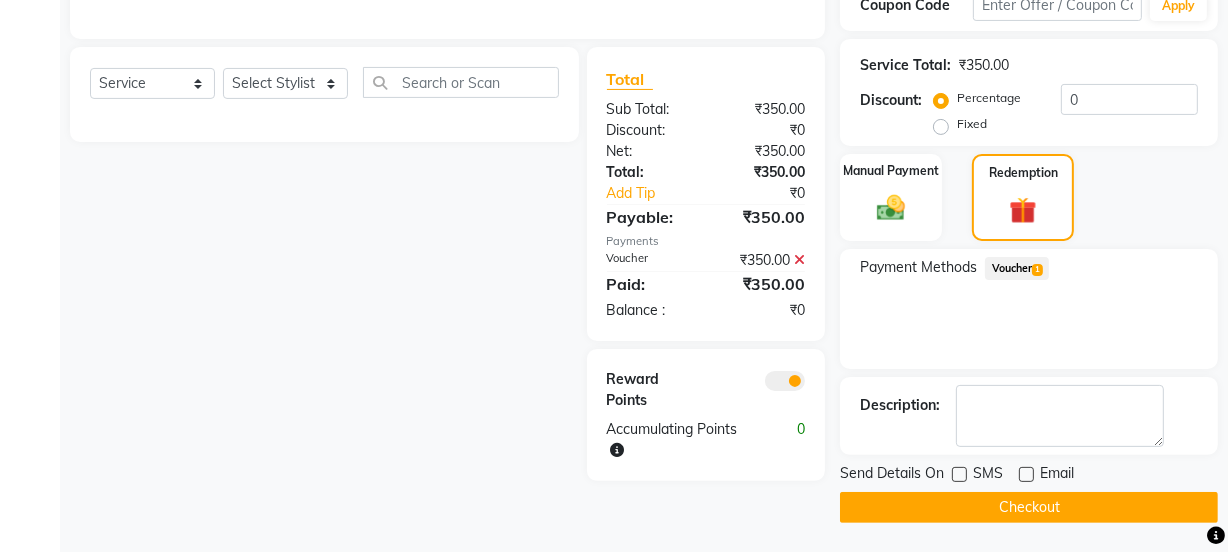 click on "Checkout" 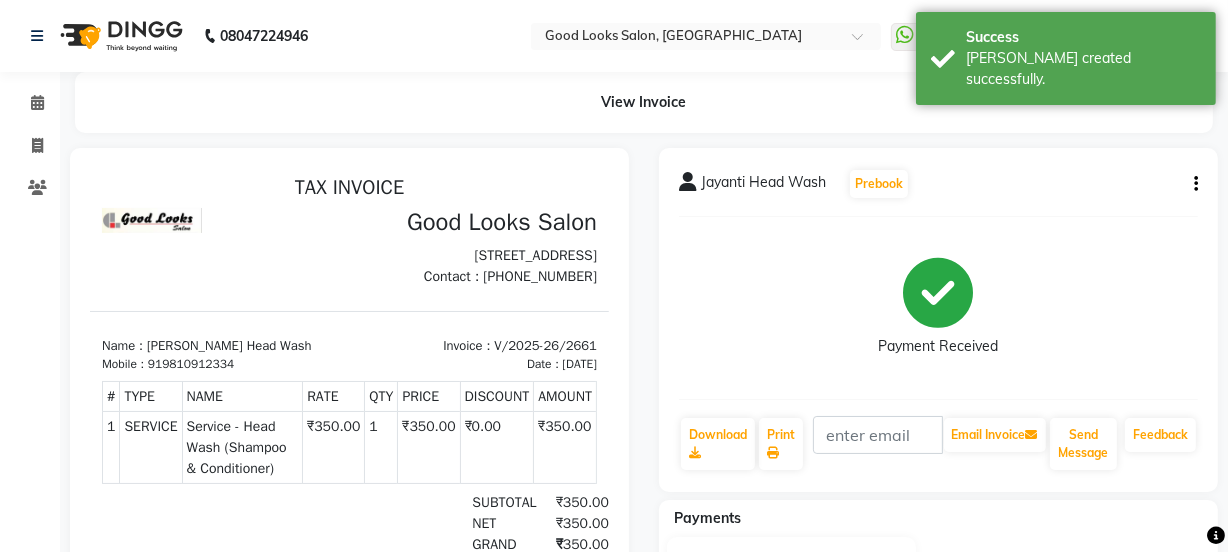 scroll, scrollTop: 0, scrollLeft: 0, axis: both 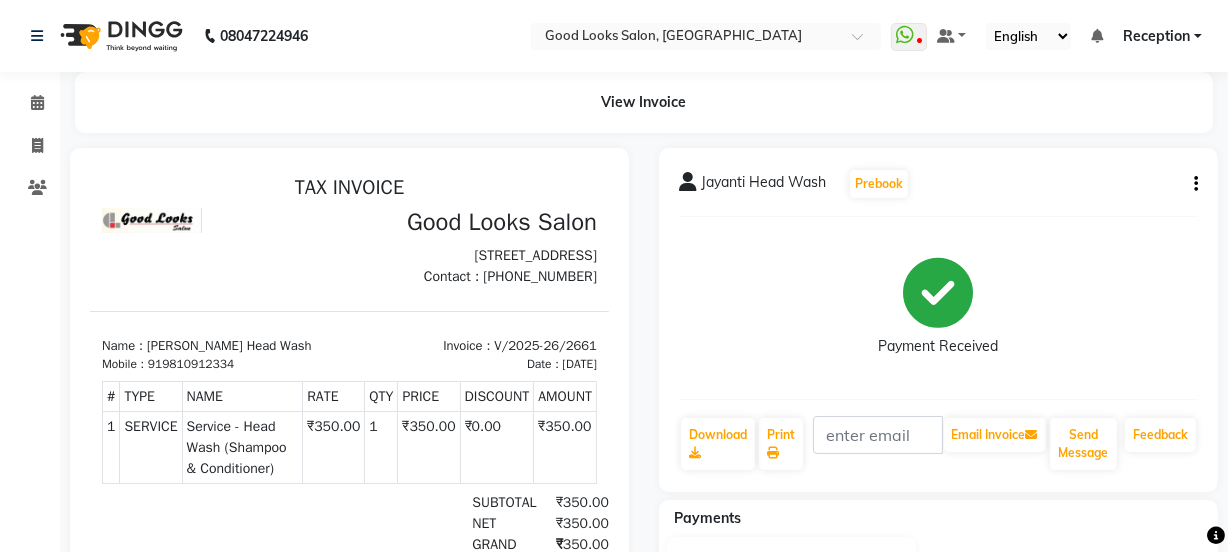 click on "Invoice" 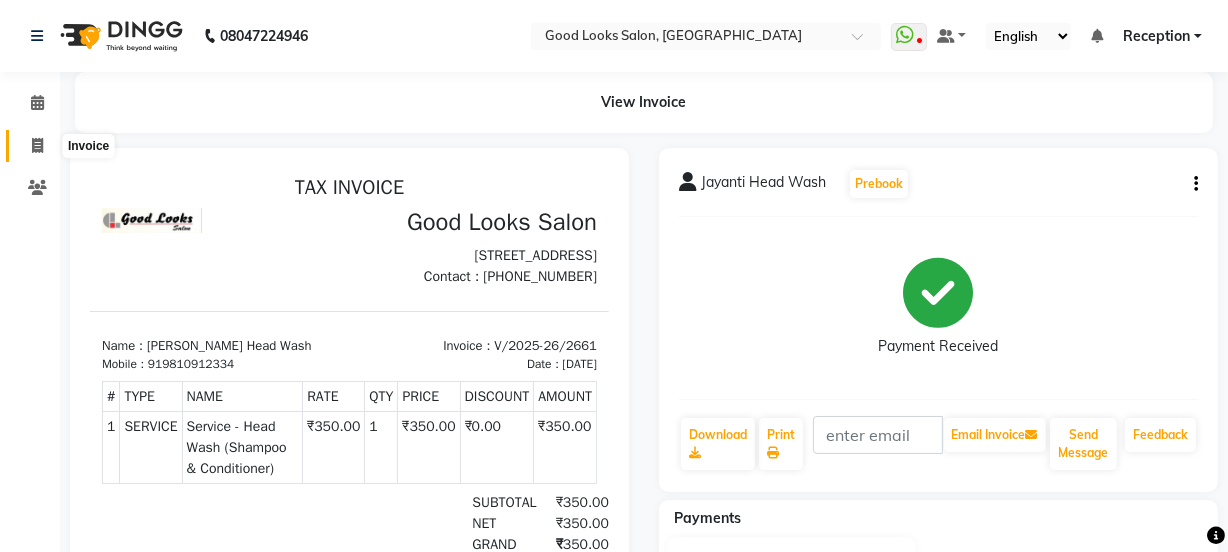 click 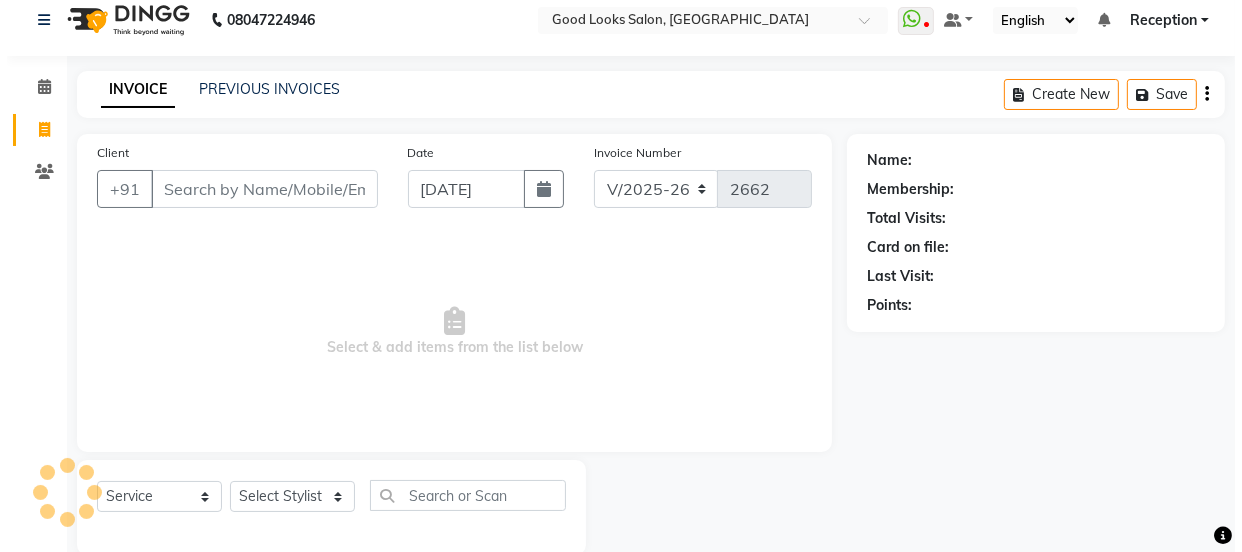 scroll, scrollTop: 50, scrollLeft: 0, axis: vertical 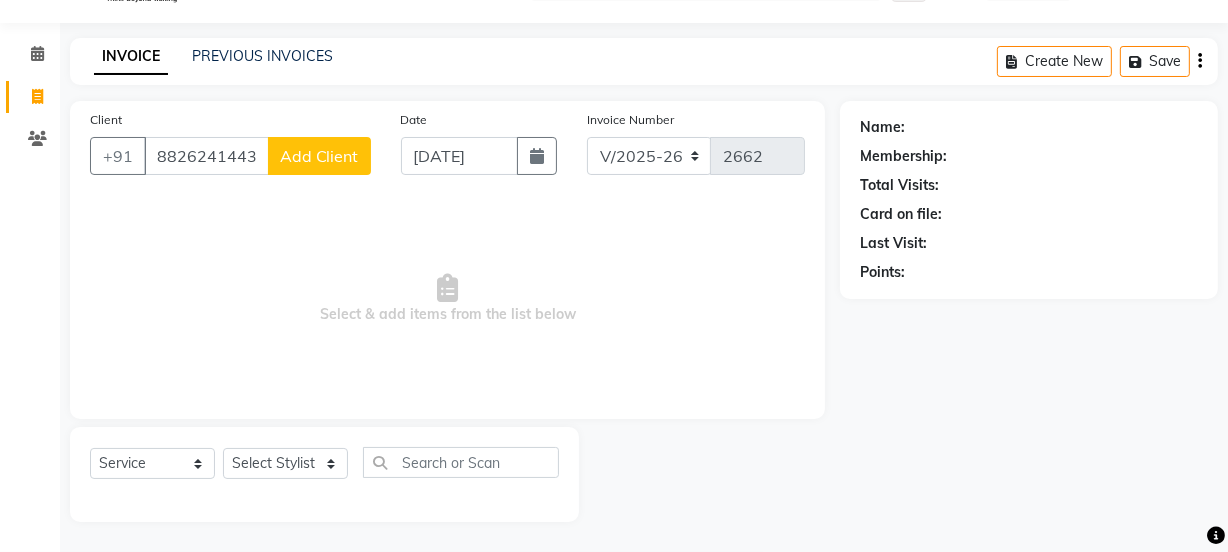 click on "Add Client" 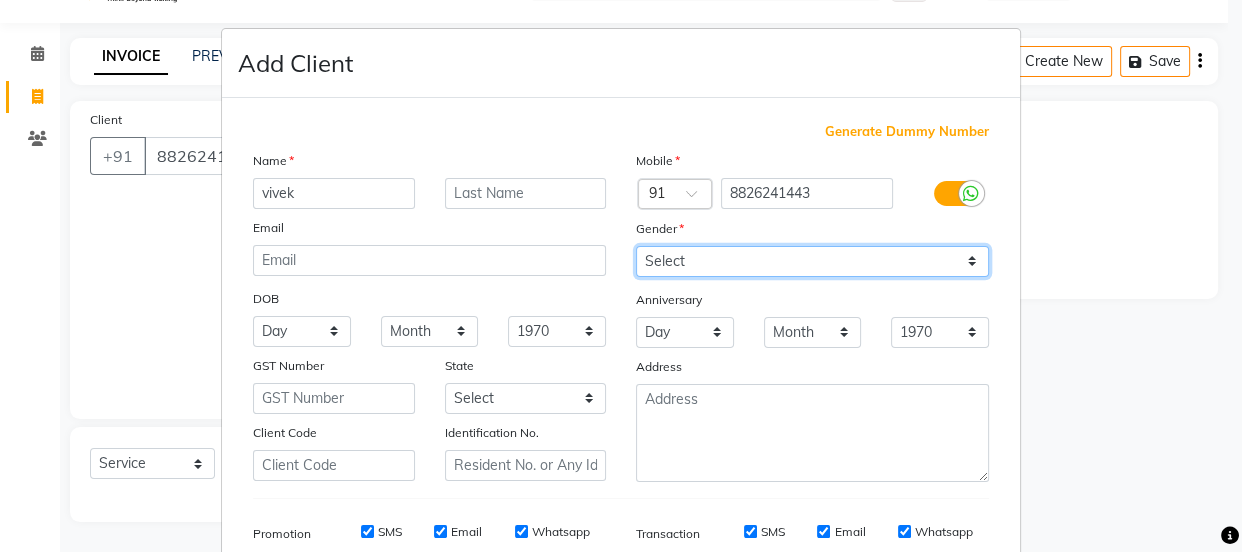 drag, startPoint x: 709, startPoint y: 258, endPoint x: 709, endPoint y: 276, distance: 18 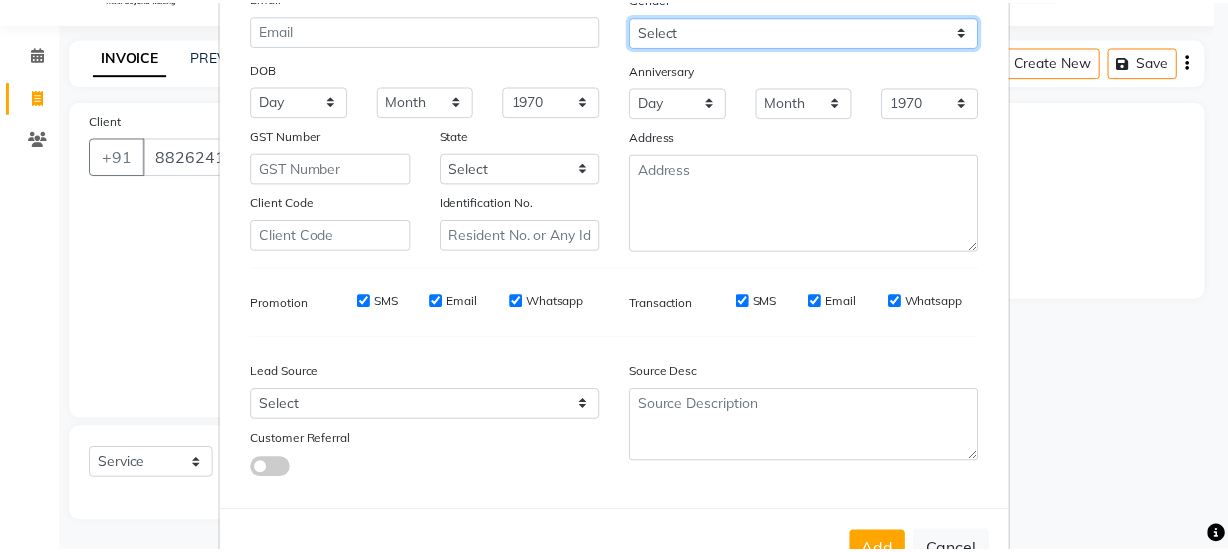 scroll, scrollTop: 301, scrollLeft: 0, axis: vertical 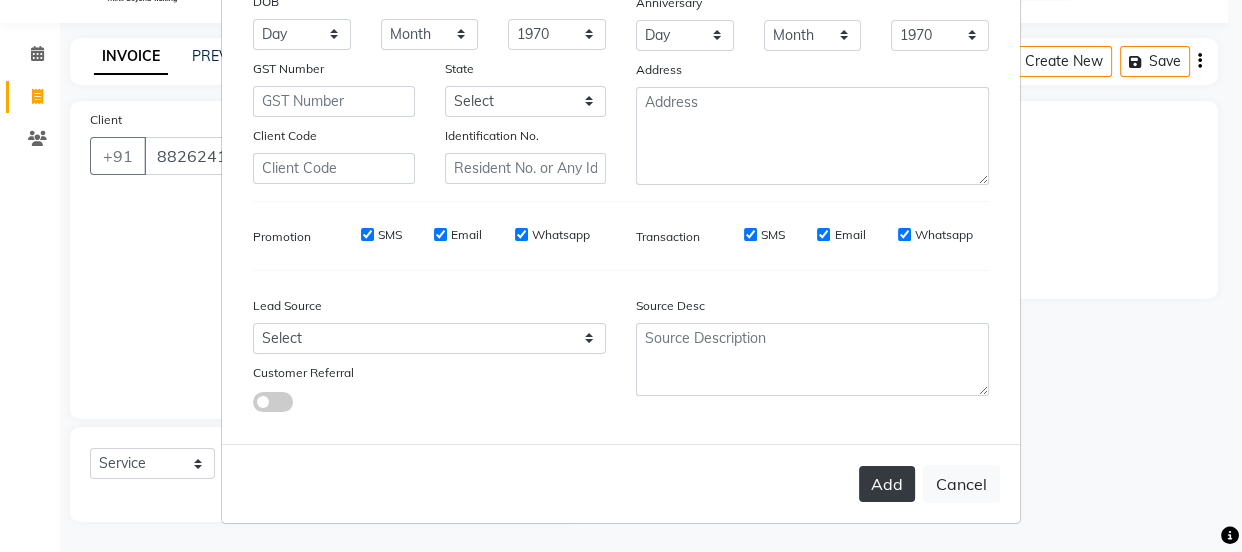 click on "Add" at bounding box center [887, 484] 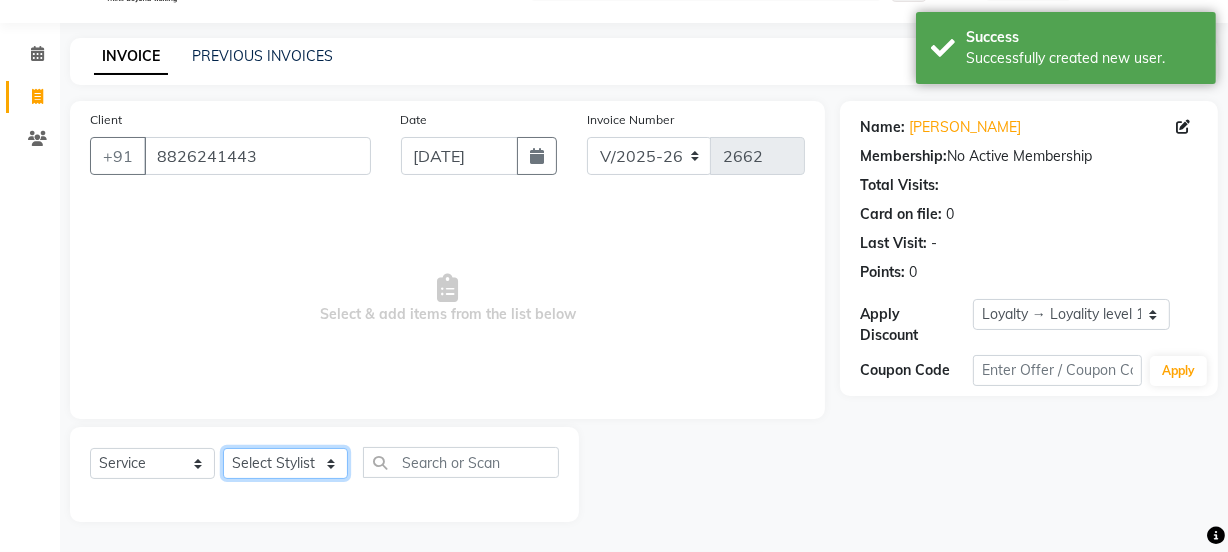 drag, startPoint x: 269, startPoint y: 478, endPoint x: 257, endPoint y: 471, distance: 13.892444 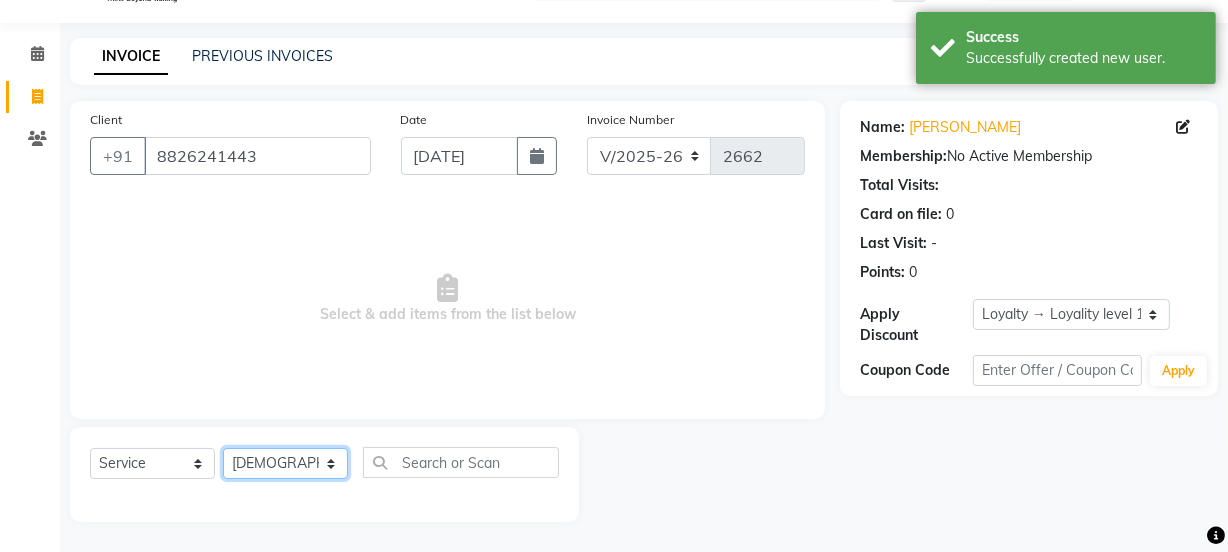 click on "Select Stylist Jyoti kaif Manager [PERSON_NAME] 2 Reception [PERSON_NAME] [PERSON_NAME] SUNNY [PERSON_NAME]" 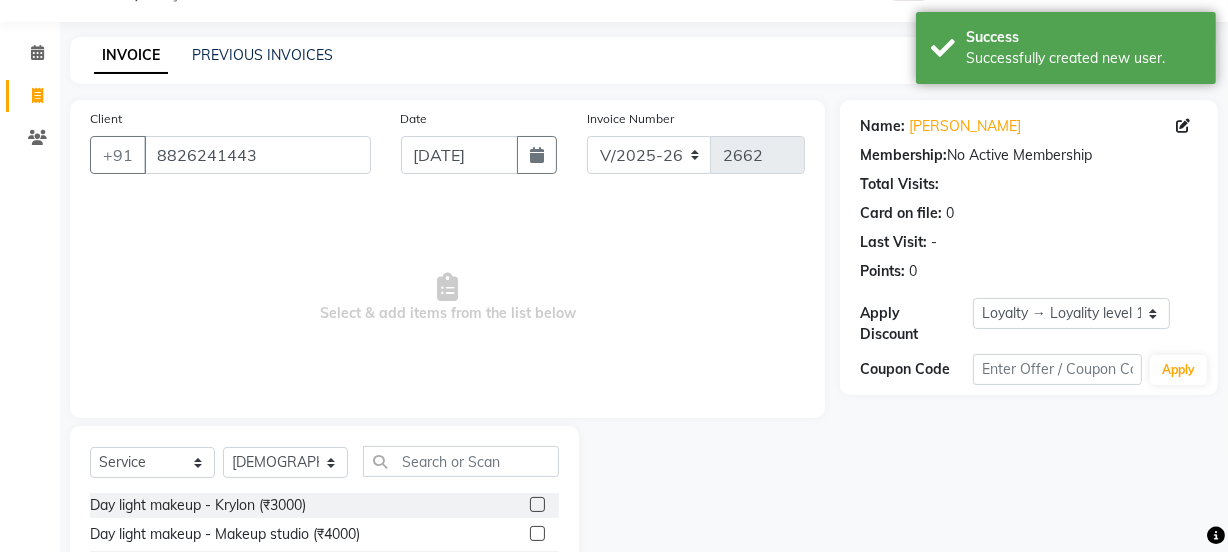 drag, startPoint x: 380, startPoint y: 427, endPoint x: 395, endPoint y: 446, distance: 24.207438 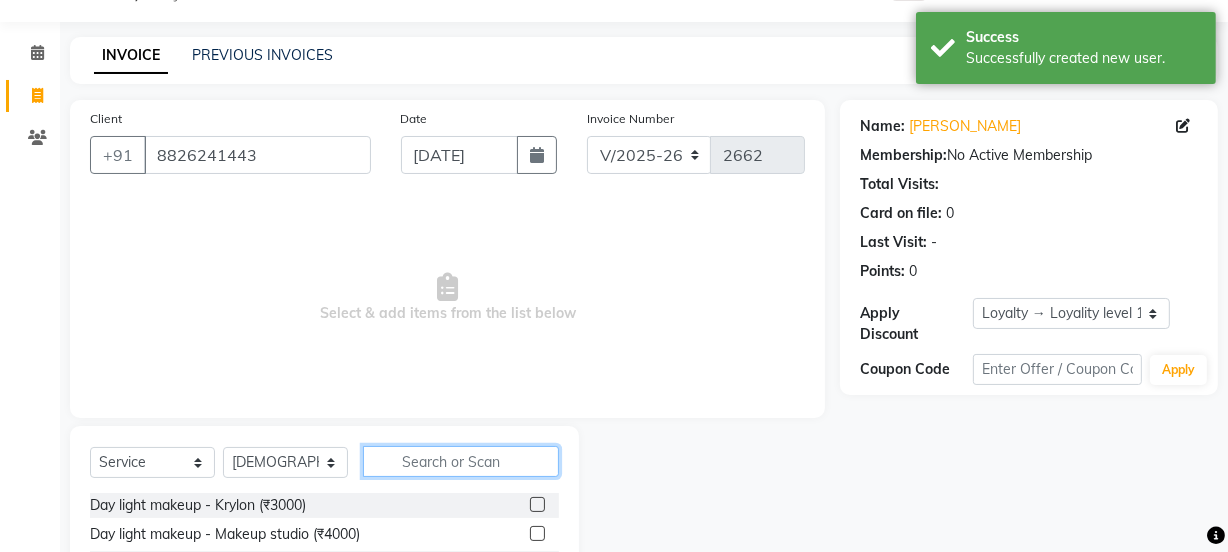 click 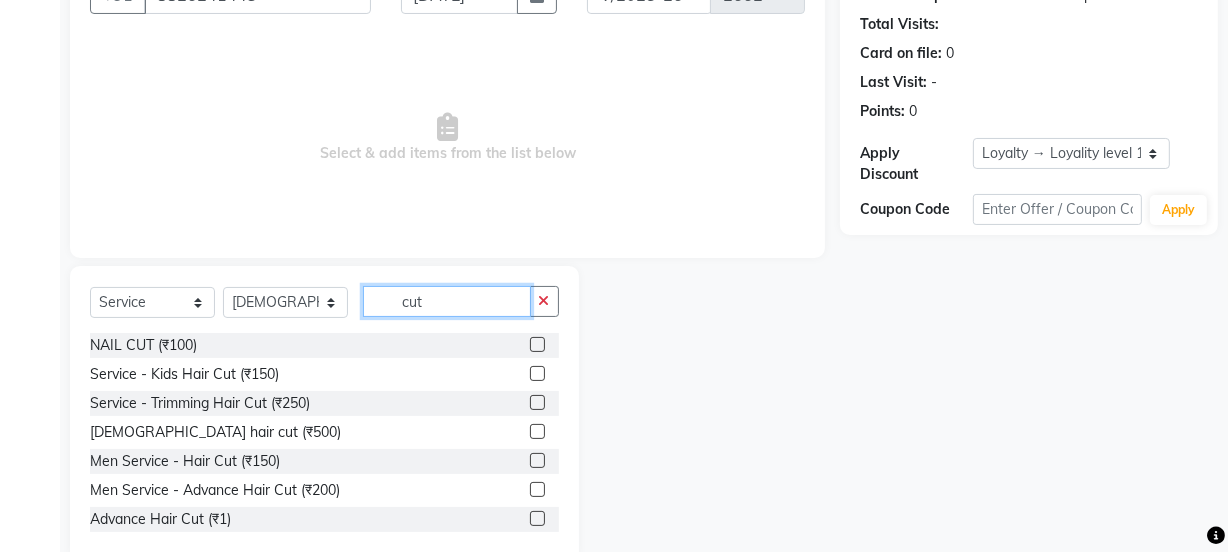 scroll, scrollTop: 250, scrollLeft: 0, axis: vertical 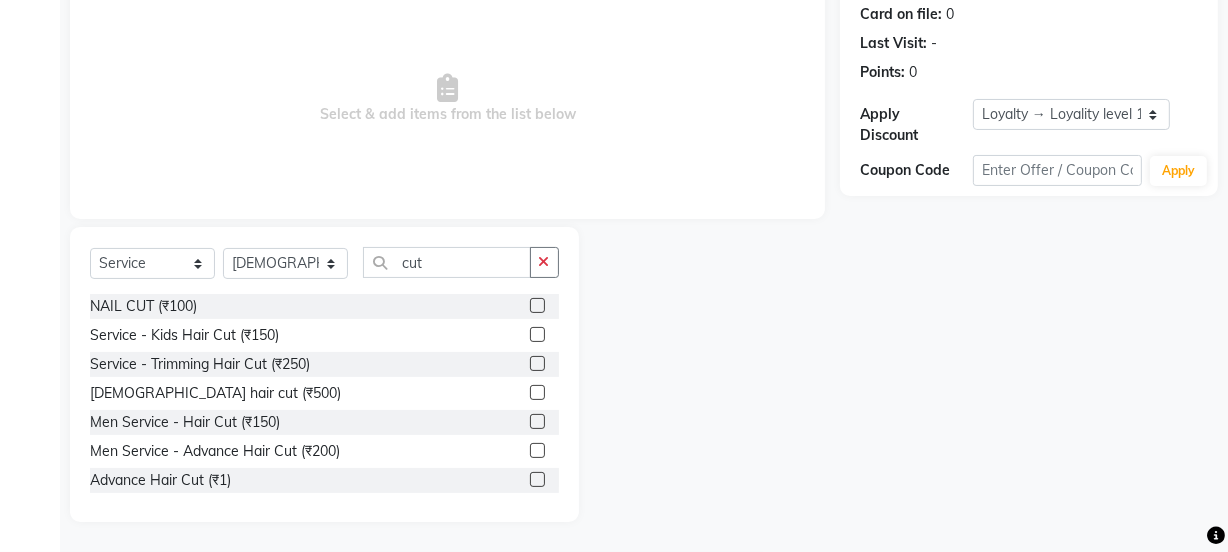 click 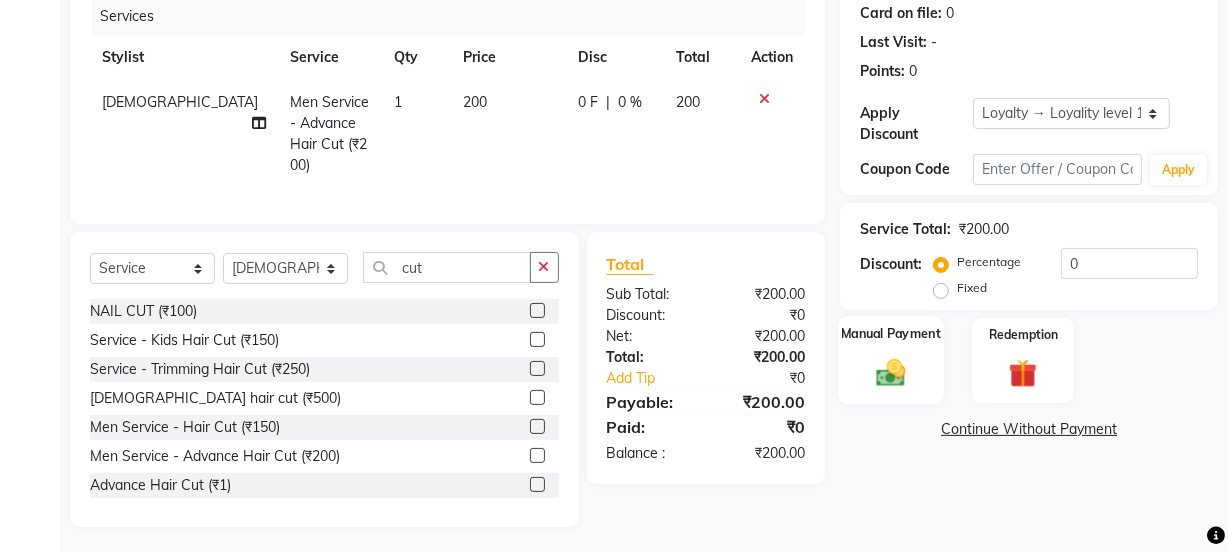 click 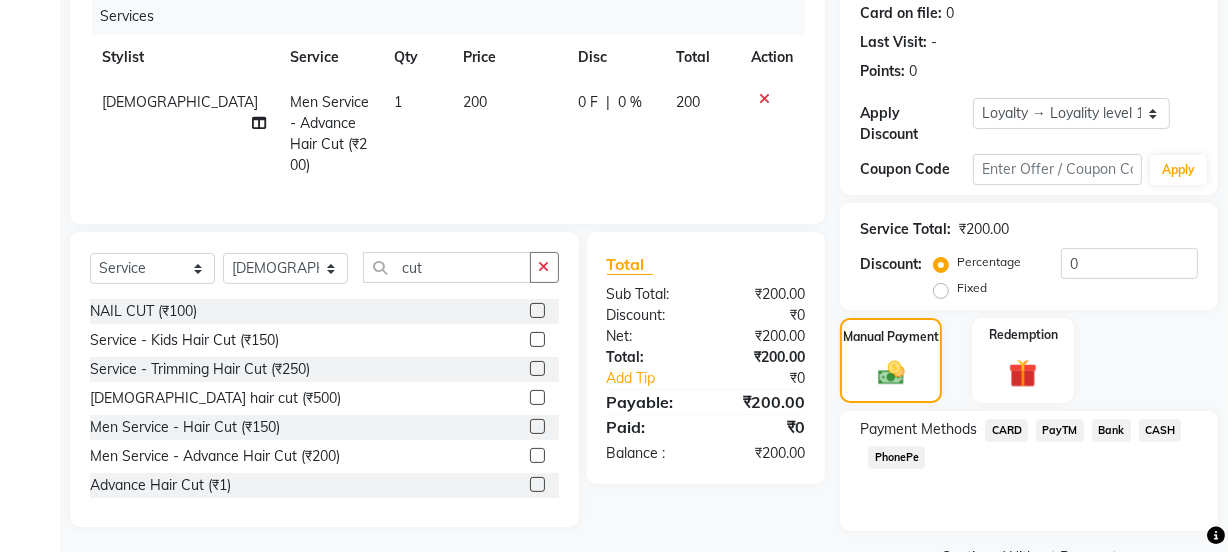 click on "PayTM" 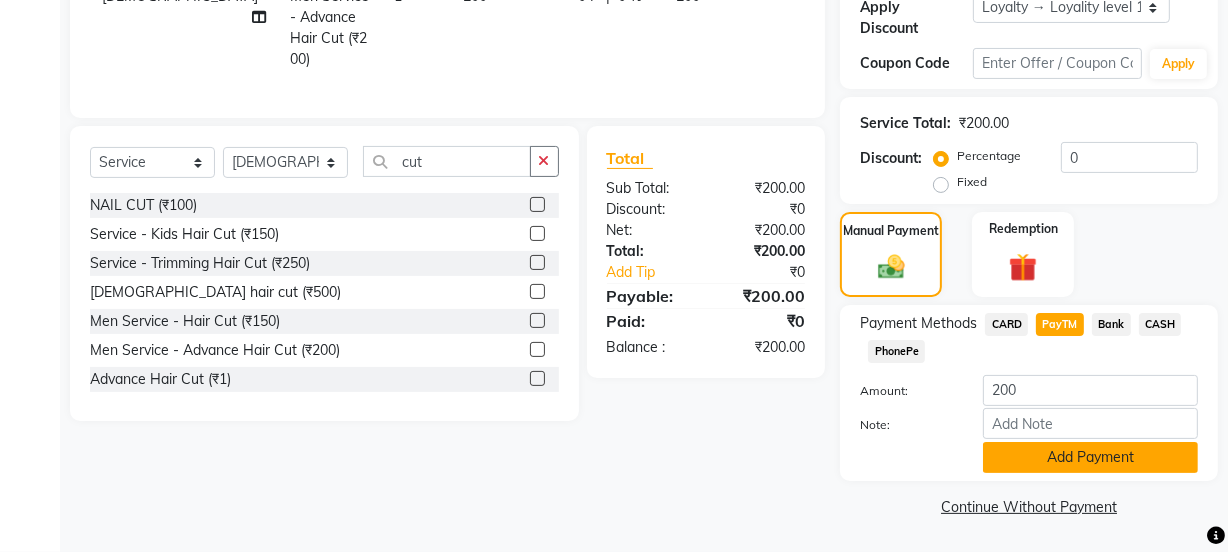 click on "Add Payment" 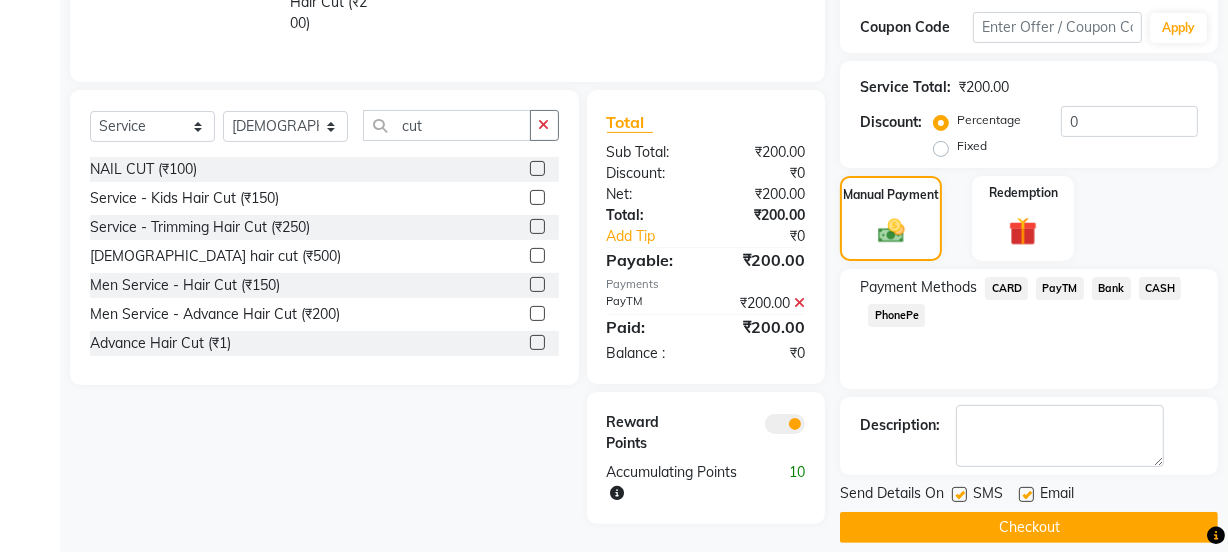 scroll, scrollTop: 412, scrollLeft: 0, axis: vertical 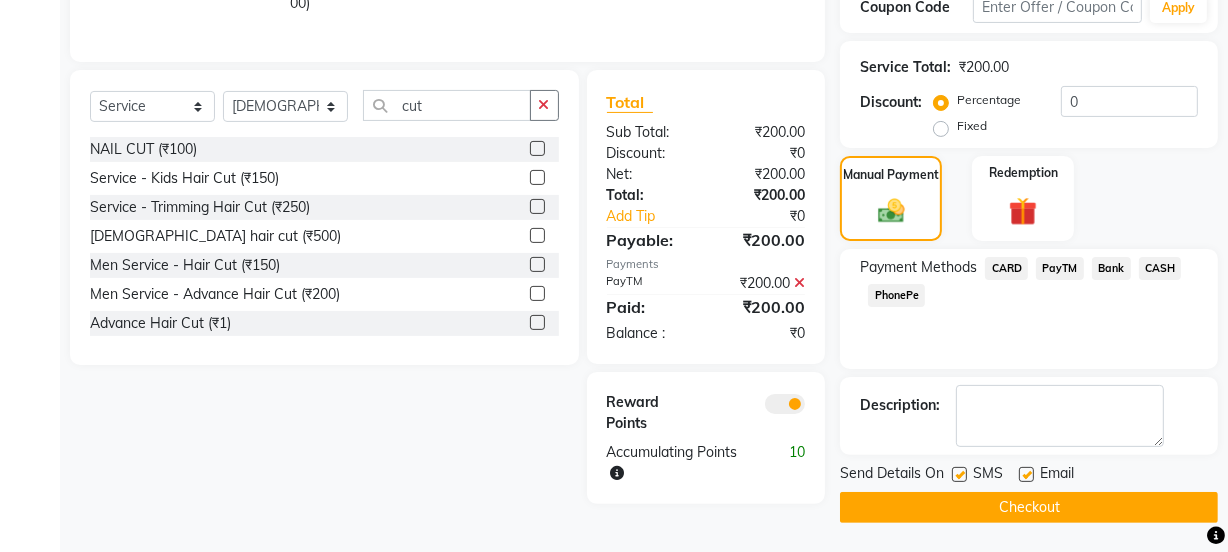 click 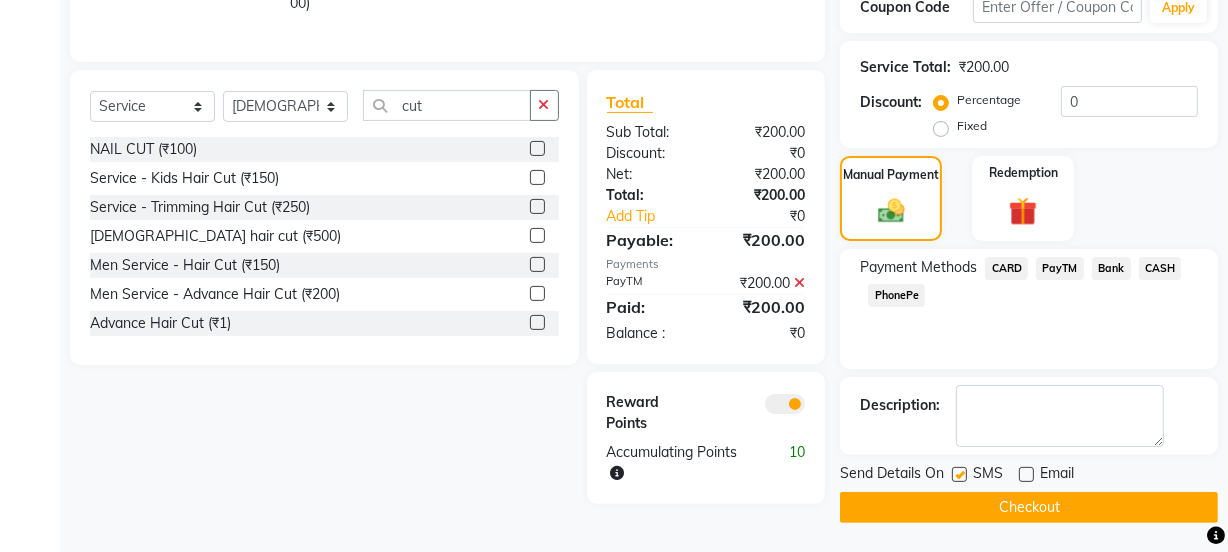 click on "Send Details On SMS Email" 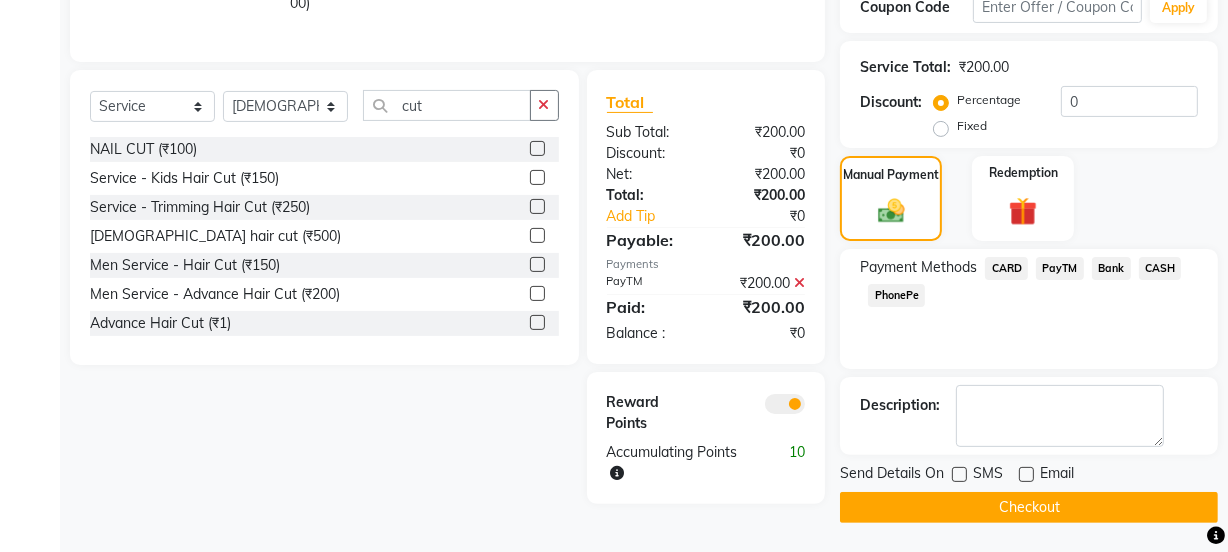 click on "Send Details On SMS Email  Checkout" 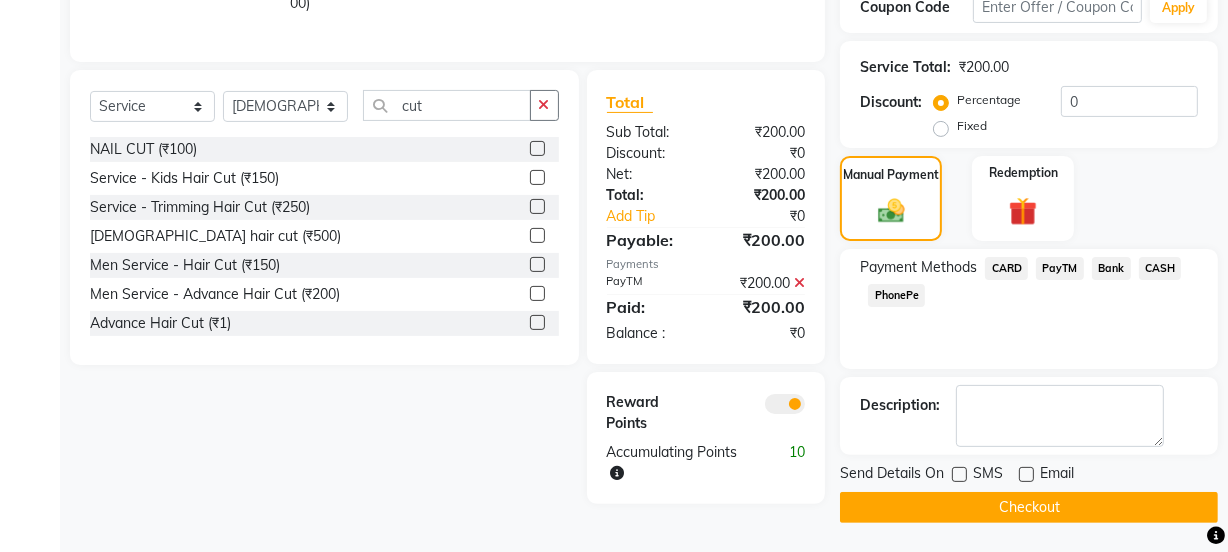 click on "Checkout" 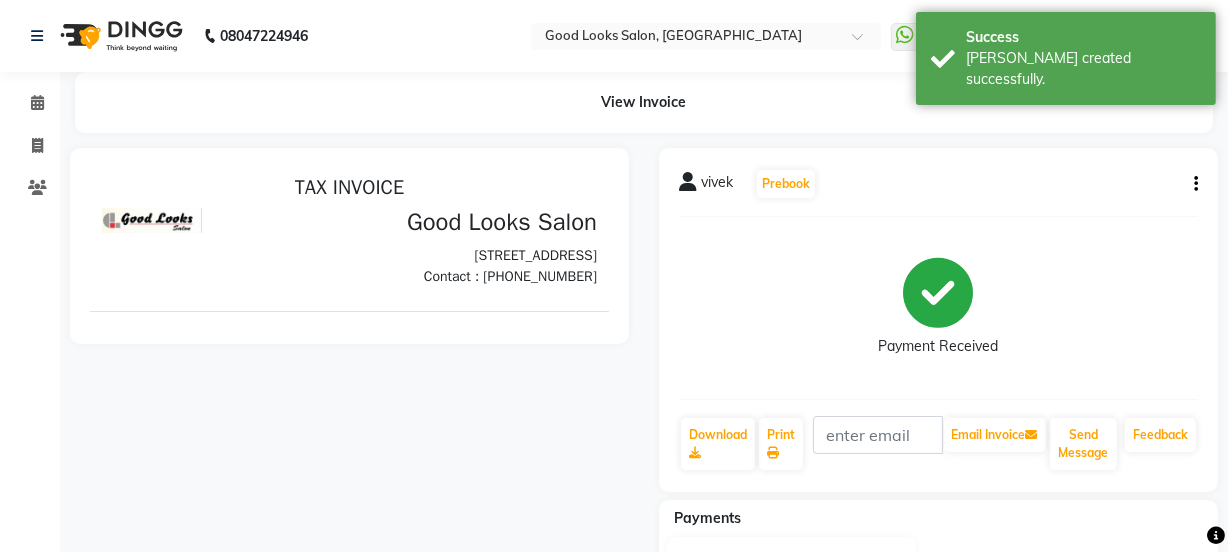 scroll, scrollTop: 0, scrollLeft: 0, axis: both 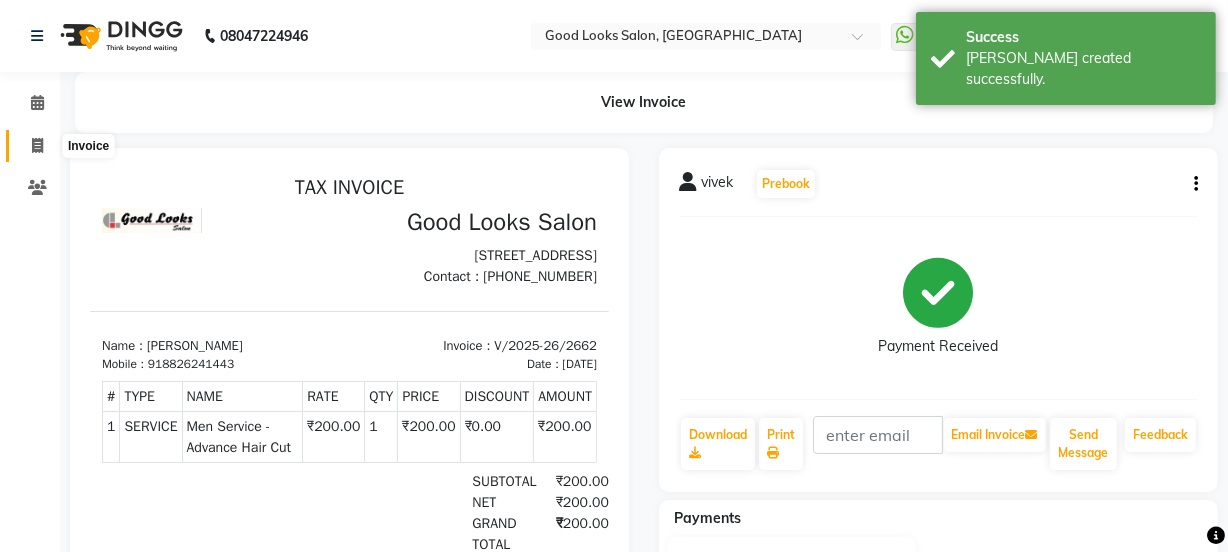 click 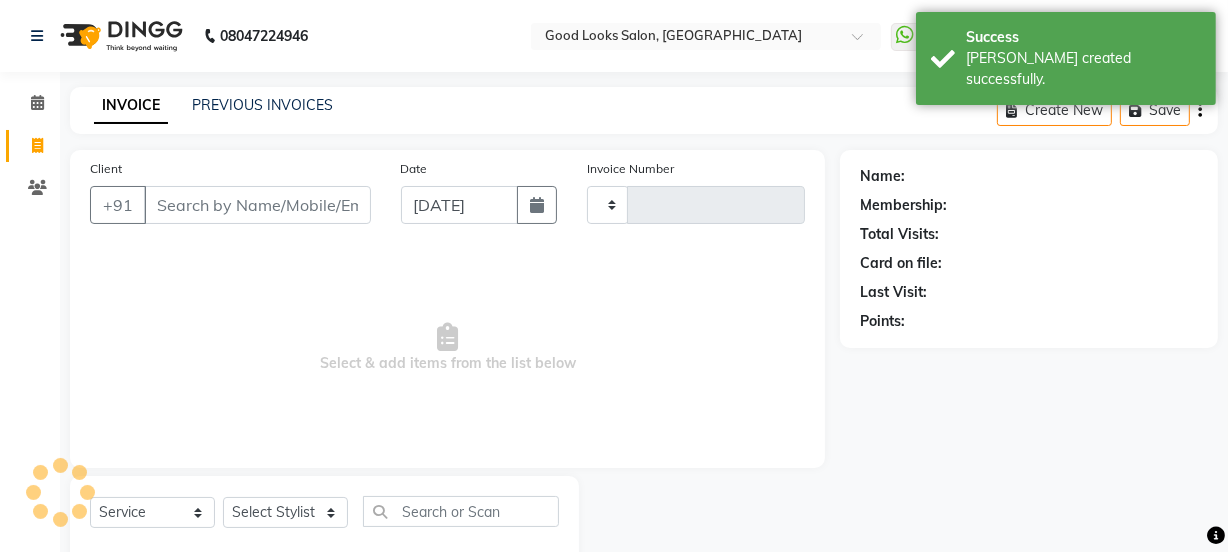 scroll, scrollTop: 50, scrollLeft: 0, axis: vertical 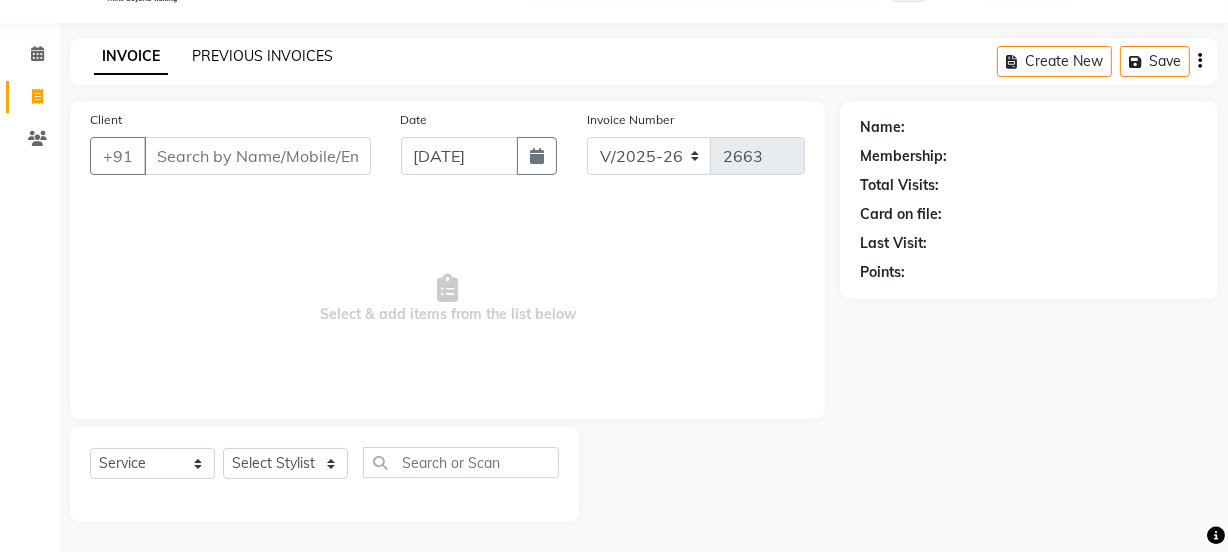 click on "PREVIOUS INVOICES" 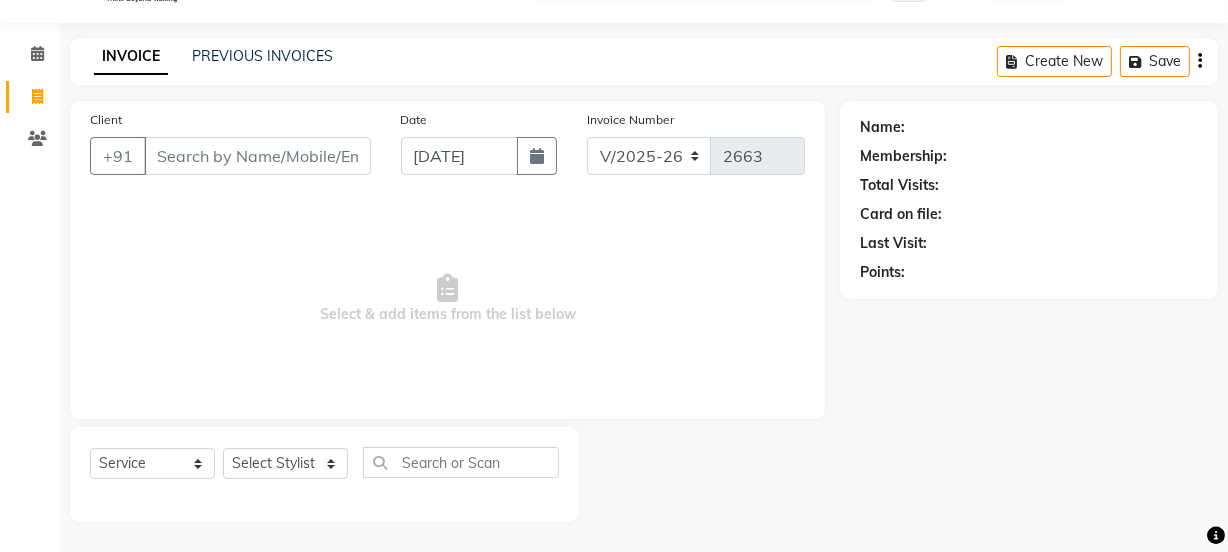 scroll, scrollTop: 0, scrollLeft: 0, axis: both 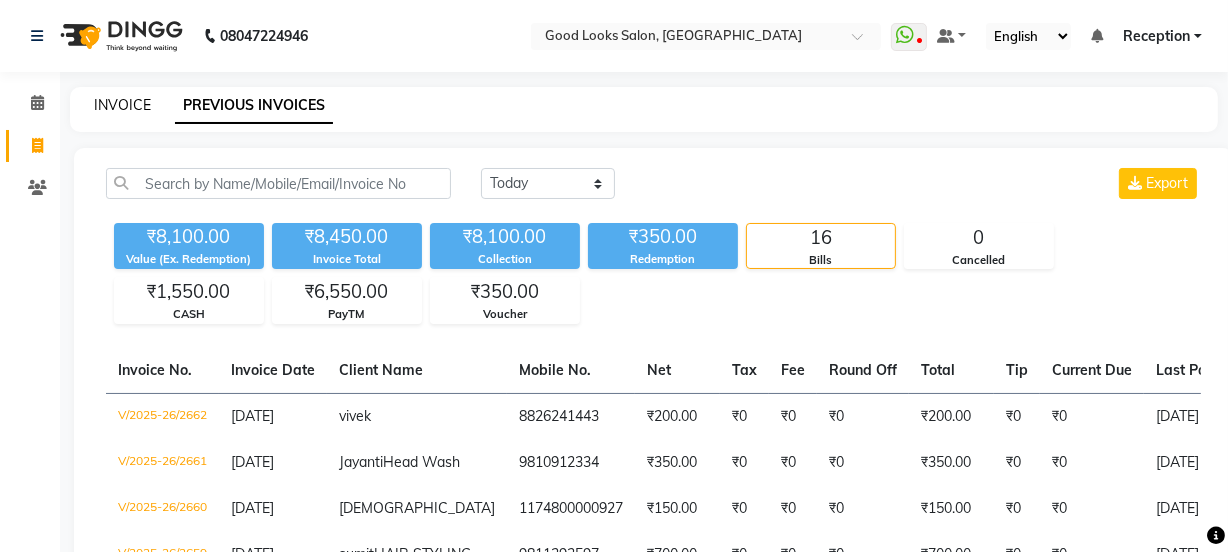 click on "INVOICE" 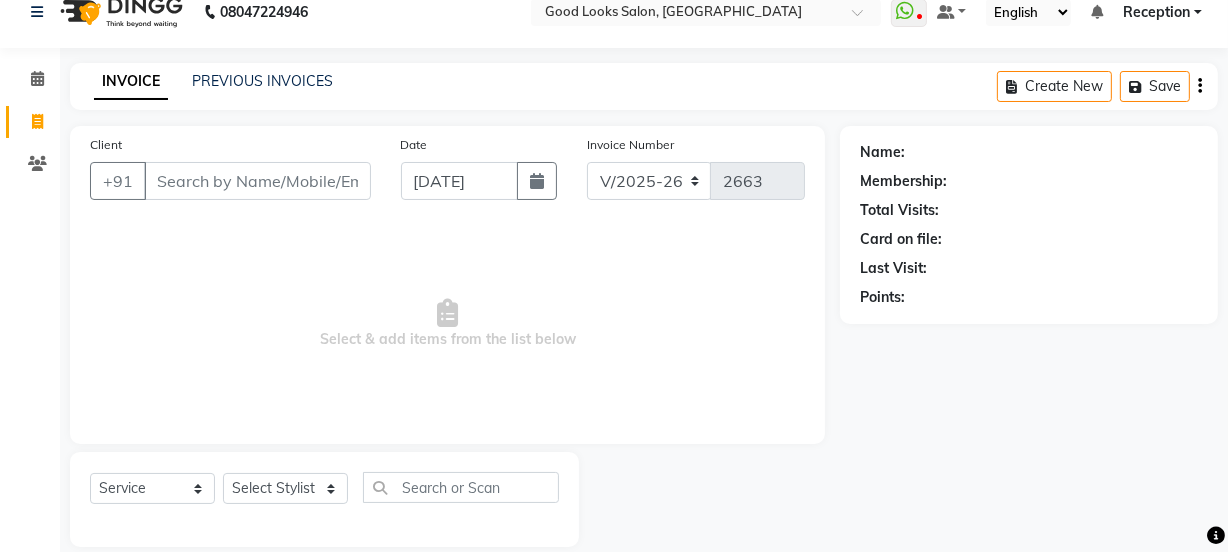 scroll, scrollTop: 0, scrollLeft: 0, axis: both 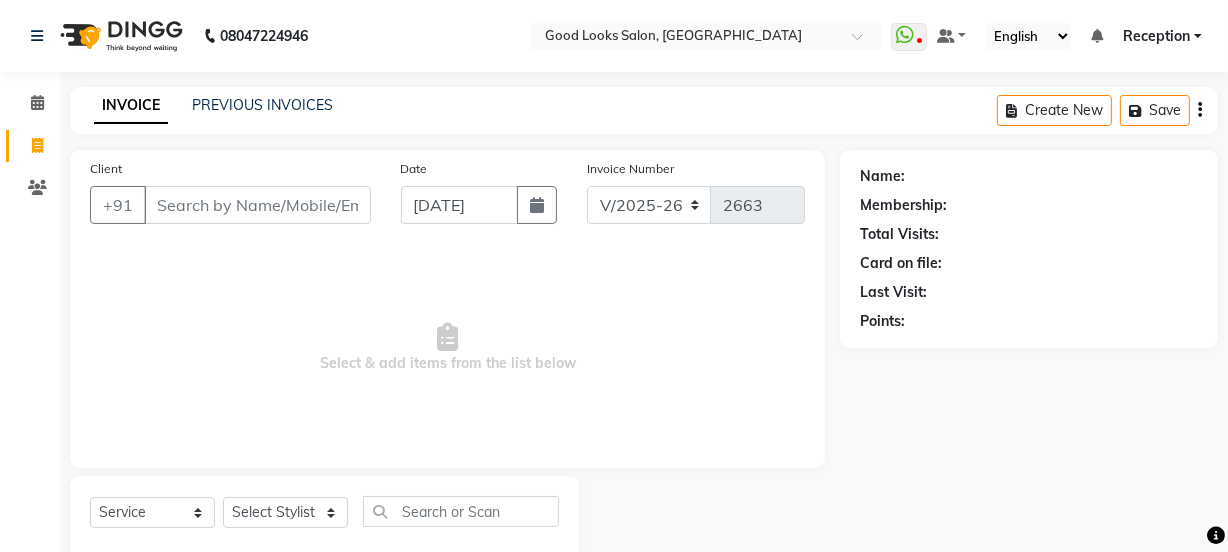click on "Client" at bounding box center [257, 205] 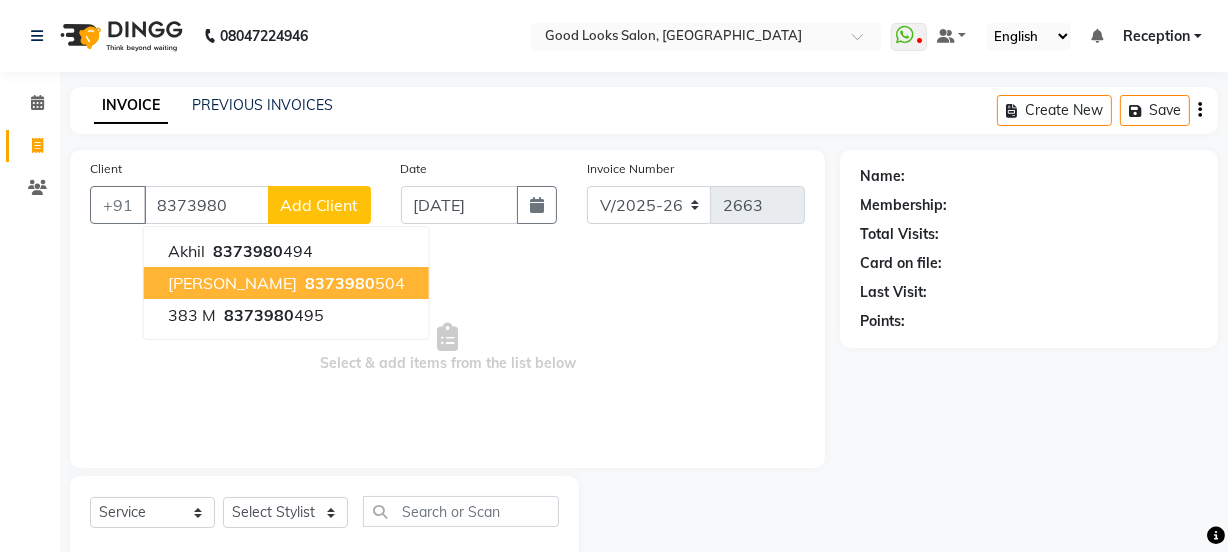 click on "8373980 504" at bounding box center (353, 283) 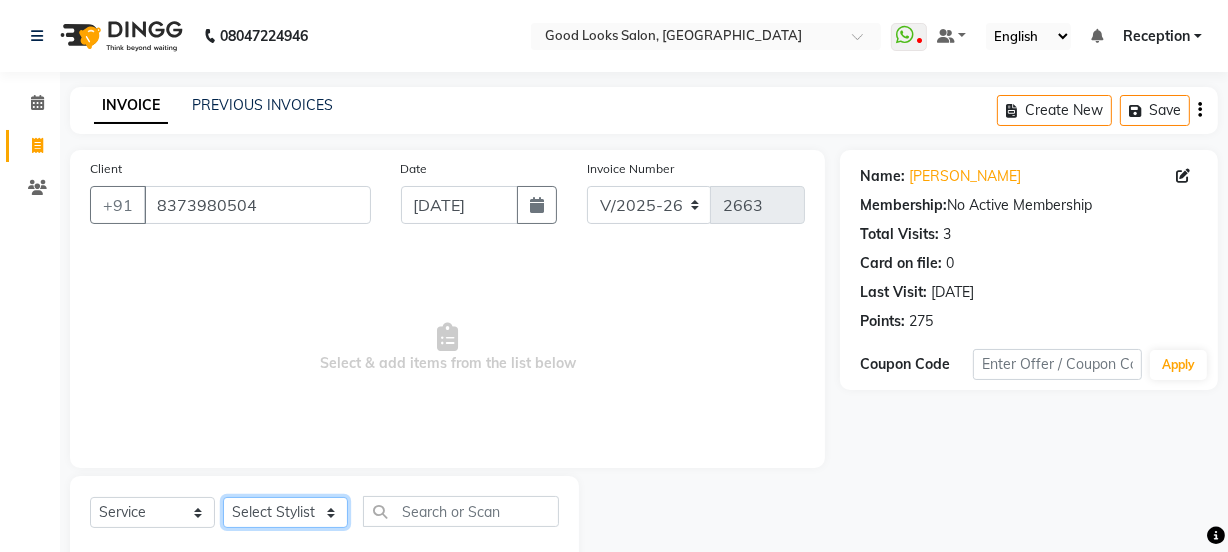 click on "Select Stylist Jyoti kaif Manager [PERSON_NAME] 2 Reception [PERSON_NAME] [PERSON_NAME] SUNNY [PERSON_NAME]" 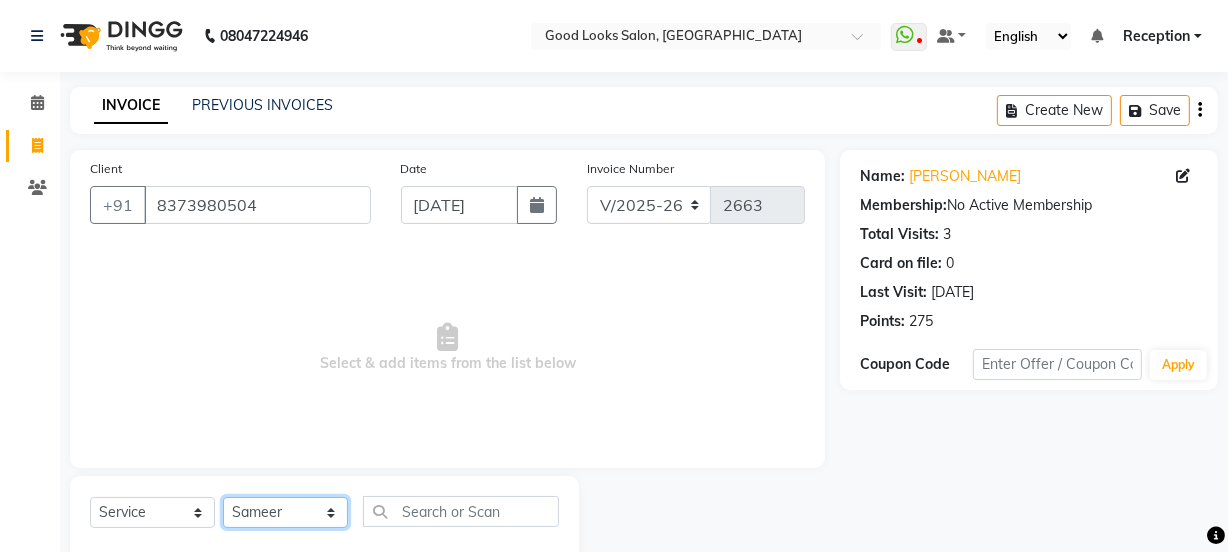 click on "Select Stylist Jyoti kaif Manager [PERSON_NAME] 2 Reception [PERSON_NAME] [PERSON_NAME] SUNNY [PERSON_NAME]" 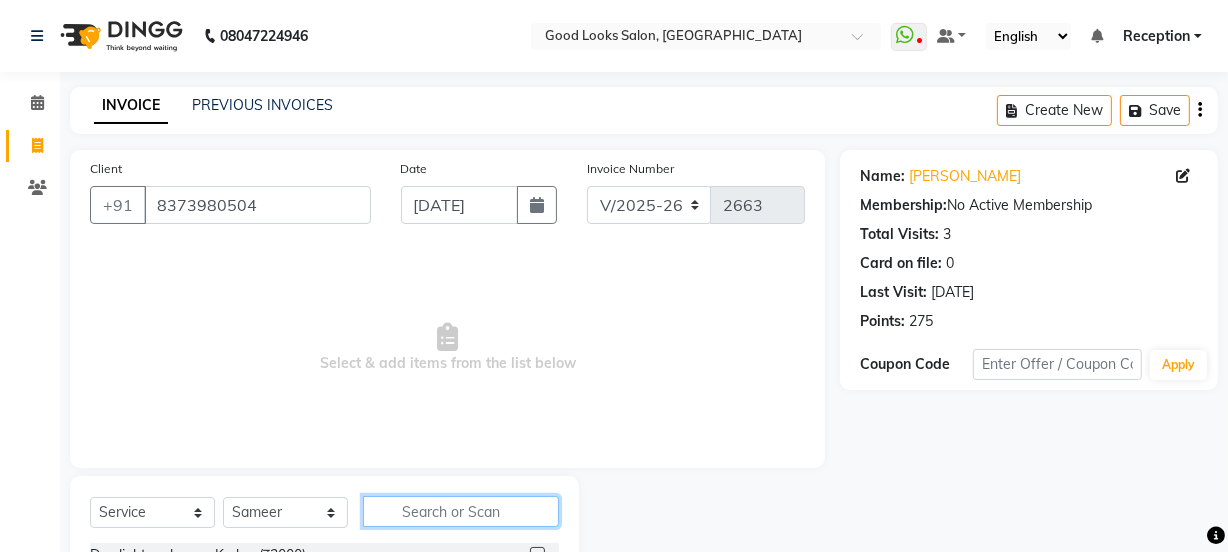 click 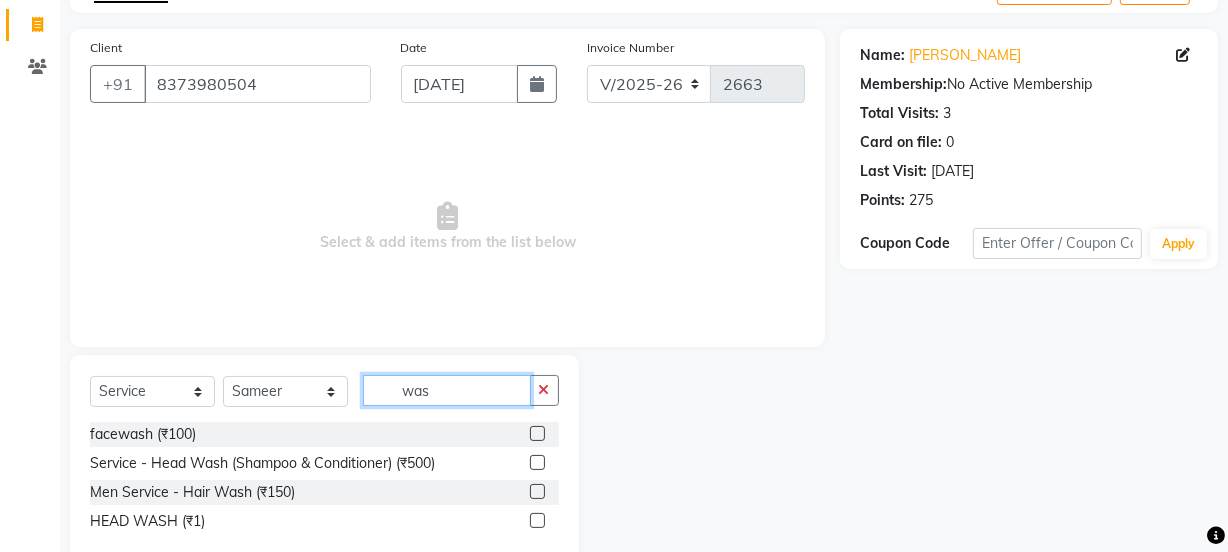 scroll, scrollTop: 165, scrollLeft: 0, axis: vertical 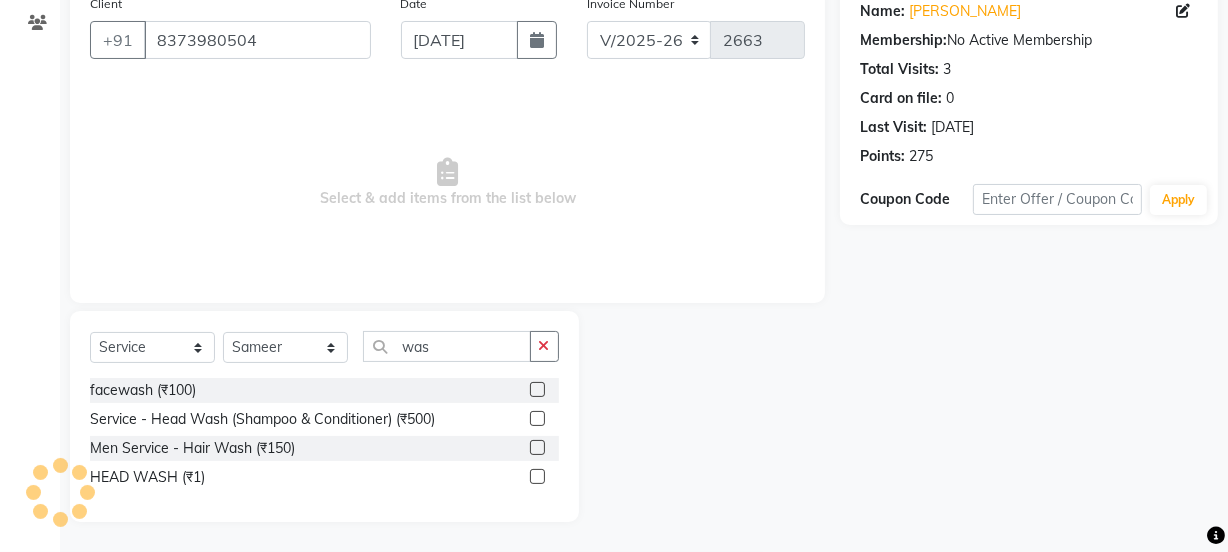 click 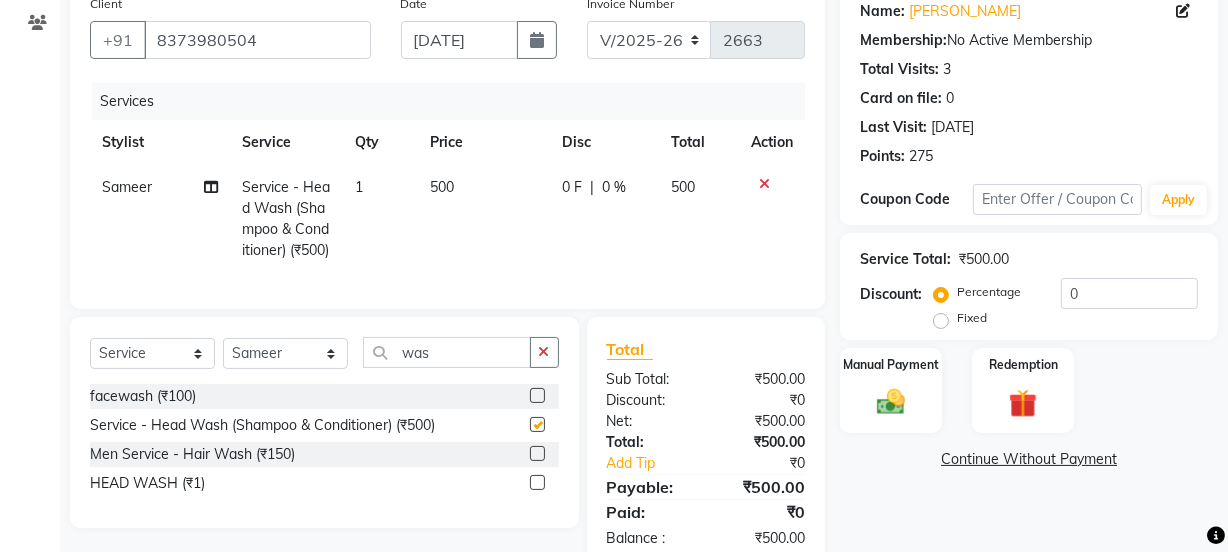 click on "500" 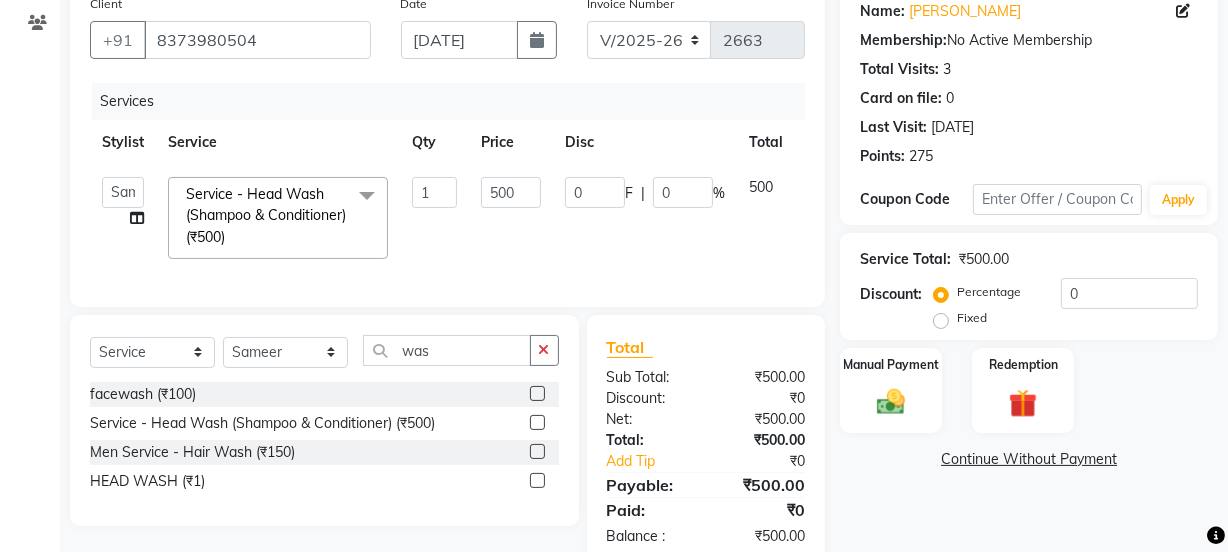 click on "500" 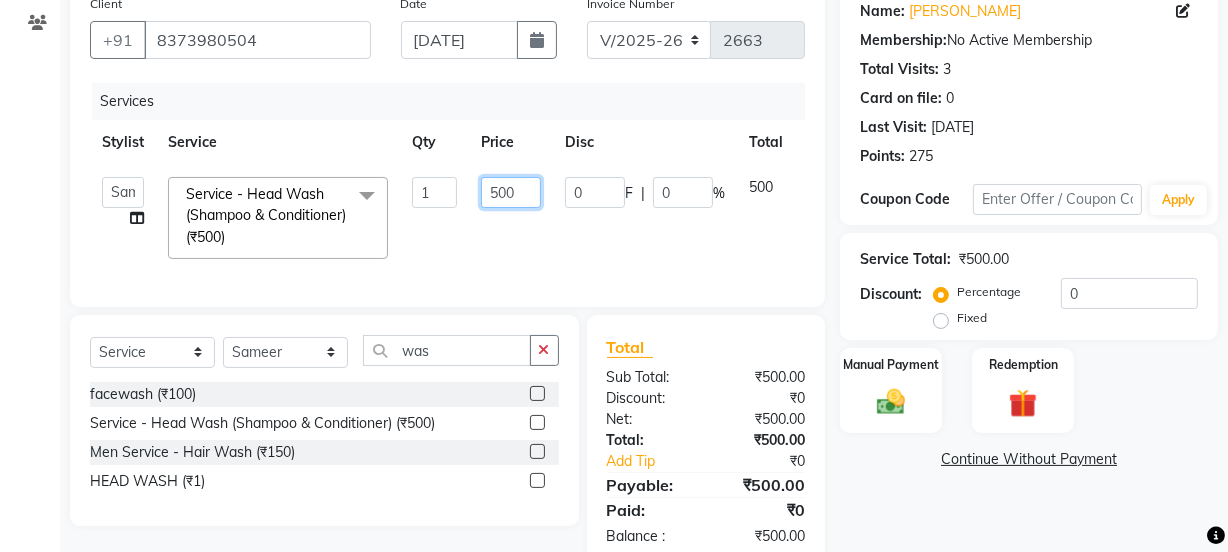 click on "500" 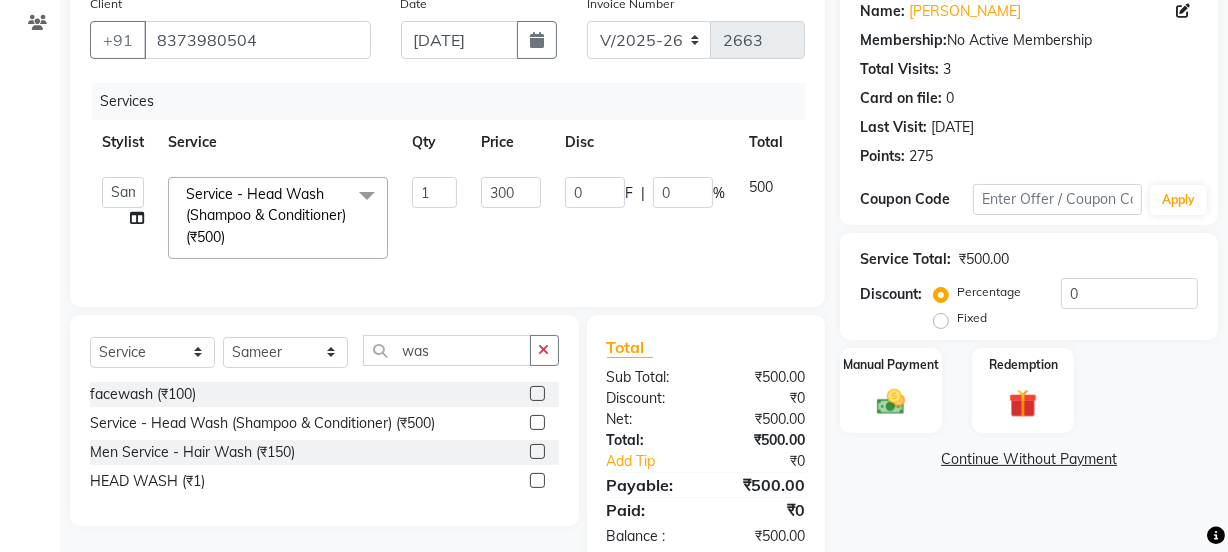 click on "0 F | 0 %" 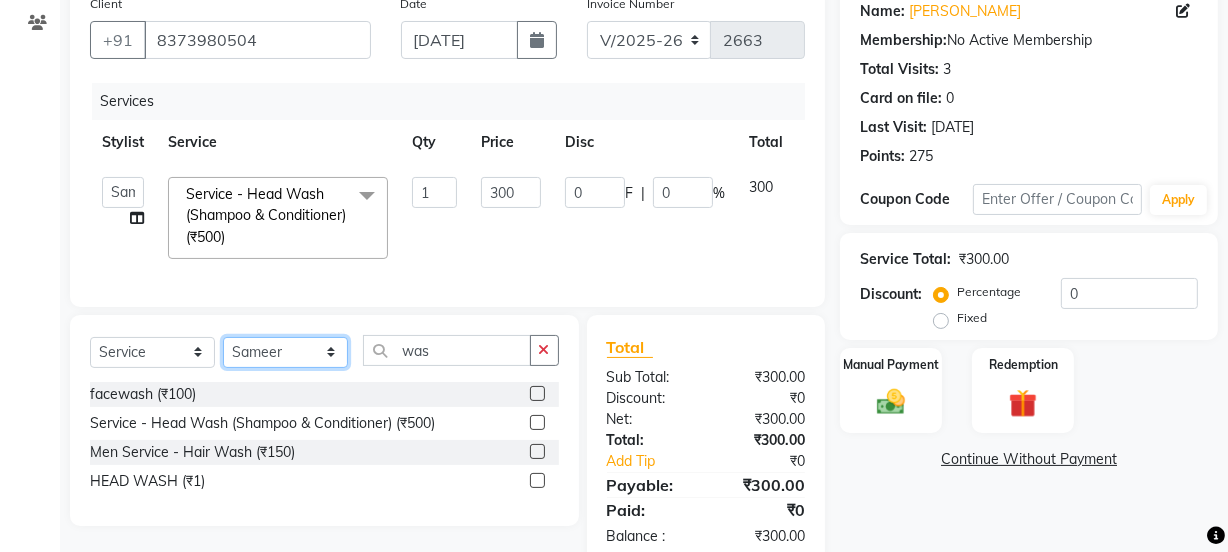 click on "Select Stylist Jyoti kaif Manager [PERSON_NAME] 2 Reception [PERSON_NAME] [PERSON_NAME] SUNNY [PERSON_NAME]" 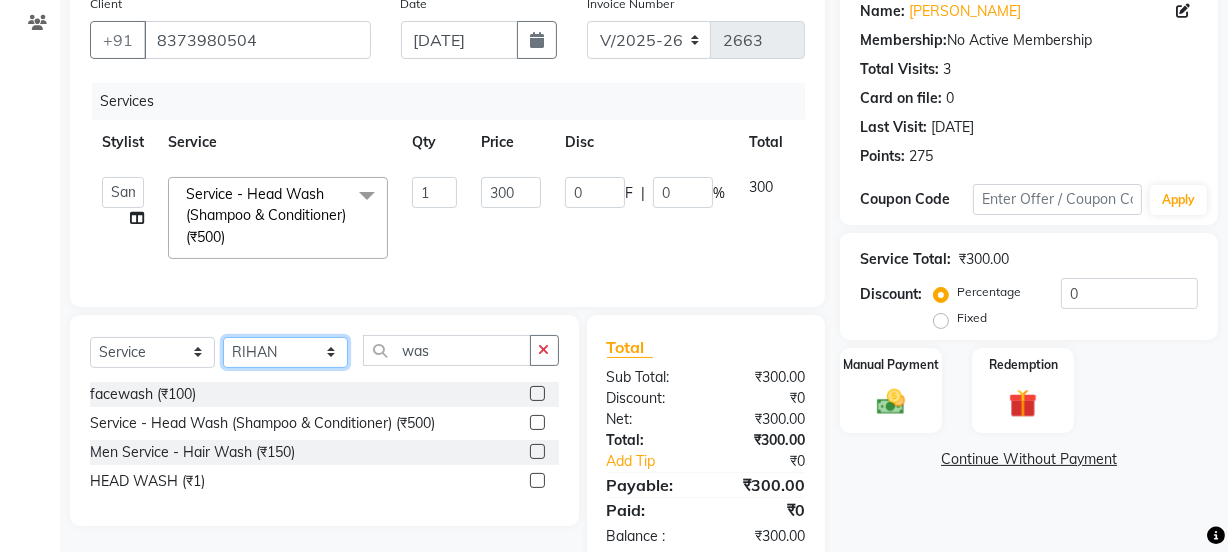 click on "Select Stylist Jyoti kaif Manager [PERSON_NAME] 2 Reception [PERSON_NAME] [PERSON_NAME] SUNNY [PERSON_NAME]" 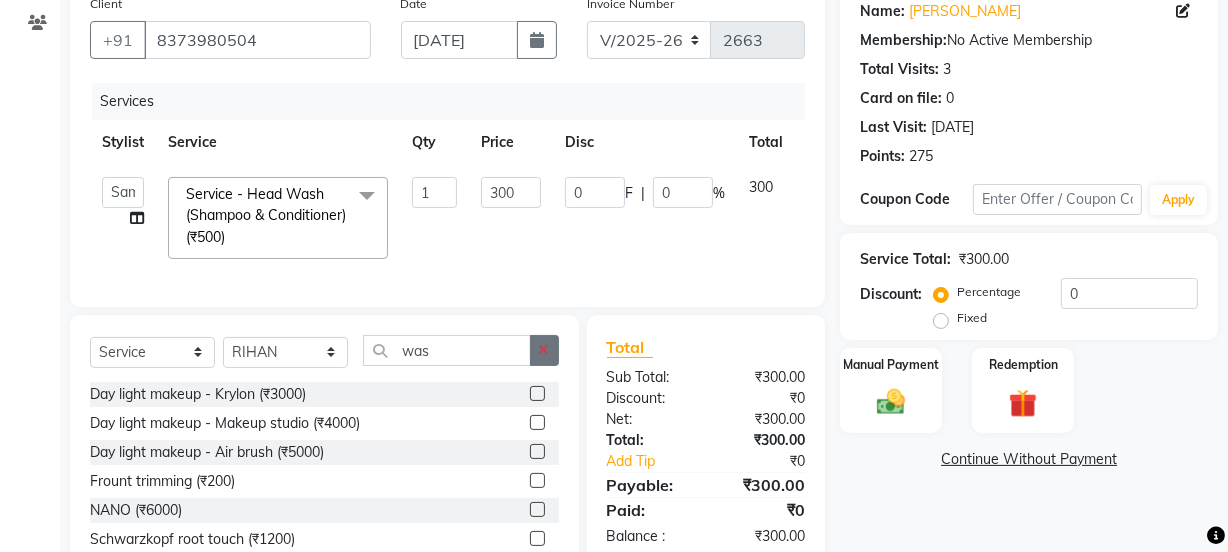 click 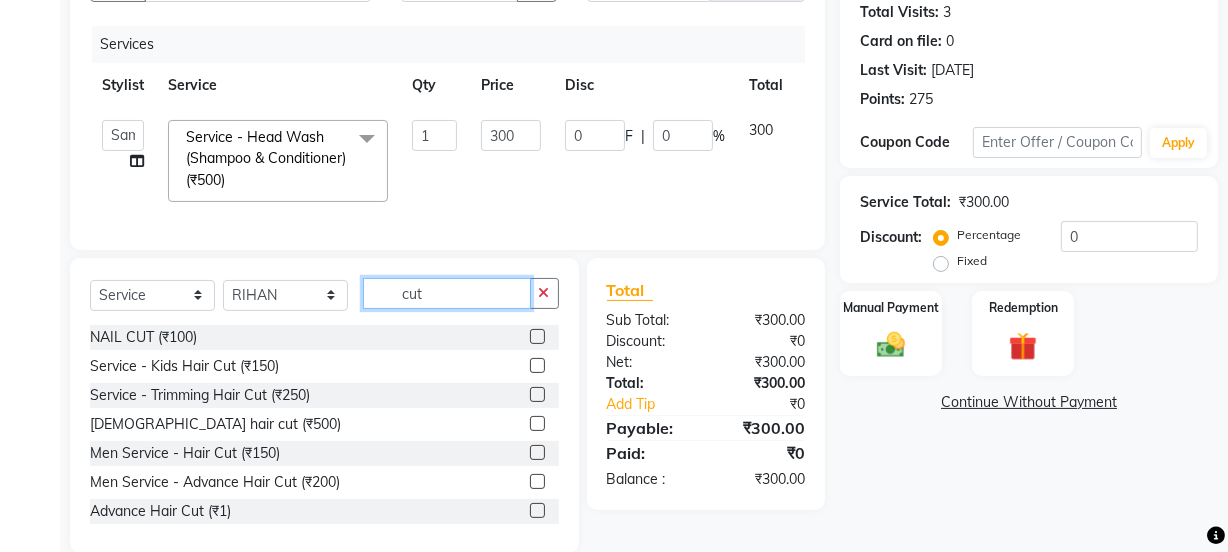 scroll, scrollTop: 267, scrollLeft: 0, axis: vertical 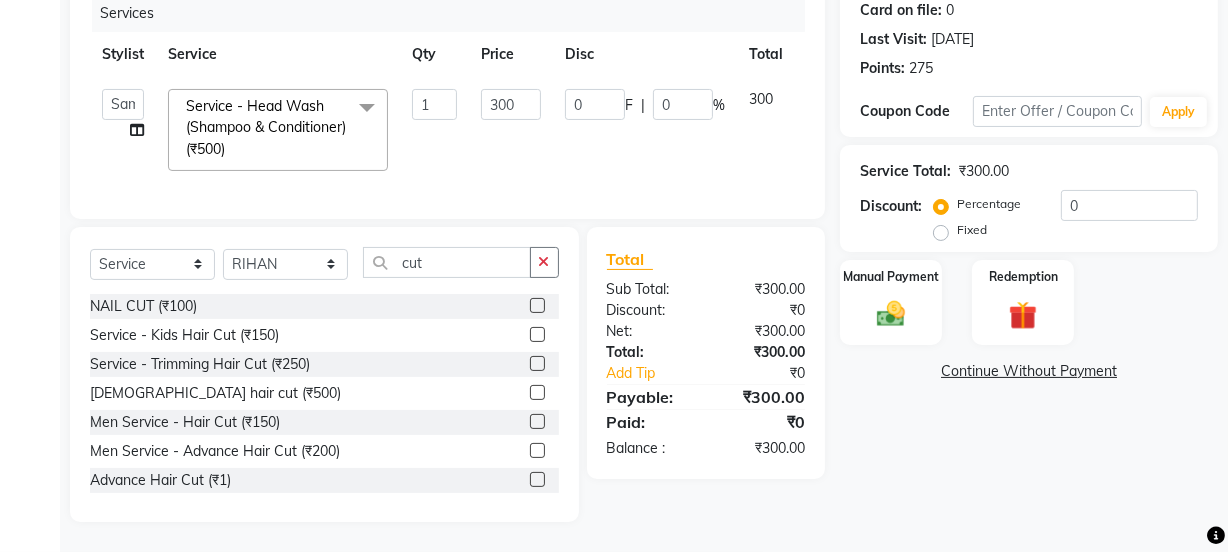 click 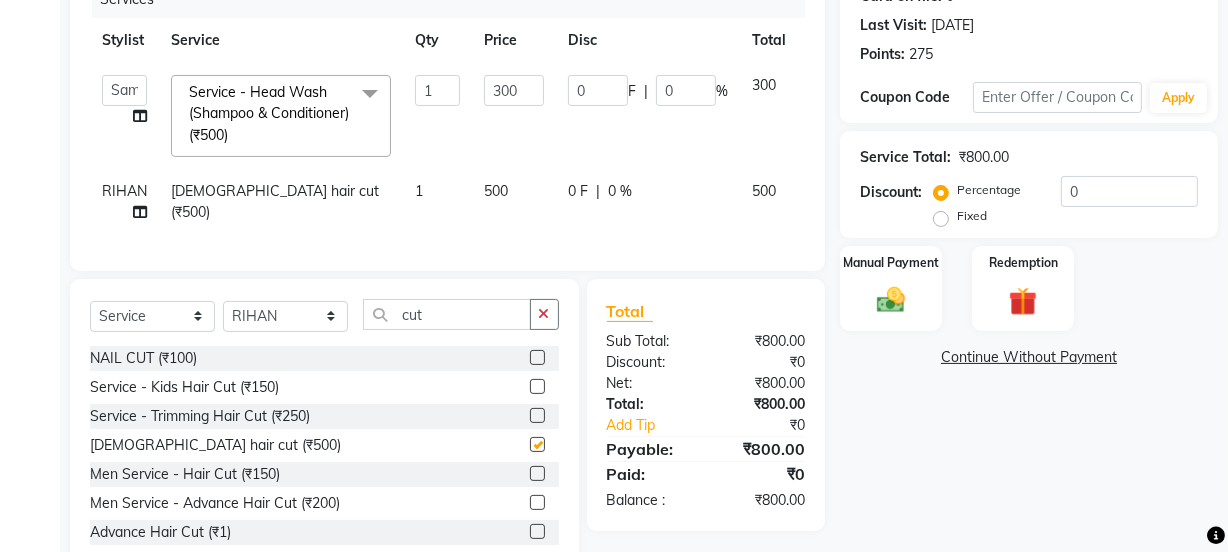 drag, startPoint x: 490, startPoint y: 119, endPoint x: 489, endPoint y: 130, distance: 11.045361 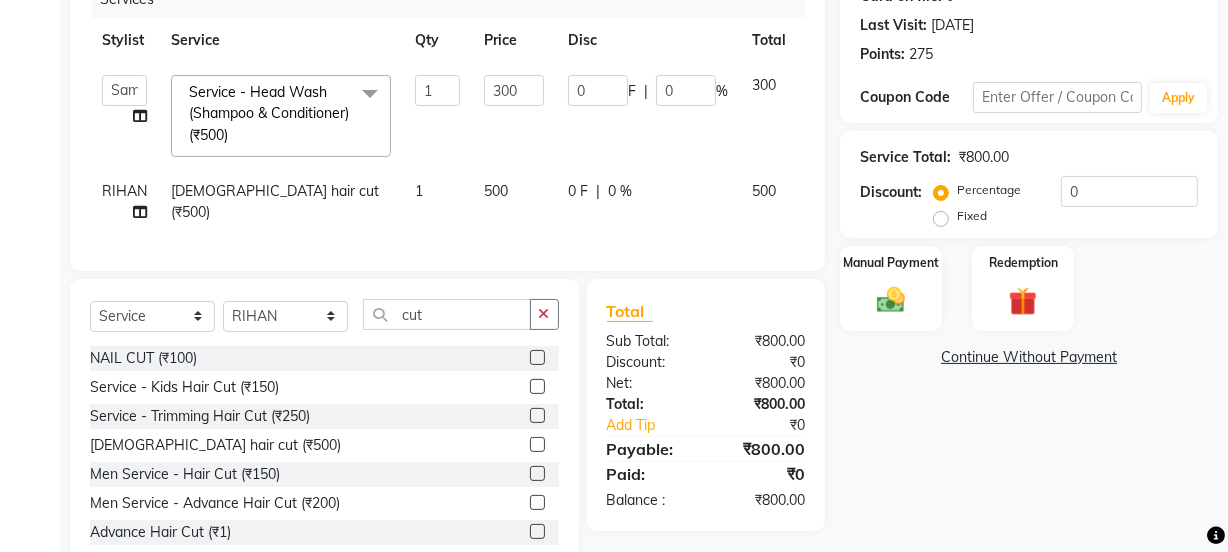 click on "300" 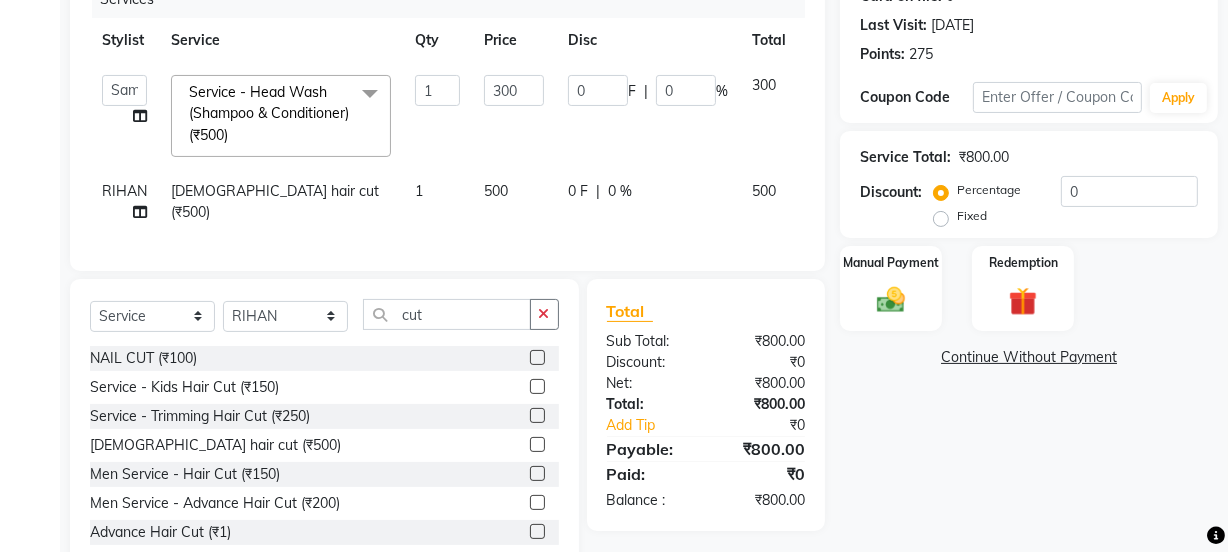 click on "500" 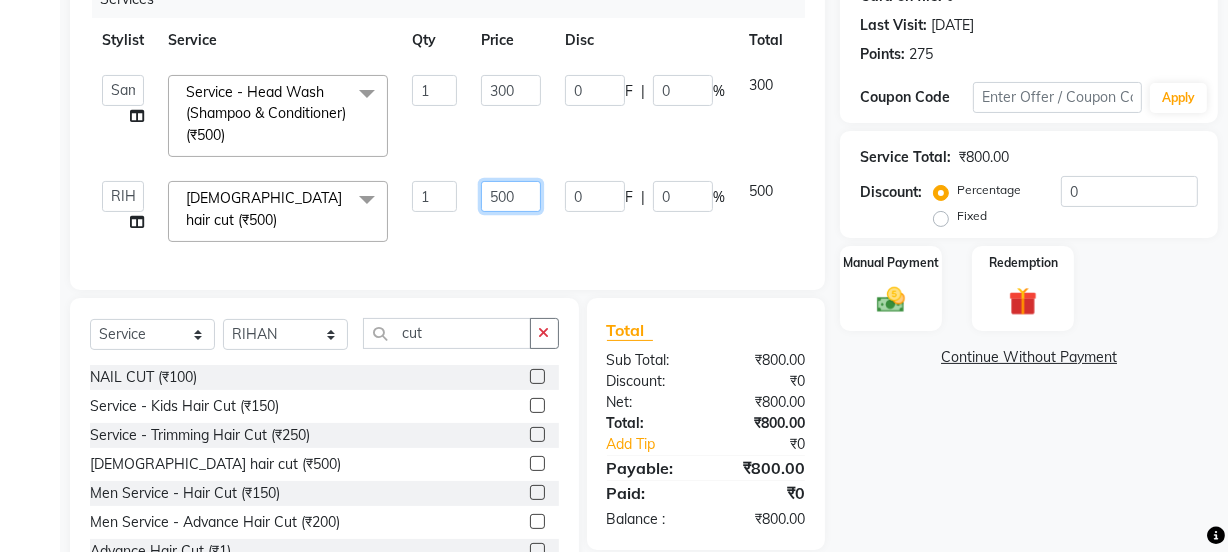 drag, startPoint x: 493, startPoint y: 188, endPoint x: 463, endPoint y: 188, distance: 30 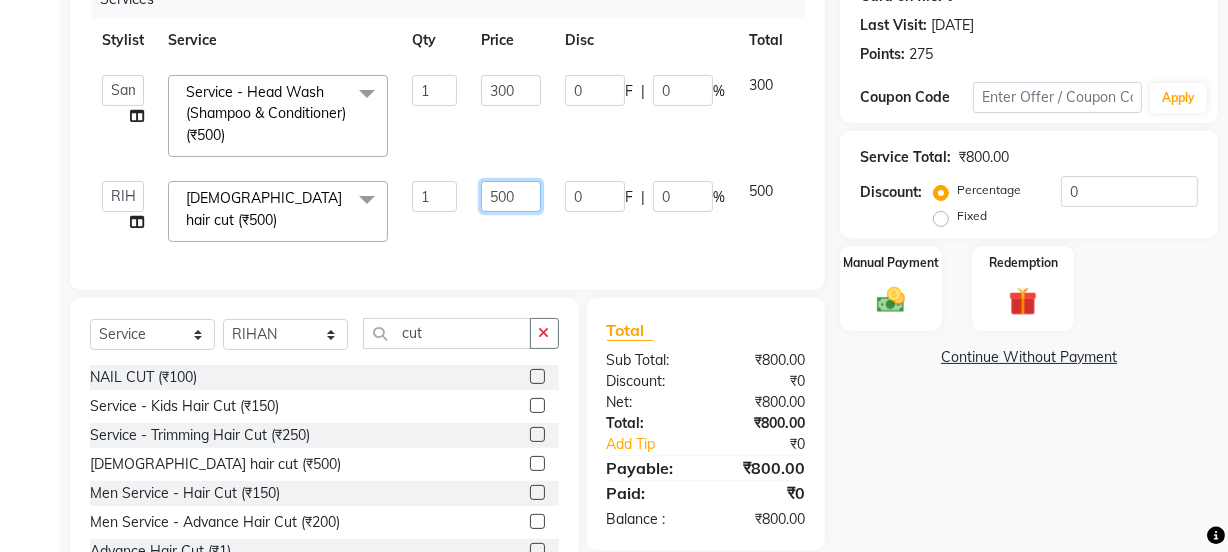 click on "Jyoti   kaif   Manager   Pooja   [PERSON_NAME]   Raman 2   Reception   [PERSON_NAME]   [PERSON_NAME]   SUNNY   [PERSON_NAME]  [DEMOGRAPHIC_DATA] hair cut (₹500)  x Day light makeup  - Krylon (₹3000) Day light makeup  - Makeup studio (₹4000) Day light makeup  - Air brush (₹5000) Frount trimming (₹200) NANO (₹6000) Schwarzkopf root touch (₹1200) Full Arms Bleach (₹500) Bubble gum pedicure (₹1200) Wella bleach (₹700) FACE SCRUB (₹200) EYELESH (₹500) KANPEKI (₹3000) TANINO [MEDICAL_DATA] (₹7000) BUBBLE GUM MANICURE (₹1500) TMT MASK (₹8001) MOROCCO SEREM (₹1800) LOREAL GLOBLE COLOUR (₹3000) BACK RICA WAX (₹600) NAIL CUT (₹100) PROTIN SPA G (₹1500) FOOT MASSAGE (₹300) STOMACH WAX (₹200) BACK TRIMMING (₹150) TWACHA FACIAL (₹1500) MACADAMIA SPA (₹3000) FULL BODY TRIMMING (₹100) THREADING [DEMOGRAPHIC_DATA] (₹100) BLUETOX (₹6000) lower lips (₹30) NOSE WAX (₹50) CHIN WAX (₹50) UNDER ARMS TRIMMING (₹50) ELBOWS (₹100) MENHDI APPLICATION (₹300) FROUNT BLEACH (₹400) BACK  BLEACH (₹400) 1" 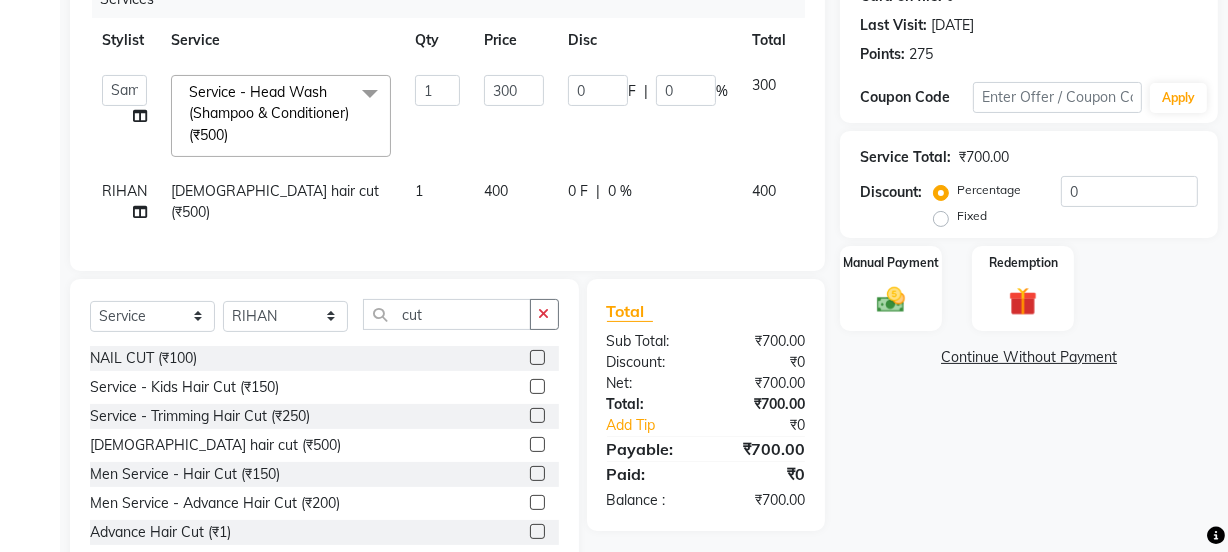 click on "Services Stylist Service Qty Price Disc Total Action  Jyoti   kaif   Manager   Pooja   [PERSON_NAME]   Raman 2   Reception   [PERSON_NAME]   [PERSON_NAME]   SUNNY   [PERSON_NAME]  Service - Head Wash (Shampoo & Conditioner) (₹500)  x Day light makeup  - Krylon (₹3000) Day light makeup  - Makeup studio (₹4000) Day light makeup  - Air brush (₹5000) Frount trimming (₹200) NANO (₹6000) Schwarzkopf root touch (₹1200) Full Arms Bleach (₹500) Bubble gum pedicure (₹1200) Wella bleach (₹700) FACE SCRUB (₹200) EYELESH (₹500) KANPEKI (₹3000) BUBBLE GUM MANICURE (₹1500) TMT MASK (₹8001) MOROCCO SEREM (₹1800) LOREAL GLOBLE COLOUR (₹3000) BACK RICA WAX (₹600) NAIL CUT (₹100) PROTIN SPA G (₹1500) FOOT MASSAGE (₹300) STOMACH WAX (₹200) BACK TRIMMING (₹150) TWACHA FACIAL (₹1500) MACADAMIA SPA (₹3000) FULL BODY TRIMMING (₹100) THREADING [DEMOGRAPHIC_DATA] (₹100) BLUETOX (₹6000) lower lips (₹30) NOSE WAX (₹50) CHIN WAX (₹50) UNDER ARMS TRIMMING (₹50) ELBOWS (₹100) pack (₹200) 1" 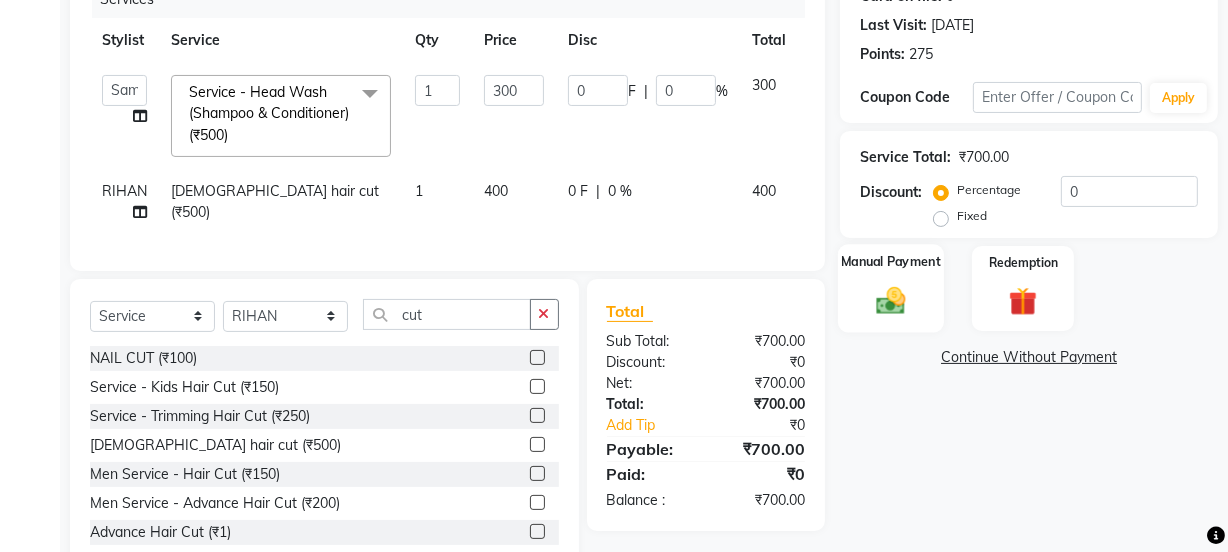 click 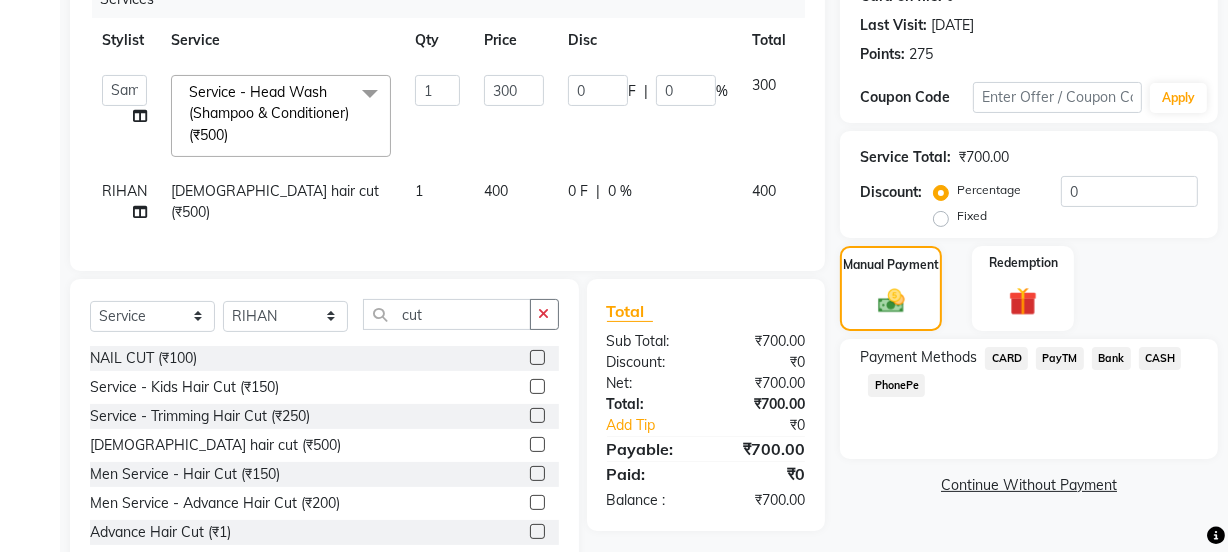 click on "CASH" 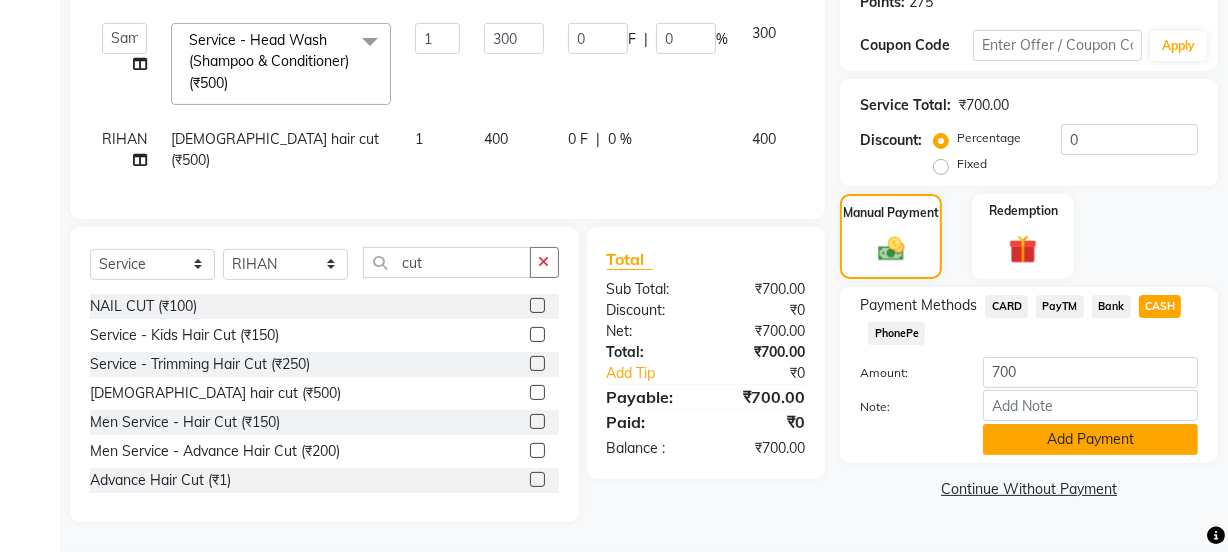 scroll, scrollTop: 333, scrollLeft: 0, axis: vertical 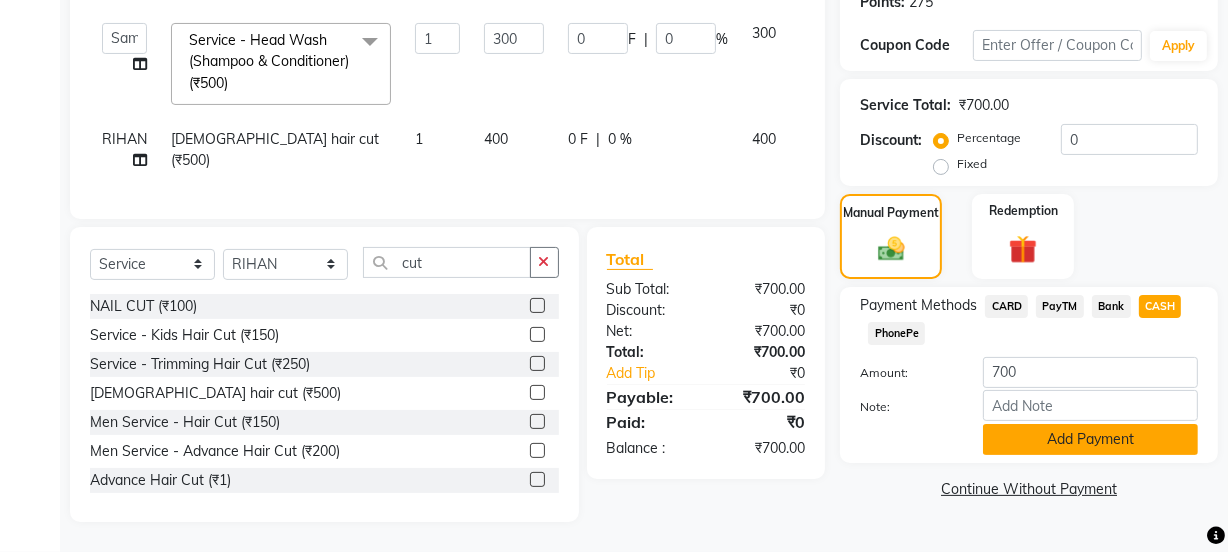 click on "Add Payment" 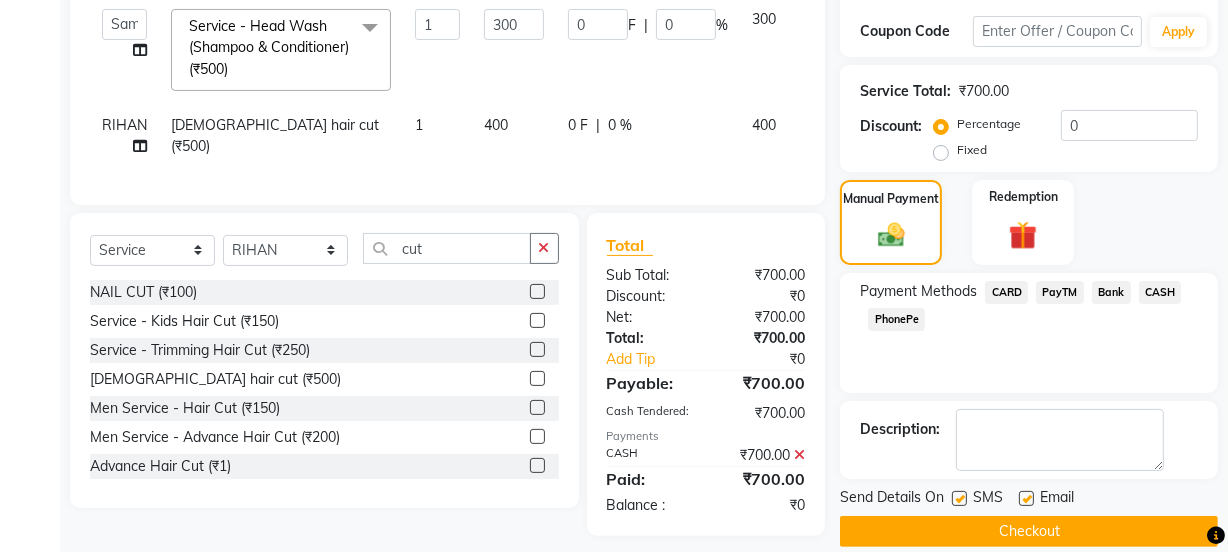 click 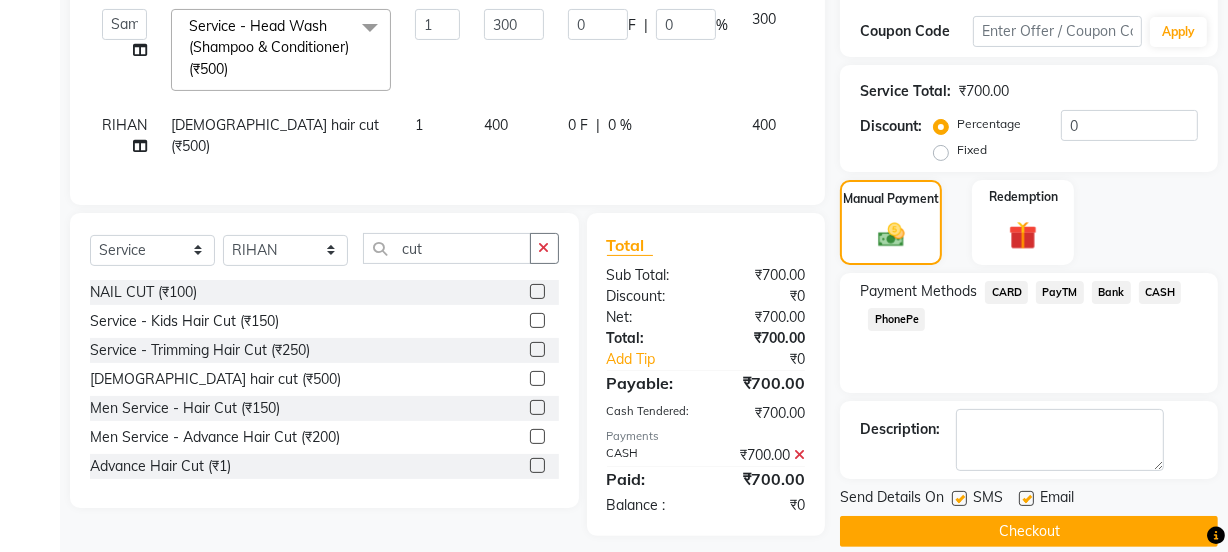 click at bounding box center [1025, 499] 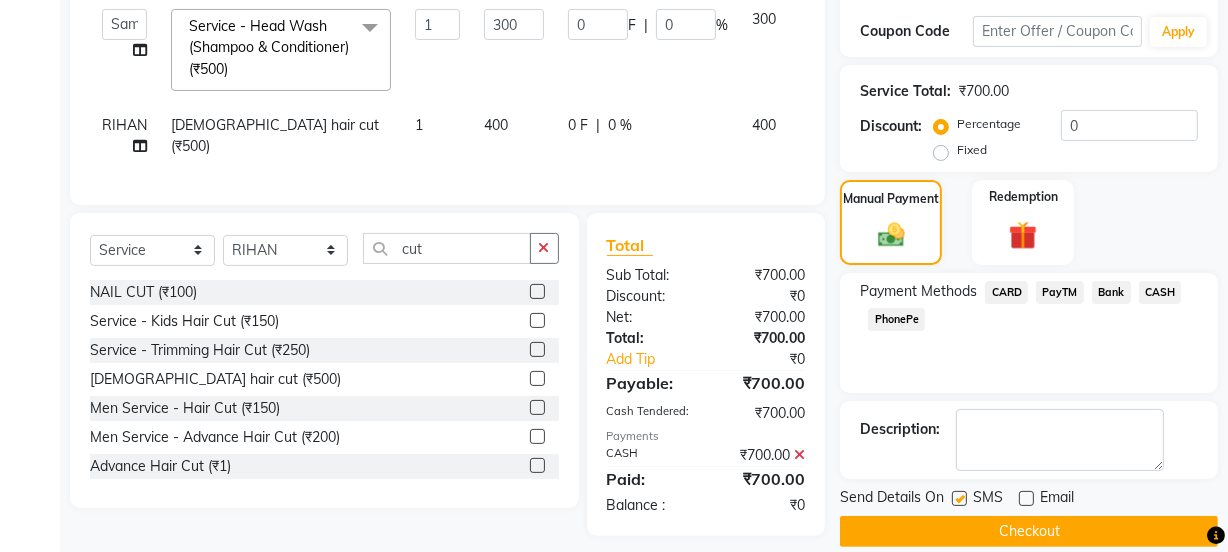 click on "SMS" 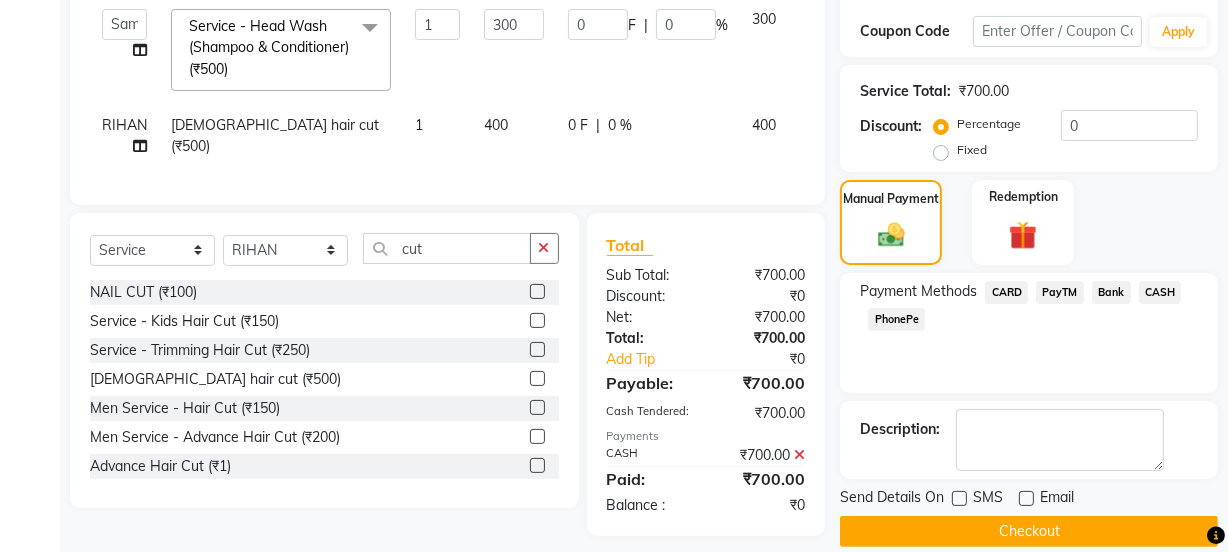 click on "Checkout" 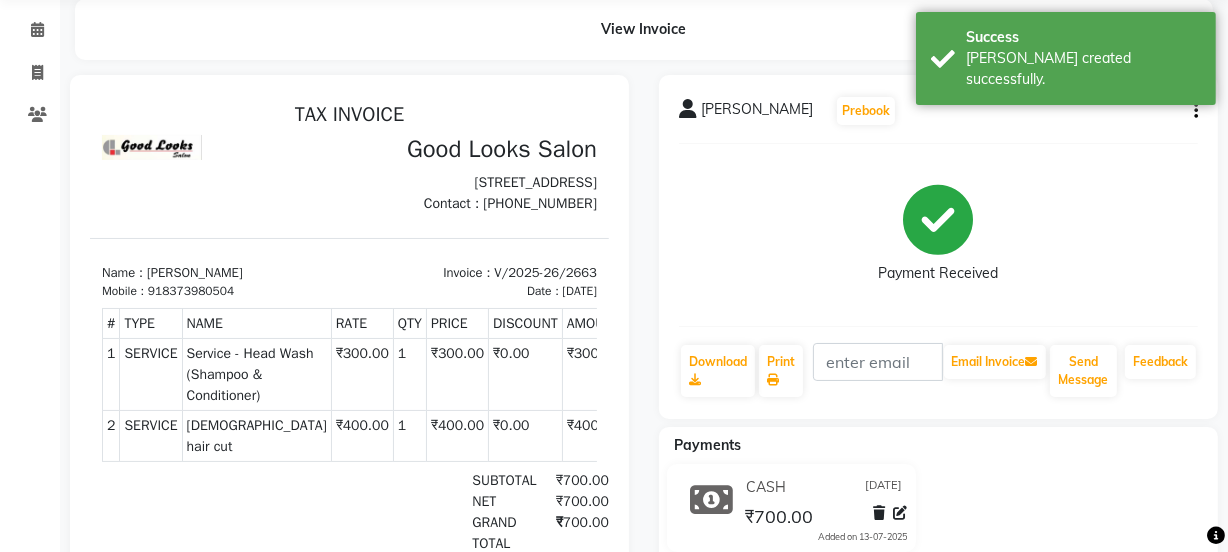 scroll, scrollTop: 0, scrollLeft: 0, axis: both 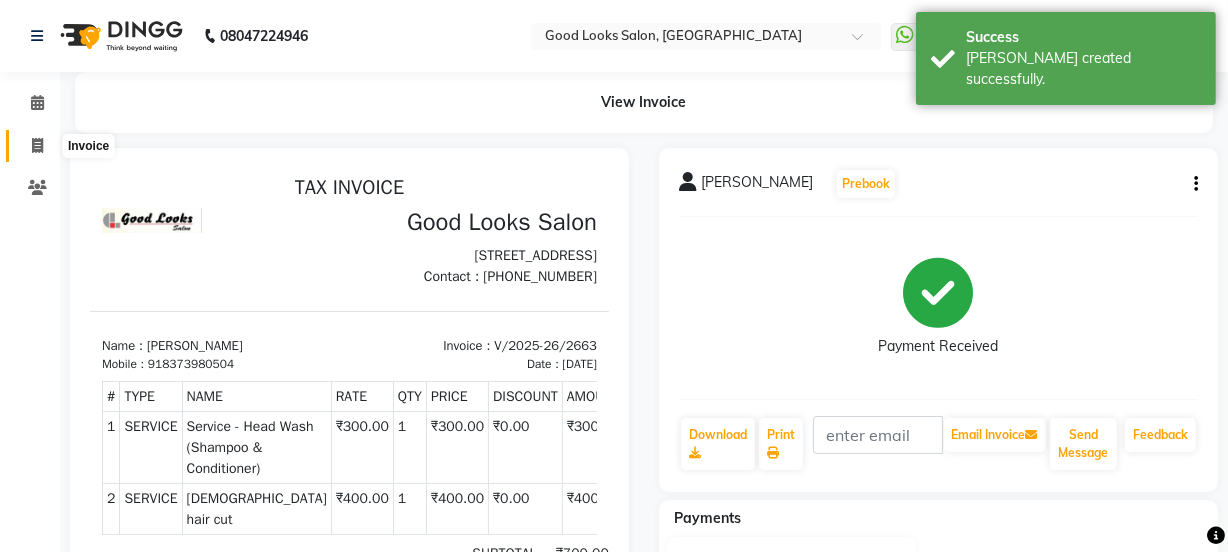 click 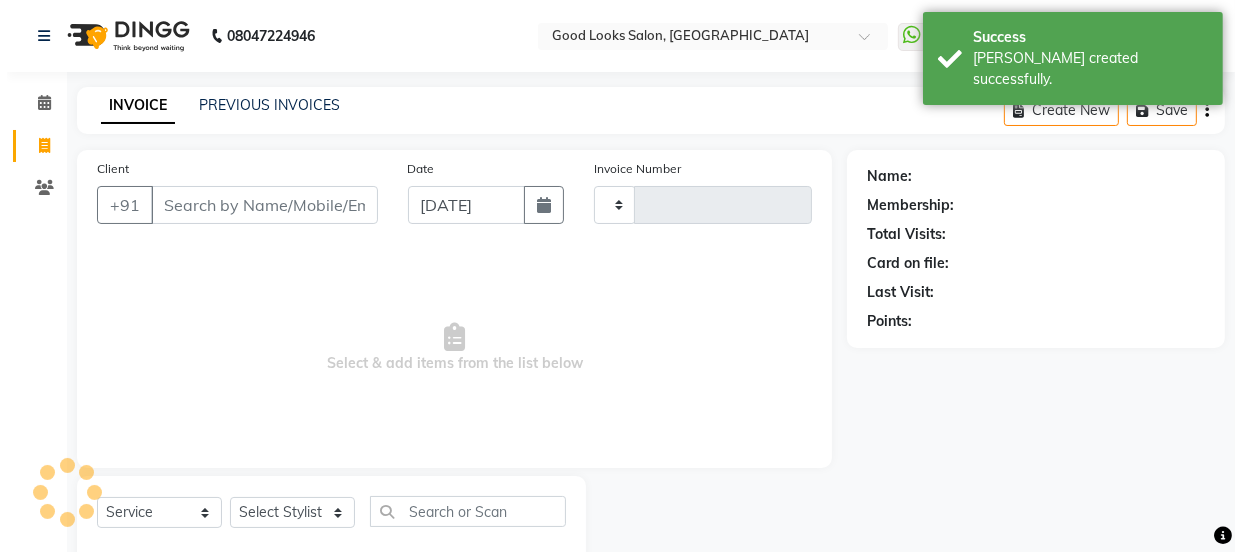 scroll, scrollTop: 50, scrollLeft: 0, axis: vertical 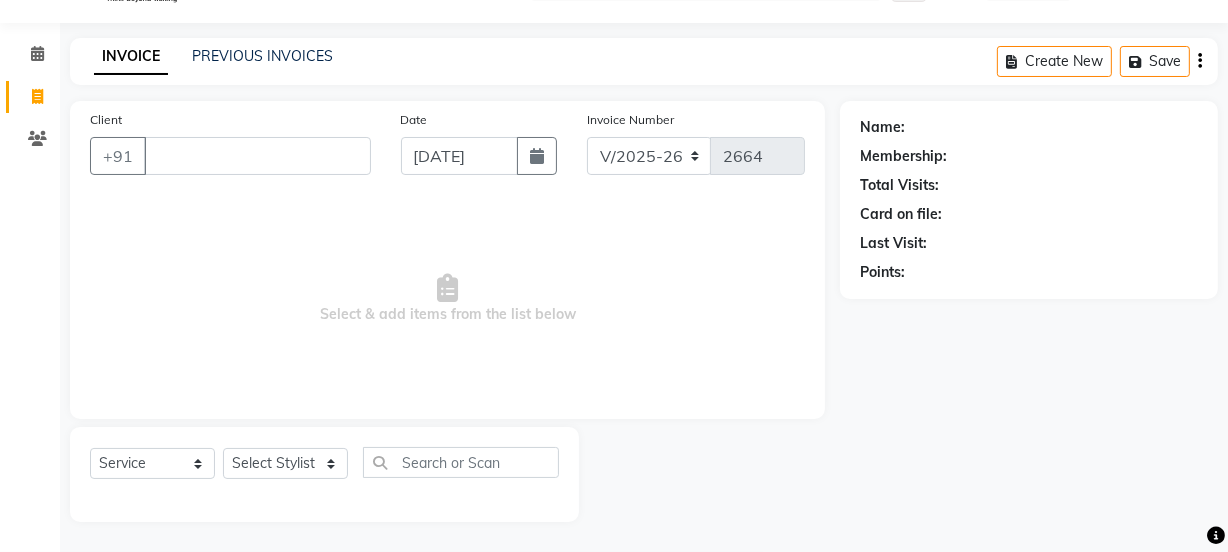 click on "Client" at bounding box center (257, 156) 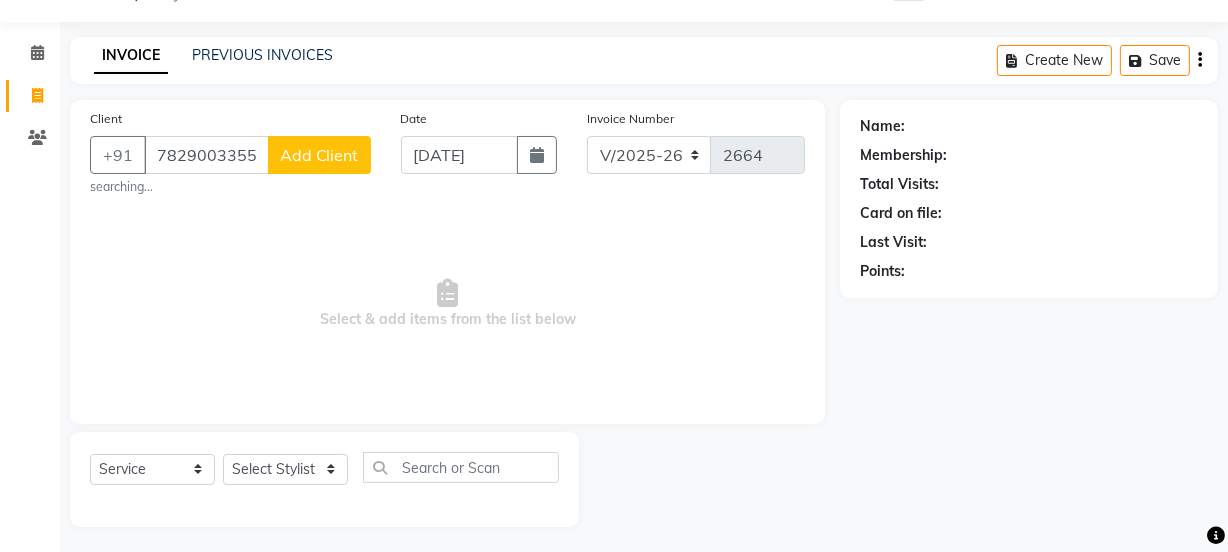 click on "Add Client" 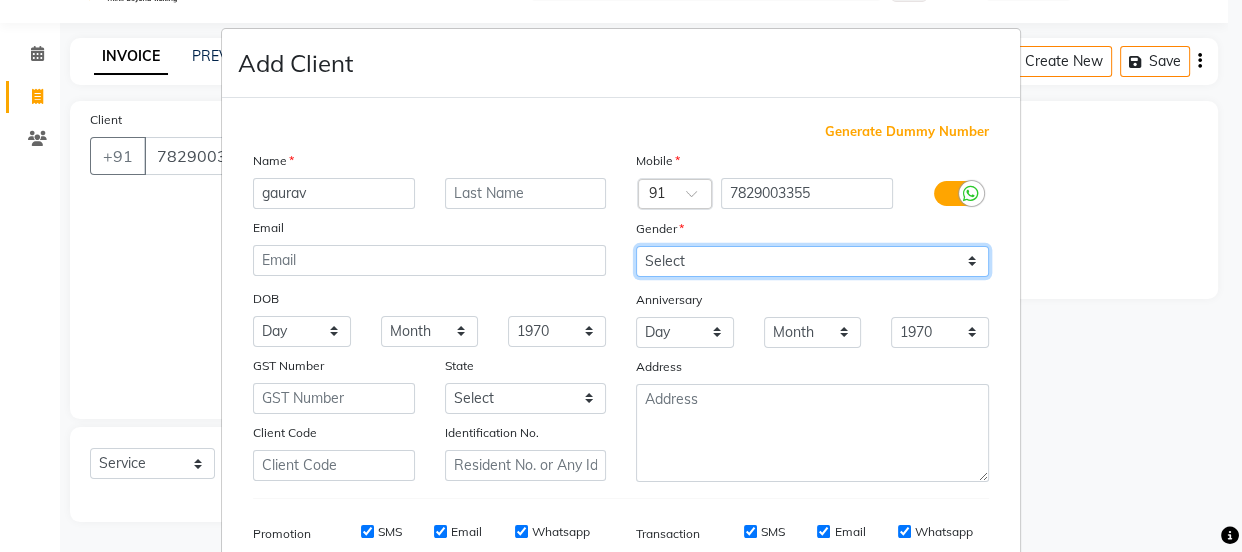 click on "Select [DEMOGRAPHIC_DATA] [DEMOGRAPHIC_DATA] Other Prefer Not To Say" at bounding box center (812, 261) 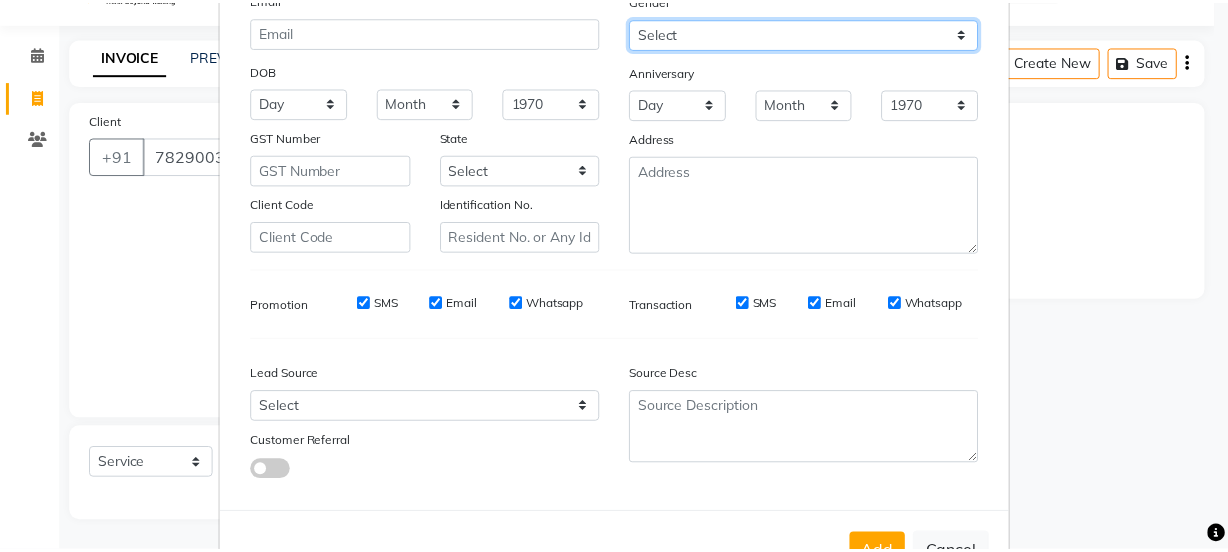 scroll, scrollTop: 301, scrollLeft: 0, axis: vertical 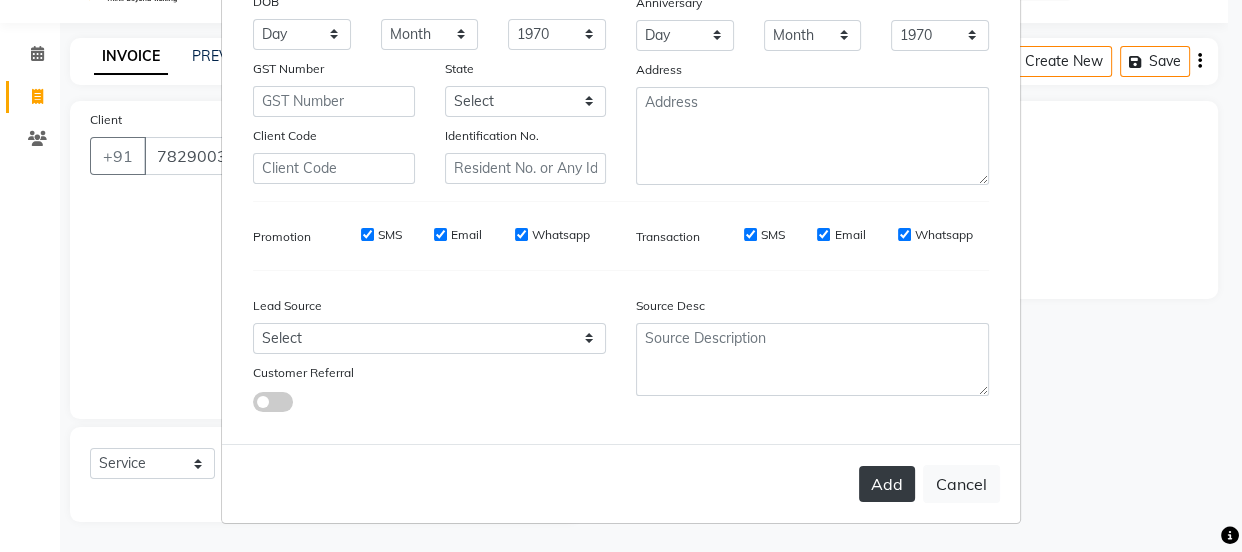 click on "Add" at bounding box center [887, 484] 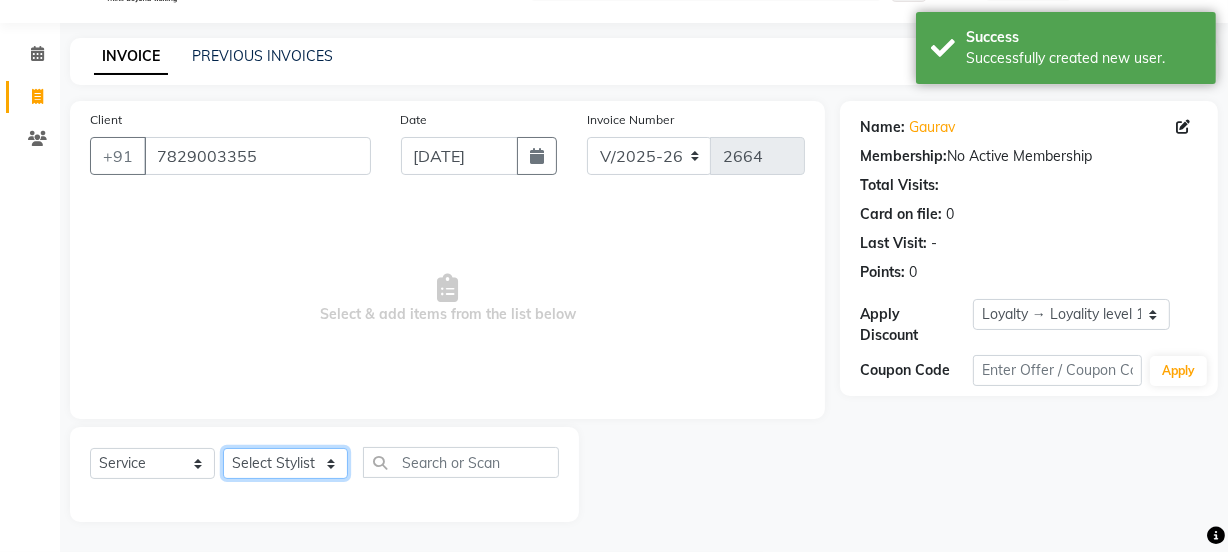 click on "Select Stylist Jyoti kaif Manager [PERSON_NAME] 2 Reception [PERSON_NAME] [PERSON_NAME] SUNNY [PERSON_NAME]" 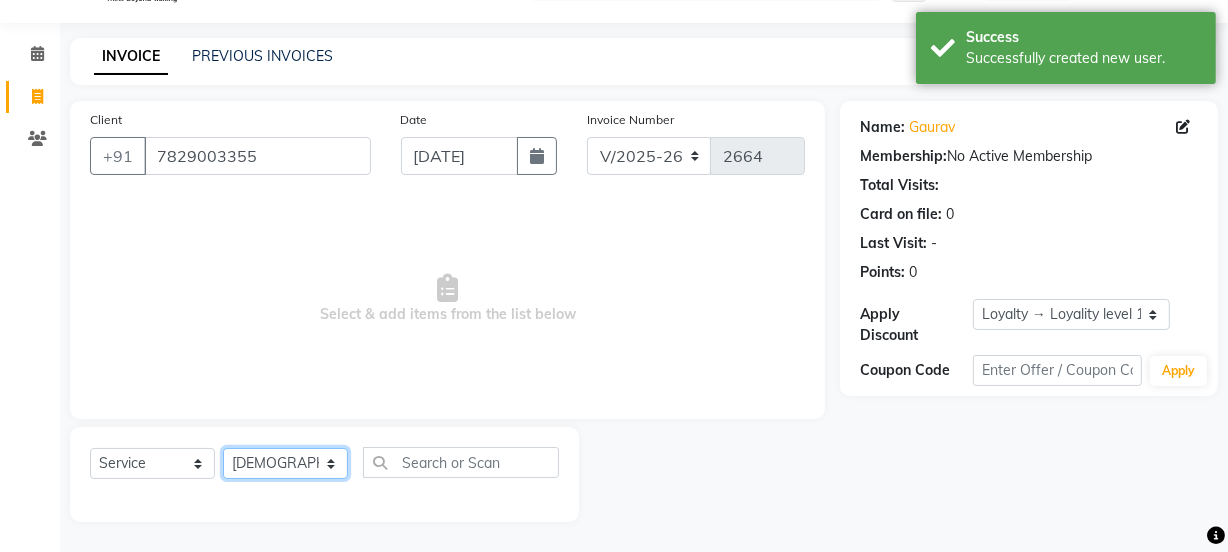 click on "Select Stylist Jyoti kaif Manager [PERSON_NAME] 2 Reception [PERSON_NAME] [PERSON_NAME] SUNNY [PERSON_NAME]" 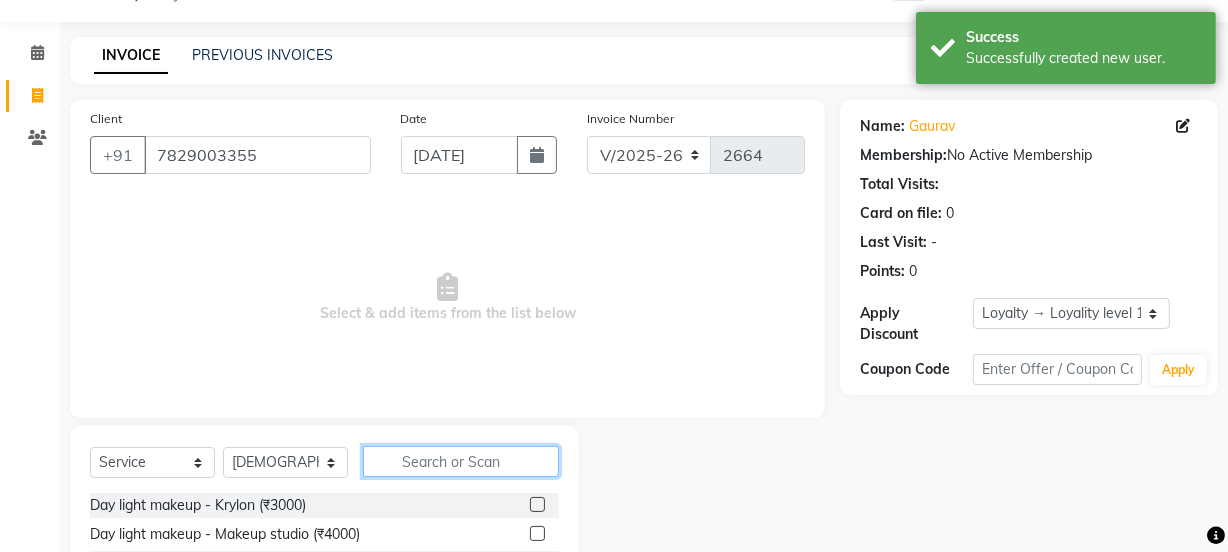 click 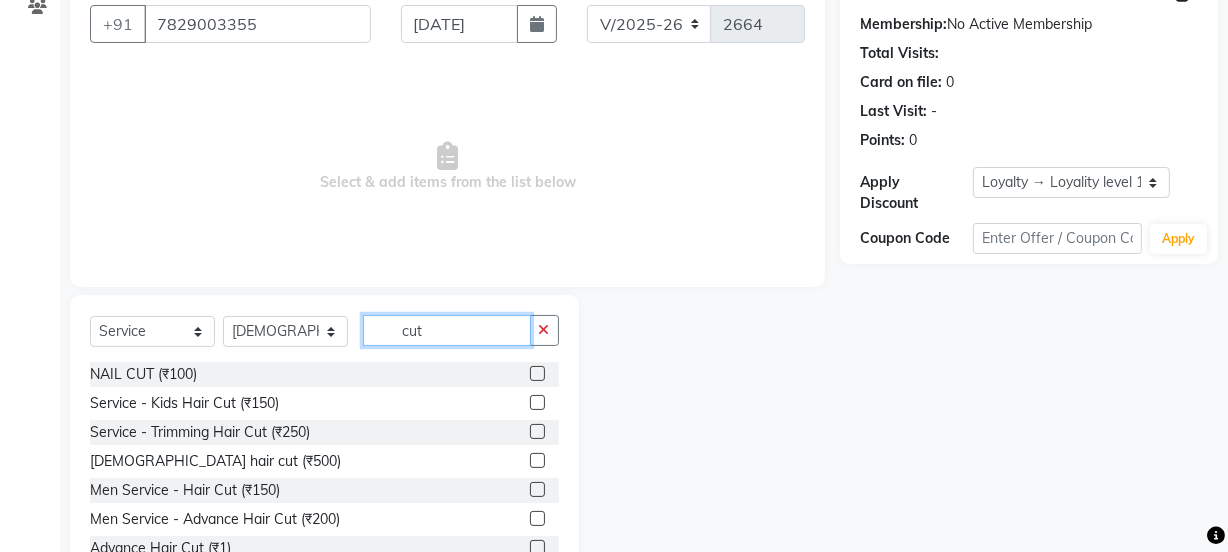 scroll, scrollTop: 250, scrollLeft: 0, axis: vertical 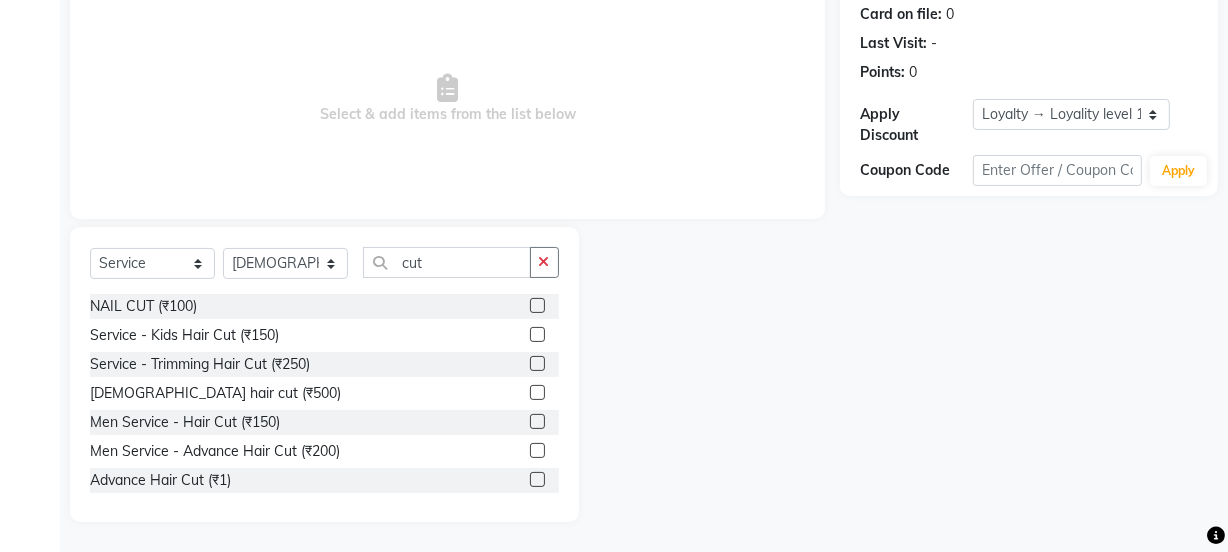 click 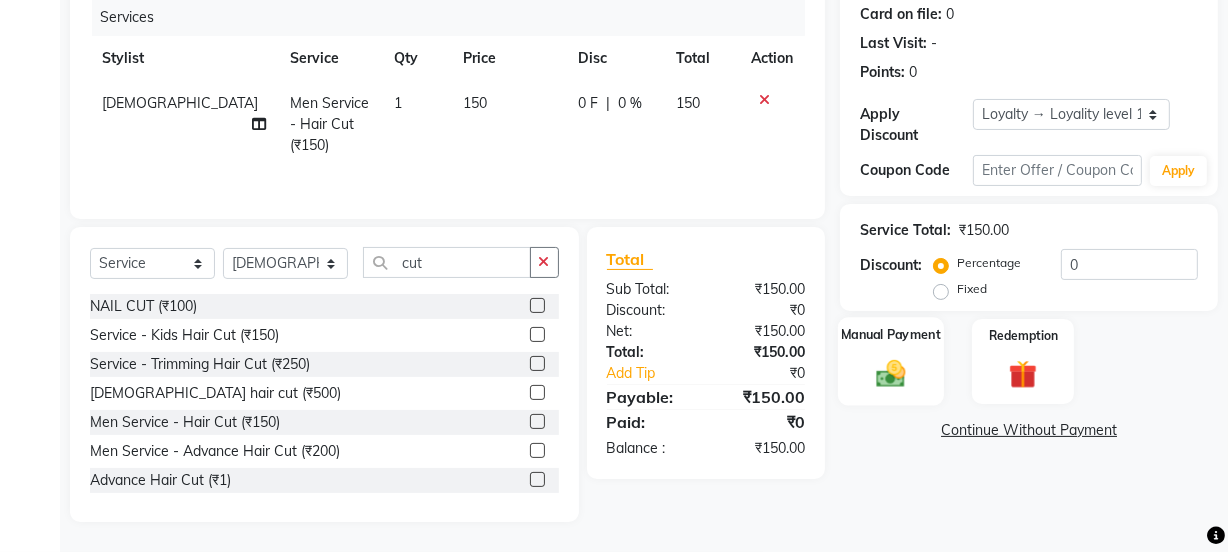 click 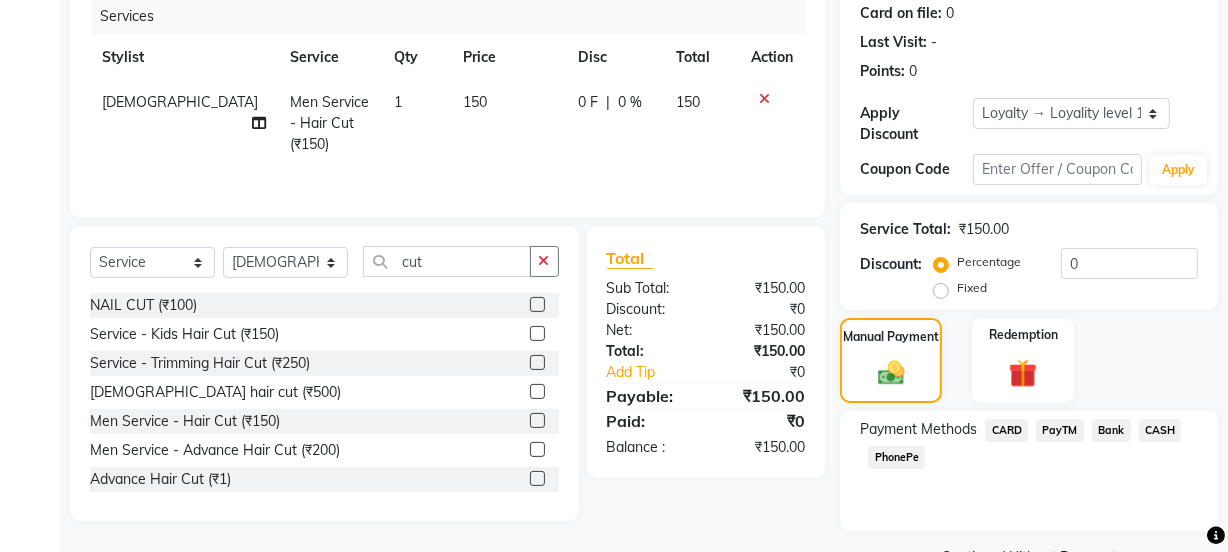 click on "PayTM" 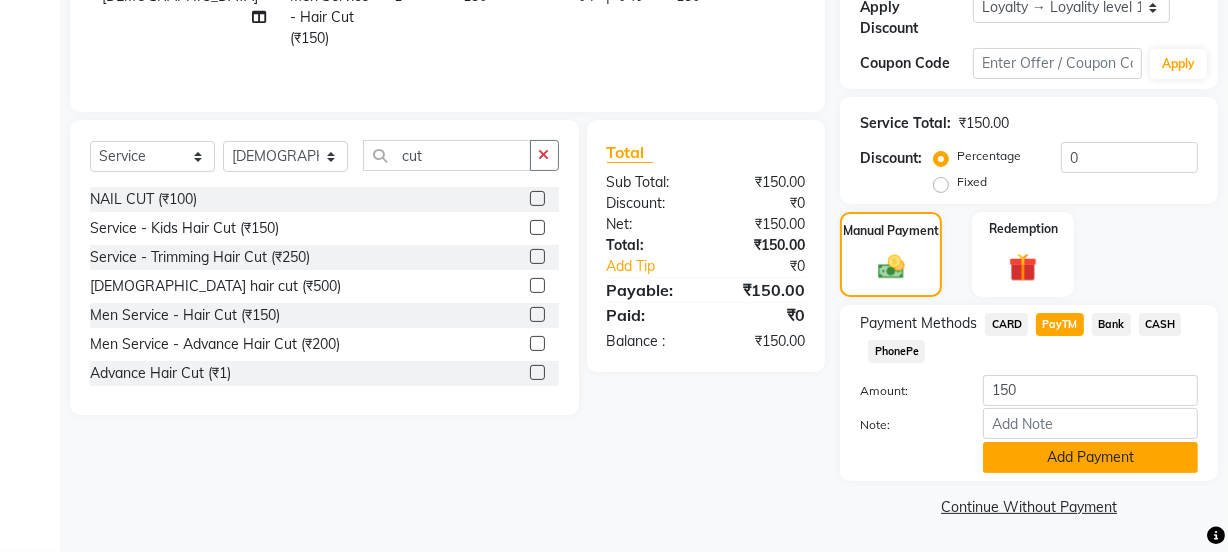 click on "Add Payment" 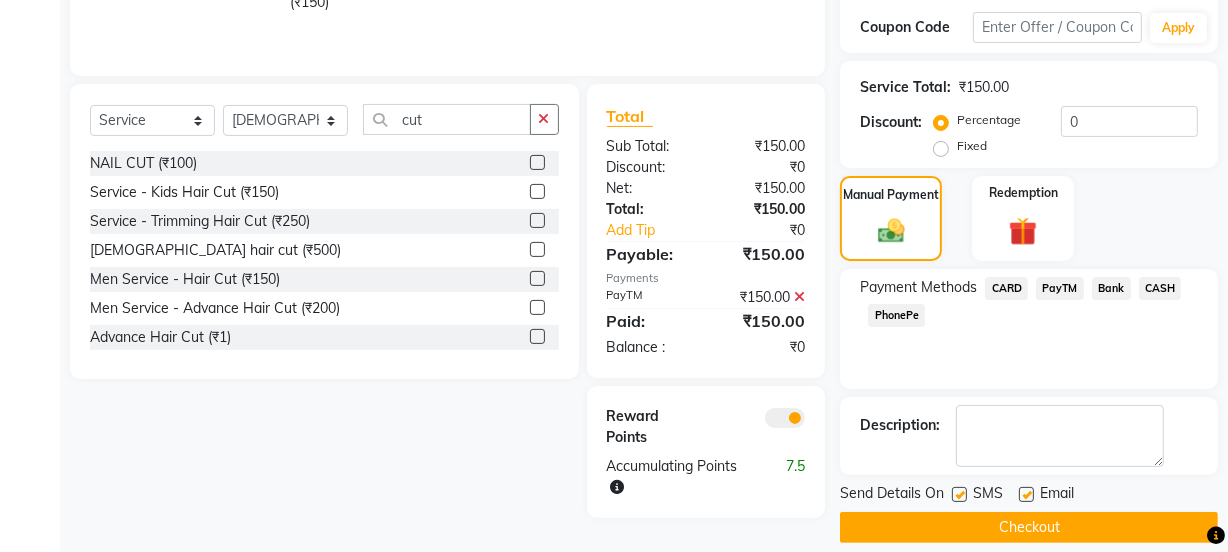 scroll, scrollTop: 412, scrollLeft: 0, axis: vertical 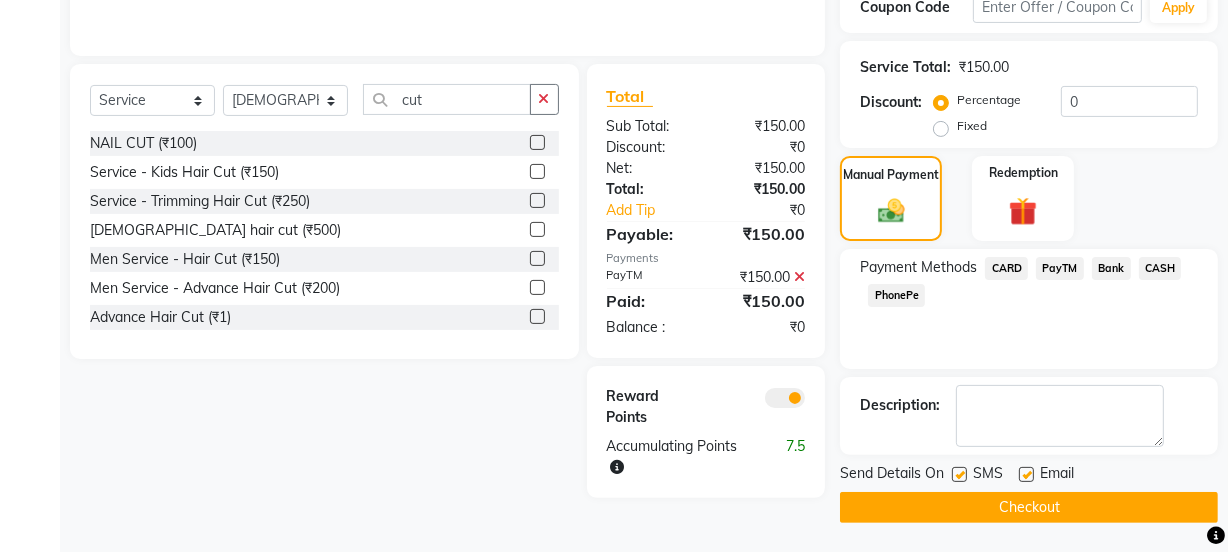 click 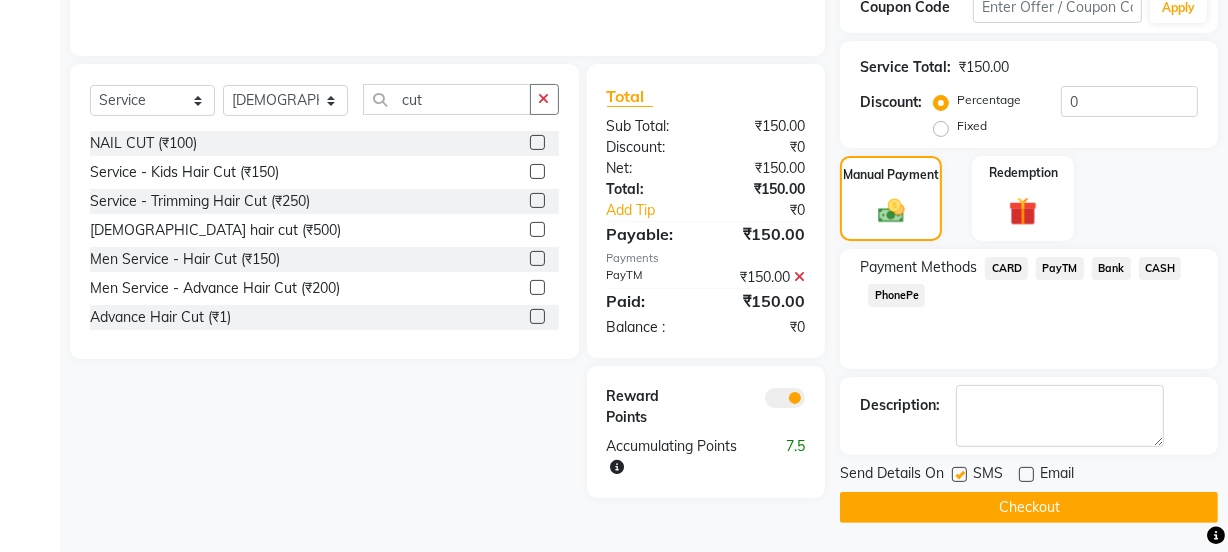 click 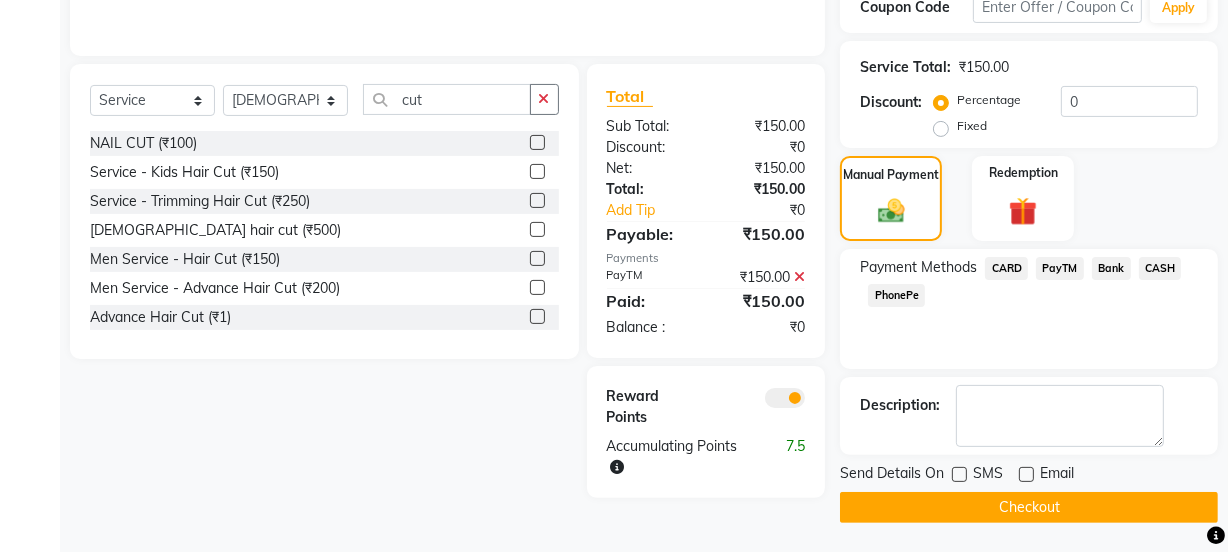 click on "Checkout" 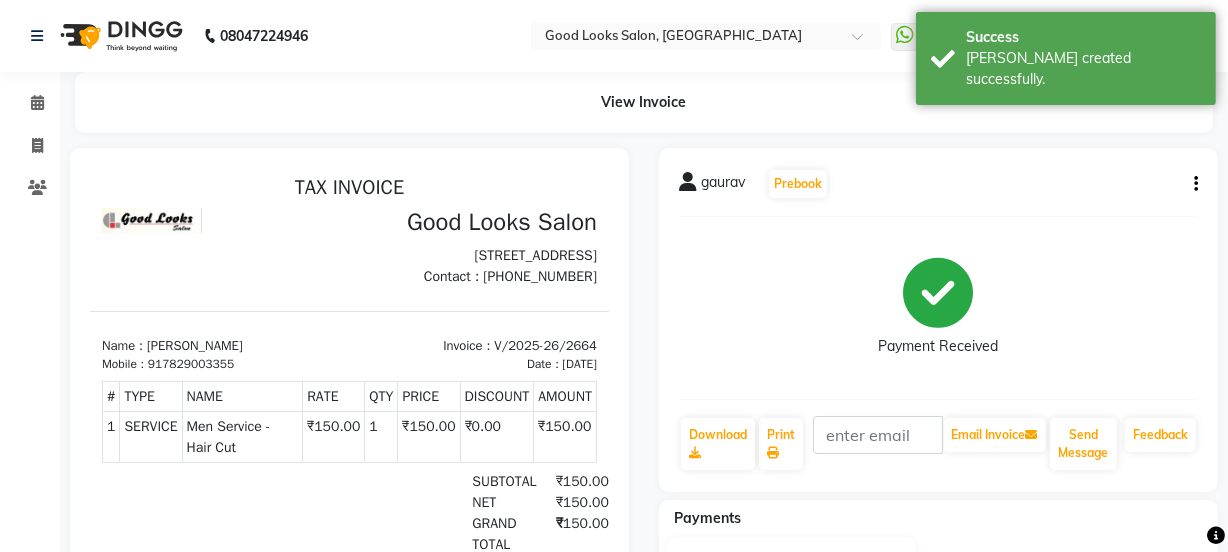 scroll, scrollTop: 0, scrollLeft: 0, axis: both 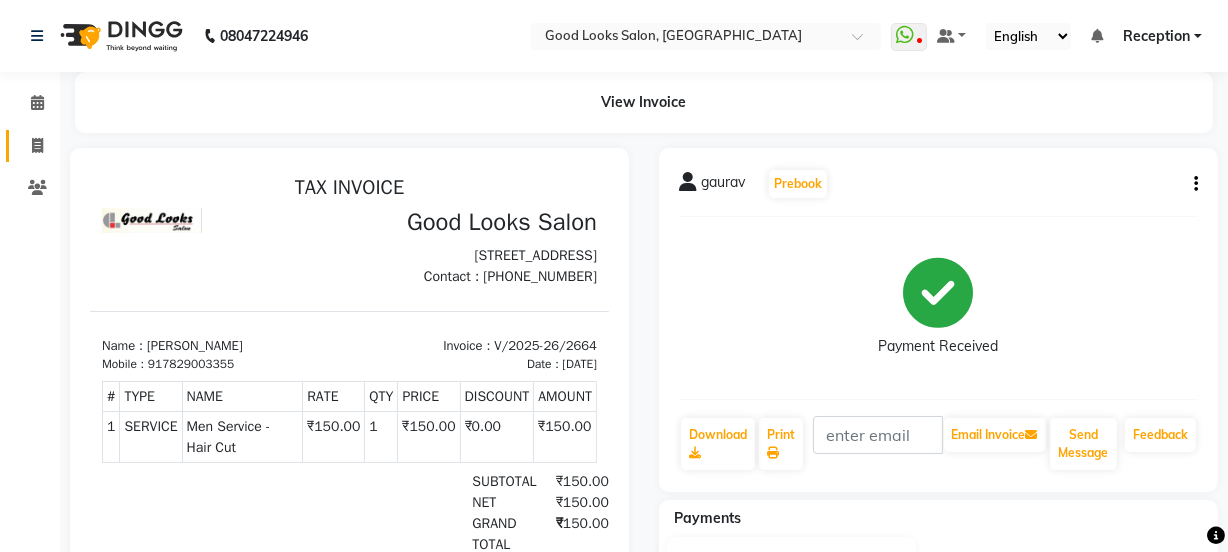 click on "Invoice" 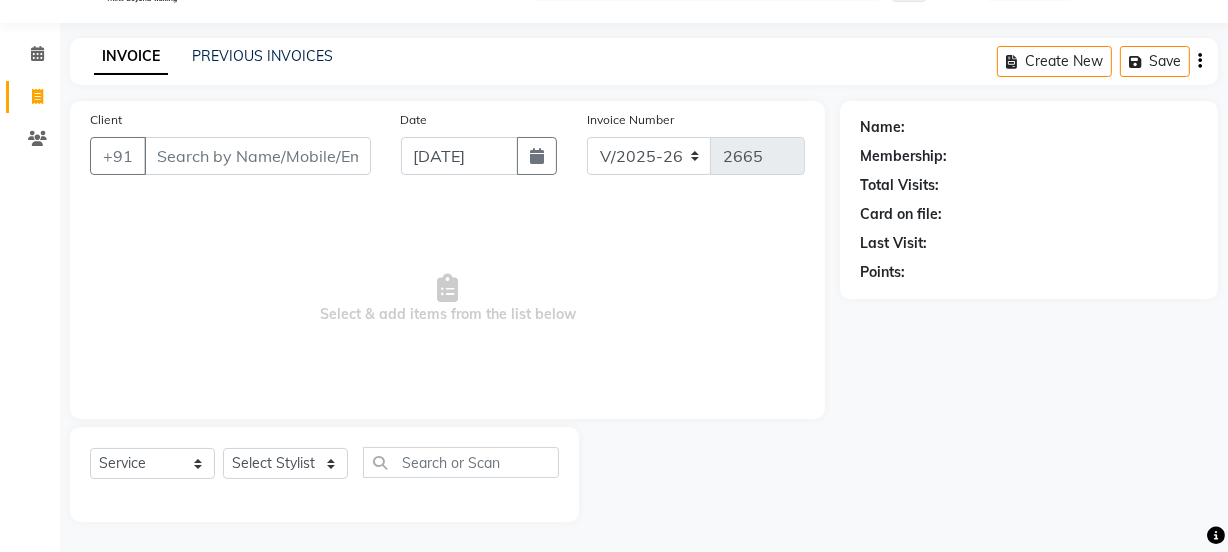 scroll, scrollTop: 0, scrollLeft: 0, axis: both 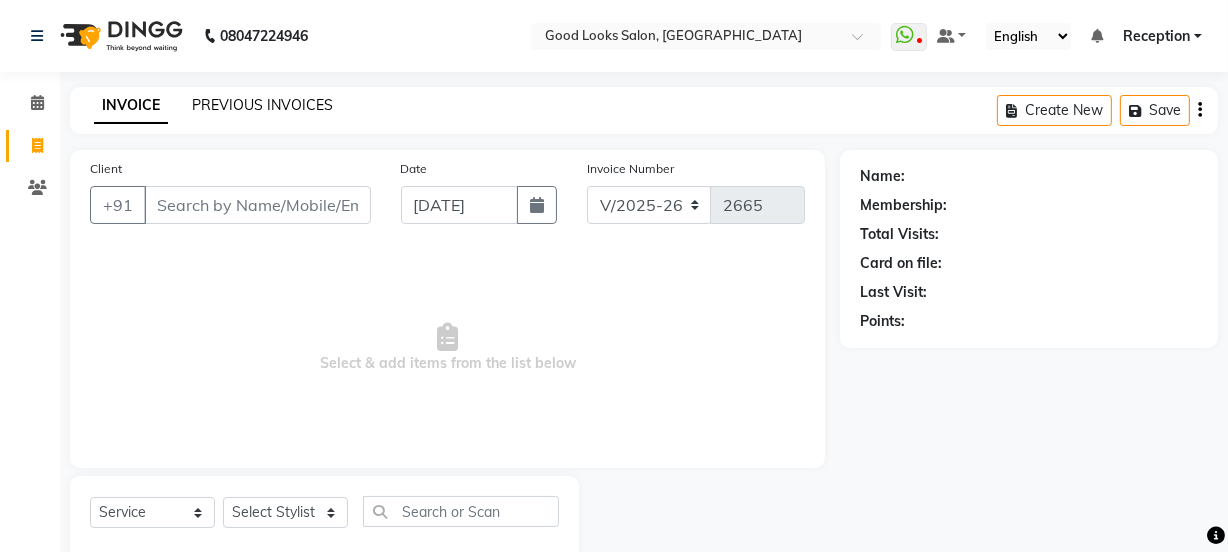 click on "PREVIOUS INVOICES" 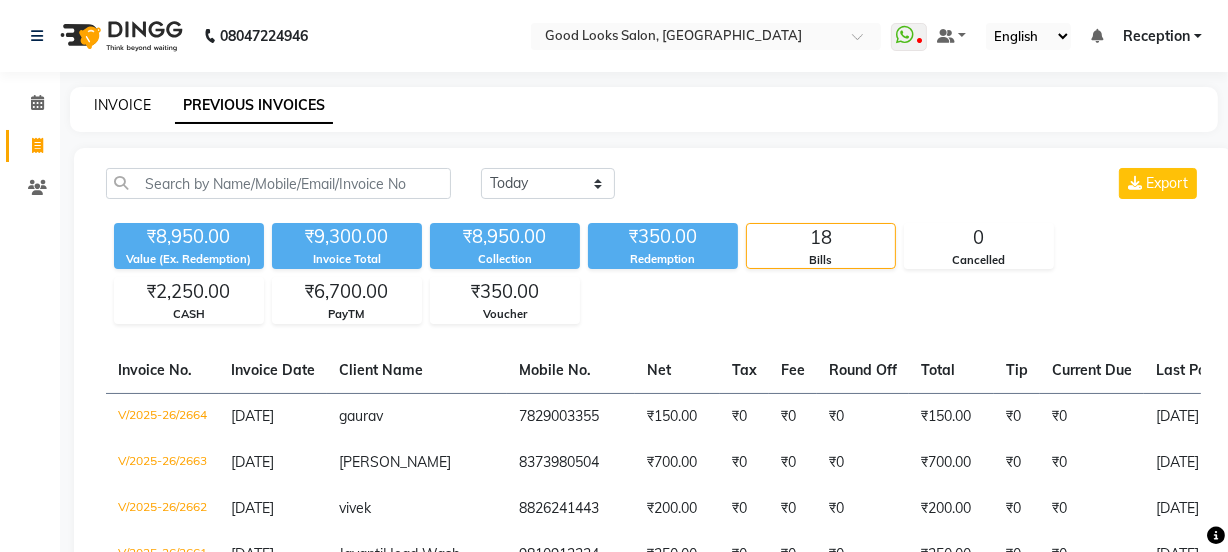 click on "INVOICE" 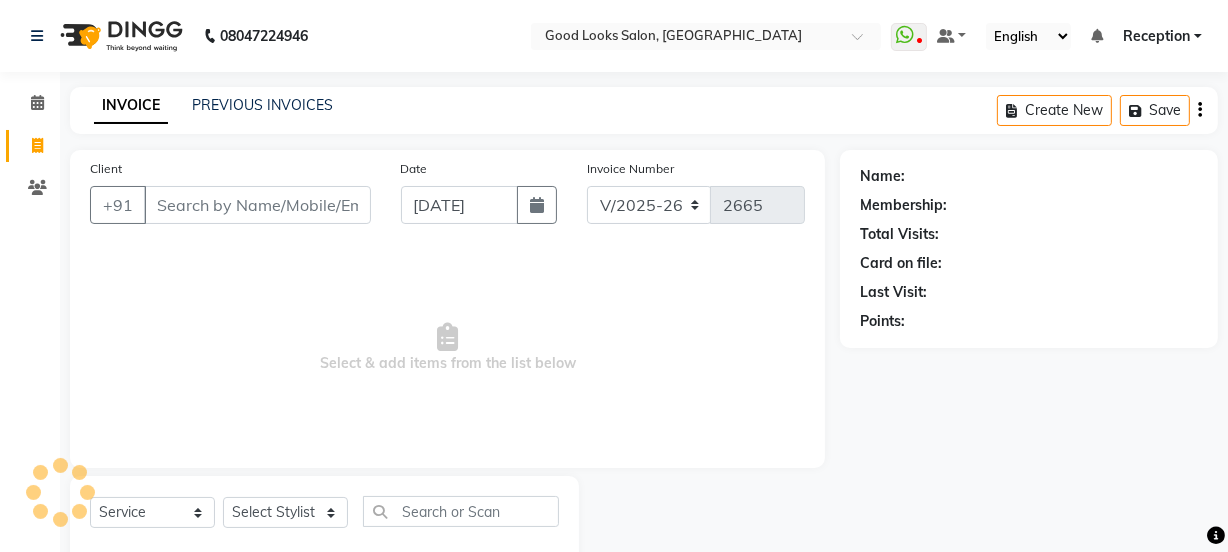 scroll, scrollTop: 50, scrollLeft: 0, axis: vertical 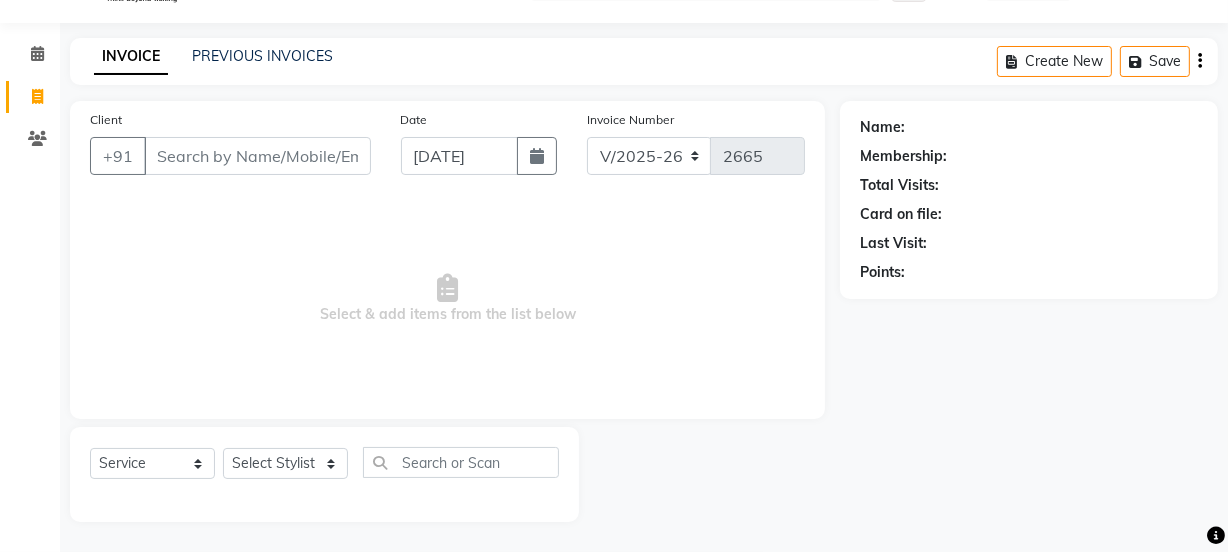 click on "Client" at bounding box center [257, 156] 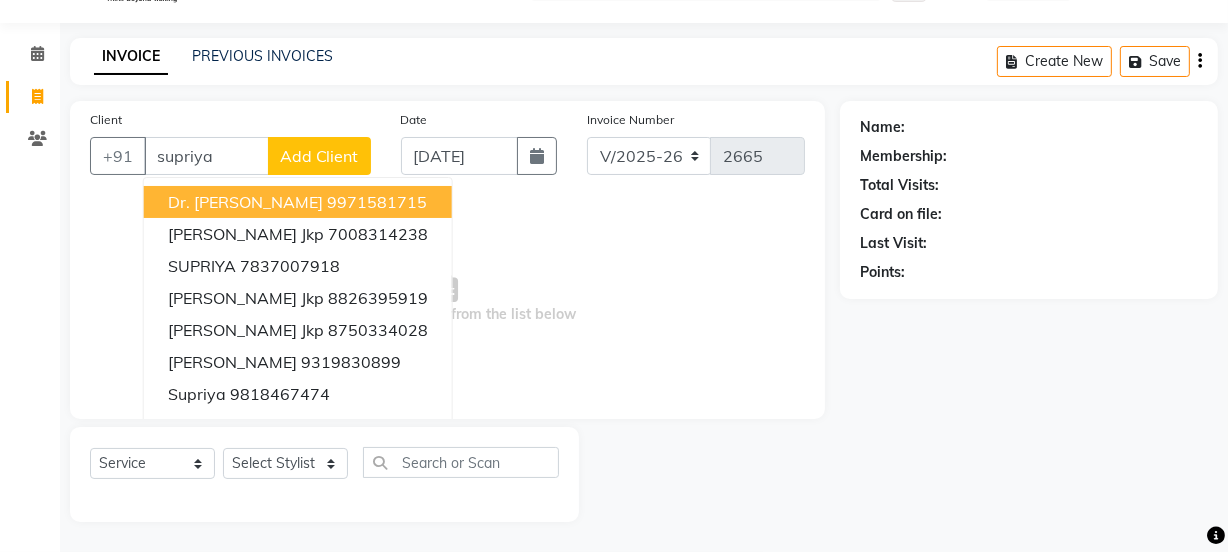 click on "Dr. [PERSON_NAME]" at bounding box center (245, 202) 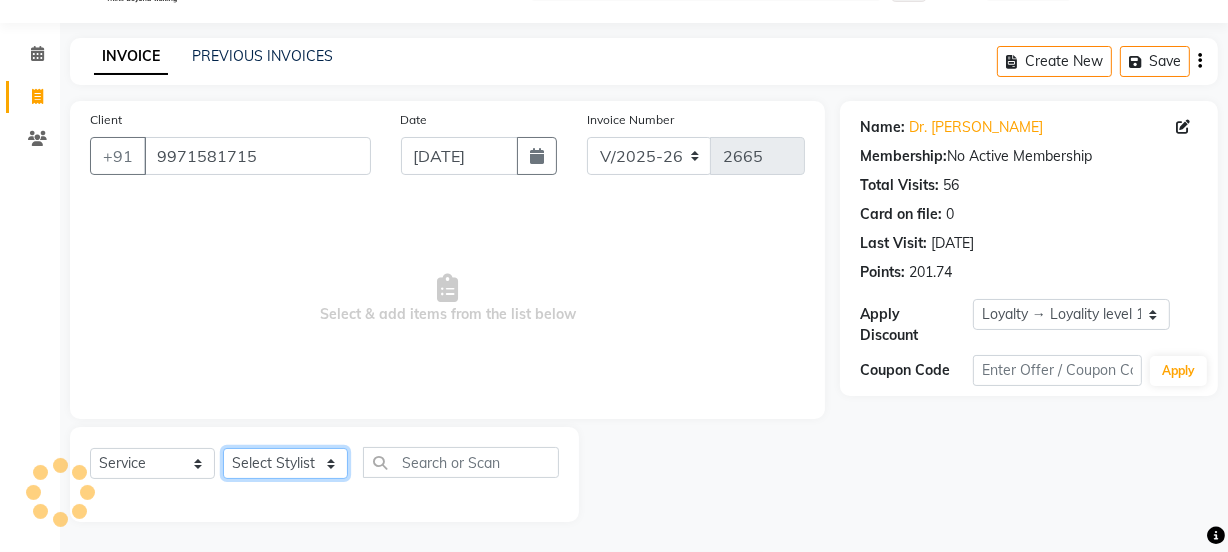 click on "Select Stylist Jyoti kaif Manager [PERSON_NAME] 2 Reception [PERSON_NAME] [PERSON_NAME] SUNNY [PERSON_NAME]" 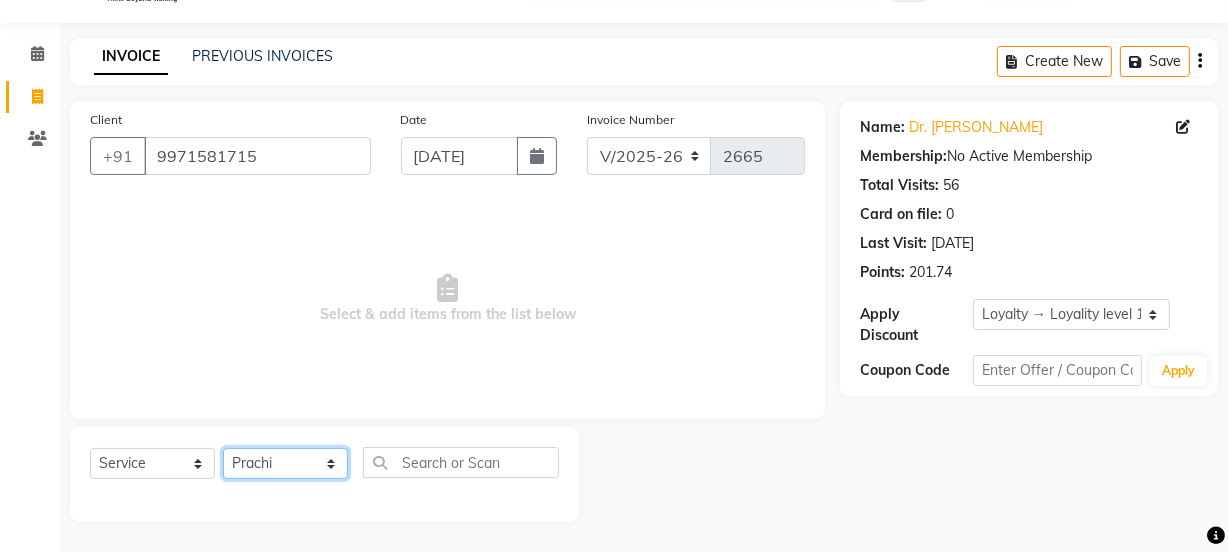 click on "Select Stylist Jyoti kaif Manager [PERSON_NAME] 2 Reception [PERSON_NAME] [PERSON_NAME] SUNNY [PERSON_NAME]" 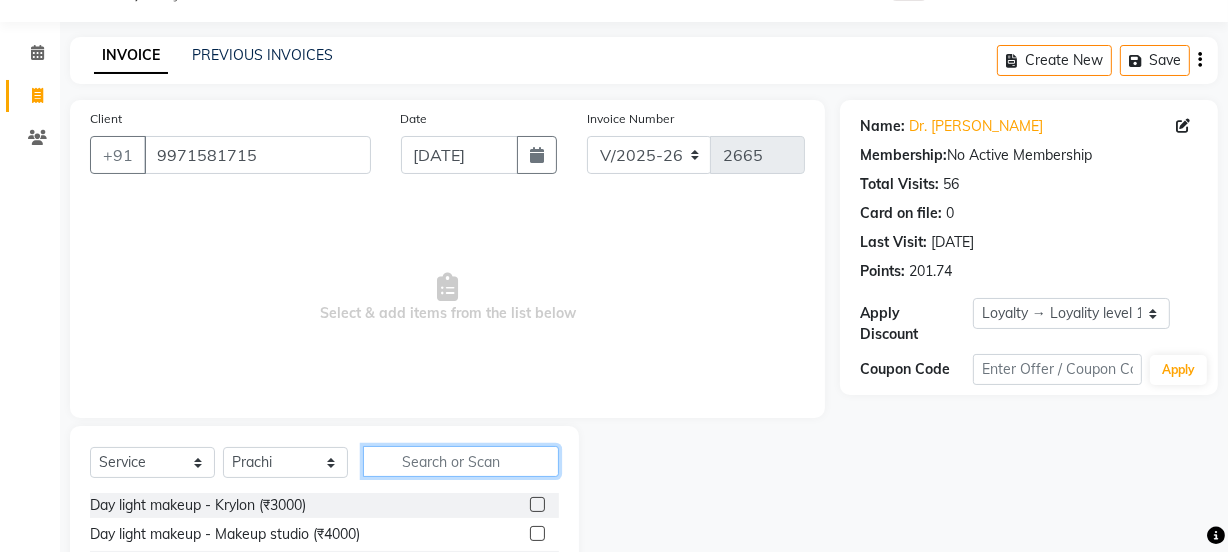 click 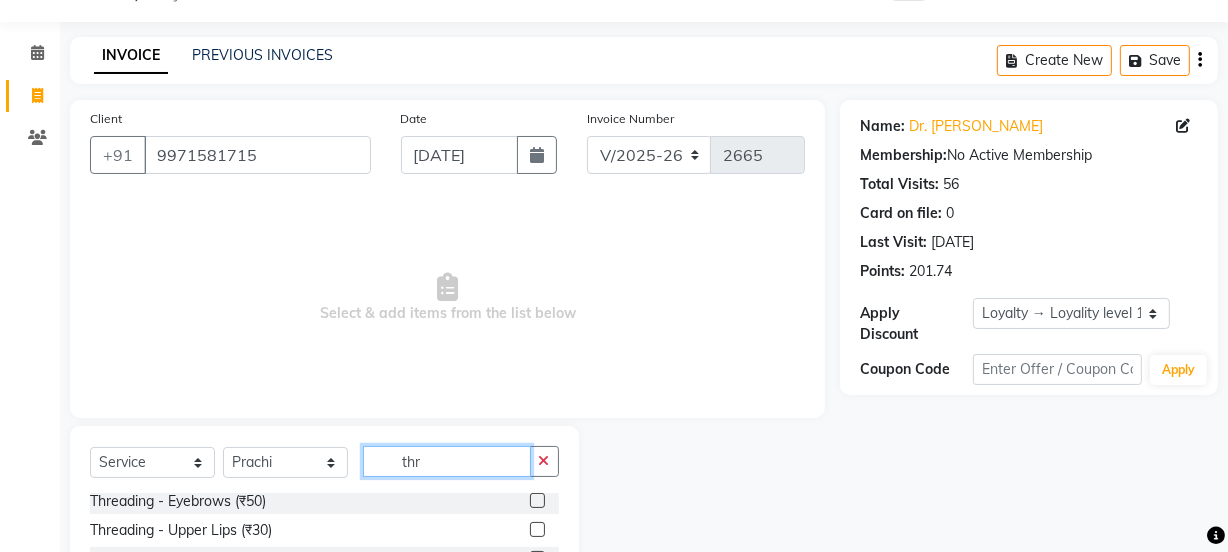 scroll, scrollTop: 119, scrollLeft: 0, axis: vertical 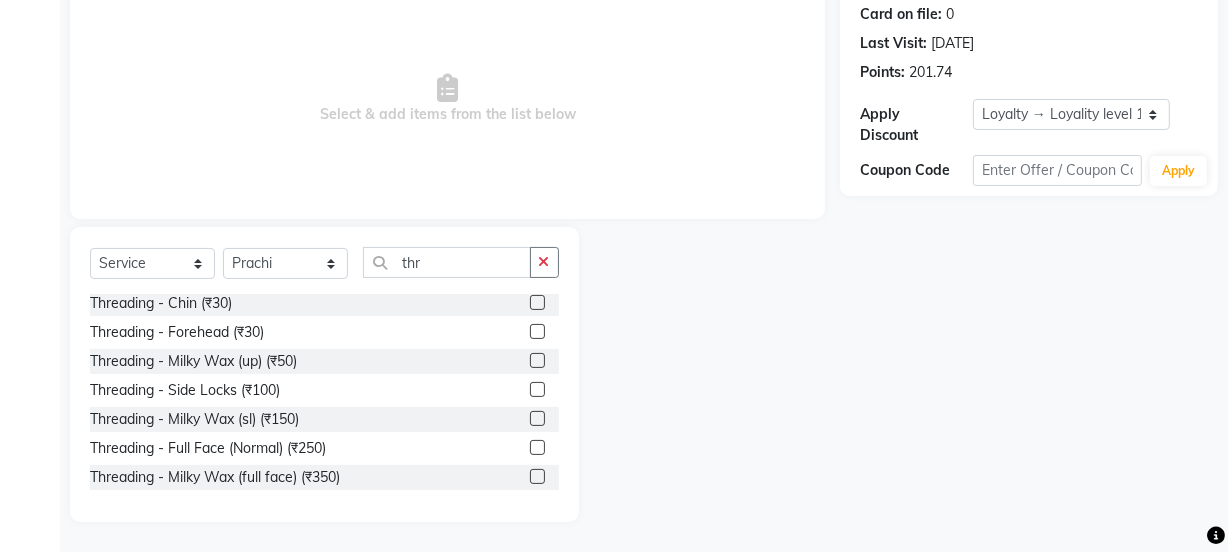 click 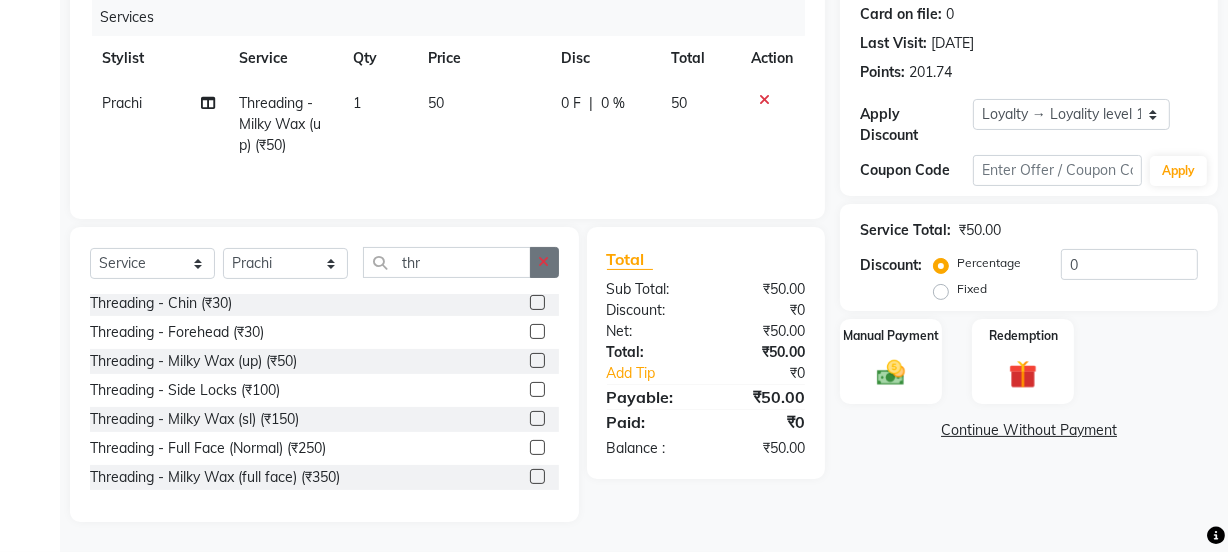 click 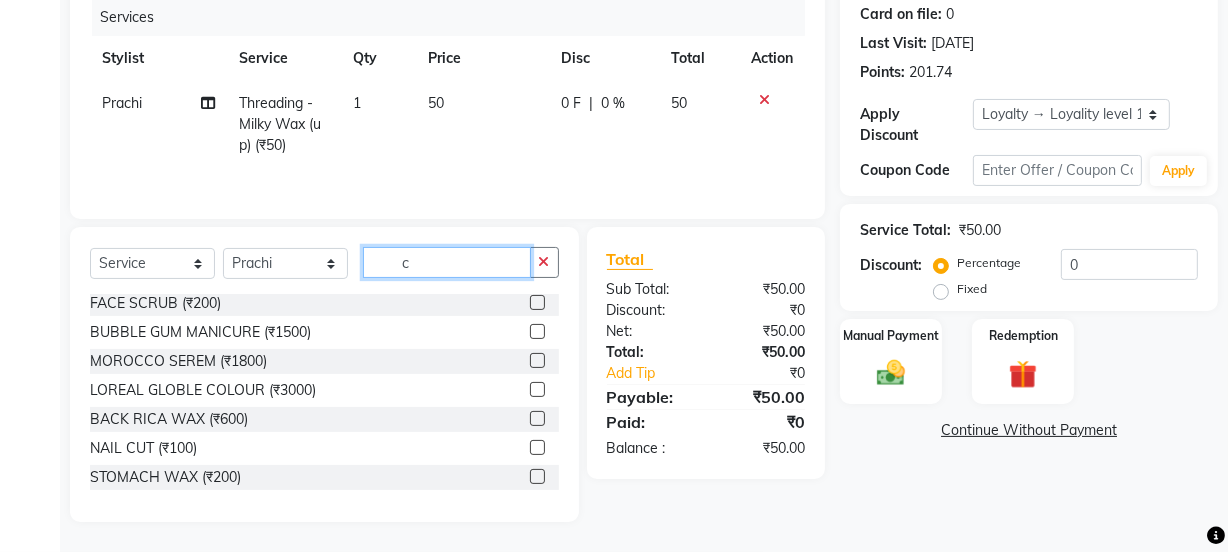 scroll, scrollTop: 0, scrollLeft: 0, axis: both 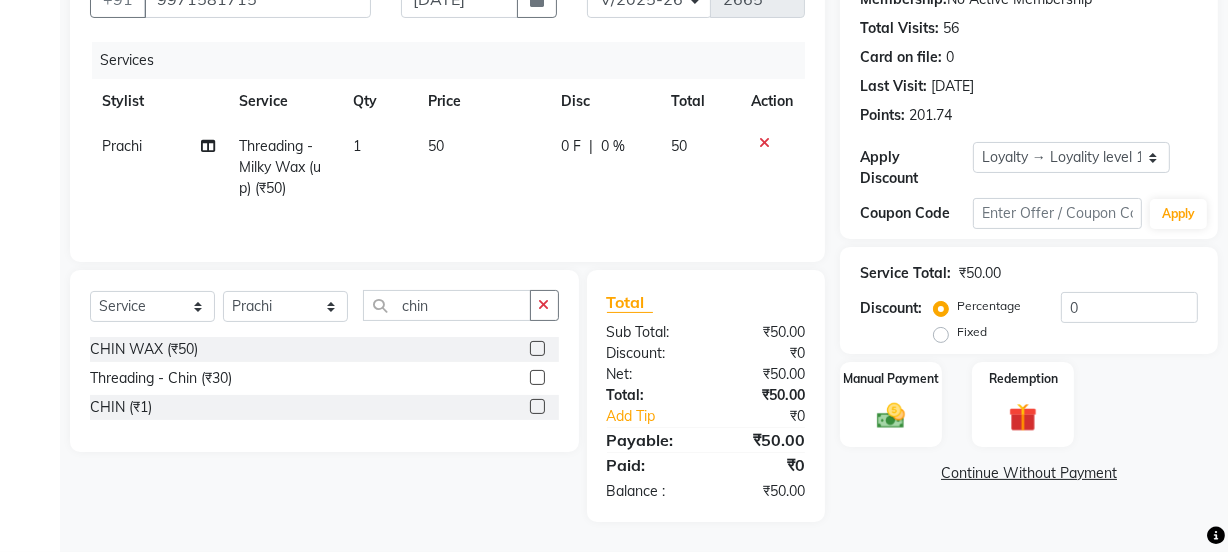 click on "Select  Service  Product  Membership  Package Voucher Prepaid Gift Card  Select Stylist Jyoti kaif Manager [PERSON_NAME] Raman 2 Reception [PERSON_NAME] [PERSON_NAME] SUNNY [PERSON_NAME]" 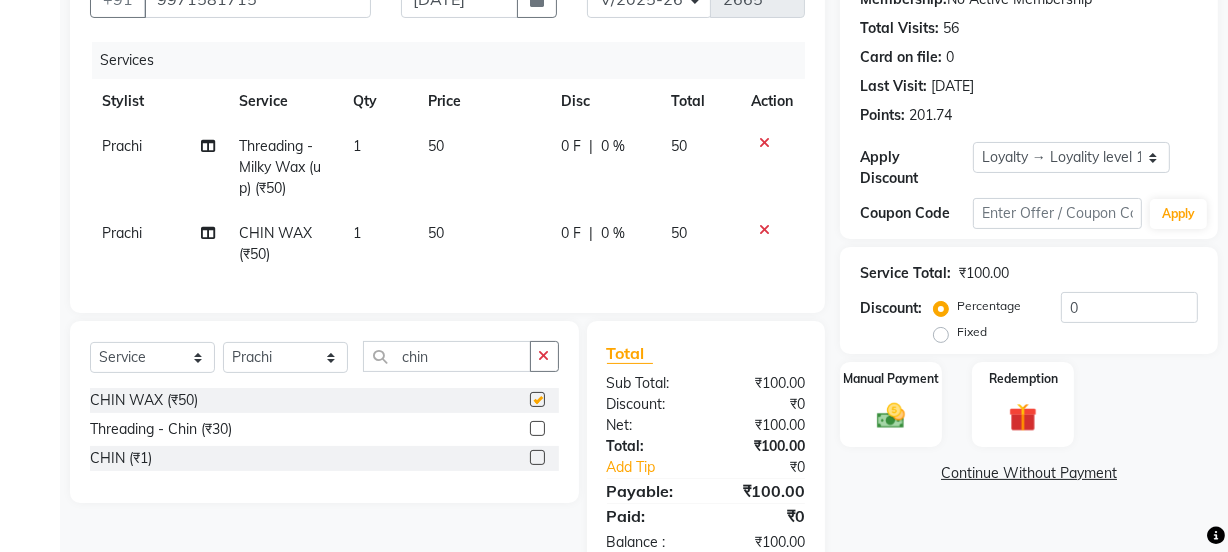 scroll, scrollTop: 0, scrollLeft: 0, axis: both 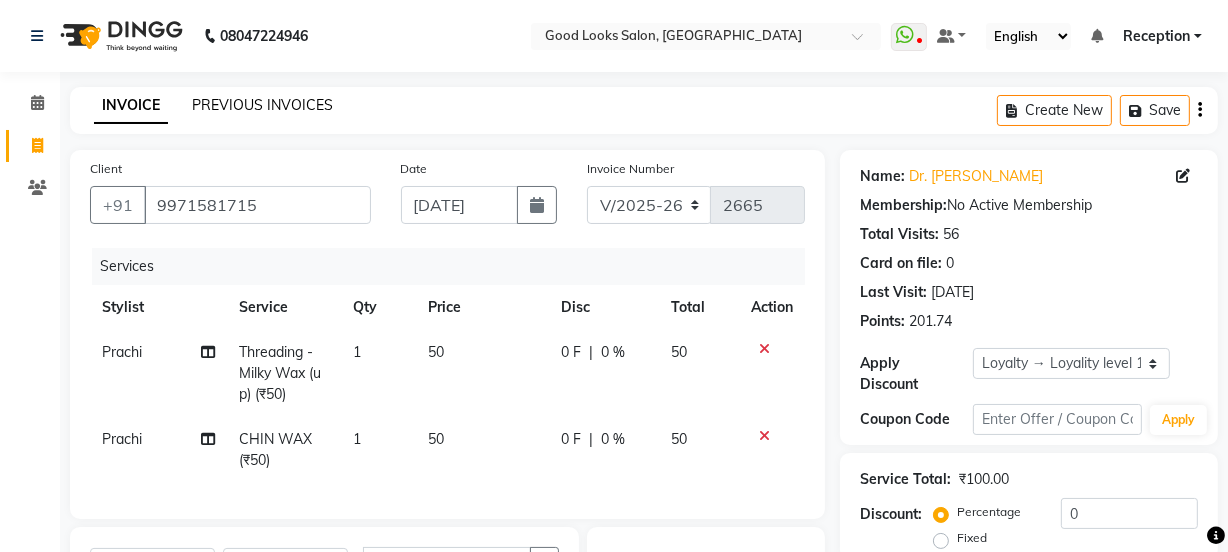 click on "PREVIOUS INVOICES" 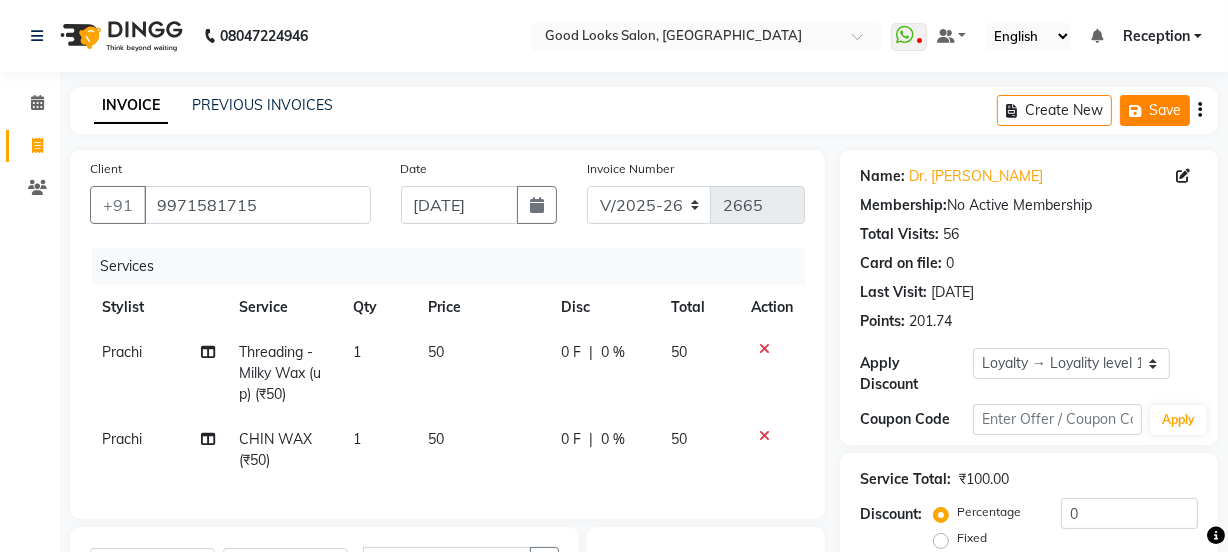 click on "Save" 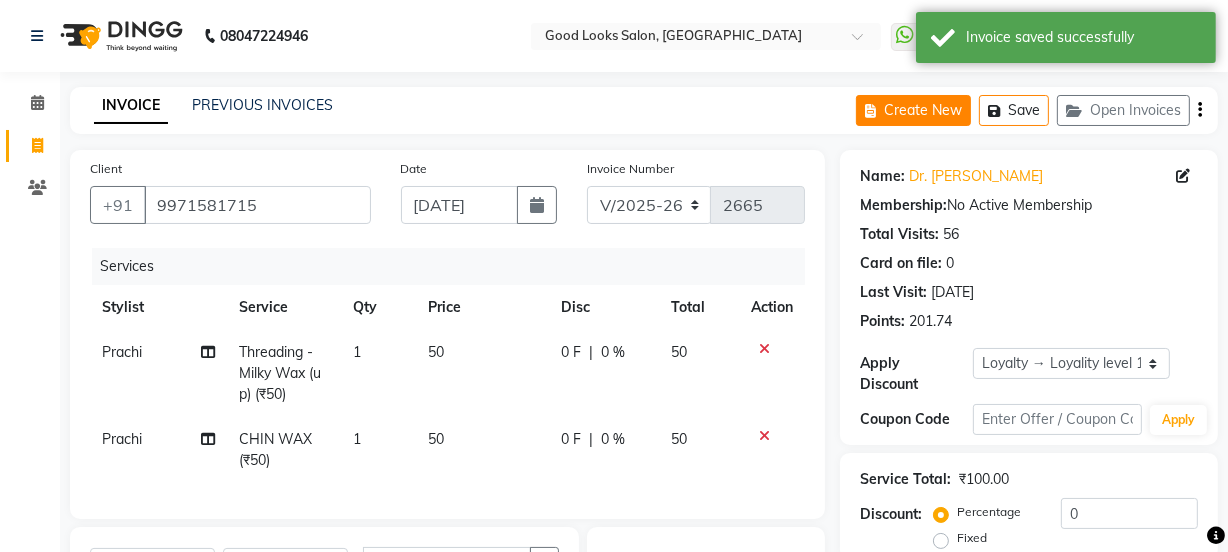 click on "Create New" 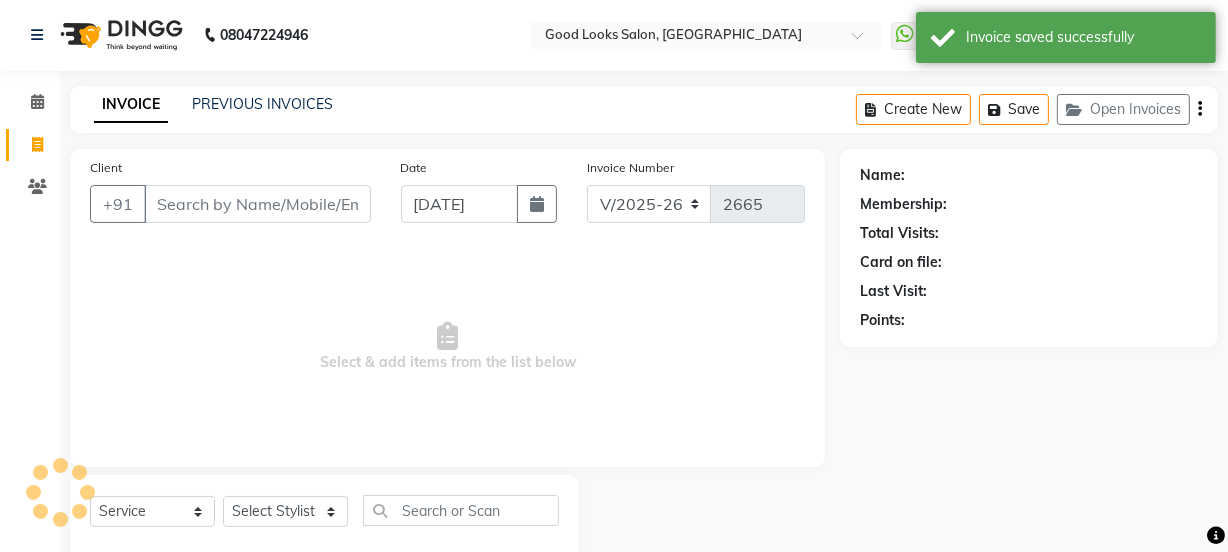 scroll, scrollTop: 50, scrollLeft: 0, axis: vertical 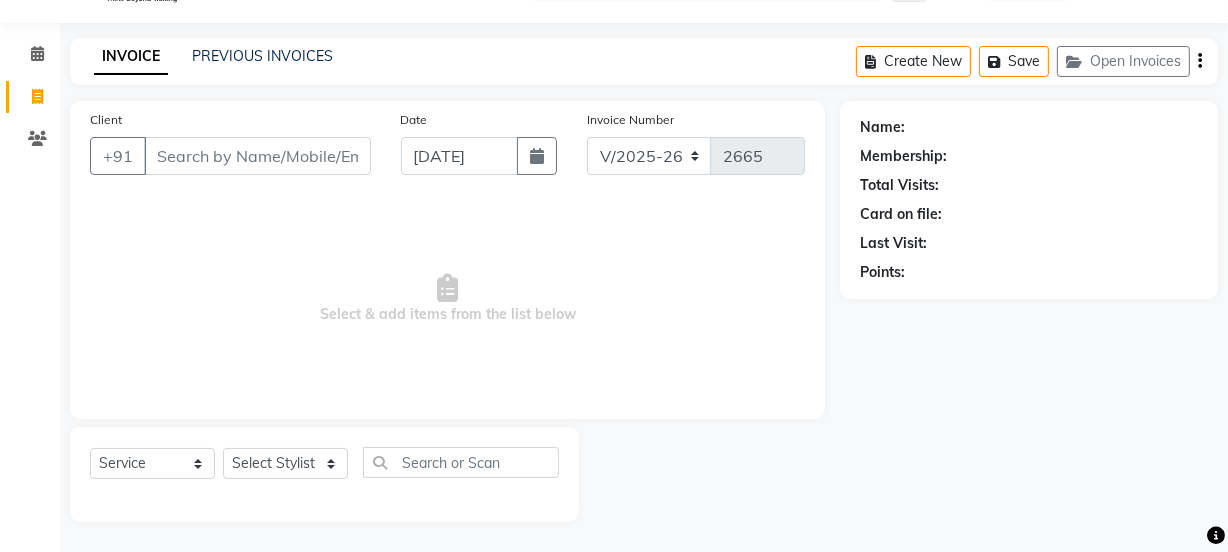 click on "Client" at bounding box center (257, 156) 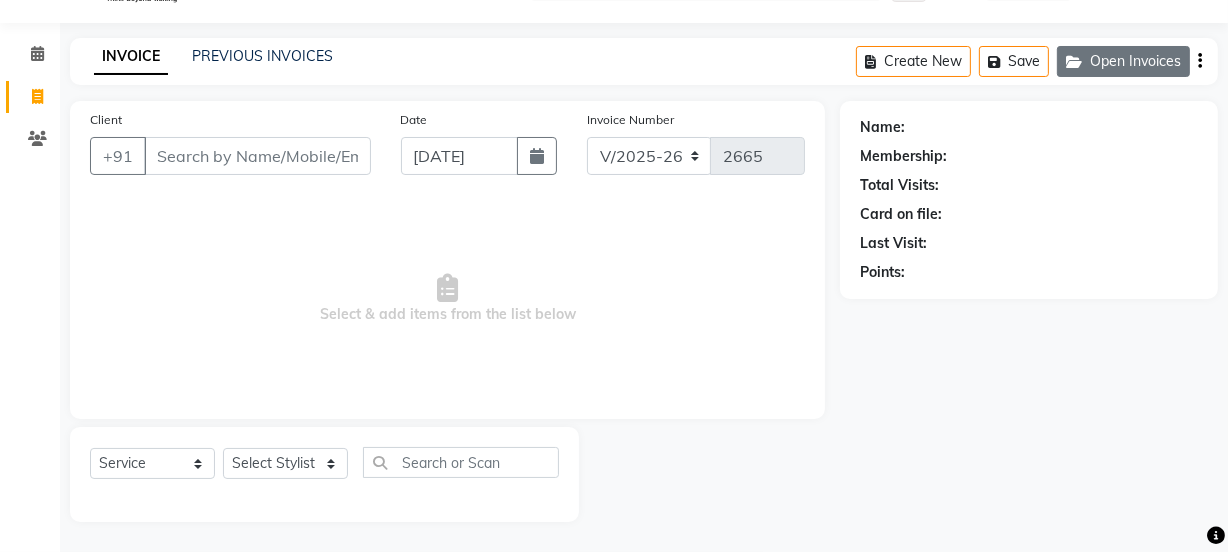 click on "Open Invoices" 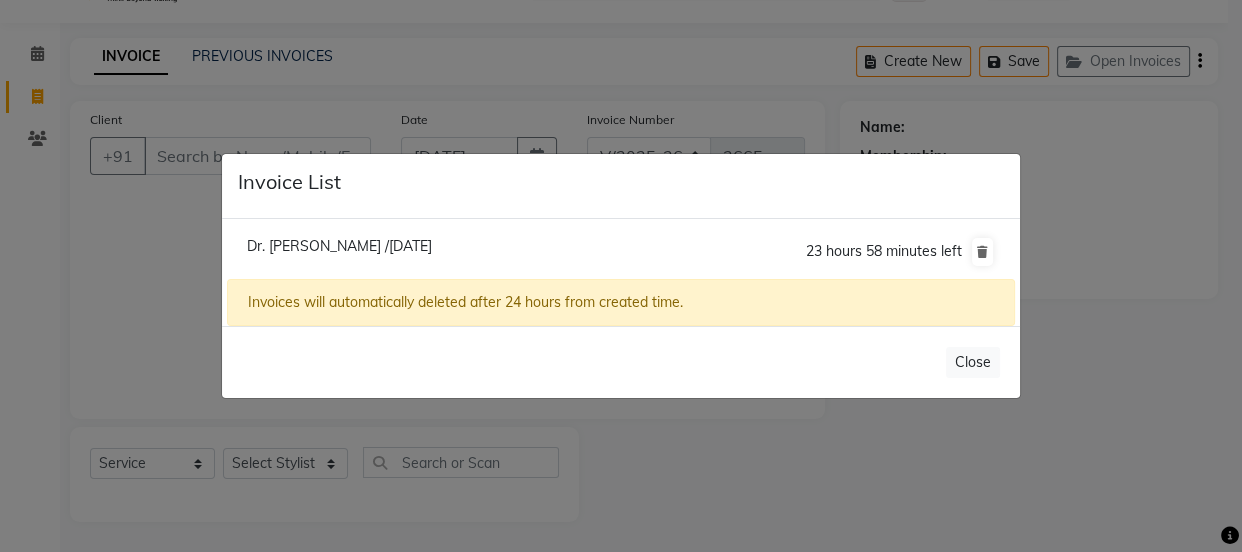 click on "Dr. [PERSON_NAME] /[DATE]" 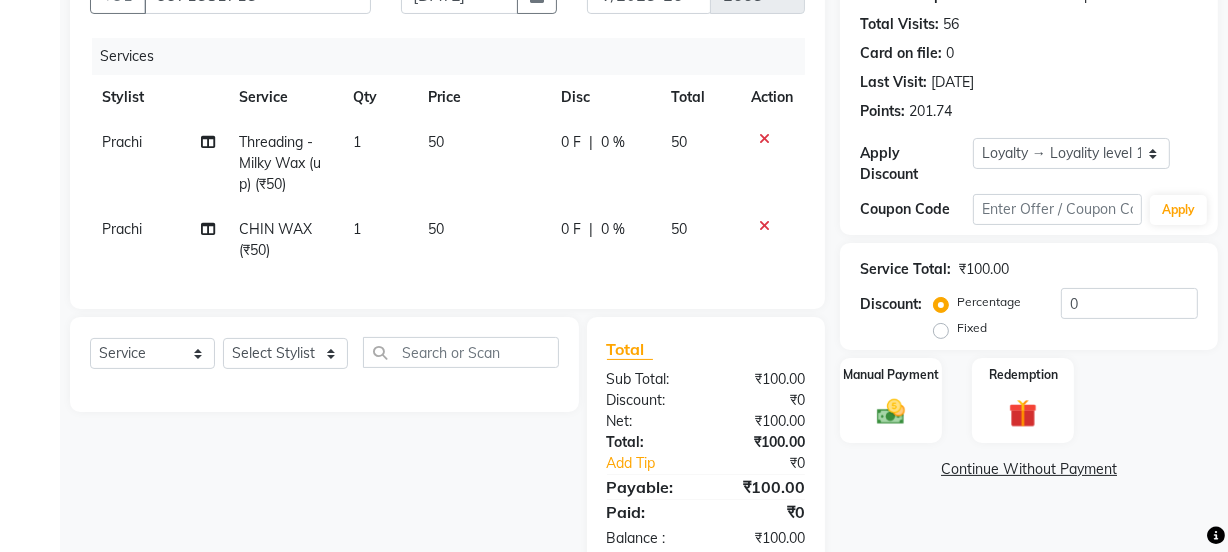 scroll, scrollTop: 270, scrollLeft: 0, axis: vertical 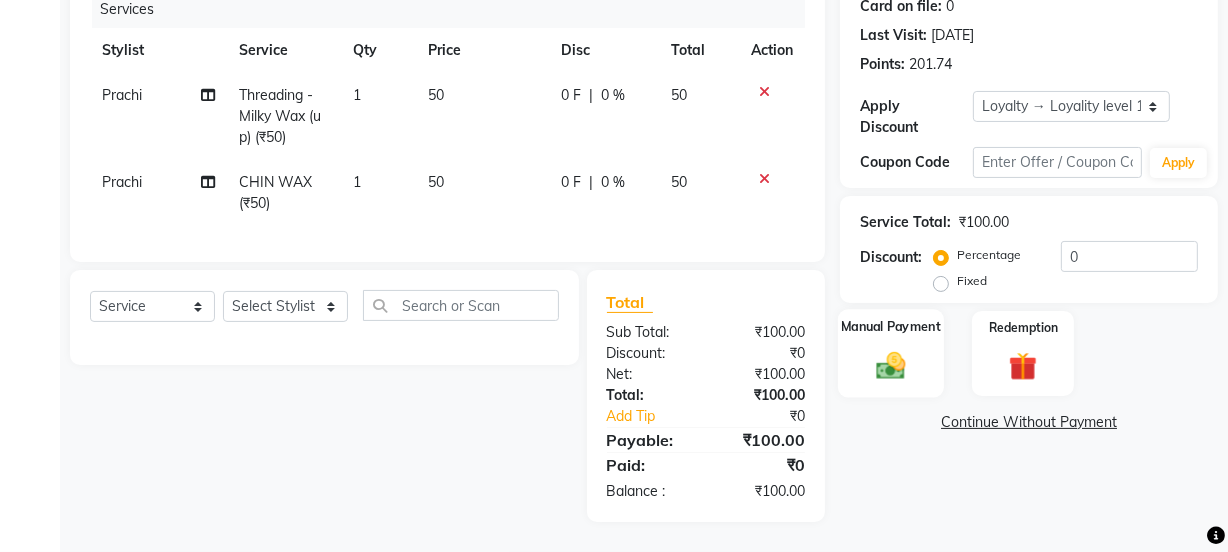 click 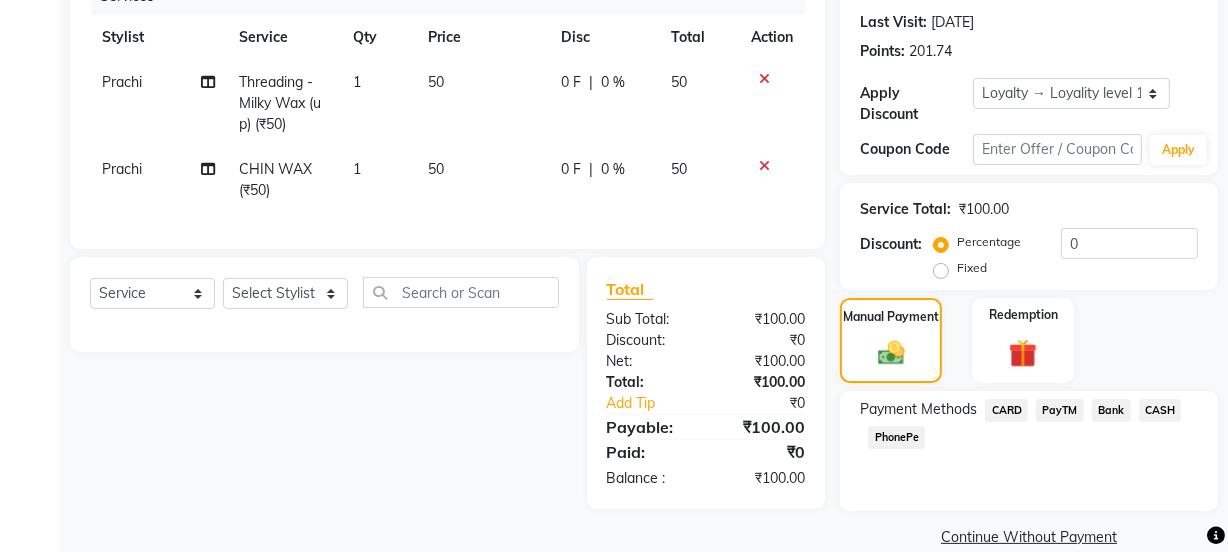 click on "PayTM" 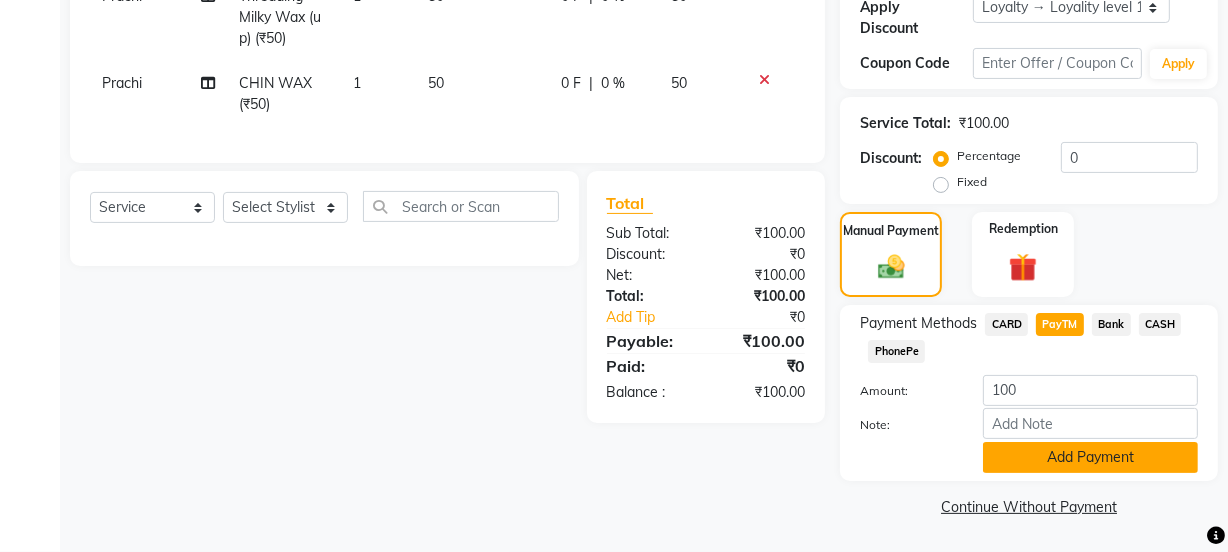click on "Add Payment" 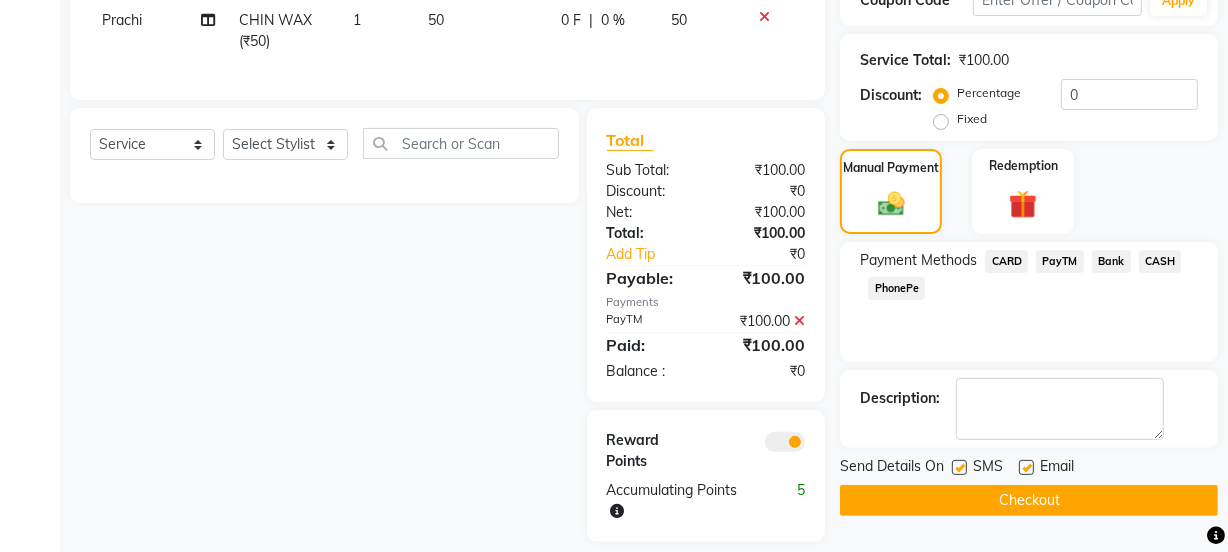 scroll, scrollTop: 452, scrollLeft: 0, axis: vertical 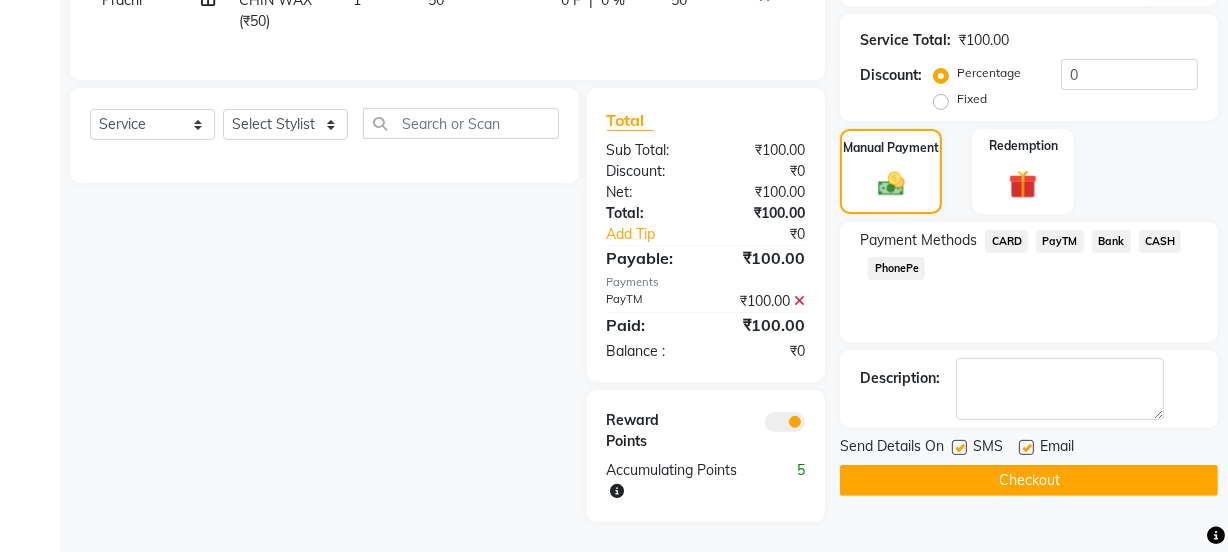 click 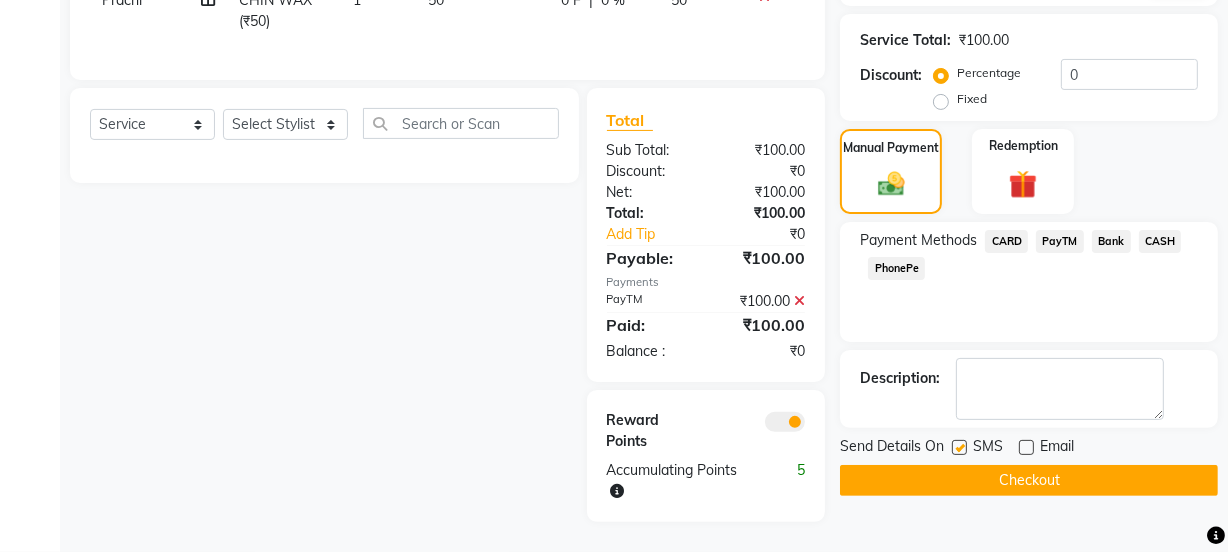 click 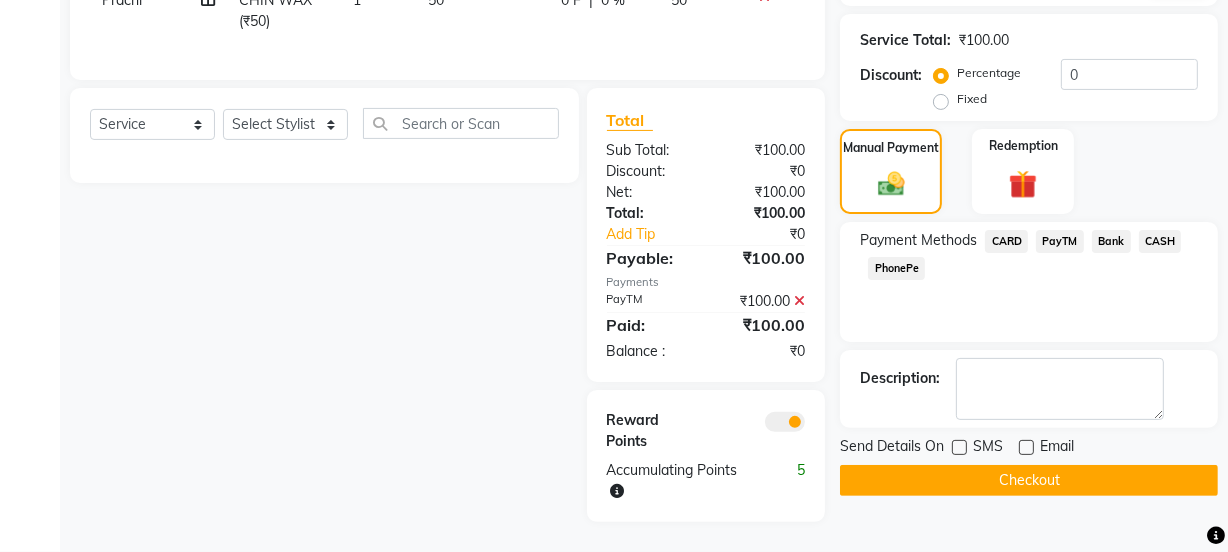 click on "Checkout" 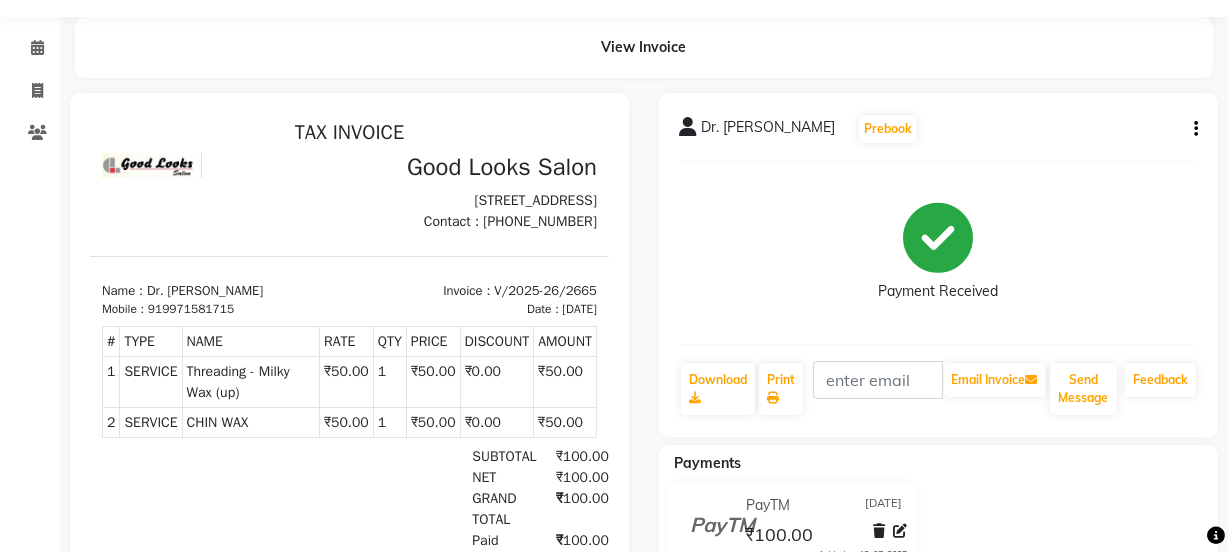 scroll, scrollTop: 0, scrollLeft: 0, axis: both 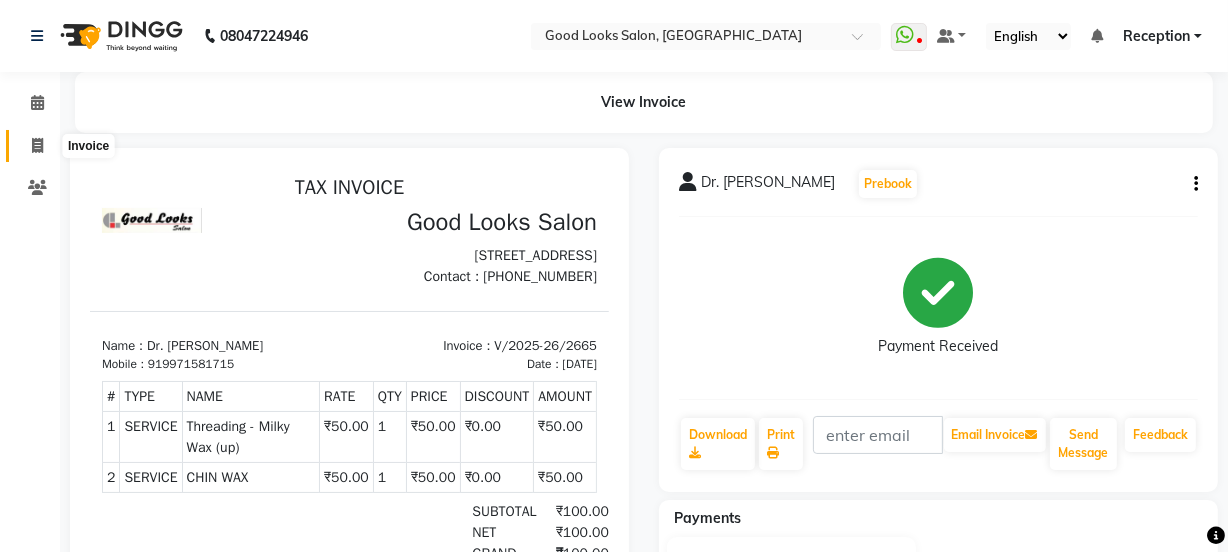 click 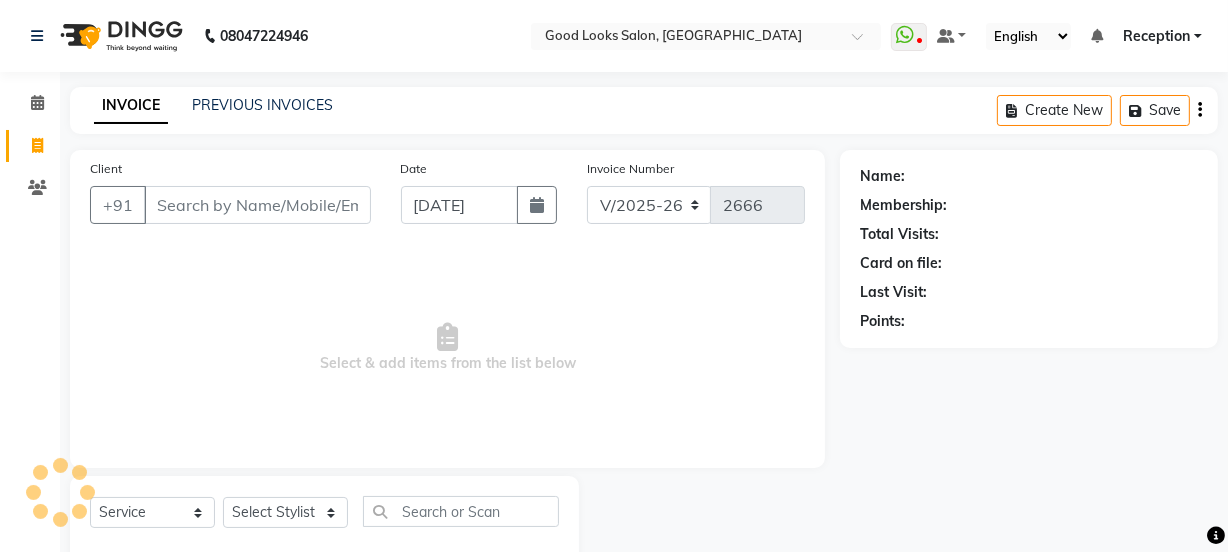 scroll, scrollTop: 50, scrollLeft: 0, axis: vertical 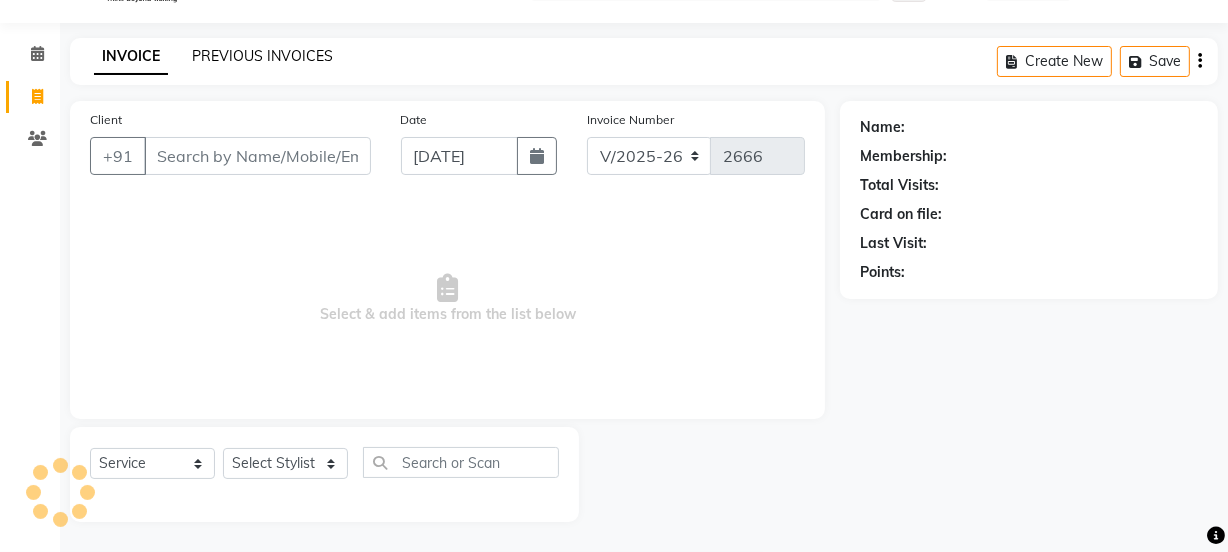 click on "PREVIOUS INVOICES" 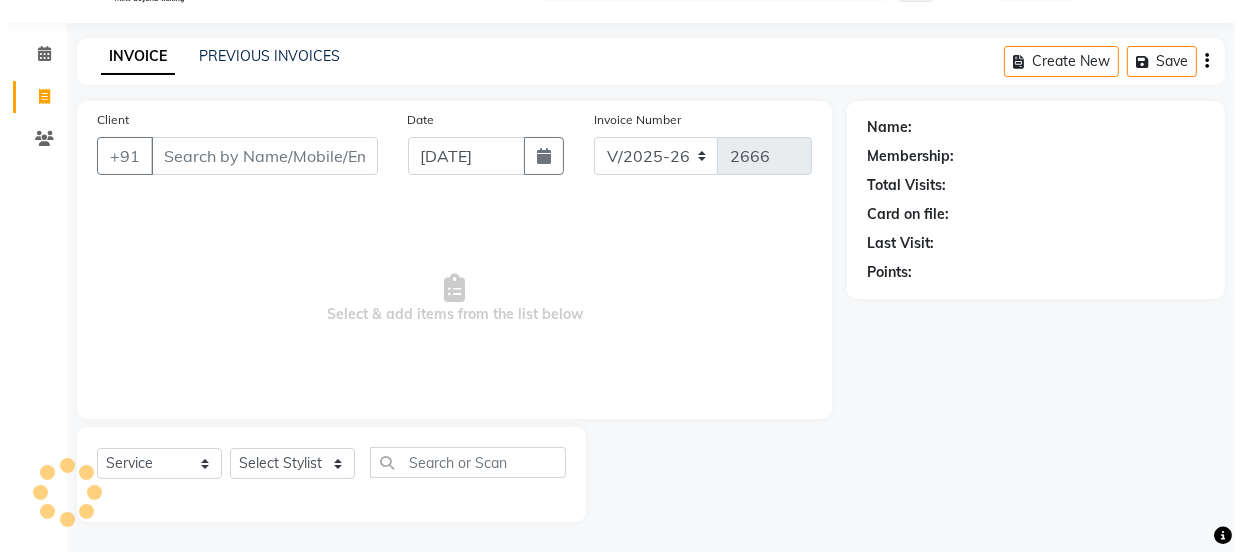 scroll, scrollTop: 0, scrollLeft: 0, axis: both 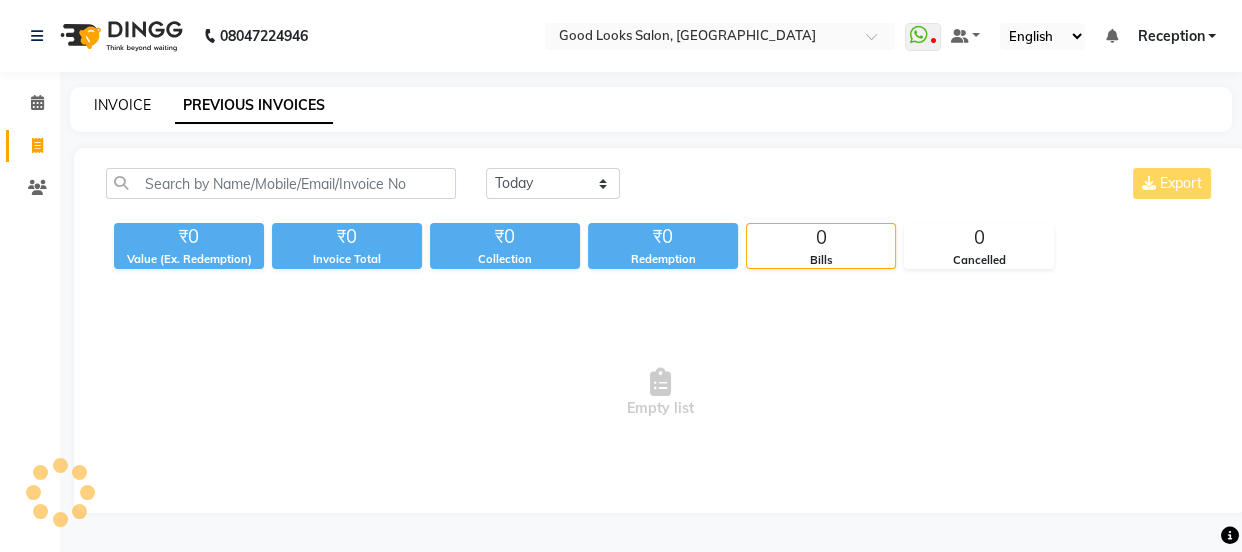 click on "INVOICE" 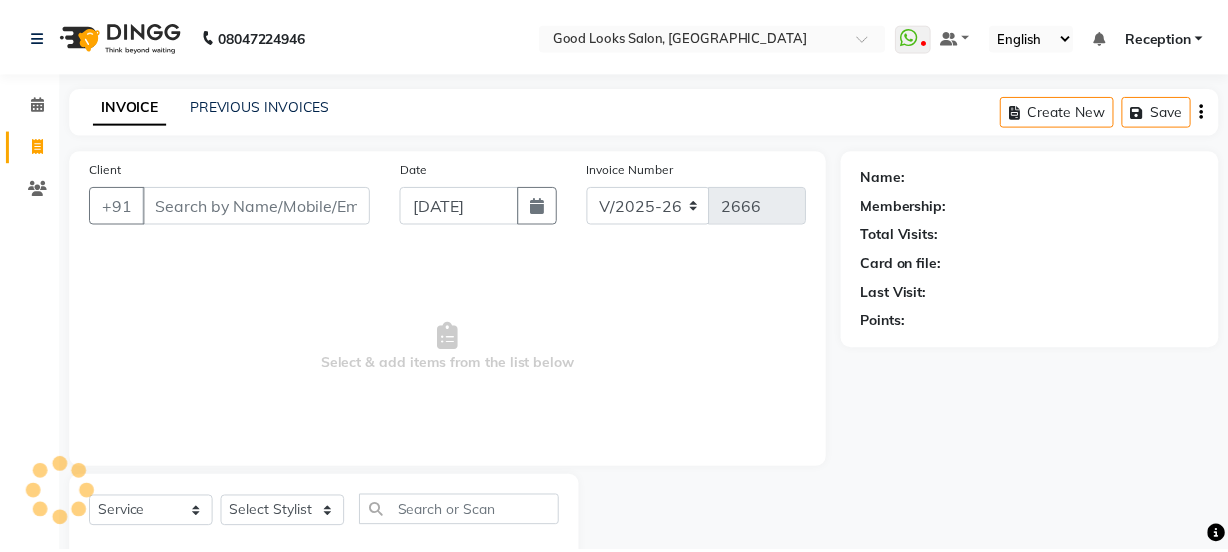 scroll, scrollTop: 50, scrollLeft: 0, axis: vertical 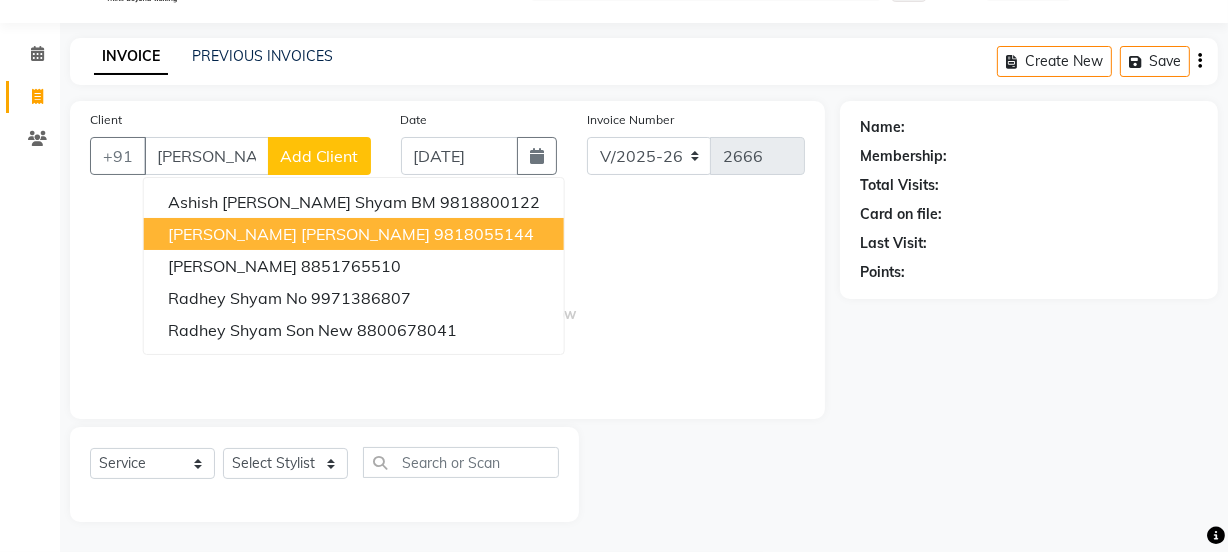 click on "[PERSON_NAME] [PERSON_NAME]" at bounding box center [299, 234] 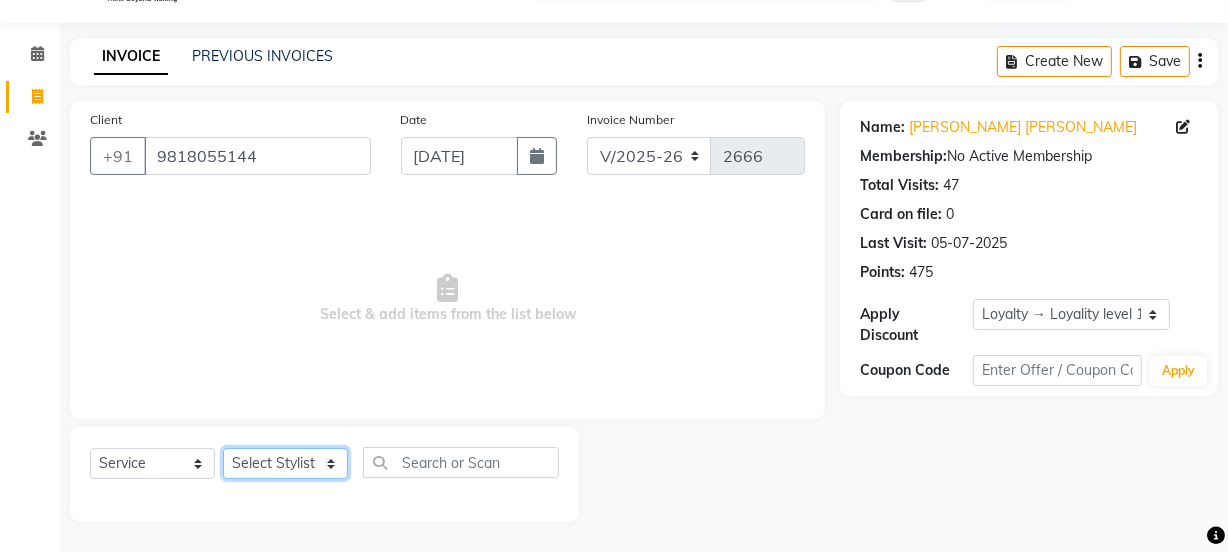 click on "Select Stylist Jyoti kaif Manager [PERSON_NAME] 2 Reception [PERSON_NAME] [PERSON_NAME] SUNNY [PERSON_NAME]" 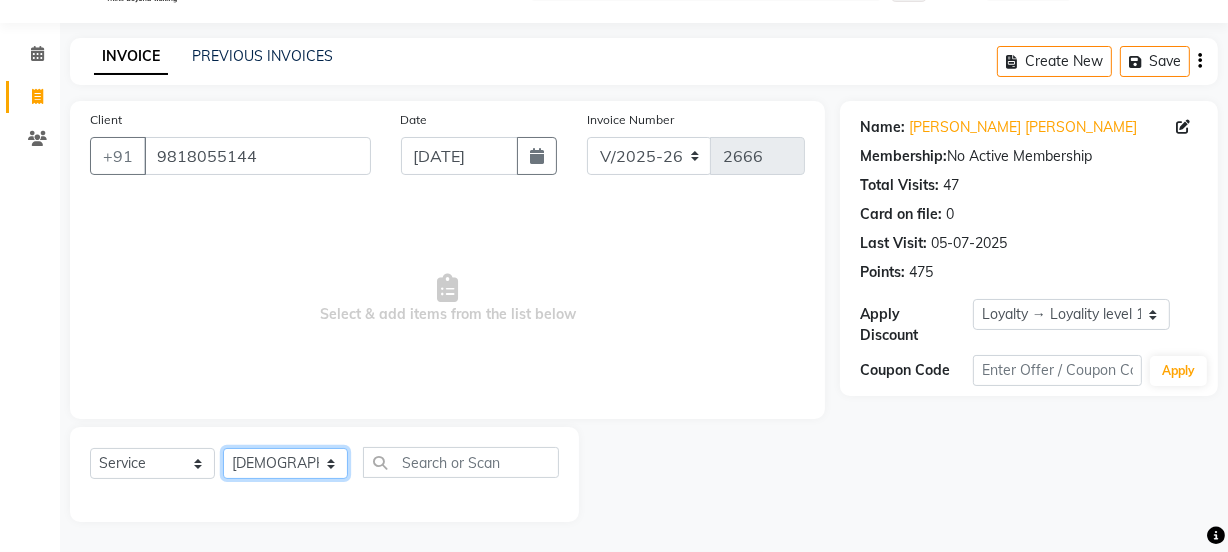click on "Select Stylist Jyoti kaif Manager [PERSON_NAME] 2 Reception [PERSON_NAME] [PERSON_NAME] SUNNY [PERSON_NAME]" 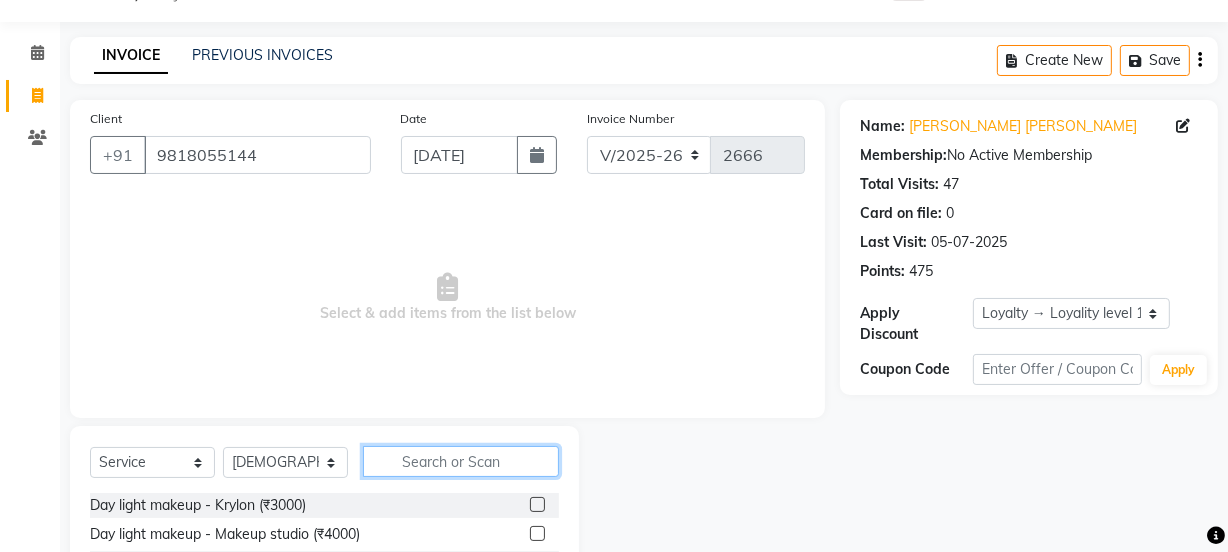 click 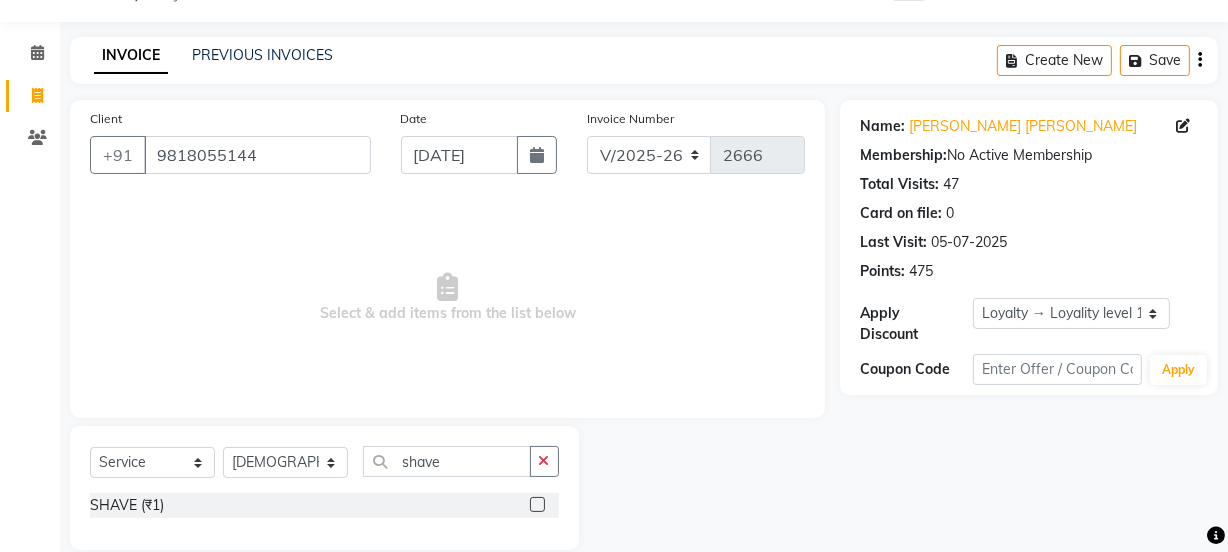 click 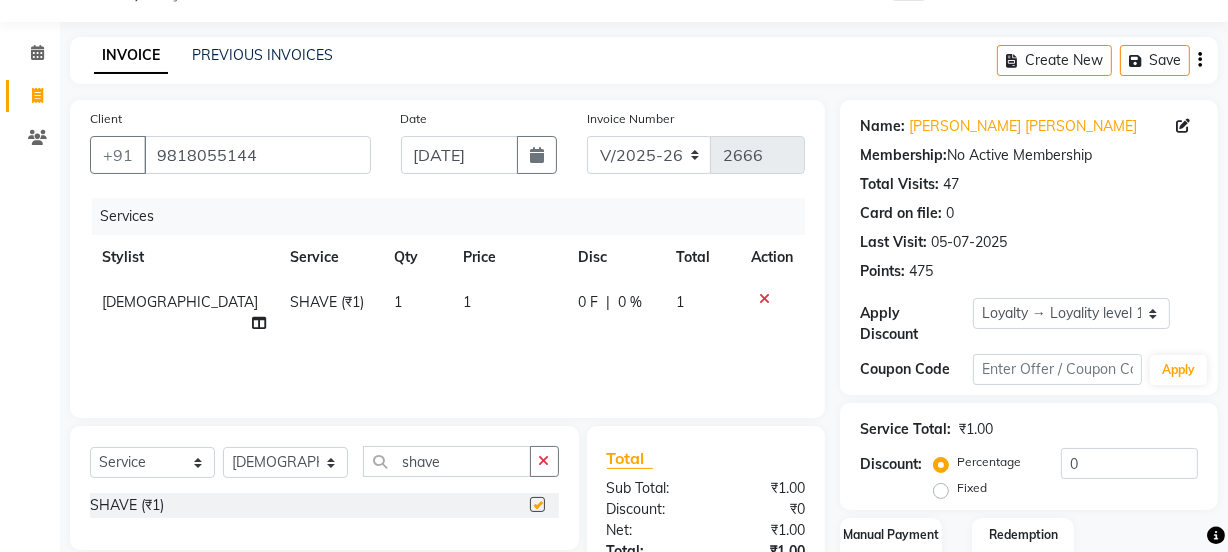 click on "Services Stylist Service Qty Price Disc Total Action [PERSON_NAME] SHAVE (₹1) 1 1 0 F | 0 % 1" 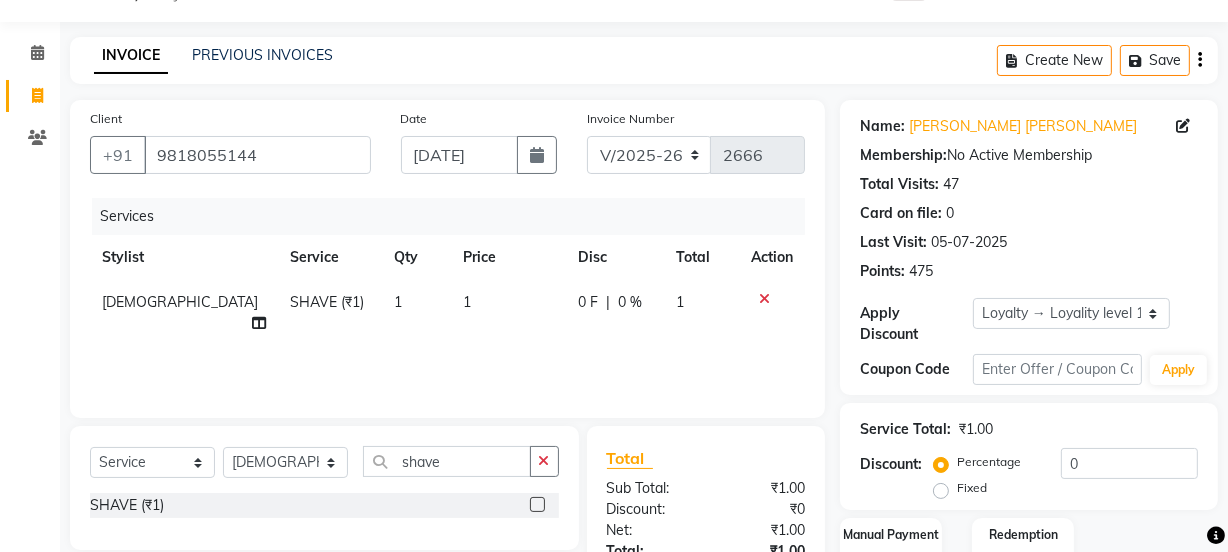 click on "1" 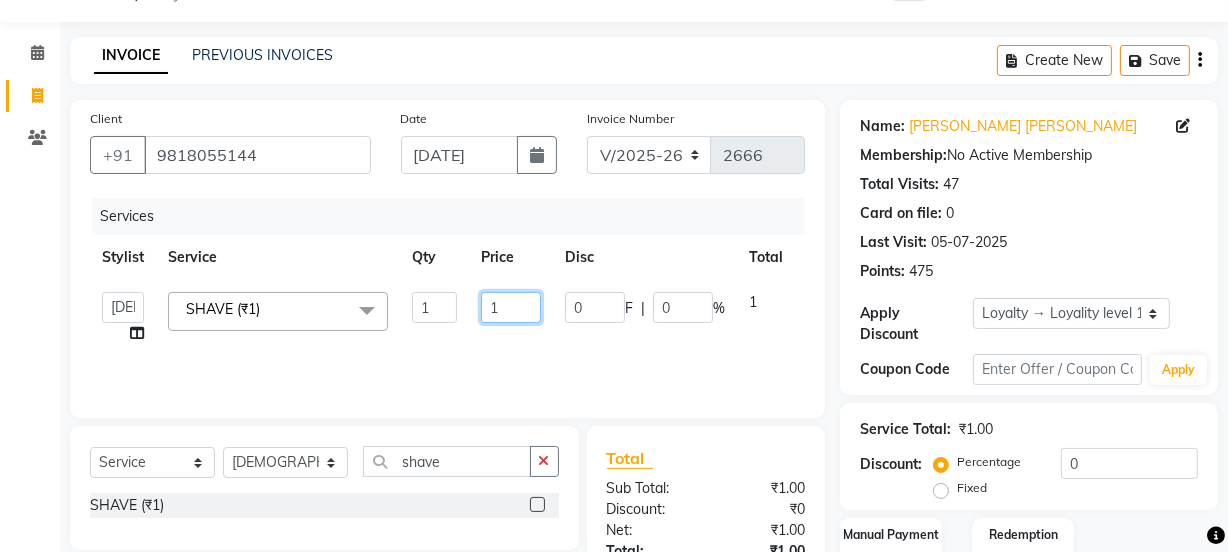 click on "1" 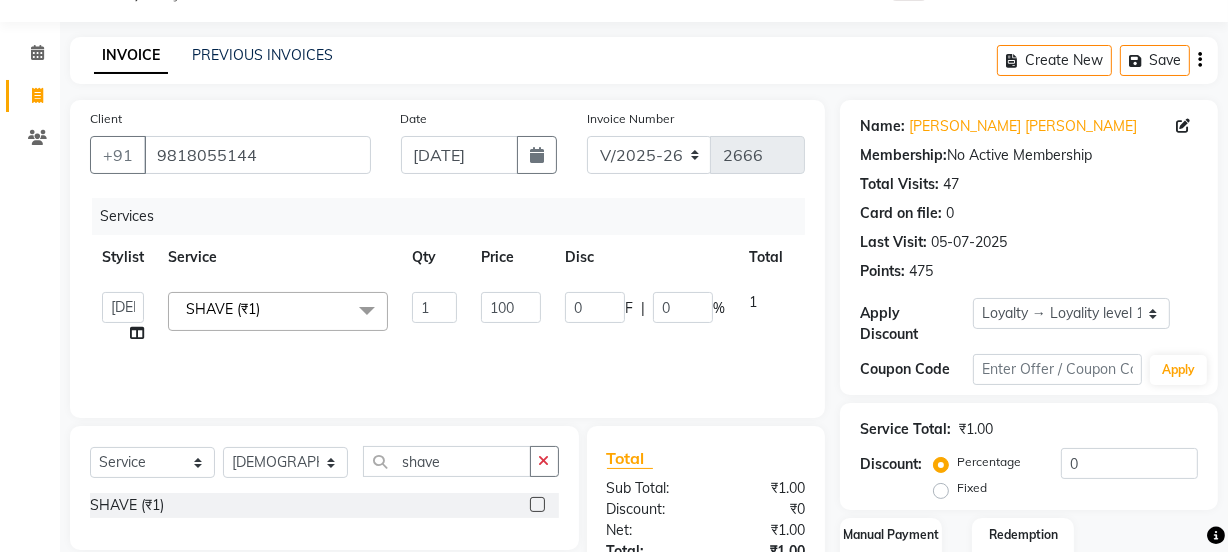 click on "Services Stylist Service Qty Price Disc Total Action  Jyoti   kaif   Manager   Pooja   [PERSON_NAME]   Raman 2   Reception   [PERSON_NAME]   [PERSON_NAME]   SUNNY   [PERSON_NAME]  SHAVE (₹1)  x Day light makeup  - Krylon (₹3000) Day light makeup  - Makeup studio (₹4000) Day light makeup  - Air brush (₹5000) Frount trimming (₹200) NANO (₹6000) Schwarzkopf root touch (₹1200) Full Arms Bleach (₹500) Bubble gum pedicure (₹1200) Wella bleach (₹700) FACE SCRUB (₹200) EYELESH (₹500) KANPEKI (₹3000) TANINO [MEDICAL_DATA] (₹7000) BUBBLE GUM MANICURE (₹1500) TMT MASK (₹8001) MOROCCO SEREM (₹1800) LOREAL GLOBLE COLOUR (₹3000) BACK RICA WAX (₹600) NAIL CUT (₹100) PROTIN SPA G (₹1500) FOOT MASSAGE (₹300) STOMACH WAX (₹200) BACK TRIMMING (₹150) TWACHA FACIAL (₹1500) MACADAMIA SPA (₹3000) FULL BODY TRIMMING (₹100) THREADING [DEMOGRAPHIC_DATA] (₹100) BLUETOX (₹6000) lower lips (₹30) NOSE WAX (₹50) CHIN WAX (₹50) UNDER ARMS TRIMMING (₹50) ELBOWS (₹100) MENHDI APPLICATION (₹300) 1 100" 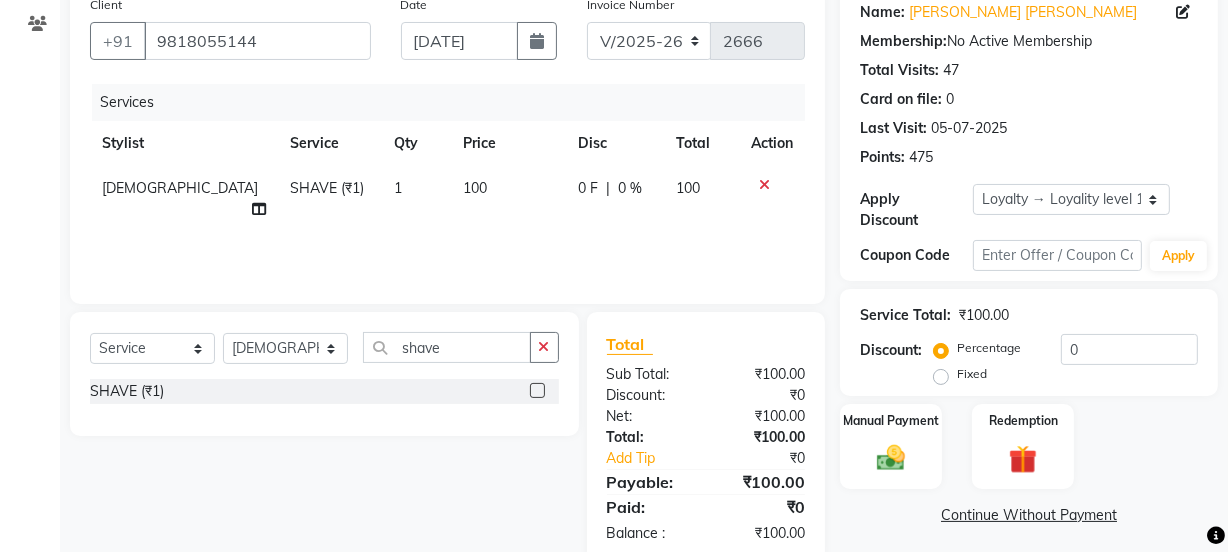 scroll, scrollTop: 206, scrollLeft: 0, axis: vertical 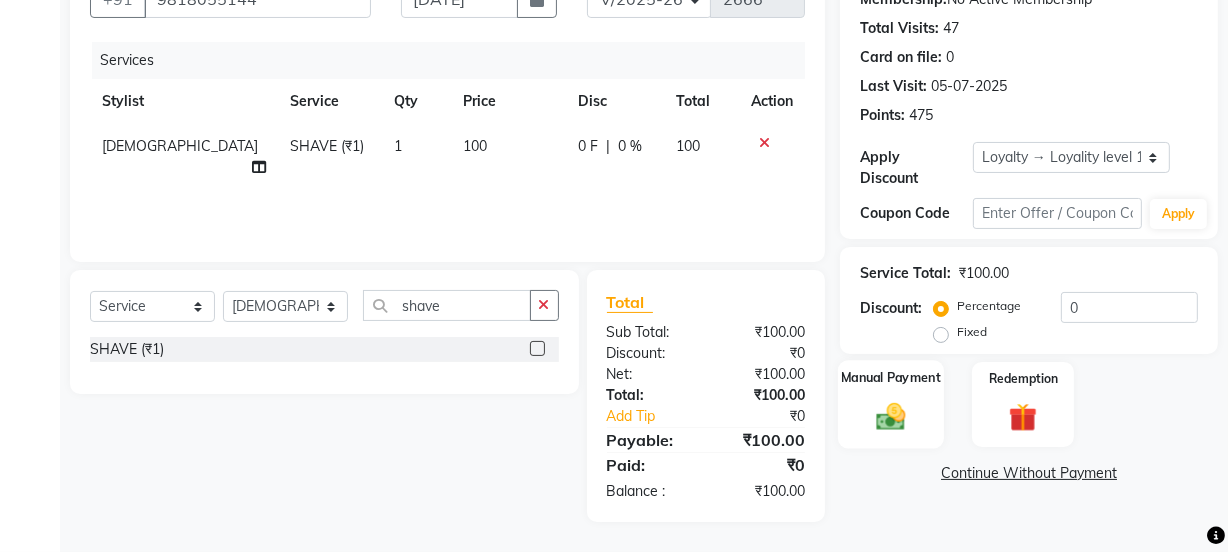 click 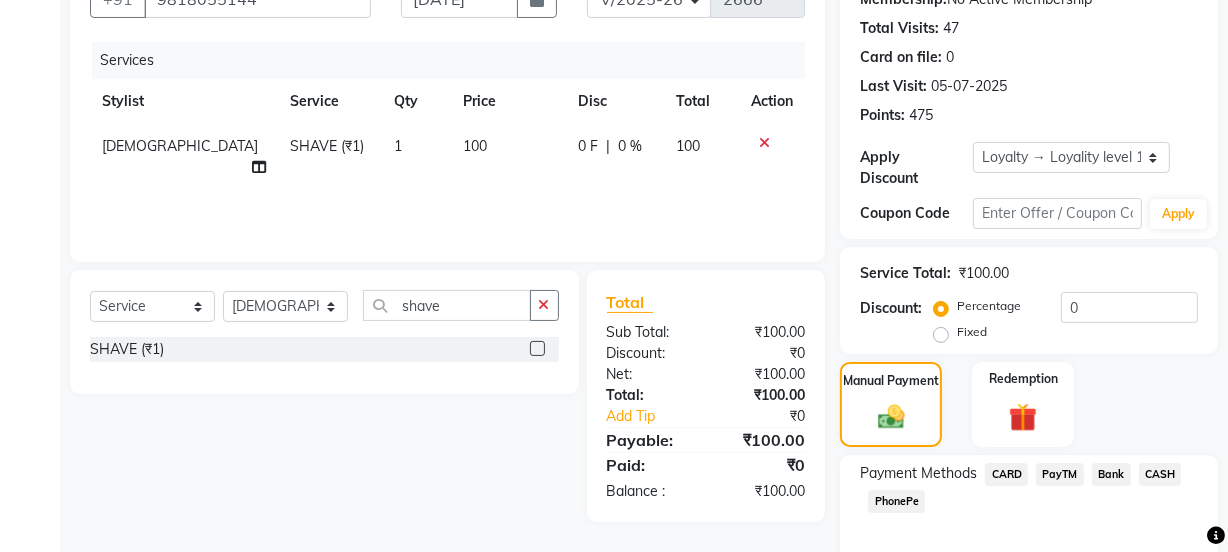 click on "CASH" 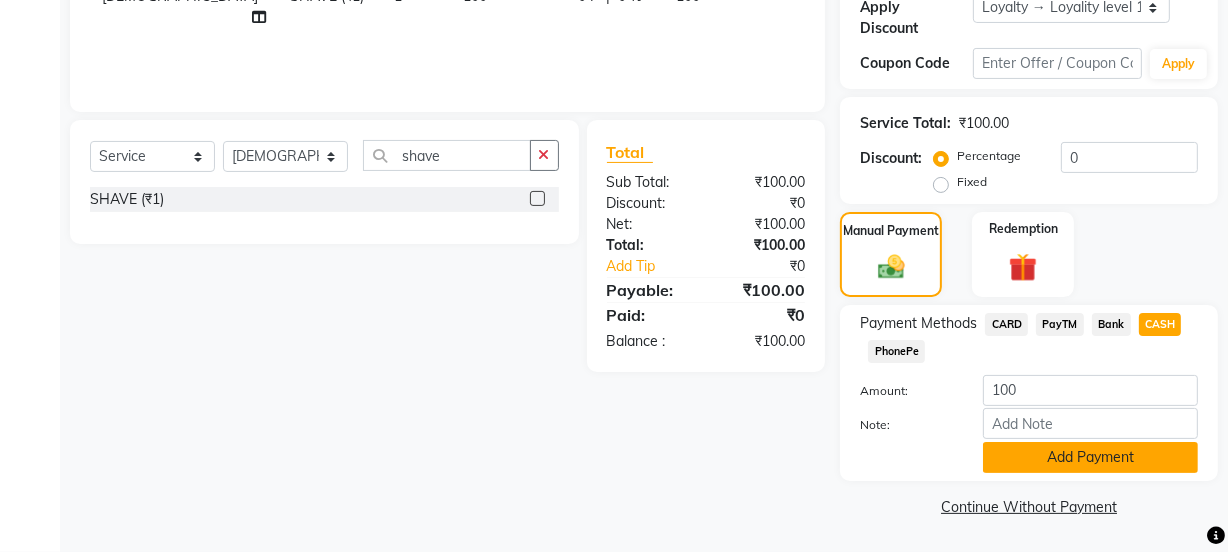 click on "Add Payment" 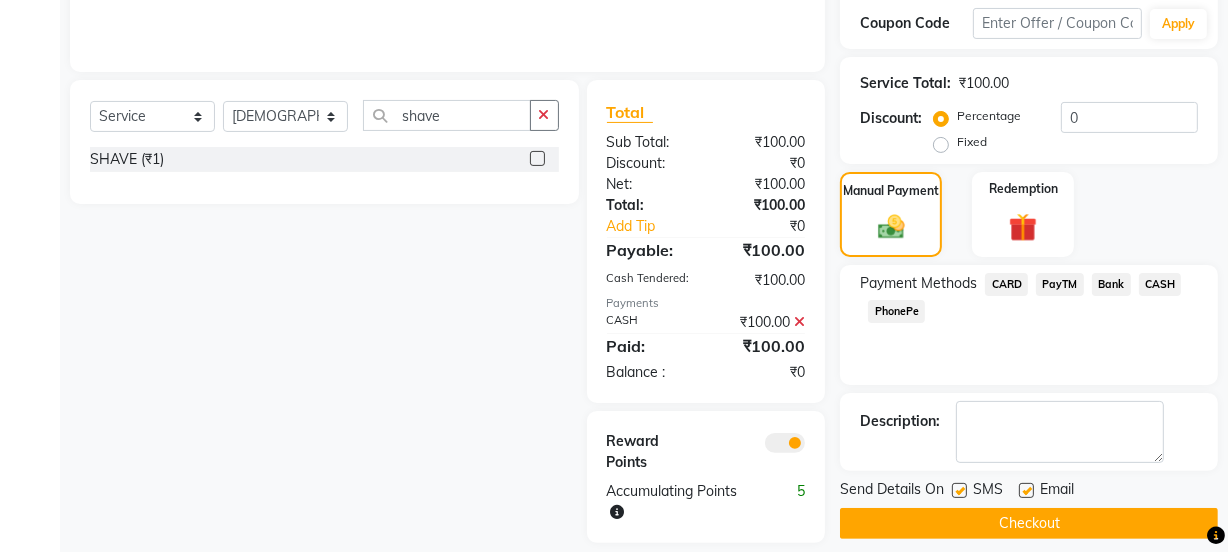 scroll, scrollTop: 417, scrollLeft: 0, axis: vertical 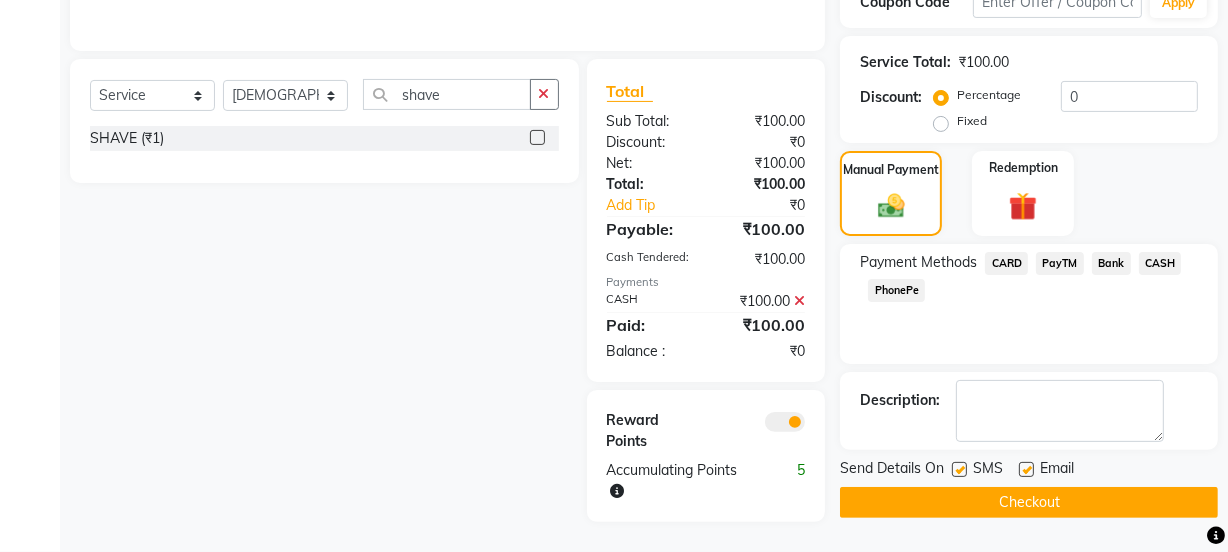 click on "Email" 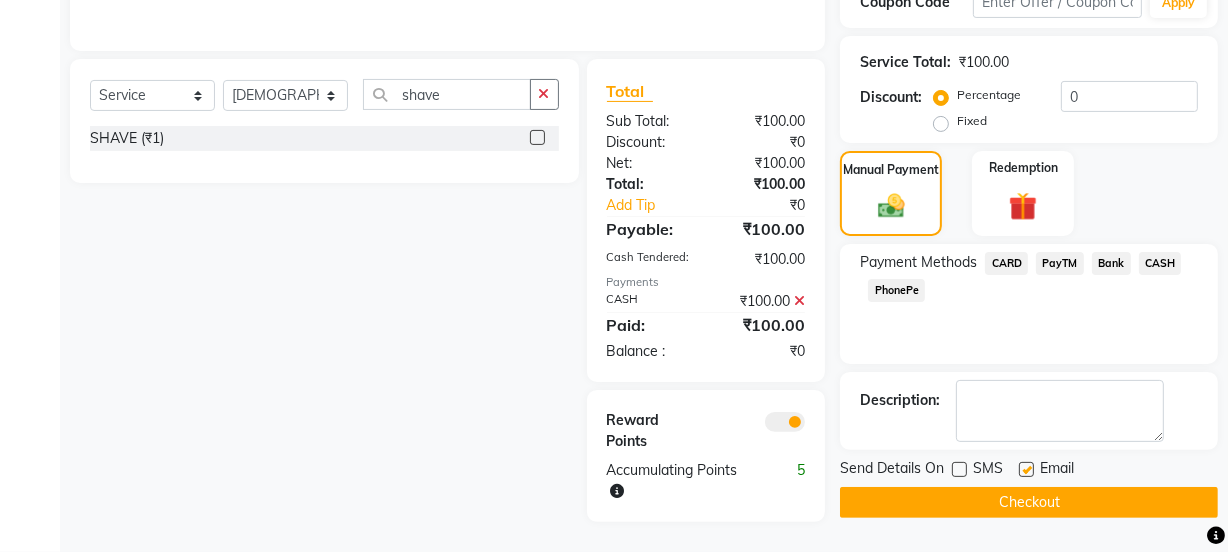 click 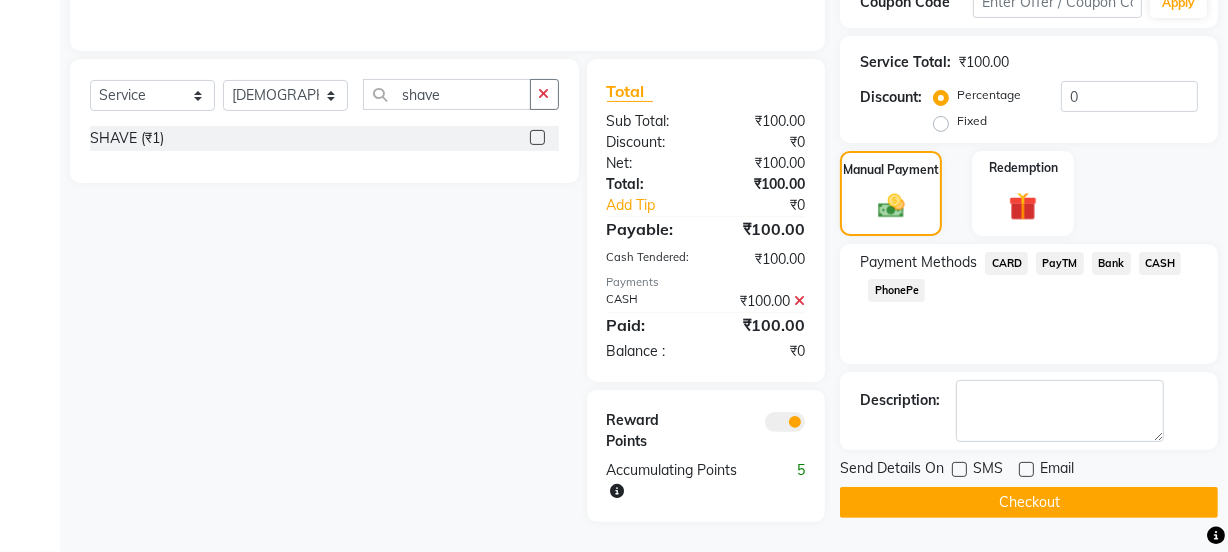 click on "Checkout" 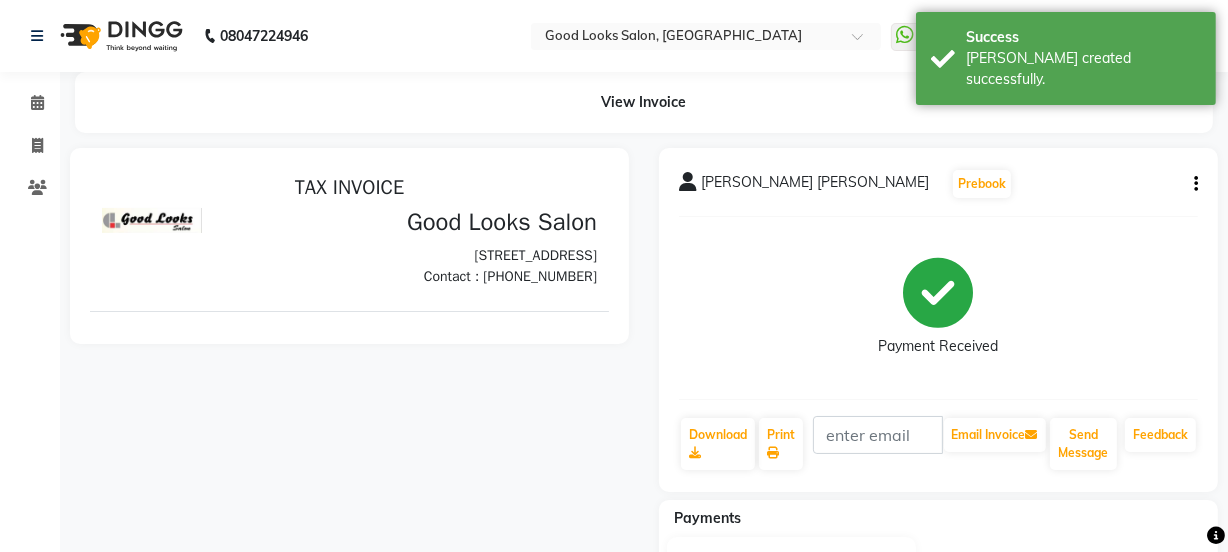 scroll, scrollTop: 0, scrollLeft: 0, axis: both 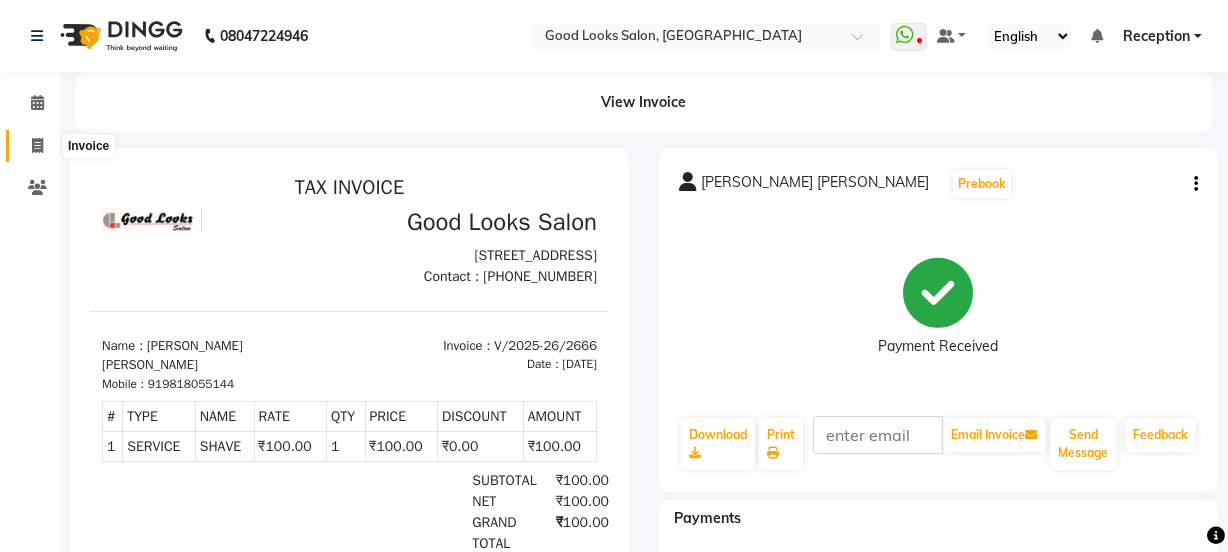 click 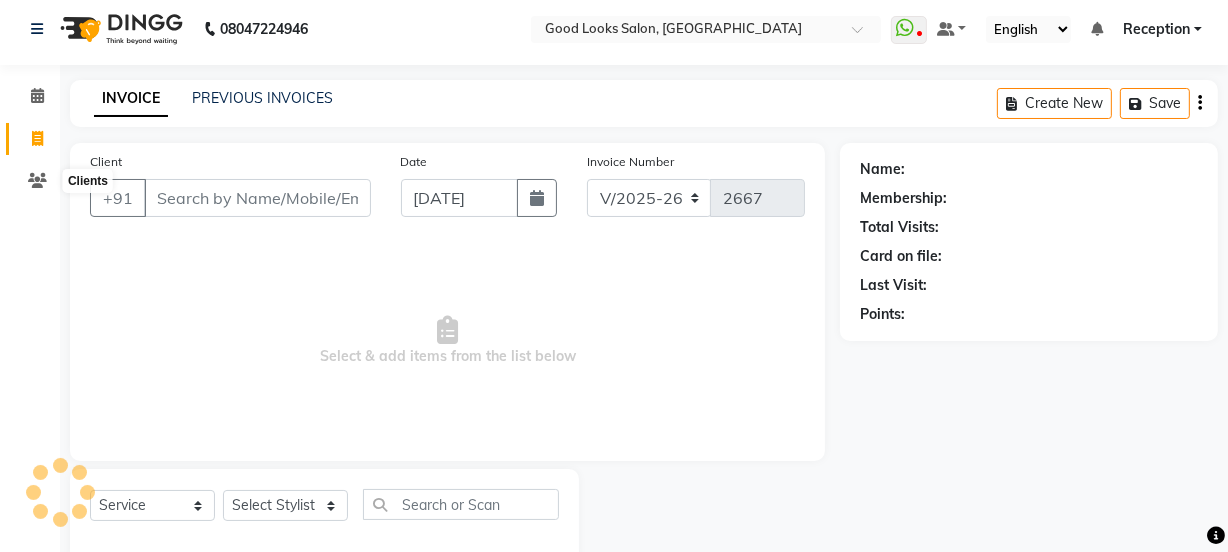 scroll, scrollTop: 50, scrollLeft: 0, axis: vertical 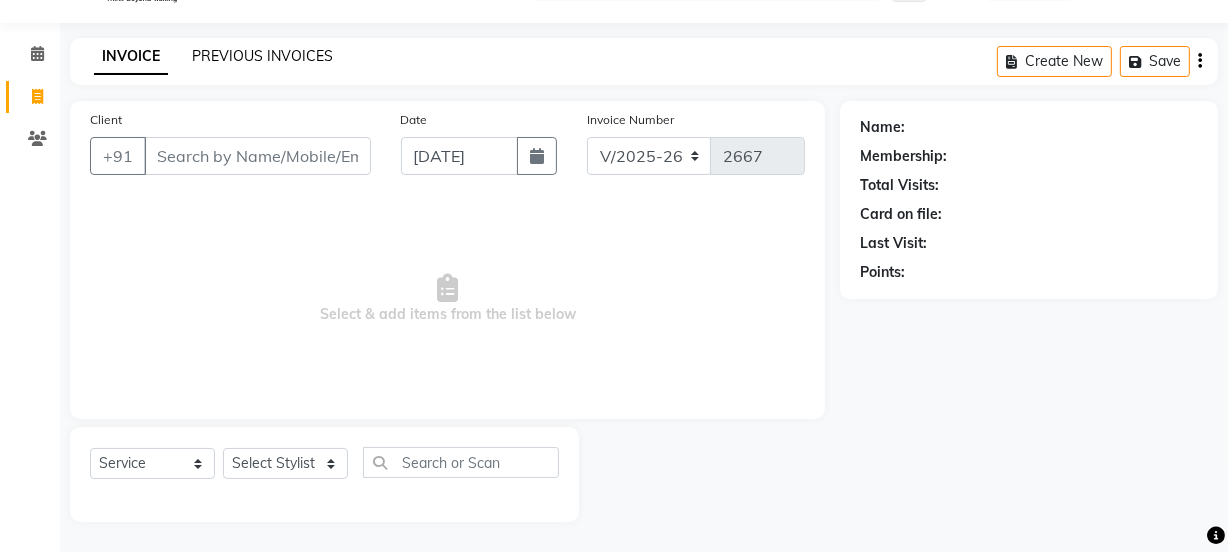 click on "PREVIOUS INVOICES" 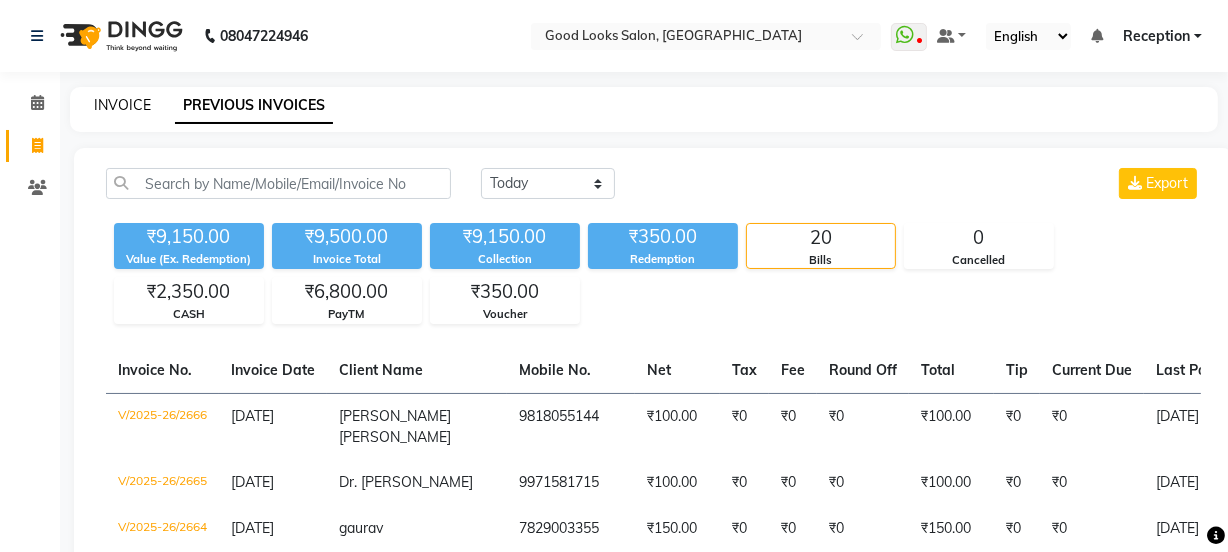 click on "INVOICE" 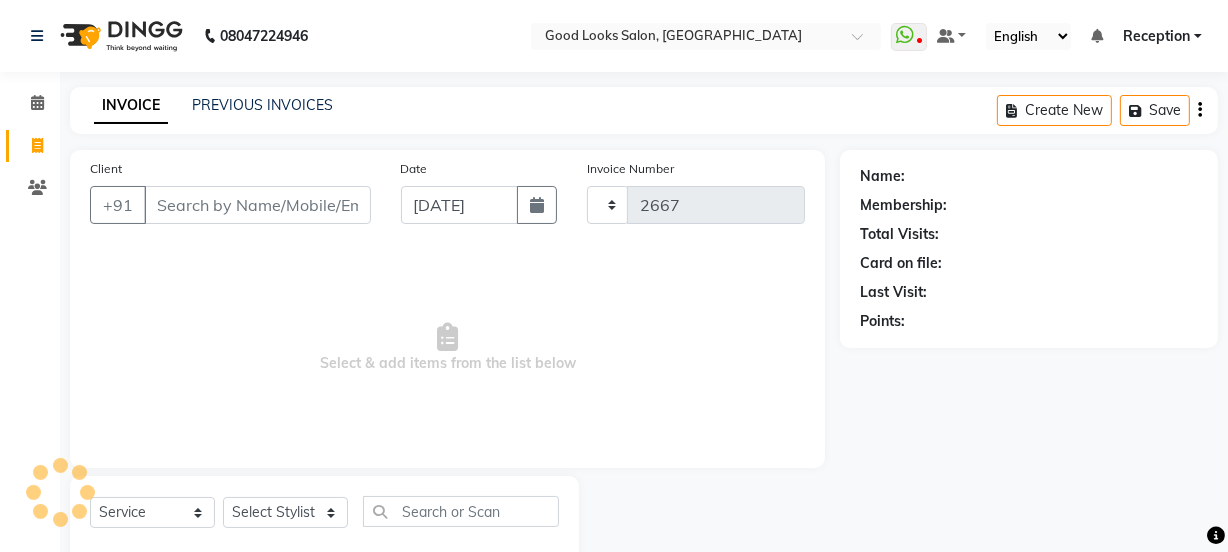 scroll, scrollTop: 50, scrollLeft: 0, axis: vertical 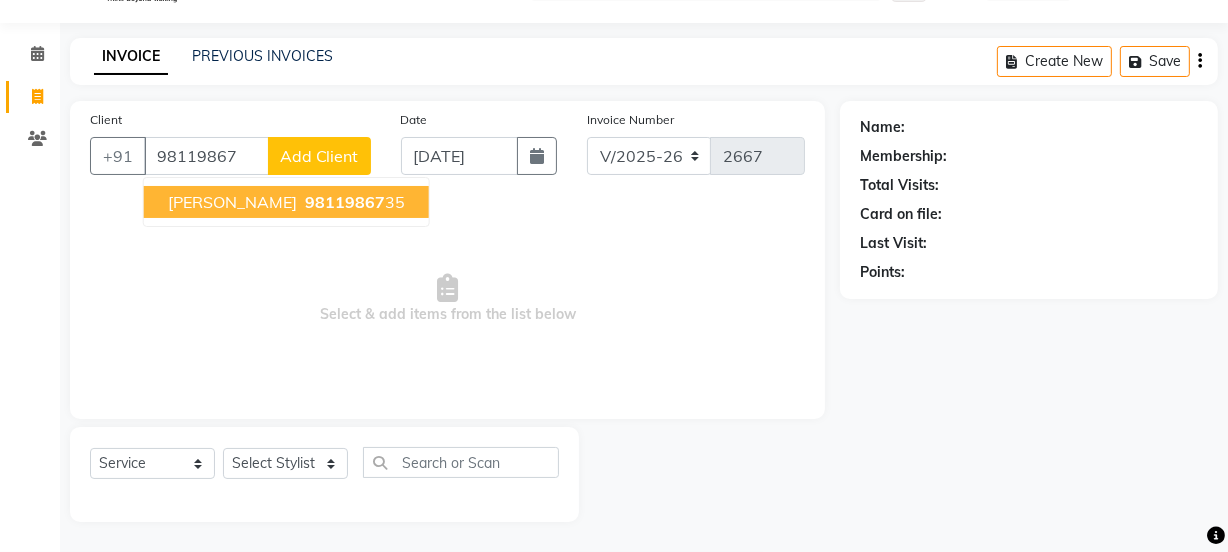 click on "98119867" at bounding box center [345, 202] 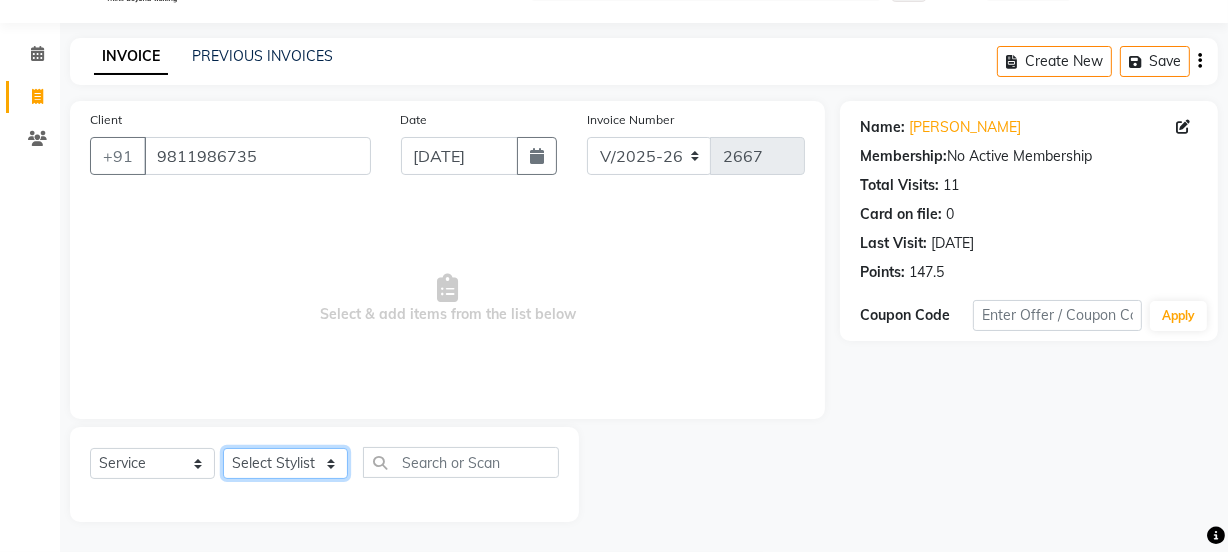 click on "Select Stylist Jyoti kaif Manager [PERSON_NAME] 2 Reception [PERSON_NAME] [PERSON_NAME] SUNNY [PERSON_NAME]" 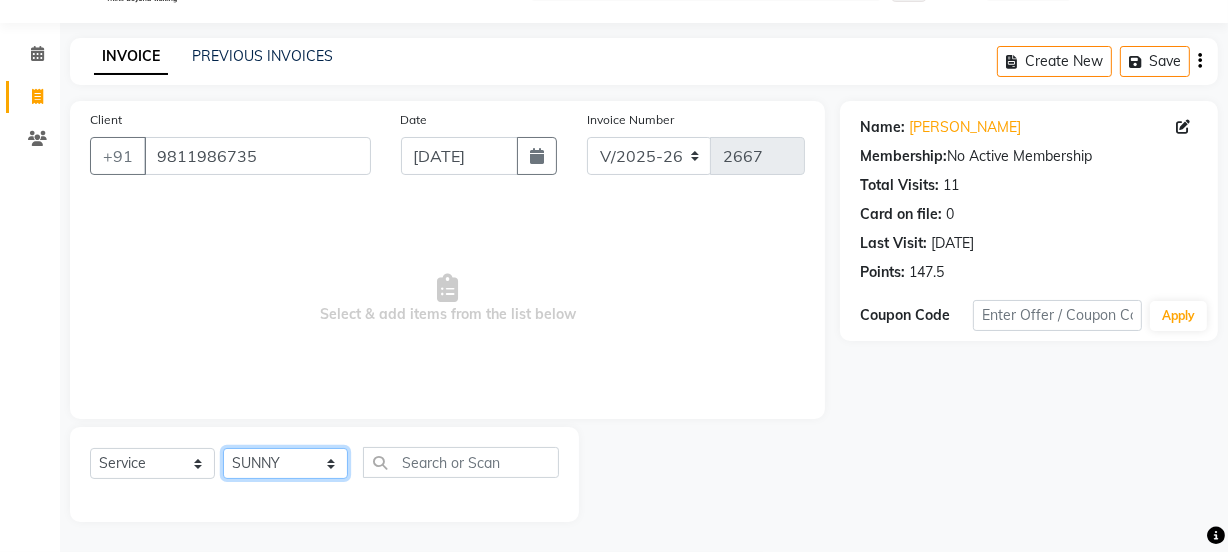 click on "Select Stylist Jyoti kaif Manager [PERSON_NAME] 2 Reception [PERSON_NAME] [PERSON_NAME] SUNNY [PERSON_NAME]" 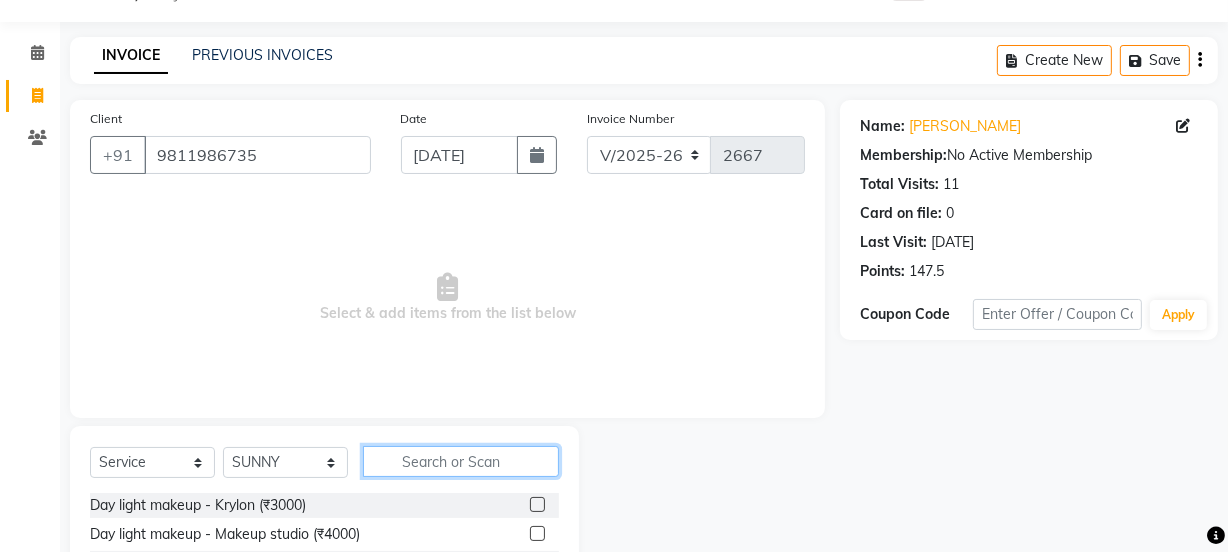 click 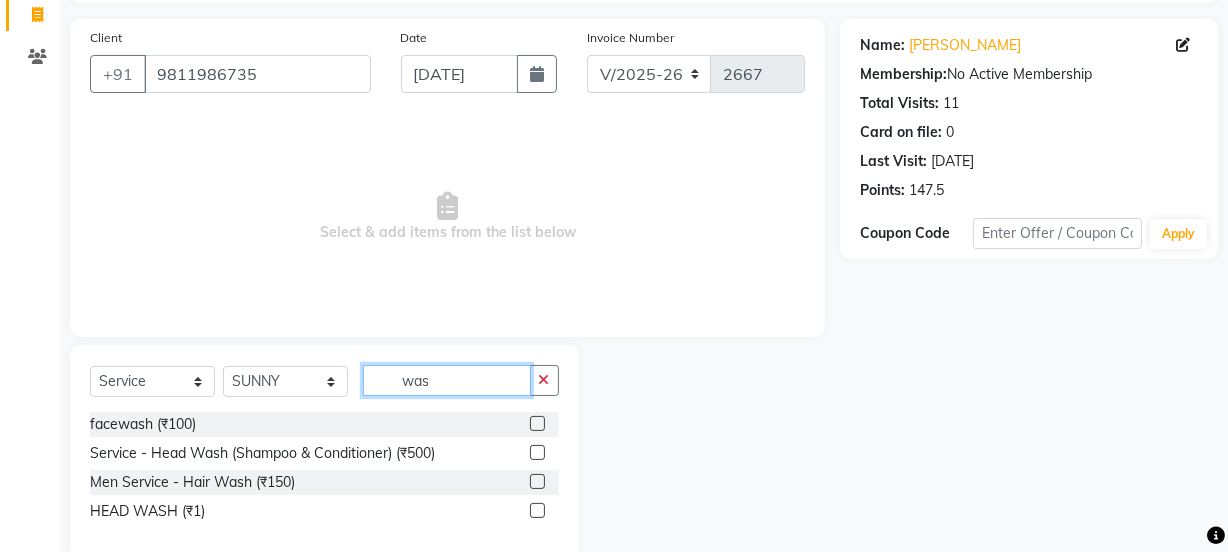 scroll, scrollTop: 165, scrollLeft: 0, axis: vertical 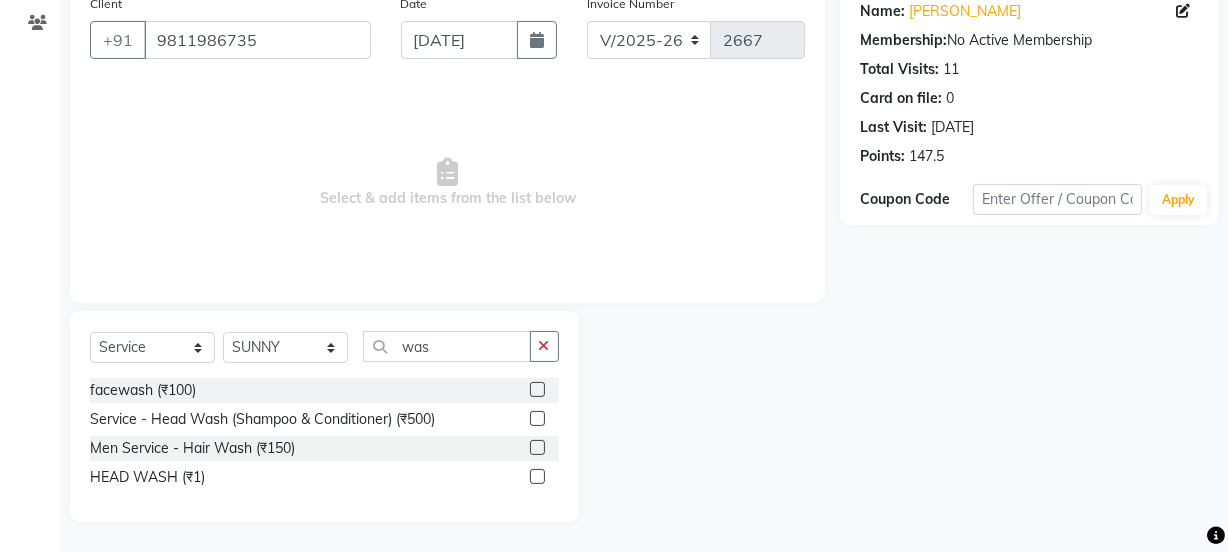 click 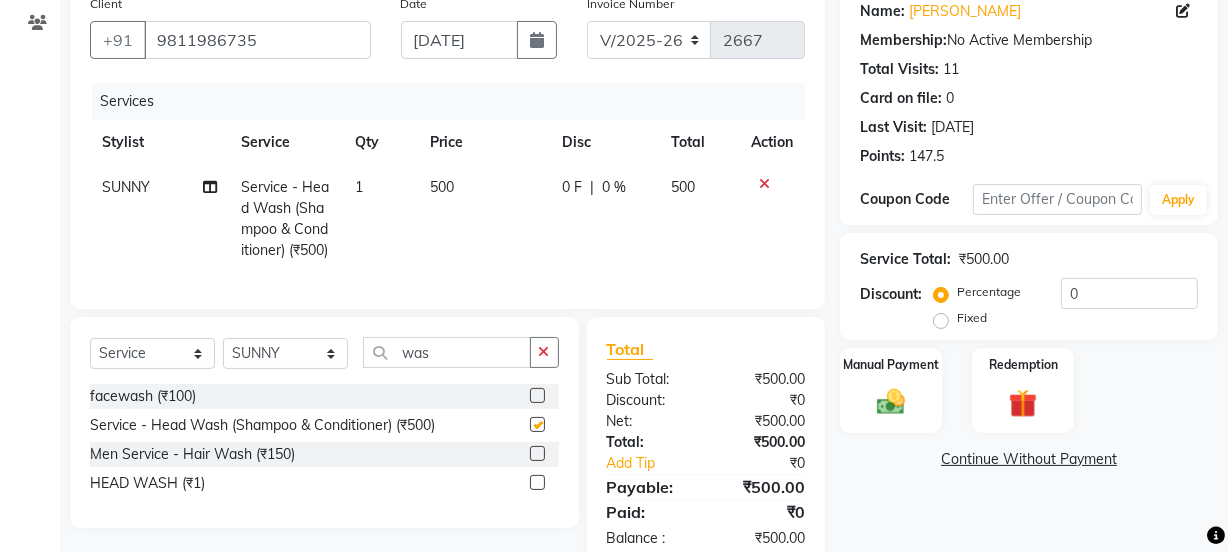 click on "500" 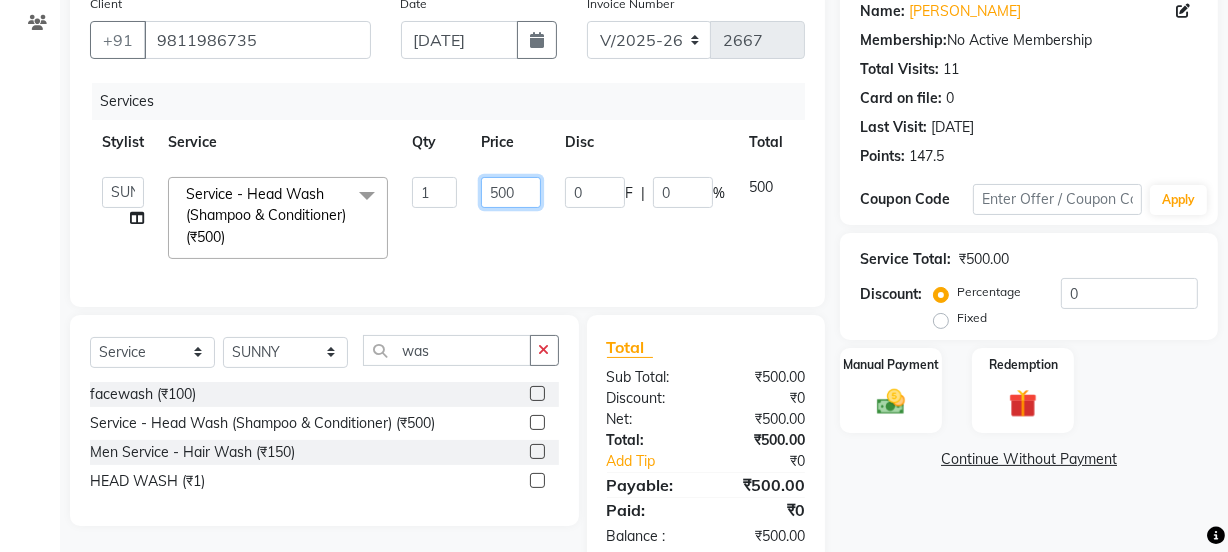 drag, startPoint x: 497, startPoint y: 192, endPoint x: 454, endPoint y: 192, distance: 43 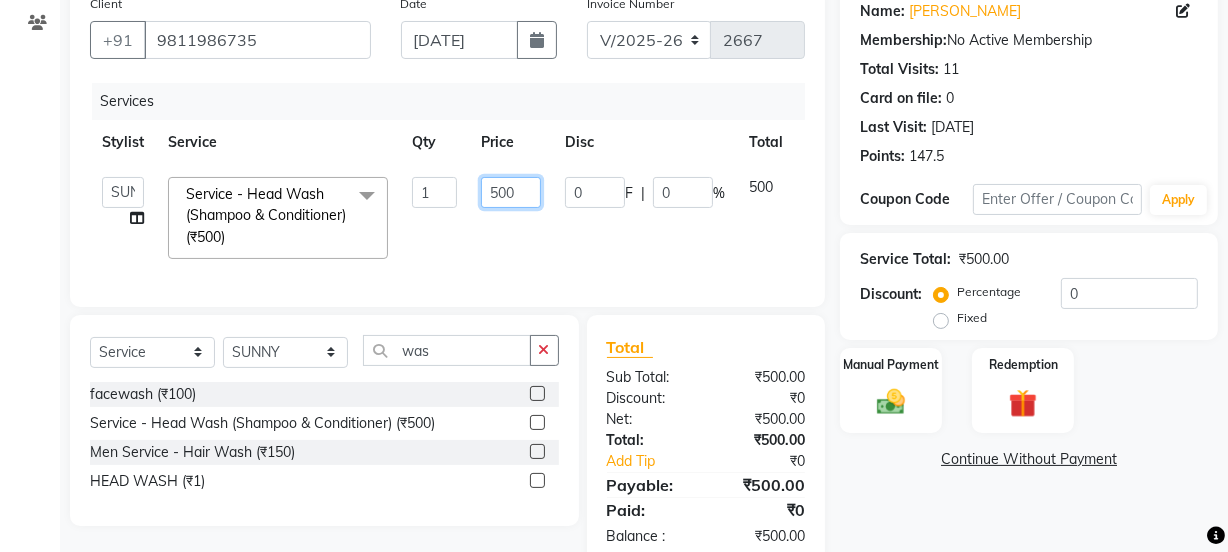 click on "Jyoti   kaif   Manager   Pooja   [PERSON_NAME]   Raman 2   Reception   [PERSON_NAME]   [PERSON_NAME]   SUNNY   [PERSON_NAME]  Service - Head Wash (Shampoo & Conditioner) (₹500)  x Day light makeup  - Krylon (₹3000) Day light makeup  - Makeup studio (₹4000) Day light makeup  - Air brush (₹5000) Frount trimming (₹200) NANO (₹6000) Schwarzkopf root touch (₹1200) Full Arms Bleach (₹500) Bubble gum pedicure (₹1200) Wella bleach (₹700) FACE SCRUB (₹200) EYELESH (₹500) KANPEKI (₹3000) TANINO [MEDICAL_DATA] (₹7000) BUBBLE GUM MANICURE (₹1500) TMT MASK (₹8001) MOROCCO SEREM (₹1800) LOREAL GLOBLE COLOUR (₹3000) BACK RICA WAX (₹600) NAIL CUT (₹100) PROTIN SPA G (₹1500) FOOT MASSAGE (₹300) STOMACH WAX (₹200) BACK TRIMMING (₹150) TWACHA FACIAL (₹1500) MACADAMIA SPA (₹3000) FULL BODY TRIMMING (₹100) THREADING [DEMOGRAPHIC_DATA] (₹100) BLUETOX (₹6000) lower lips (₹30) NOSE WAX (₹50) CHIN WAX (₹50) UNDER ARMS TRIMMING (₹50) ELBOWS (₹100) MENHDI APPLICATION (₹300) pack (₹200) 1 0" 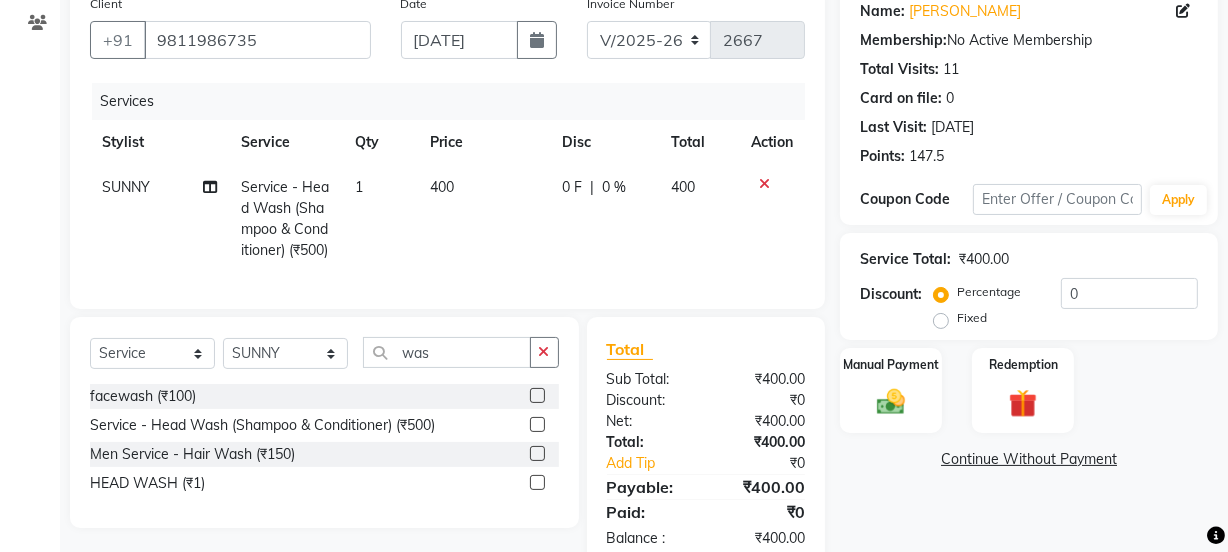 click on "SUNNY Service - Head Wash (Shampoo & Conditioner) (₹500) 1 400 0 F | 0 % 400" 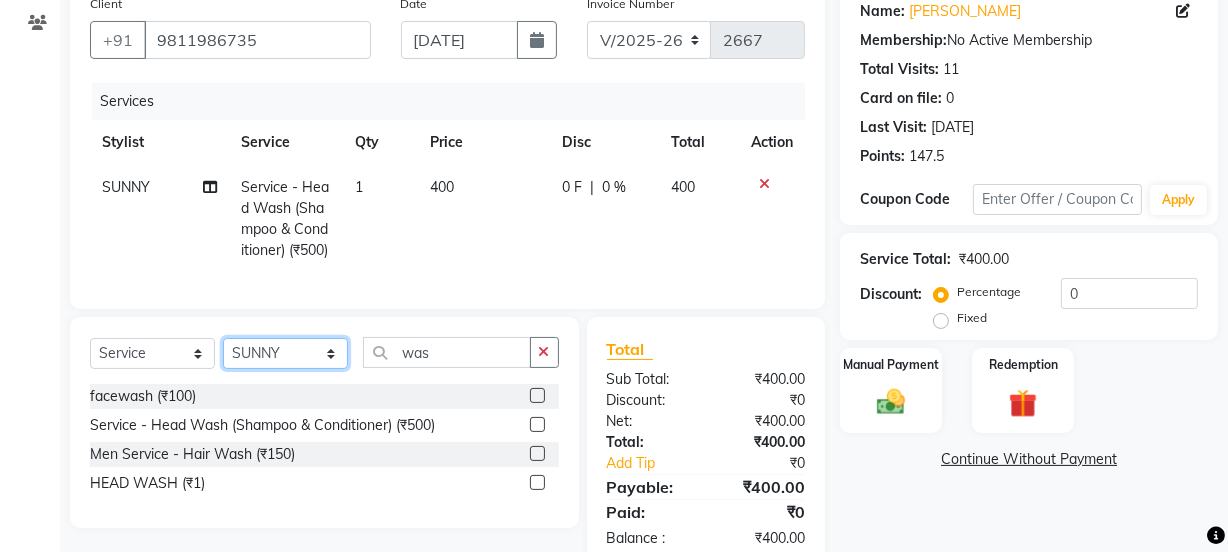 click on "Select Stylist Jyoti kaif Manager [PERSON_NAME] 2 Reception [PERSON_NAME] [PERSON_NAME] SUNNY [PERSON_NAME]" 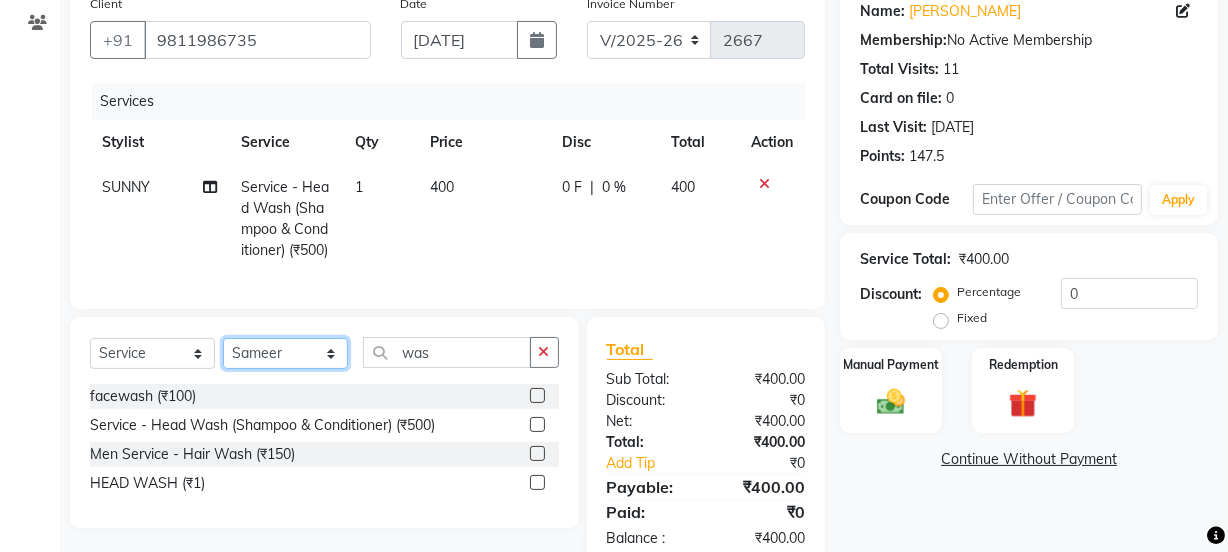 click on "Select Stylist Jyoti kaif Manager [PERSON_NAME] 2 Reception [PERSON_NAME] [PERSON_NAME] SUNNY [PERSON_NAME]" 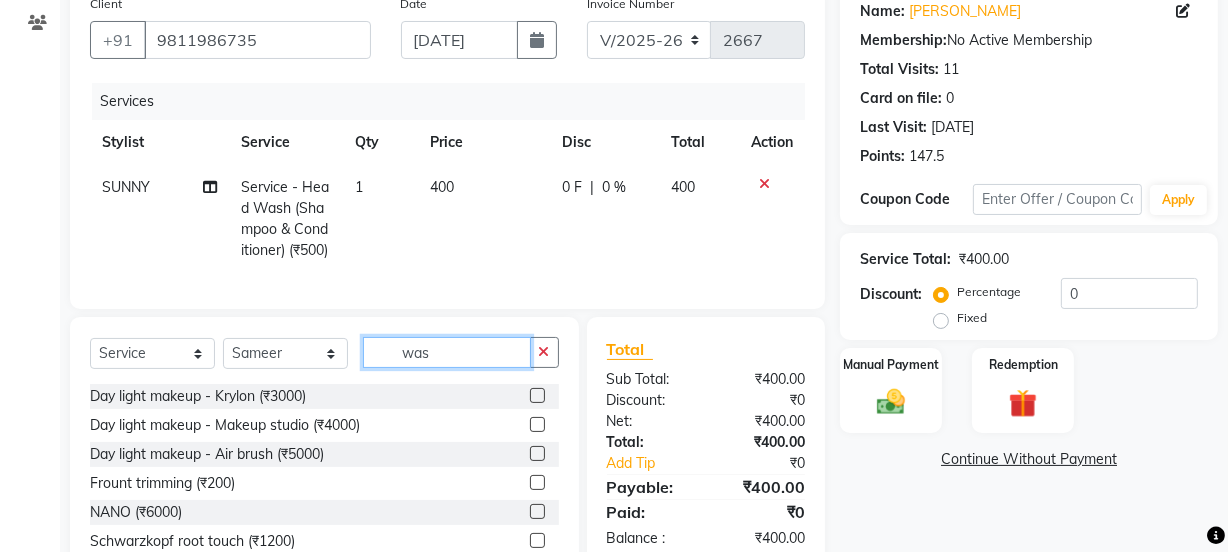 drag, startPoint x: 451, startPoint y: 390, endPoint x: 323, endPoint y: 384, distance: 128.14055 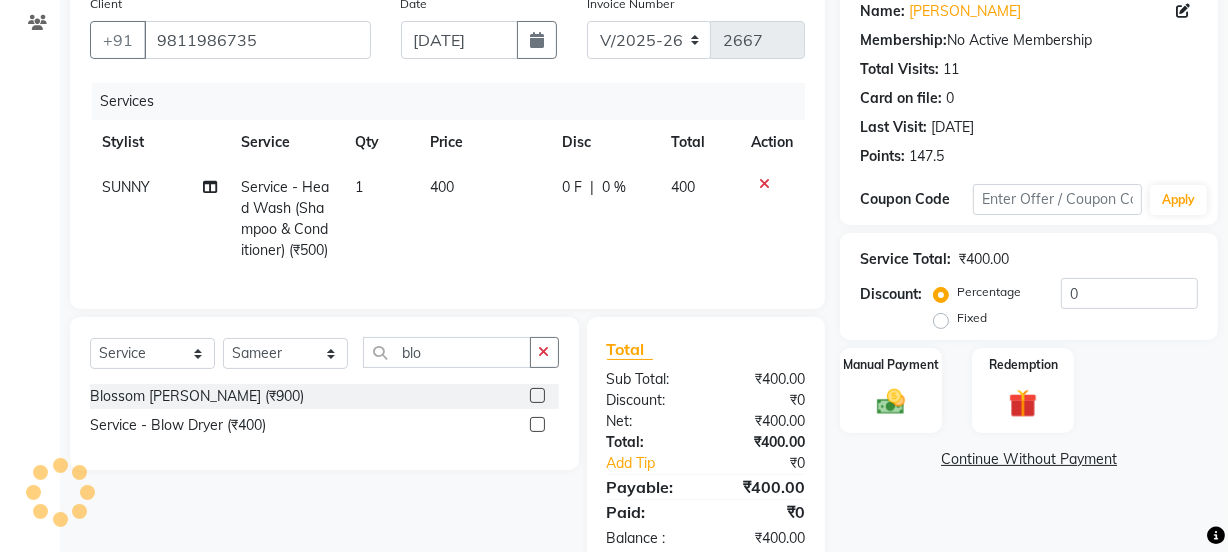 drag, startPoint x: 541, startPoint y: 456, endPoint x: 520, endPoint y: 385, distance: 74.04053 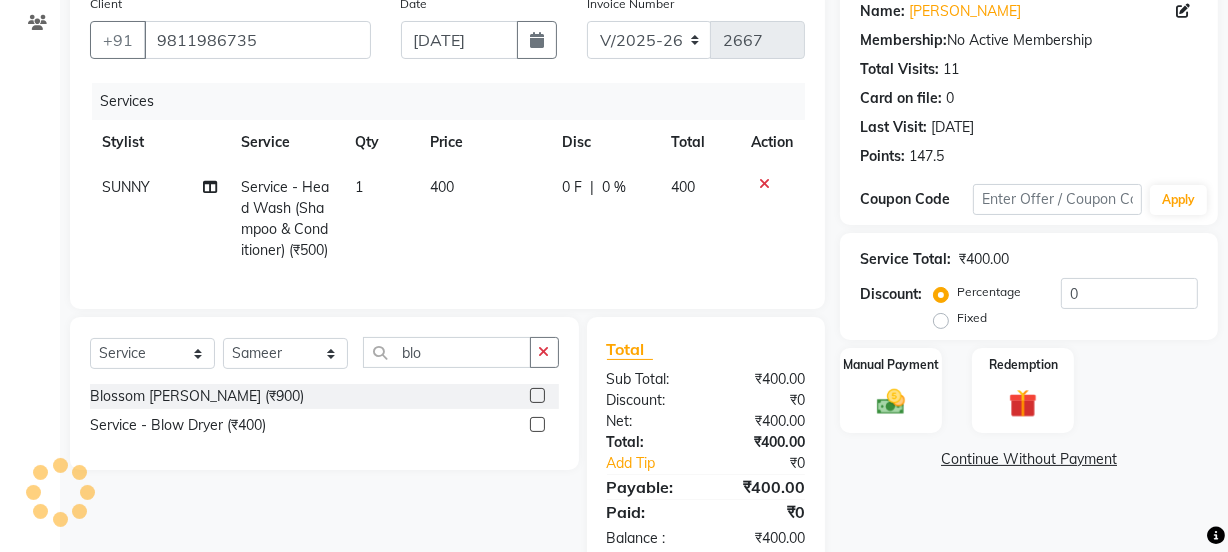 click 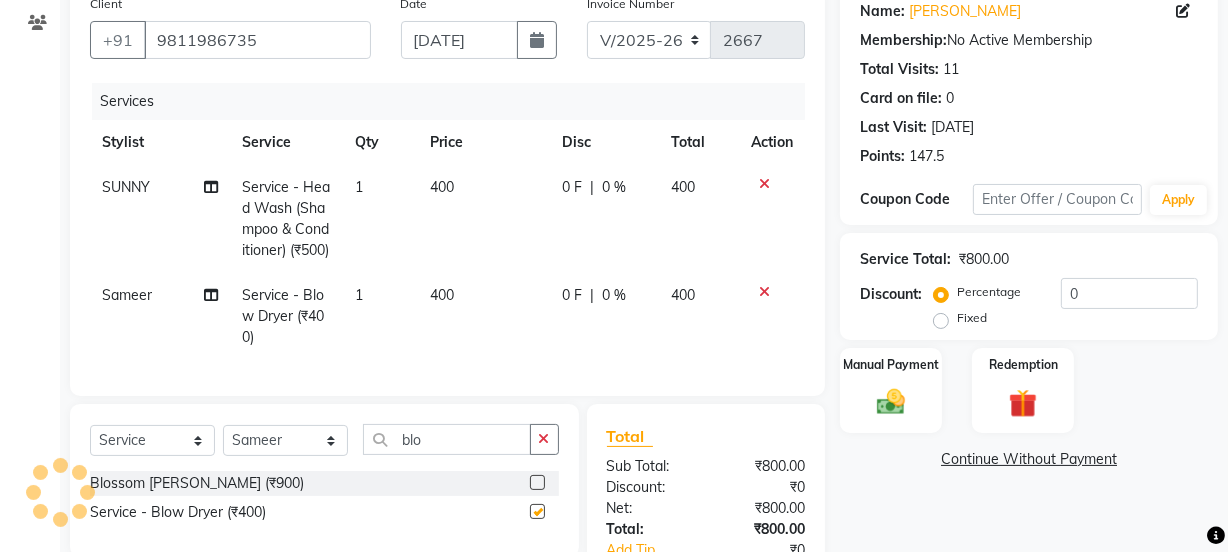 click on "400" 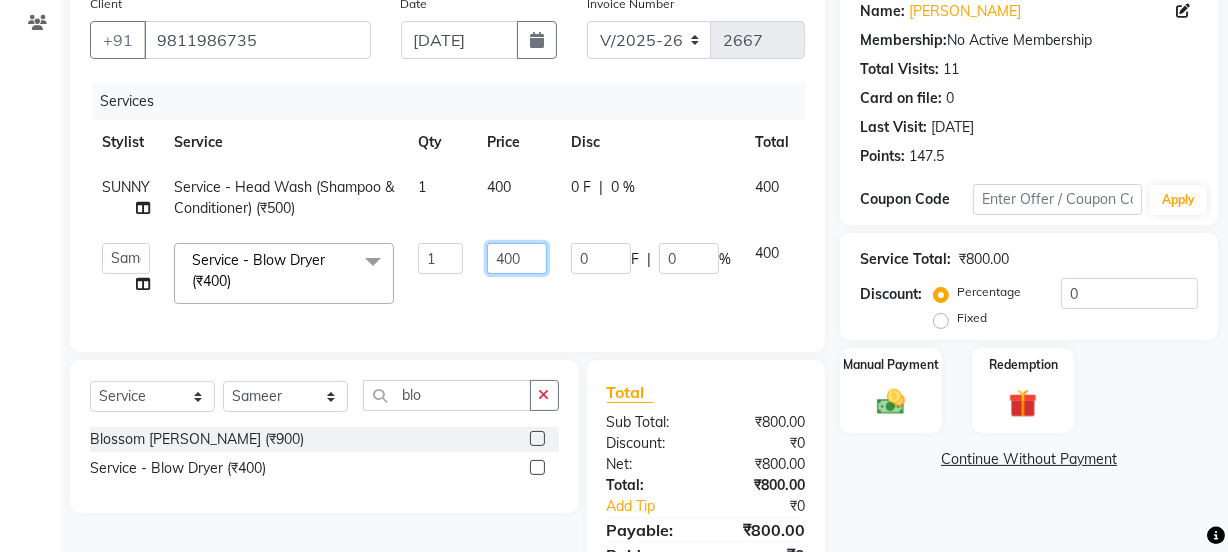drag, startPoint x: 504, startPoint y: 261, endPoint x: 482, endPoint y: 261, distance: 22 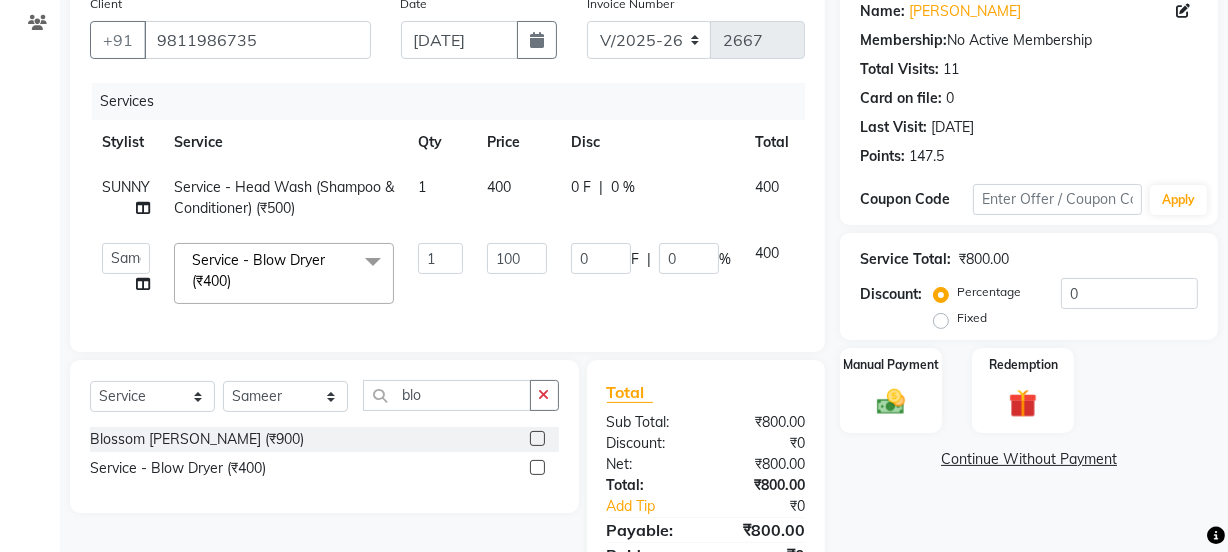 click on "SUNNY Service - Head Wash (Shampoo & Conditioner) (₹500) 1 400 0 F | 0 % 400  Jyoti   kaif   Manager   Pooja   [PERSON_NAME]   Raman 2   Reception   [PERSON_NAME]   [PERSON_NAME]   SUNNY   [PERSON_NAME]  Service - Blow Dryer (₹400)  x Day light makeup  - Krylon (₹3000) Day light makeup  - Makeup studio (₹4000) Day light makeup  - Air brush (₹5000) Frount trimming (₹200) NANO (₹6000) Schwarzkopf root touch (₹1200) Full Arms Bleach (₹500) Bubble gum pedicure (₹1200) Wella bleach (₹700) FACE SCRUB (₹200) EYELESH (₹500) KANPEKI (₹3000) BUBBLE GUM MANICURE (₹1500) TMT MASK (₹8001) [GEOGRAPHIC_DATA] SEREM (₹1800) LOREAL GLOBLE COLOUR (₹3000) BACK RICA WAX (₹600) NAIL CUT (₹100) PROTIN SPA G (₹1500) FOOT MASSAGE (₹300) STOMACH WAX (₹200) BACK TRIMMING (₹150) TWACHA FACIAL (₹1500) MACADAMIA SPA (₹3000) FULL BODY TRIMMING (₹100) THREADING [DEMOGRAPHIC_DATA] (₹100) BLUETOX (₹6000) lower lips (₹30) NOSE WAX (₹50) CHIN WAX (₹50) UNDER ARMS TRIMMING (₹50) ELBOWS (₹100) pack (₹200)" 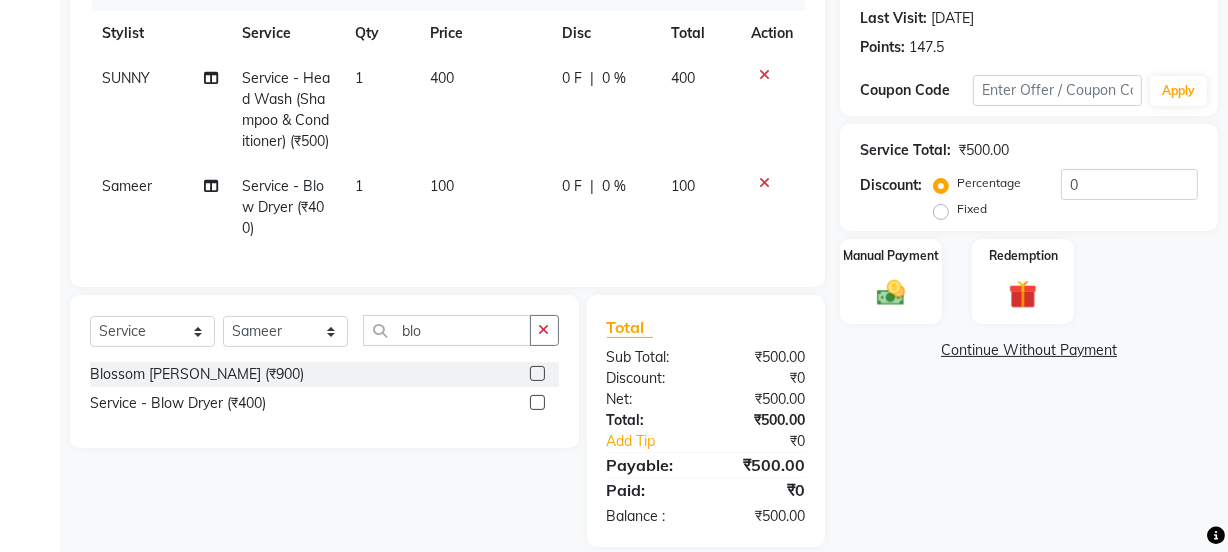 scroll, scrollTop: 334, scrollLeft: 0, axis: vertical 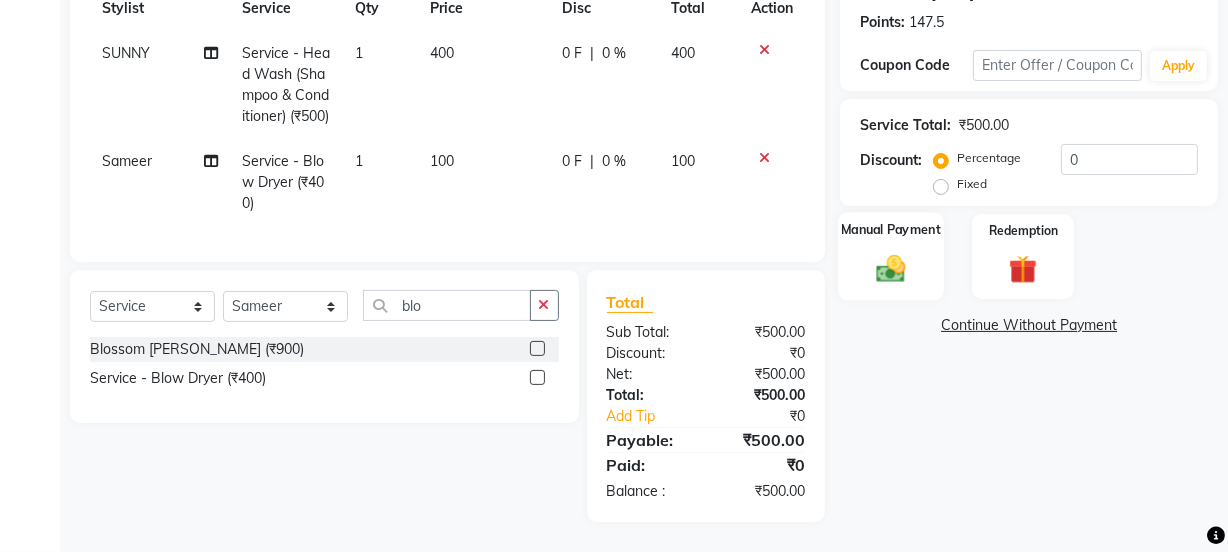 click 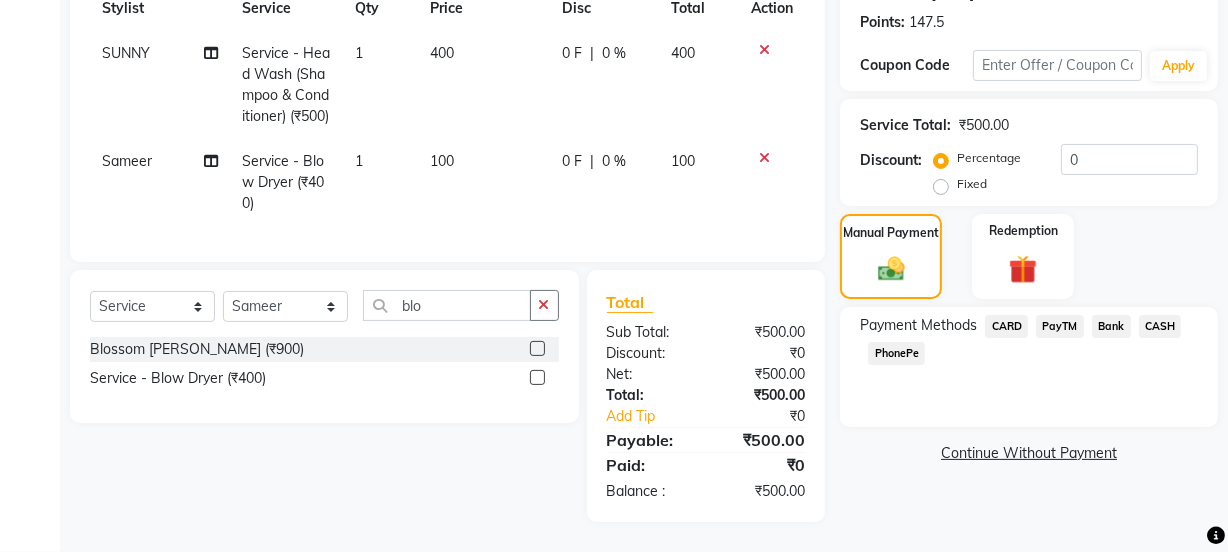 click on "CASH" 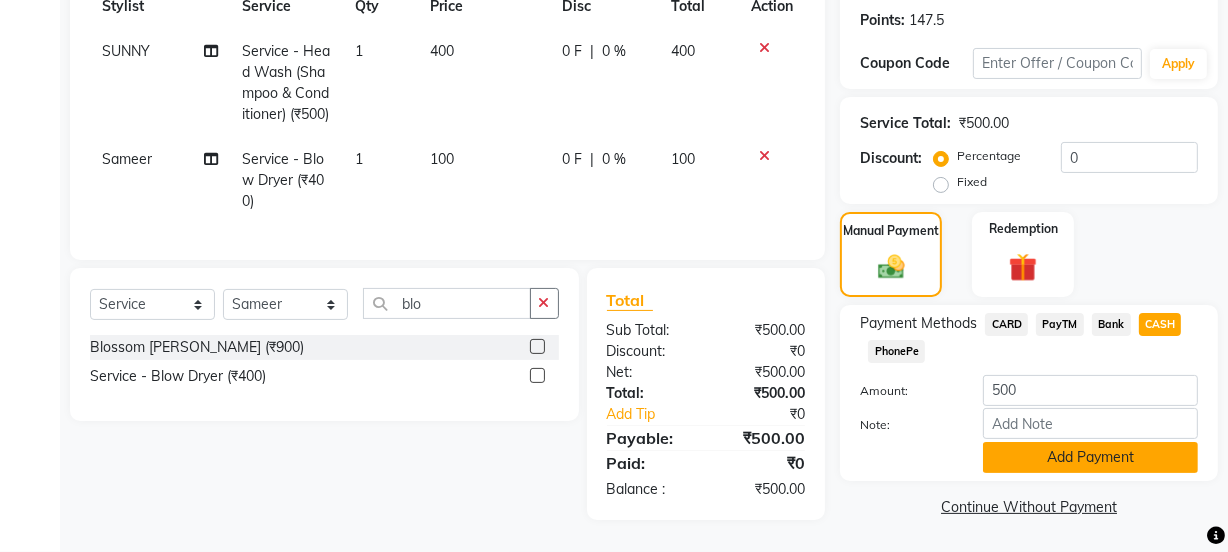 click on "Add Payment" 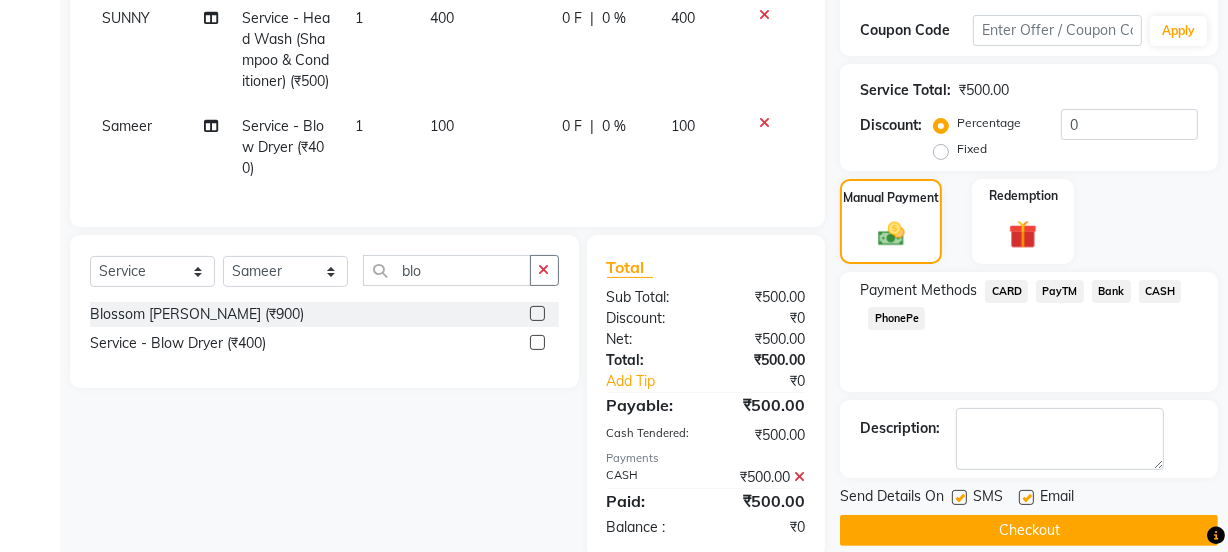 click 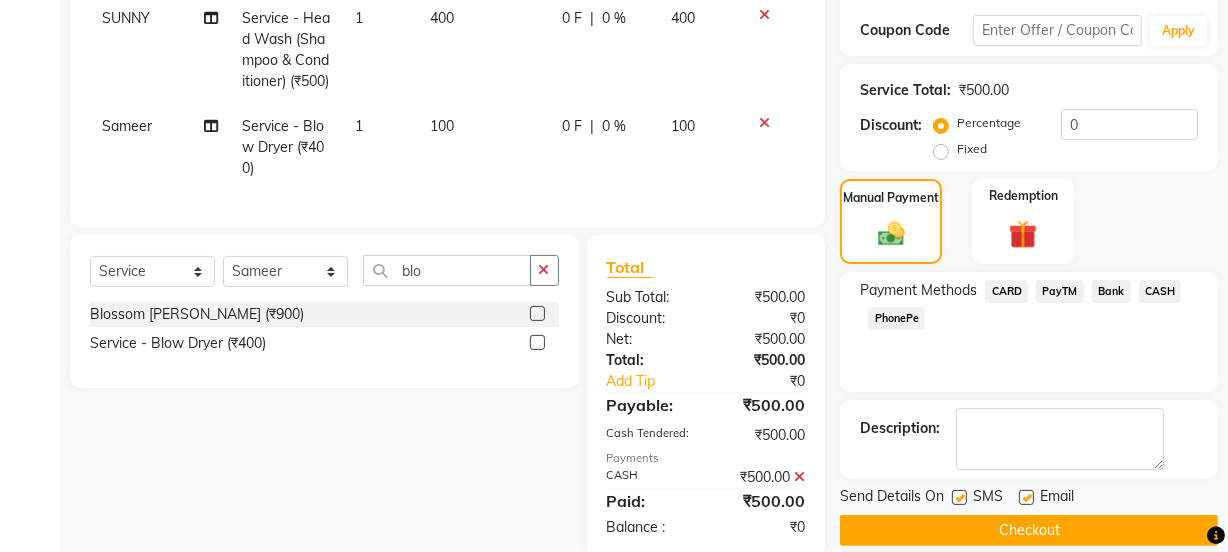 click 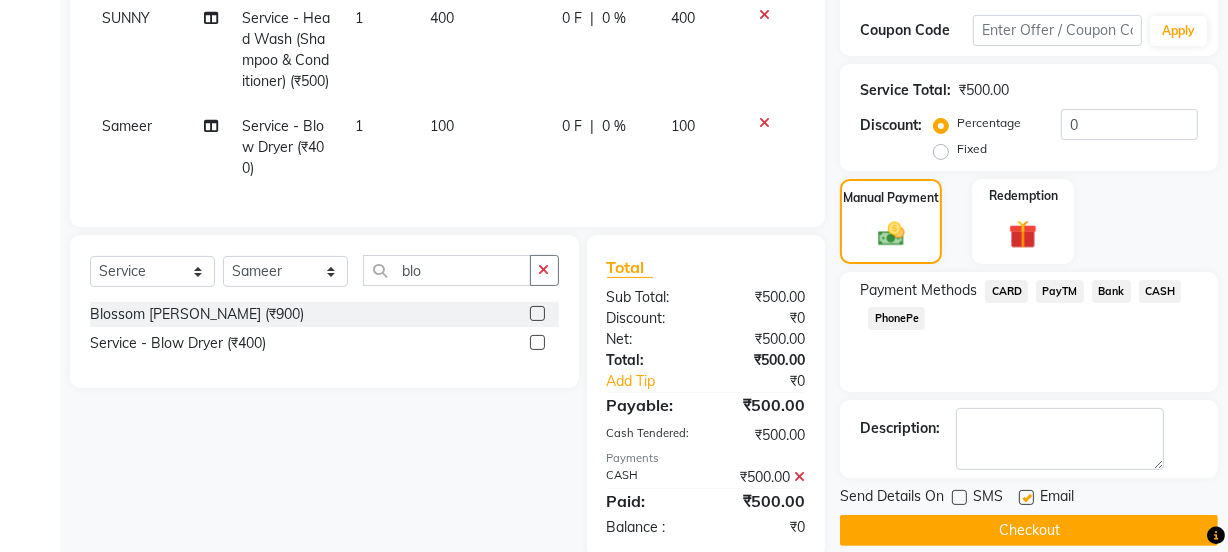 drag, startPoint x: 1029, startPoint y: 489, endPoint x: 1020, endPoint y: 505, distance: 18.35756 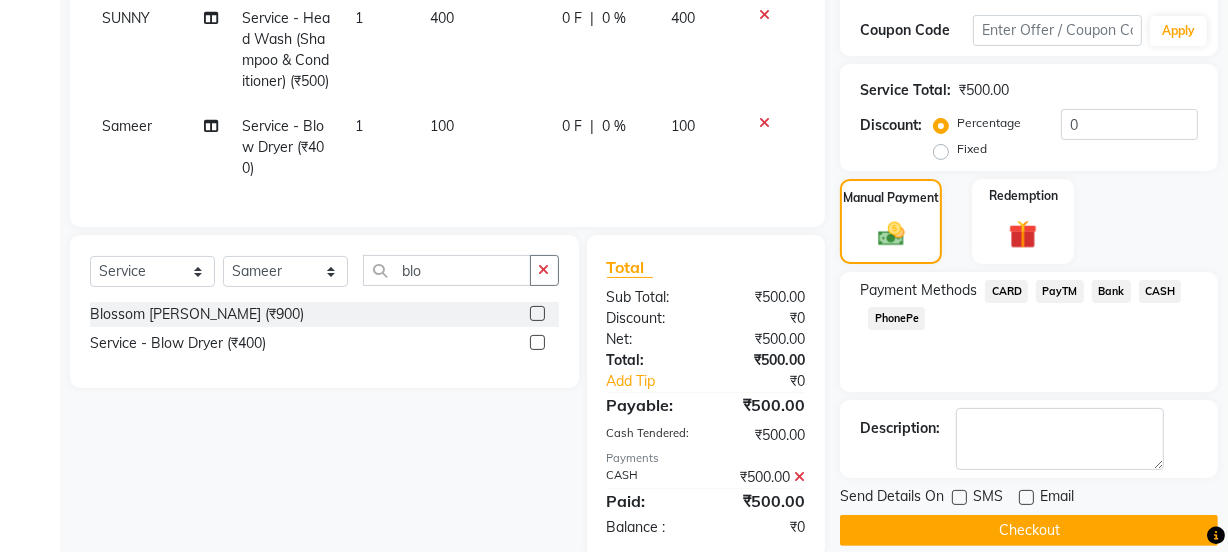 click on "Checkout" 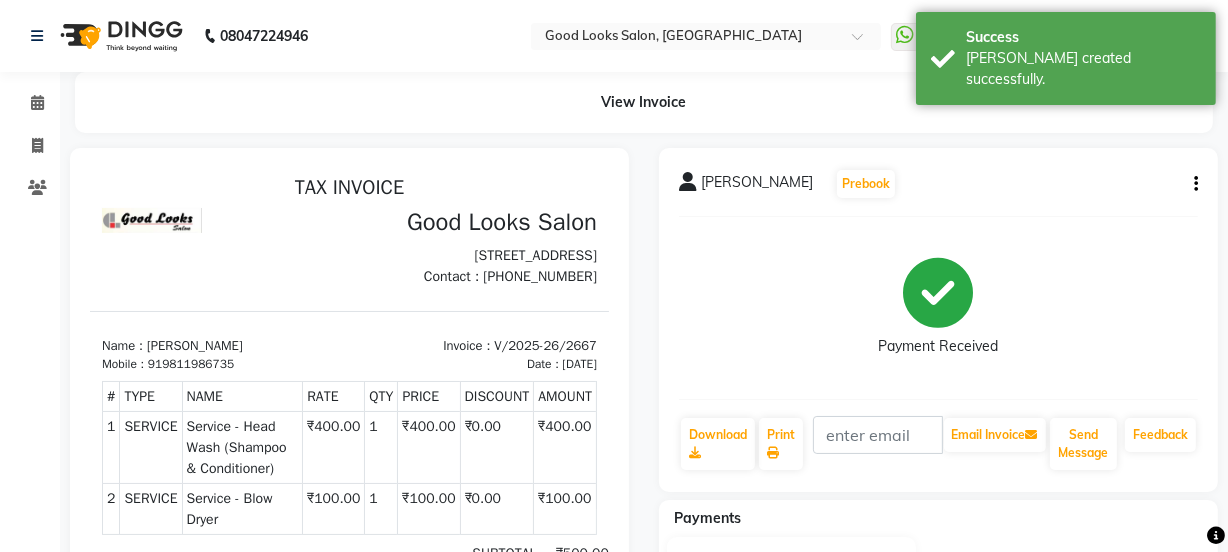 scroll, scrollTop: 0, scrollLeft: 0, axis: both 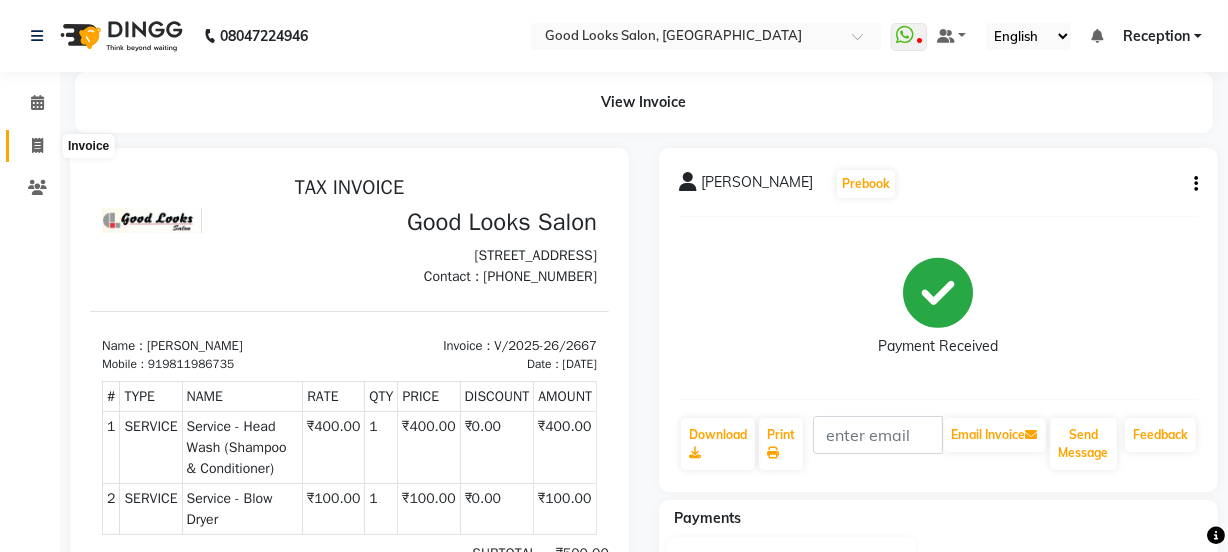 click 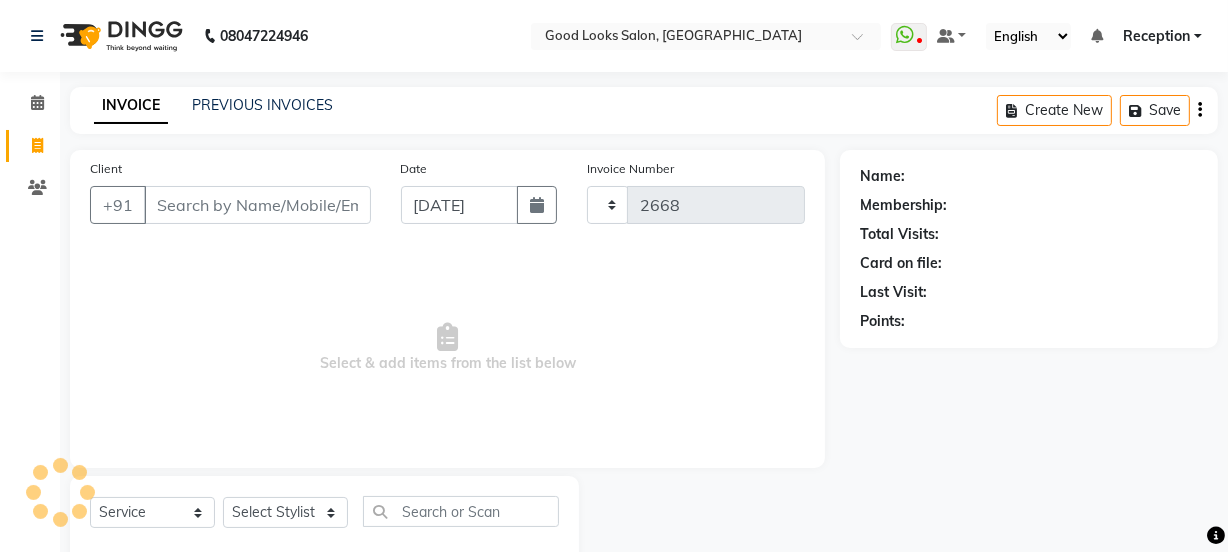 scroll, scrollTop: 50, scrollLeft: 0, axis: vertical 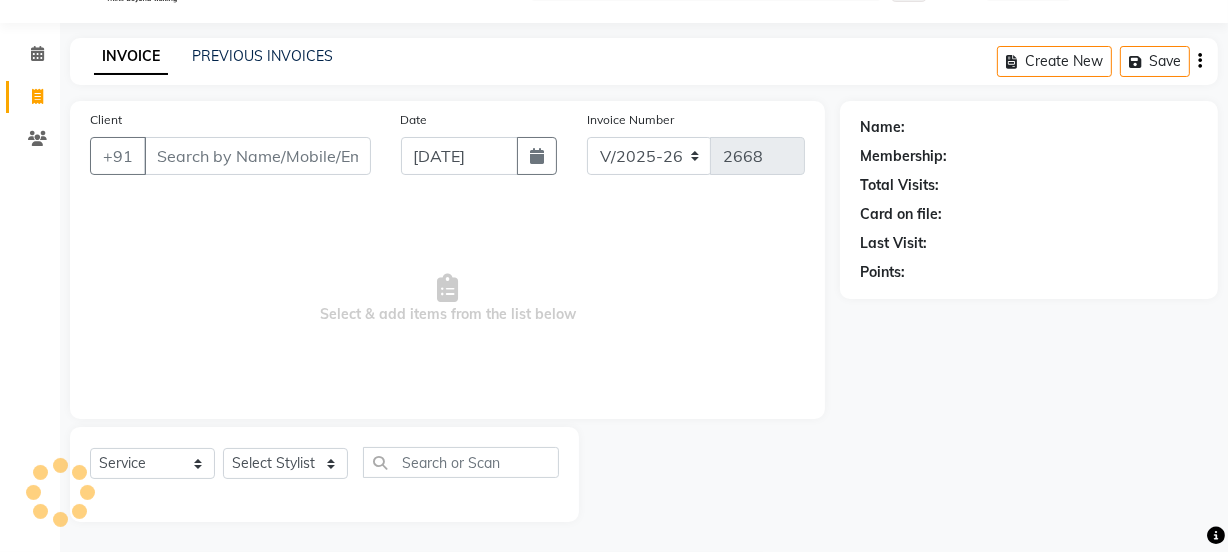 click on "Client" at bounding box center [257, 156] 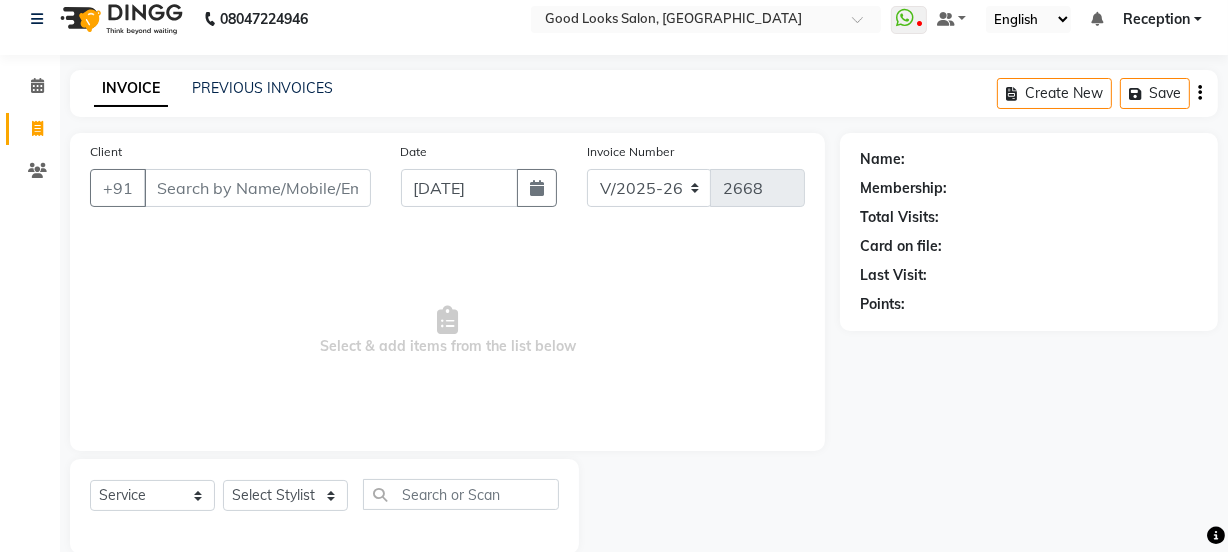 scroll, scrollTop: 0, scrollLeft: 0, axis: both 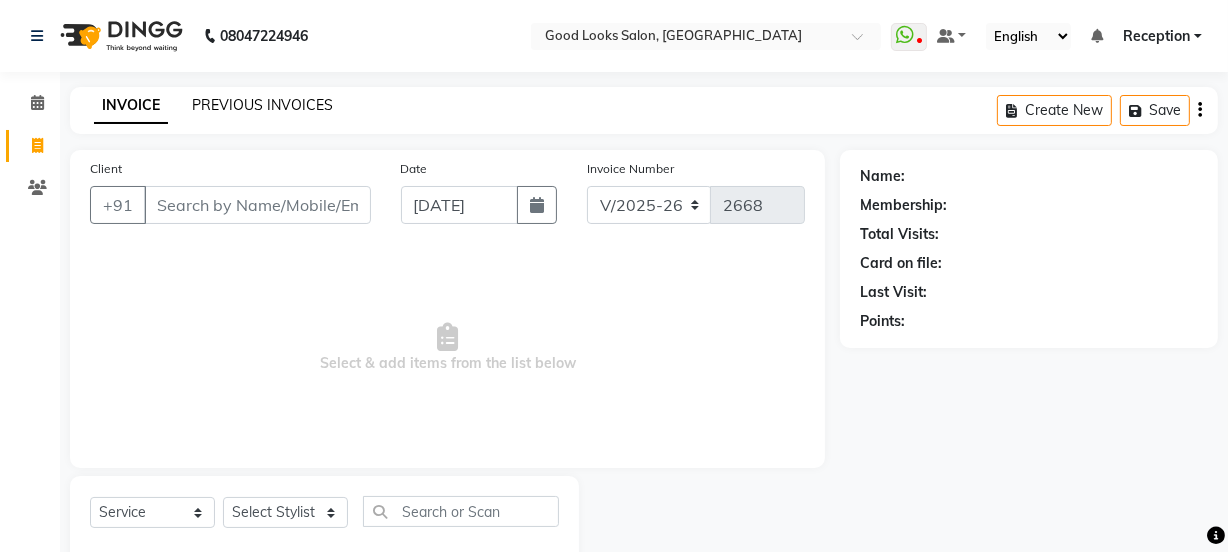 click on "PREVIOUS INVOICES" 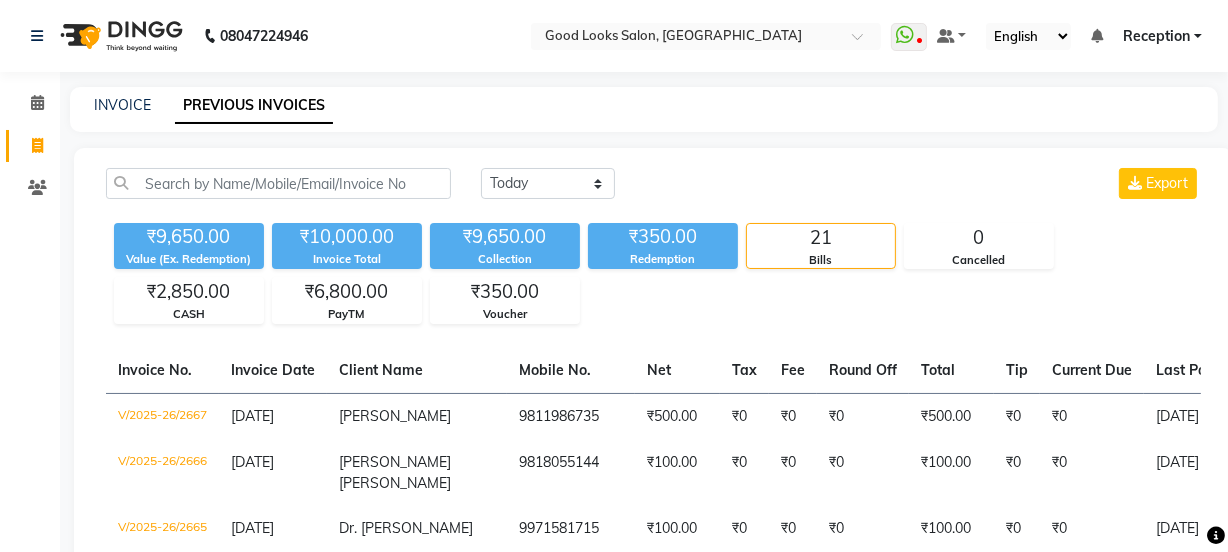 drag, startPoint x: 597, startPoint y: 150, endPoint x: 568, endPoint y: 190, distance: 49.40648 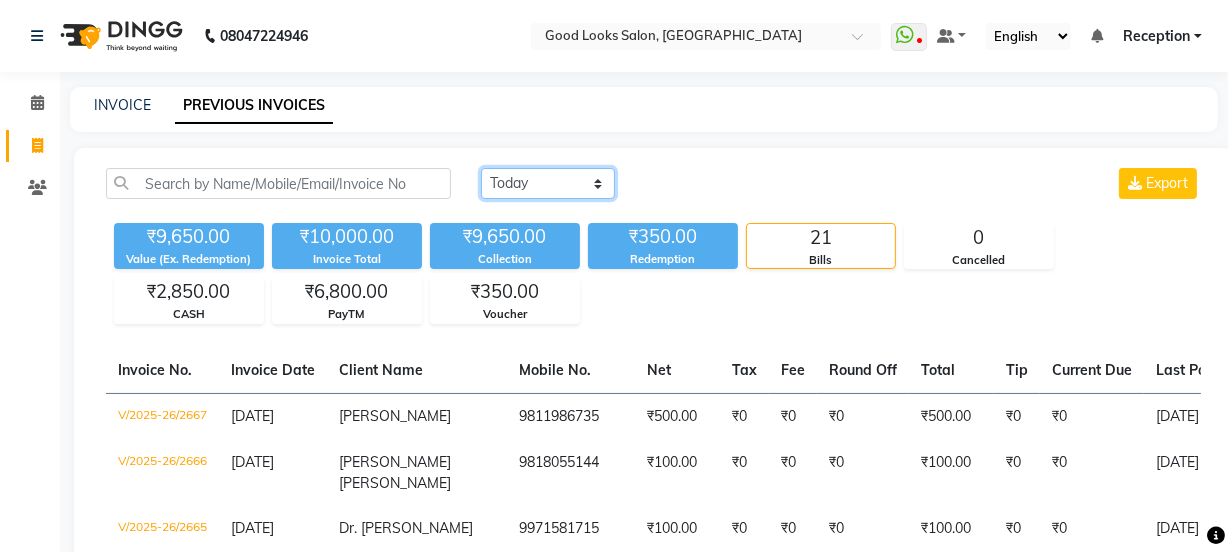 click on "[DATE] [DATE] Custom Range" 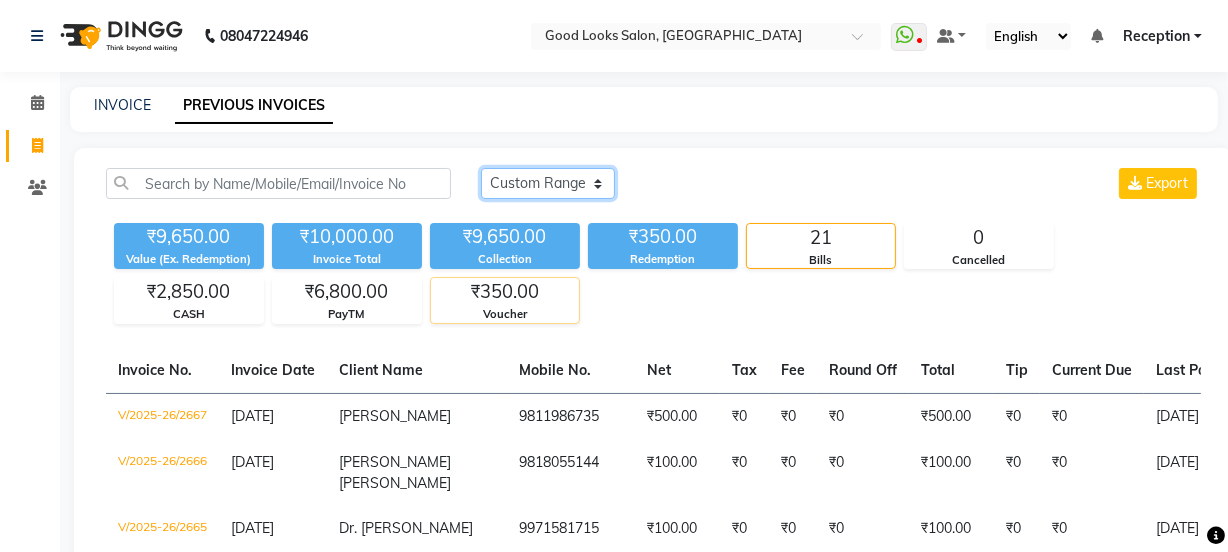 click on "[DATE] [DATE] Custom Range" 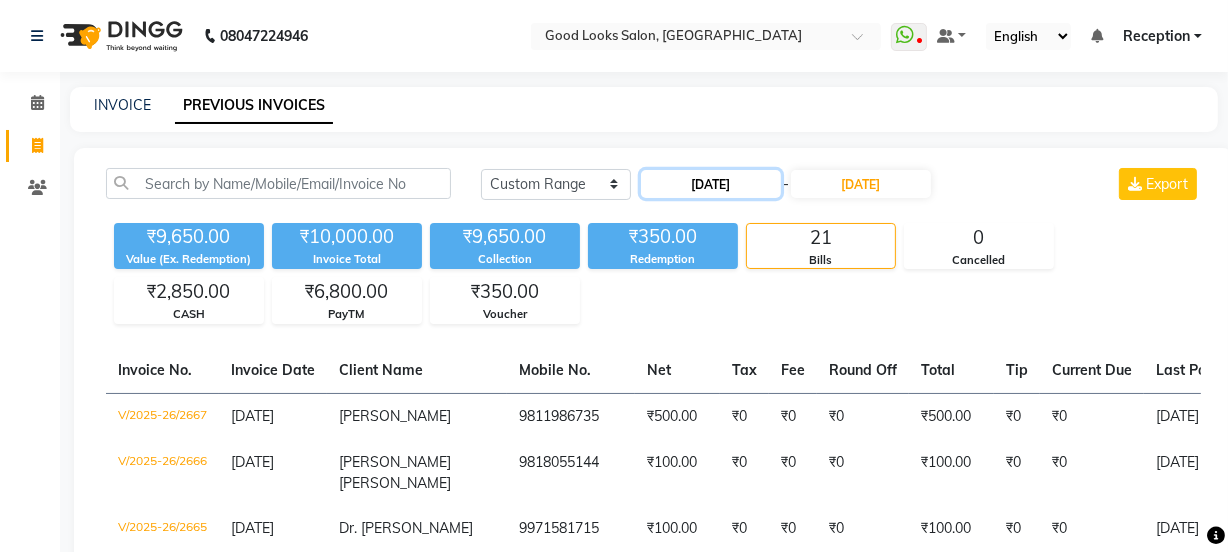 click on "[DATE]" 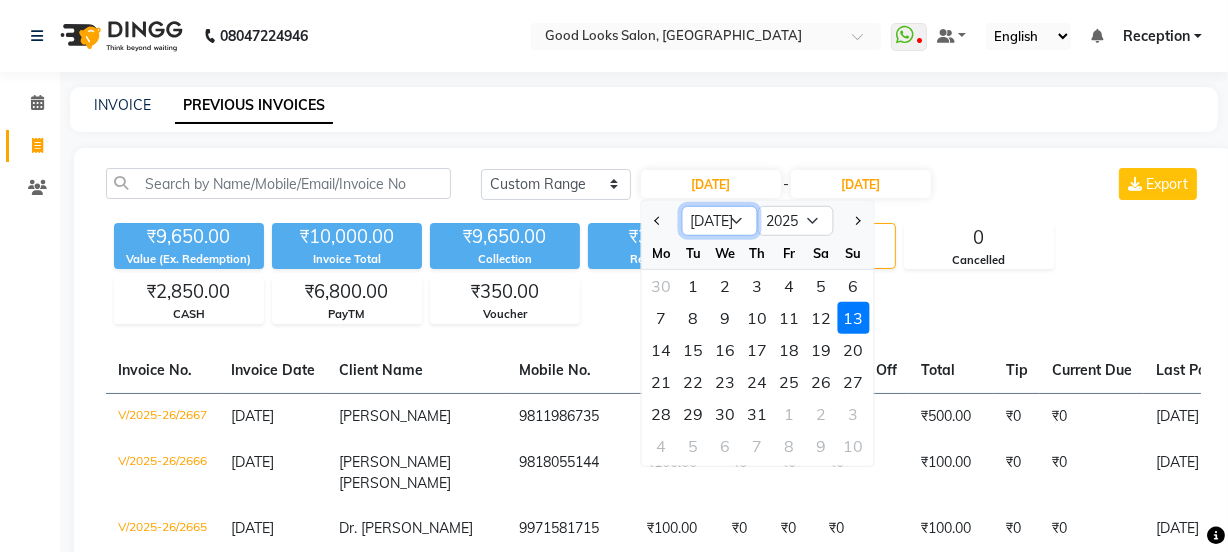 click on "Jan Feb Mar Apr May Jun [DATE] Aug Sep Oct Nov Dec" 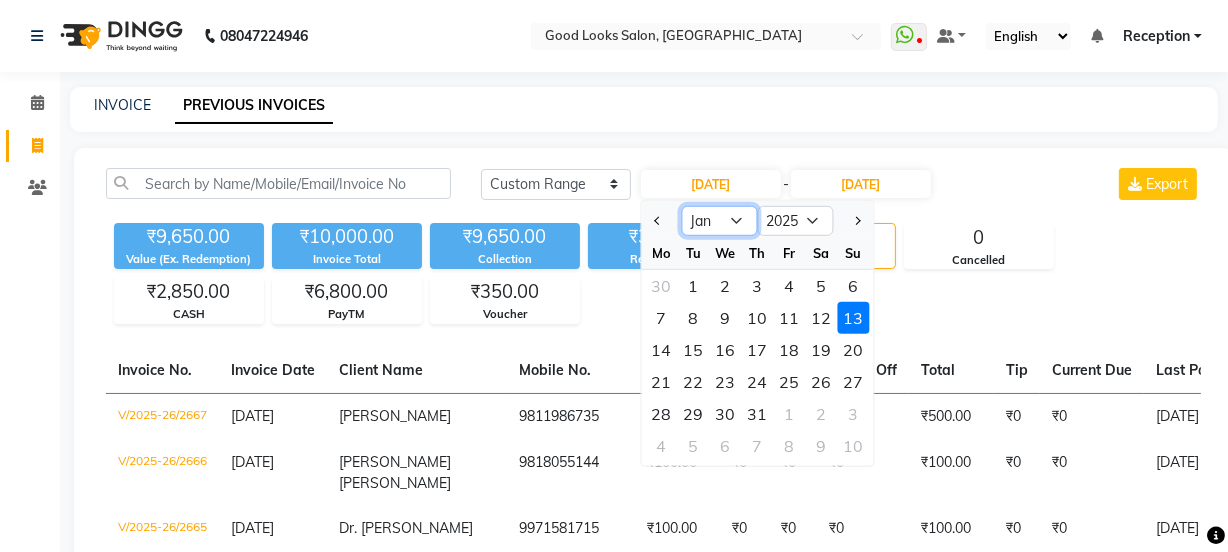 click on "Jan Feb Mar Apr May Jun [DATE] Aug Sep Oct Nov Dec" 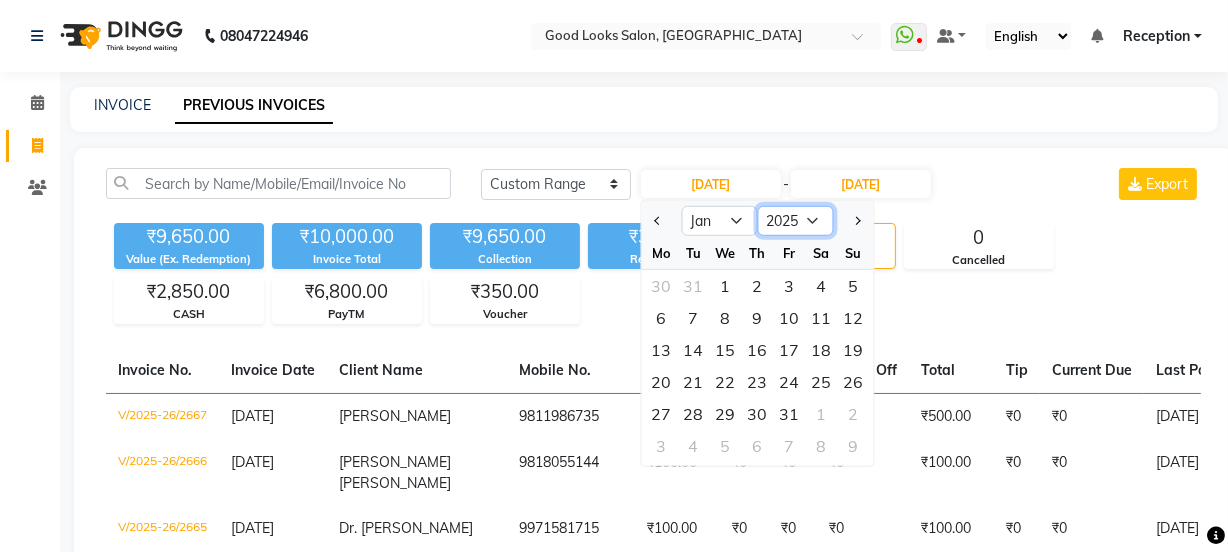 click on "2015 2016 2017 2018 2019 2020 2021 2022 2023 2024 2025 2026 2027 2028 2029 2030 2031 2032 2033 2034 2035" 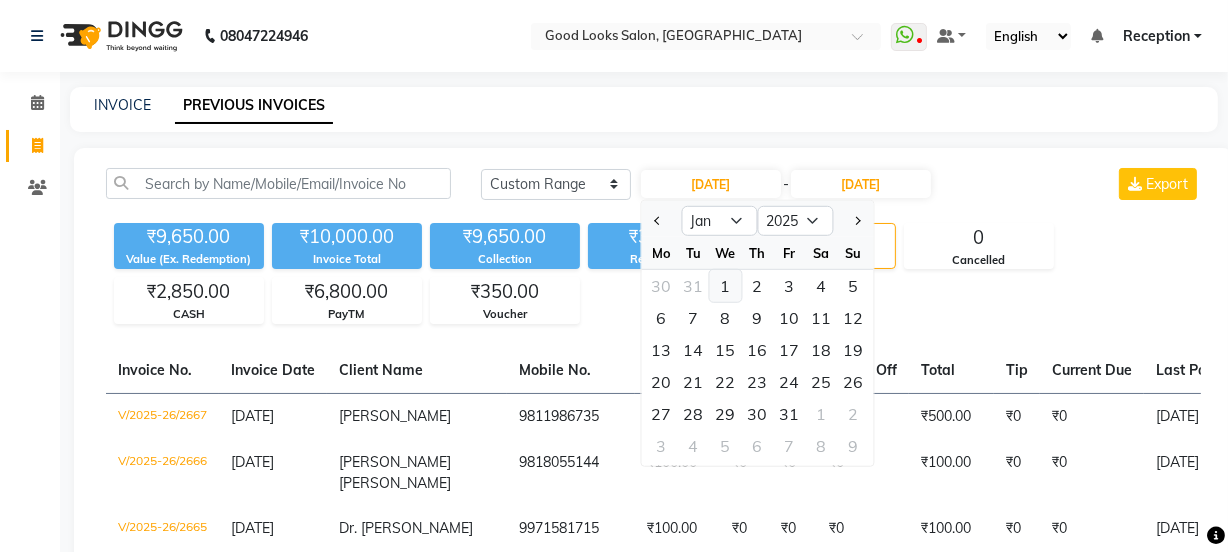 click on "1" 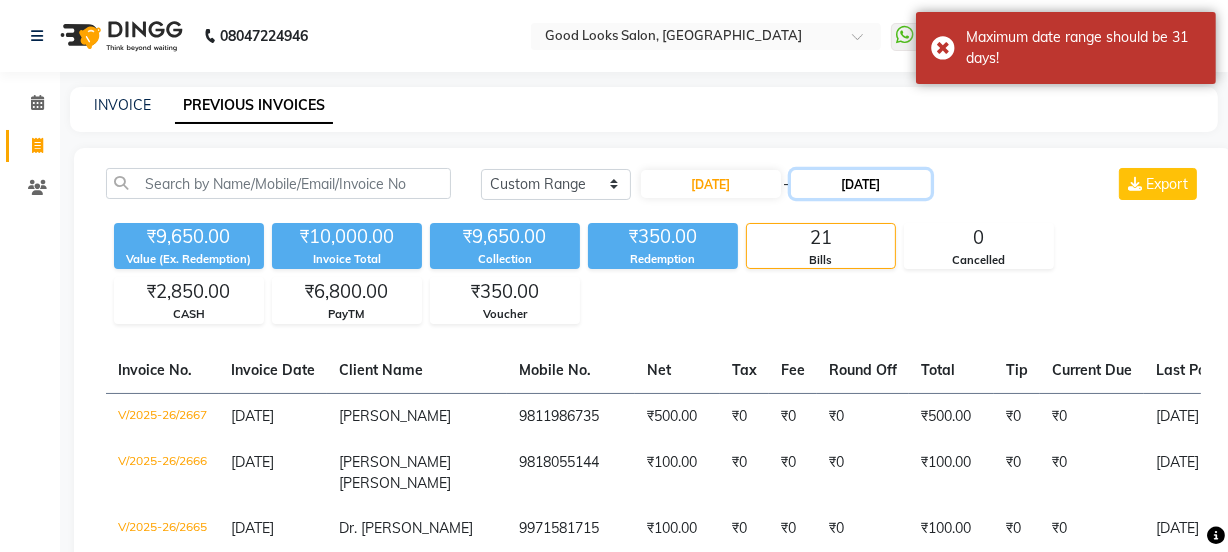 click on "[DATE]" 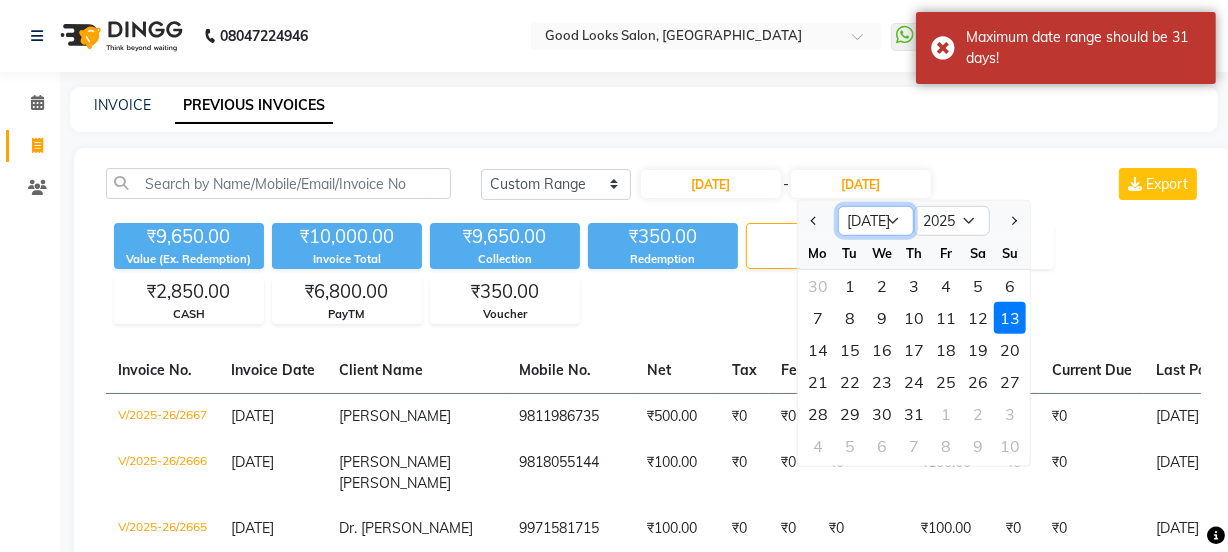click on "Jan Feb Mar Apr May Jun [DATE] Aug Sep Oct Nov Dec" 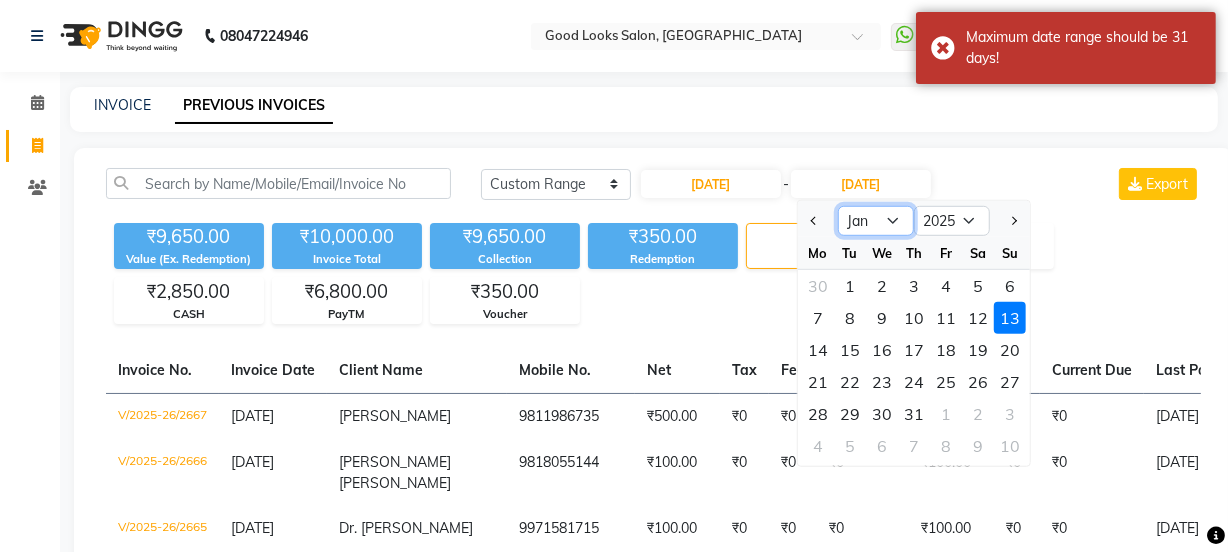 click on "Jan Feb Mar Apr May Jun [DATE] Aug Sep Oct Nov Dec" 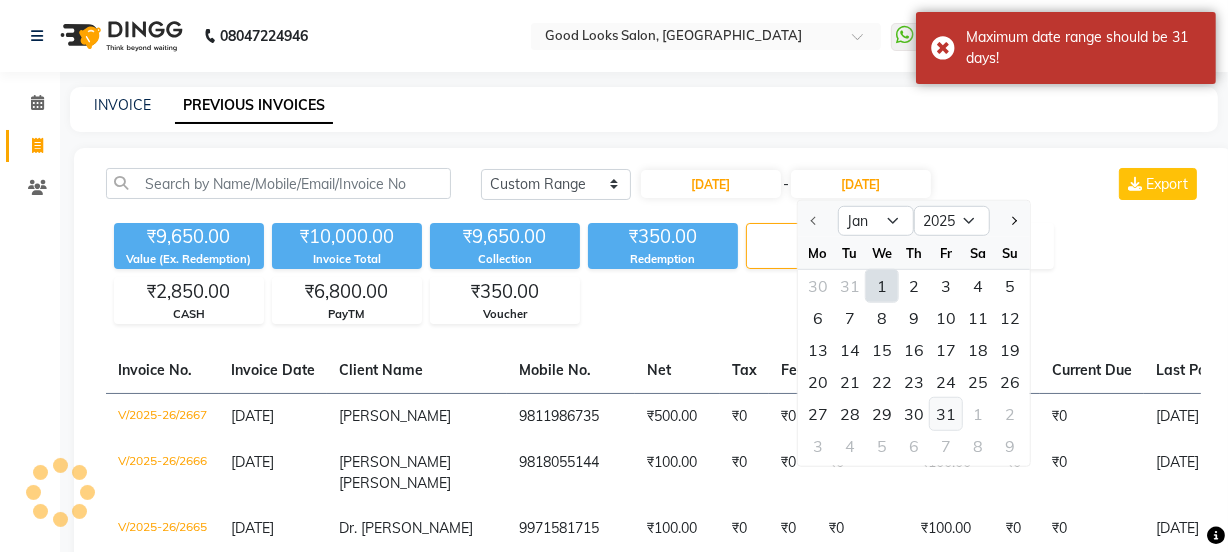 click on "31" 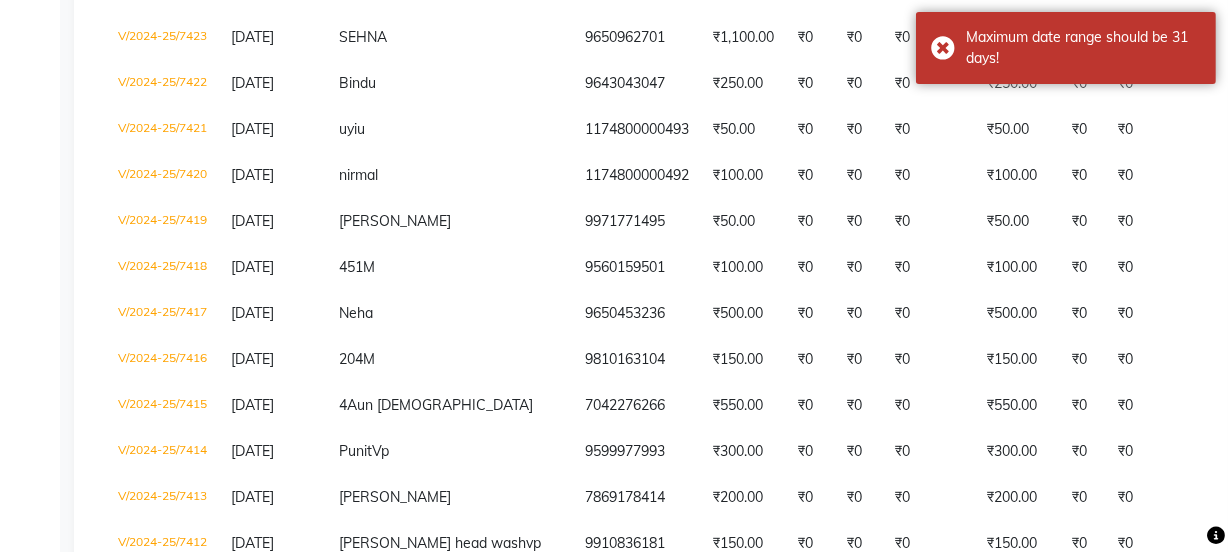 scroll, scrollTop: 5150, scrollLeft: 0, axis: vertical 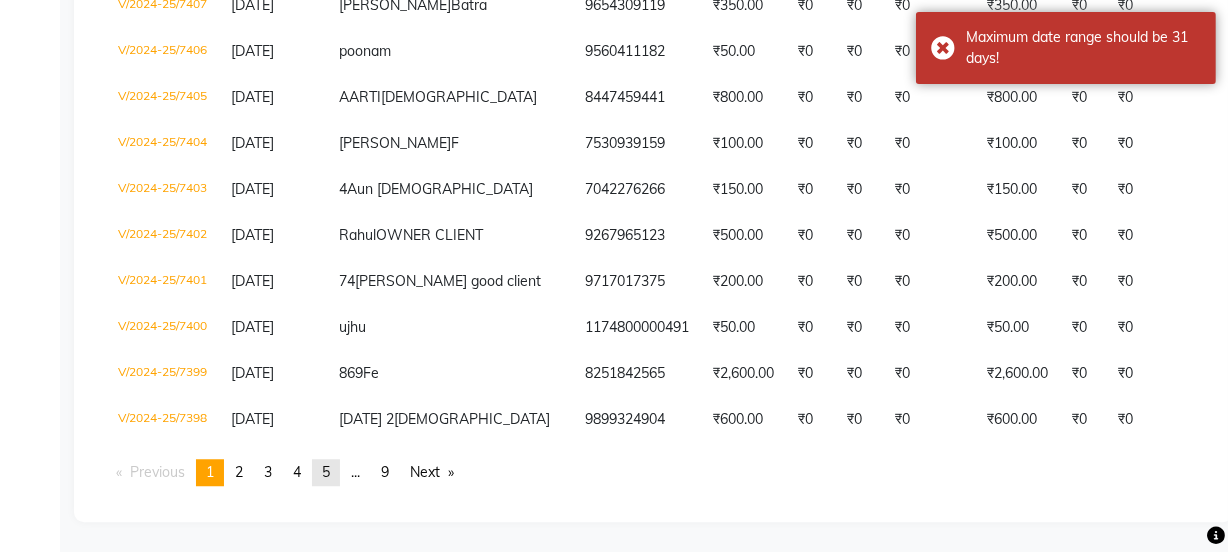 click on "5" at bounding box center [326, 472] 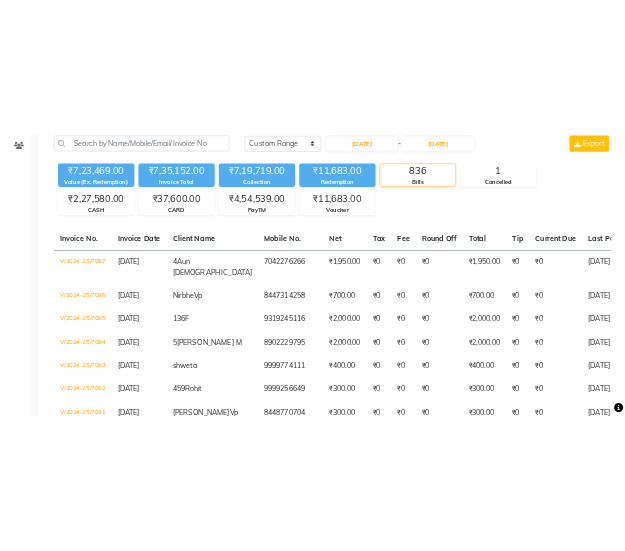scroll, scrollTop: 0, scrollLeft: 0, axis: both 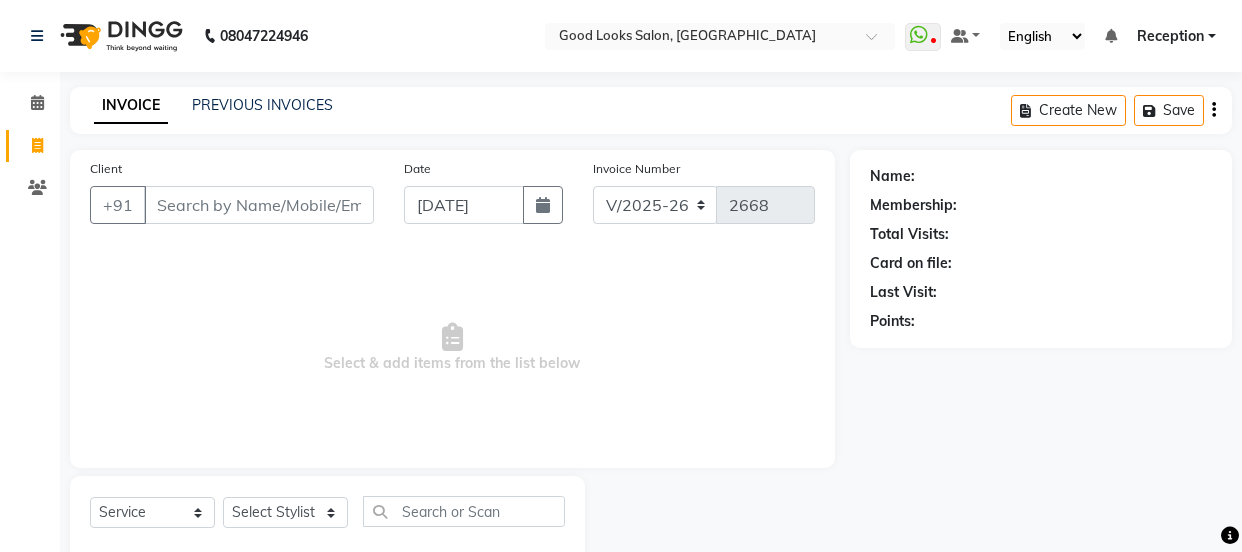 select on "4230" 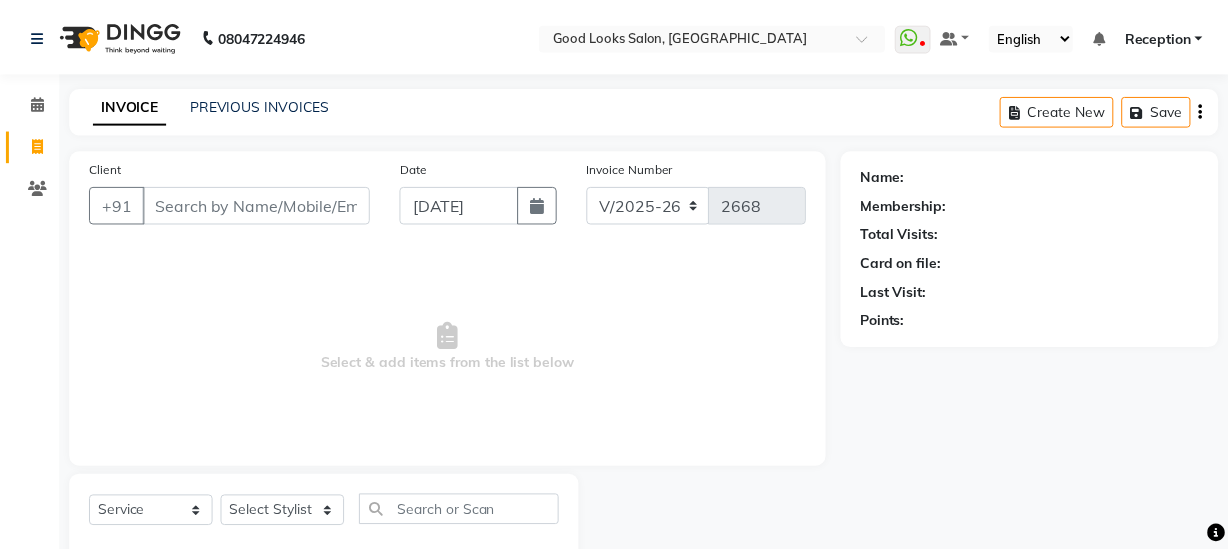 scroll, scrollTop: 0, scrollLeft: 0, axis: both 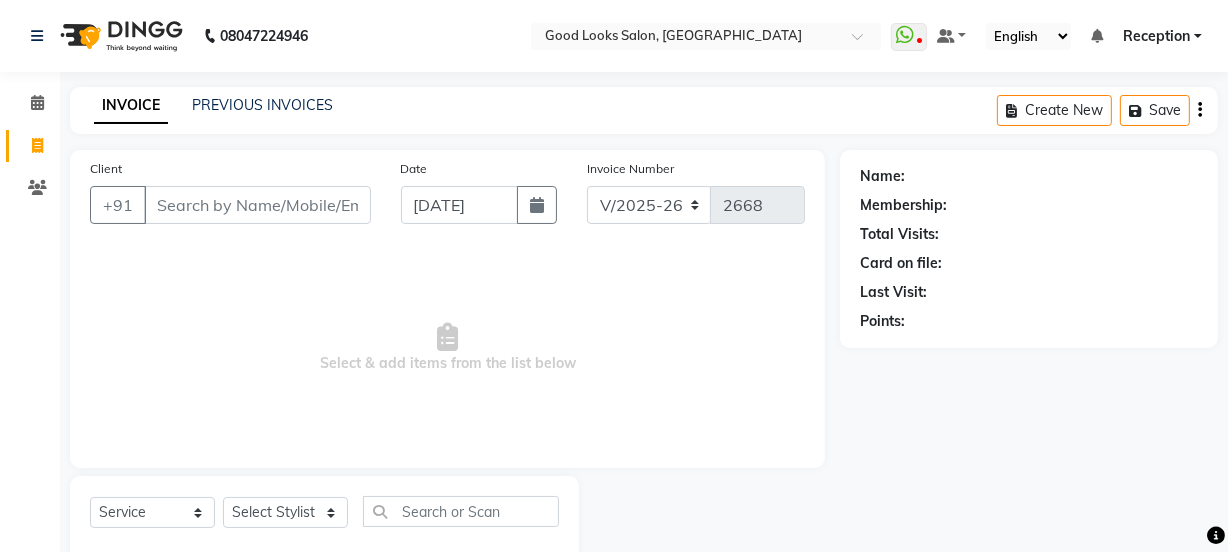 click on "Client" at bounding box center [257, 205] 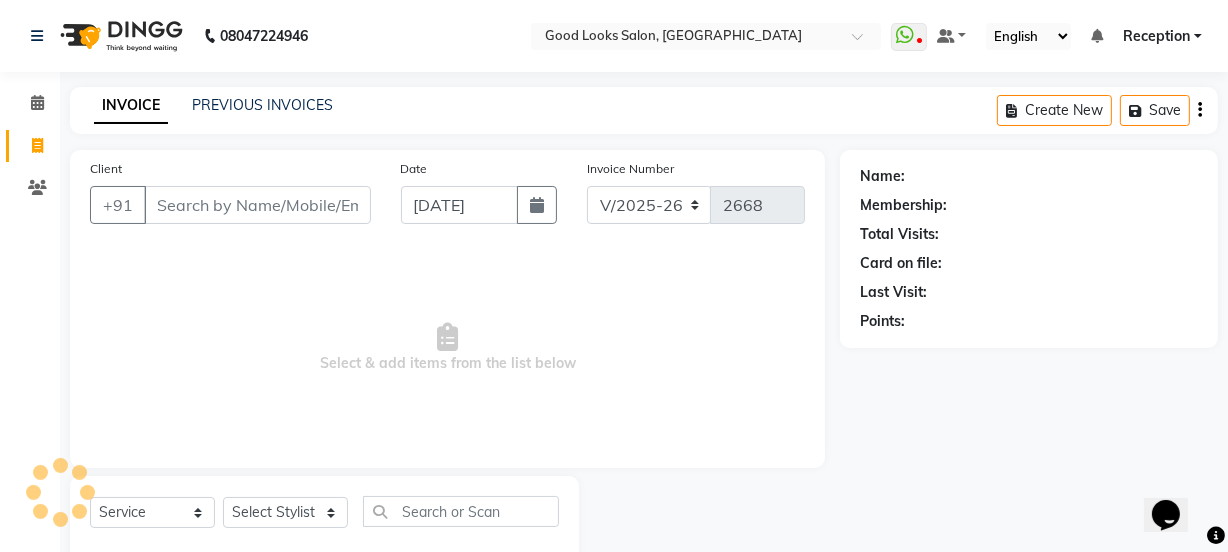 scroll, scrollTop: 0, scrollLeft: 0, axis: both 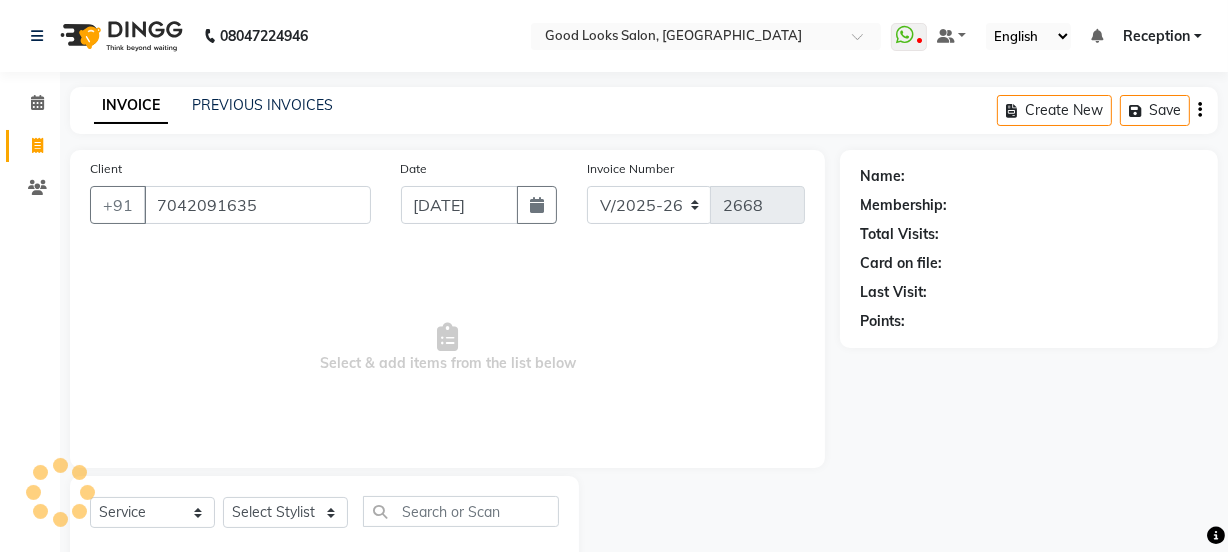 type on "7042091635" 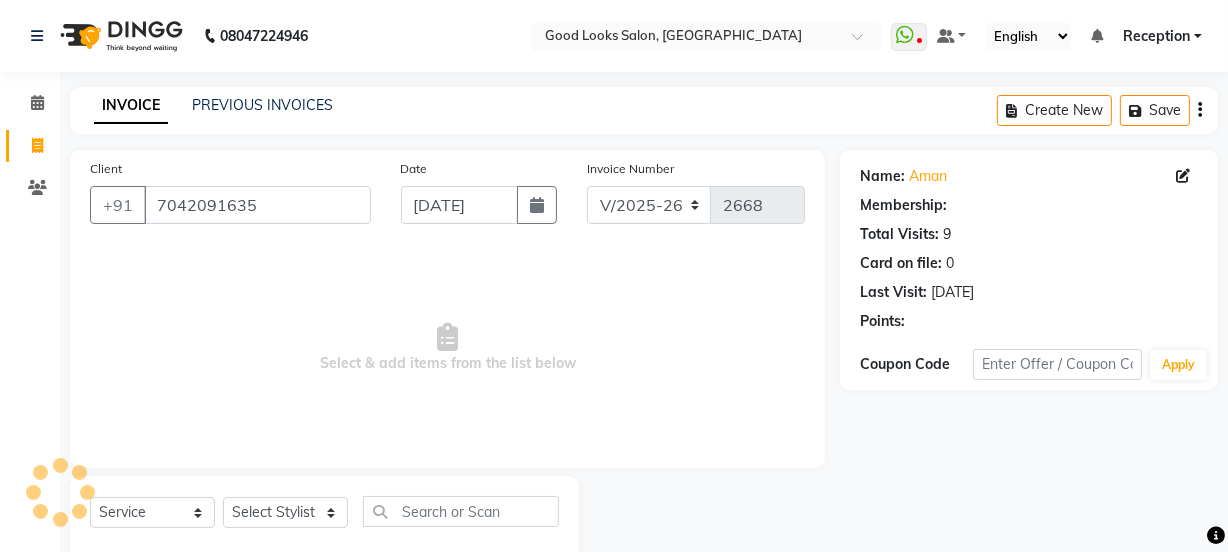 select on "1: Object" 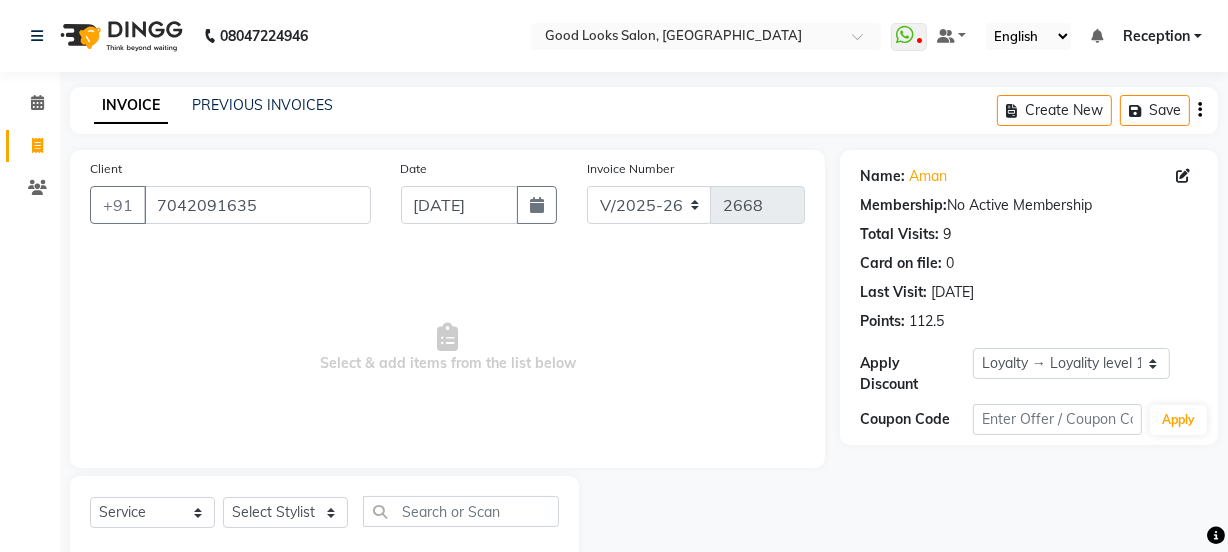 click on "Name: Aman  Membership:  No Active Membership  Total Visits:  9 Card on file:  0 Last Visit:   03-06-2025 Points:   112.5" 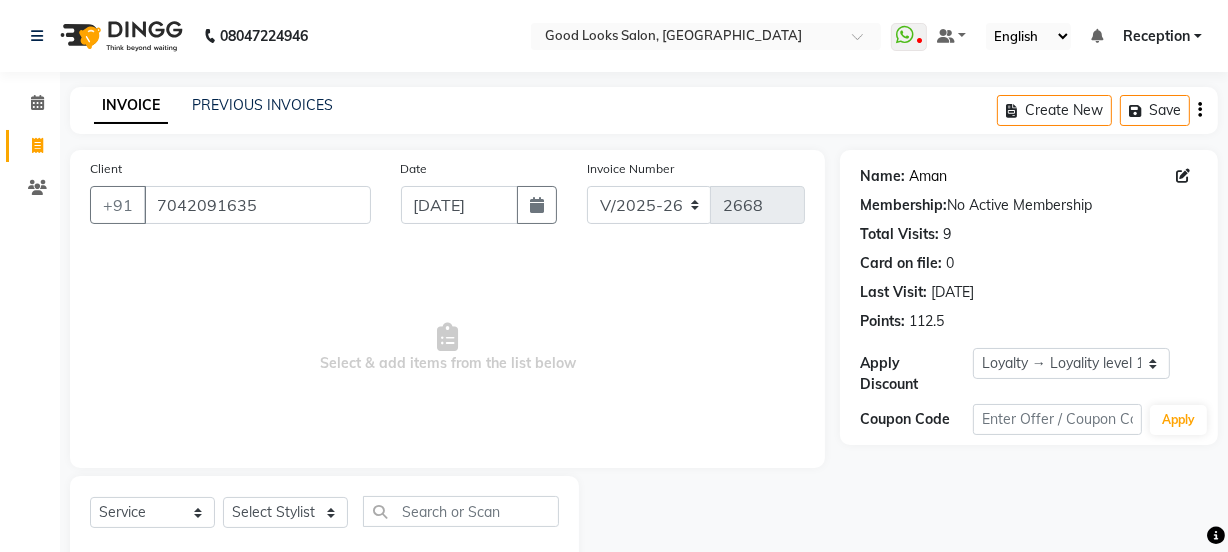 click on "Aman" 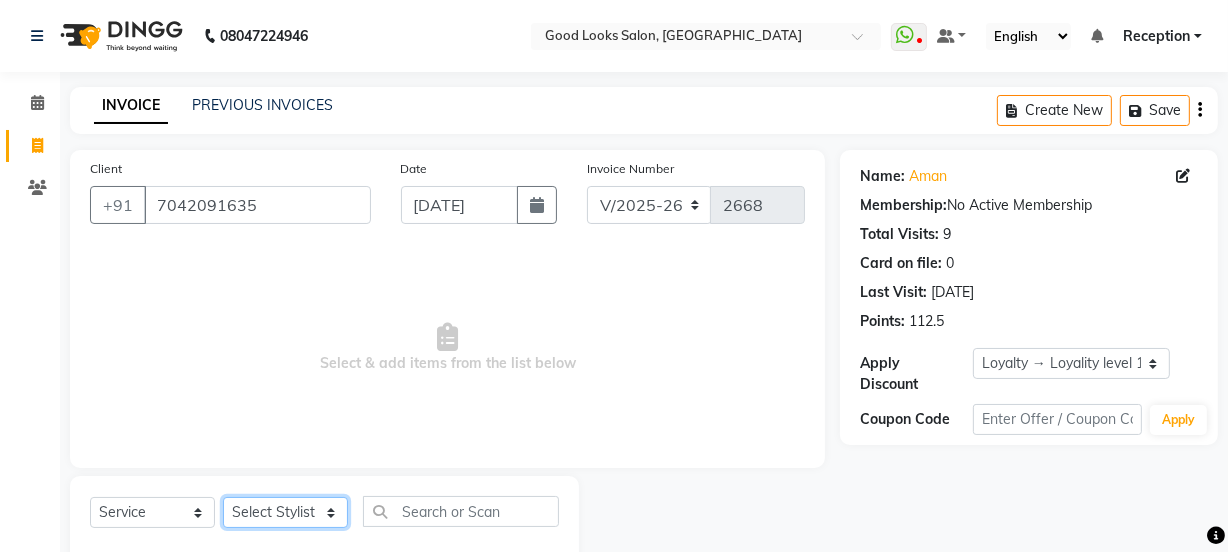 click on "Select Stylist Jyoti kaif Manager [PERSON_NAME] 2 Reception [PERSON_NAME] [PERSON_NAME] SUNNY [PERSON_NAME]" 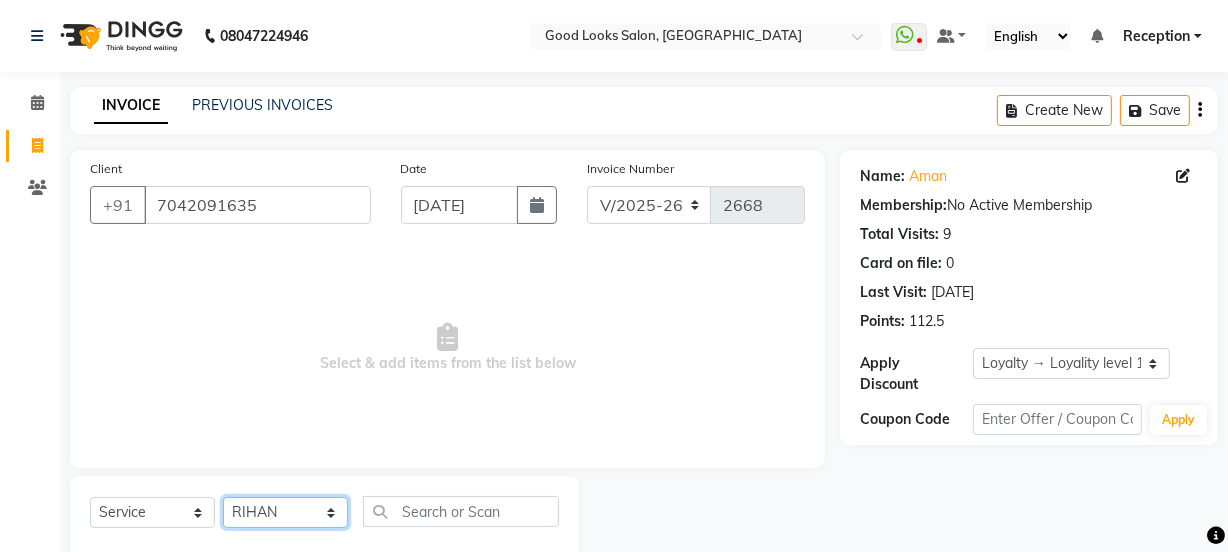 click on "Select Stylist Jyoti kaif Manager [PERSON_NAME] 2 Reception [PERSON_NAME] [PERSON_NAME] SUNNY [PERSON_NAME]" 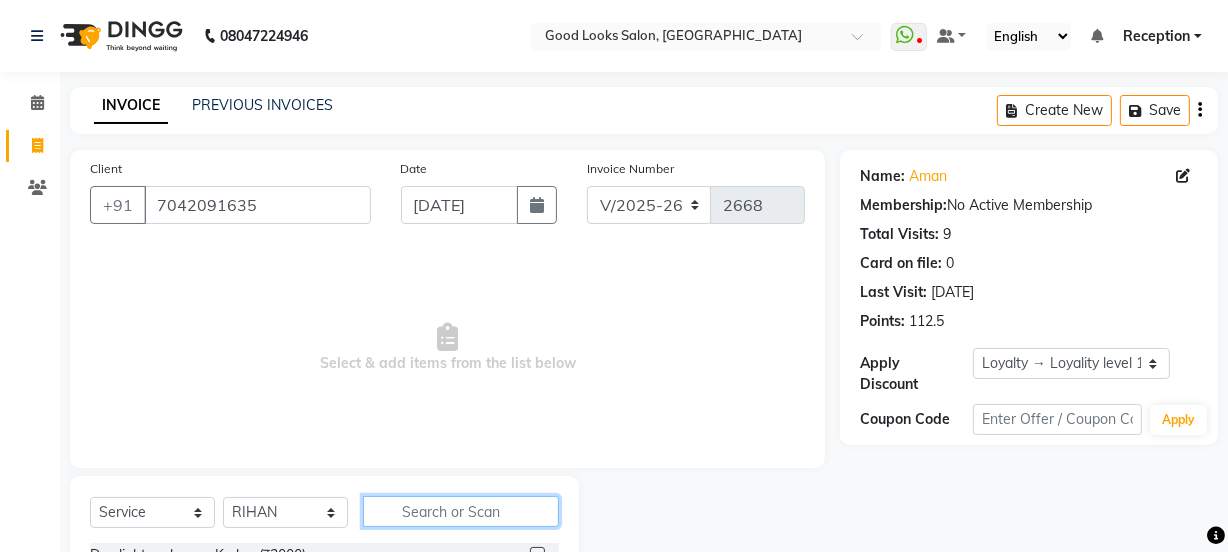 click 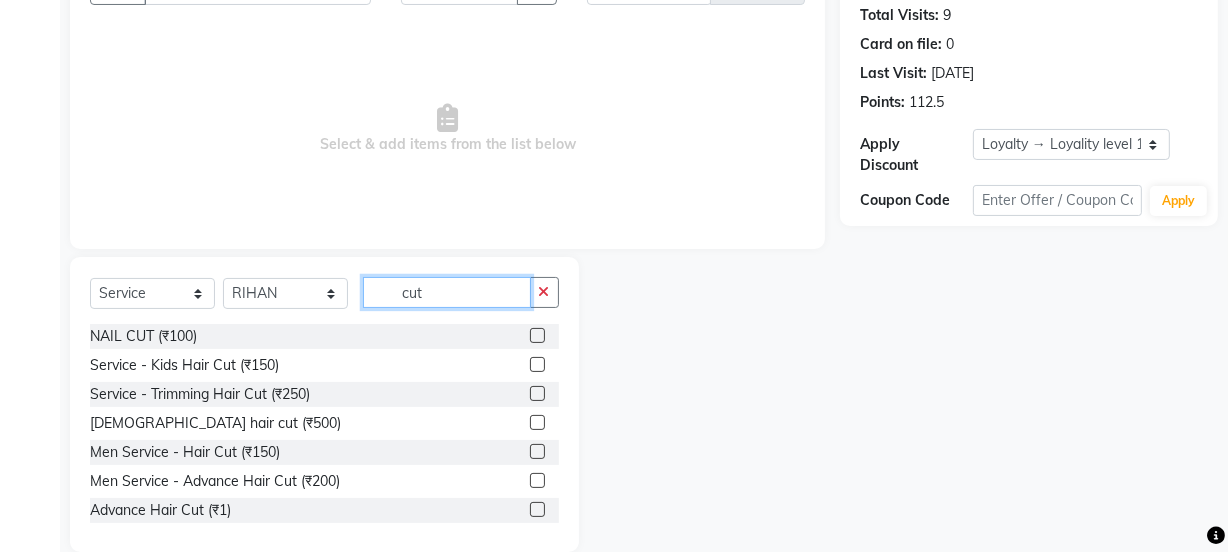 scroll, scrollTop: 250, scrollLeft: 0, axis: vertical 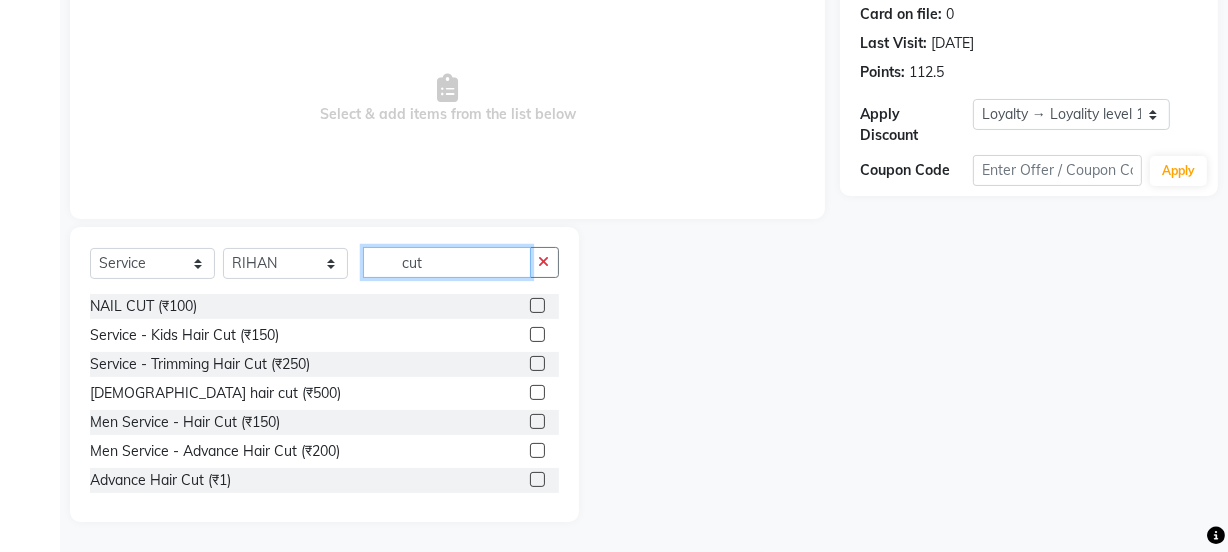 type on "cut" 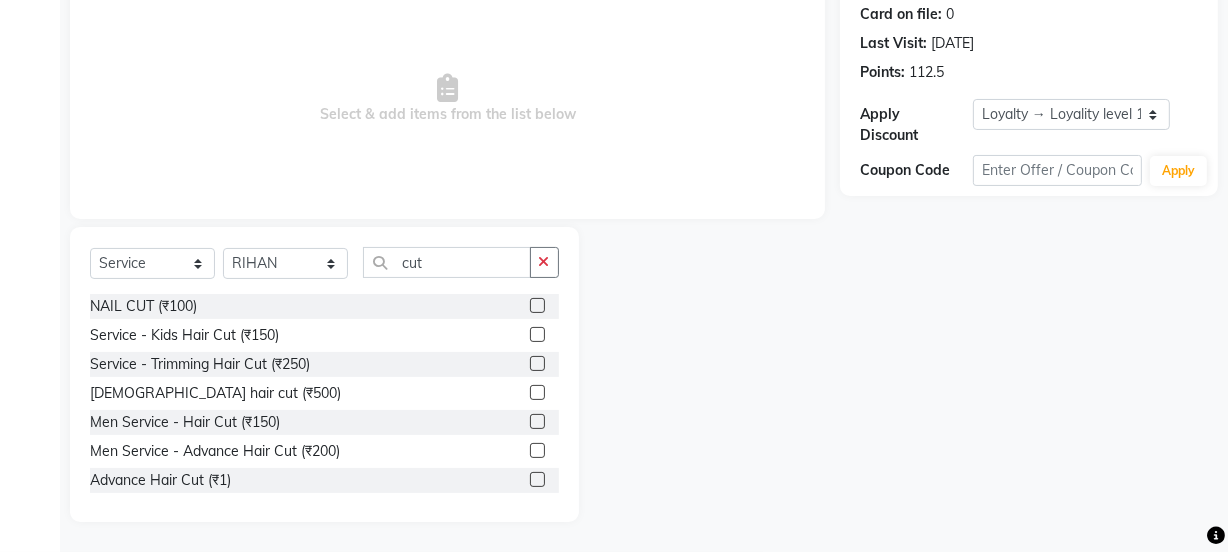 click 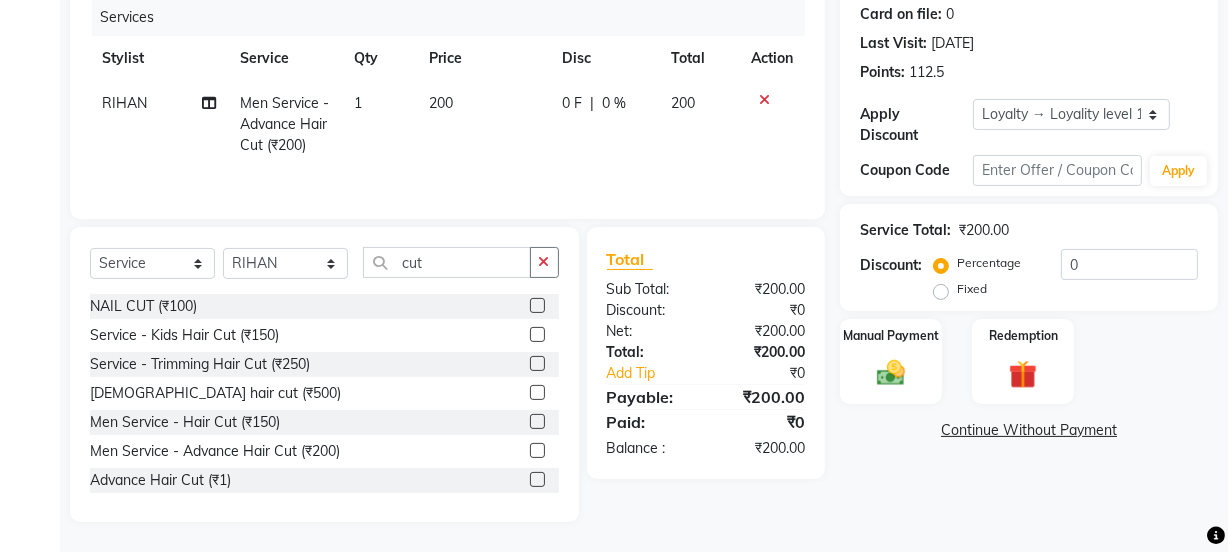 checkbox on "false" 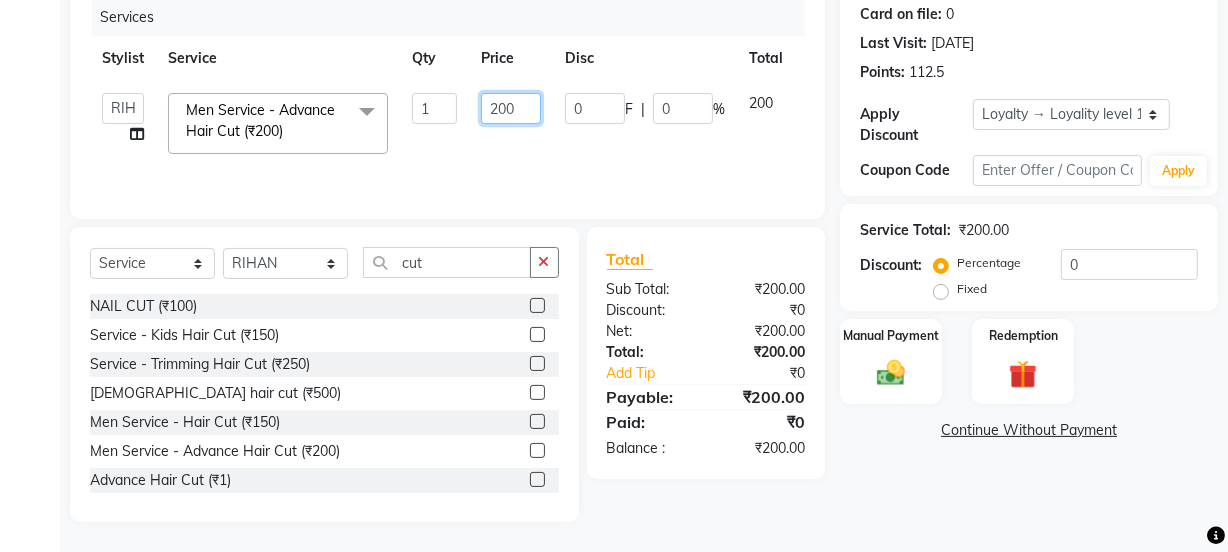 drag, startPoint x: 508, startPoint y: 111, endPoint x: 570, endPoint y: 213, distance: 119.36499 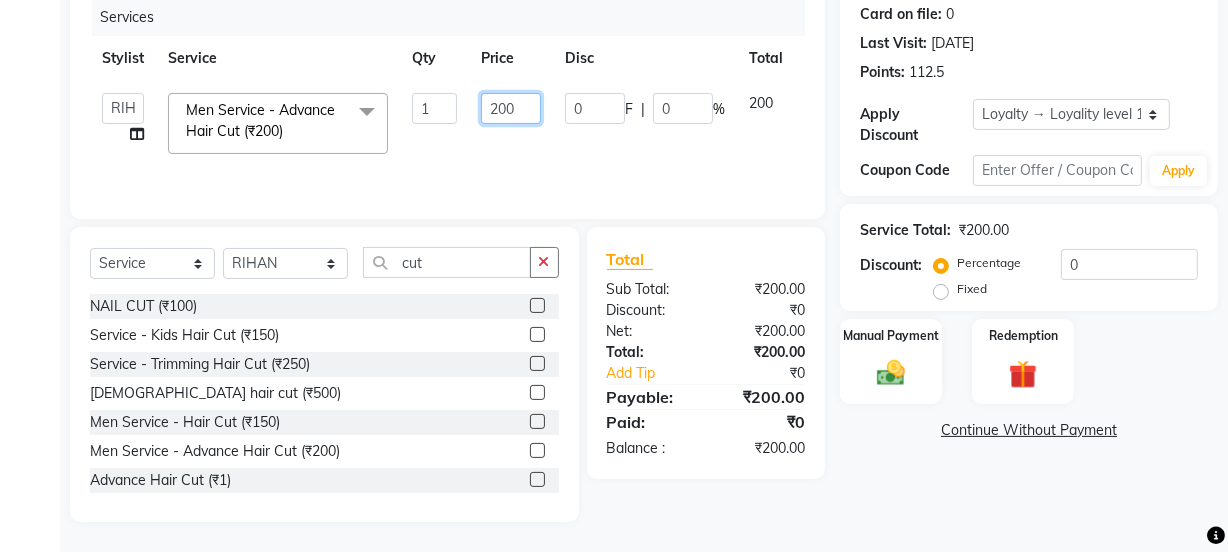 click on "200" 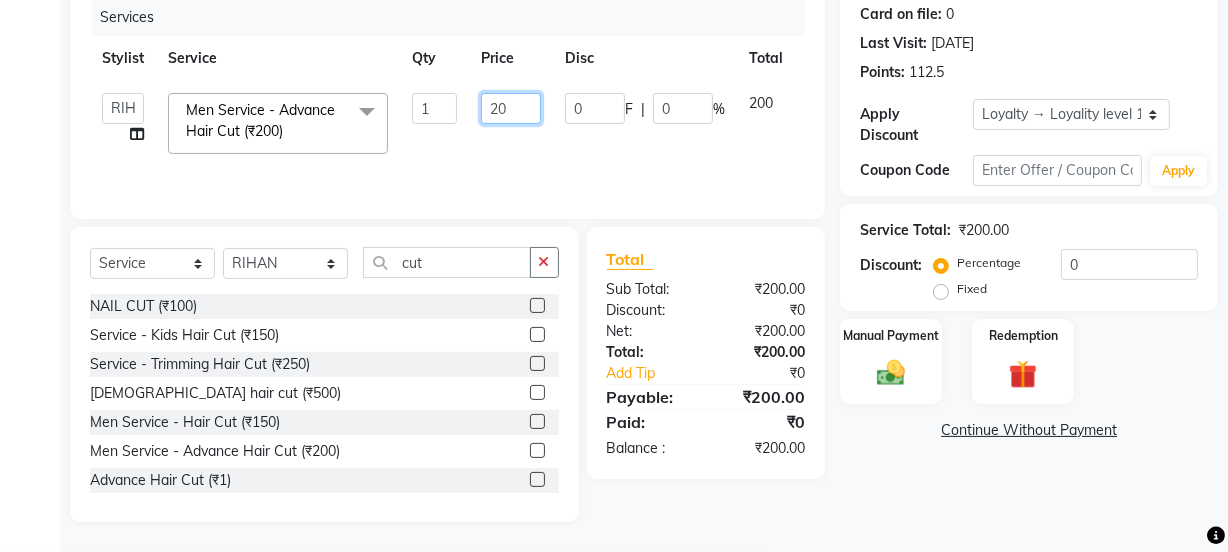 type on "250" 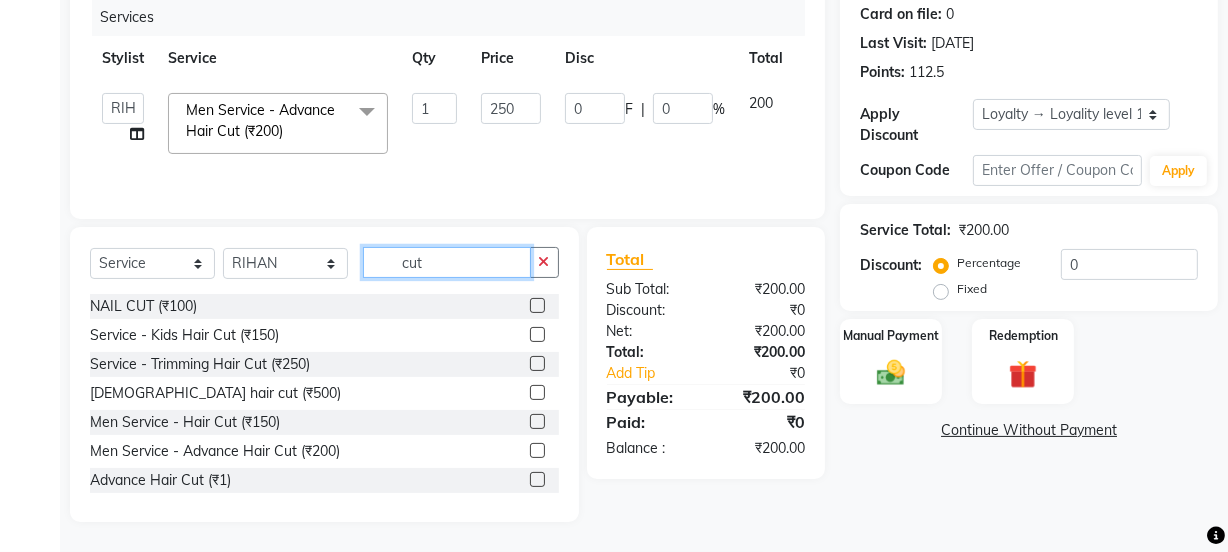 click on "cut" 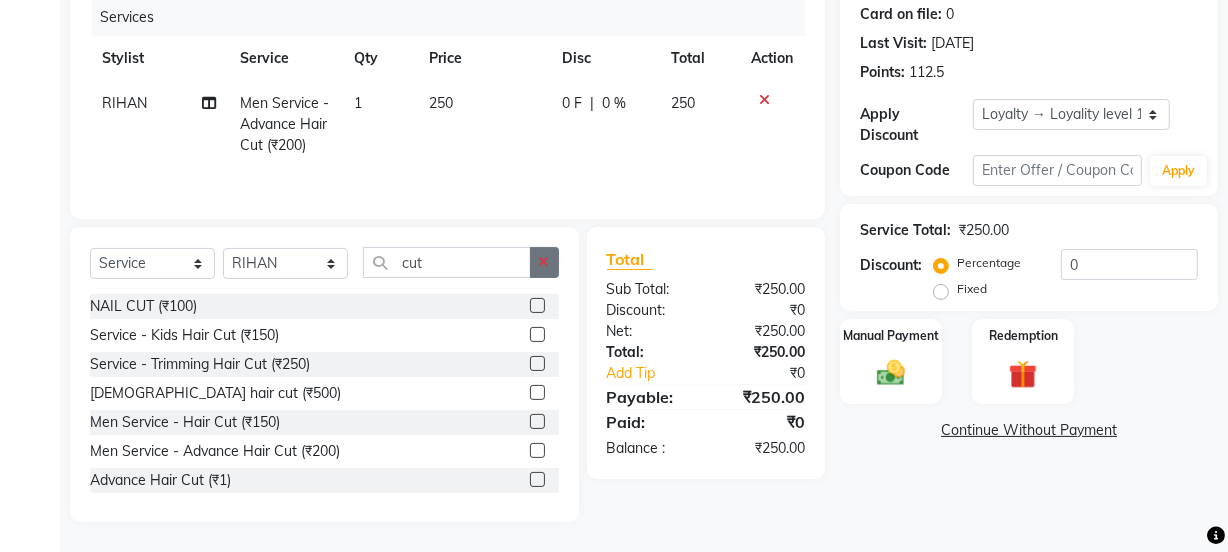 click 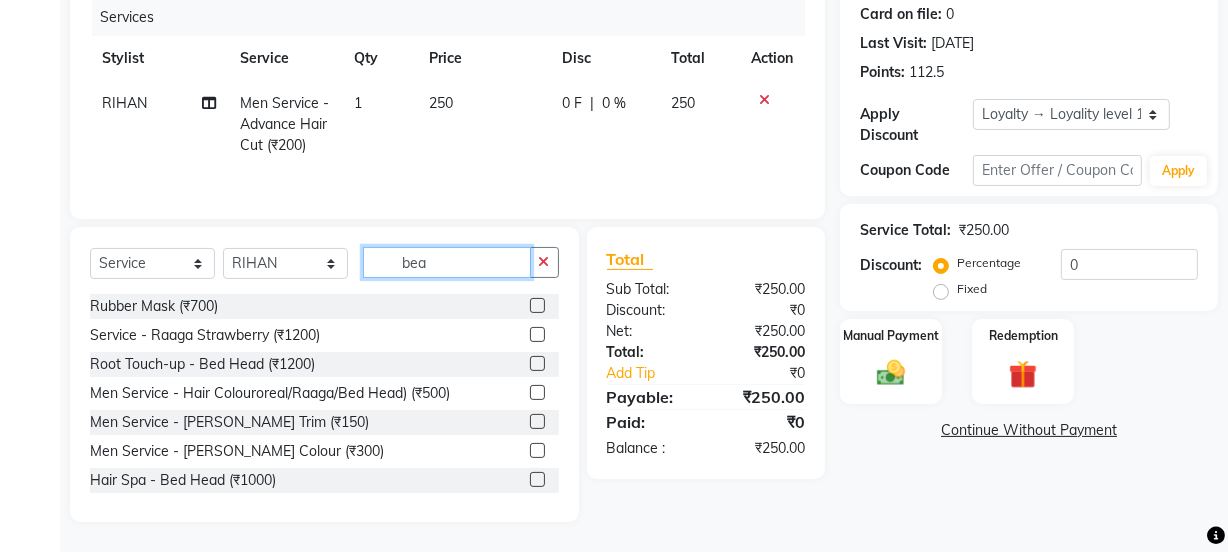 scroll, scrollTop: 206, scrollLeft: 0, axis: vertical 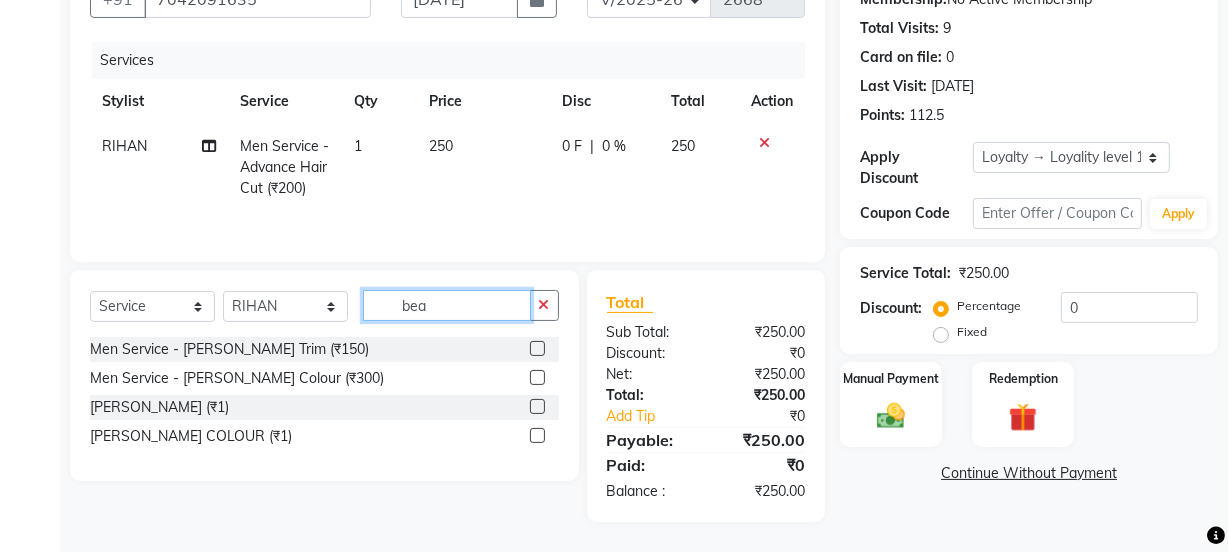 type on "bea" 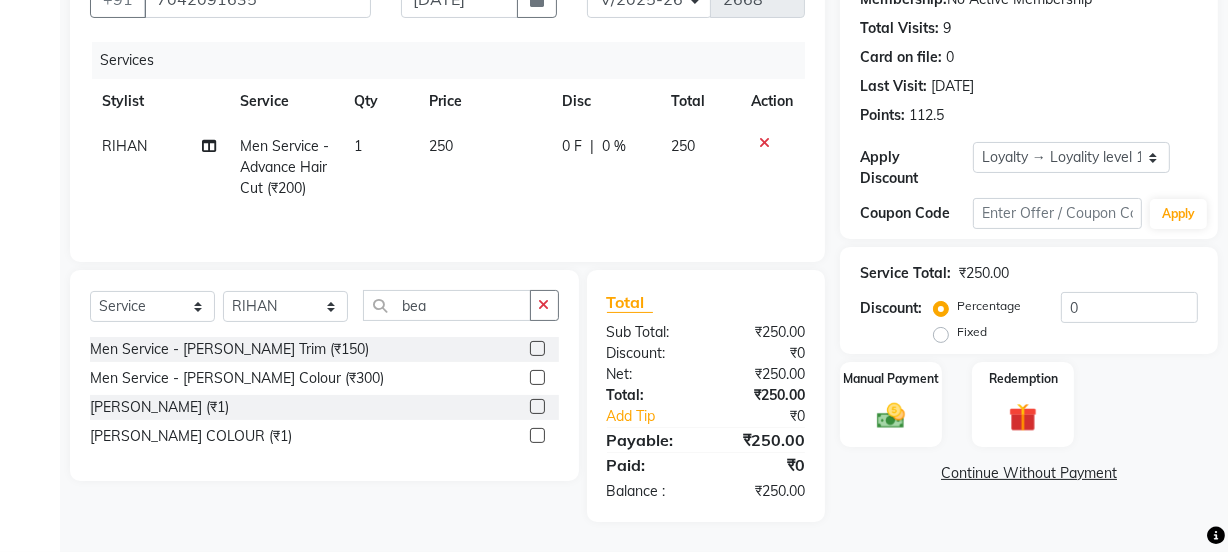 click 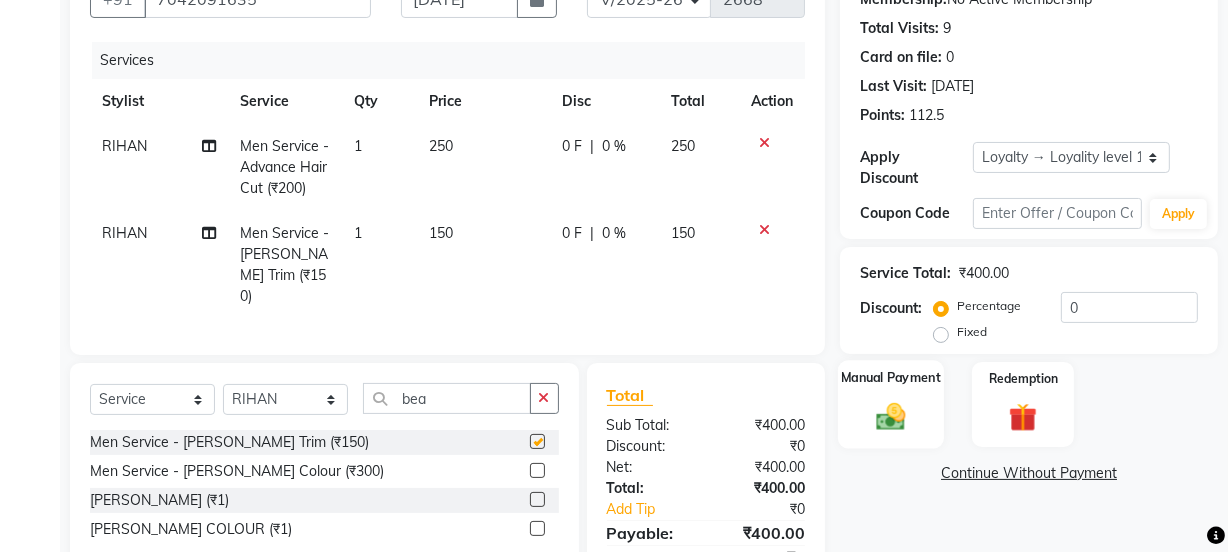 checkbox on "false" 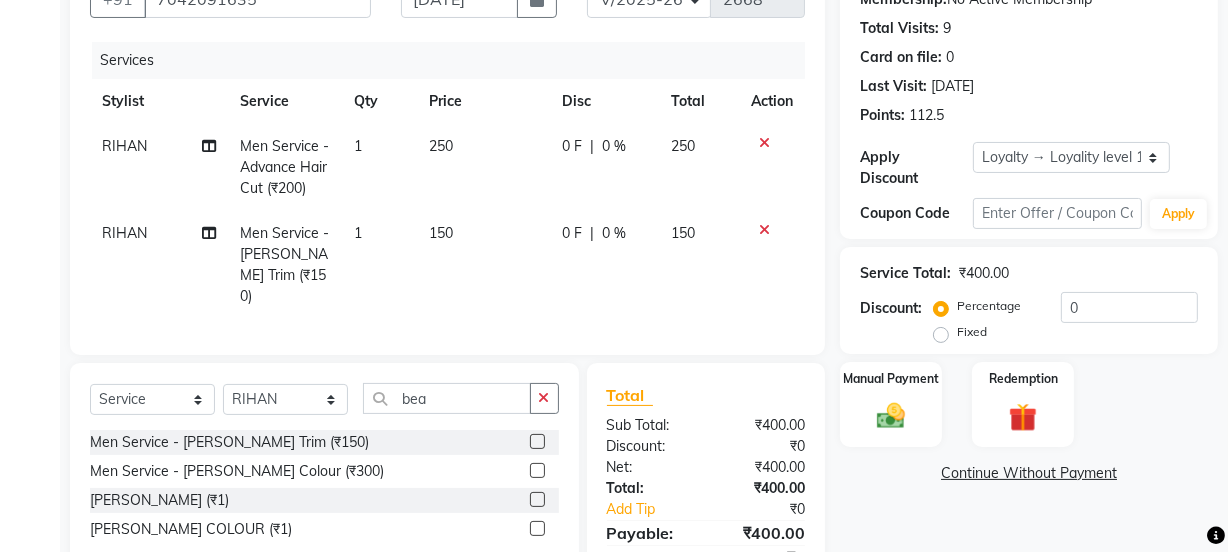 drag, startPoint x: 869, startPoint y: 378, endPoint x: 748, endPoint y: 232, distance: 189.6233 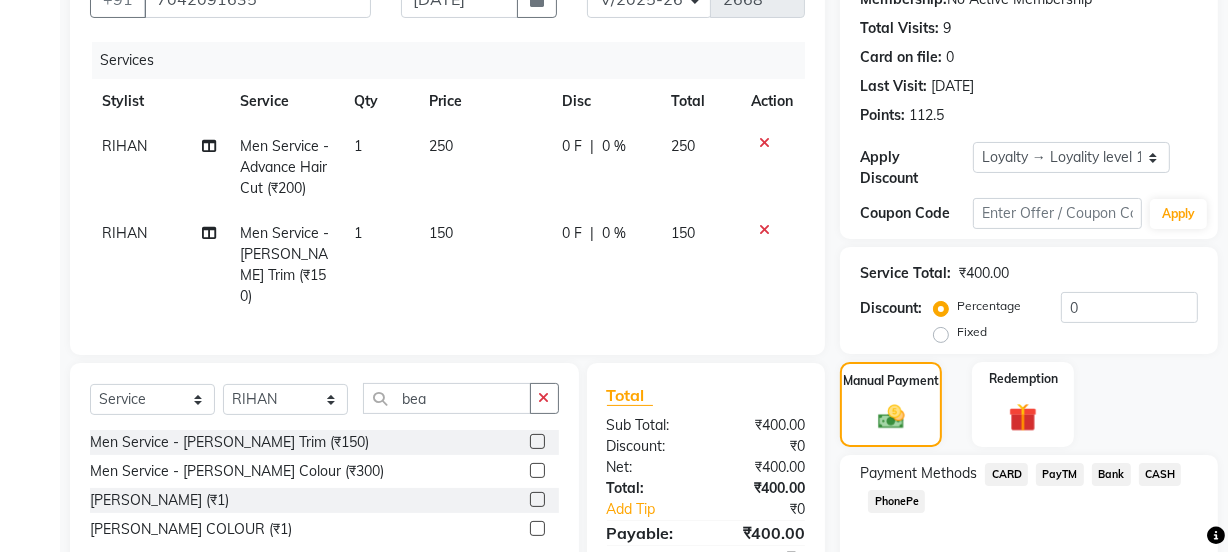 click on "PayTM" 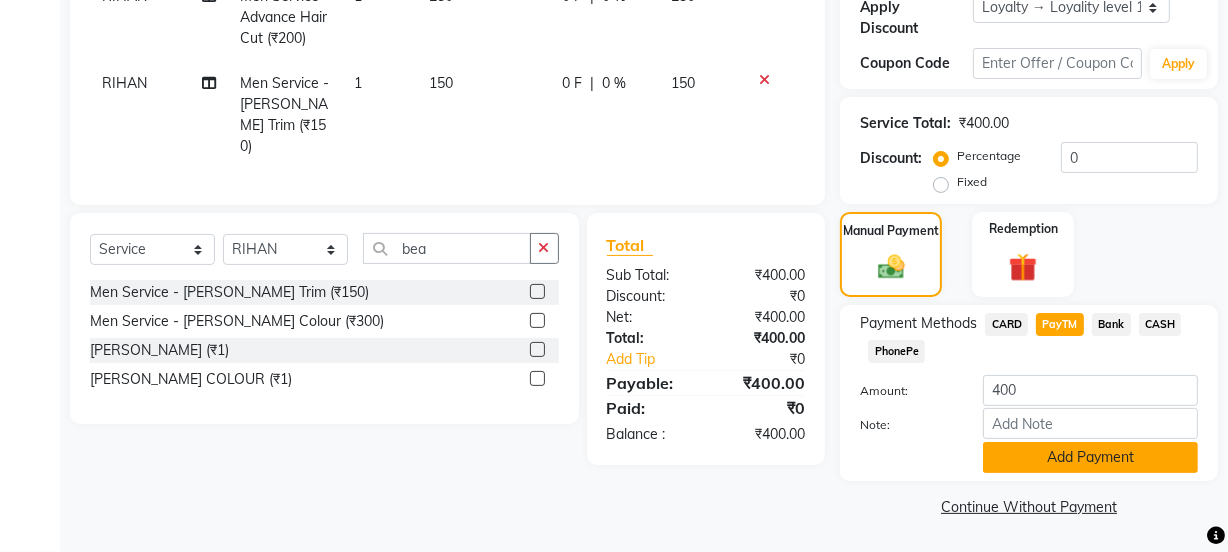 click on "Add Payment" 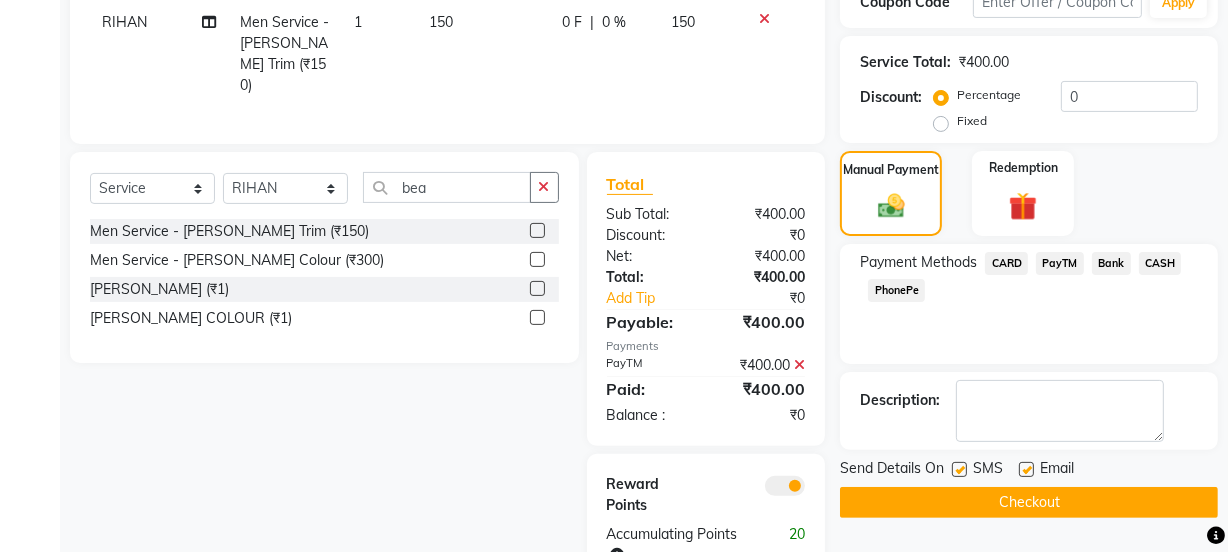 scroll, scrollTop: 473, scrollLeft: 0, axis: vertical 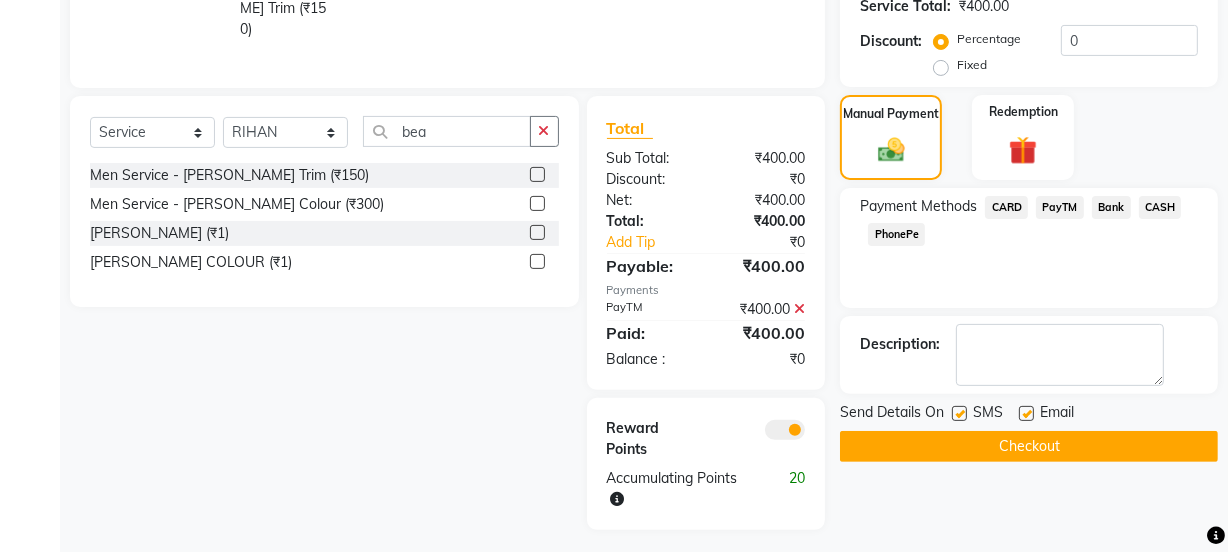 click 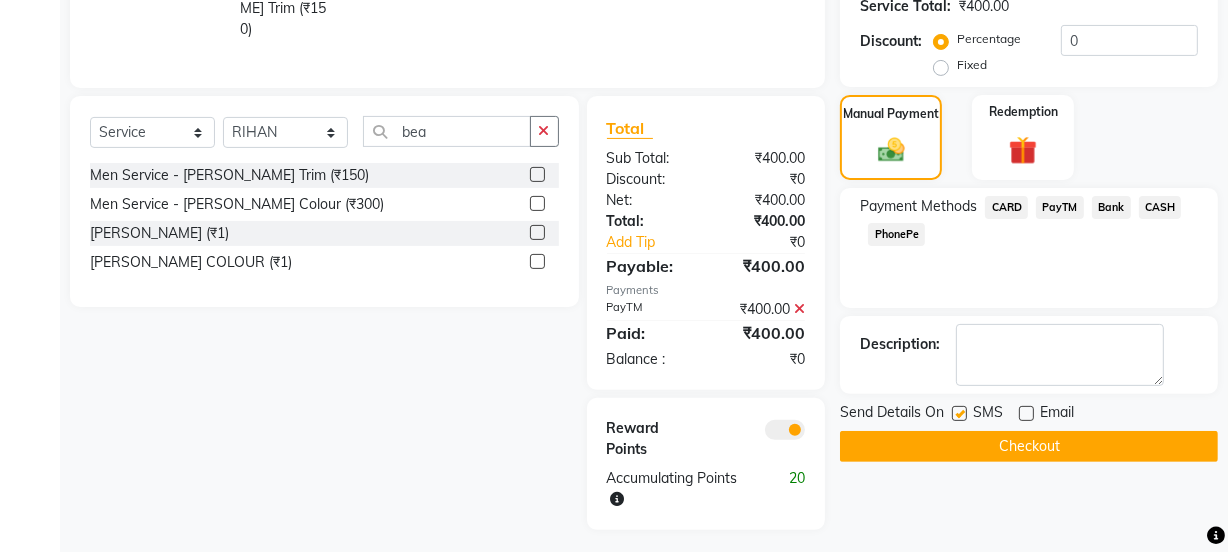 click 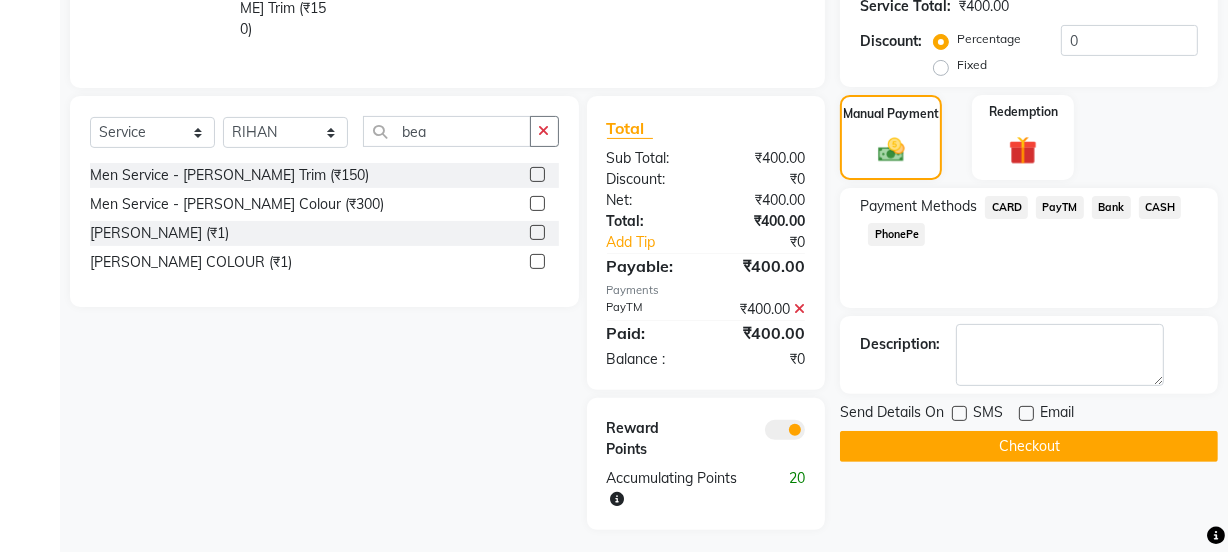 click on "Checkout" 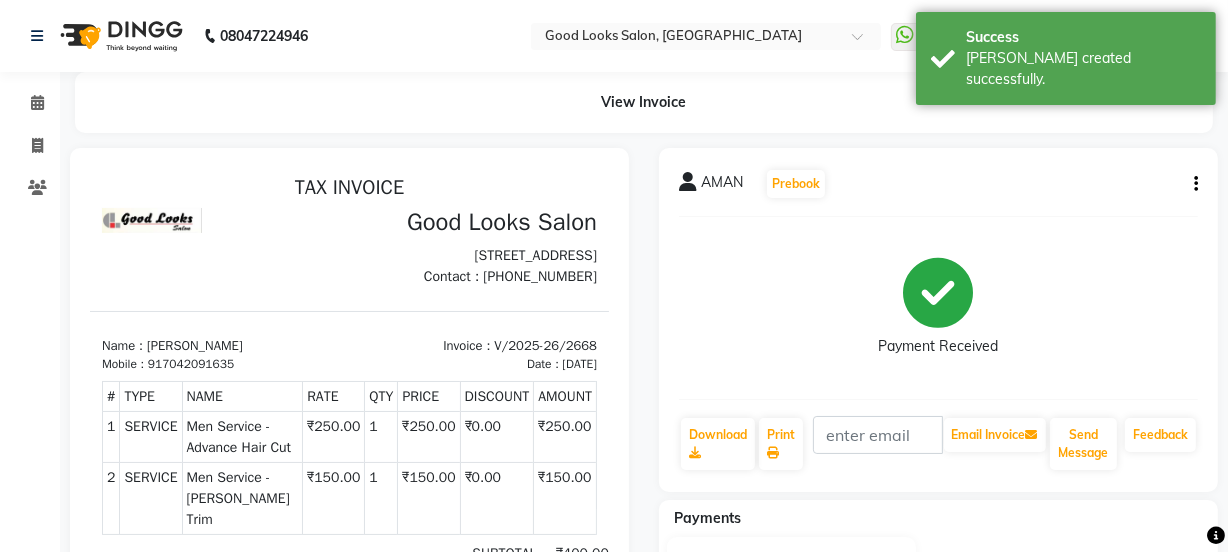 scroll, scrollTop: 0, scrollLeft: 0, axis: both 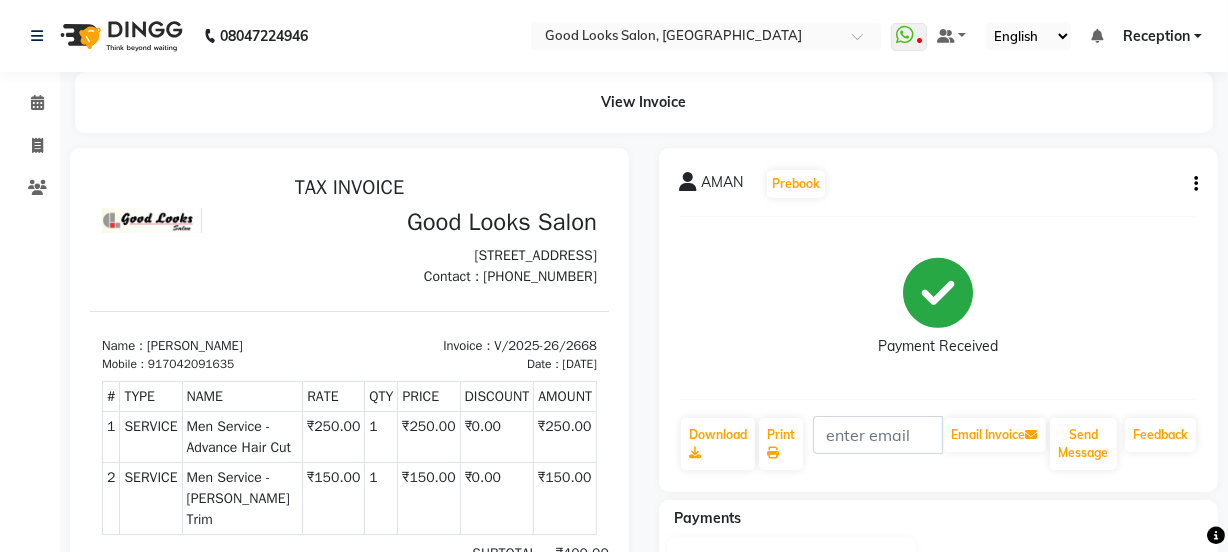 click on "Invoice" 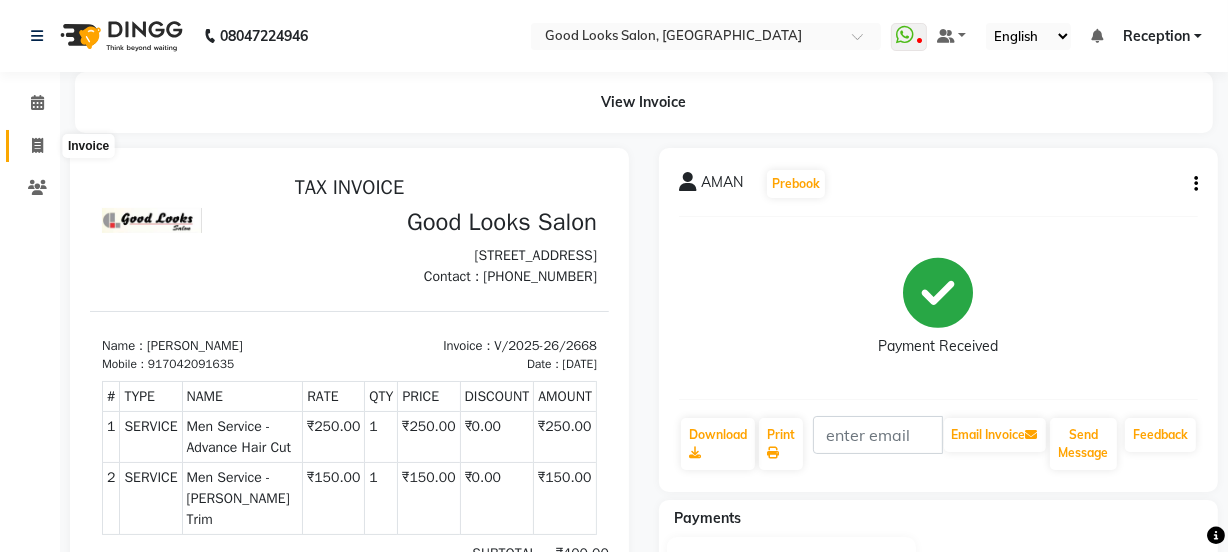 click 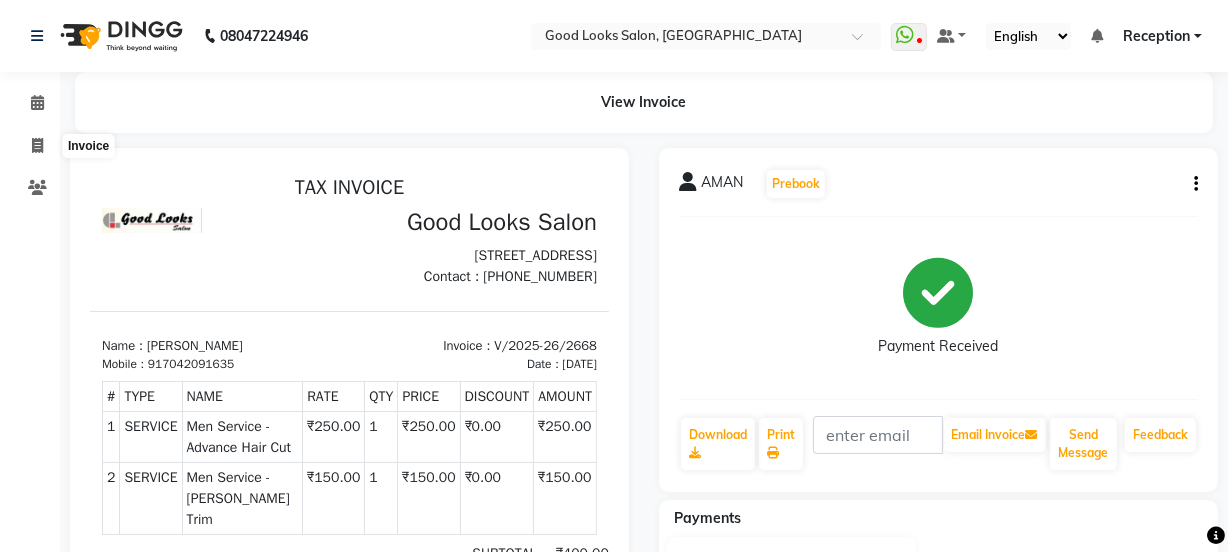 select on "service" 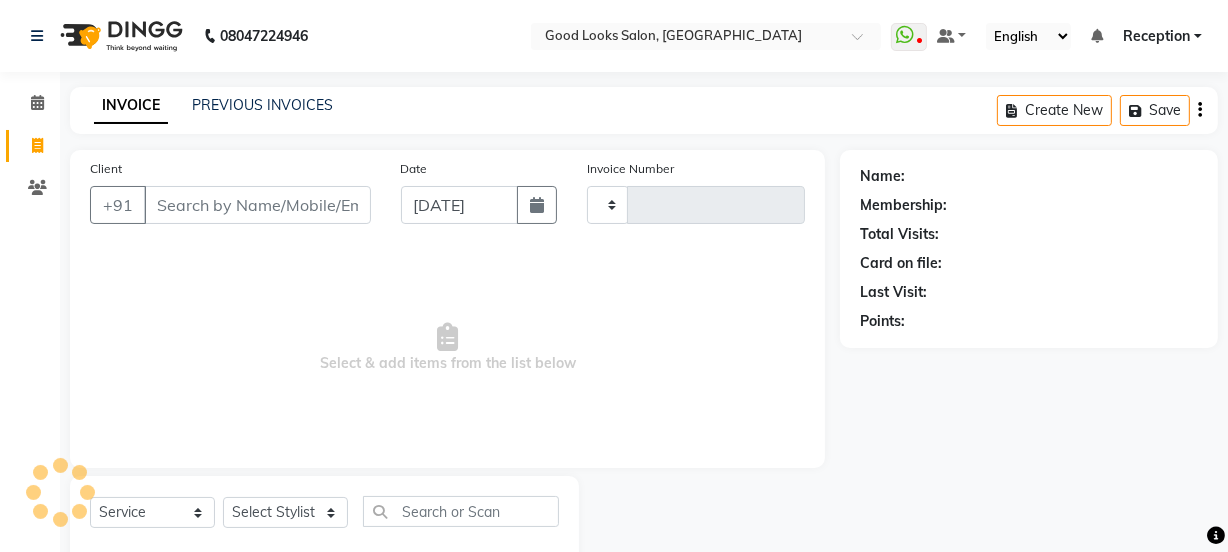 scroll, scrollTop: 50, scrollLeft: 0, axis: vertical 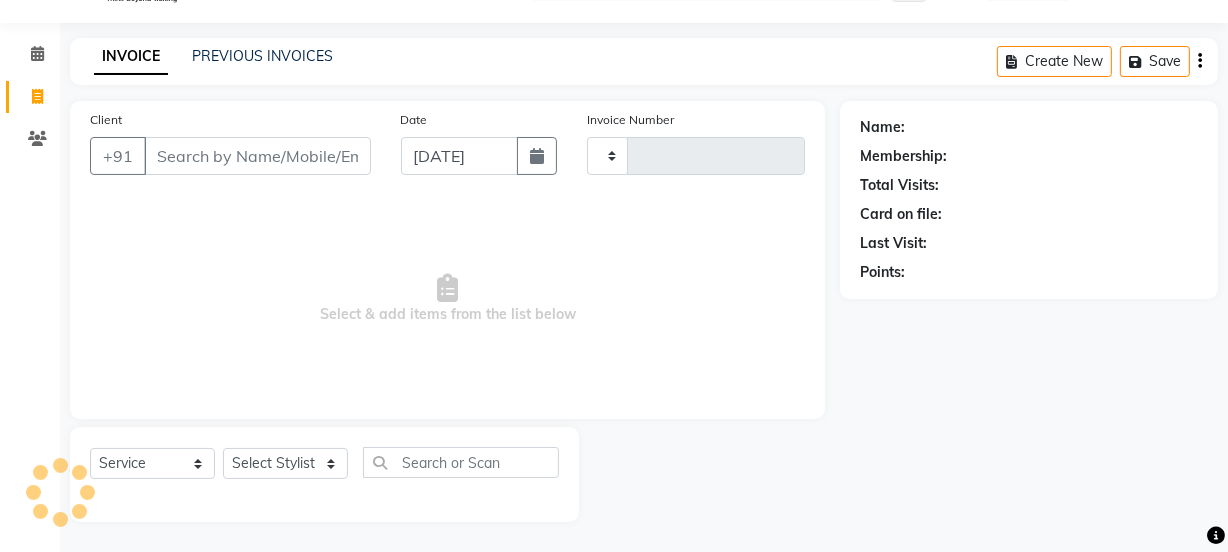 type on "2669" 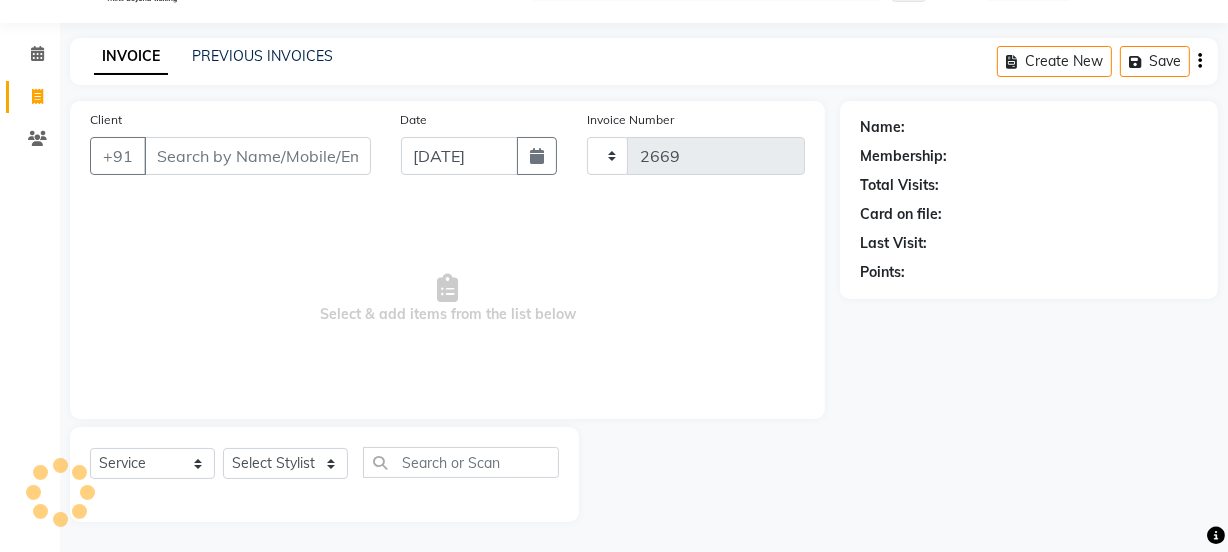 select on "4230" 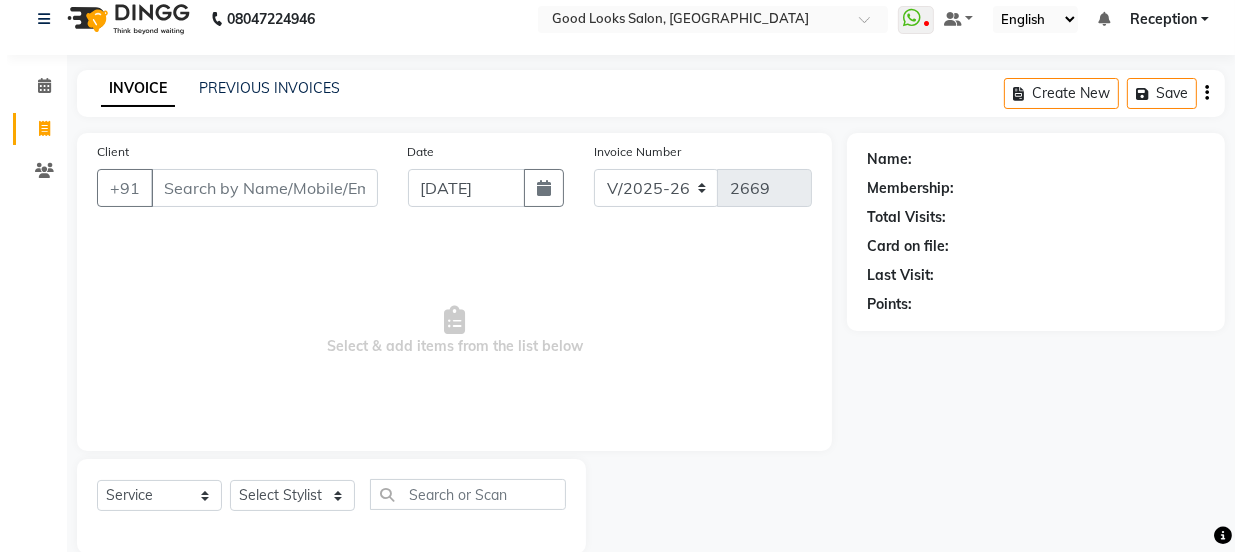 scroll, scrollTop: 0, scrollLeft: 0, axis: both 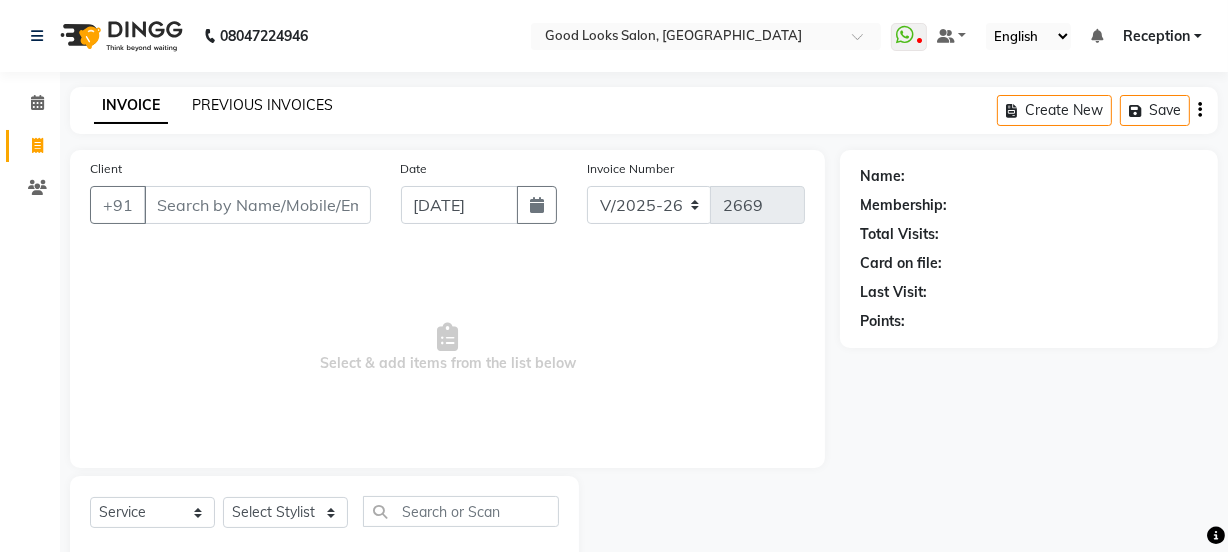 click on "PREVIOUS INVOICES" 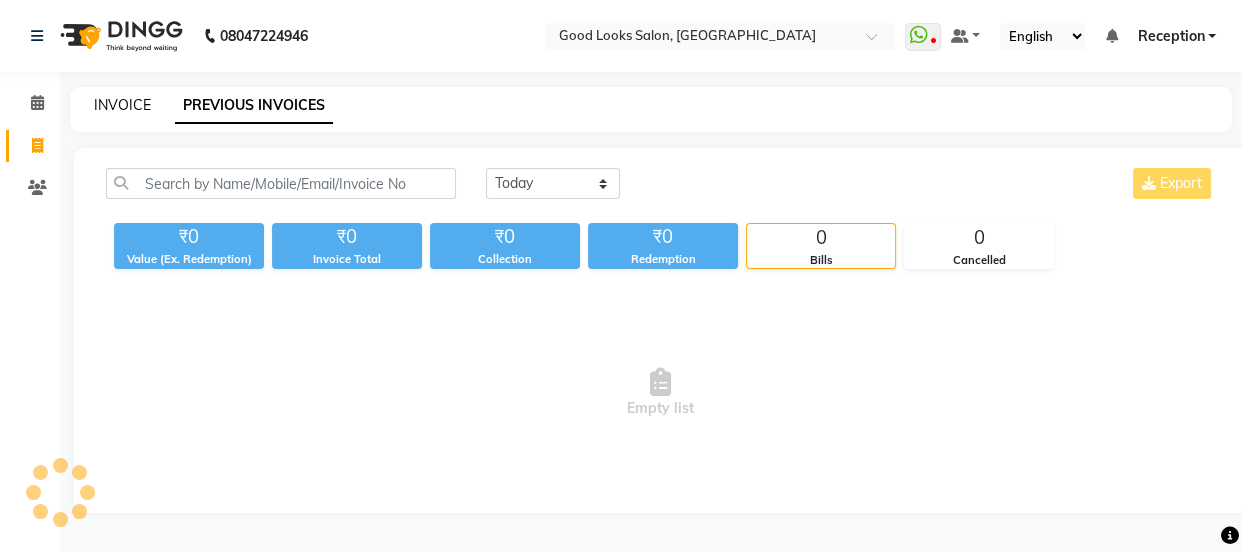 click on "INVOICE" 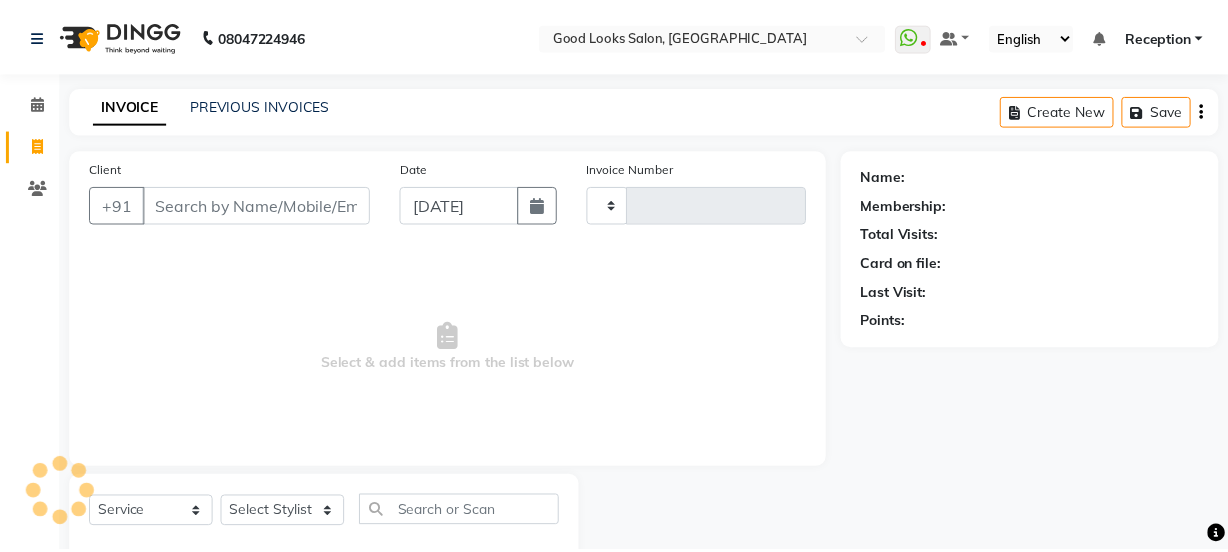 scroll, scrollTop: 50, scrollLeft: 0, axis: vertical 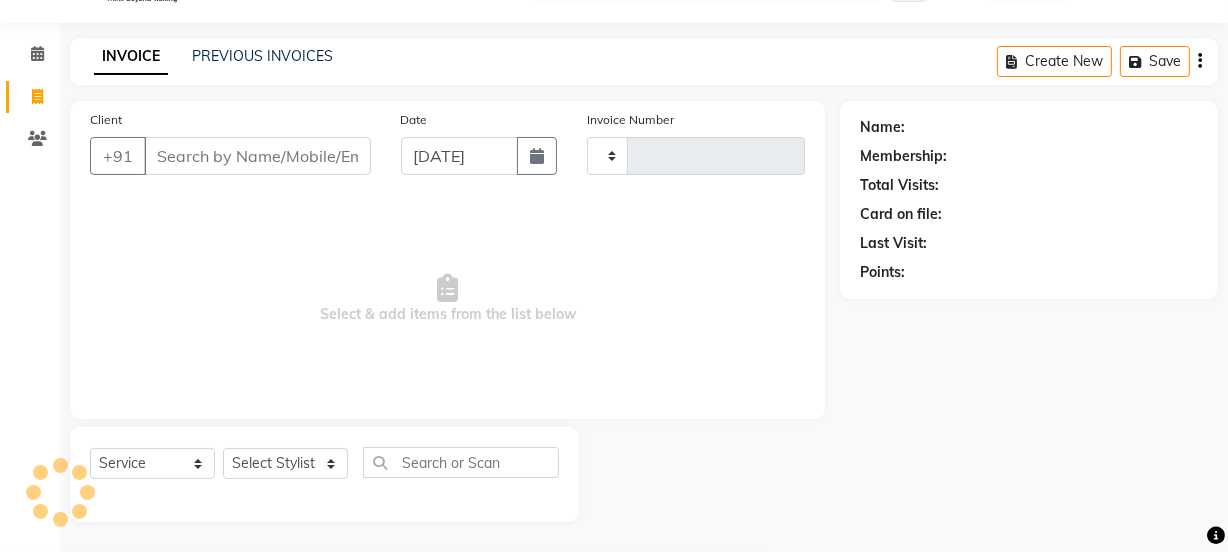 type on "2669" 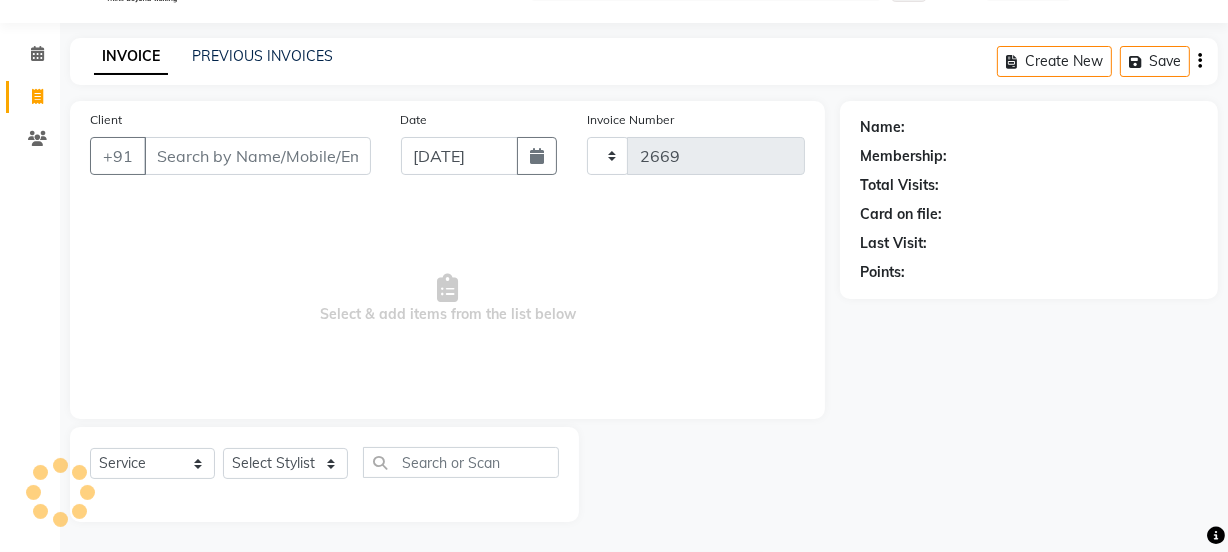 select on "4230" 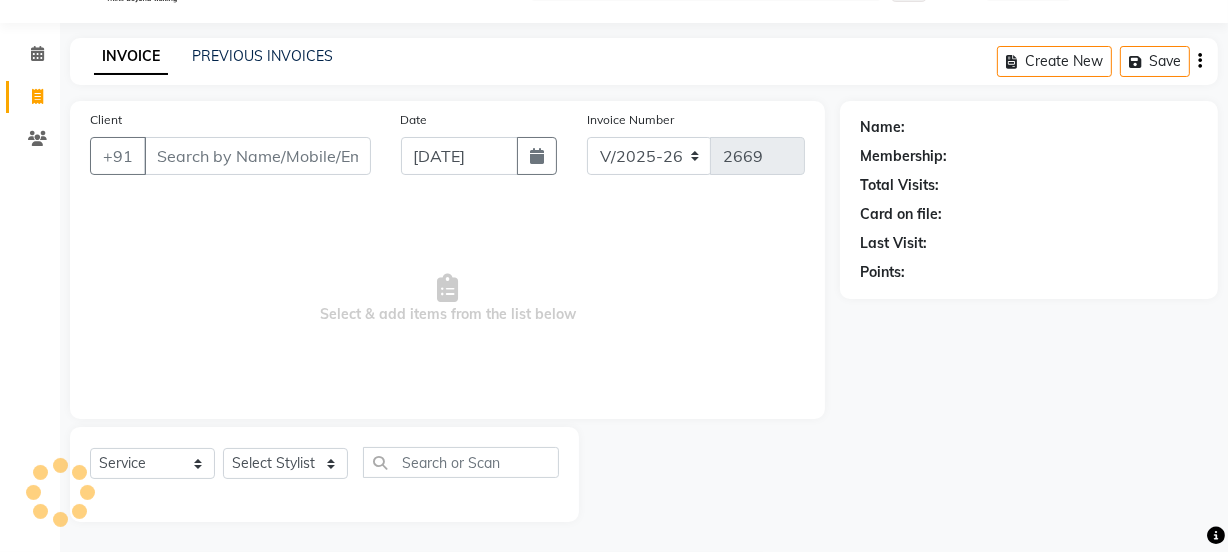 click on "Client" at bounding box center [257, 156] 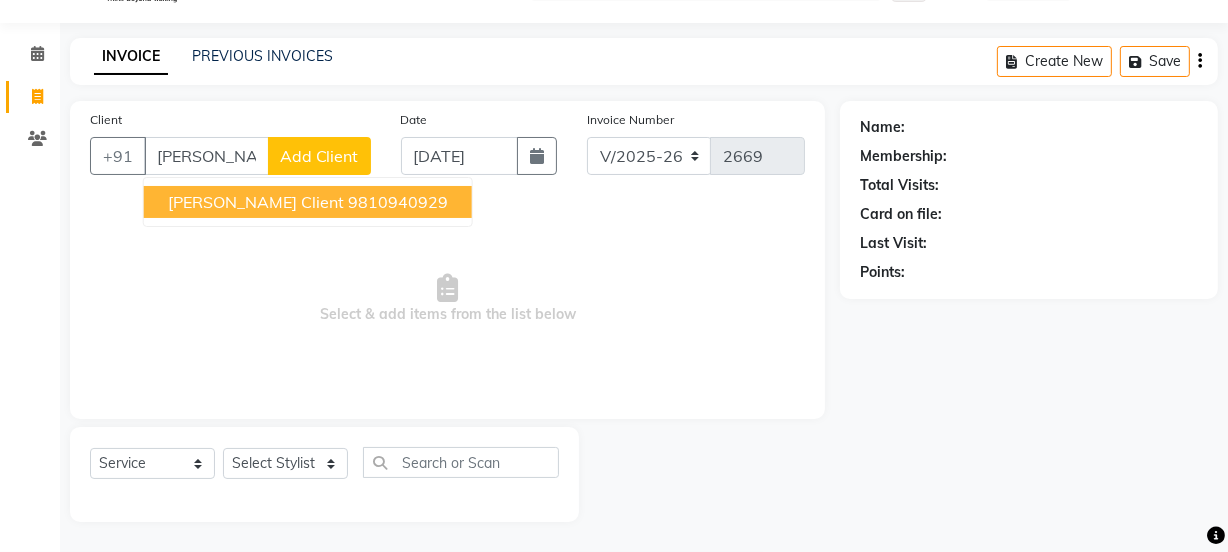 click on "Naresh saam client  9810940929" at bounding box center [308, 202] 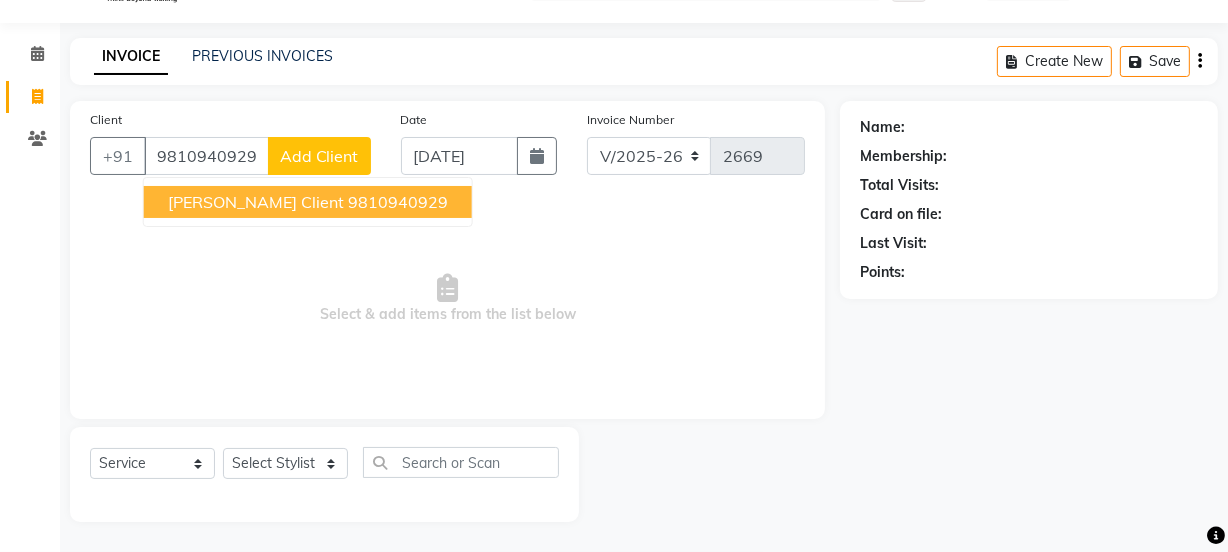 type on "9810940929" 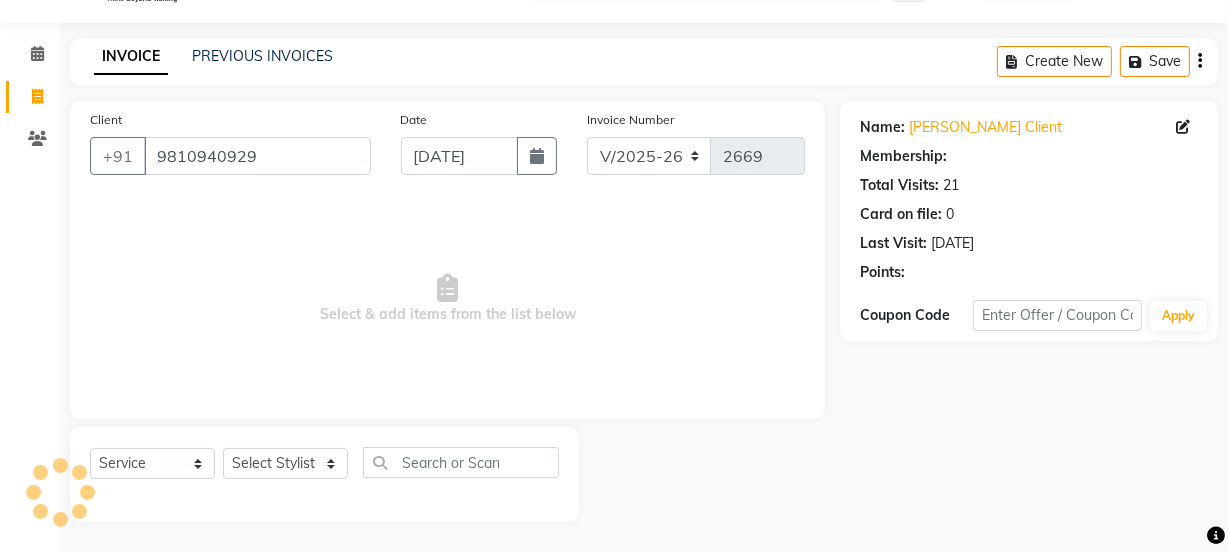 select on "1: Object" 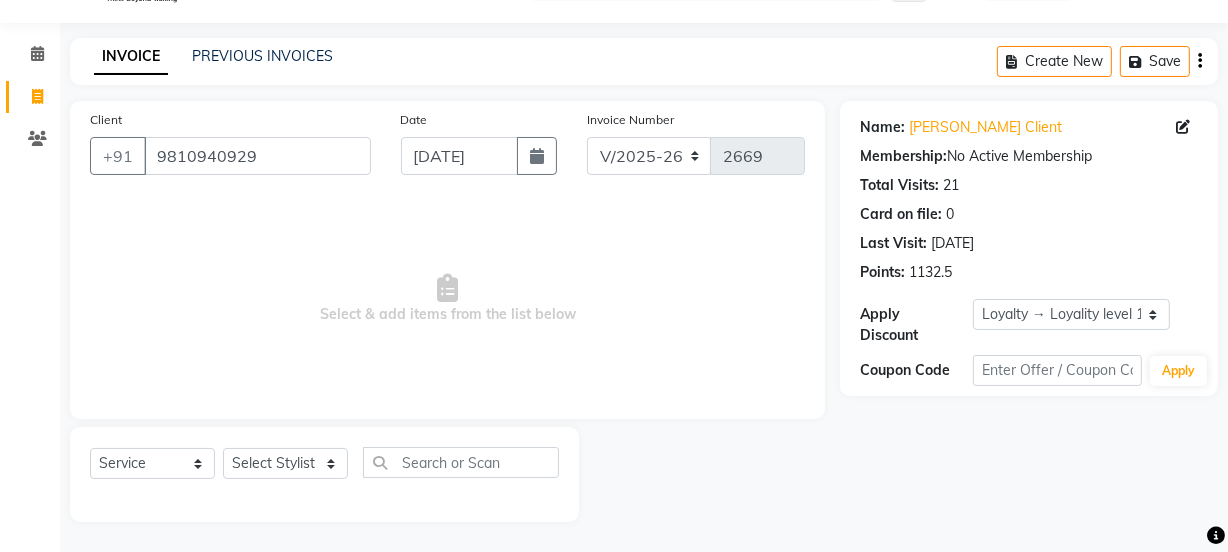 click on "Select  Service  Product  Membership  Package Voucher Prepaid Gift Card  Select Stylist Jyoti kaif Manager [PERSON_NAME] 2 Reception [PERSON_NAME] [PERSON_NAME] SUNNY [PERSON_NAME]" 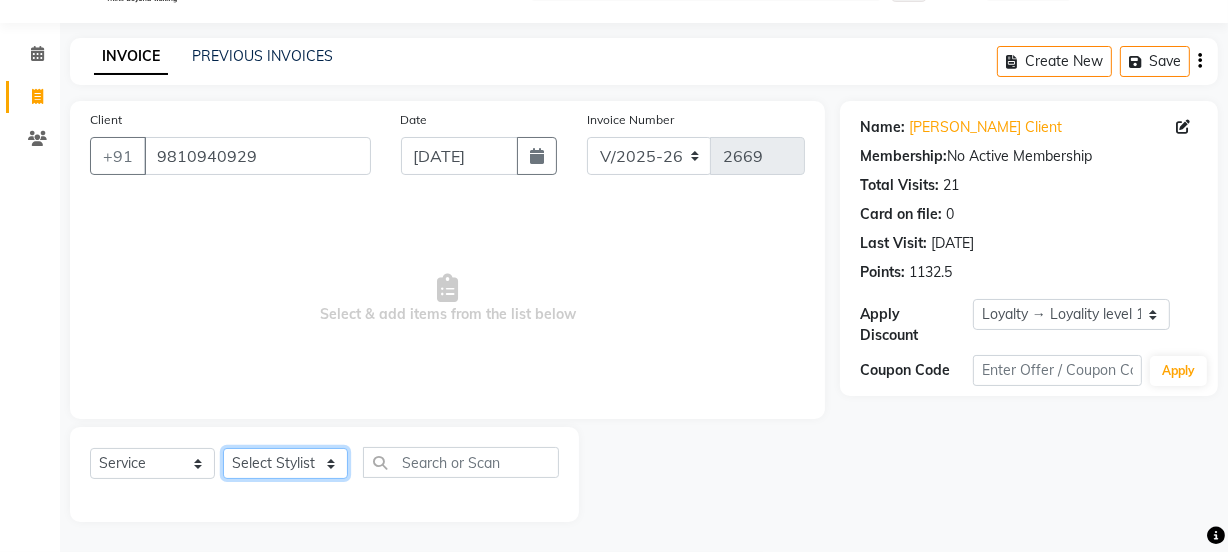 click on "Select Stylist Jyoti kaif Manager [PERSON_NAME] 2 Reception [PERSON_NAME] [PERSON_NAME] SUNNY [PERSON_NAME]" 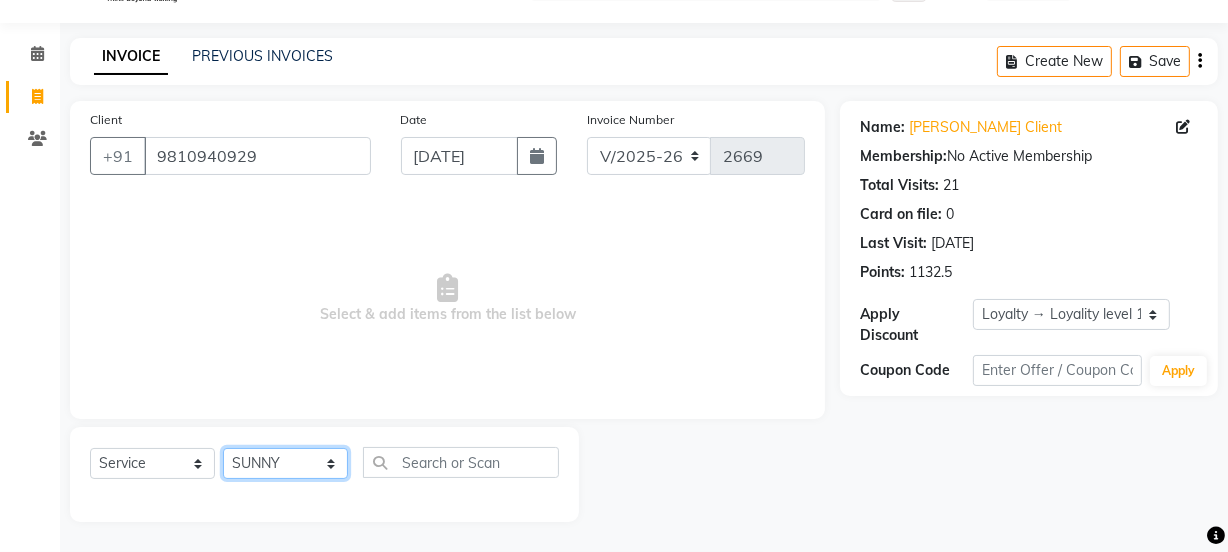 click on "Select Stylist Jyoti kaif Manager [PERSON_NAME] 2 Reception [PERSON_NAME] [PERSON_NAME] SUNNY [PERSON_NAME]" 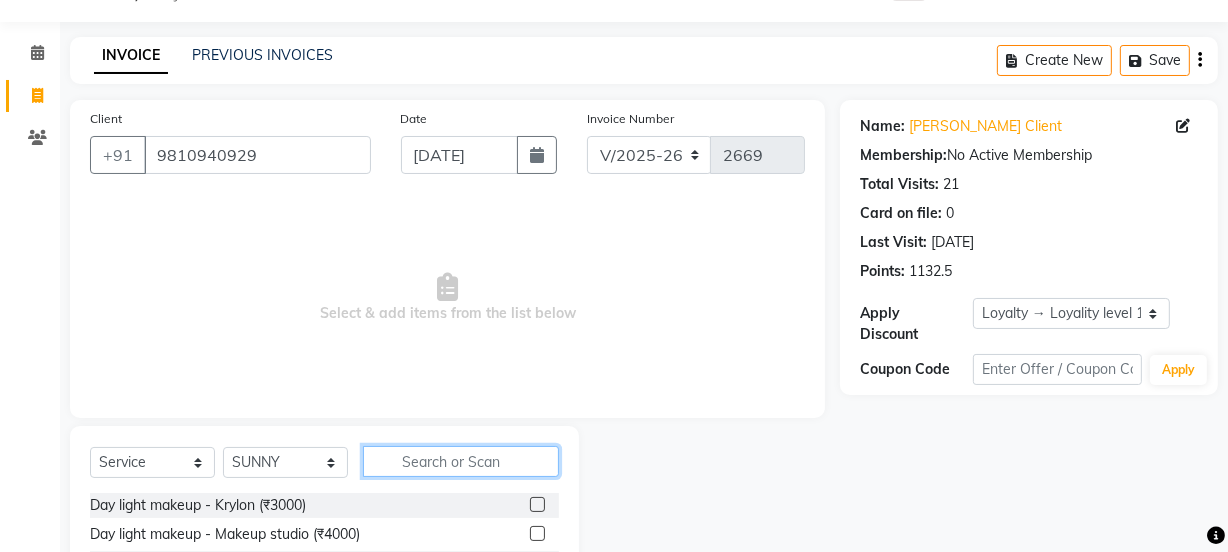 click 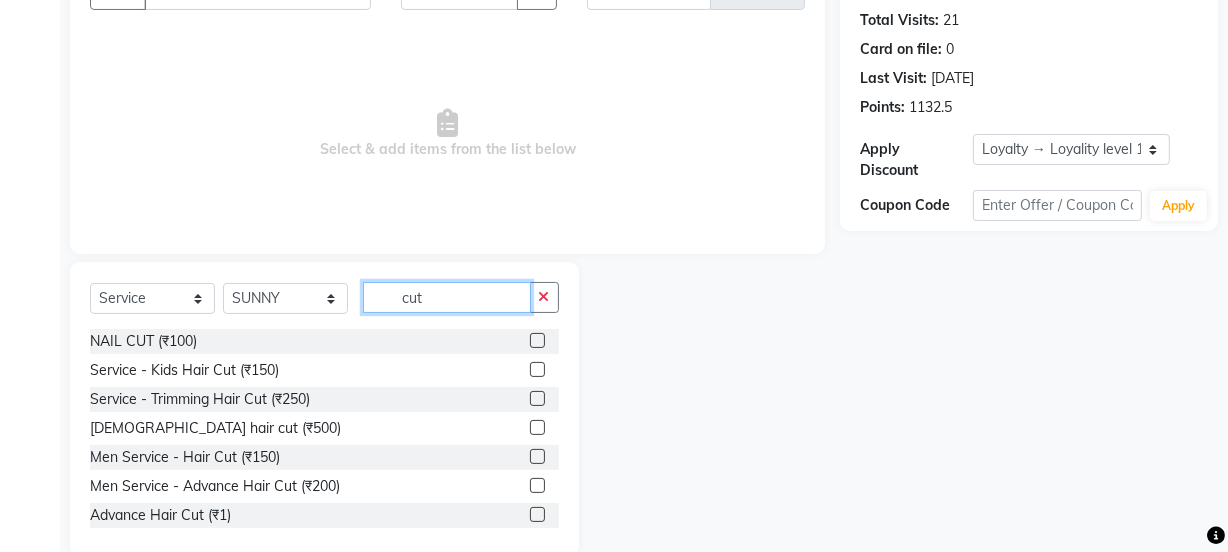 scroll, scrollTop: 250, scrollLeft: 0, axis: vertical 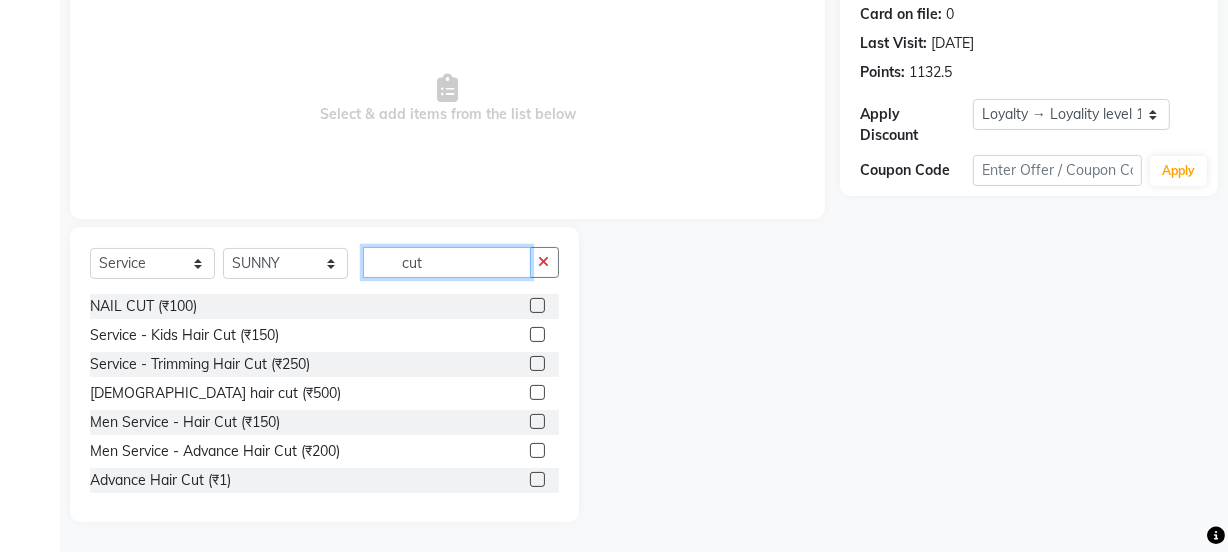 type on "cut" 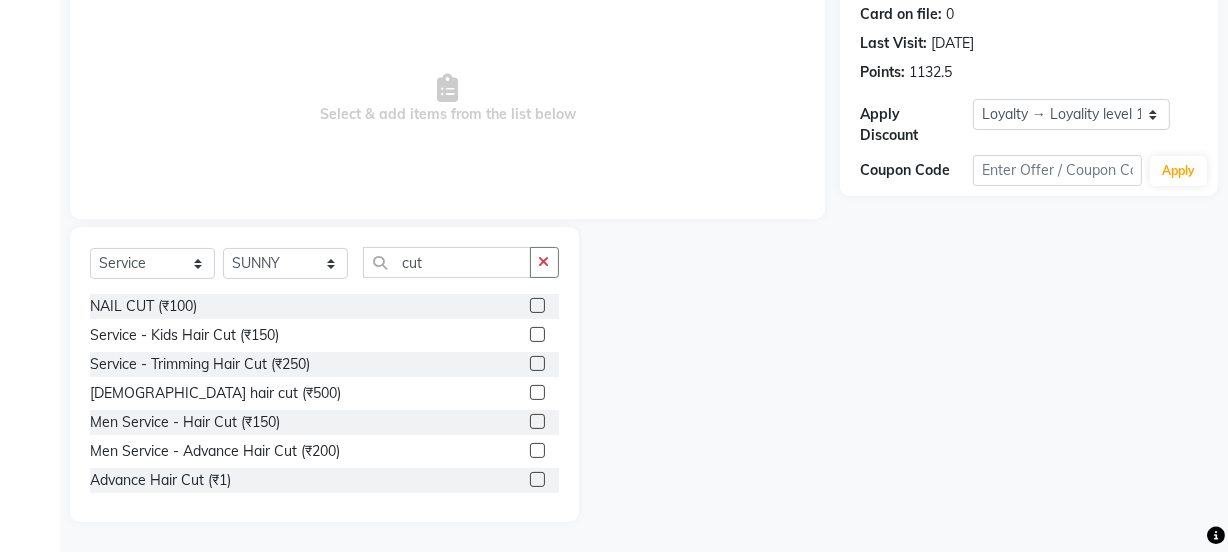 click 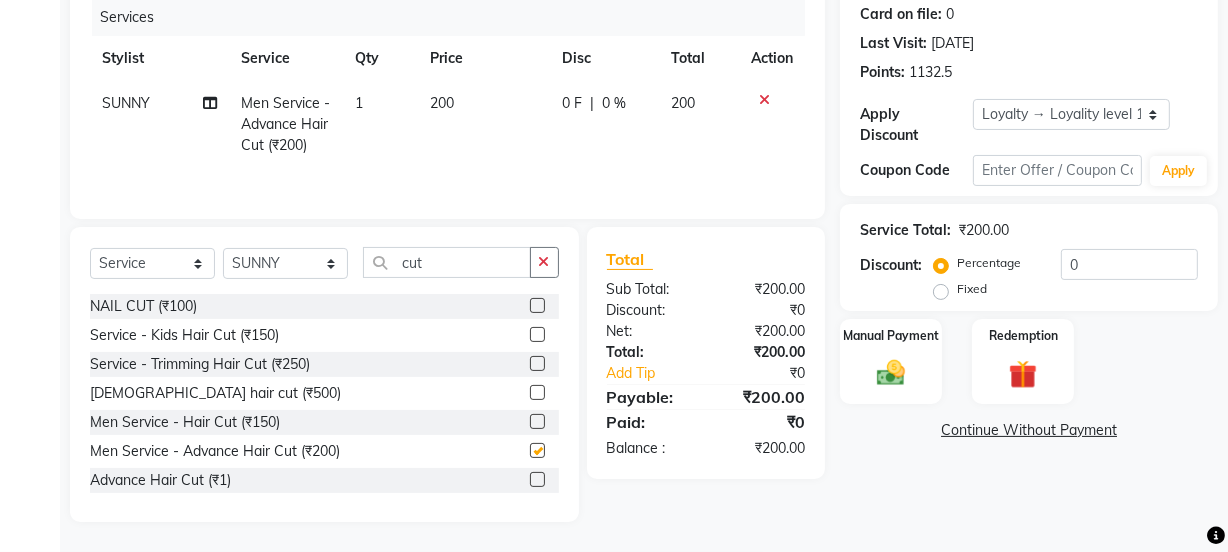 checkbox on "false" 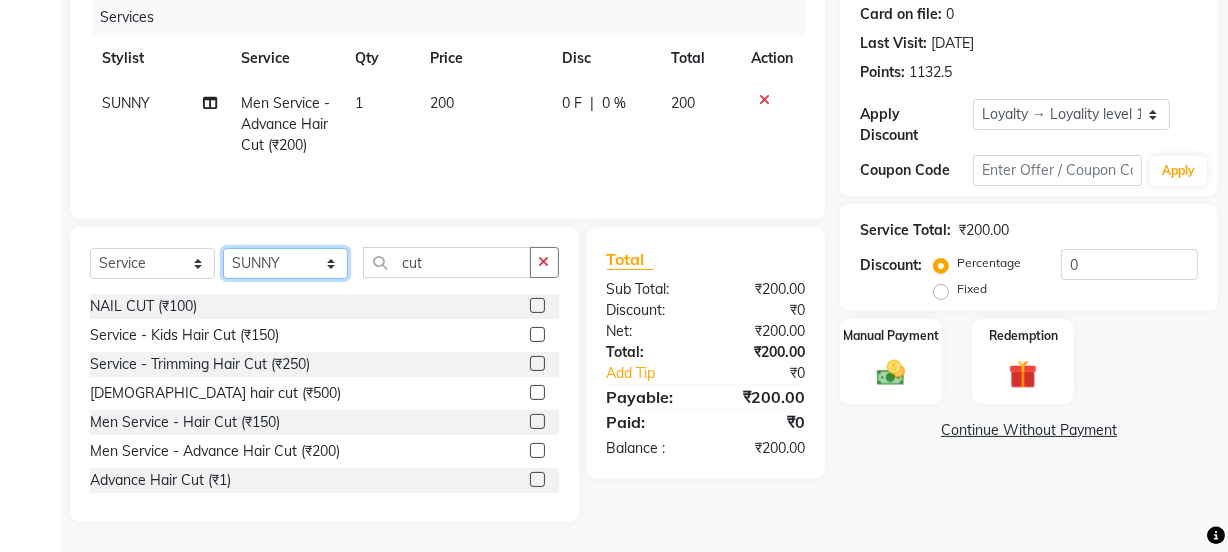 click on "Select Stylist Jyoti kaif Manager [PERSON_NAME] 2 Reception [PERSON_NAME] [PERSON_NAME] SUNNY [PERSON_NAME]" 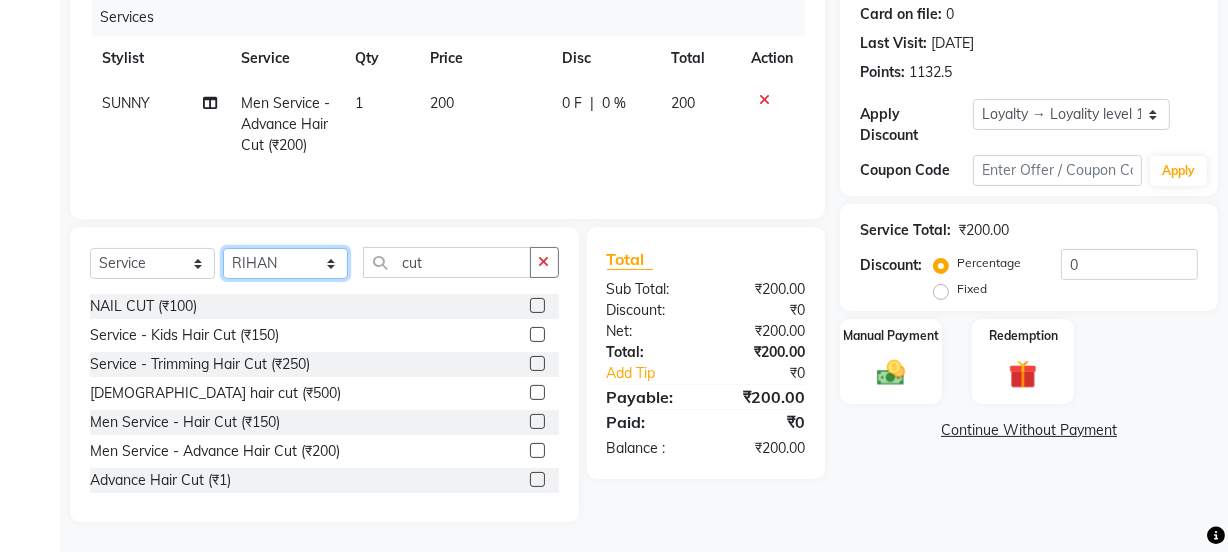 click on "Select Stylist Jyoti kaif Manager [PERSON_NAME] 2 Reception [PERSON_NAME] [PERSON_NAME] SUNNY [PERSON_NAME]" 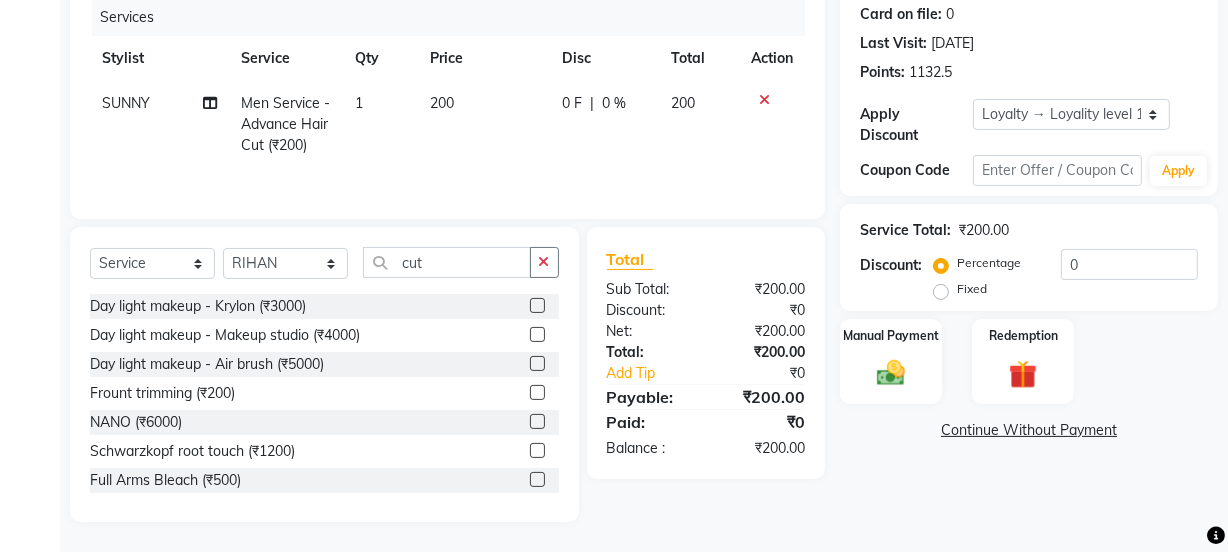 click on "Select  Service  Product  Membership  Package Voucher Prepaid Gift Card  Select Stylist Jyoti kaif Manager Pooja Prachi Raman Raman 2 Reception RIHAN Sameer Shivam simo SUNNY yogita cut" 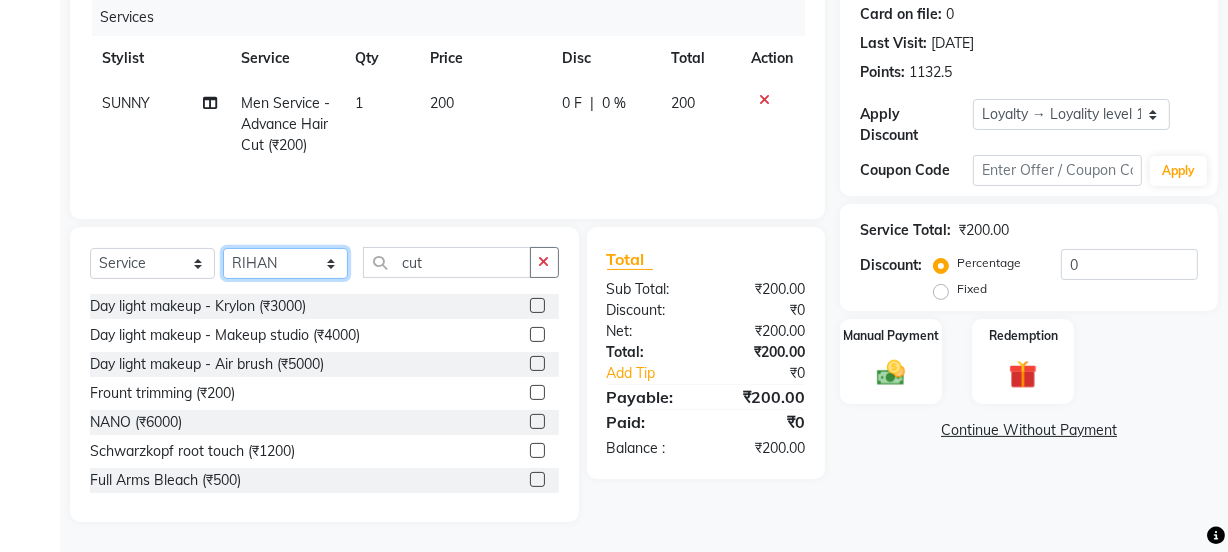 click on "Select Stylist Jyoti kaif Manager [PERSON_NAME] 2 Reception [PERSON_NAME] [PERSON_NAME] SUNNY [PERSON_NAME]" 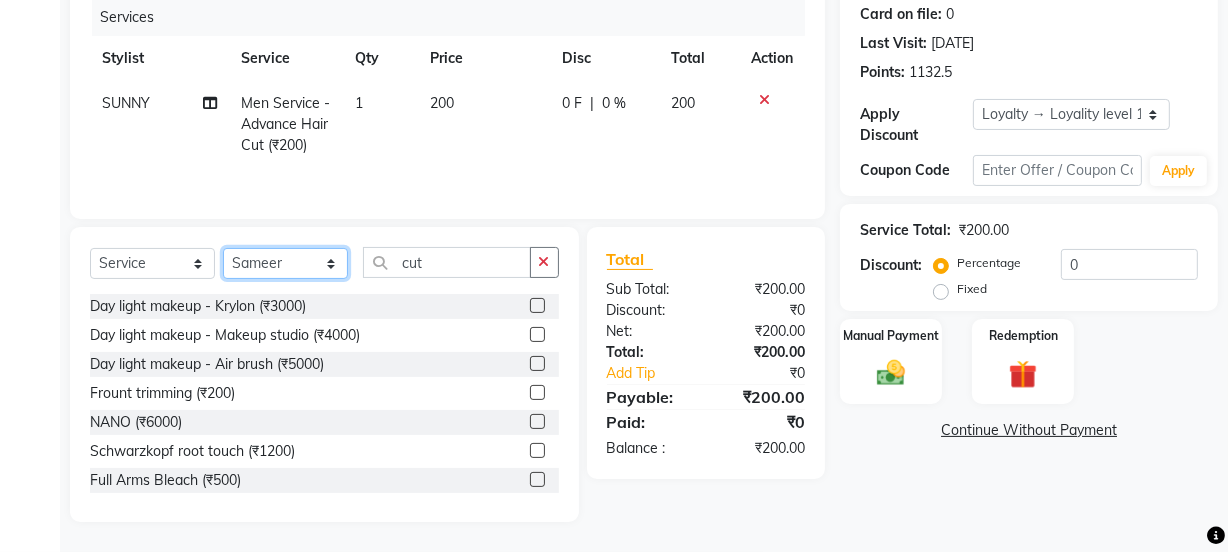 click on "Select Stylist Jyoti kaif Manager [PERSON_NAME] 2 Reception [PERSON_NAME] [PERSON_NAME] SUNNY [PERSON_NAME]" 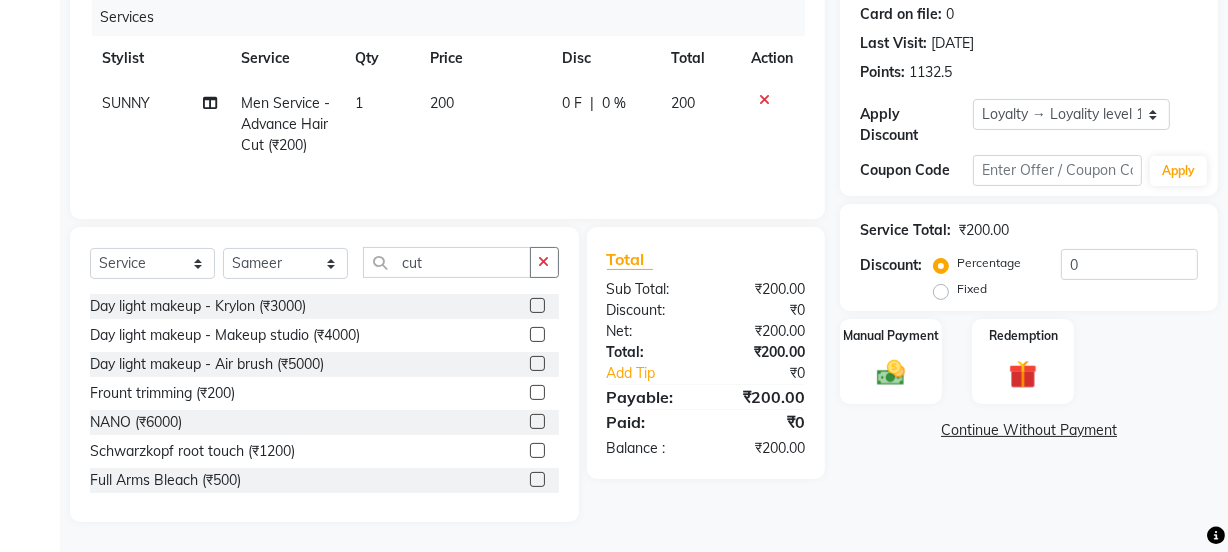 drag, startPoint x: 434, startPoint y: 235, endPoint x: 363, endPoint y: 268, distance: 78.29432 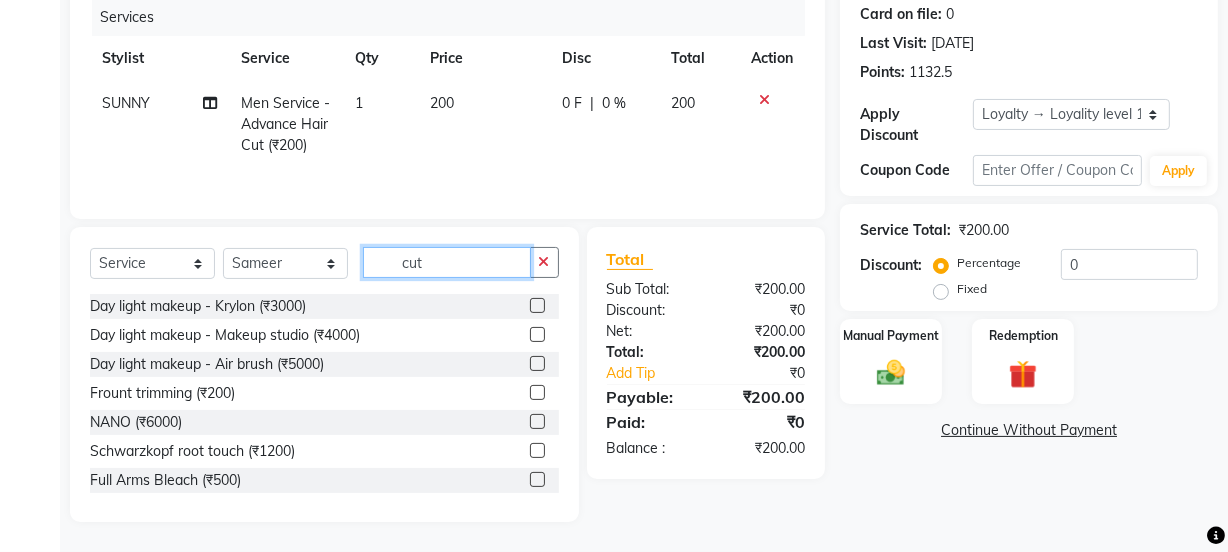click on "cut" 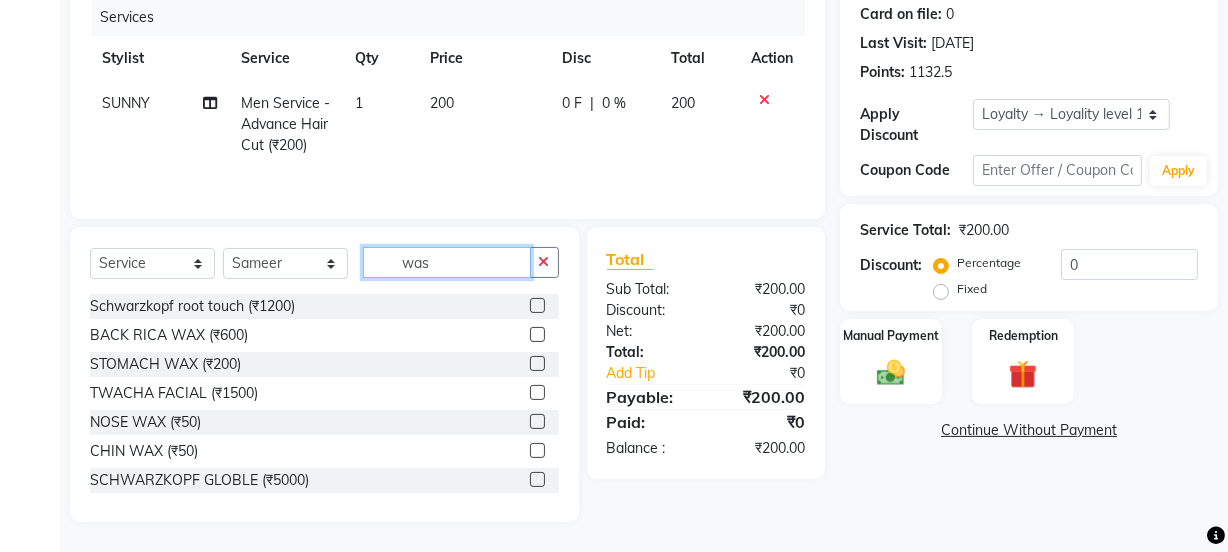 scroll, scrollTop: 206, scrollLeft: 0, axis: vertical 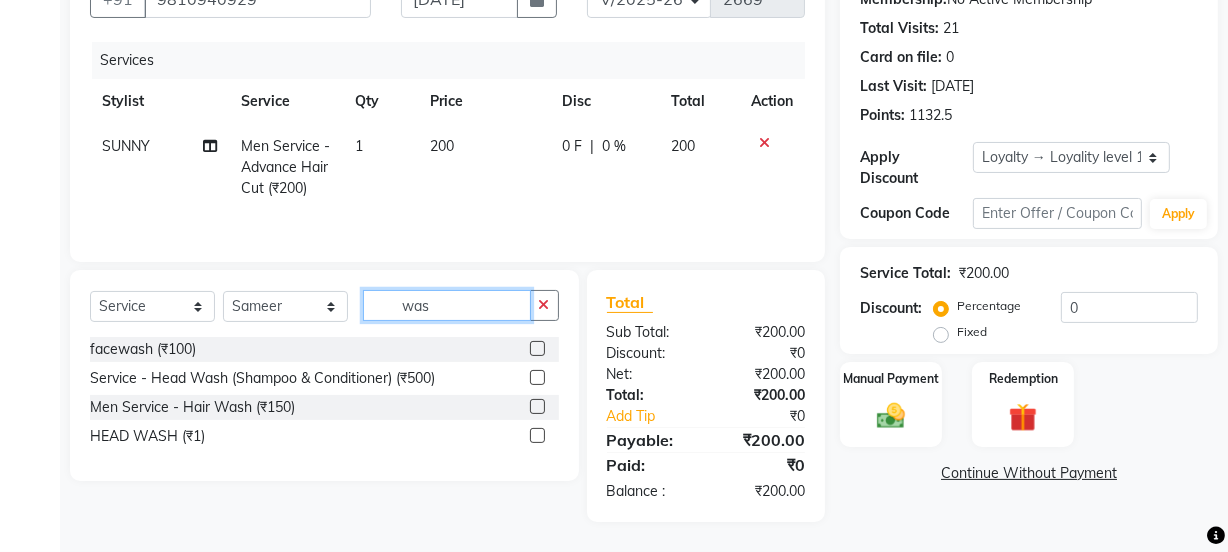 type on "was" 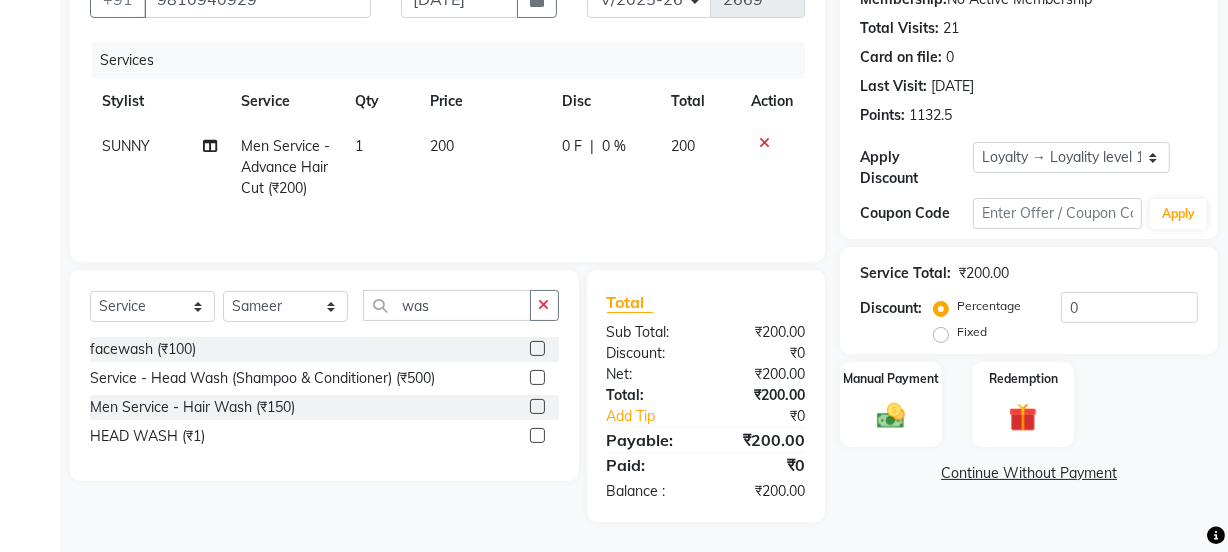 drag, startPoint x: 535, startPoint y: 430, endPoint x: 511, endPoint y: 297, distance: 135.14807 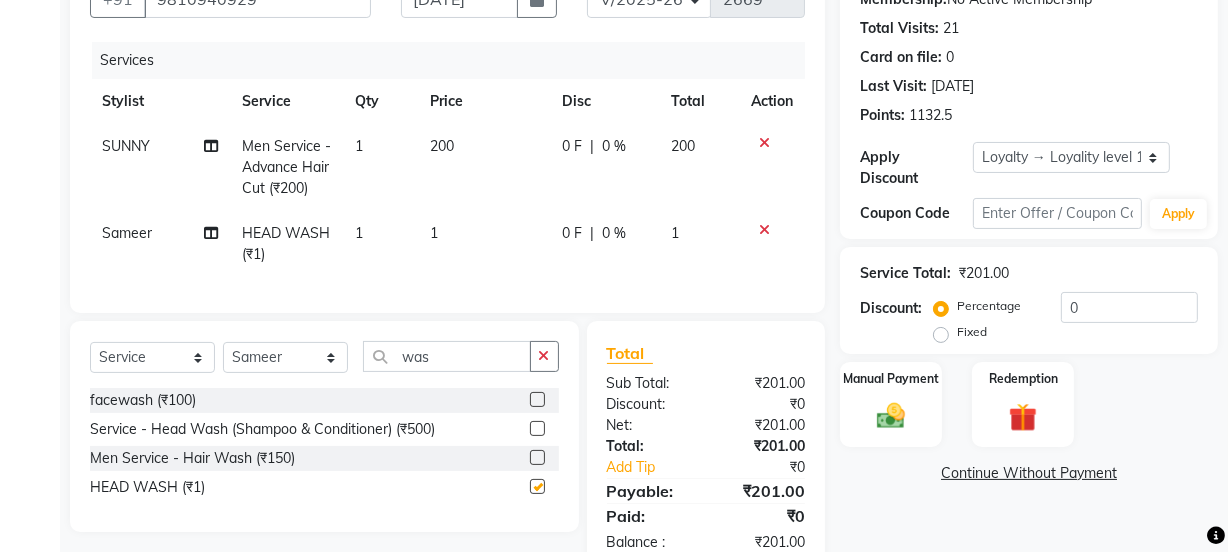 click on "1" 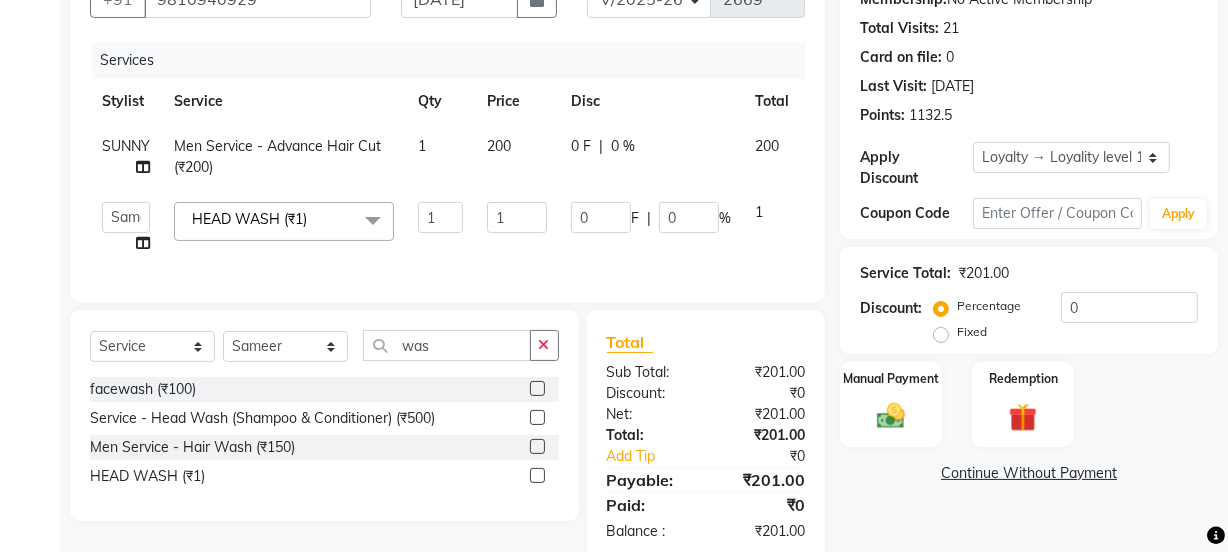checkbox on "false" 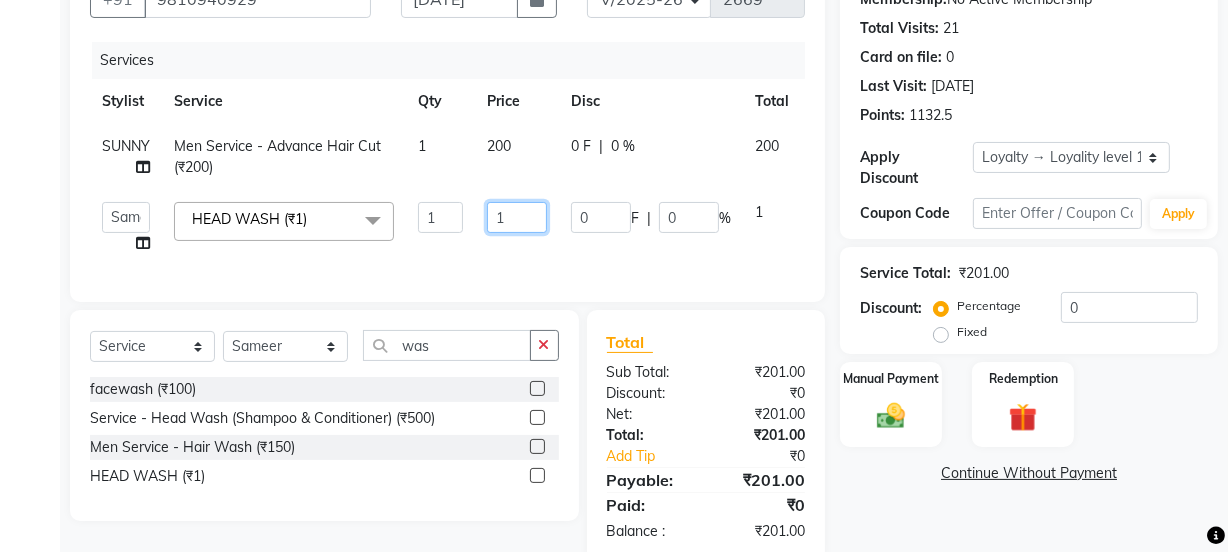 drag, startPoint x: 509, startPoint y: 226, endPoint x: 453, endPoint y: 211, distance: 57.974133 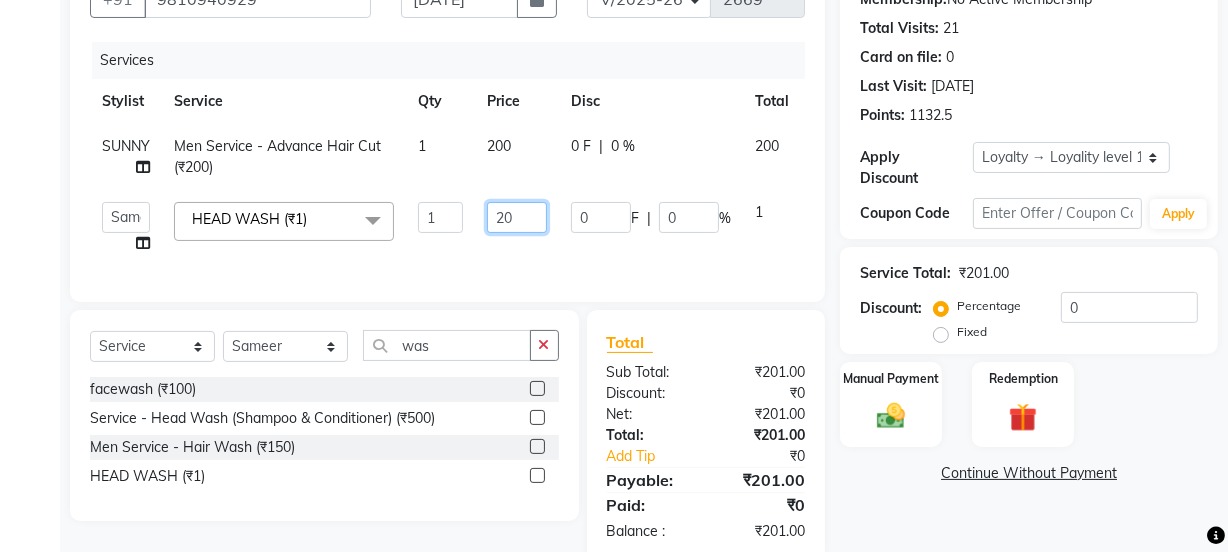 type on "200" 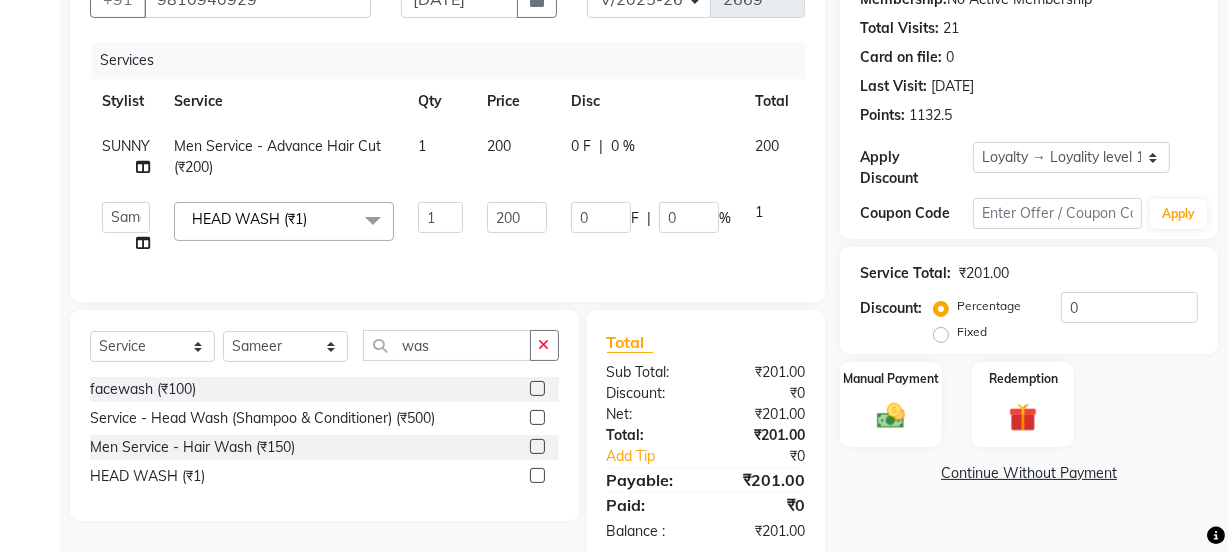 click on "Jyoti   kaif   Manager   Pooja   Prachi   Raman   Raman 2   Reception   RIHAN   Sameer   Shivam   simo   SUNNY   yogita  HEAD WASH (₹1)  x Day light makeup  - Krylon (₹3000) Day light makeup  - Makeup studio (₹4000) Day light makeup  - Air brush (₹5000) Frount trimming (₹200) NANO (₹6000) Schwarzkopf root touch (₹1200) Full Arms Bleach (₹500) Bubble gum pedicure (₹1200) Wella bleach (₹700) FACE SCRUB (₹200) EYELESH (₹500) KANPEKI (₹3000) BUBBLE GUM MANICURE (₹1500) TMT MASK (₹8001) MOROCCO SEREM (₹1800) LOREAL GLOBLE COLOUR (₹3000) BACK RICA WAX (₹600) NAIL CUT (₹100) PROTIN SPA G (₹1500) FOOT MASSAGE (₹300) STOMACH WAX (₹200) BACK TRIMMING (₹150) TWACHA FACIAL (₹1500) MACADAMIA SPA (₹3000) FULL BODY TRIMMING (₹100) THREADING MALE (₹100) BLUETOX (₹6000) lower lips (₹30) NOSE WAX (₹50) CHIN WAX (₹50) UNDER ARMS TRIMMING (₹50) ELBOWS (₹100) MENHDI APPLICATION (₹300) FROUNT BLEACH (₹400) BACK  BLEACH (₹400) BLACKHEADS REMOVE (₹100) 1 200" 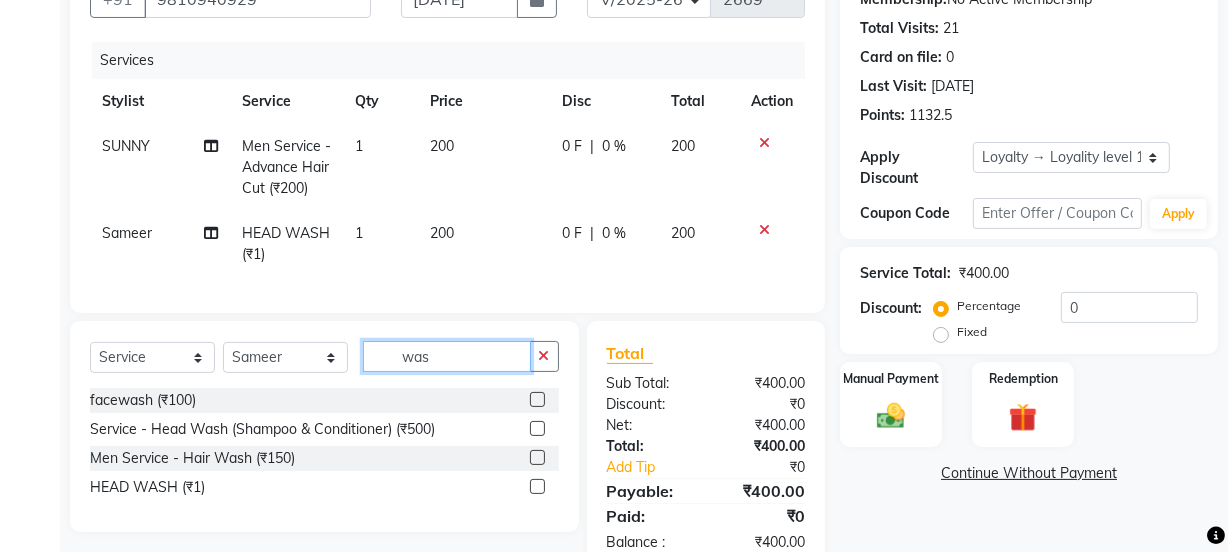 click on "was" 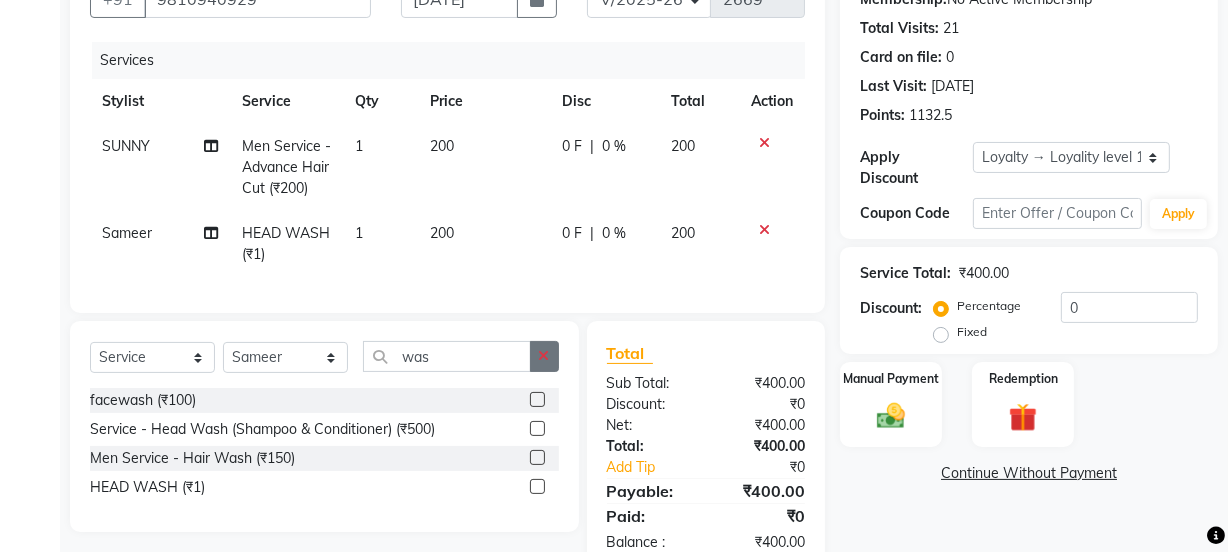 click 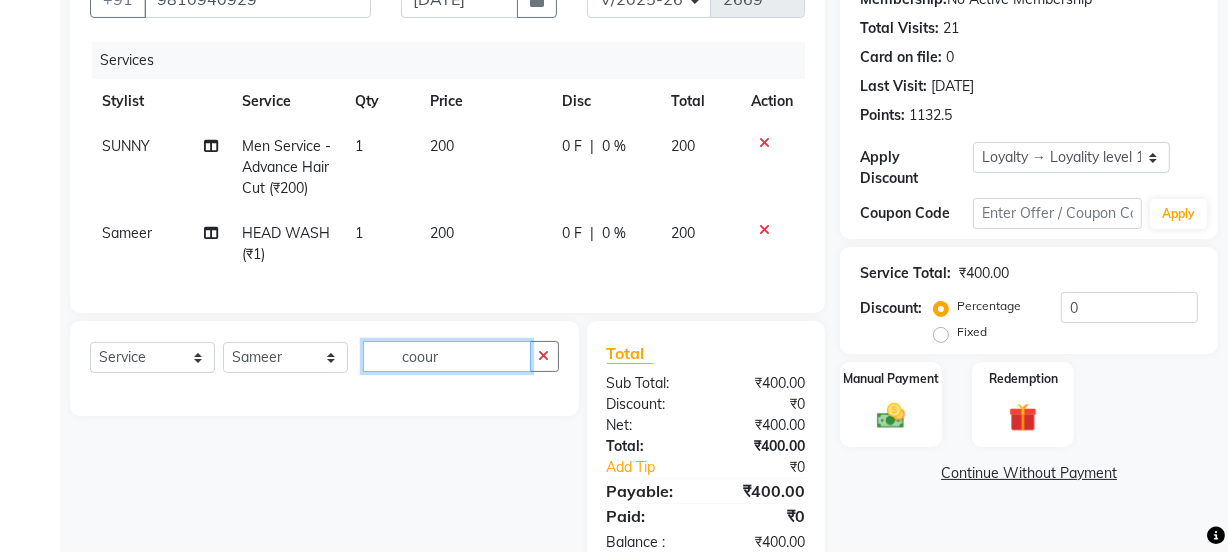 click on "coour" 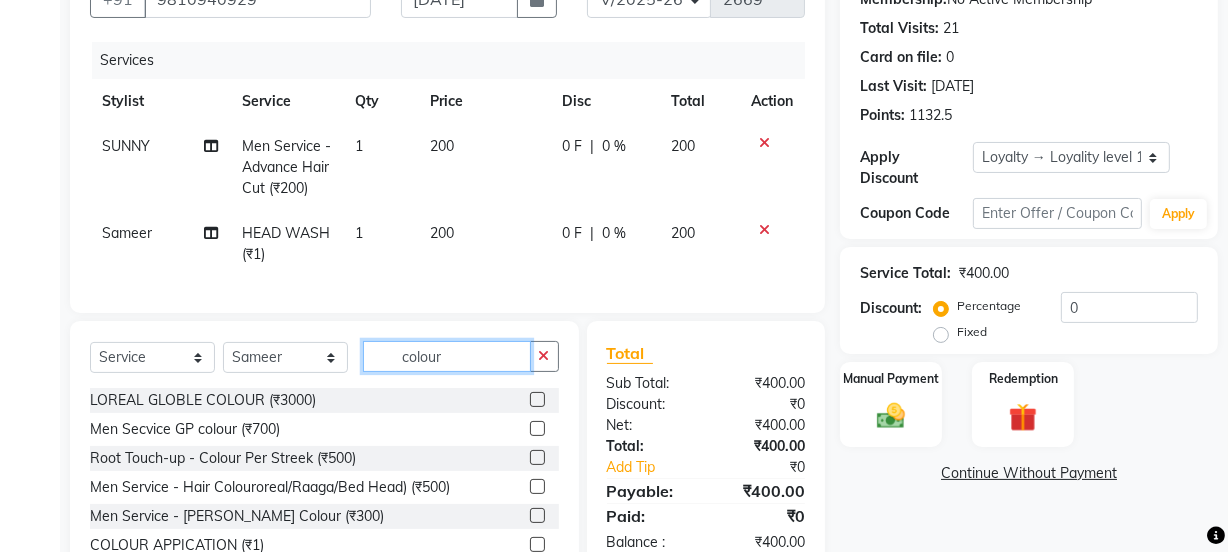 scroll, scrollTop: 2, scrollLeft: 0, axis: vertical 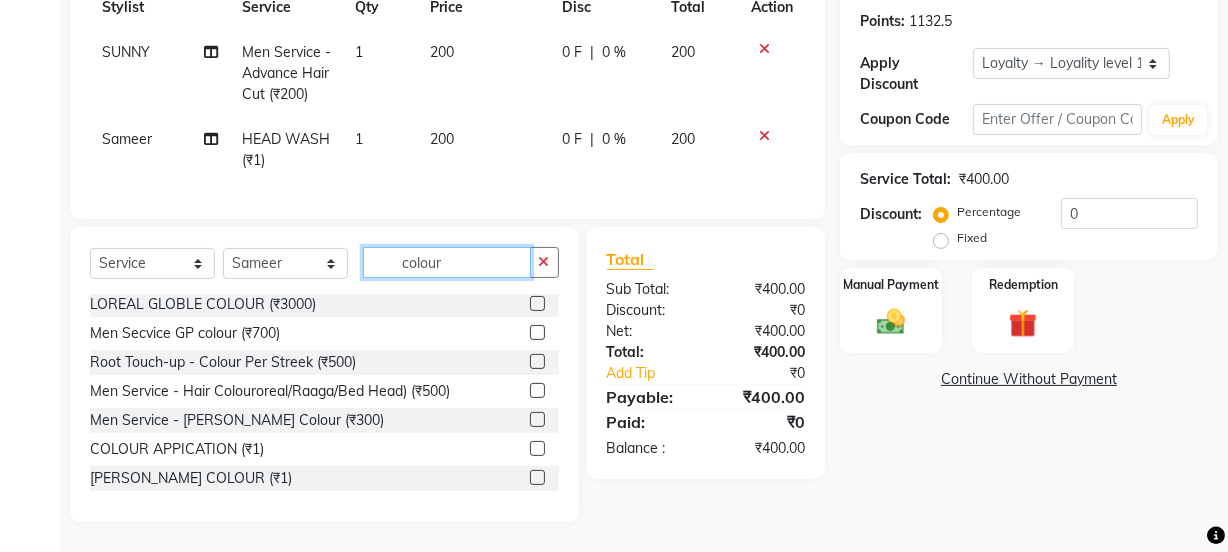 type on "colour" 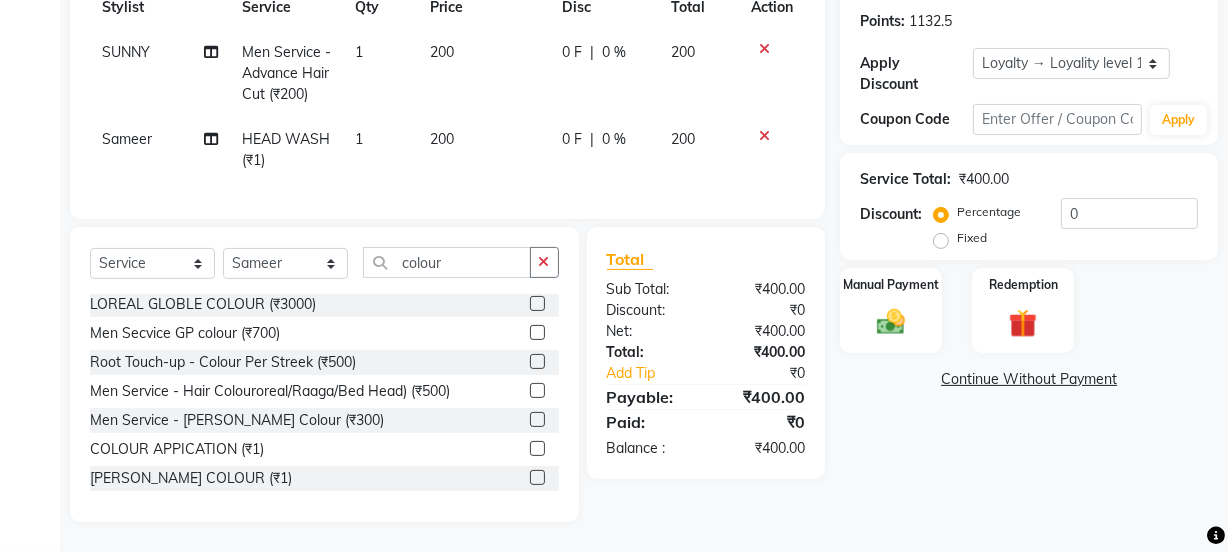 click 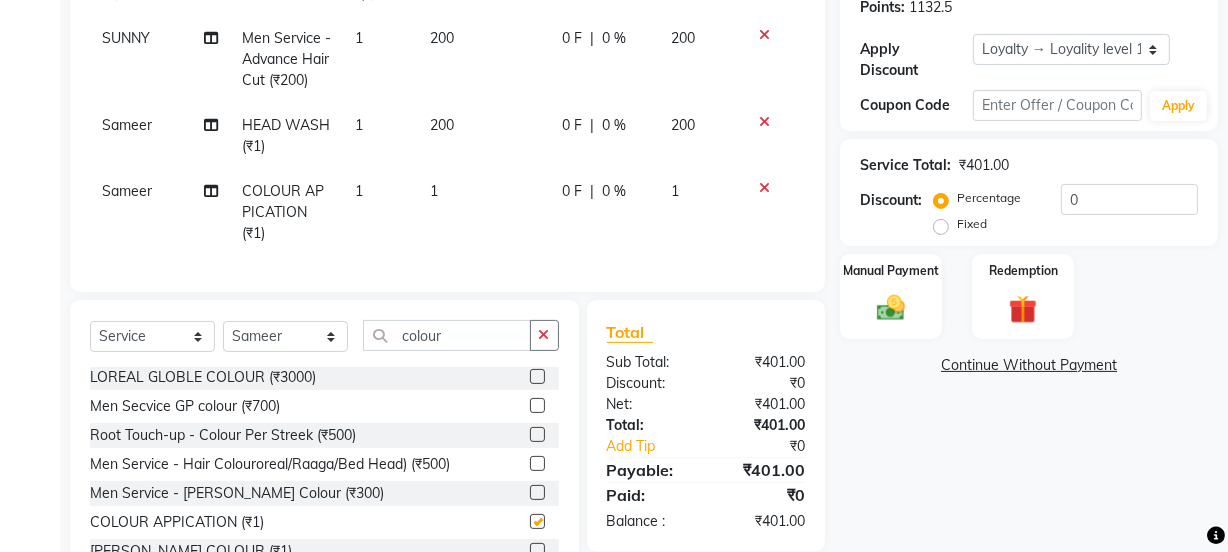 click on "1" 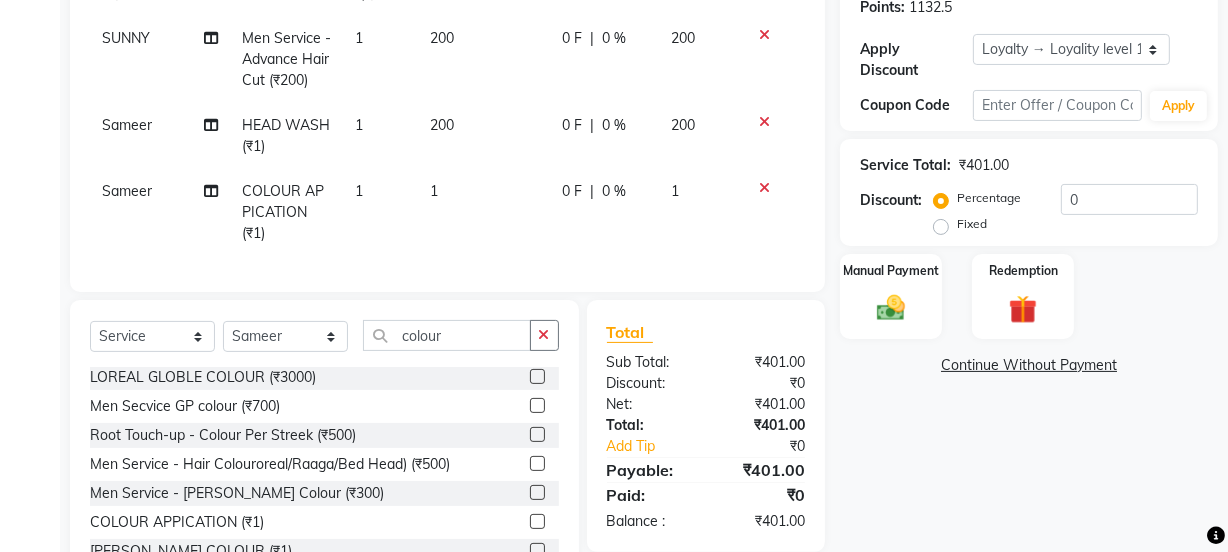 checkbox on "false" 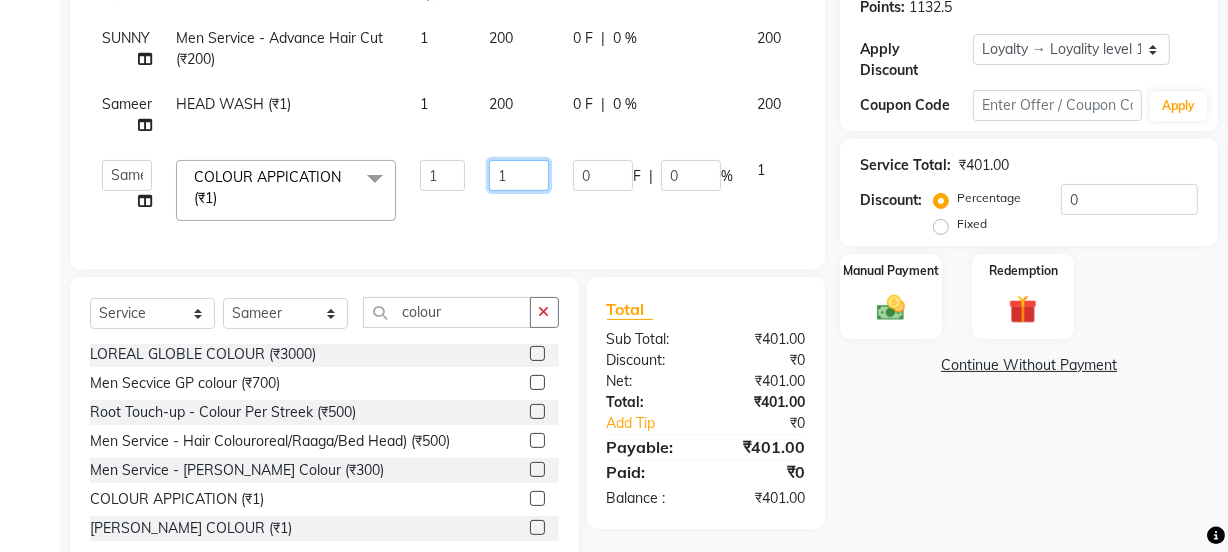drag, startPoint x: 509, startPoint y: 180, endPoint x: 454, endPoint y: 180, distance: 55 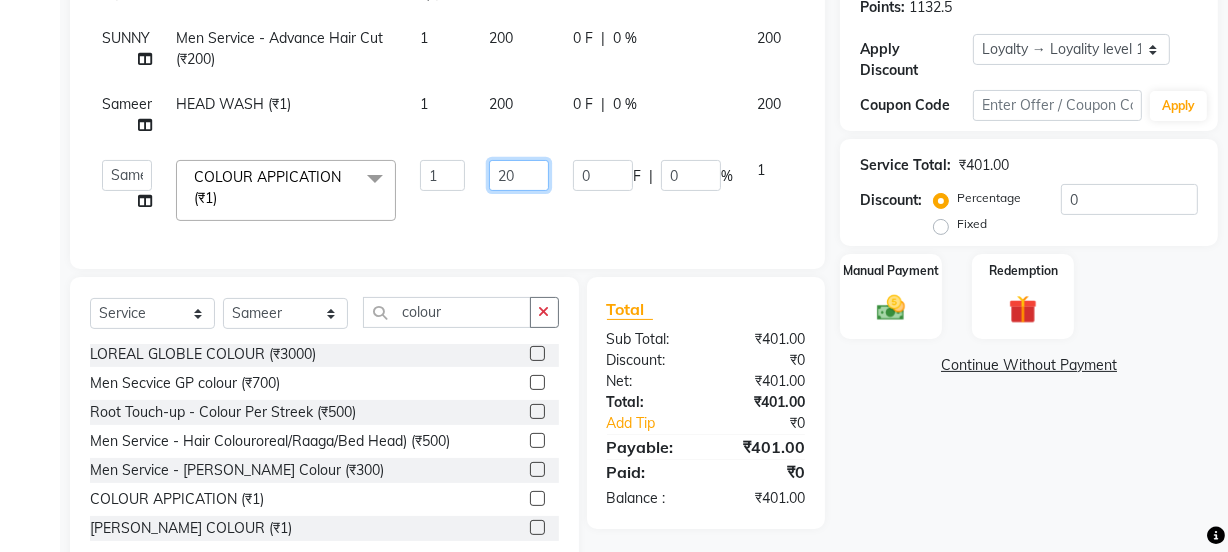 type on "200" 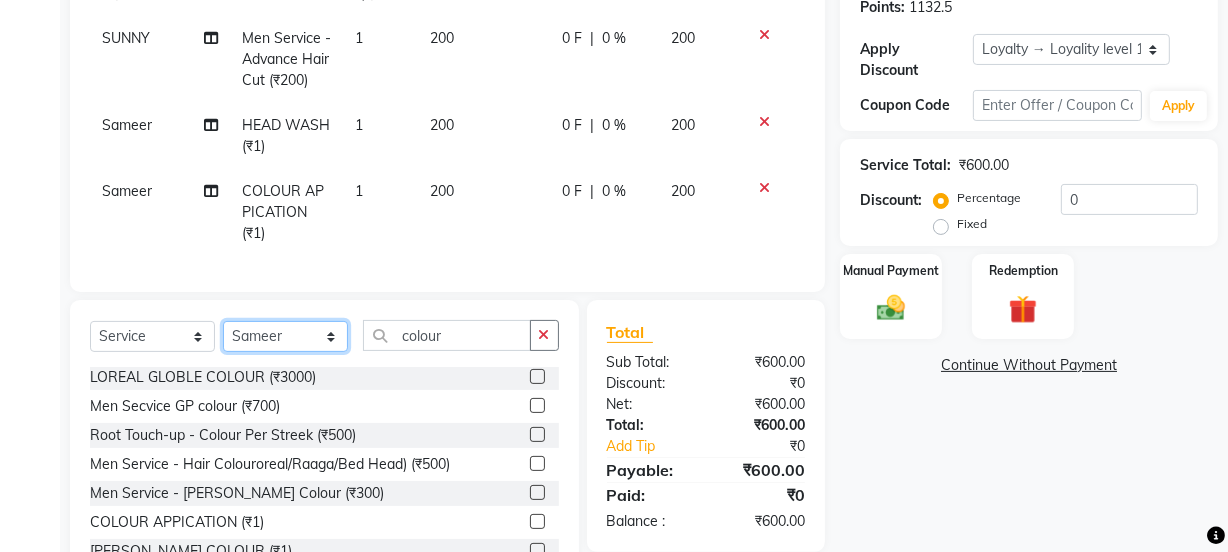 click on "Select Stylist Jyoti kaif Manager [PERSON_NAME] 2 Reception [PERSON_NAME] [PERSON_NAME] SUNNY [PERSON_NAME]" 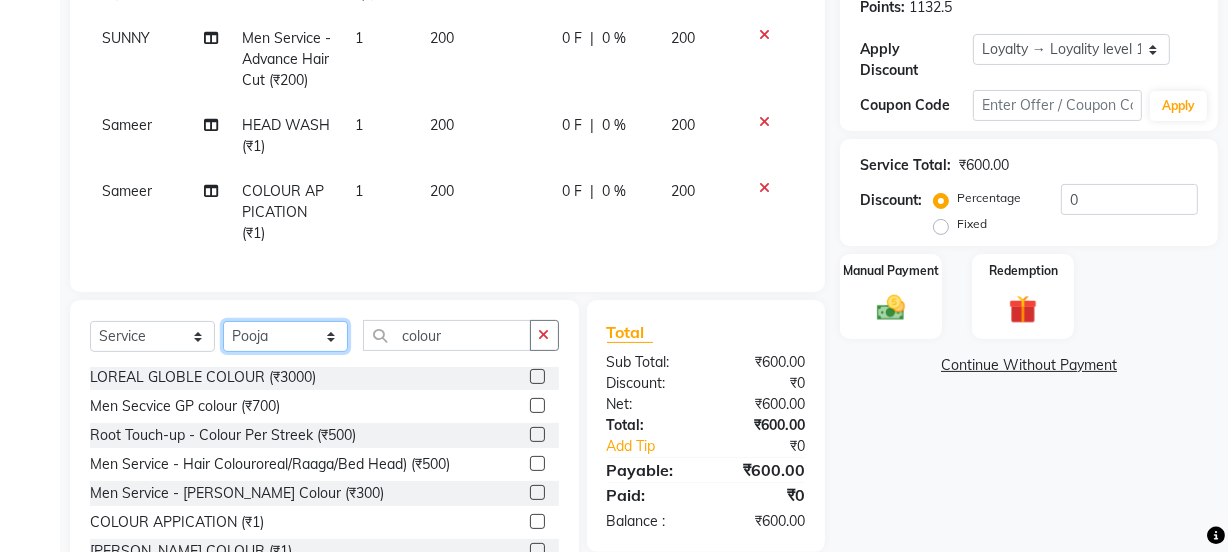 click on "Select Stylist Jyoti kaif Manager [PERSON_NAME] 2 Reception [PERSON_NAME] [PERSON_NAME] SUNNY [PERSON_NAME]" 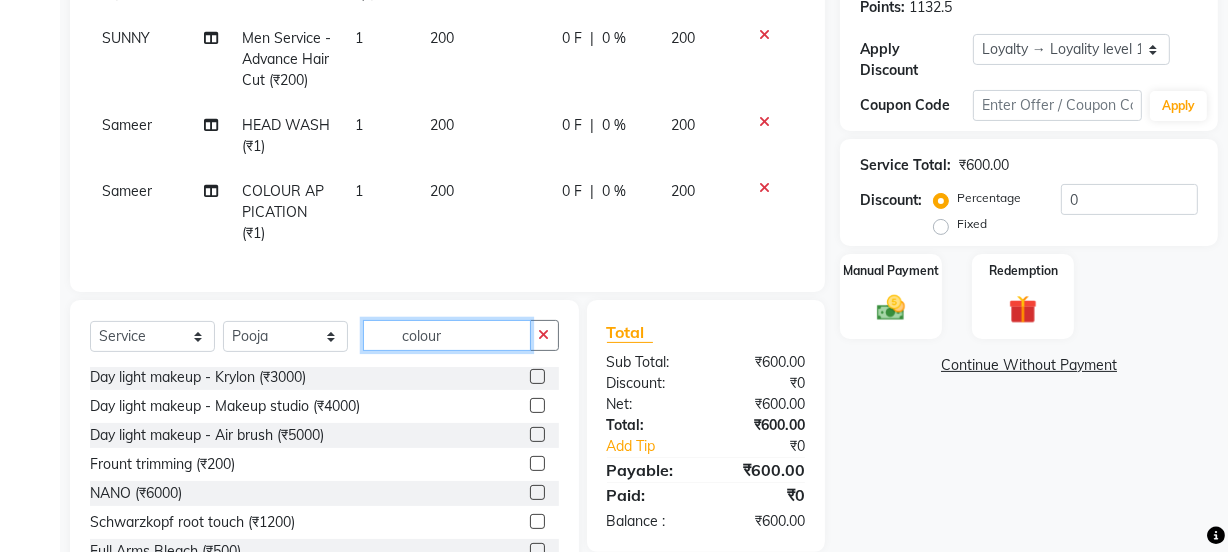 drag, startPoint x: 474, startPoint y: 345, endPoint x: 402, endPoint y: 351, distance: 72.249565 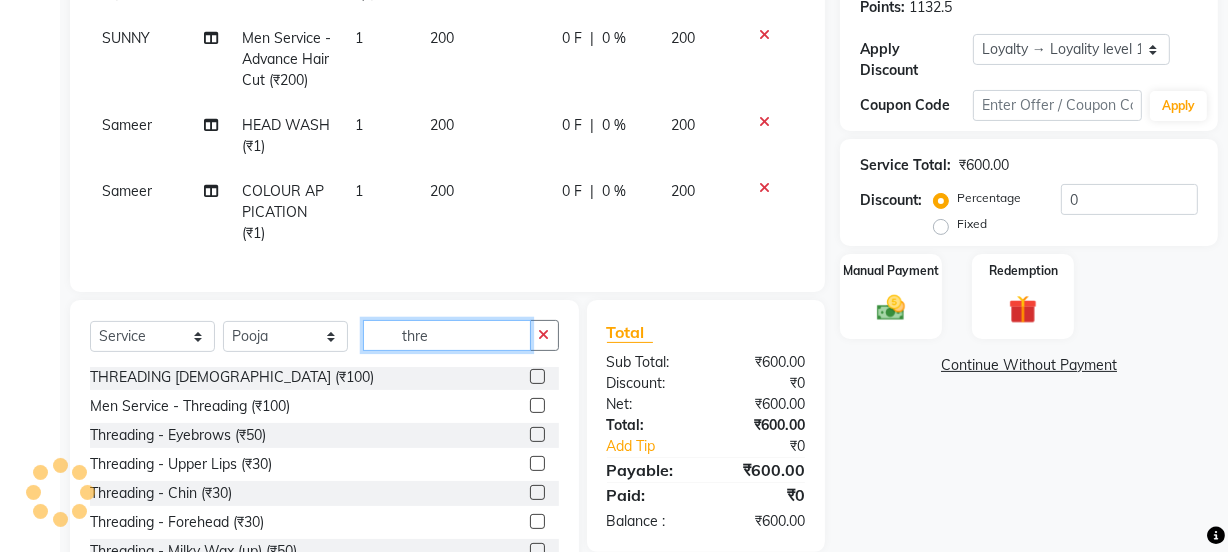 type on "thre" 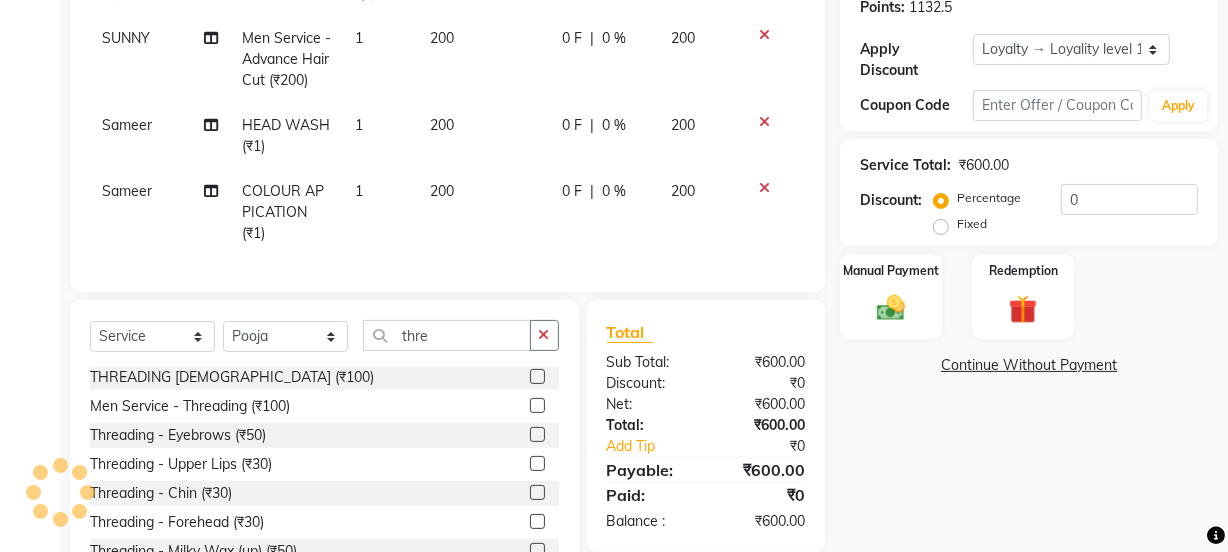 click 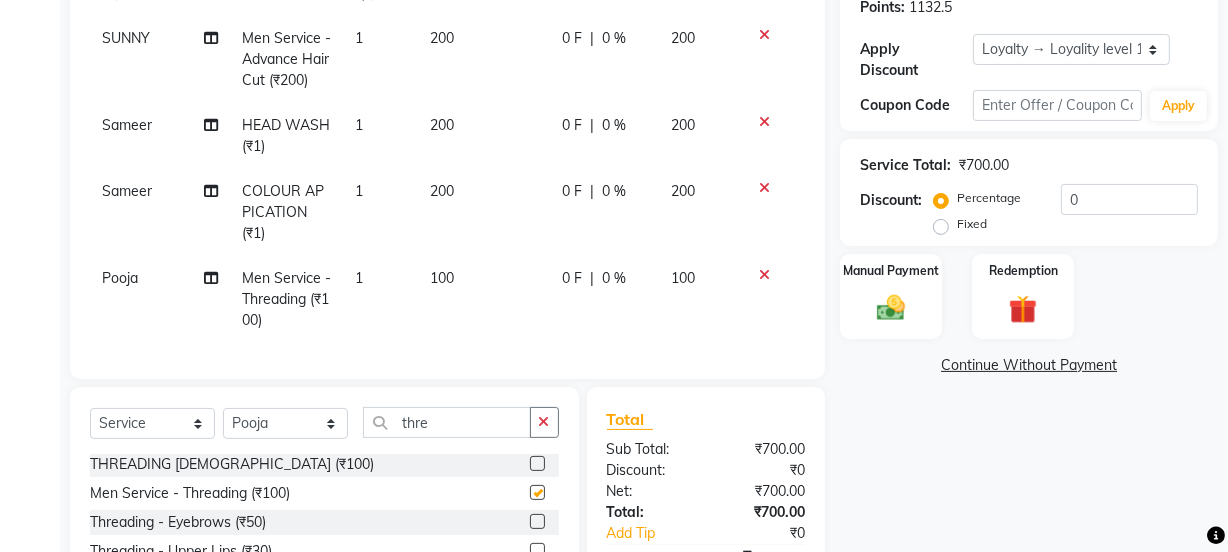 scroll, scrollTop: 41, scrollLeft: 0, axis: vertical 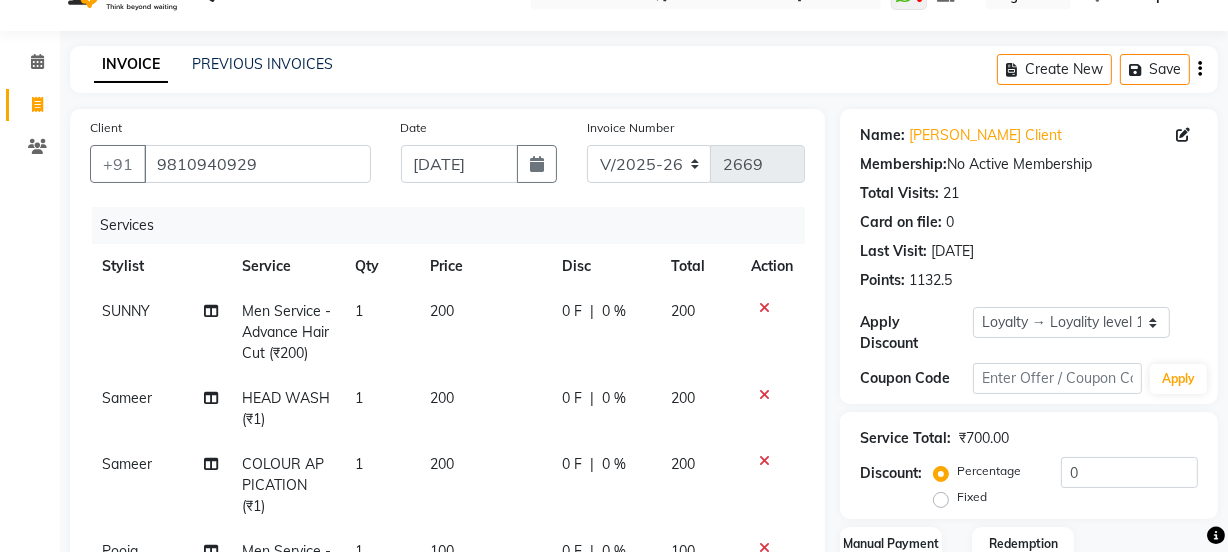 checkbox on "false" 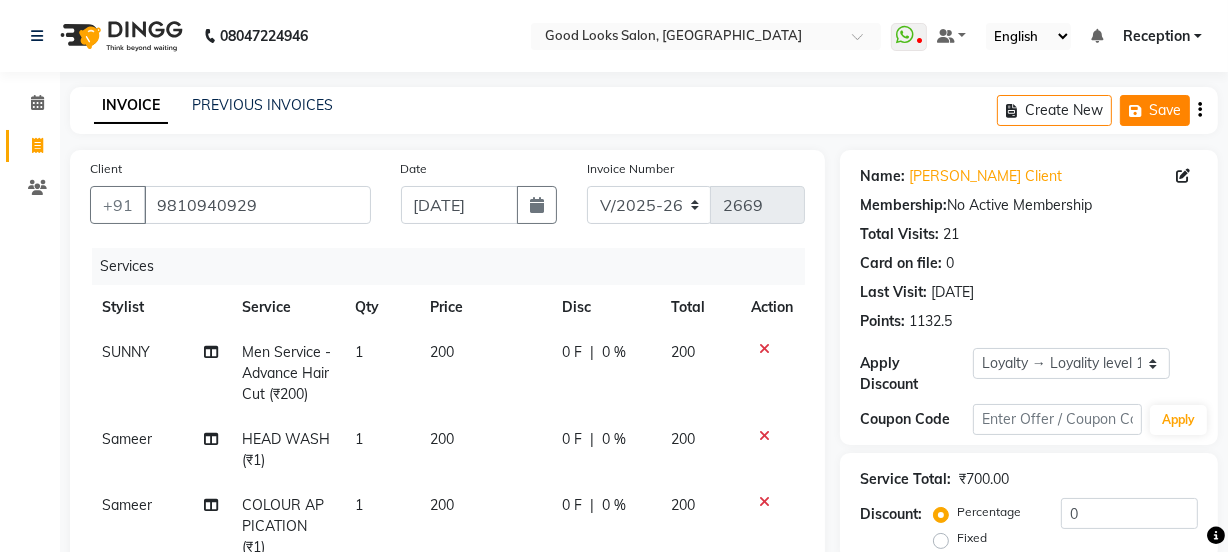 click on "Save" 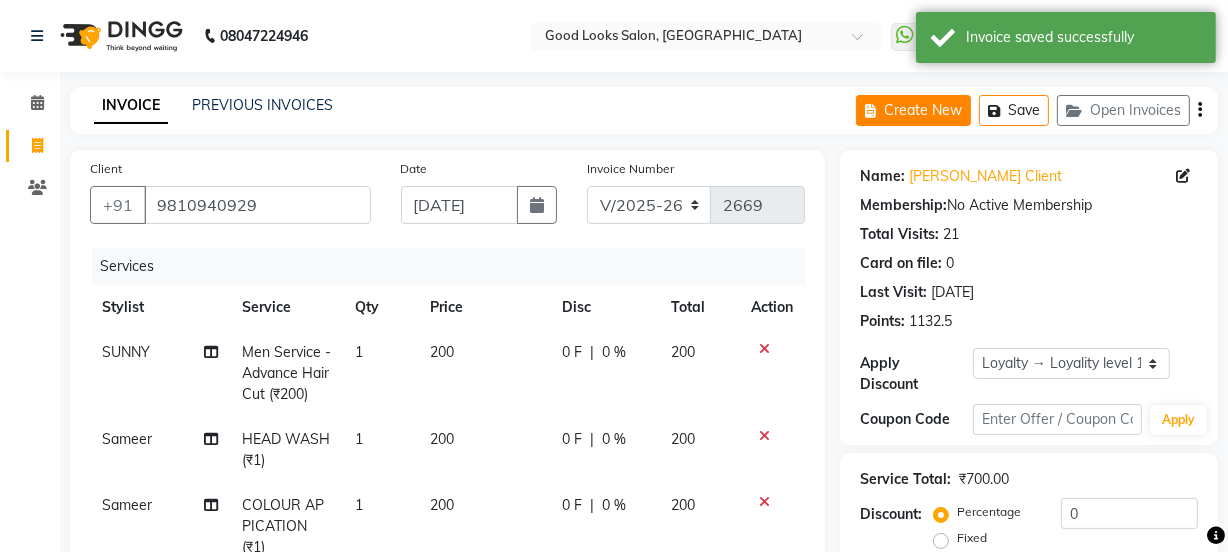 click on "Create New" 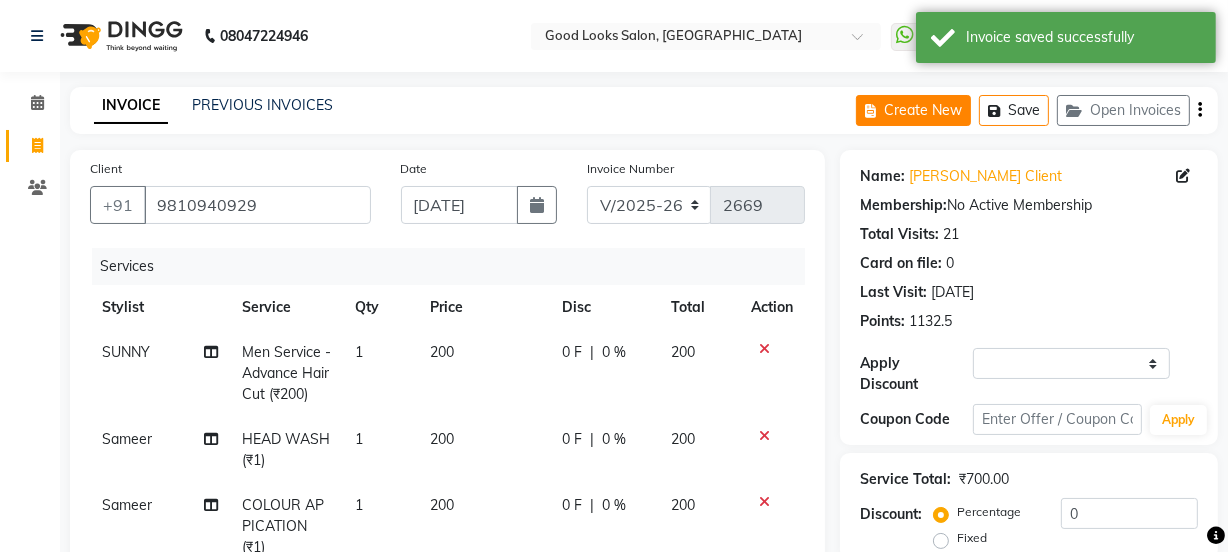 select on "service" 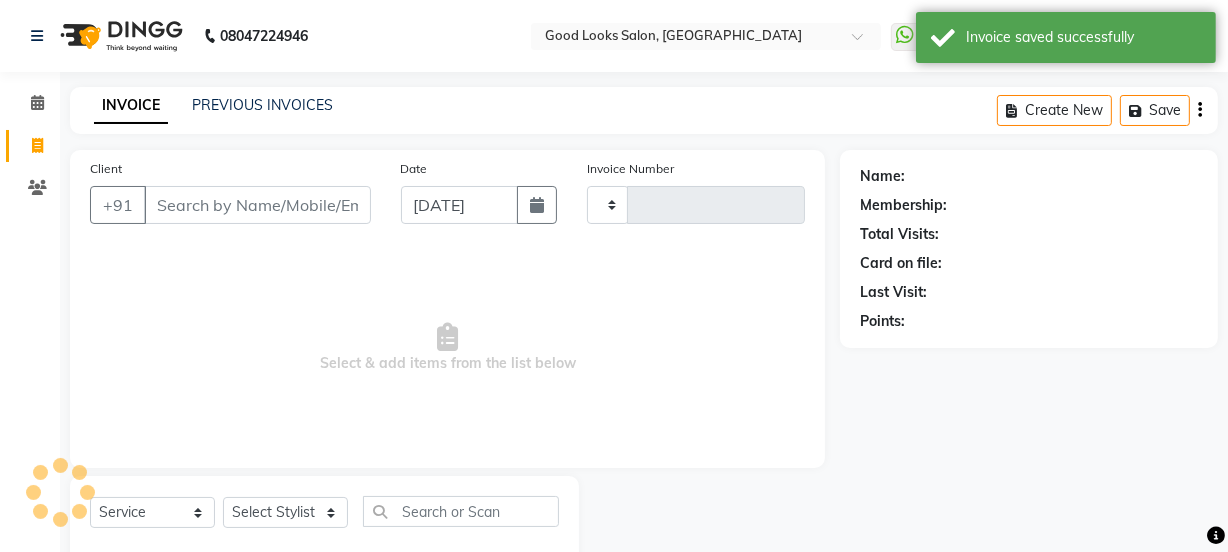 scroll, scrollTop: 50, scrollLeft: 0, axis: vertical 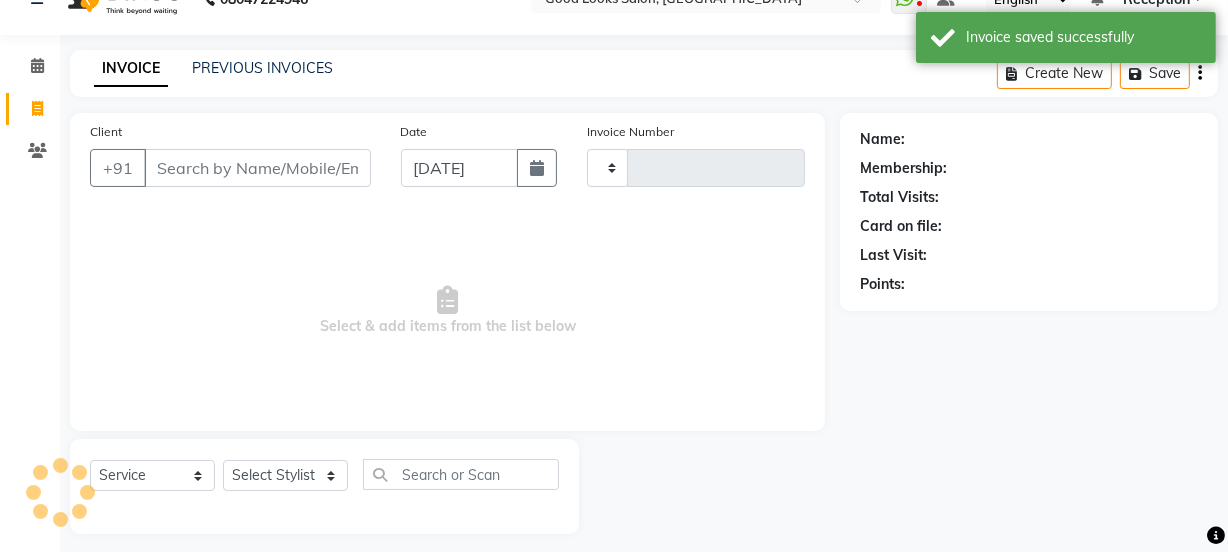 type on "2669" 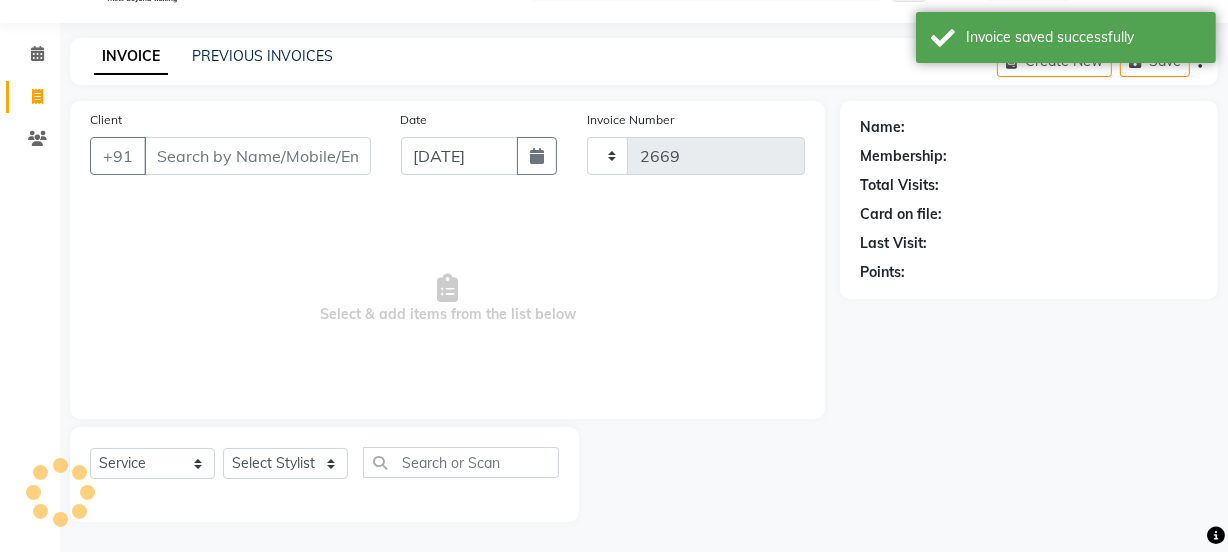 select on "4230" 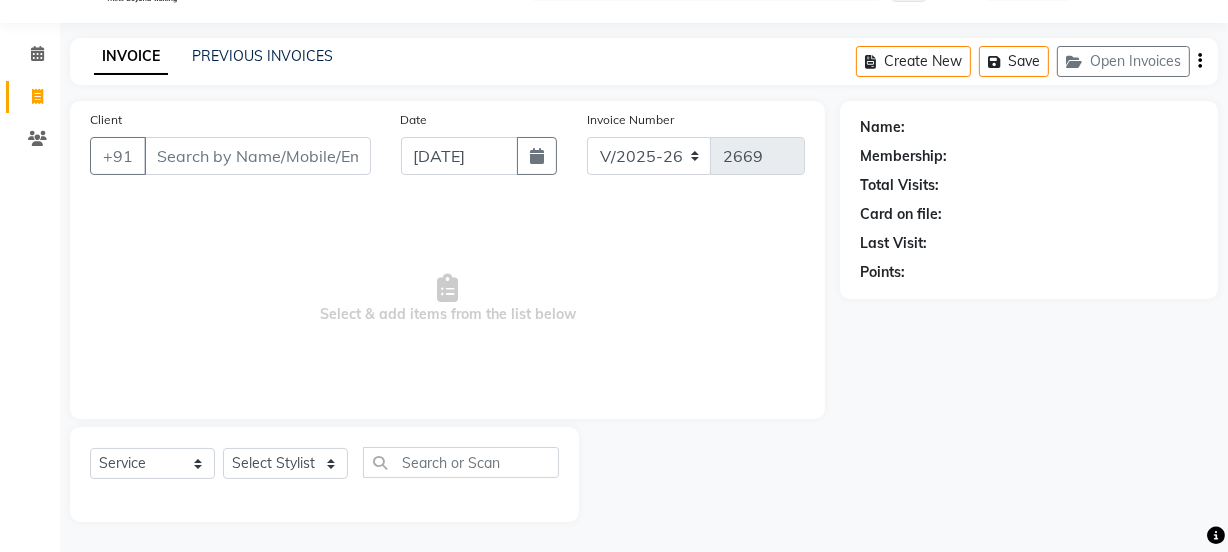 click on "Client" at bounding box center (257, 156) 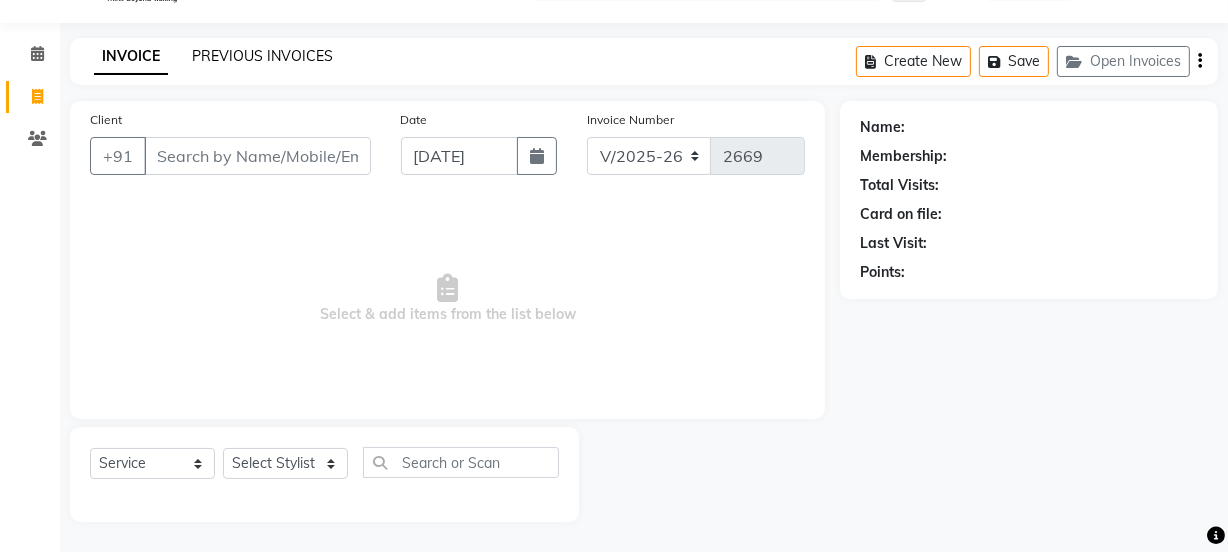 click on "PREVIOUS INVOICES" 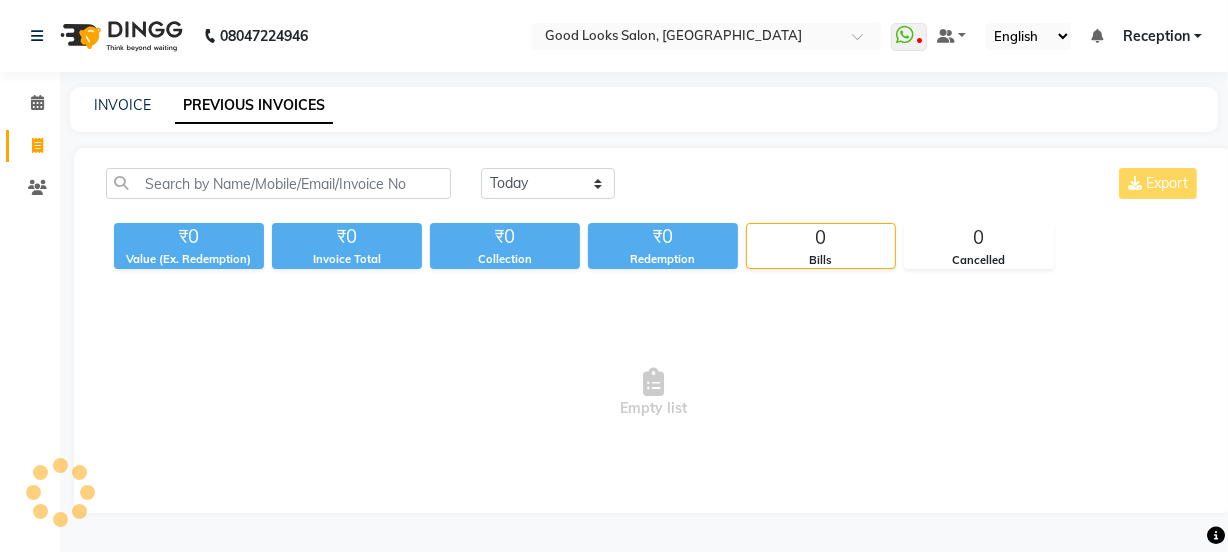 scroll, scrollTop: 0, scrollLeft: 0, axis: both 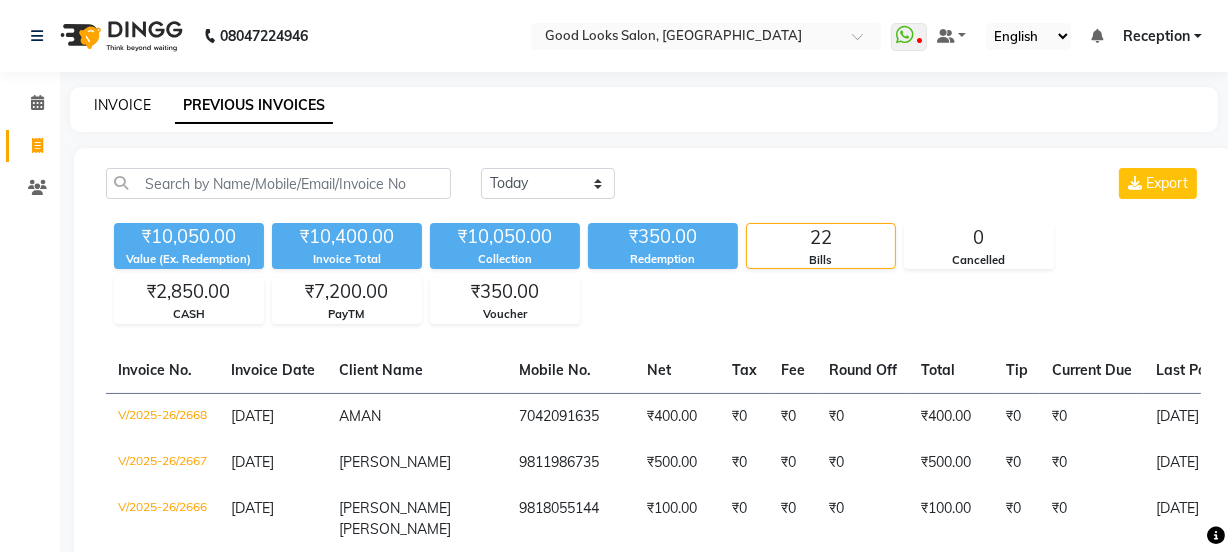 click on "INVOICE" 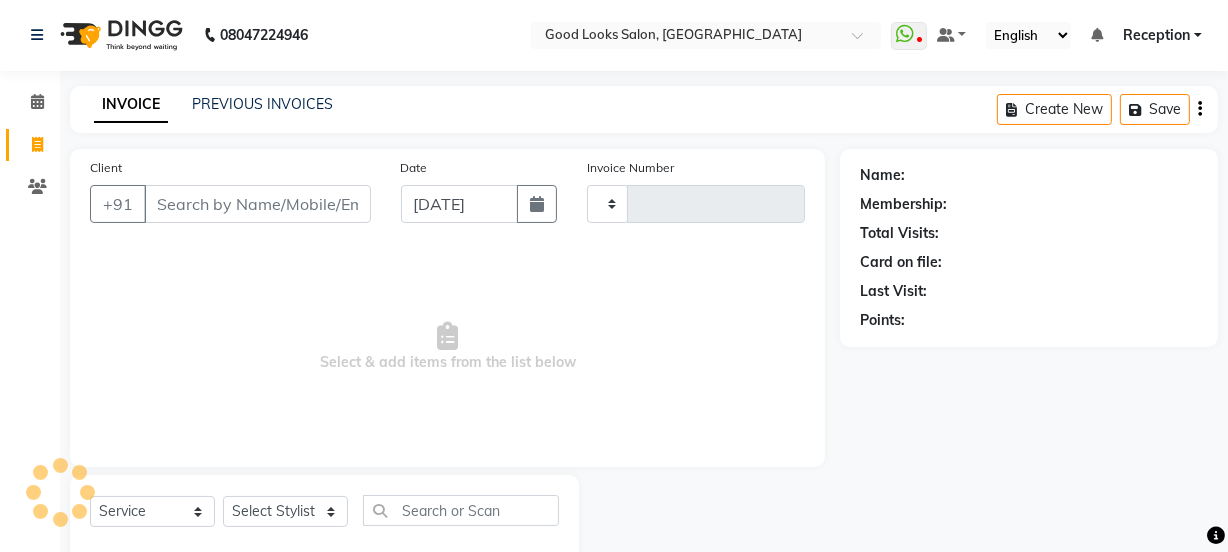 type on "2669" 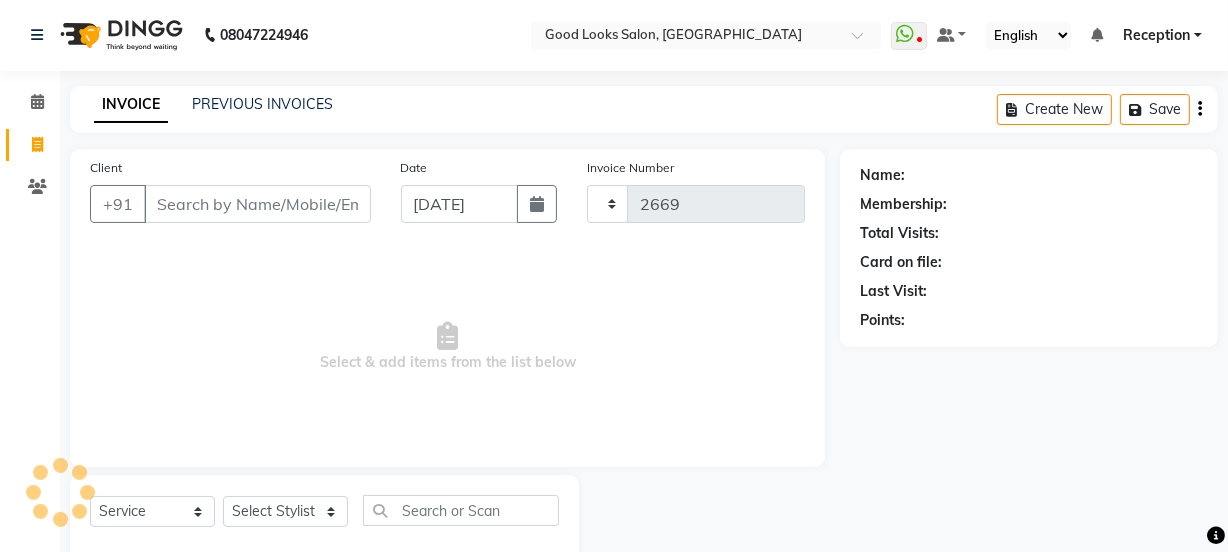 scroll, scrollTop: 50, scrollLeft: 0, axis: vertical 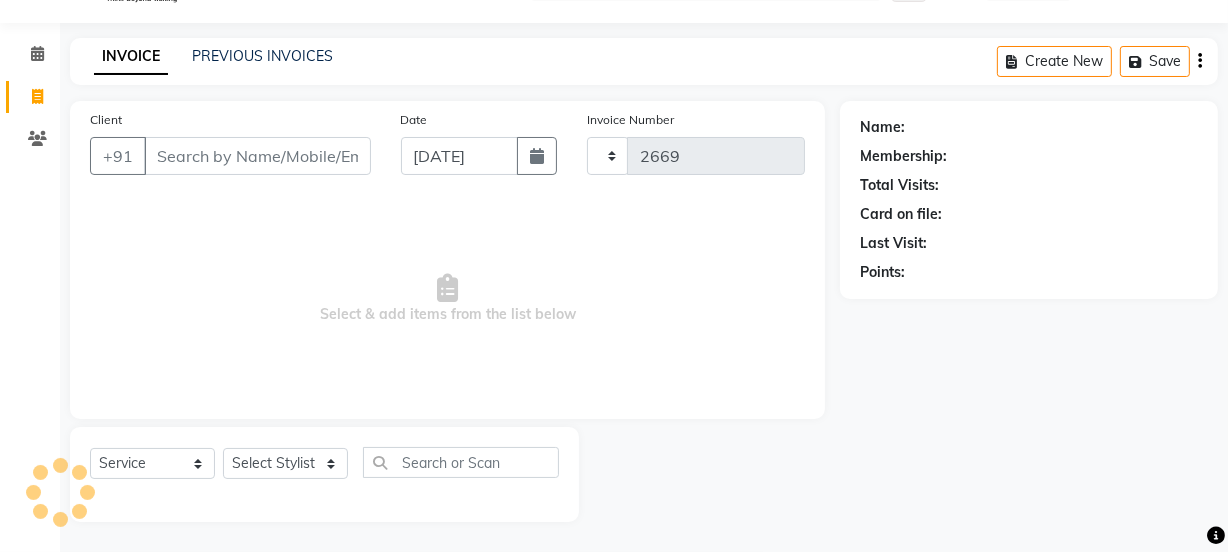 select on "4230" 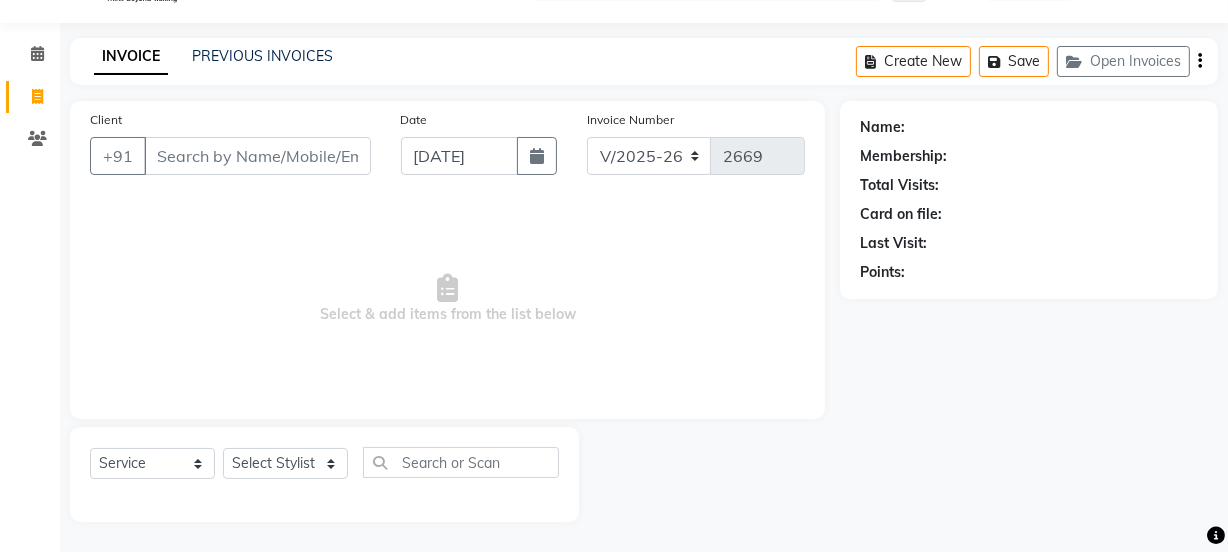 click on "Client" at bounding box center (257, 156) 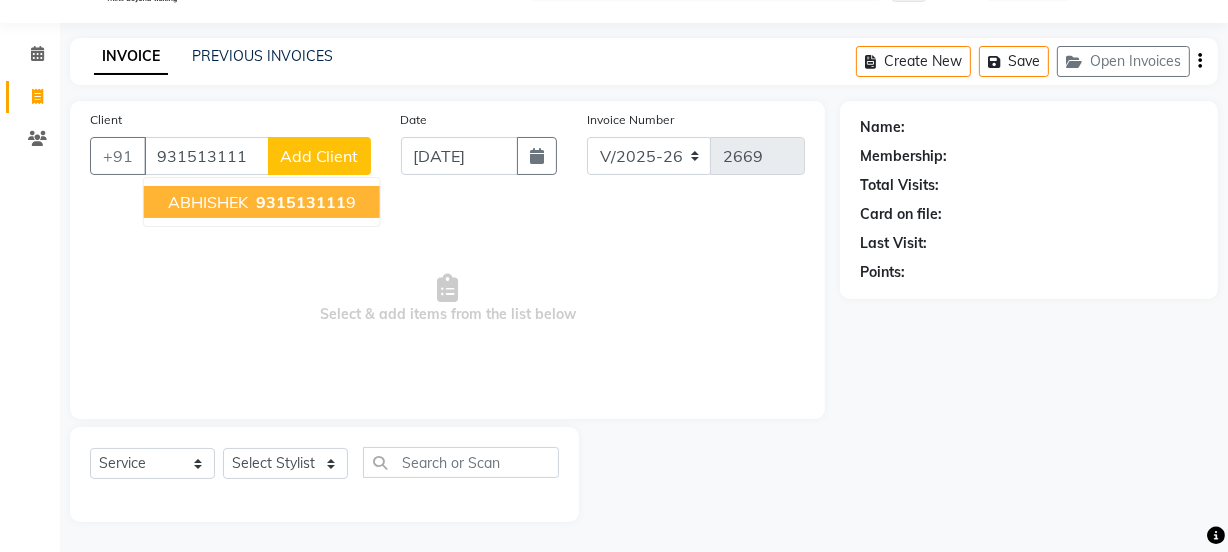 click on "931513111" at bounding box center (301, 202) 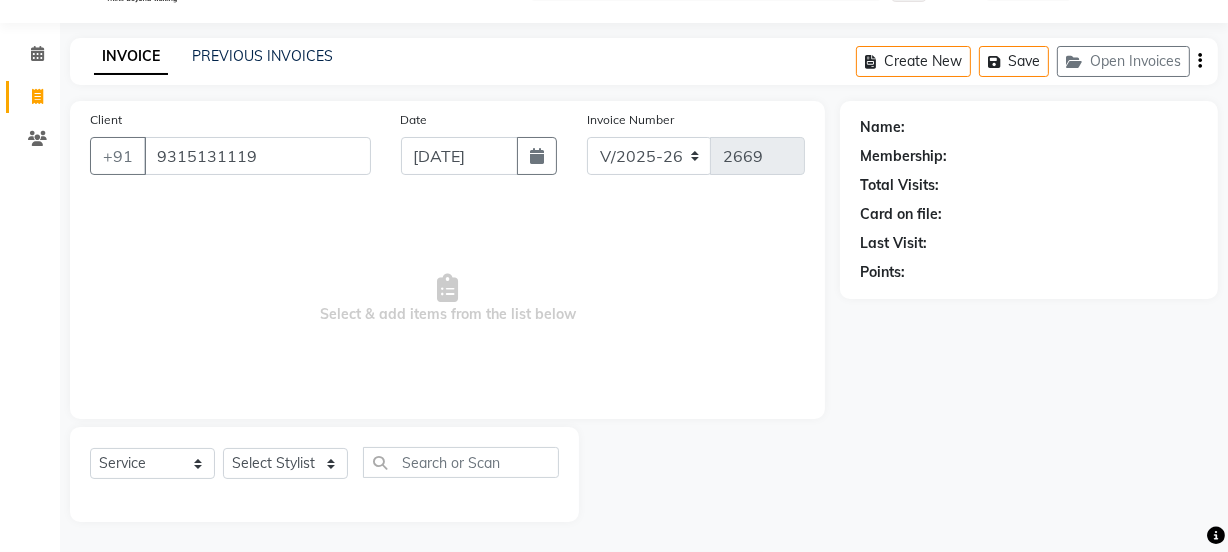 type on "9315131119" 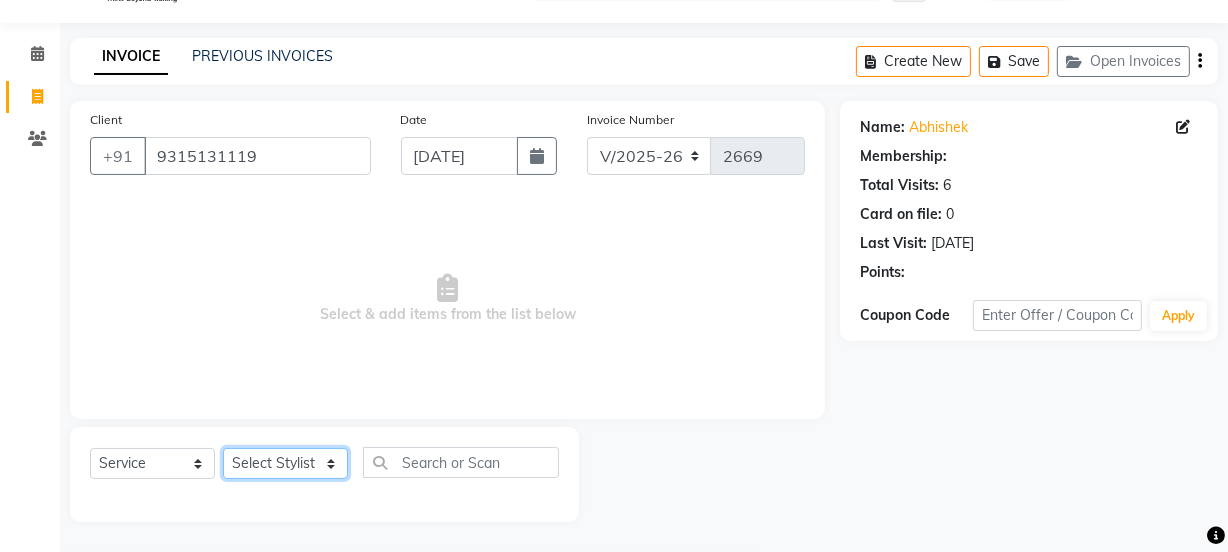 select on "1: Object" 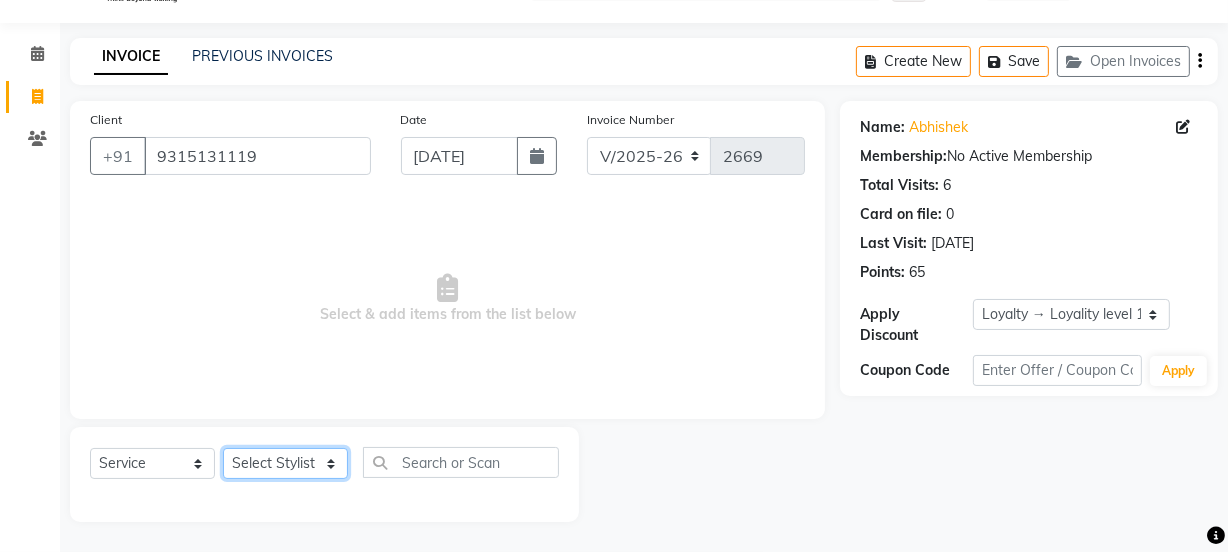 click on "Select Stylist Jyoti kaif Manager [PERSON_NAME] 2 Reception [PERSON_NAME] [PERSON_NAME] SUNNY [PERSON_NAME]" 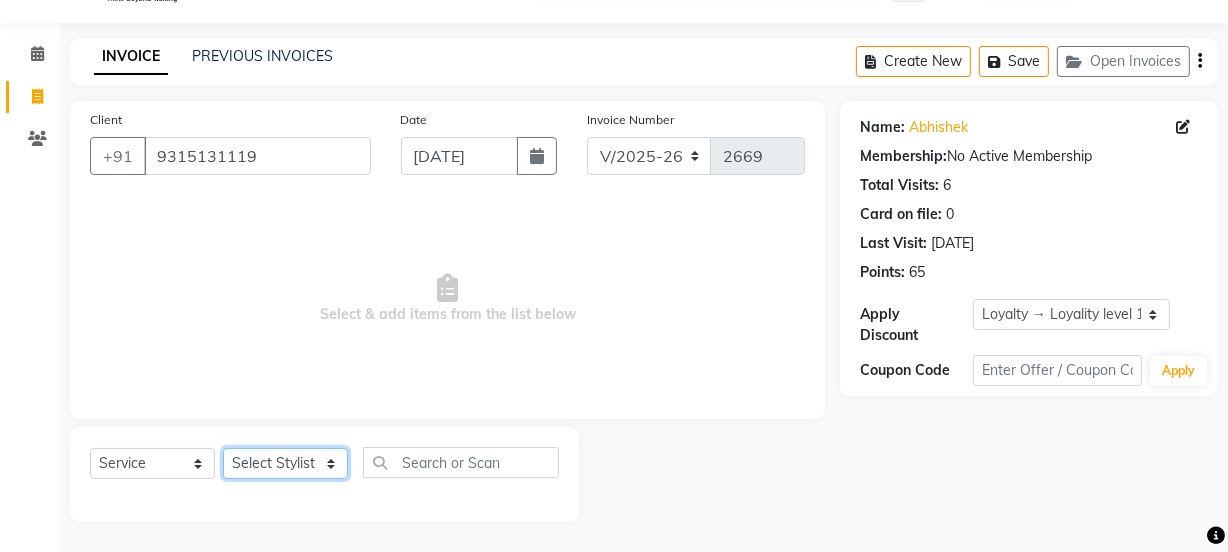 select on "79136" 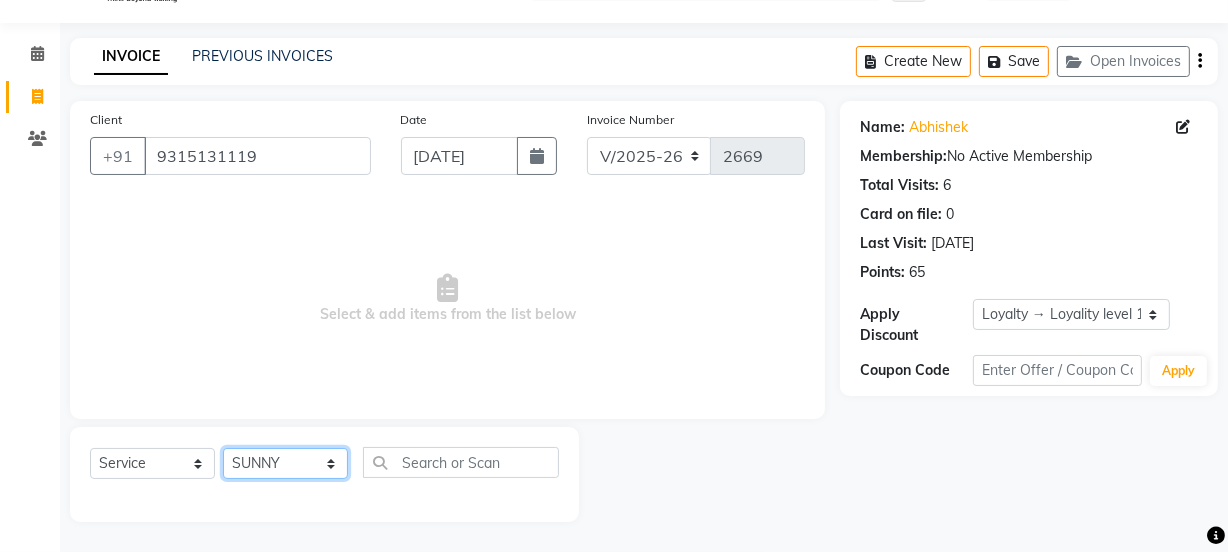 click on "Select Stylist Jyoti kaif Manager [PERSON_NAME] 2 Reception [PERSON_NAME] [PERSON_NAME] SUNNY [PERSON_NAME]" 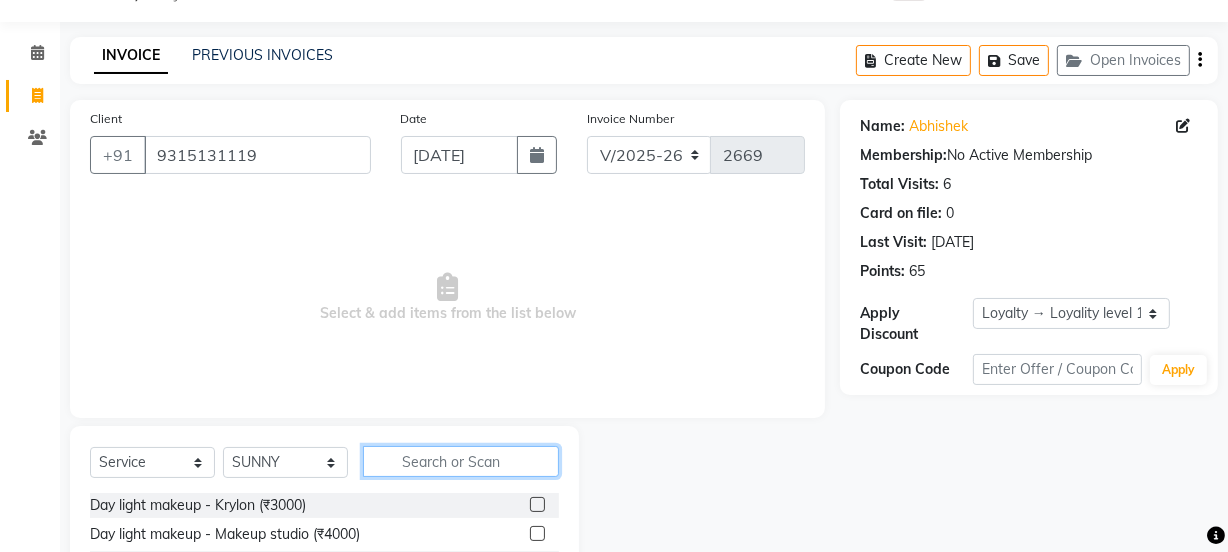 click 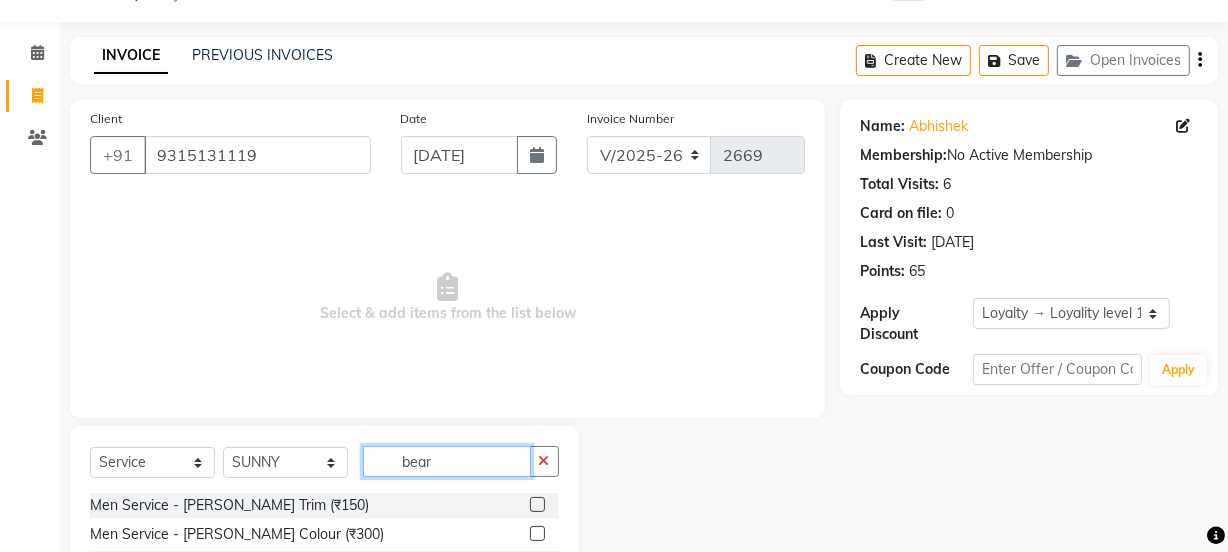 type on "bear" 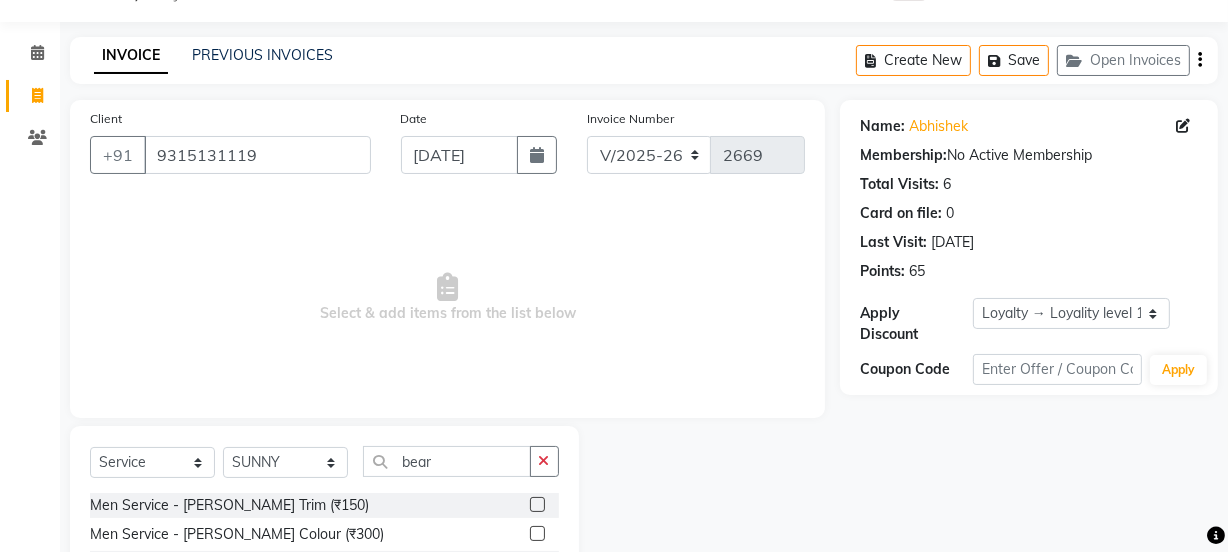 click 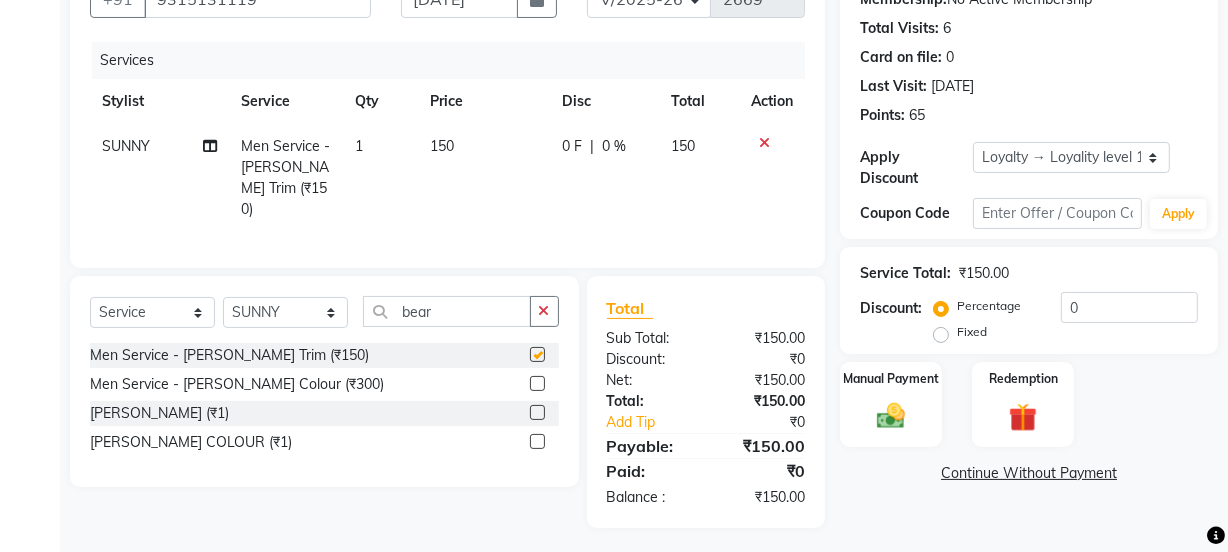 checkbox on "false" 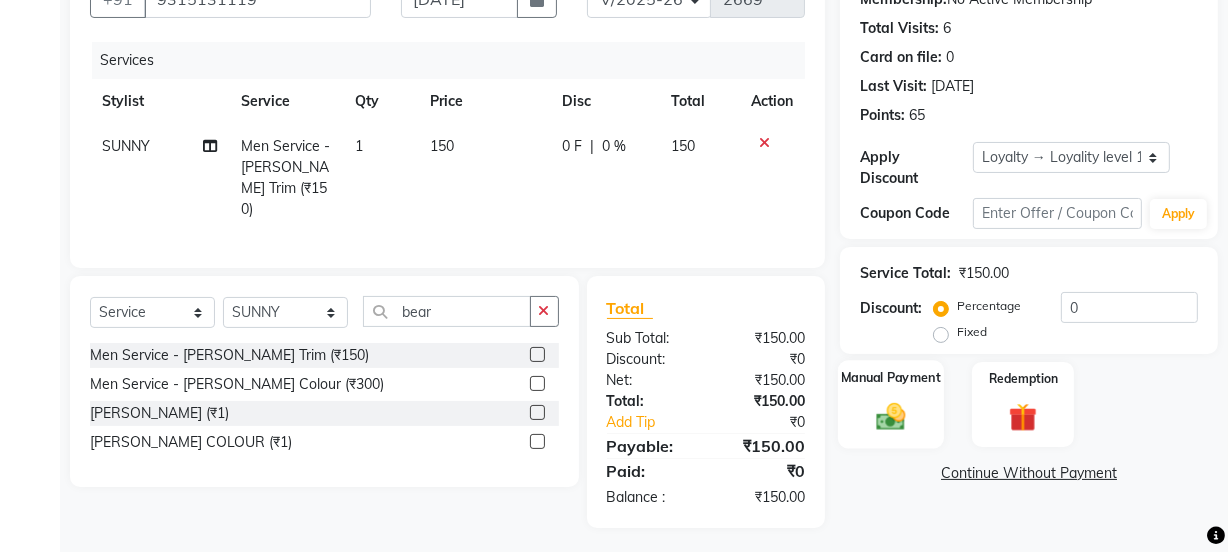 click on "Manual Payment" 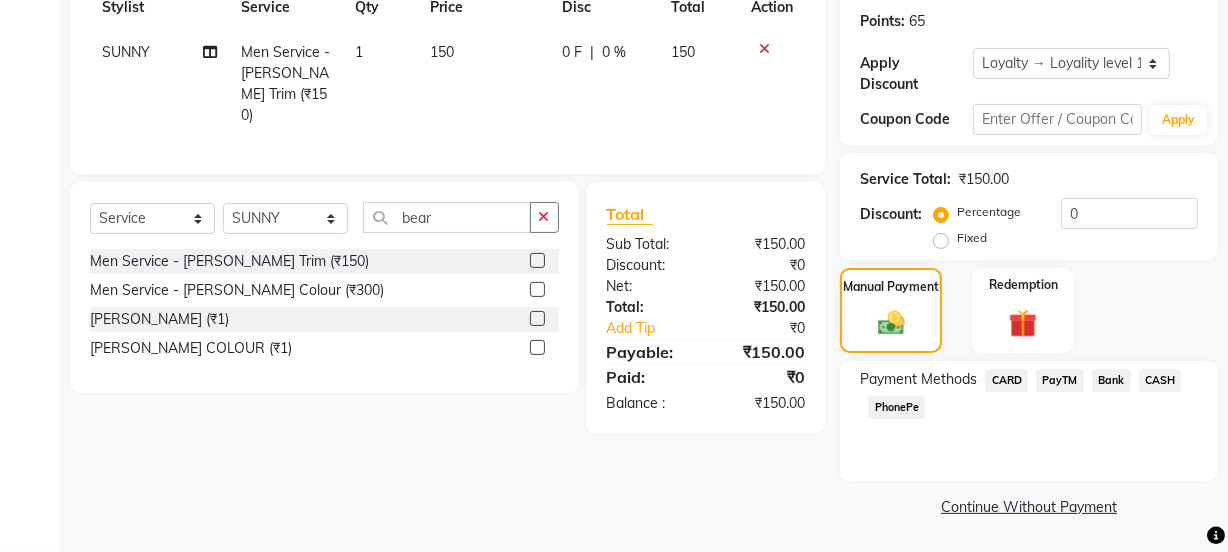 click on "PayTM" 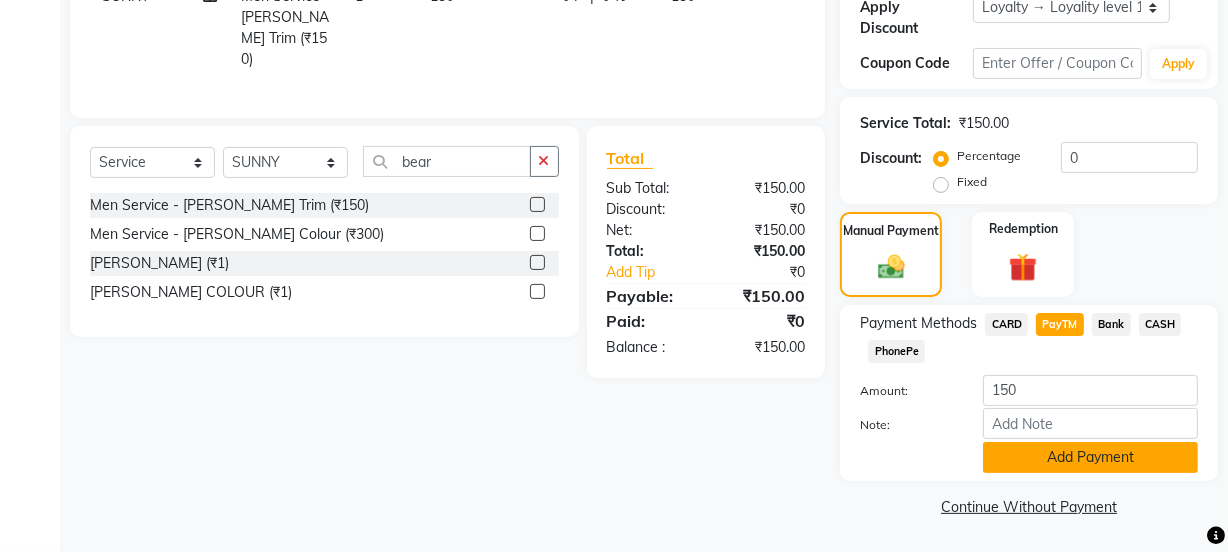 click on "Add Payment" 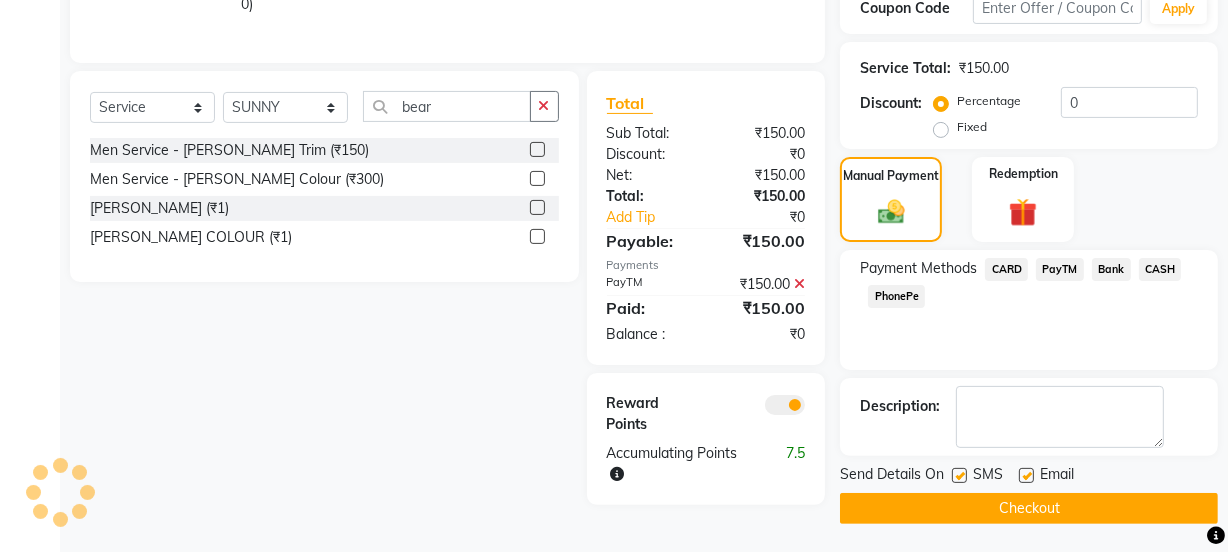 scroll, scrollTop: 412, scrollLeft: 0, axis: vertical 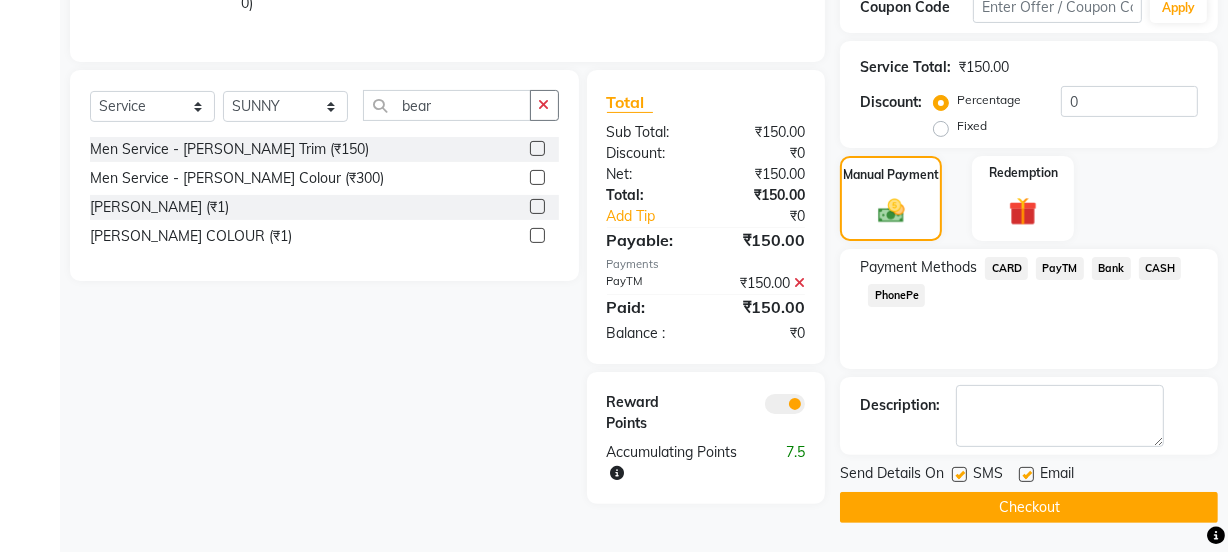 click on "Email" 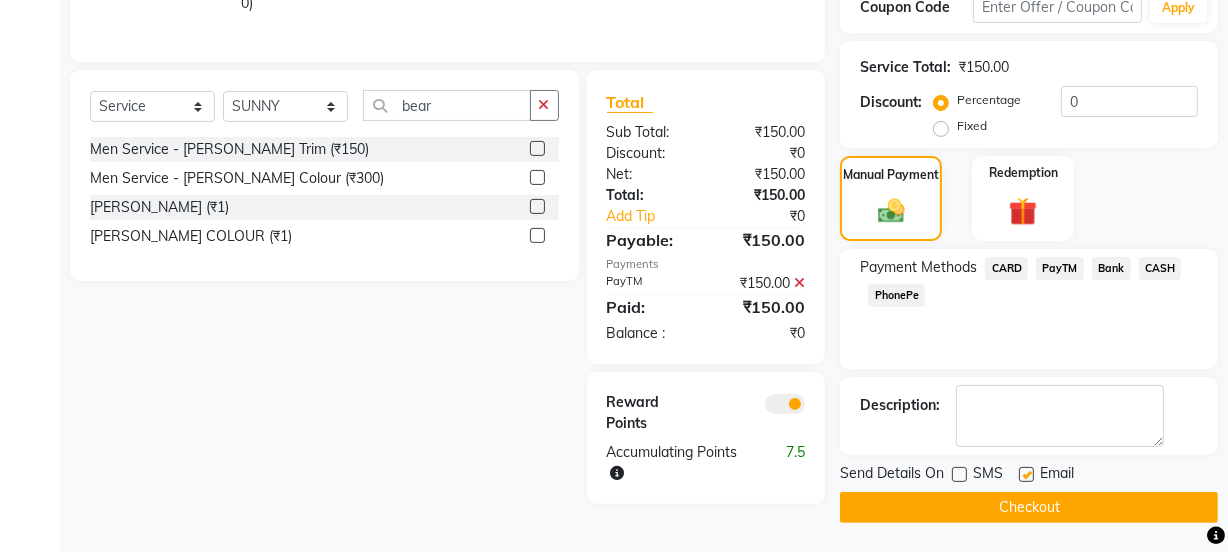 click 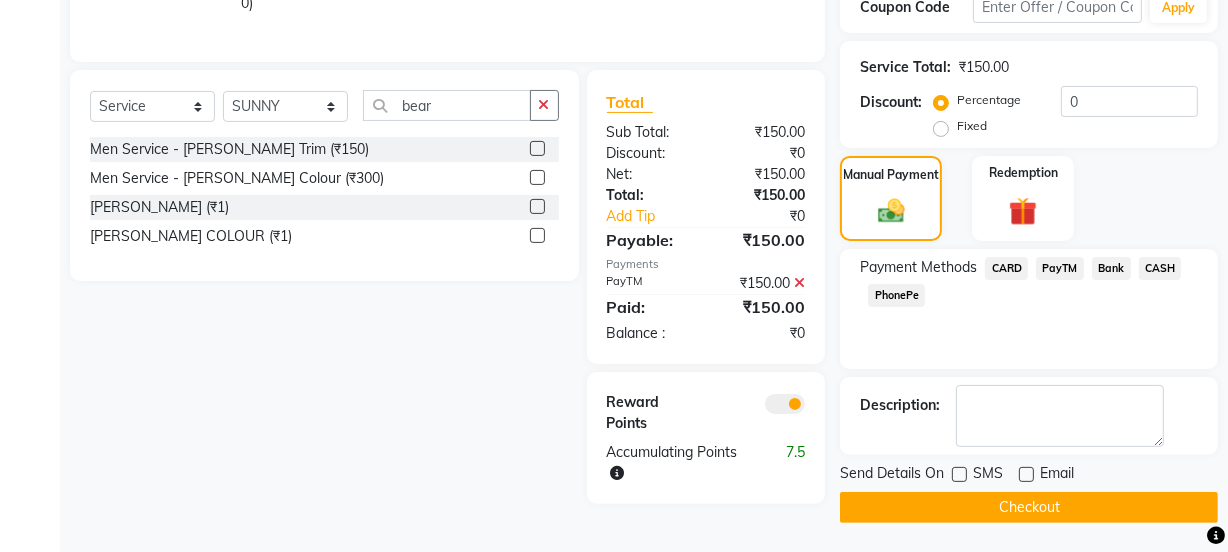 click on "Checkout" 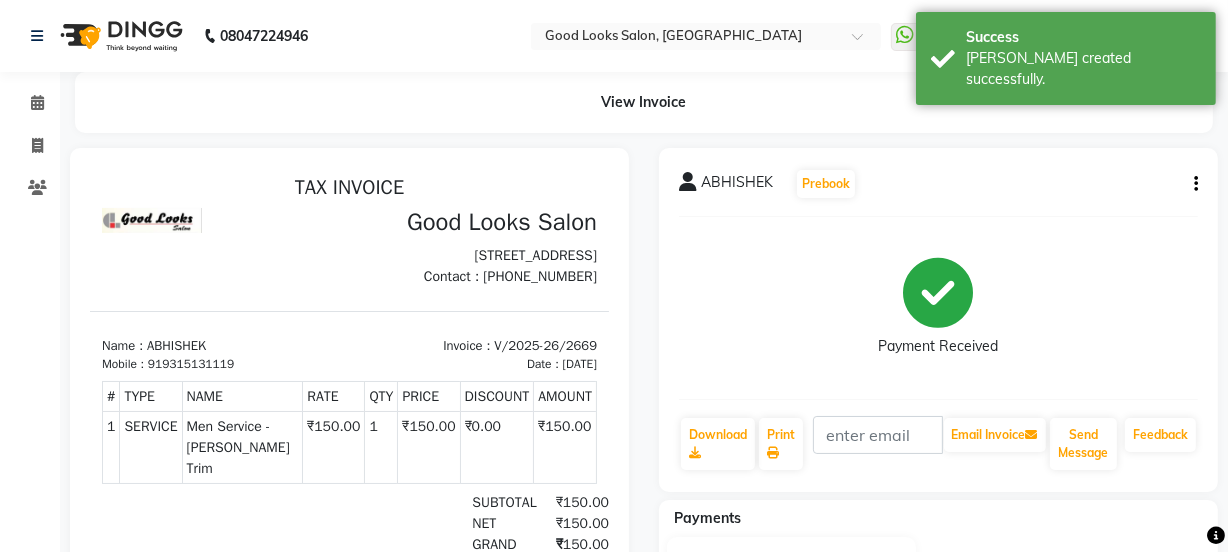 scroll, scrollTop: 0, scrollLeft: 0, axis: both 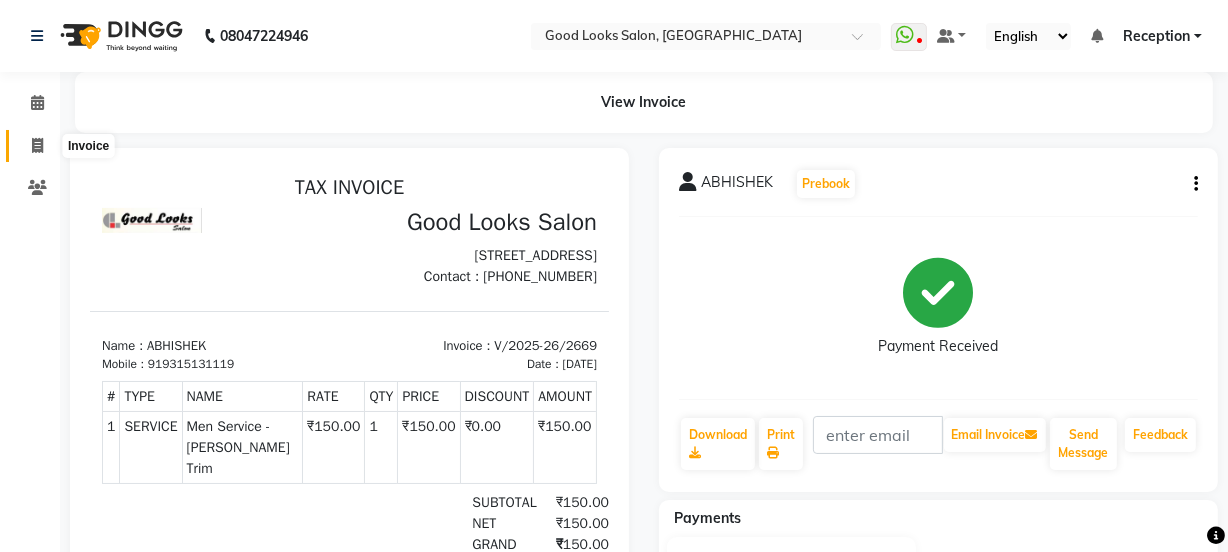click 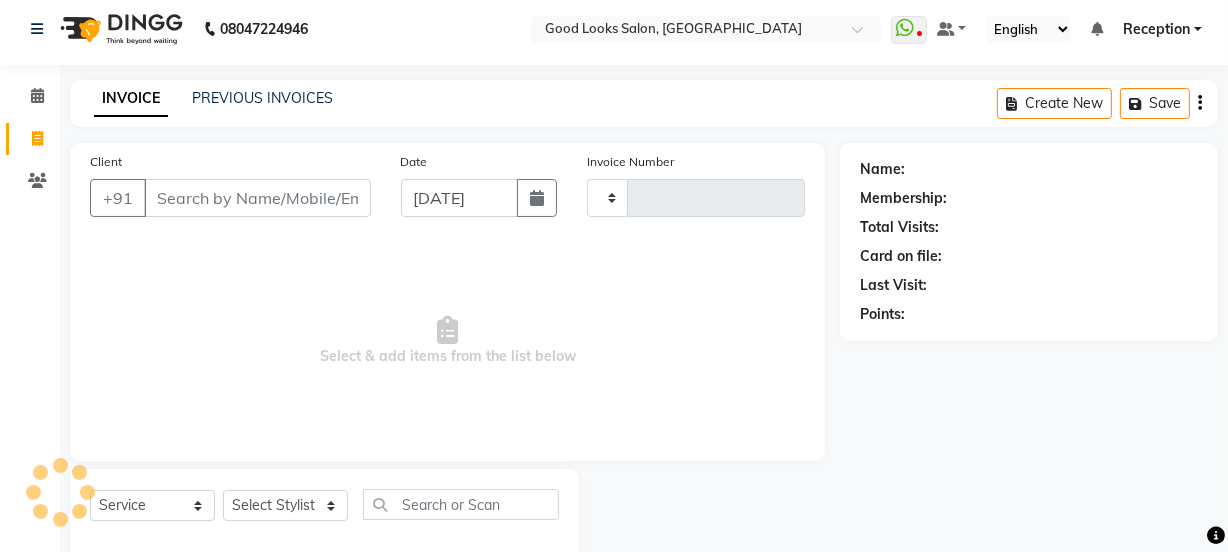 type on "2670" 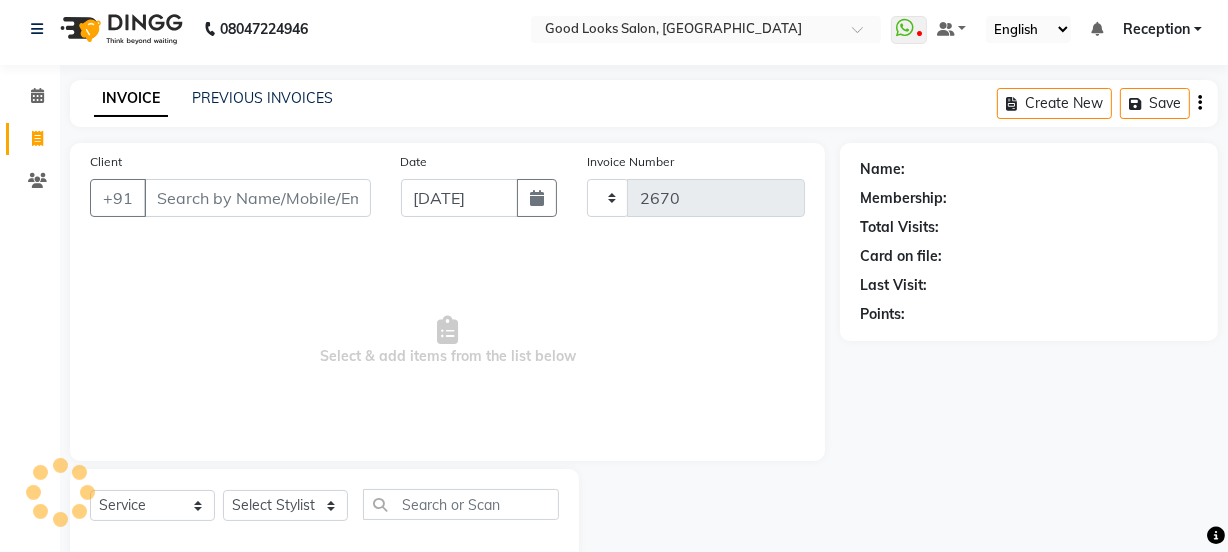 select on "4230" 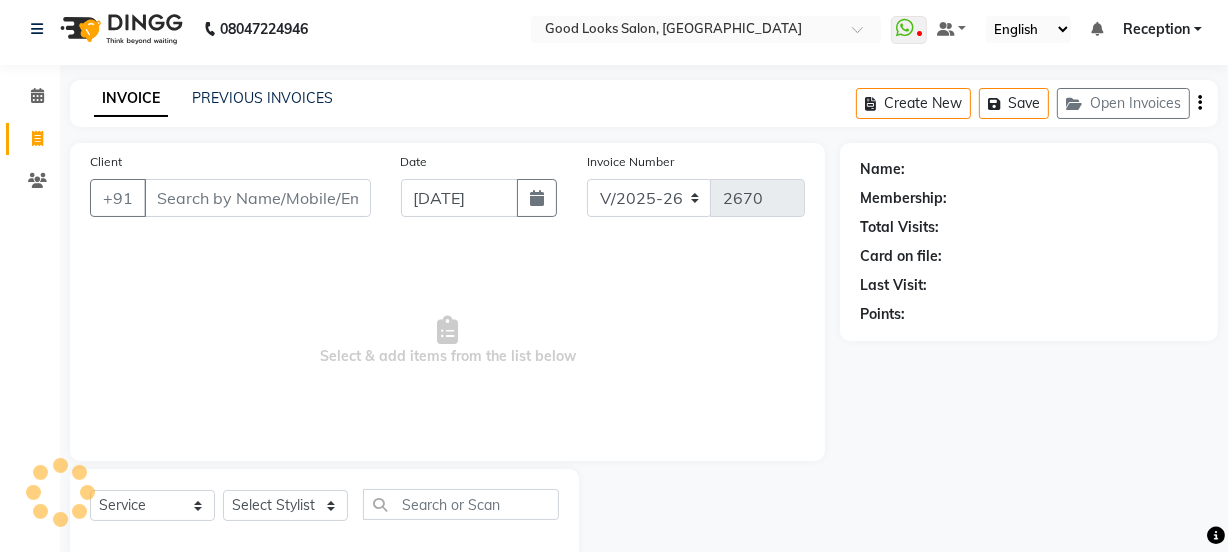 scroll, scrollTop: 50, scrollLeft: 0, axis: vertical 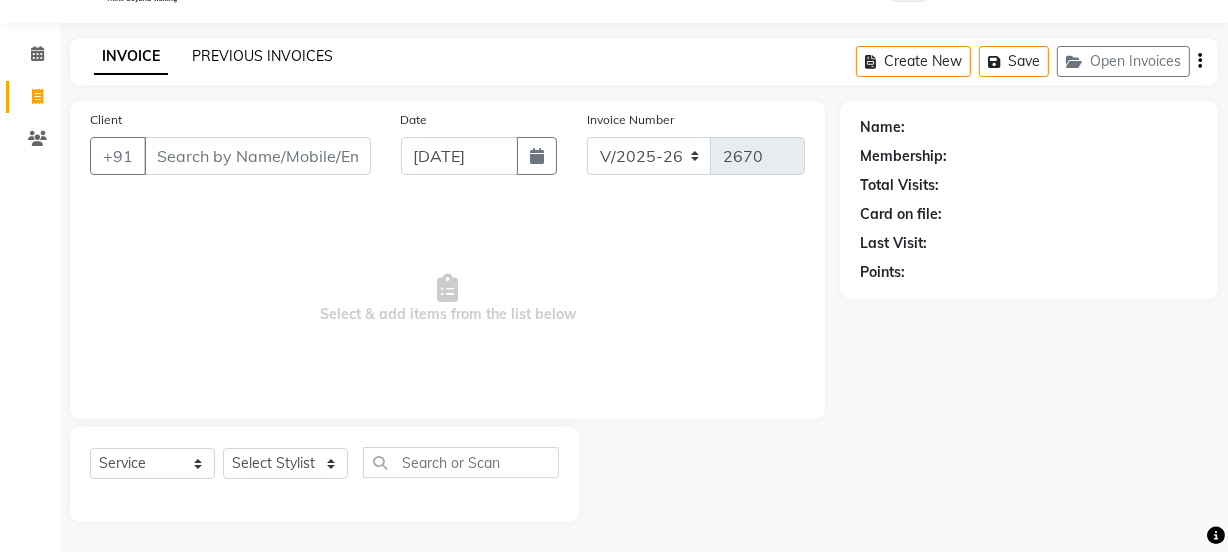 click on "PREVIOUS INVOICES" 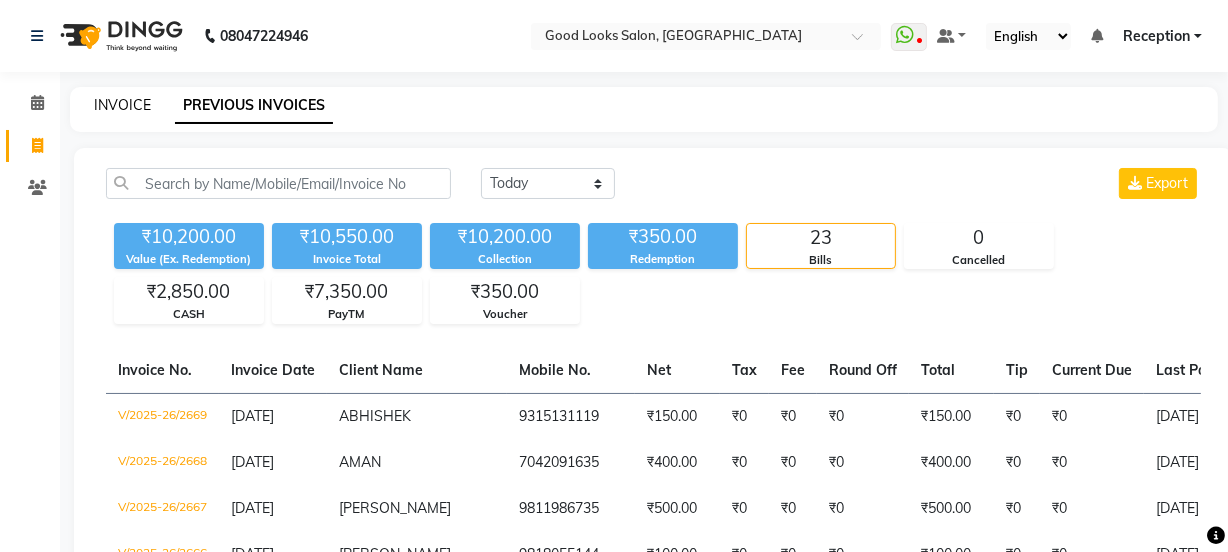click on "INVOICE" 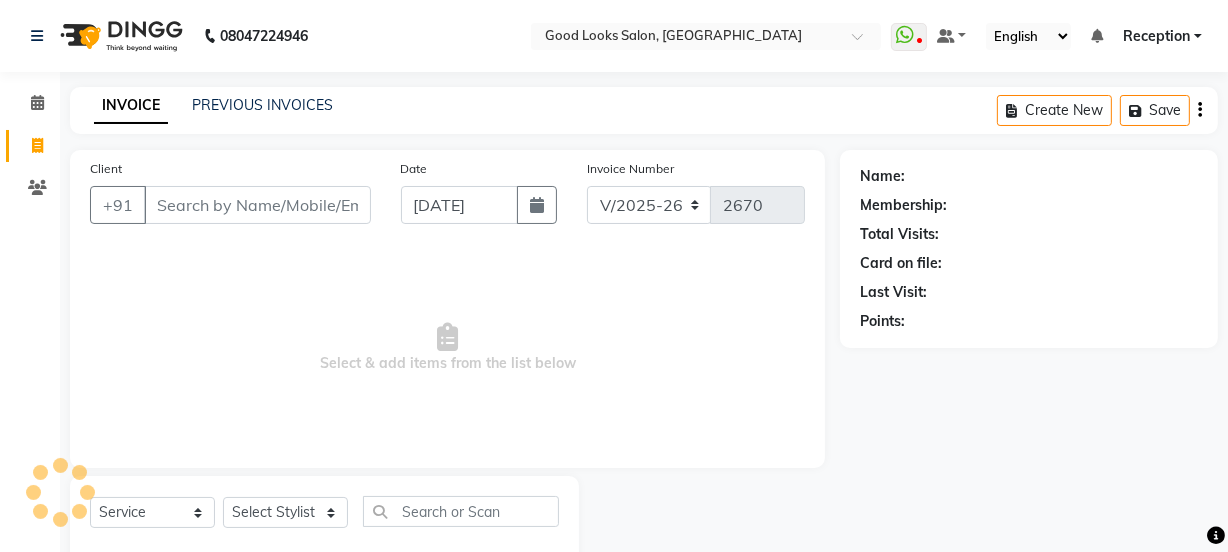scroll, scrollTop: 50, scrollLeft: 0, axis: vertical 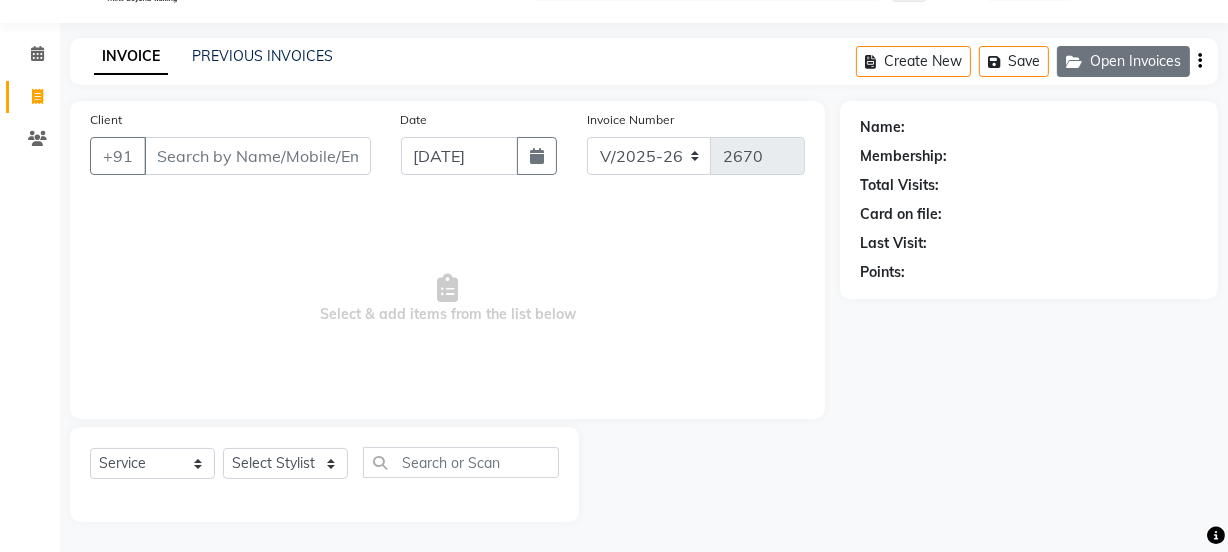 click on "Open Invoices" 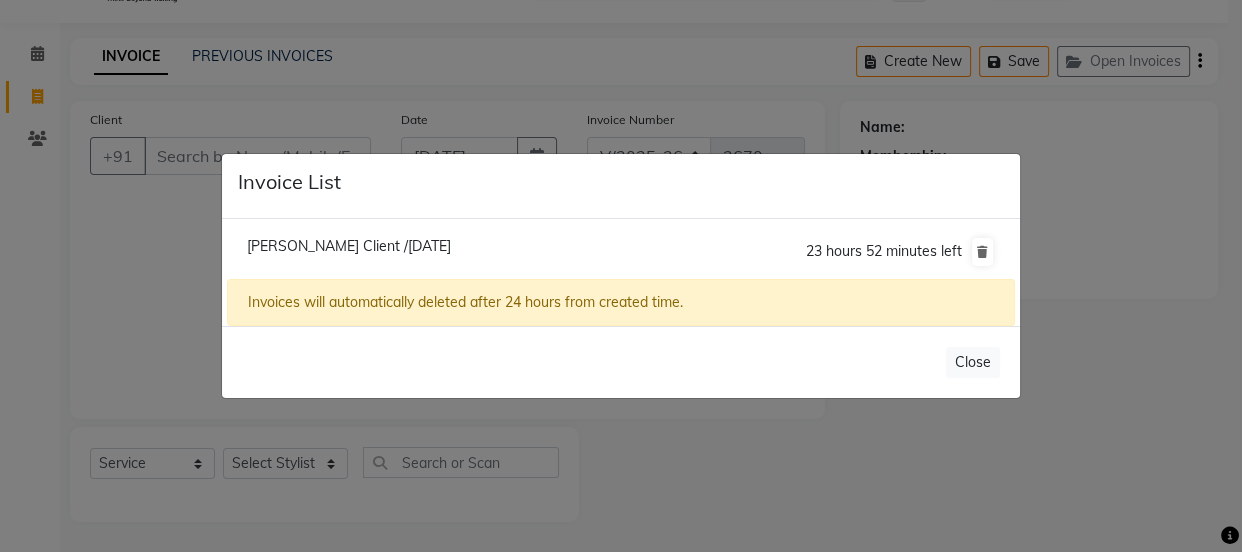 click on "Naresh Saam Client /13 July 2025  23 hours 52 minutes left" 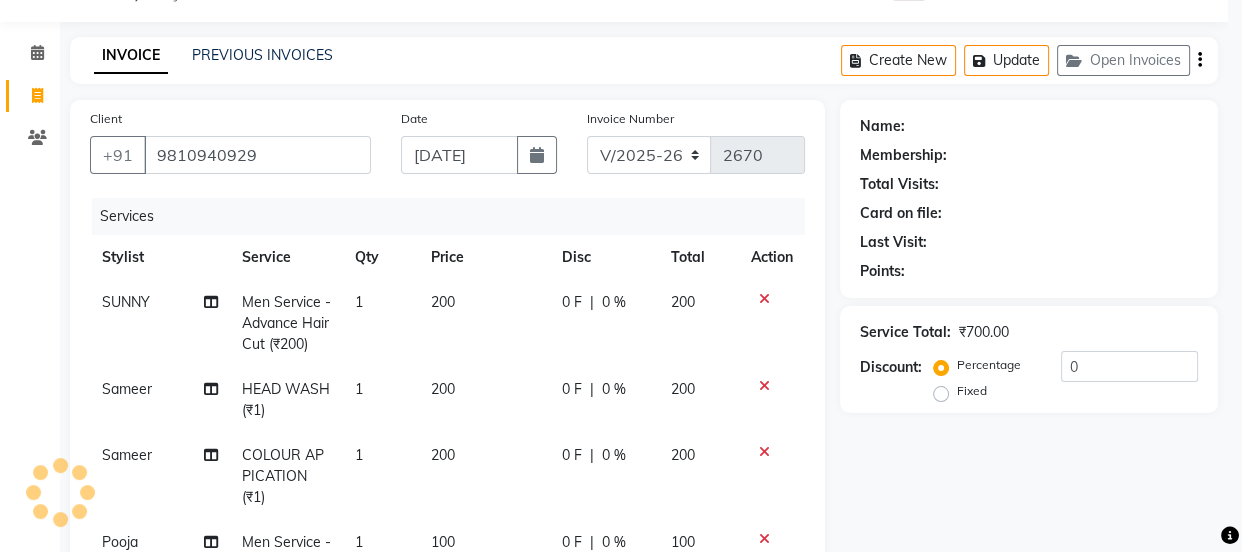 select on "1: Object" 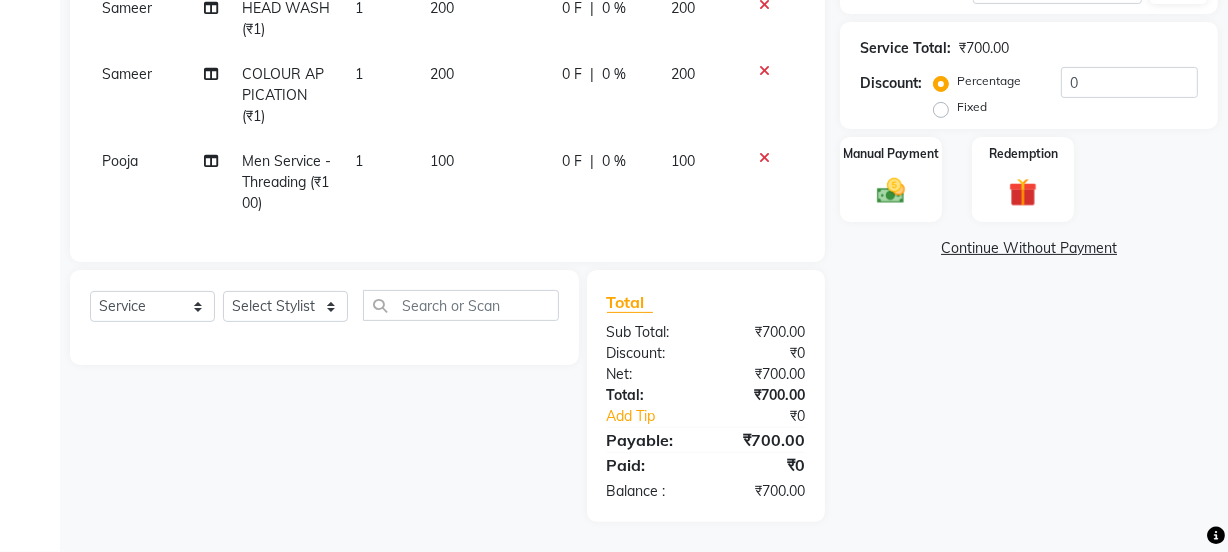 scroll, scrollTop: 0, scrollLeft: 0, axis: both 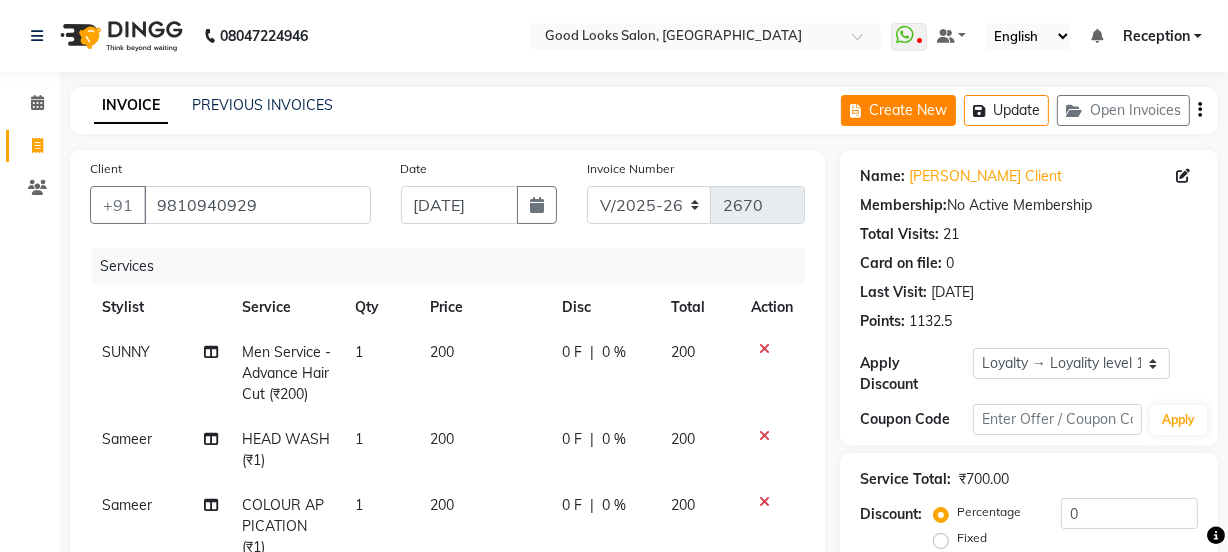 click on "Create New" 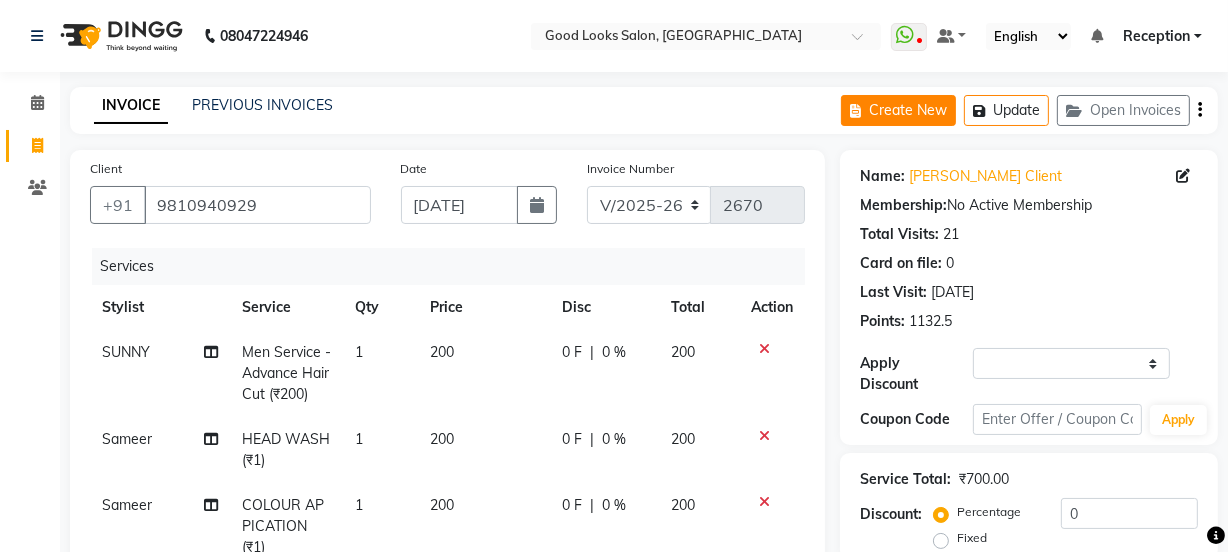select on "service" 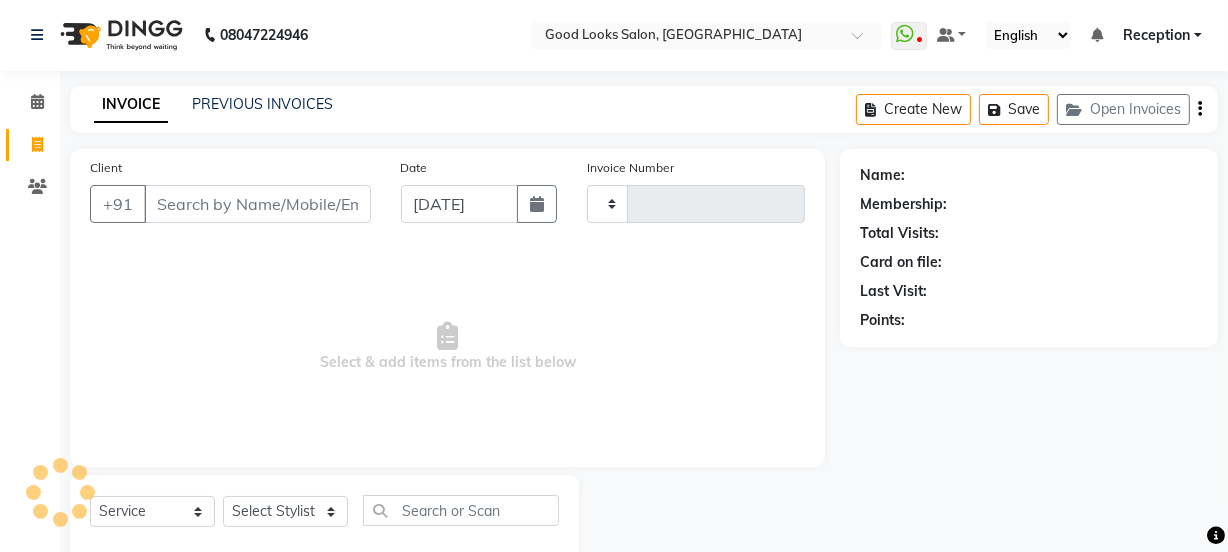 type on "2670" 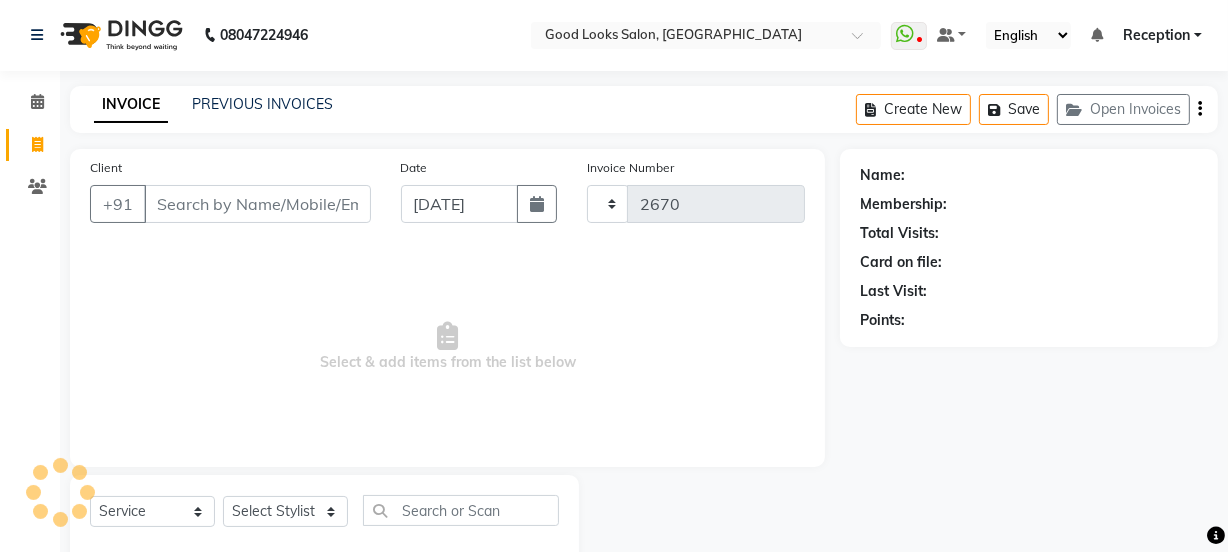 scroll, scrollTop: 50, scrollLeft: 0, axis: vertical 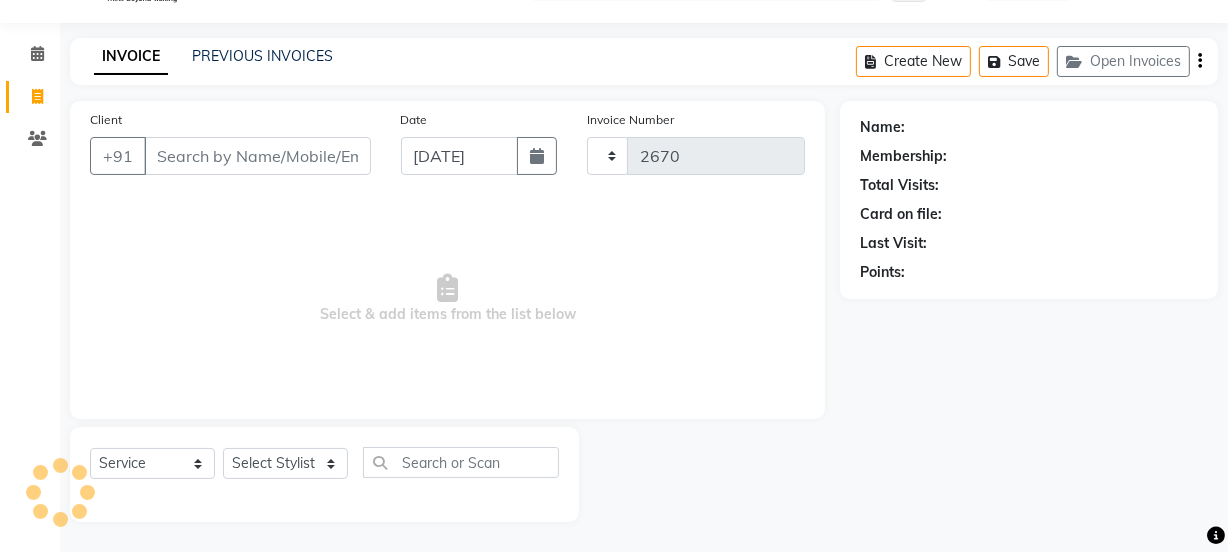 select on "4230" 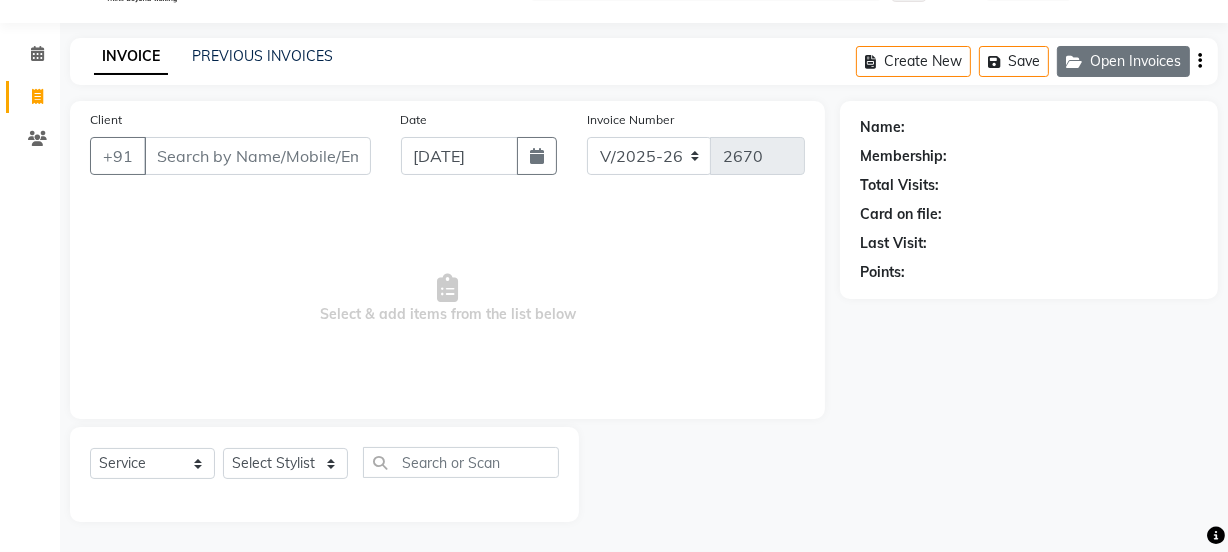 click on "Open Invoices" 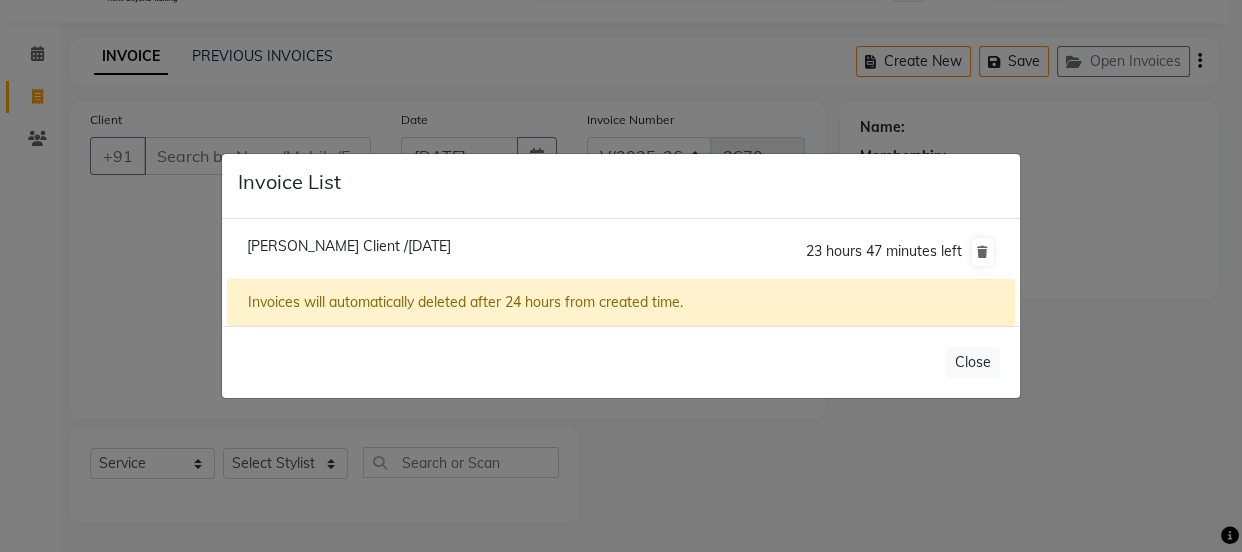 click on "Naresh Saam Client /13 July 2025" 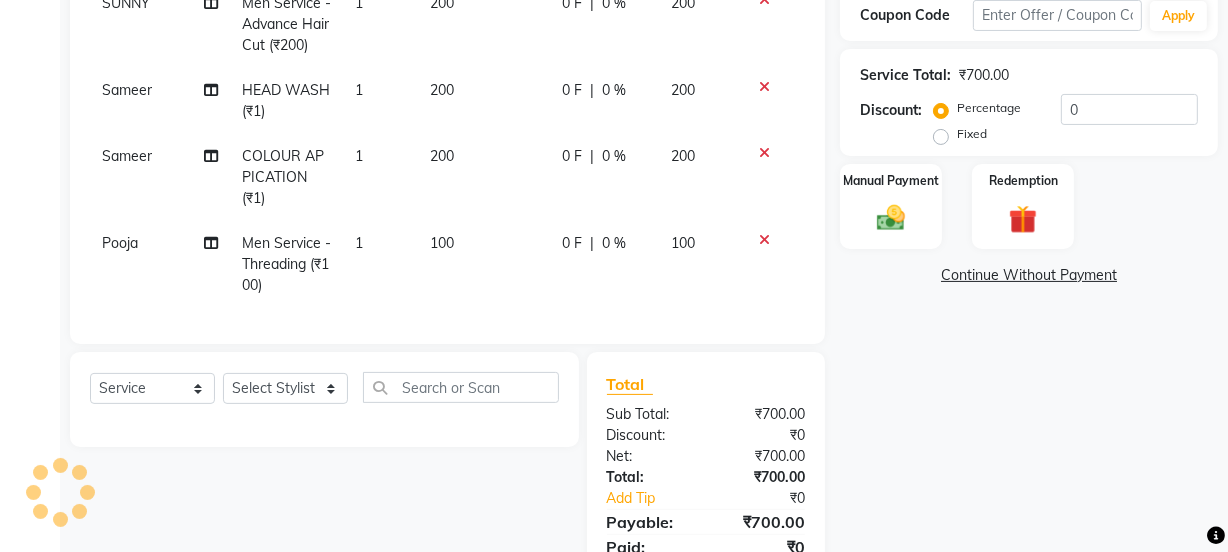 select on "1: Object" 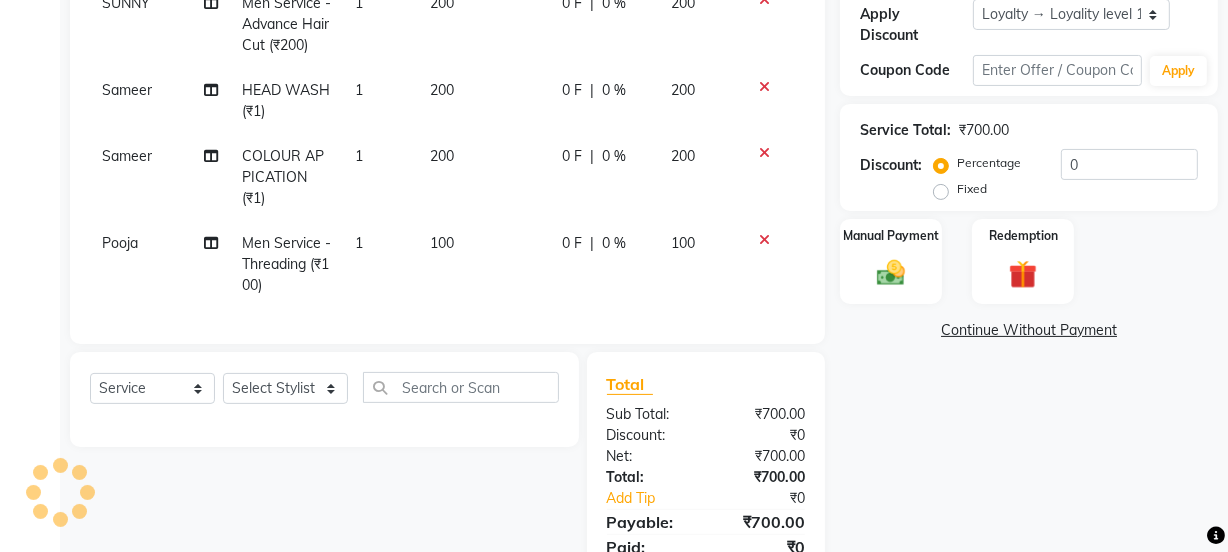 scroll, scrollTop: 445, scrollLeft: 0, axis: vertical 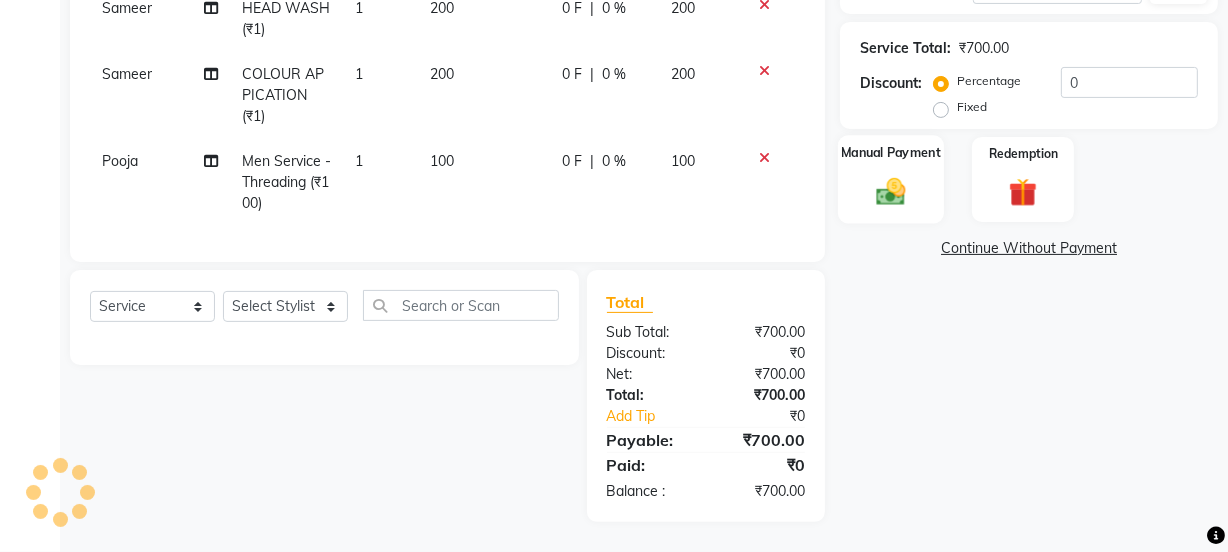 click on "Manual Payment" 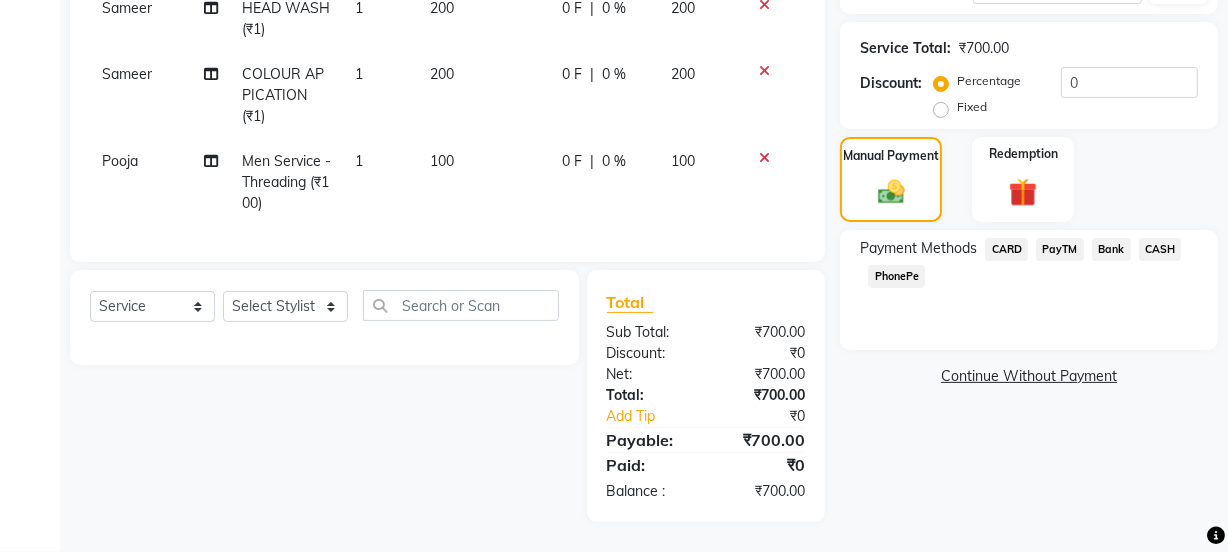 click on "CARD" 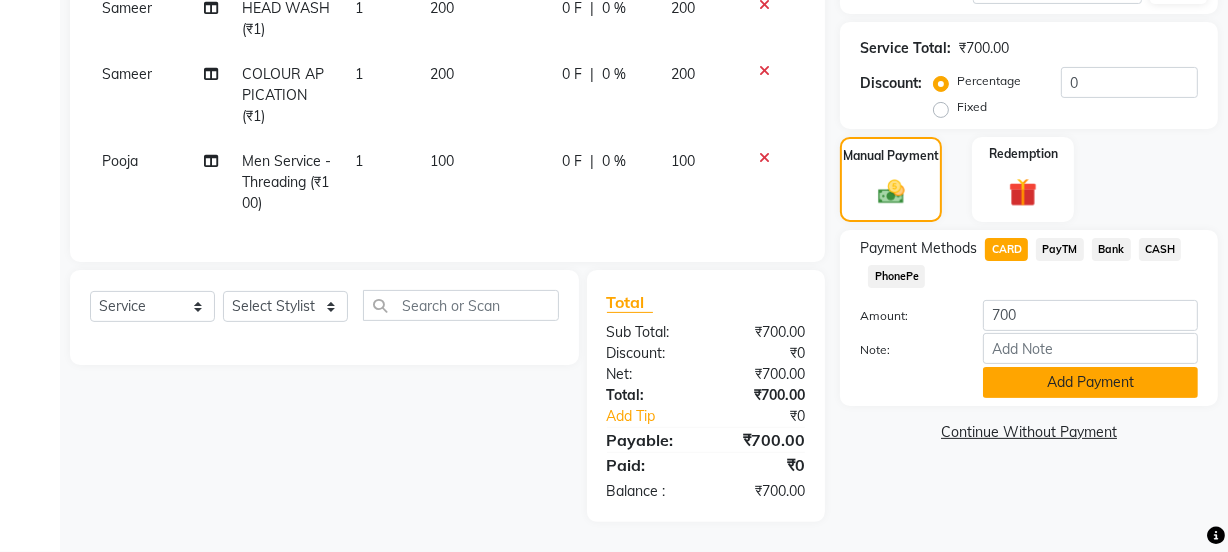 click on "Add Payment" 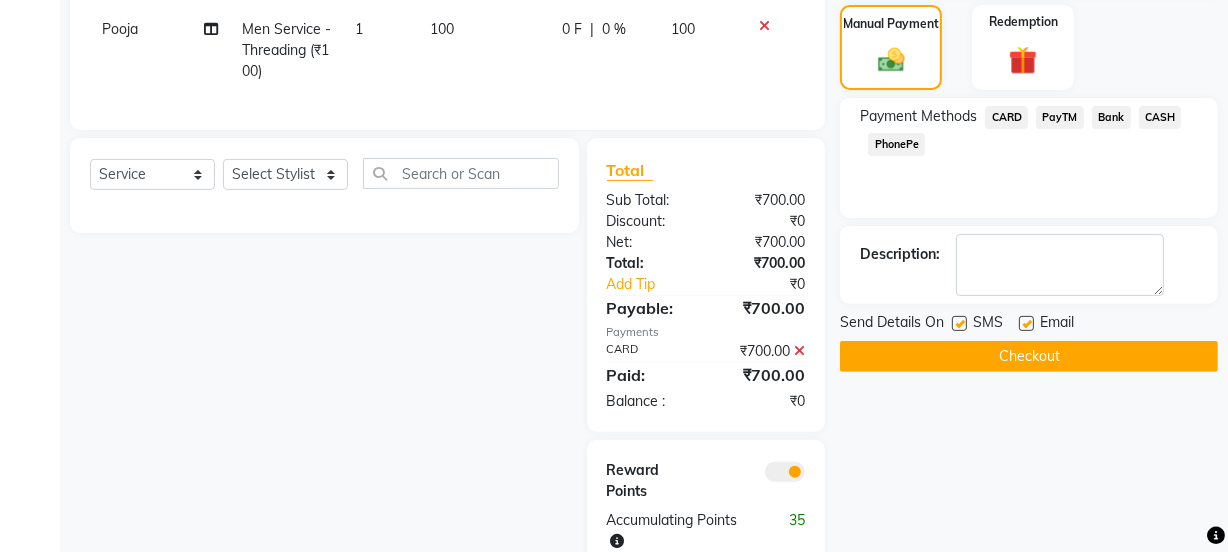 scroll, scrollTop: 627, scrollLeft: 0, axis: vertical 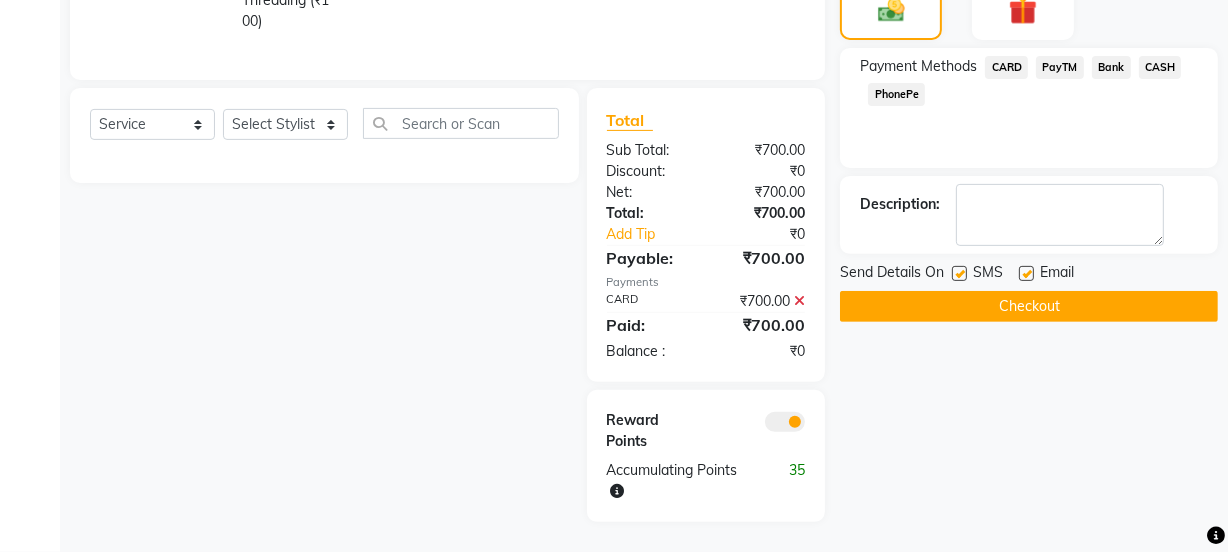 click 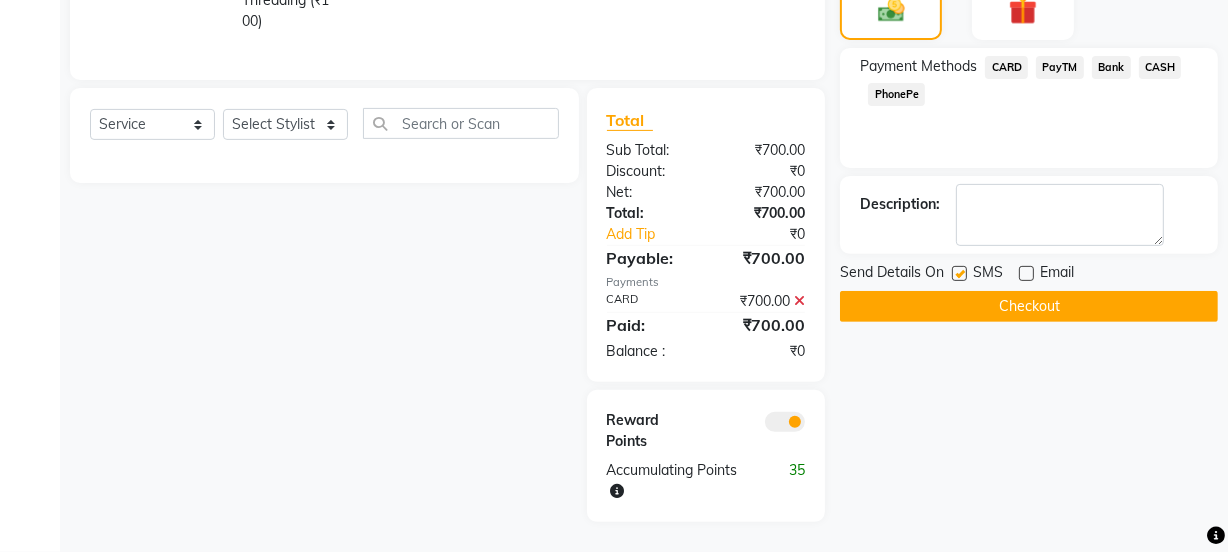 click 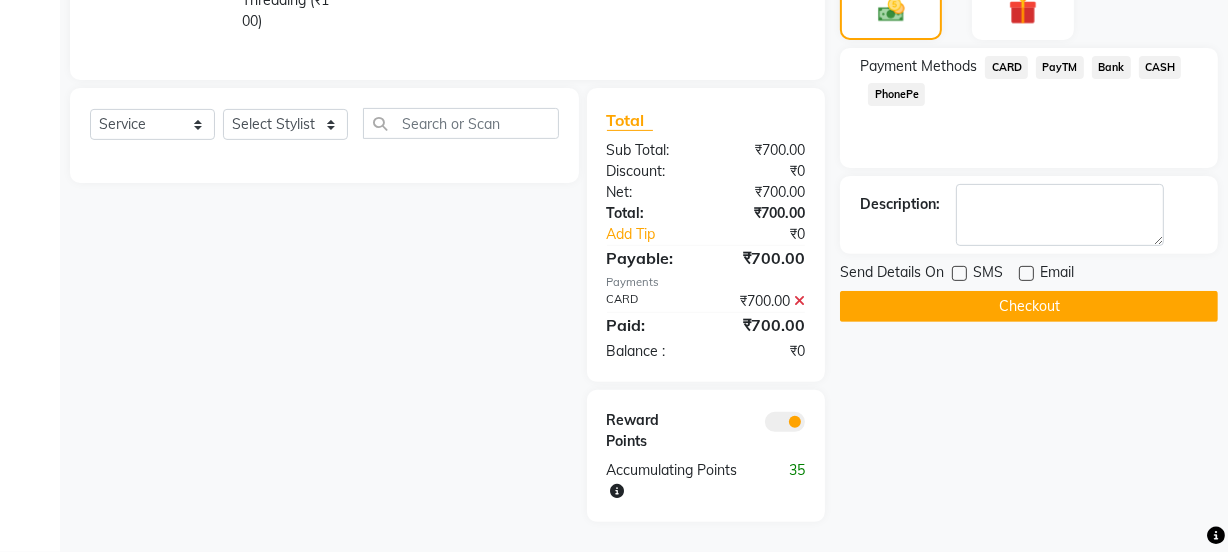 click on "Checkout" 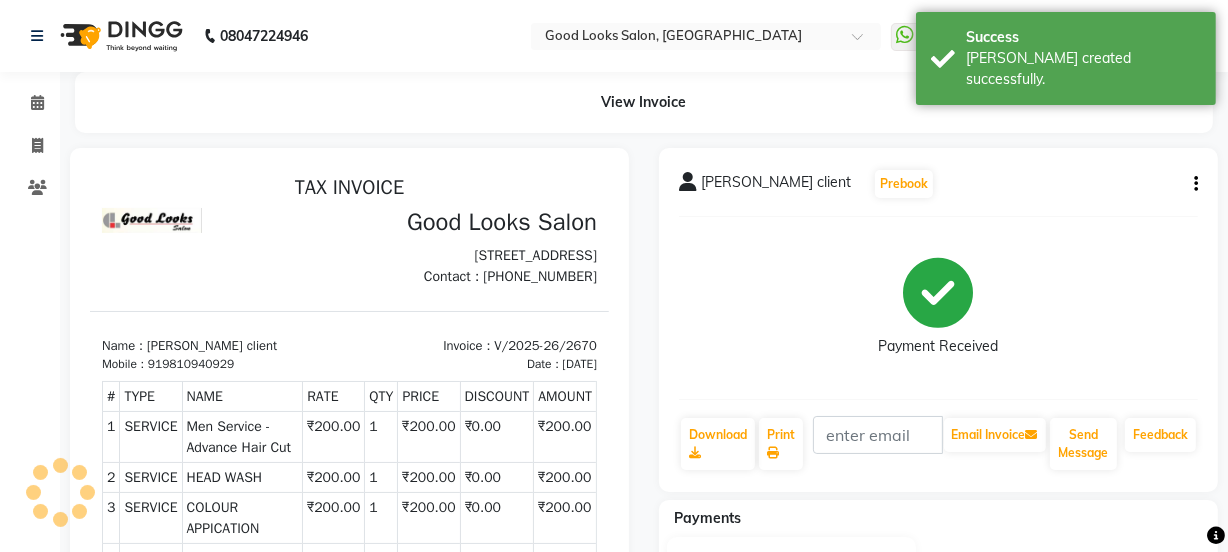 scroll, scrollTop: 0, scrollLeft: 0, axis: both 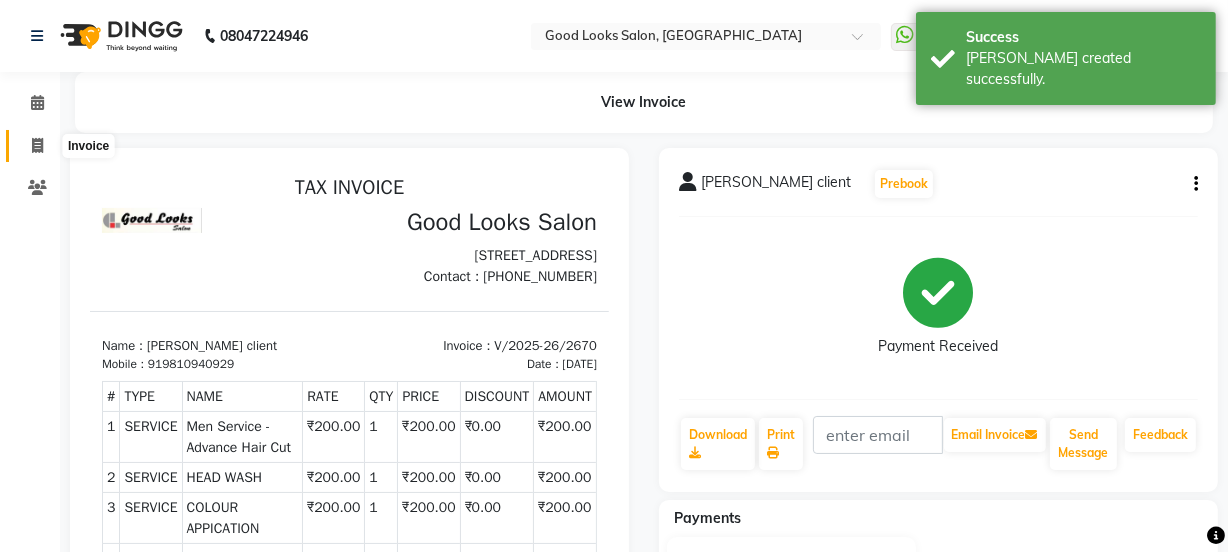 click 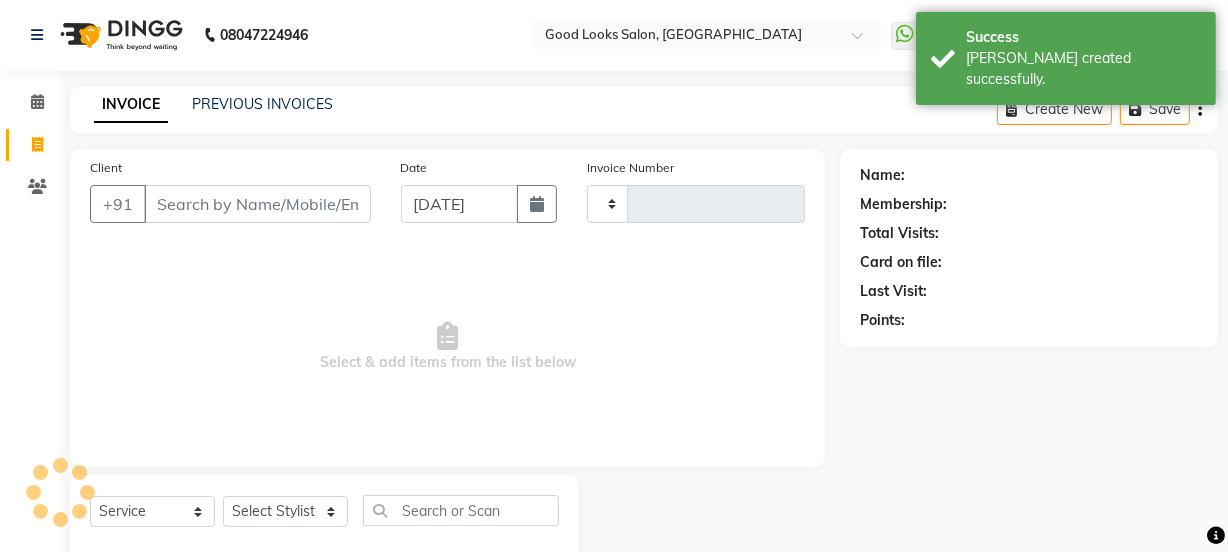 type on "2671" 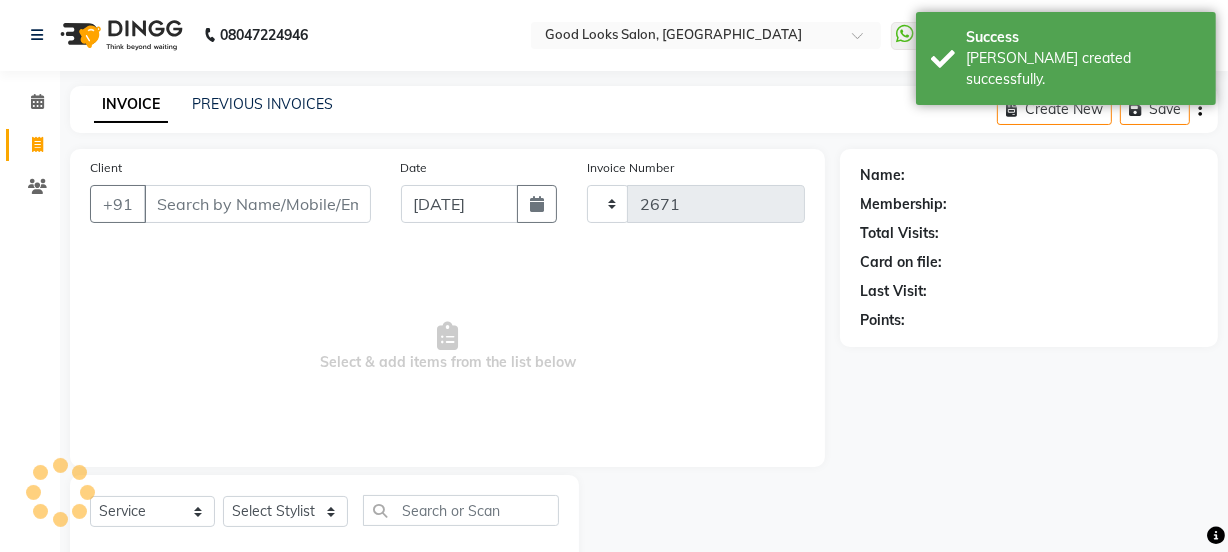 scroll, scrollTop: 50, scrollLeft: 0, axis: vertical 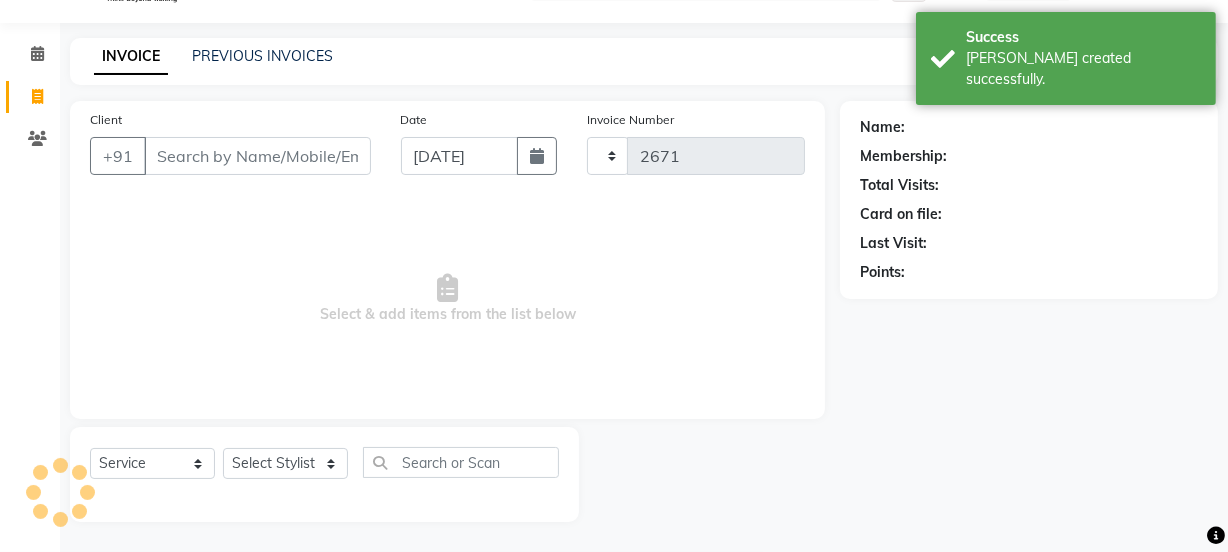 select on "4230" 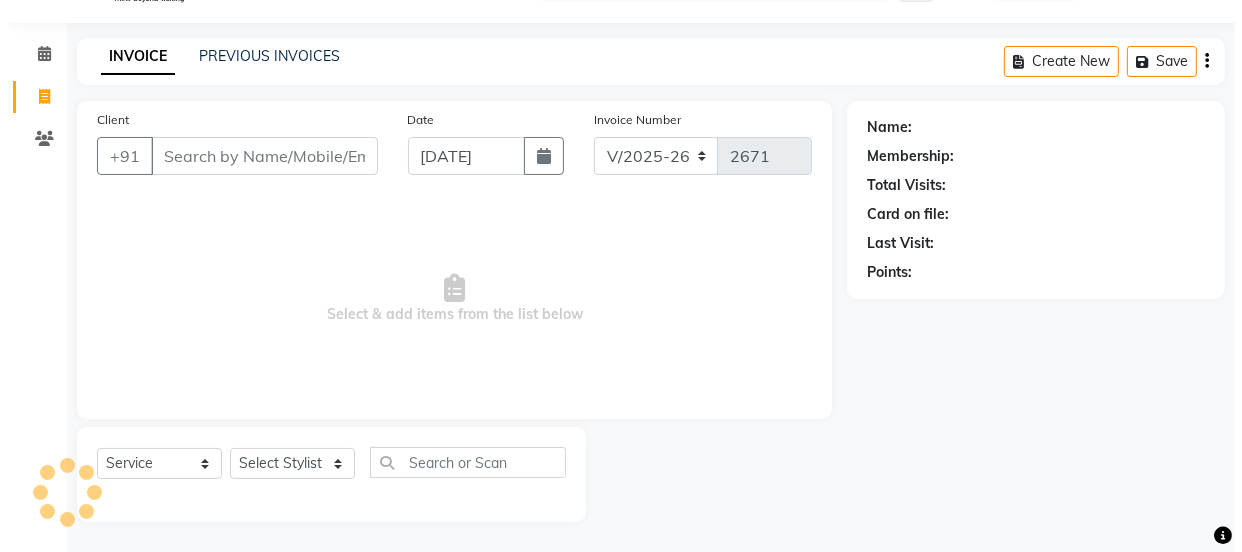 scroll, scrollTop: 0, scrollLeft: 0, axis: both 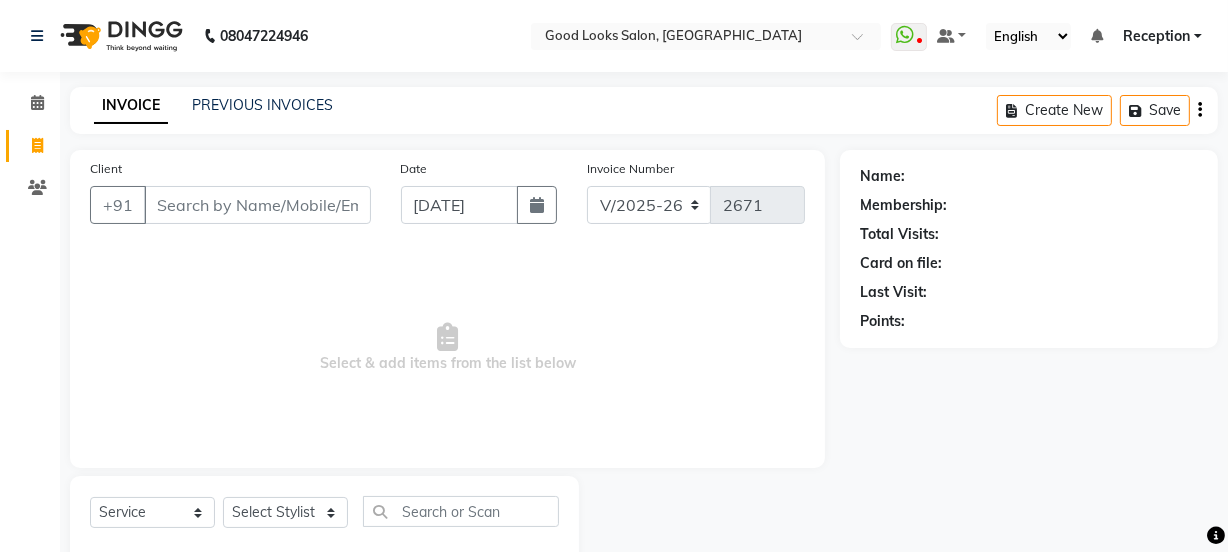 click on "Reception" at bounding box center [1156, 36] 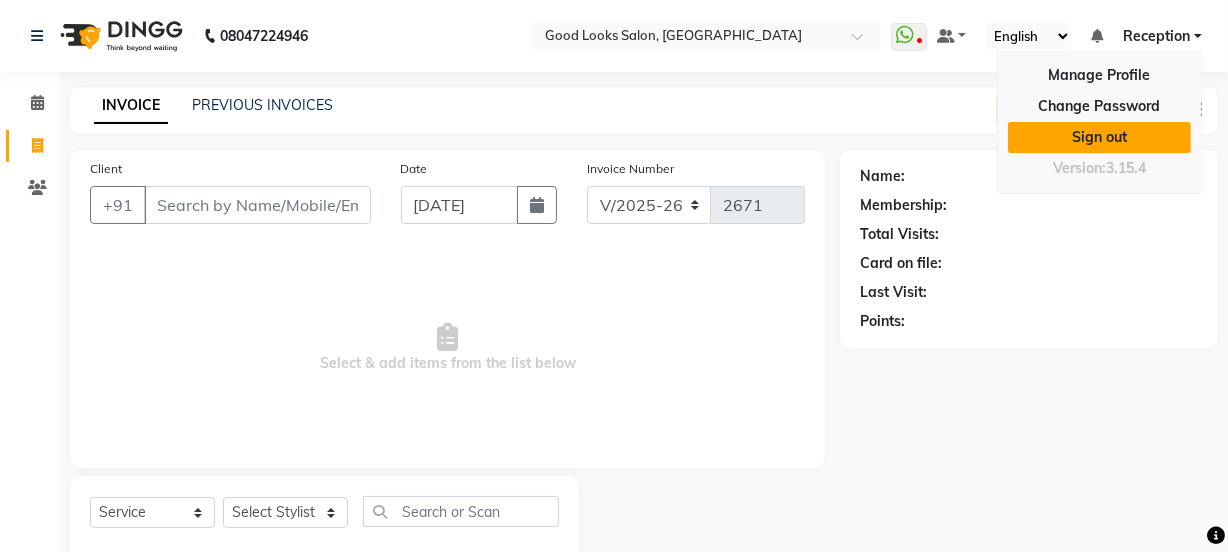 click on "Sign out" at bounding box center [1099, 137] 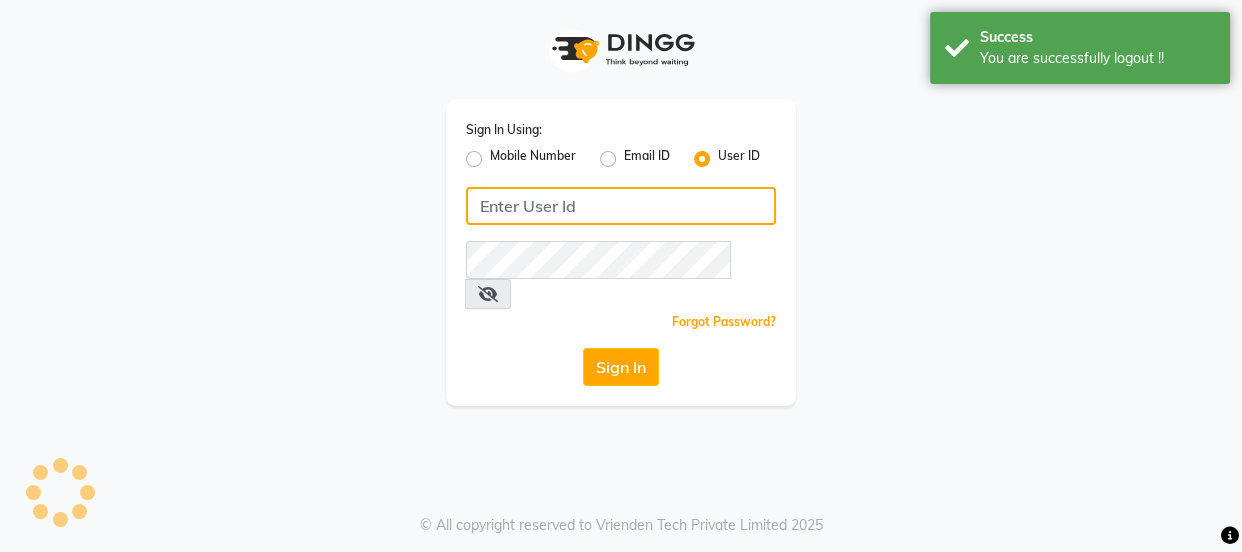 type on "8532836314" 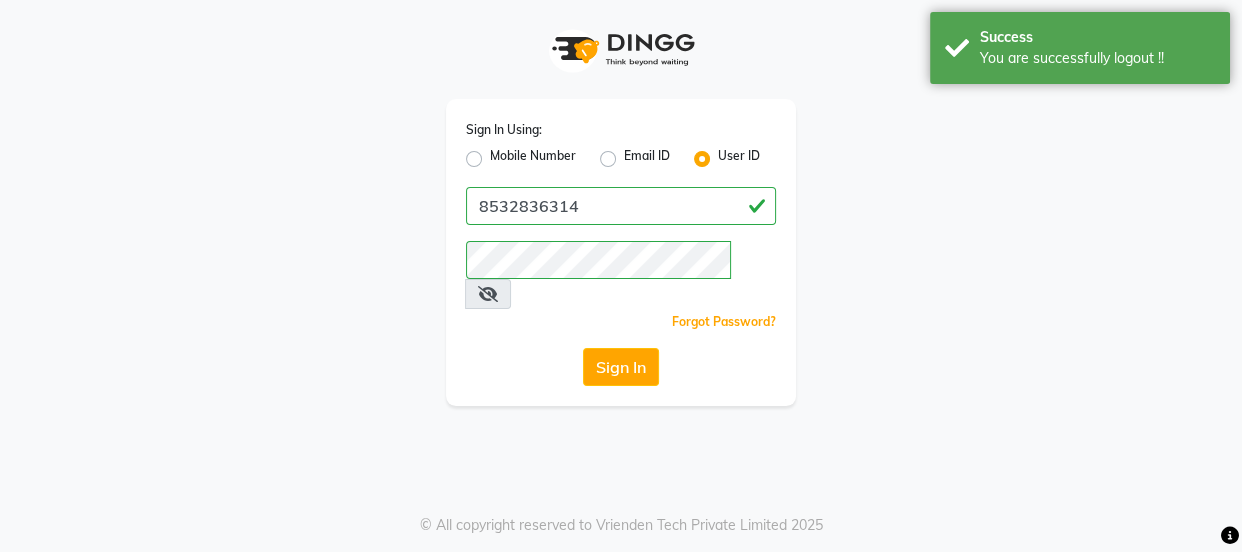 click on "Mobile Number" 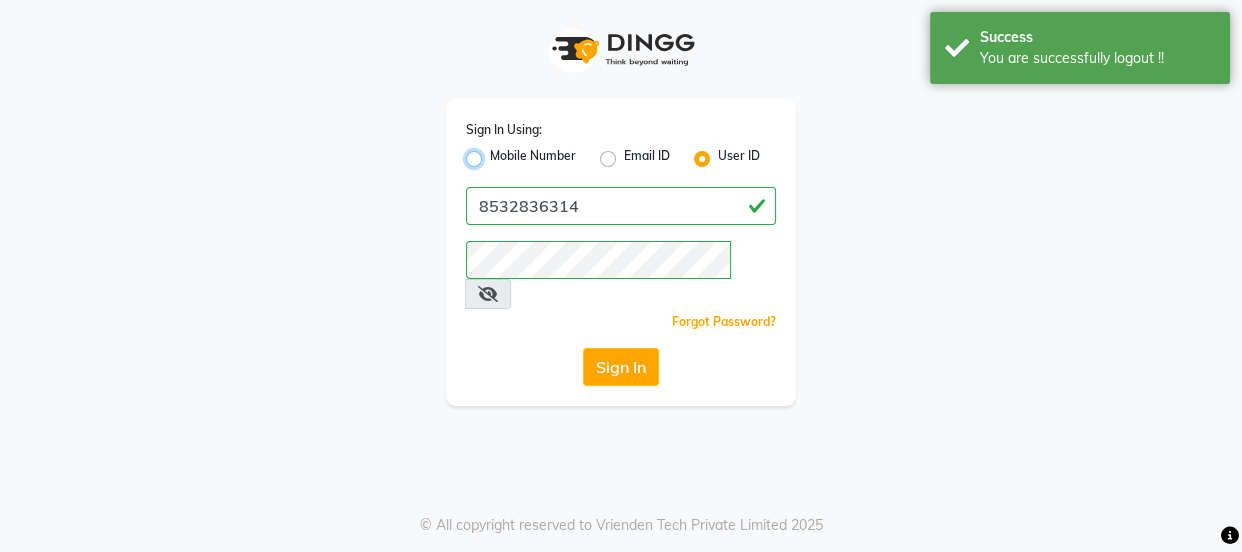 click on "Mobile Number" at bounding box center (496, 153) 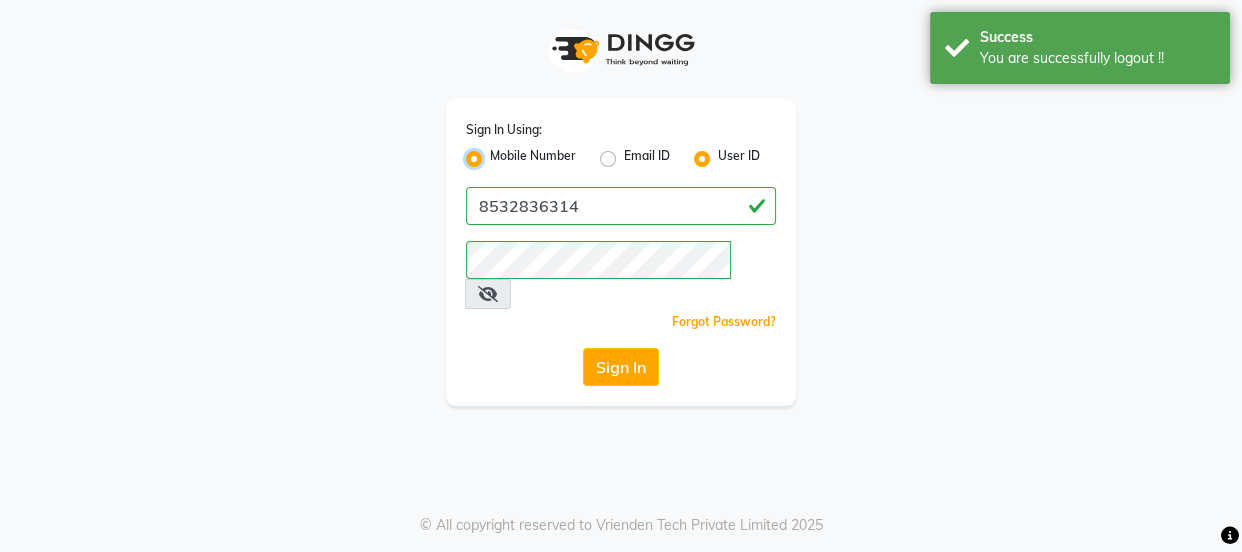 radio on "false" 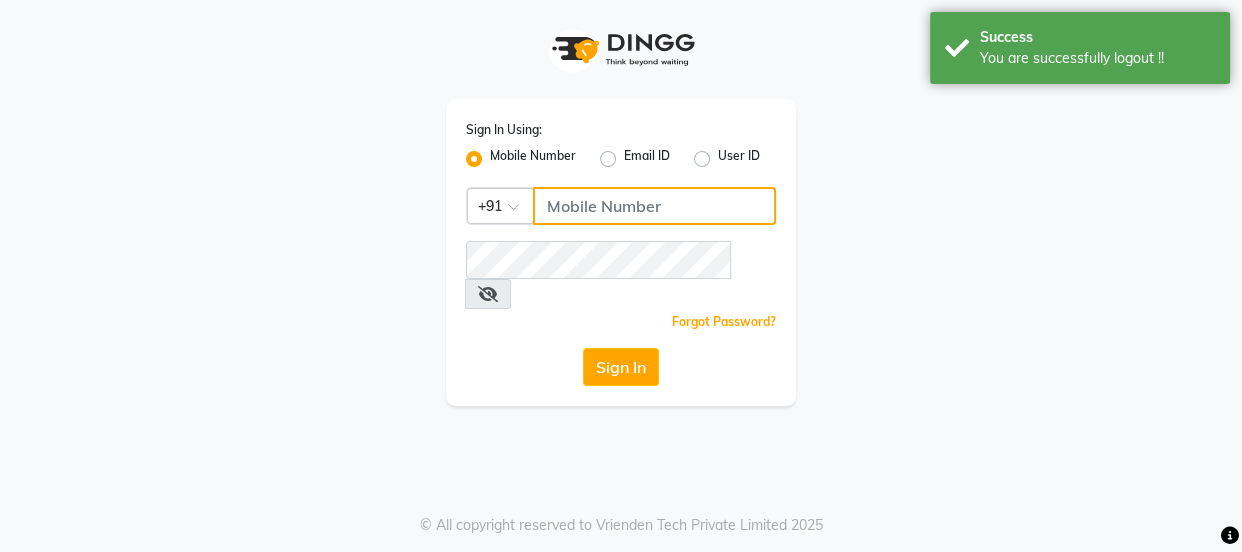 click 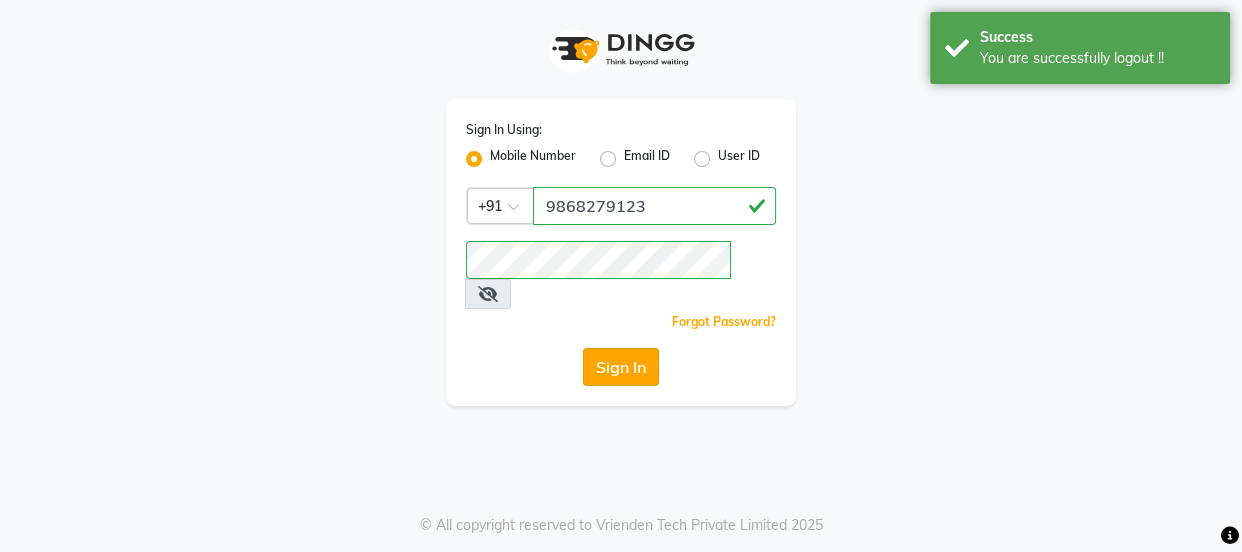 click on "Sign In" 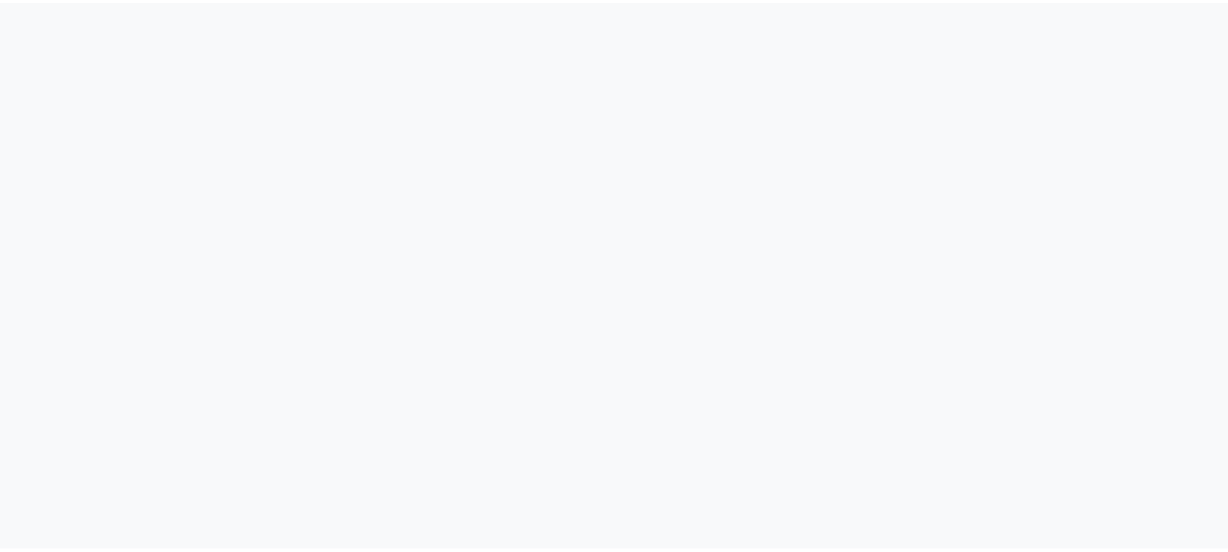 scroll, scrollTop: 0, scrollLeft: 0, axis: both 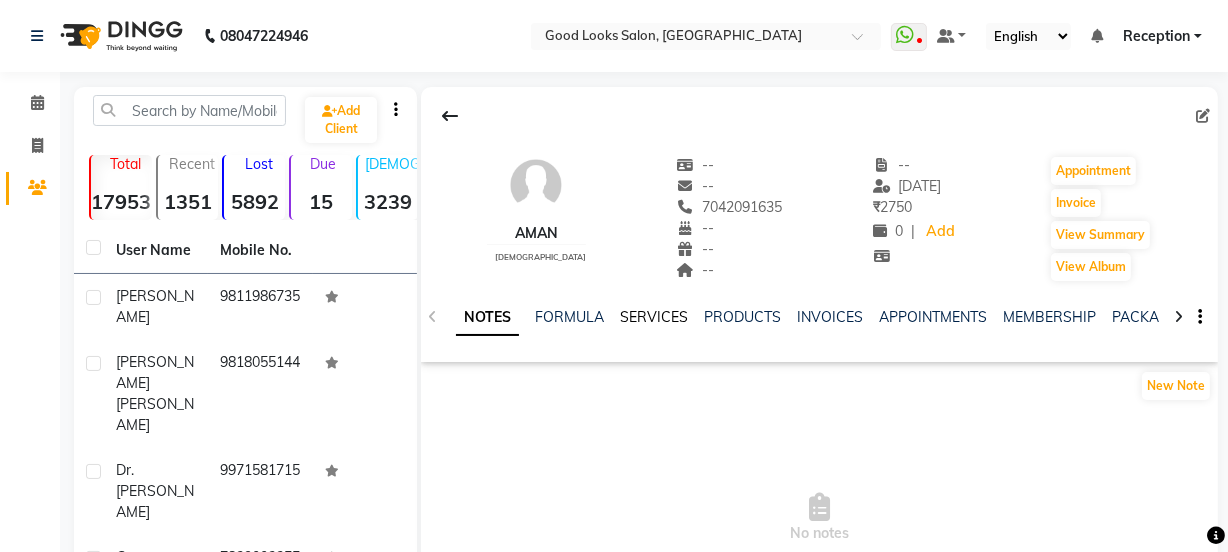 click on "SERVICES" 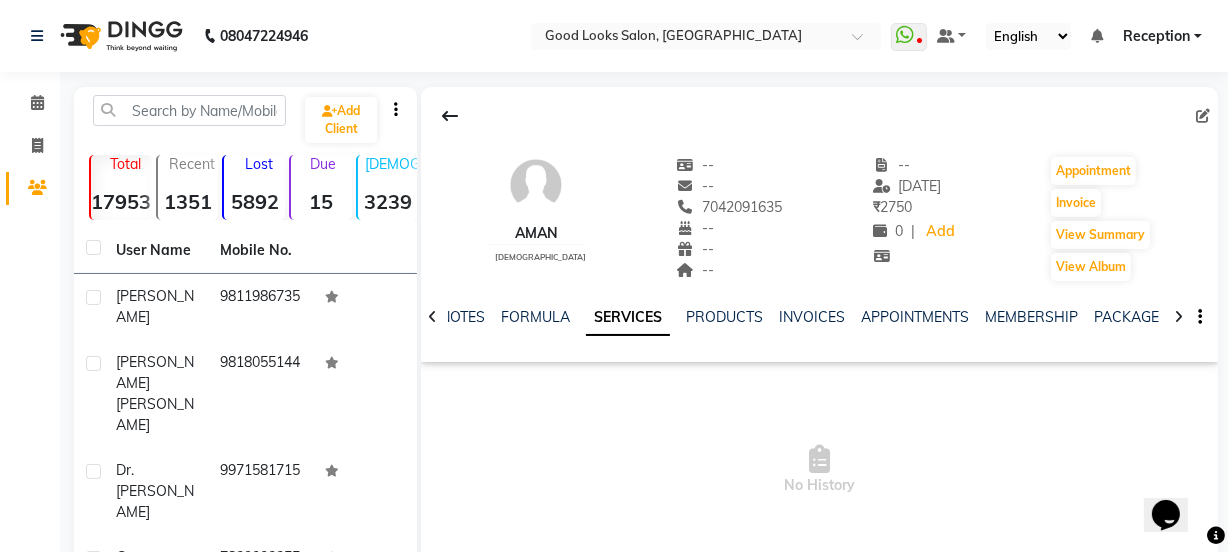 scroll, scrollTop: 0, scrollLeft: 0, axis: both 